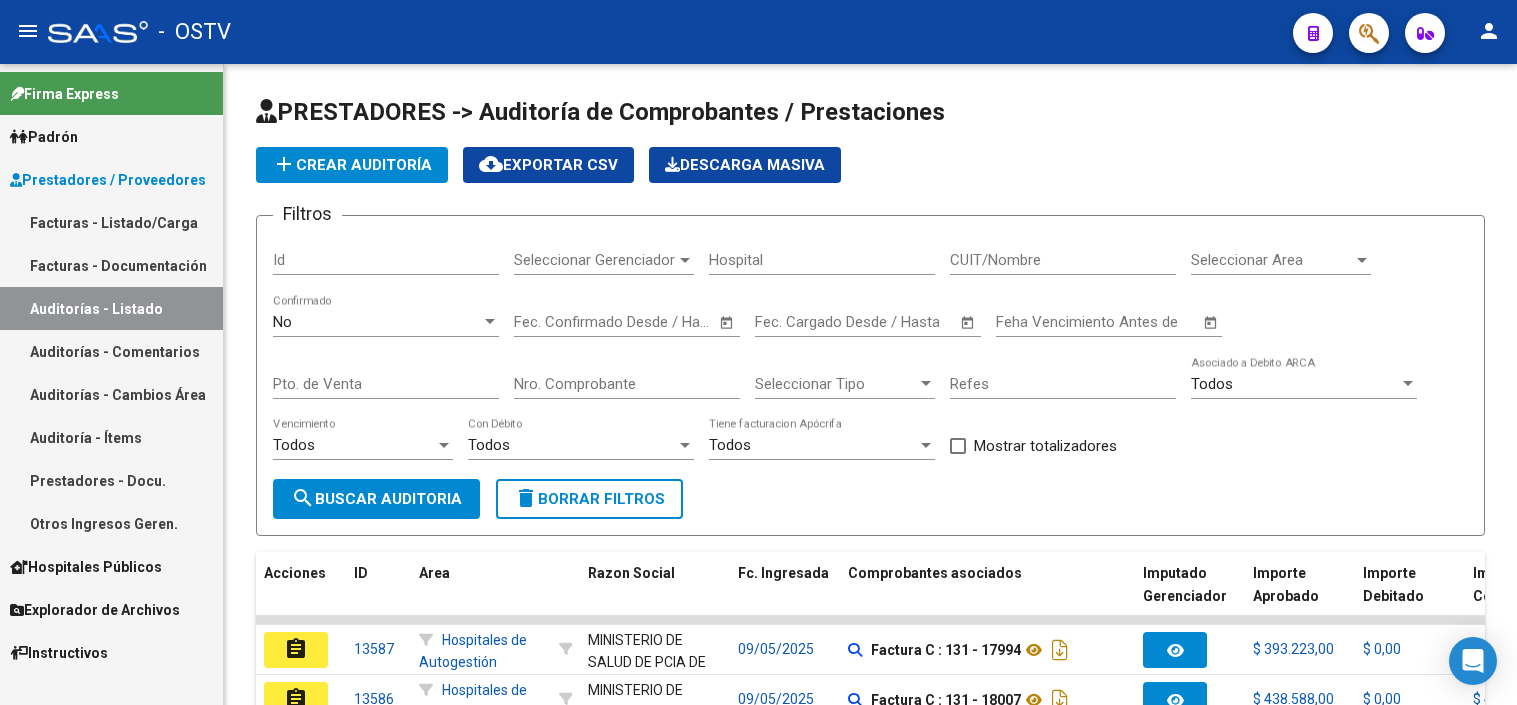 scroll, scrollTop: 0, scrollLeft: 0, axis: both 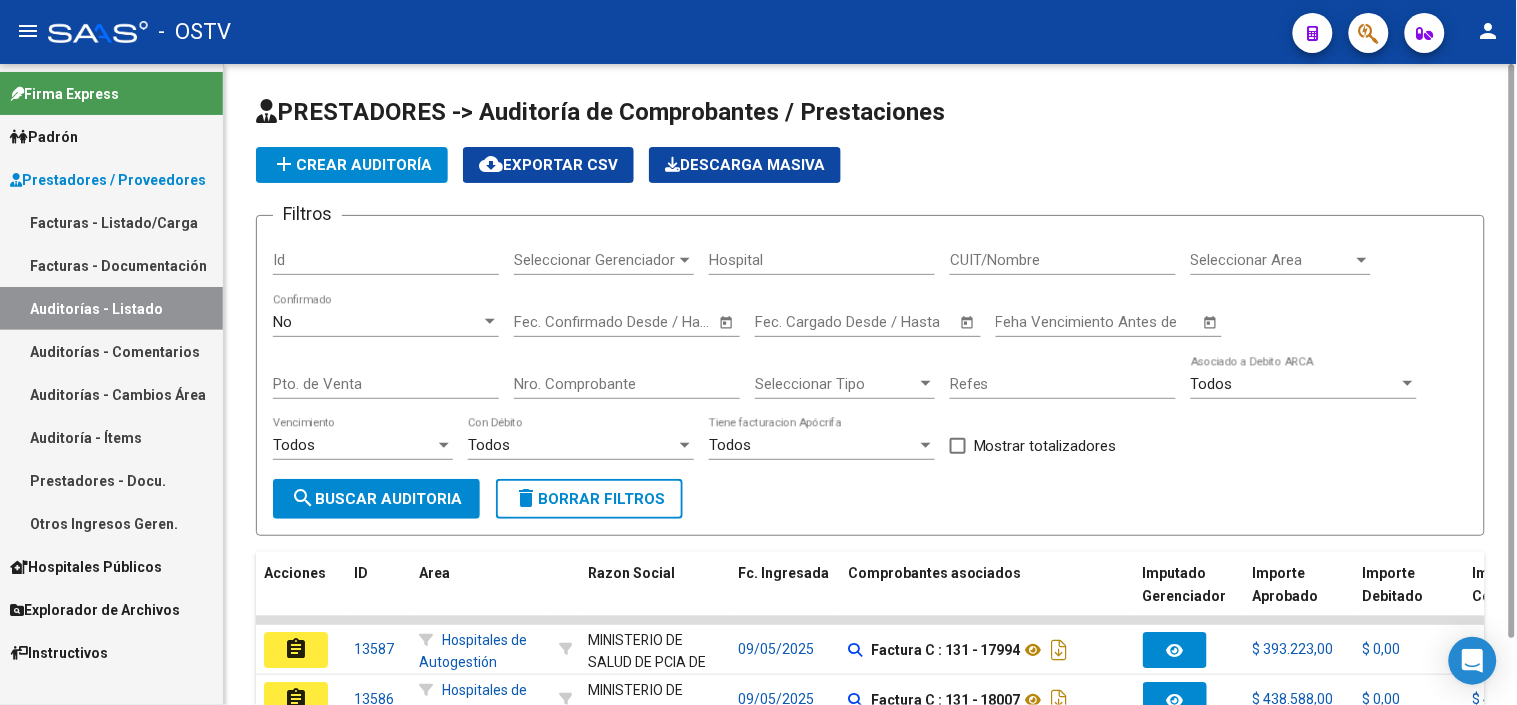 click on "Nro. Comprobante" at bounding box center (627, 384) 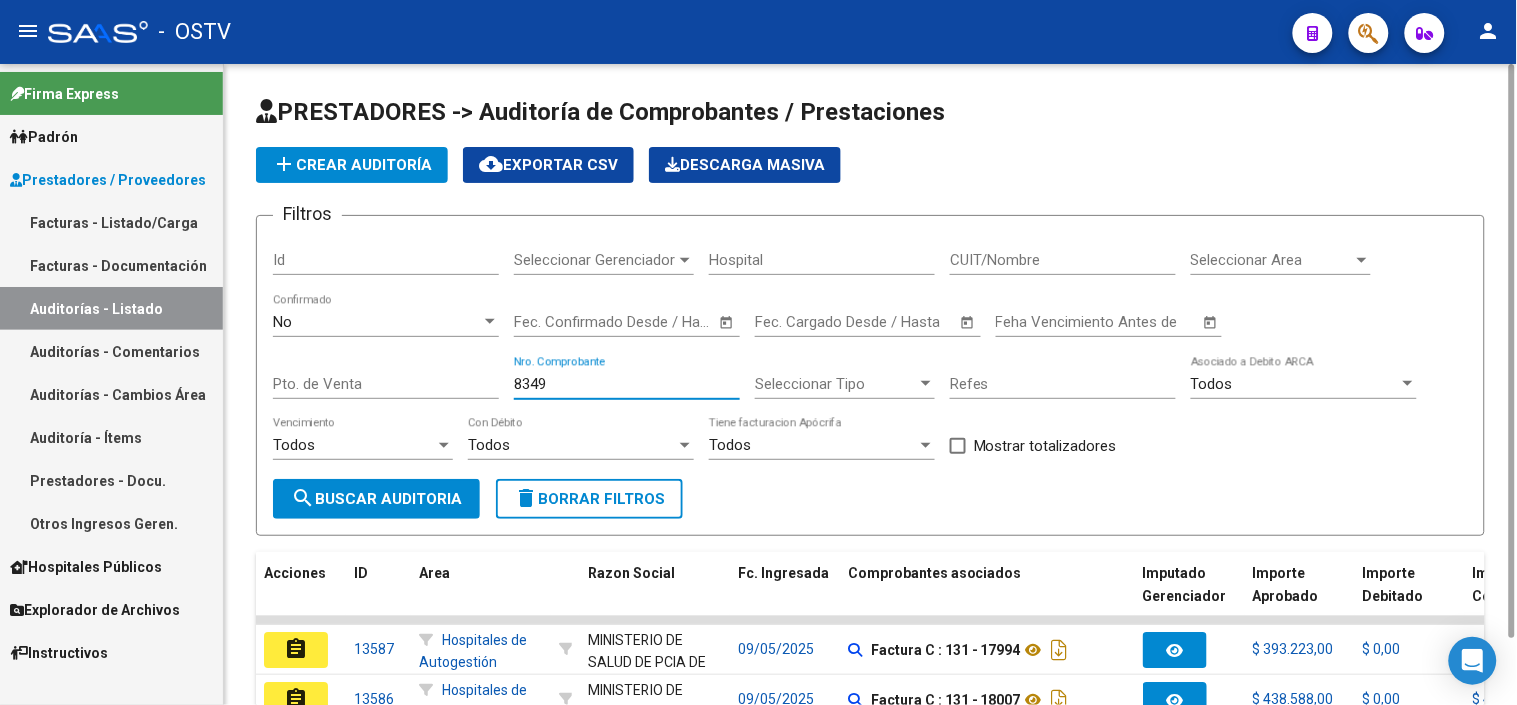 type on "83498" 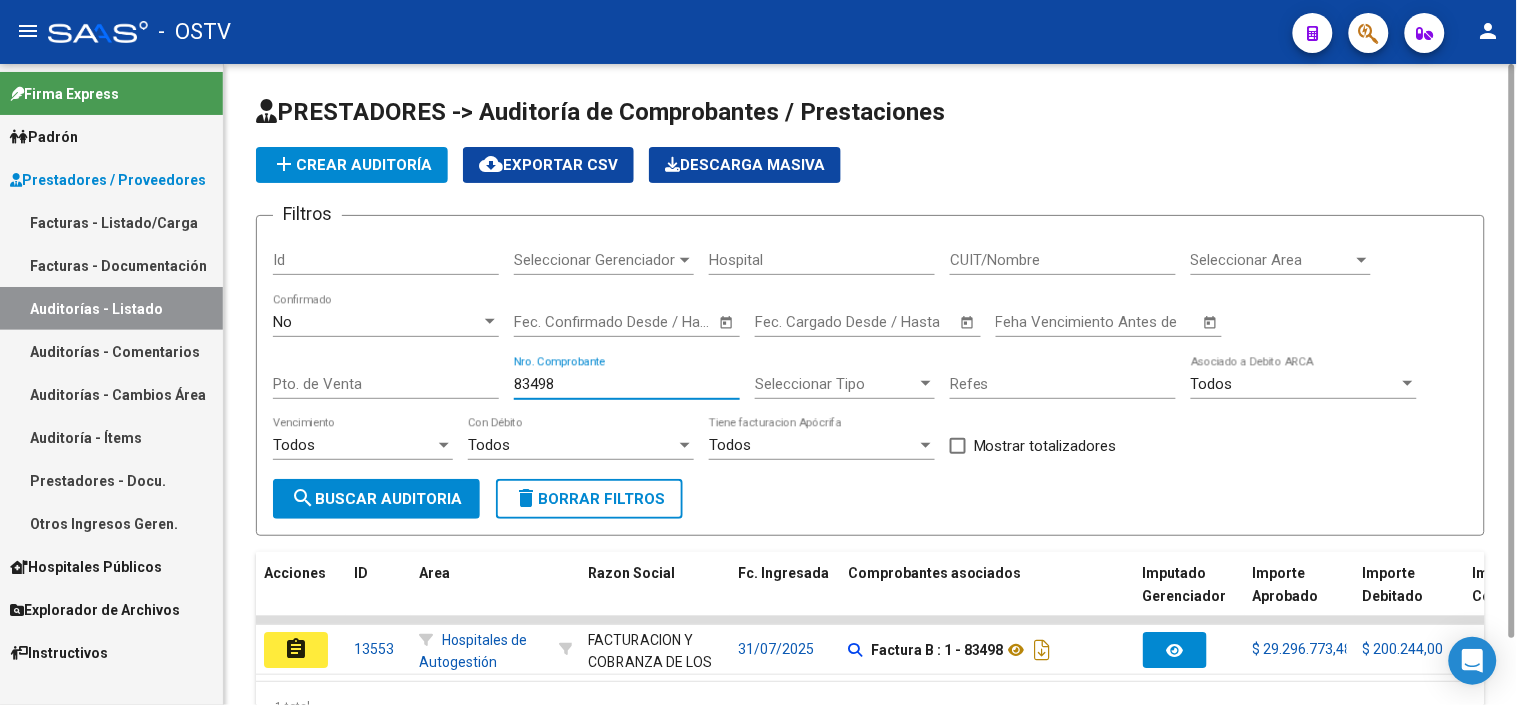 scroll, scrollTop: 107, scrollLeft: 0, axis: vertical 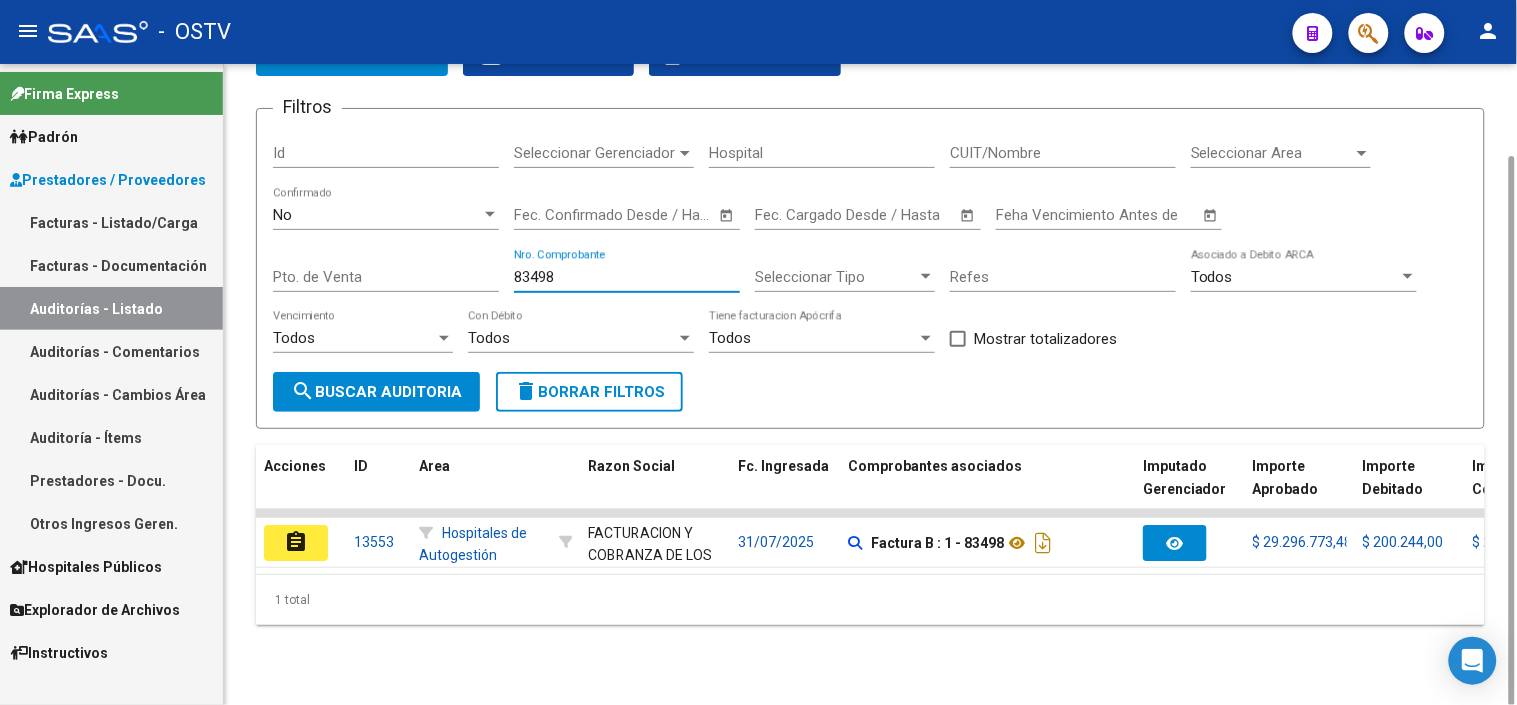 click on "assignment" 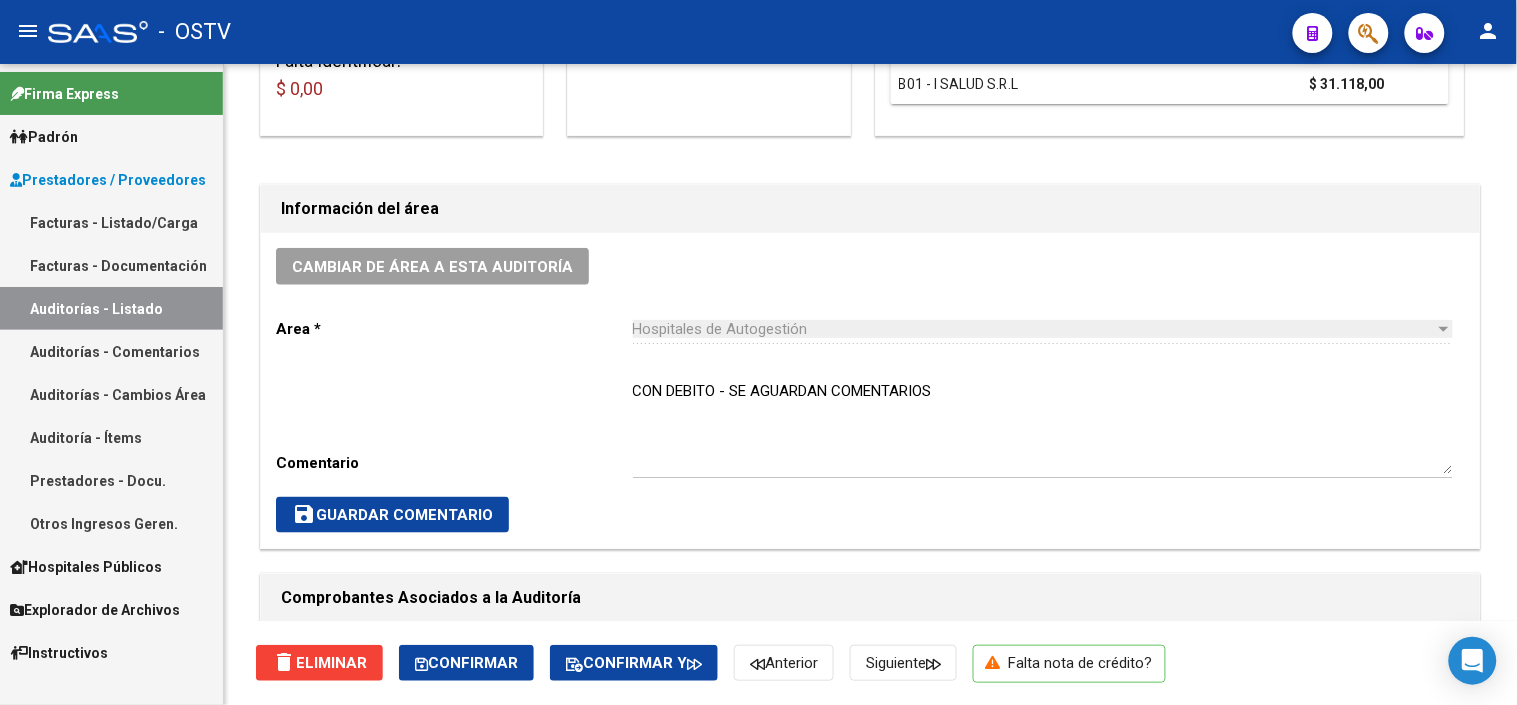 scroll, scrollTop: 0, scrollLeft: 0, axis: both 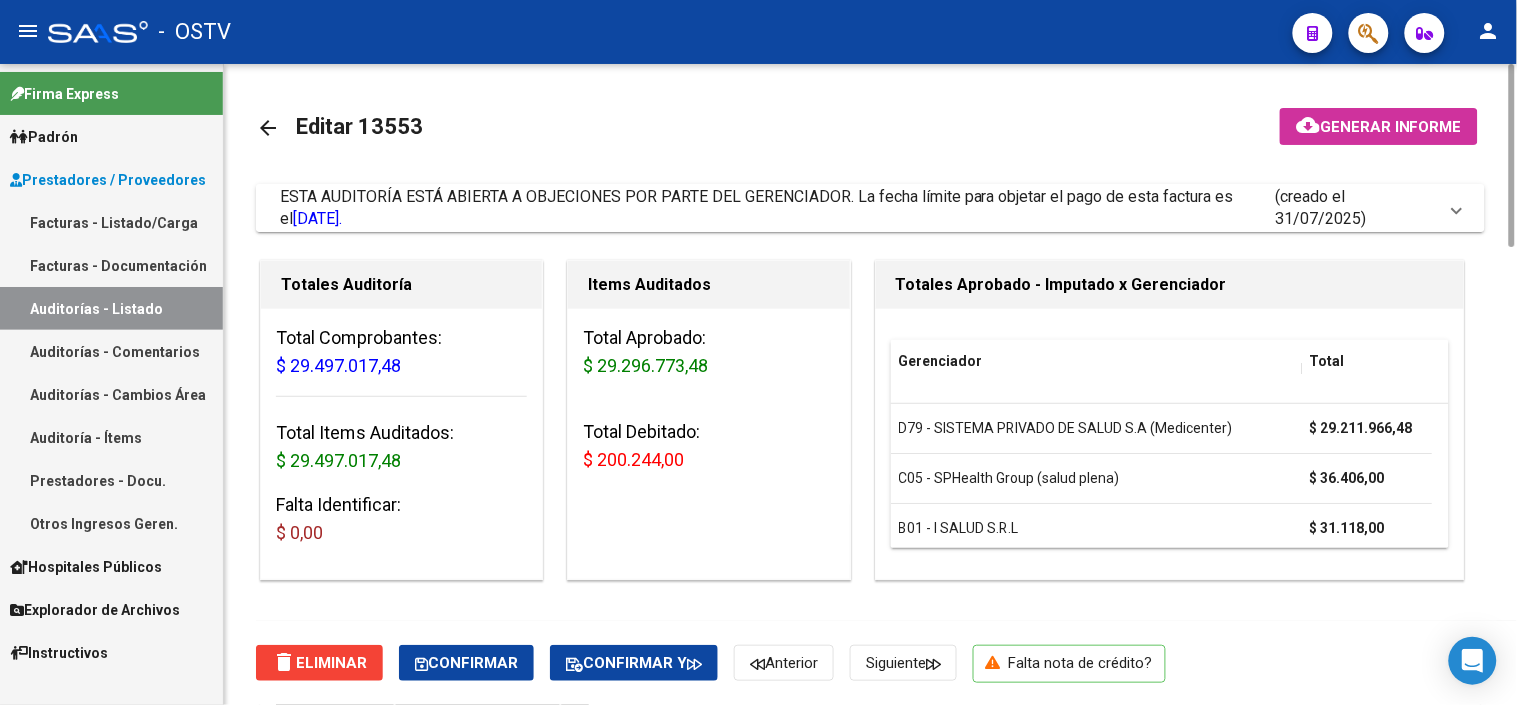 click on "ESTA AUDITORÍA ESTÁ ABIERTA A OBJECIONES POR PARTE DEL GERENCIADOR. La fecha límite para objetar el pago de esta factura es el  10/08/2025." at bounding box center [757, 207] 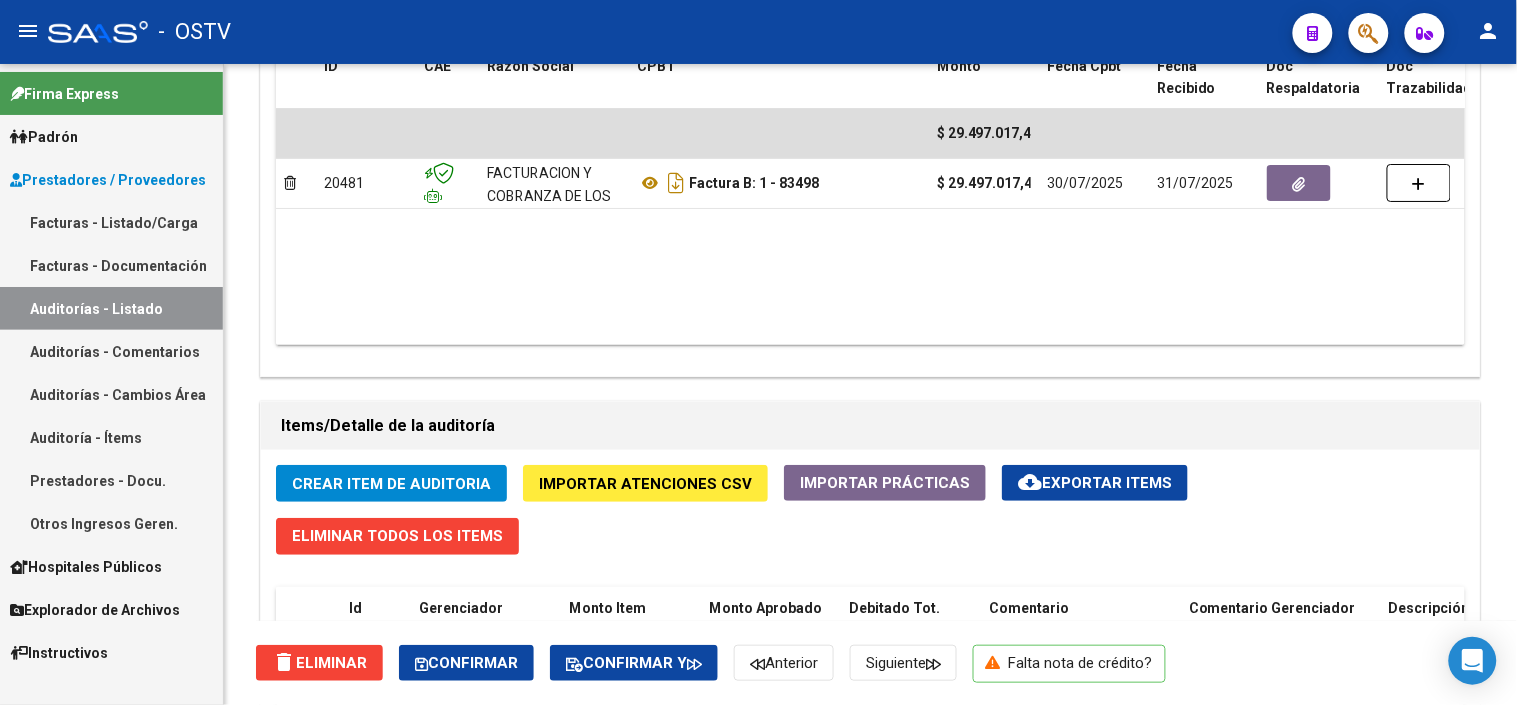 scroll, scrollTop: 2500, scrollLeft: 0, axis: vertical 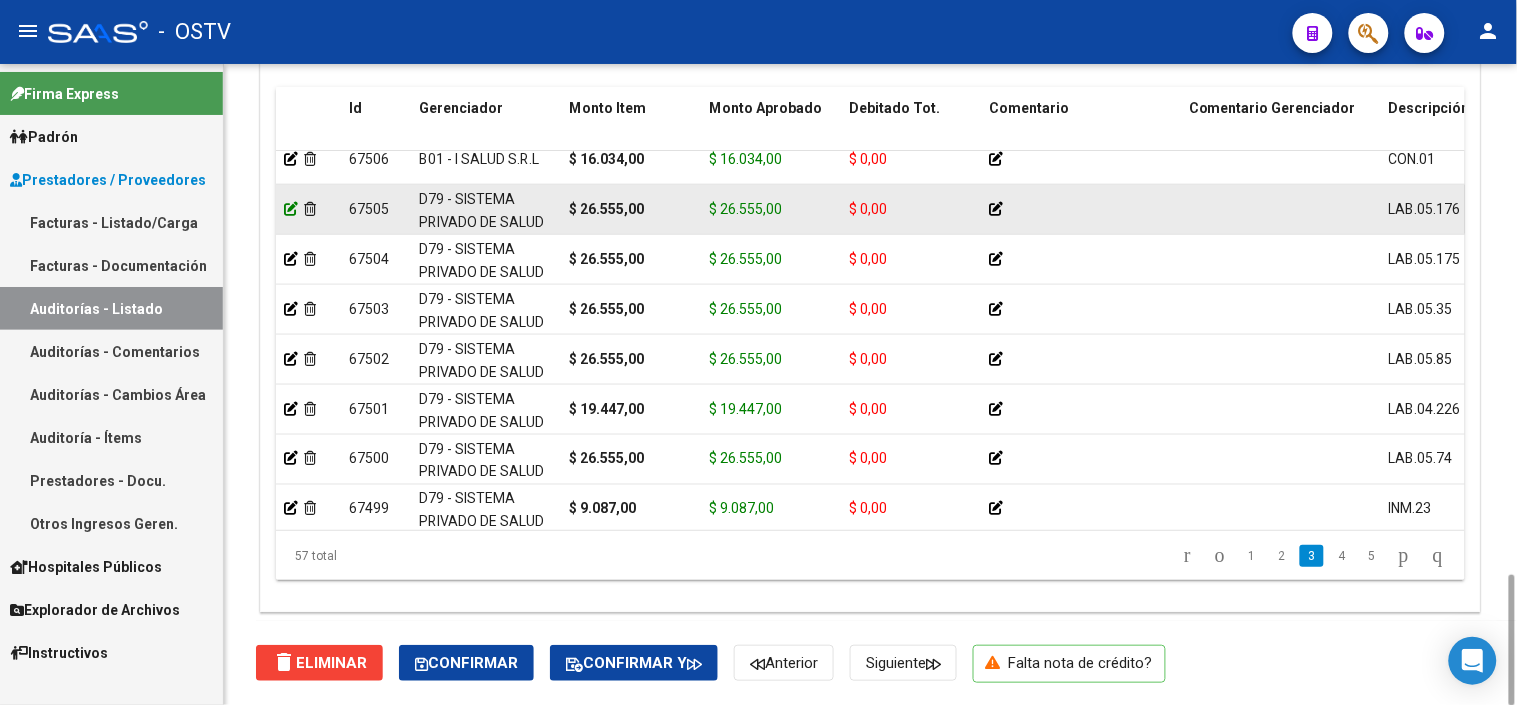 click 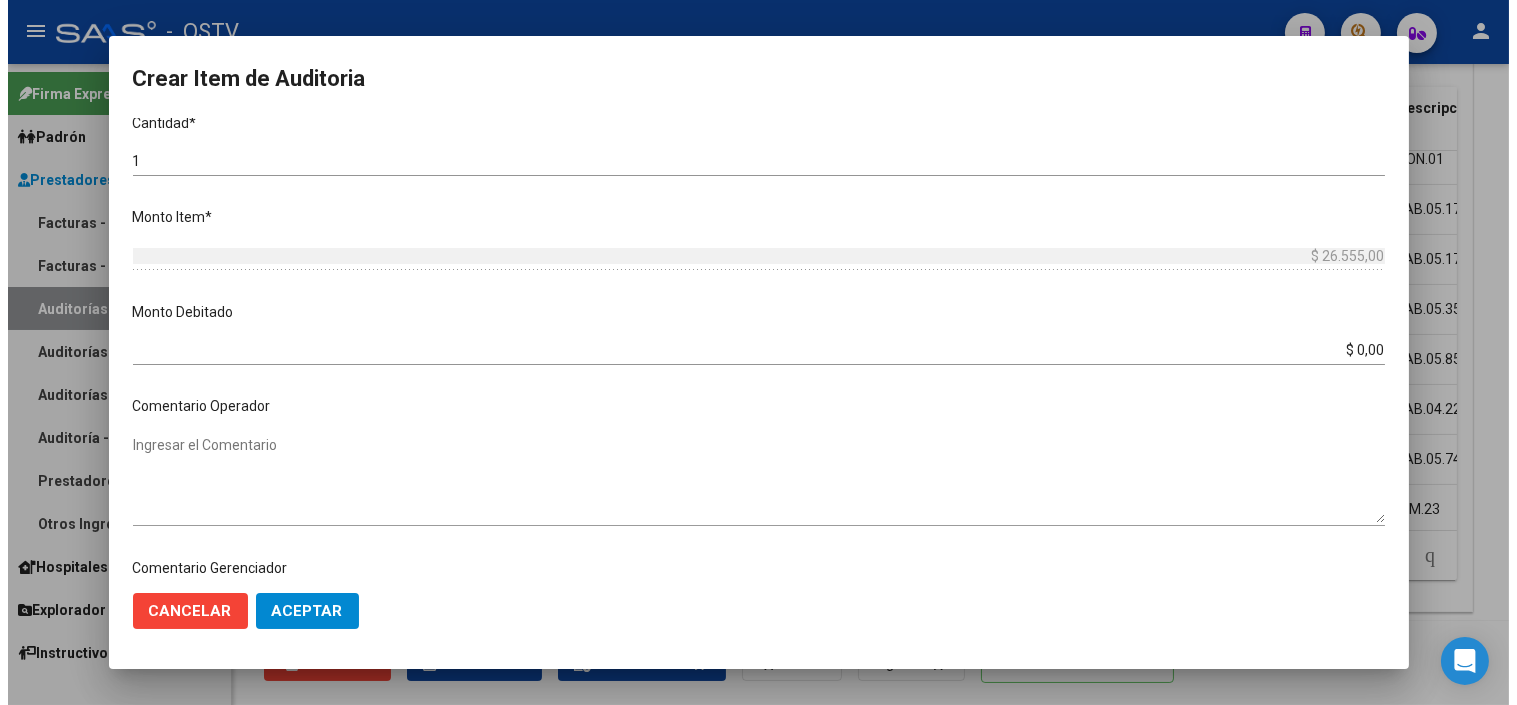 scroll, scrollTop: 555, scrollLeft: 0, axis: vertical 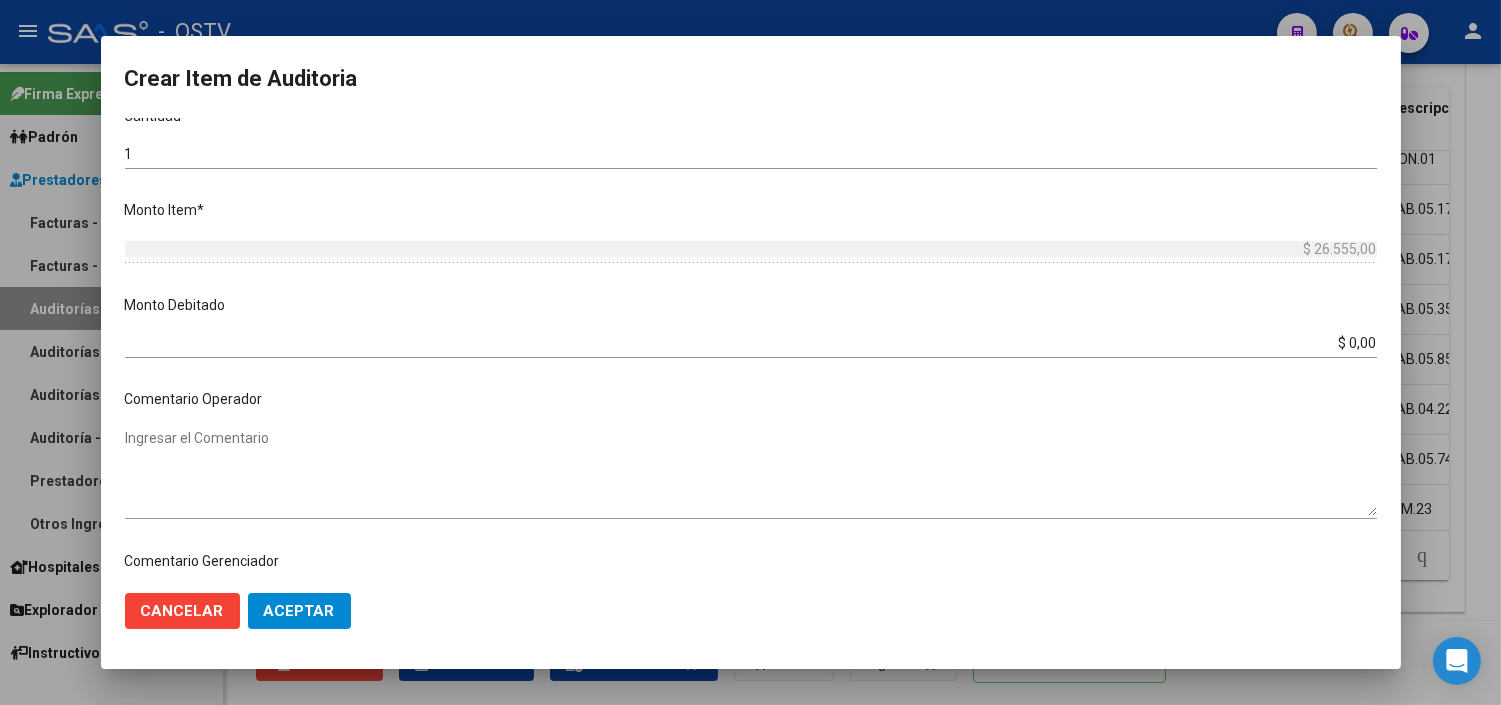 click on "Ingresar el Comentario" at bounding box center [751, 472] 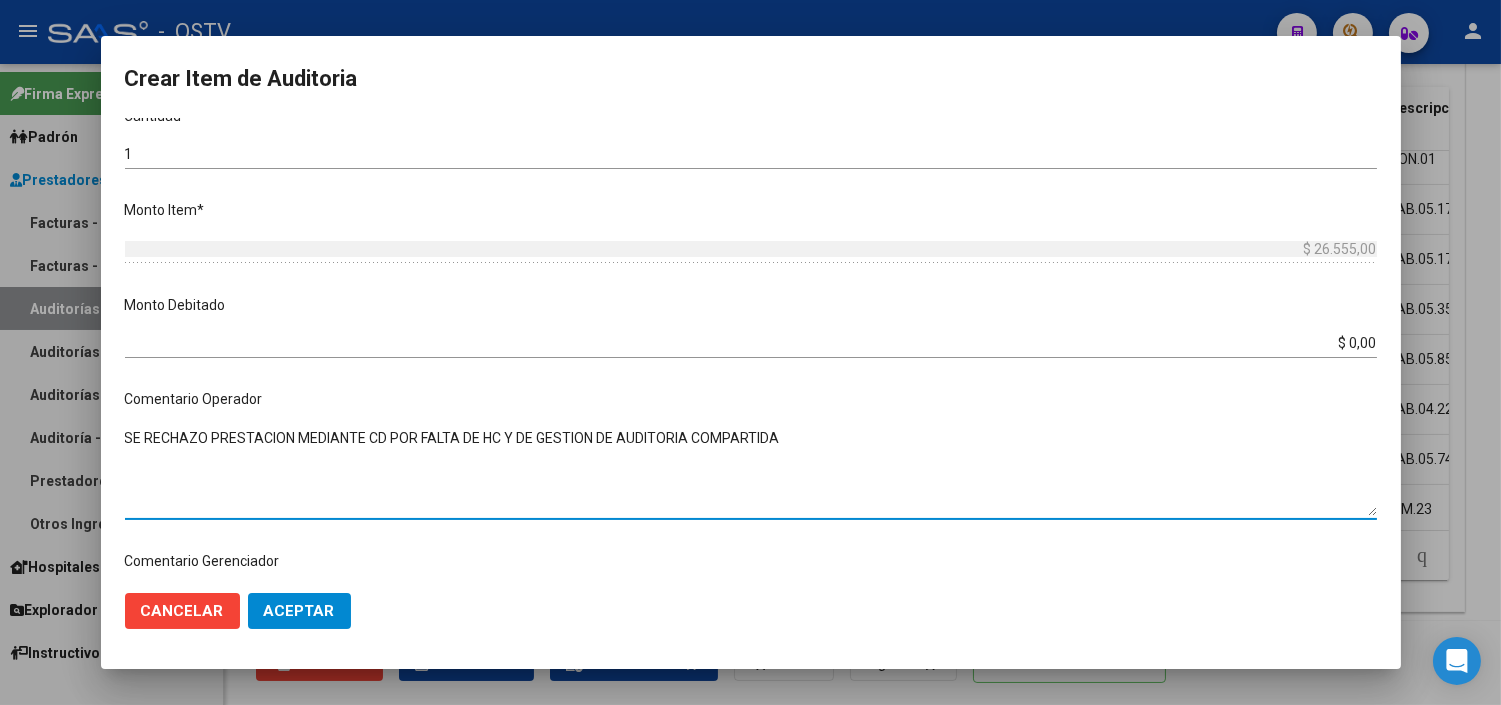 click on "SE RECHAZO PRESTACION MEDIANTE CD POR FALTA DE HC Y DE GESTION DE AUDITORIA COMPARTIDA" at bounding box center [751, 472] 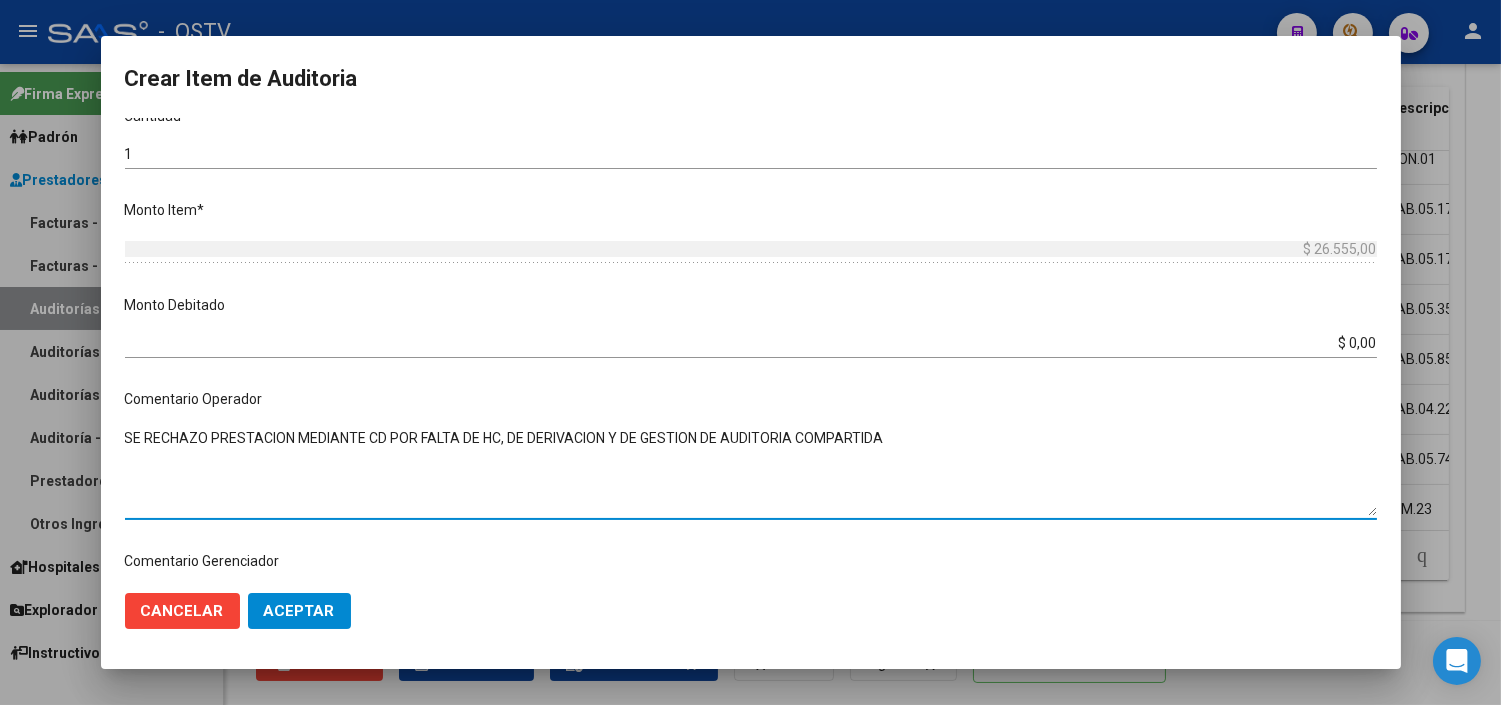 click on "SE RECHAZO PRESTACION MEDIANTE CD POR FALTA DE HC, DE DERIVACION Y DE GESTION DE AUDITORIA COMPARTIDA" at bounding box center (751, 472) 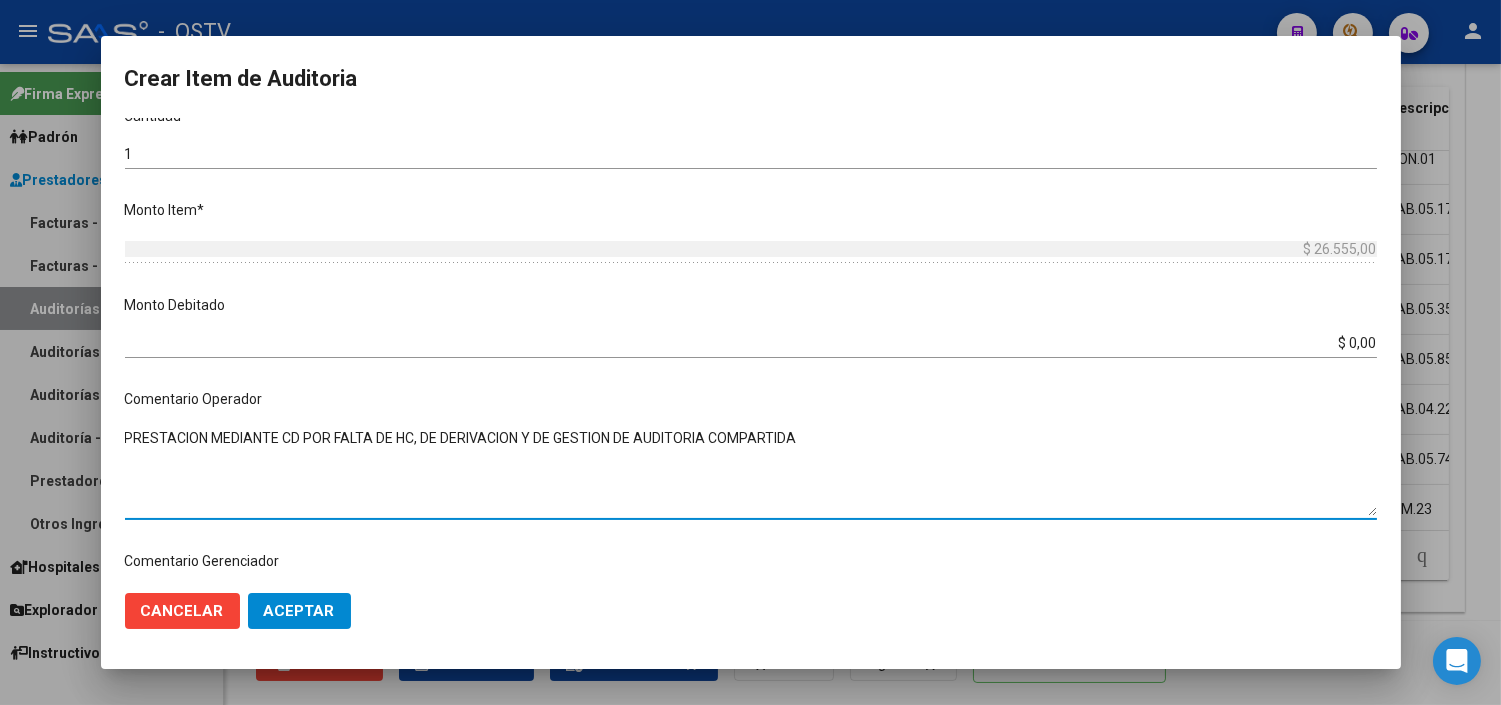 click on "PRESTACION MEDIANTE CD POR FALTA DE HC, DE DERIVACION Y DE GESTION DE AUDITORIA COMPARTIDA" at bounding box center (751, 472) 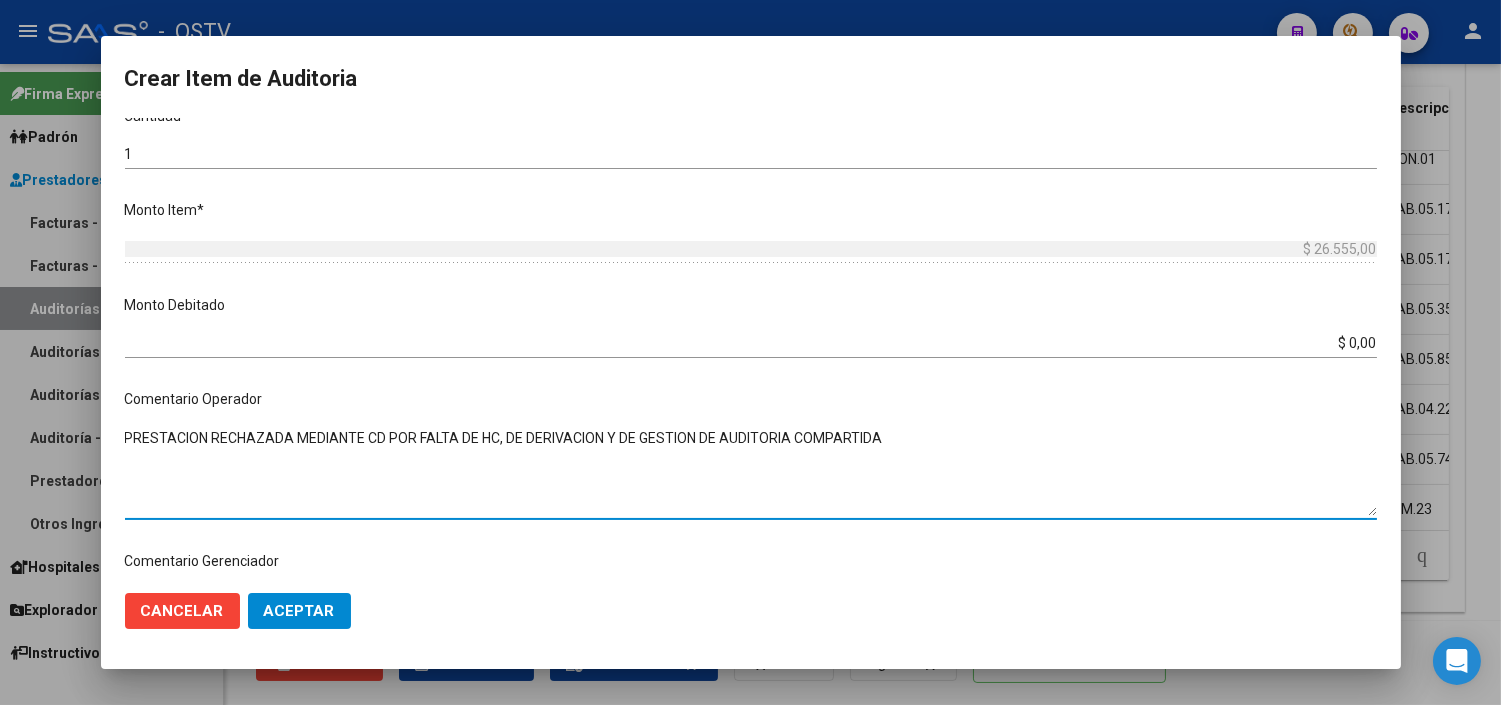 click on "PRESTACION RECHAZADA MEDIANTE CD POR FALTA DE HC, DE DERIVACION Y DE GESTION DE AUDITORIA COMPARTIDA" at bounding box center [751, 472] 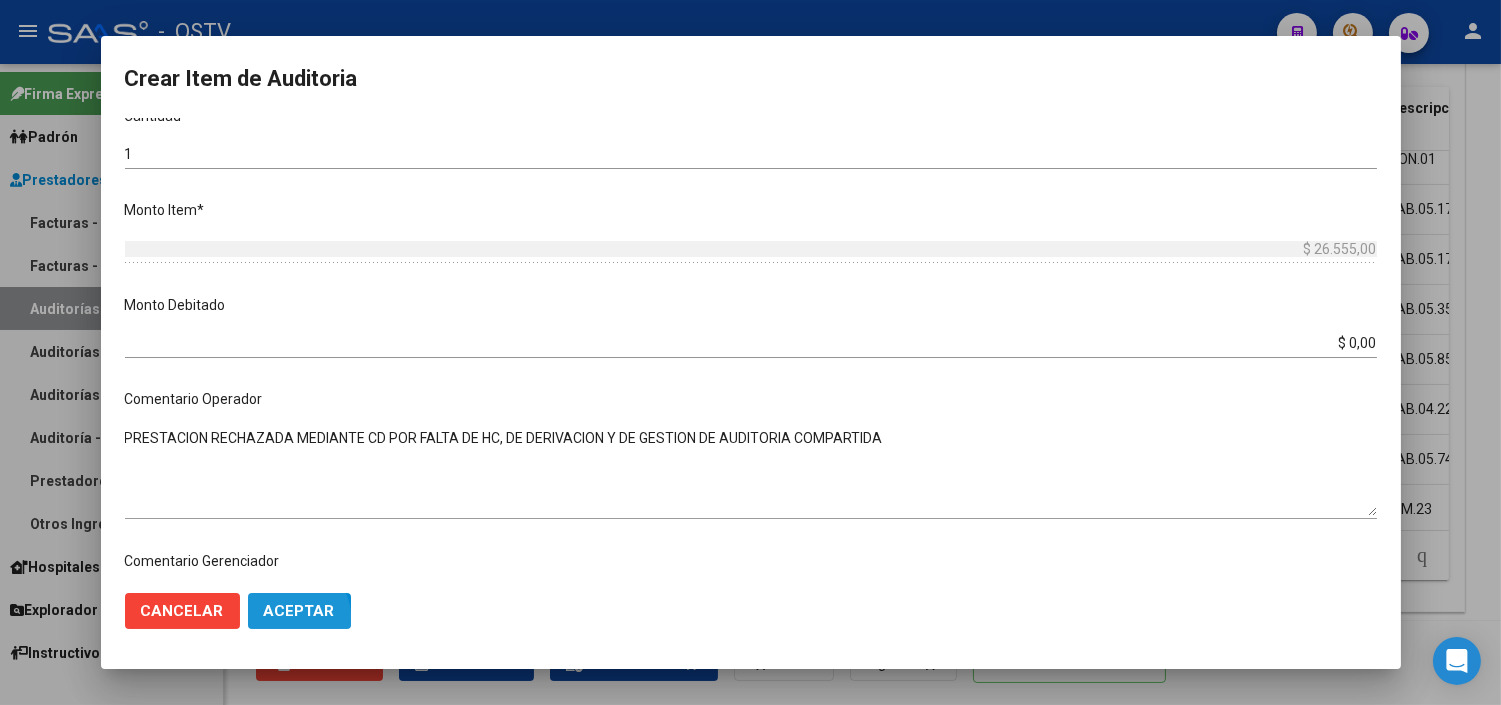 click on "Aceptar" 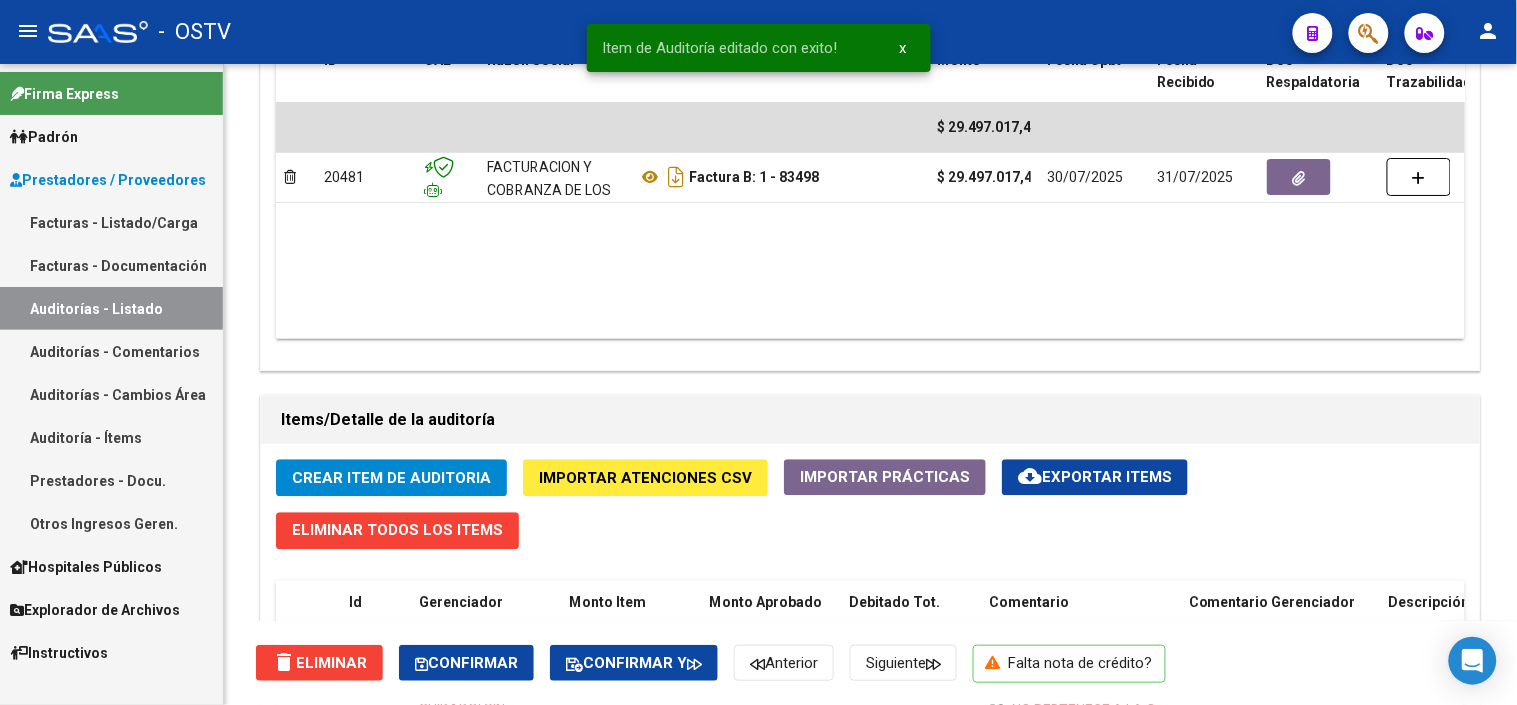 scroll, scrollTop: 1603, scrollLeft: 0, axis: vertical 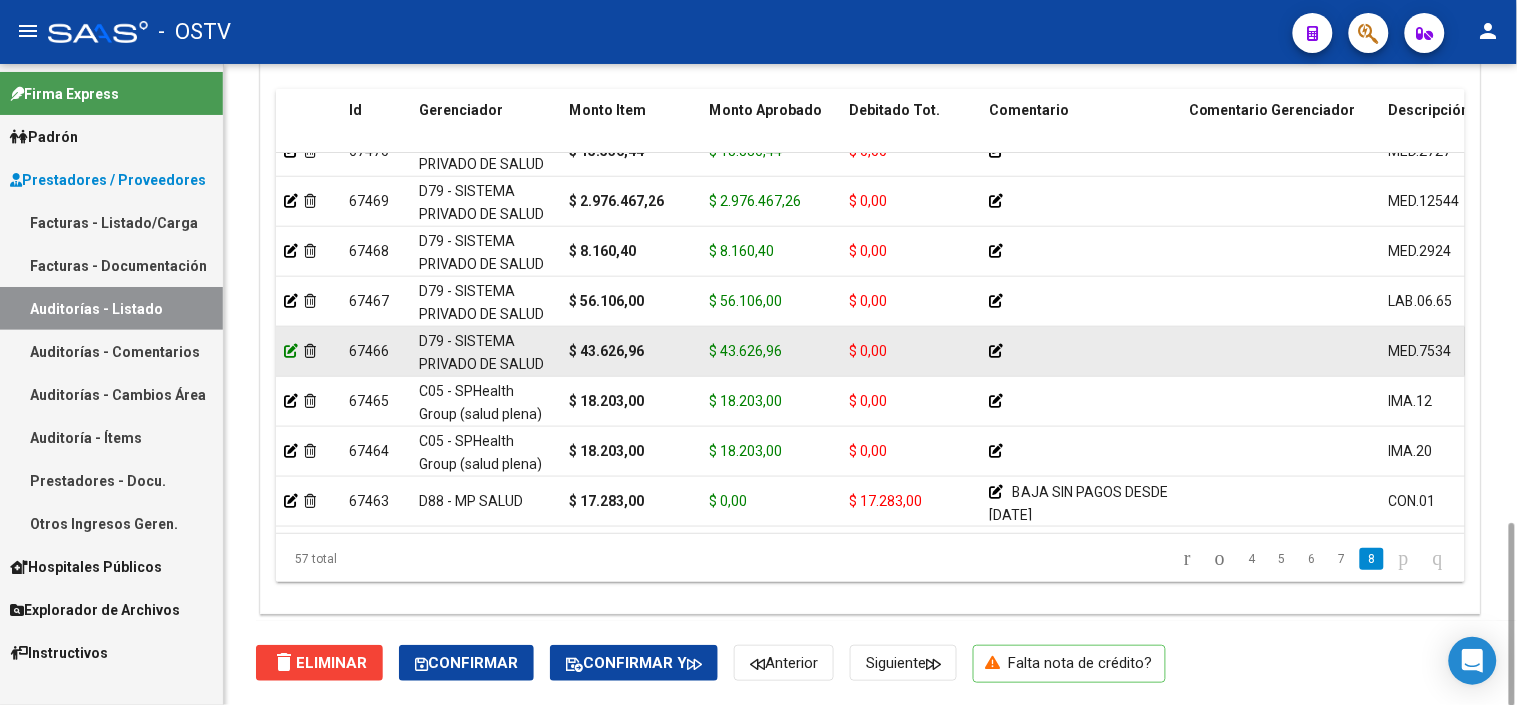 click 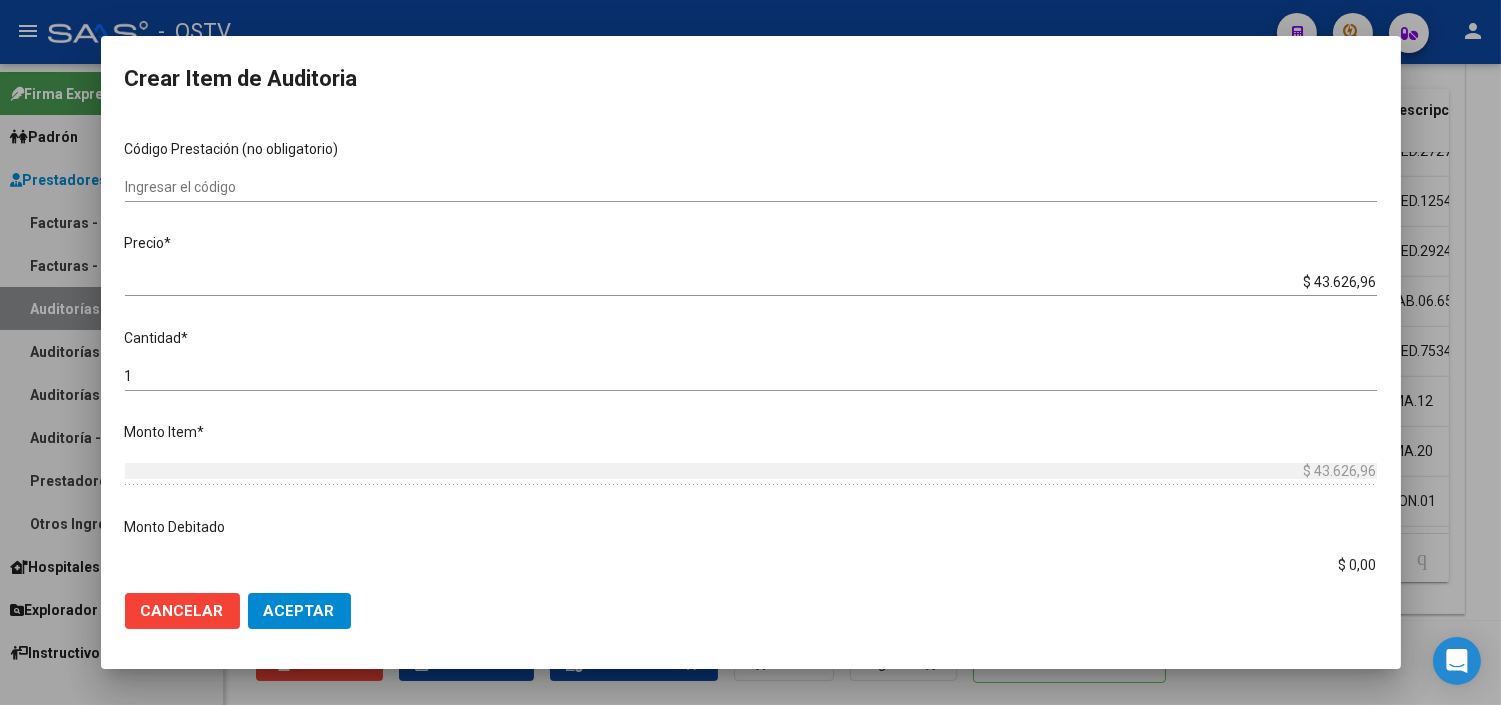 scroll, scrollTop: 444, scrollLeft: 0, axis: vertical 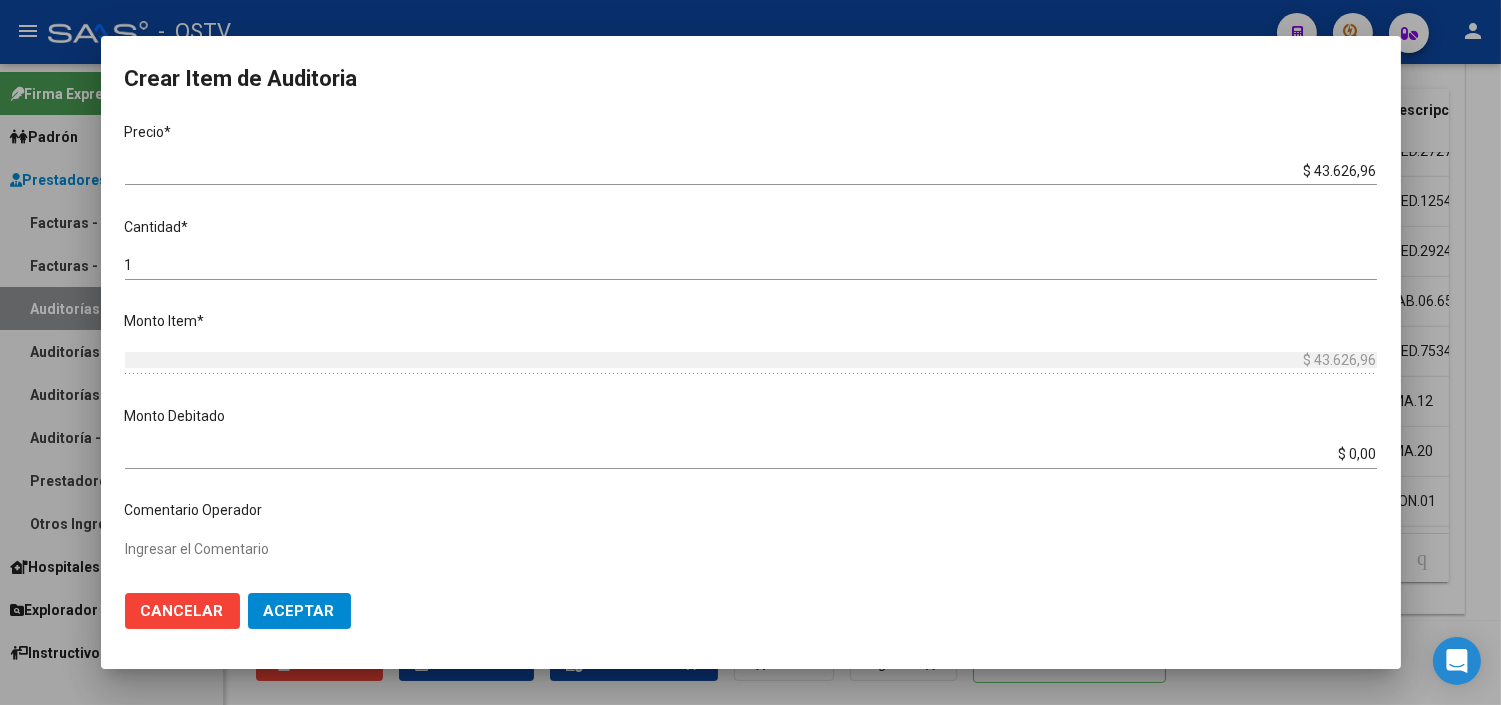 click on "$ 0,00" at bounding box center [751, 454] 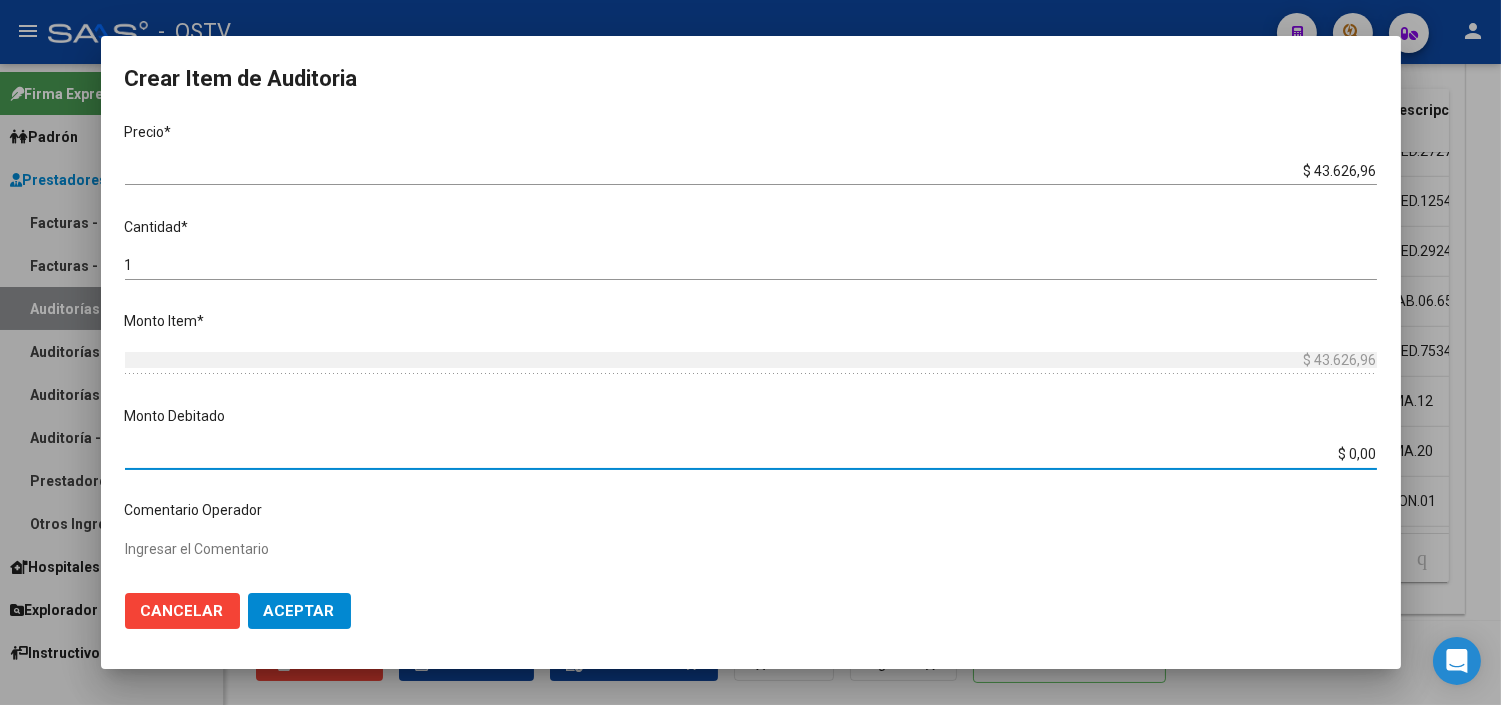 click on "$ 0,00" at bounding box center (751, 454) 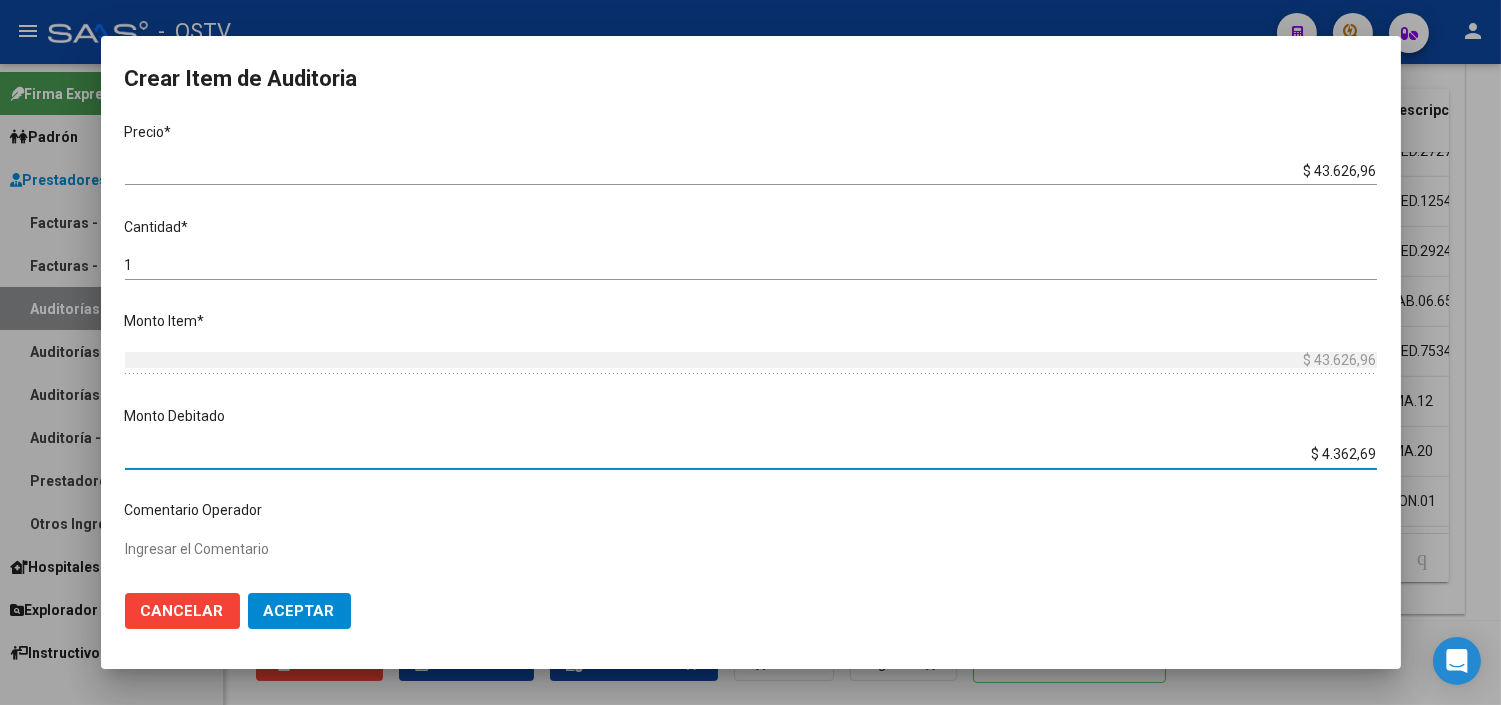 type on "$ 43.626,96" 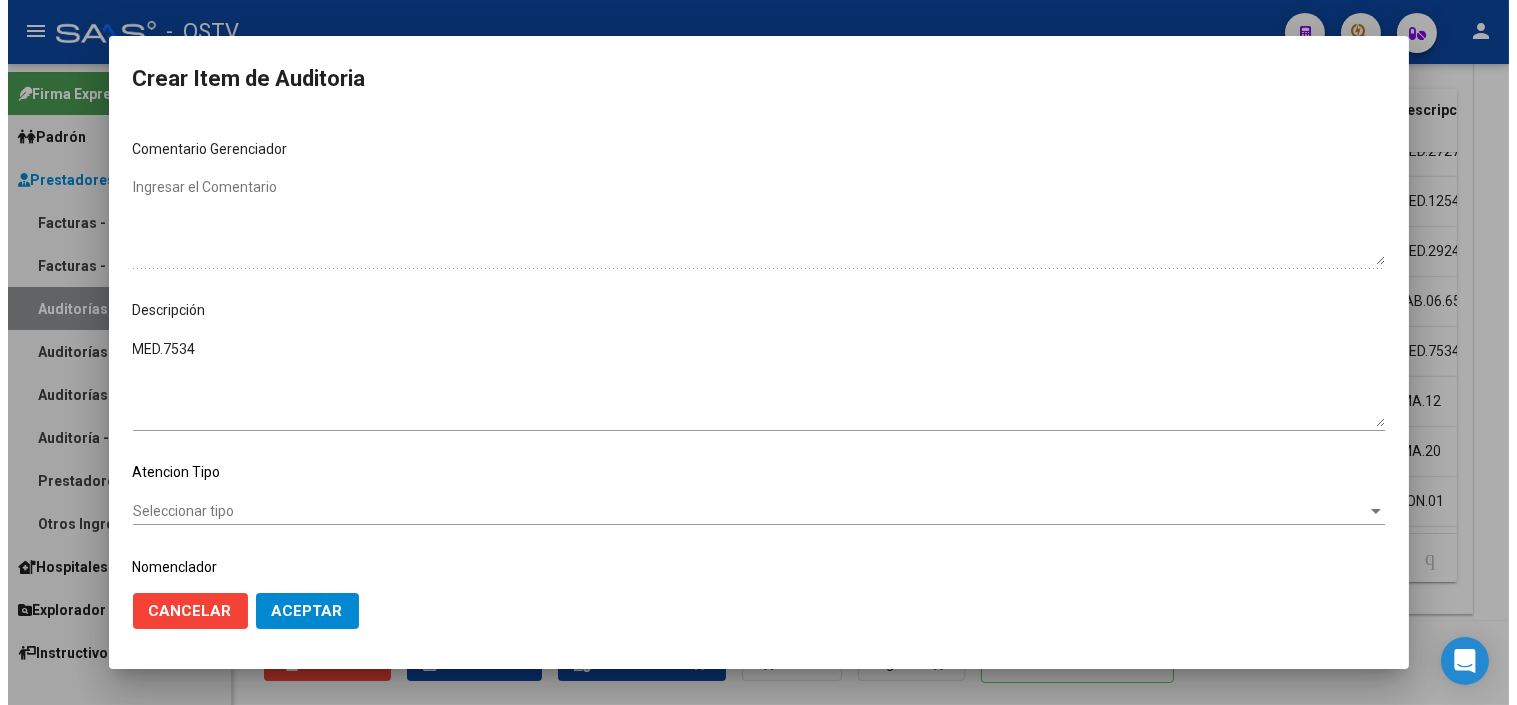 scroll, scrollTop: 644, scrollLeft: 0, axis: vertical 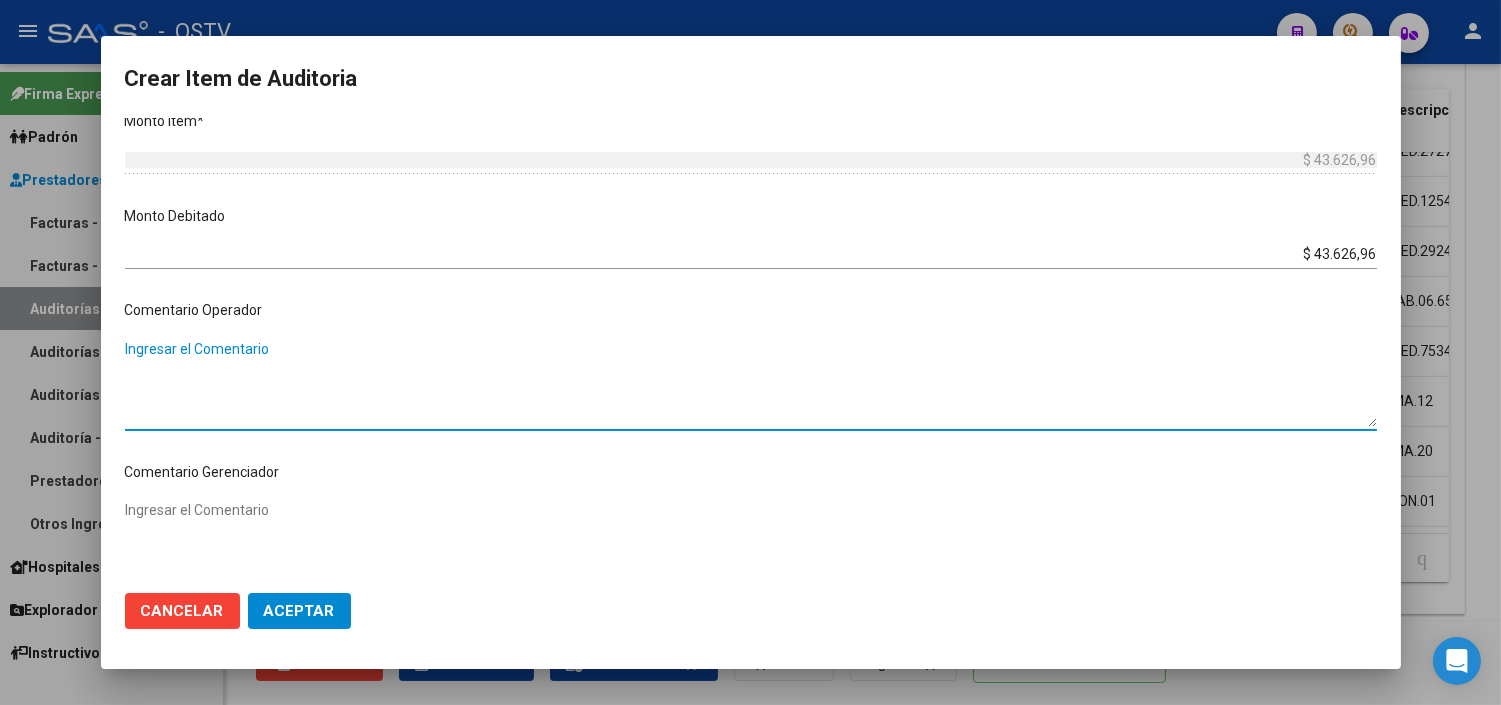 paste on "PRESTACION RECHAZADA MEDIANTE CD POR FALTA DE HC, DE DERIVACION Y DE GESTION DE AUDITORIA COMPARTIDA" 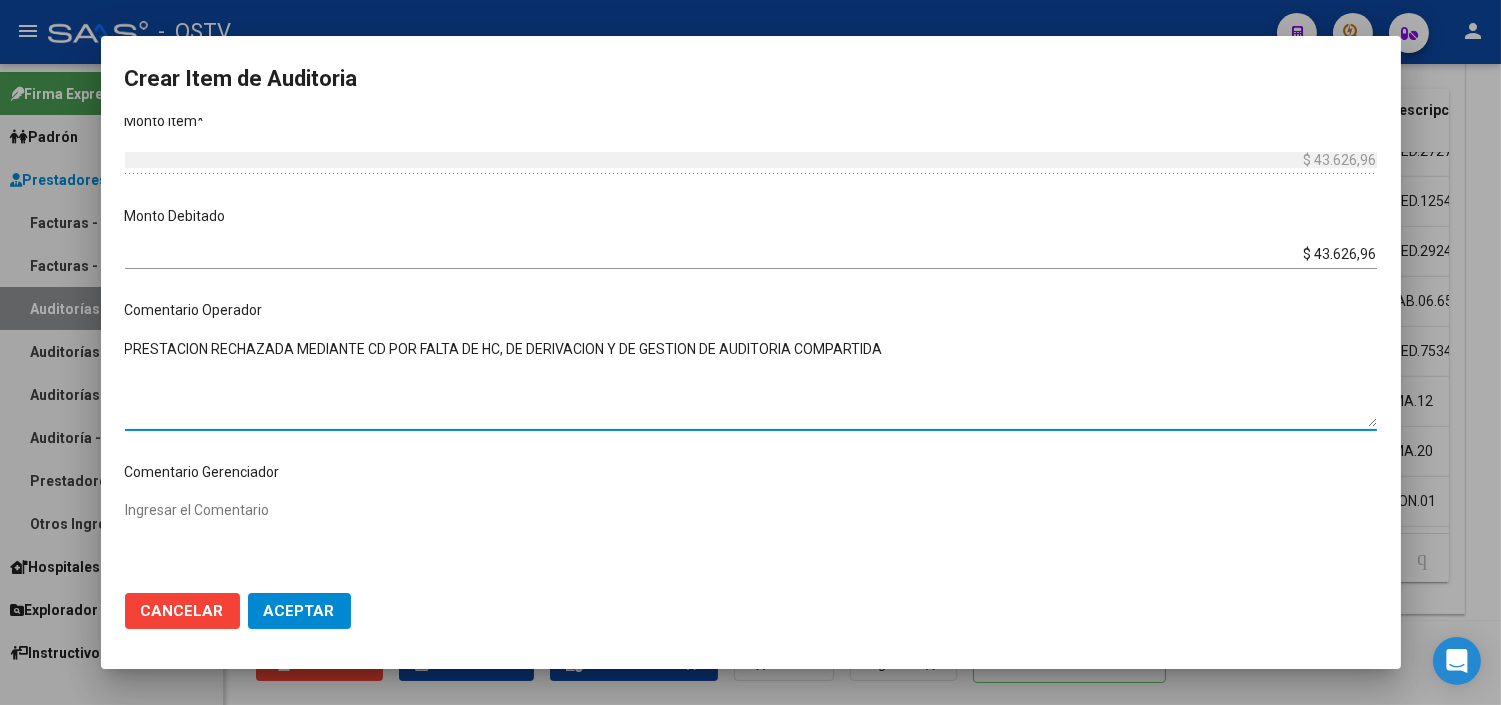 type on "PRESTACION RECHAZADA MEDIANTE CD POR FALTA DE HC, DE DERIVACION Y DE GESTION DE AUDITORIA COMPARTIDA" 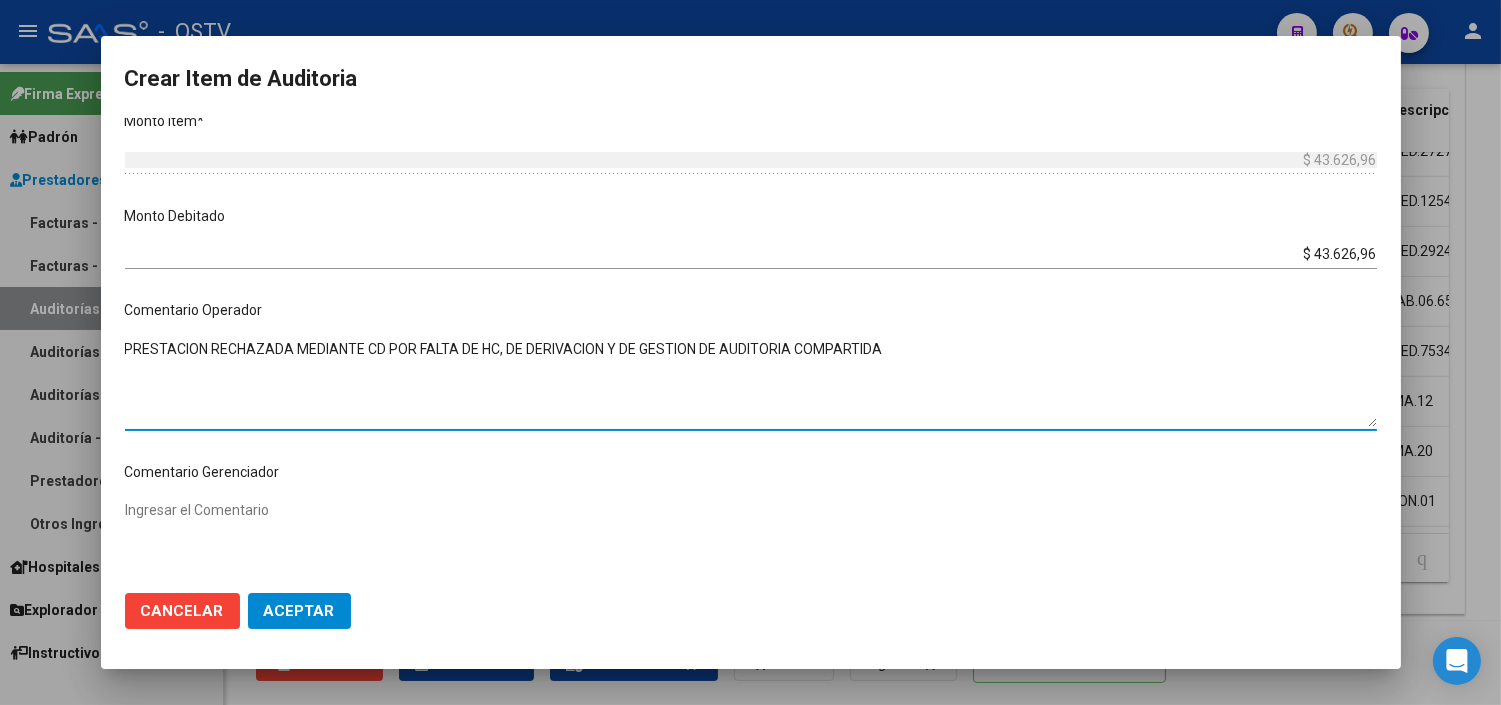 click on "Aceptar" 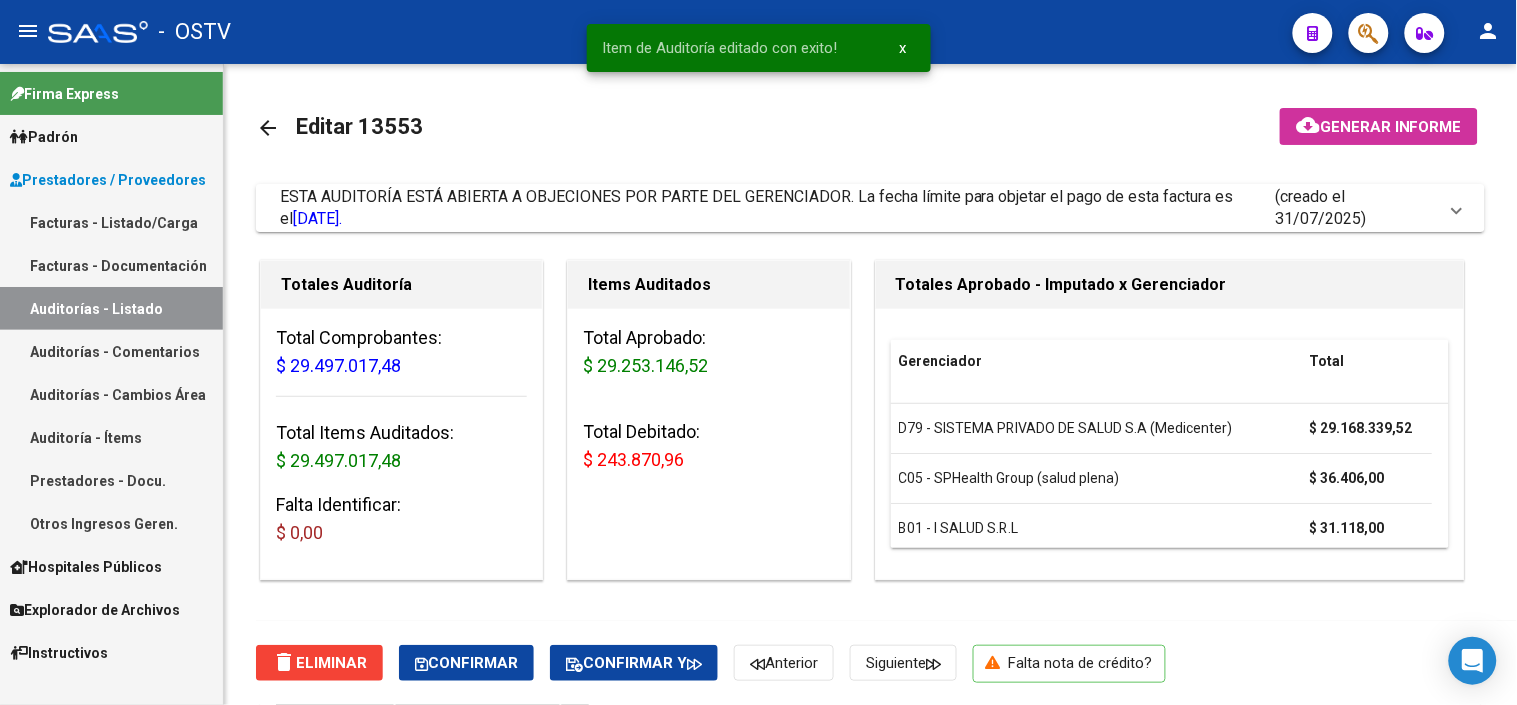 scroll, scrollTop: 1603, scrollLeft: 0, axis: vertical 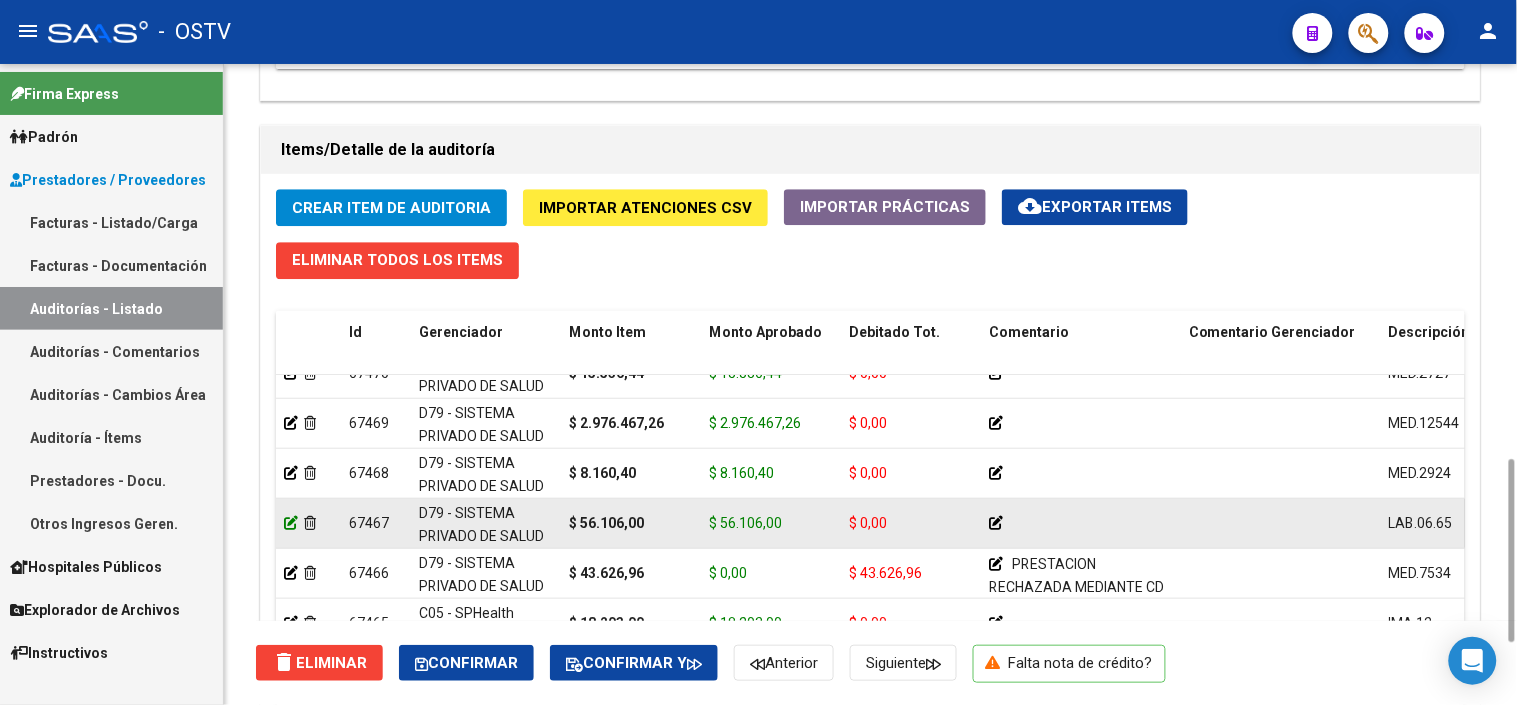 click 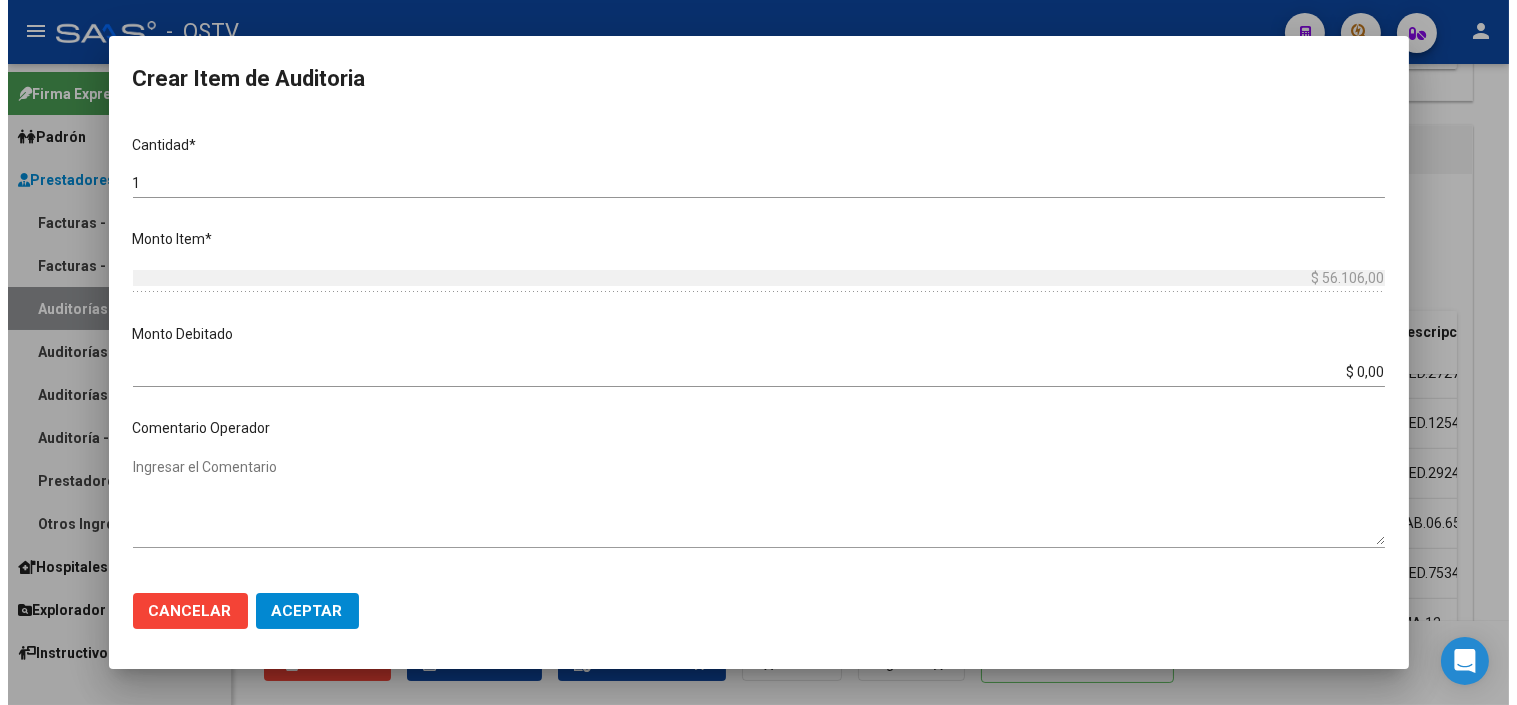 scroll, scrollTop: 555, scrollLeft: 0, axis: vertical 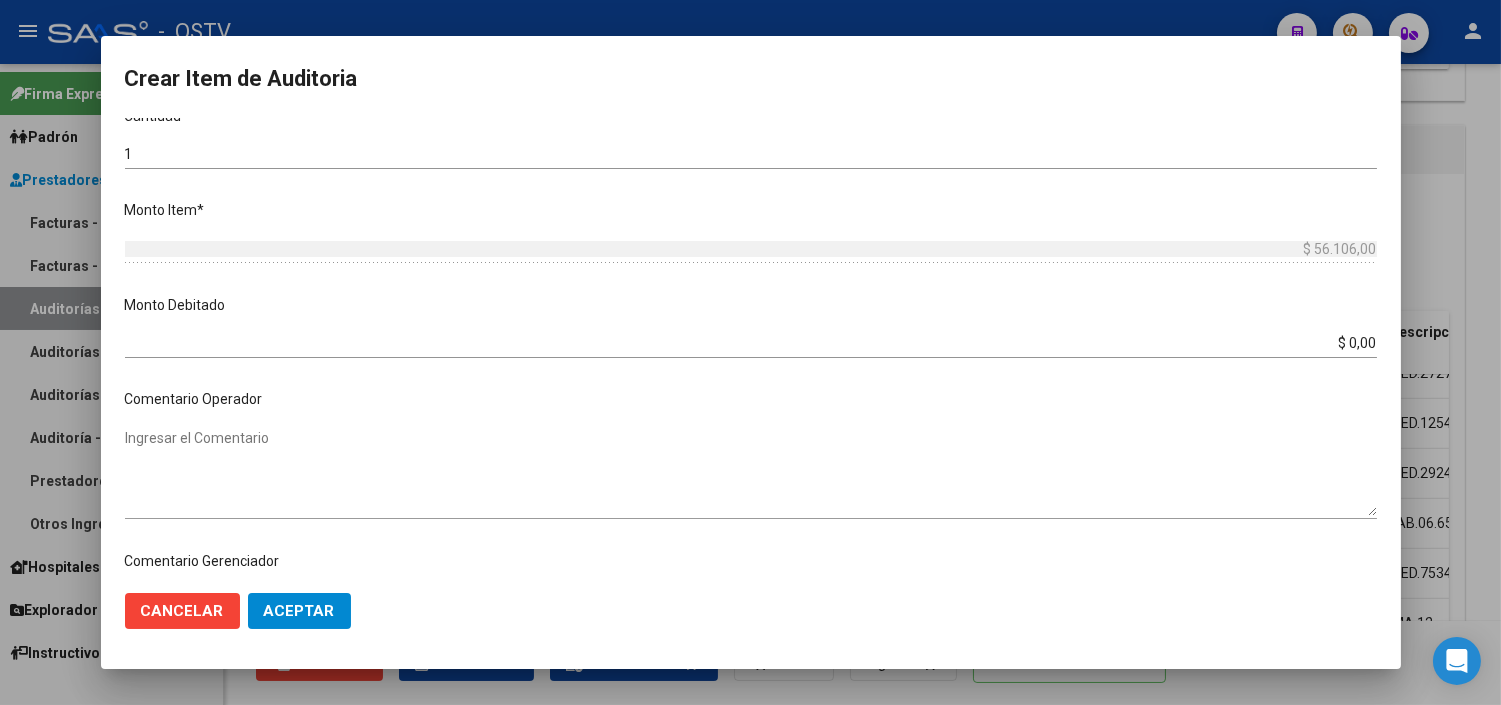 click on "$ 0,00" at bounding box center (751, 343) 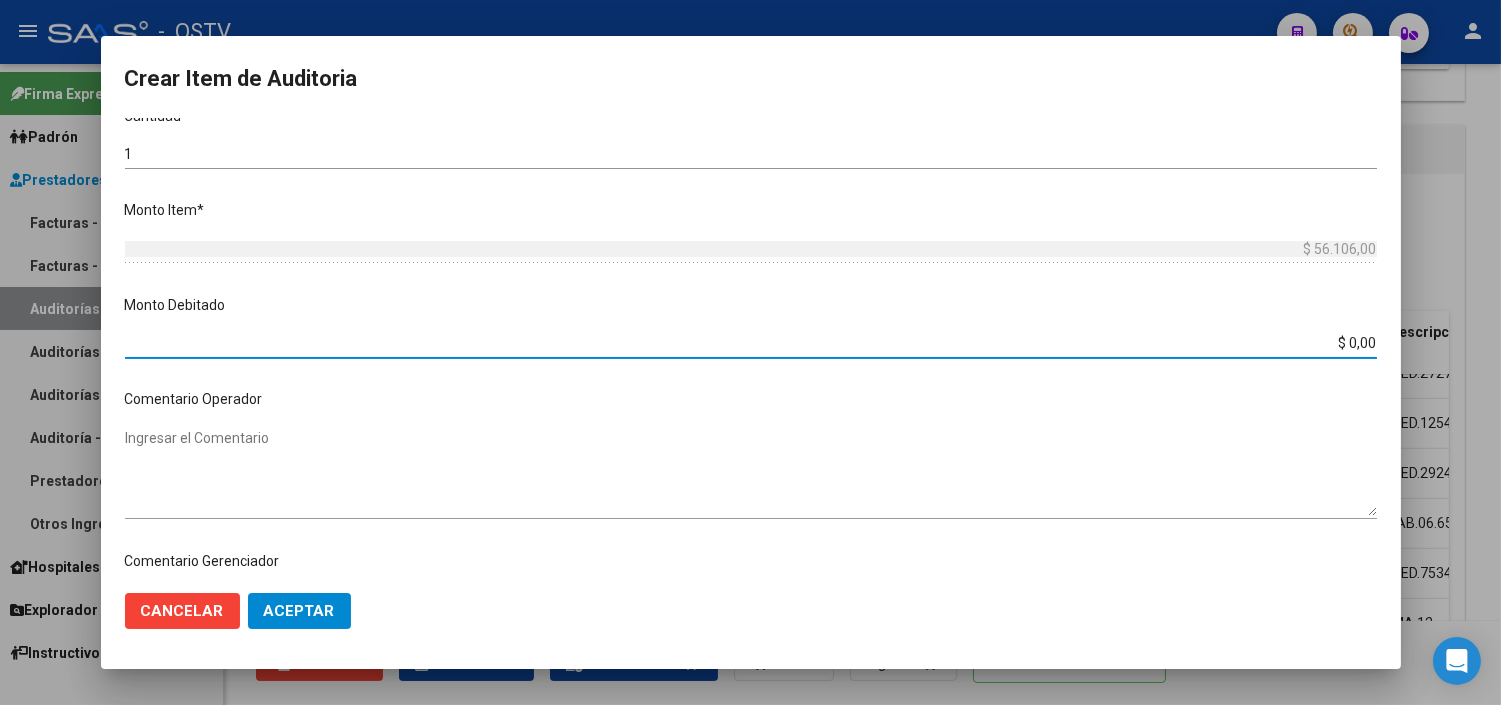 click on "$ 0,00" at bounding box center [751, 343] 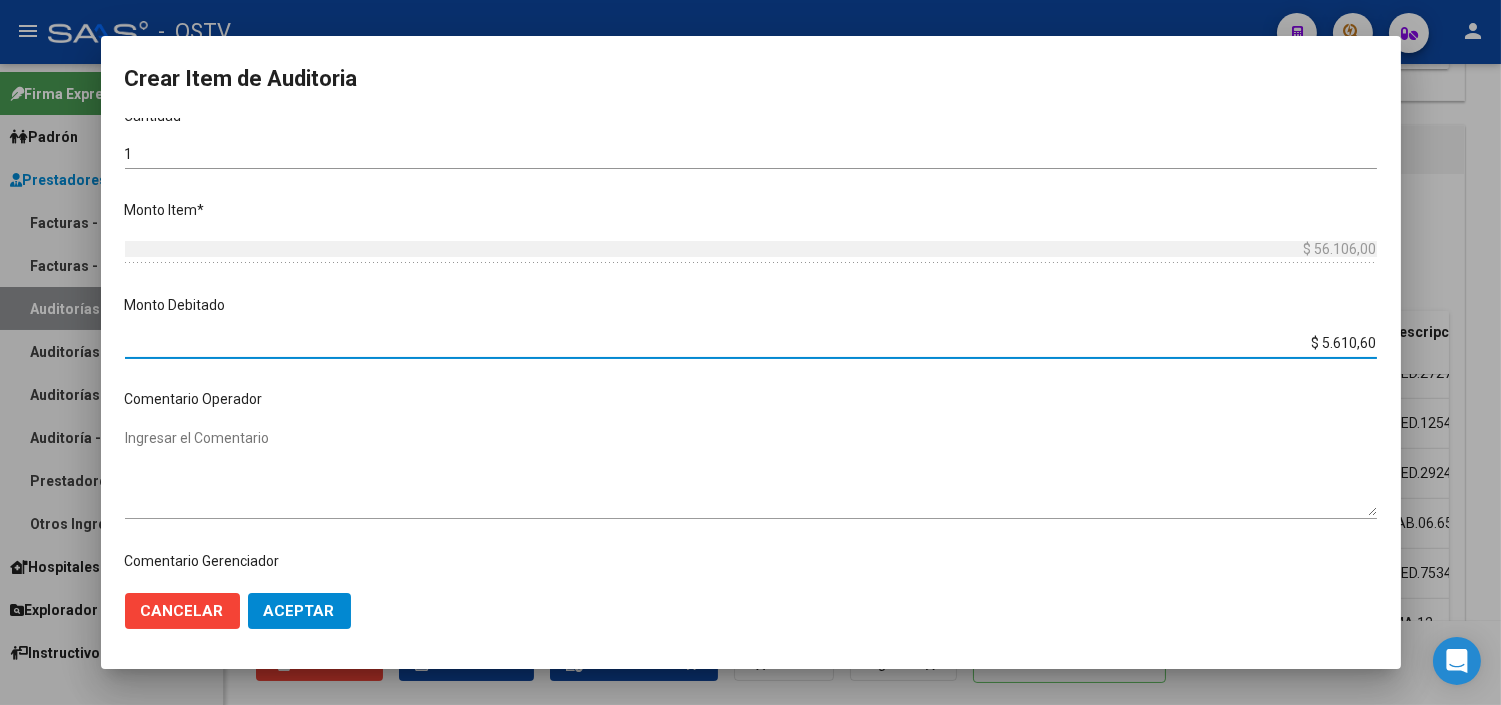 type on "$ 56.106,00" 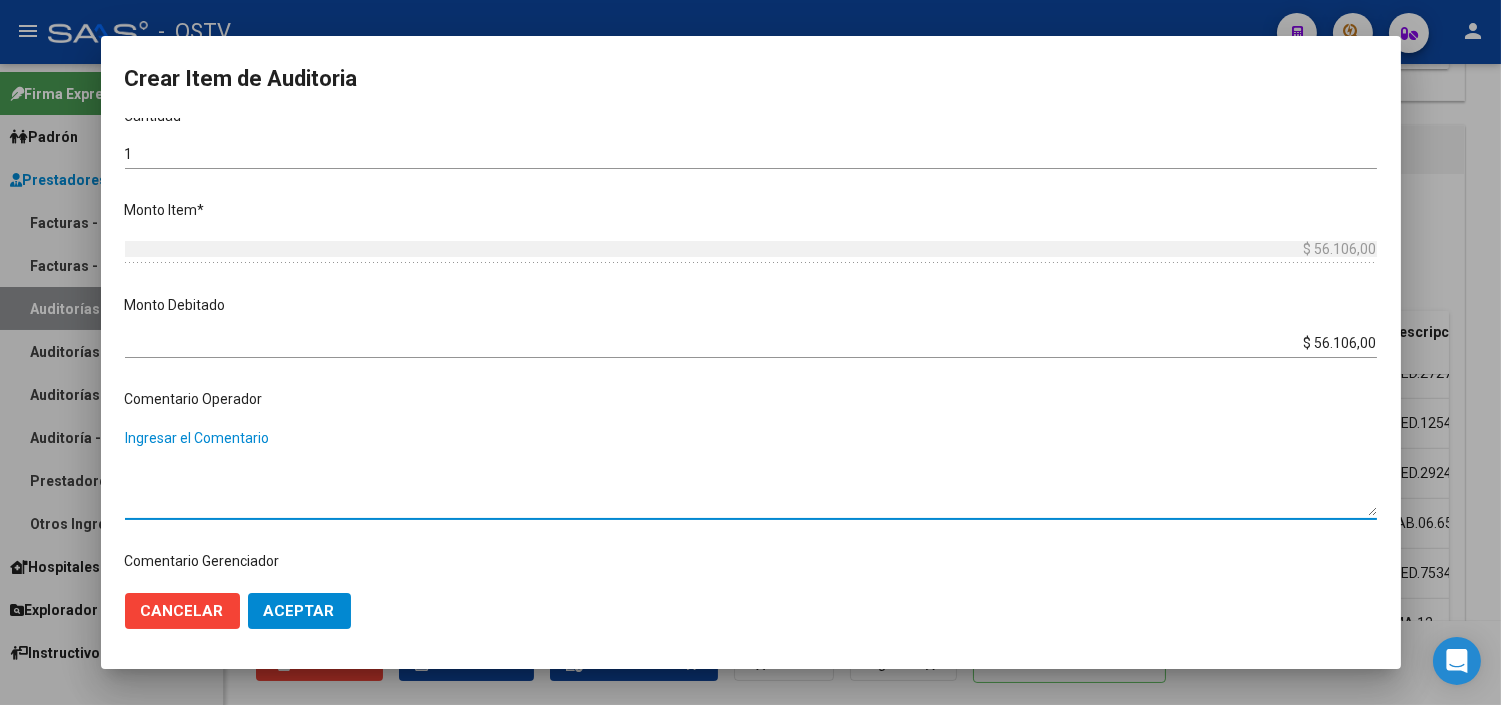 paste on "PRESTACION RECHAZADA MEDIANTE CD POR FALTA DE HC, DE DERIVACION Y DE GESTION DE AUDITORIA COMPARTIDA" 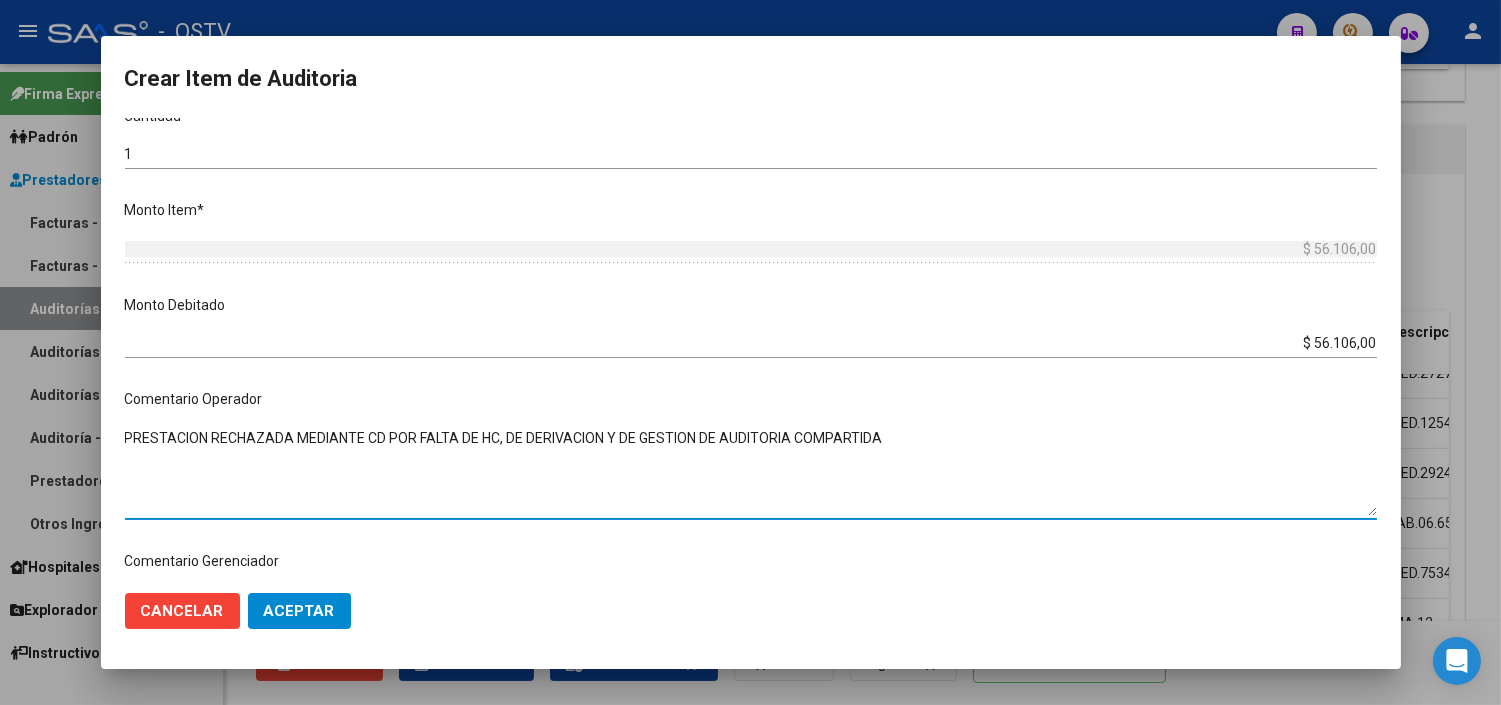 type on "PRESTACION RECHAZADA MEDIANTE CD POR FALTA DE HC, DE DERIVACION Y DE GESTION DE AUDITORIA COMPARTIDA" 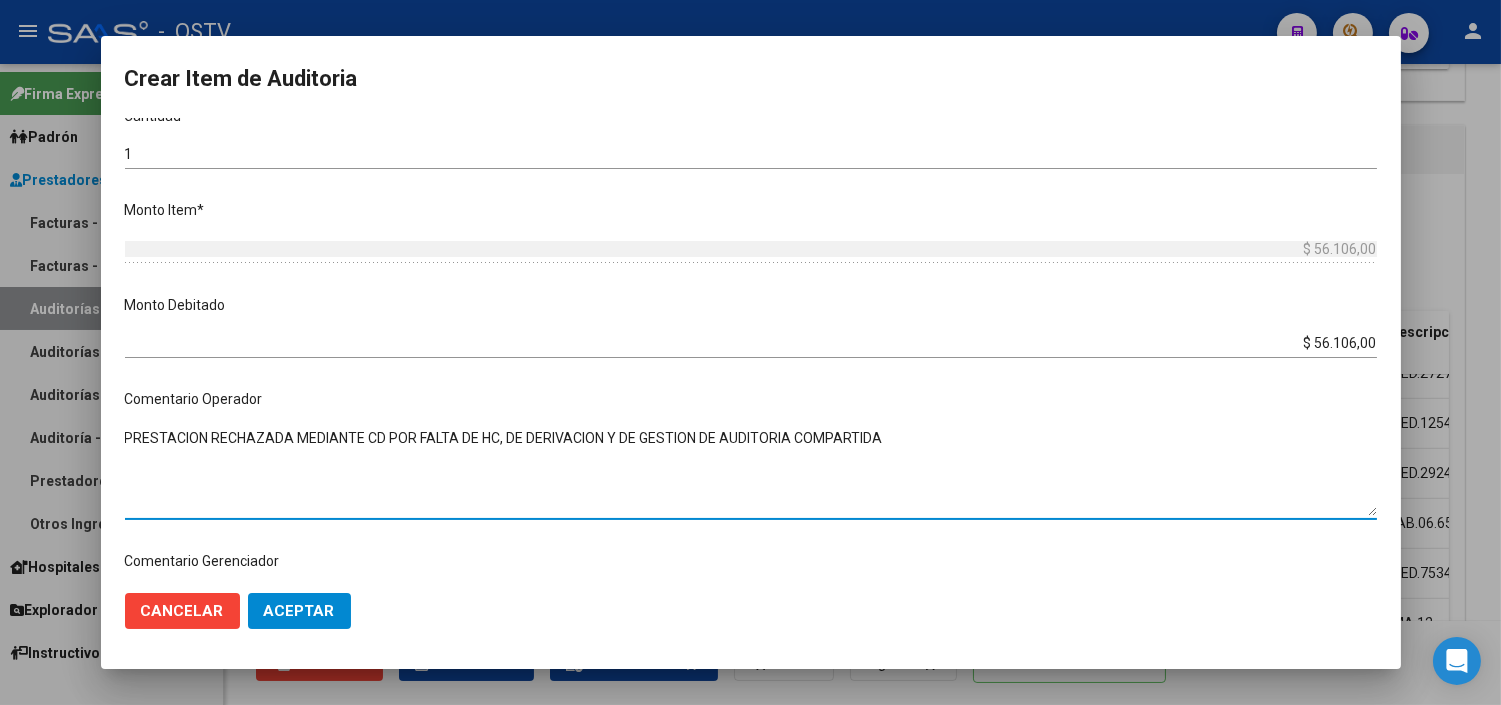 click on "Aceptar" 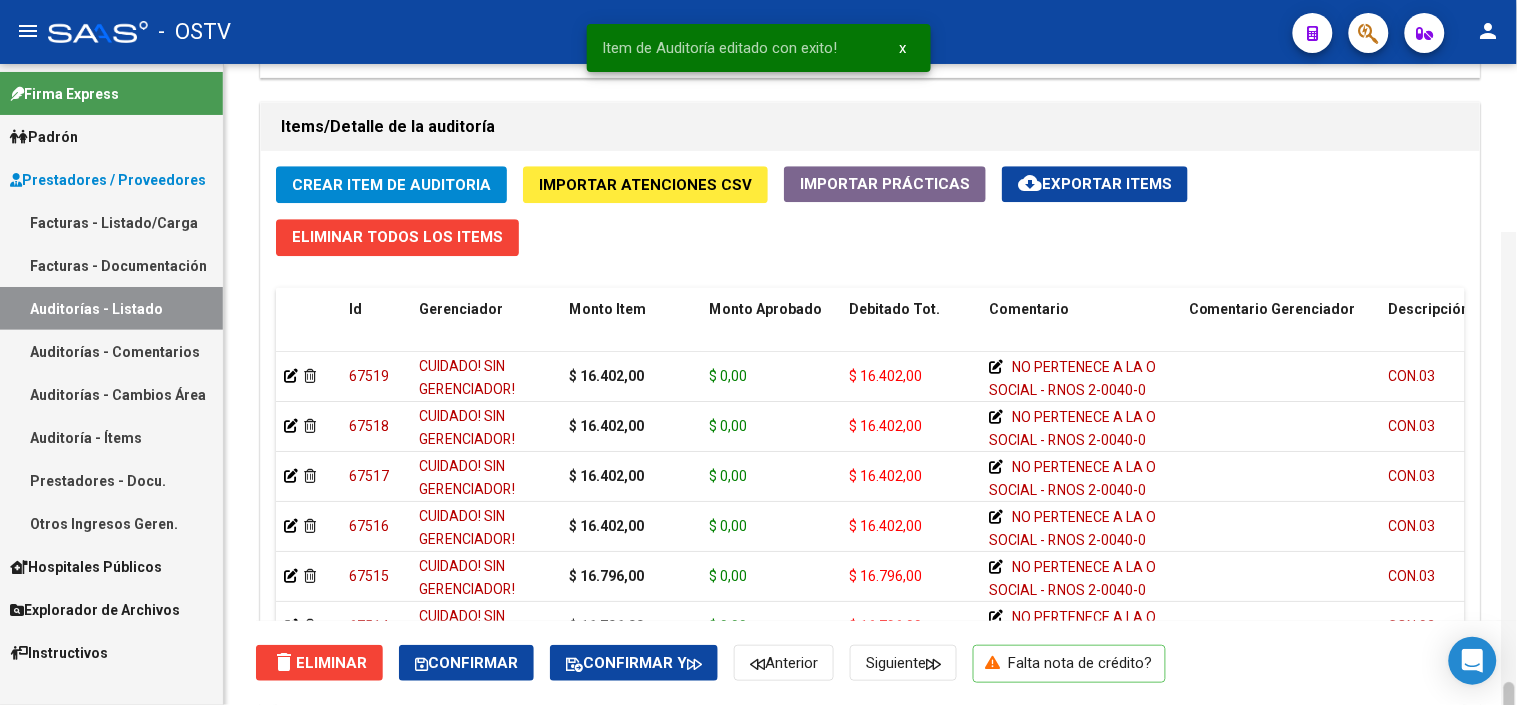 scroll, scrollTop: 1603, scrollLeft: 0, axis: vertical 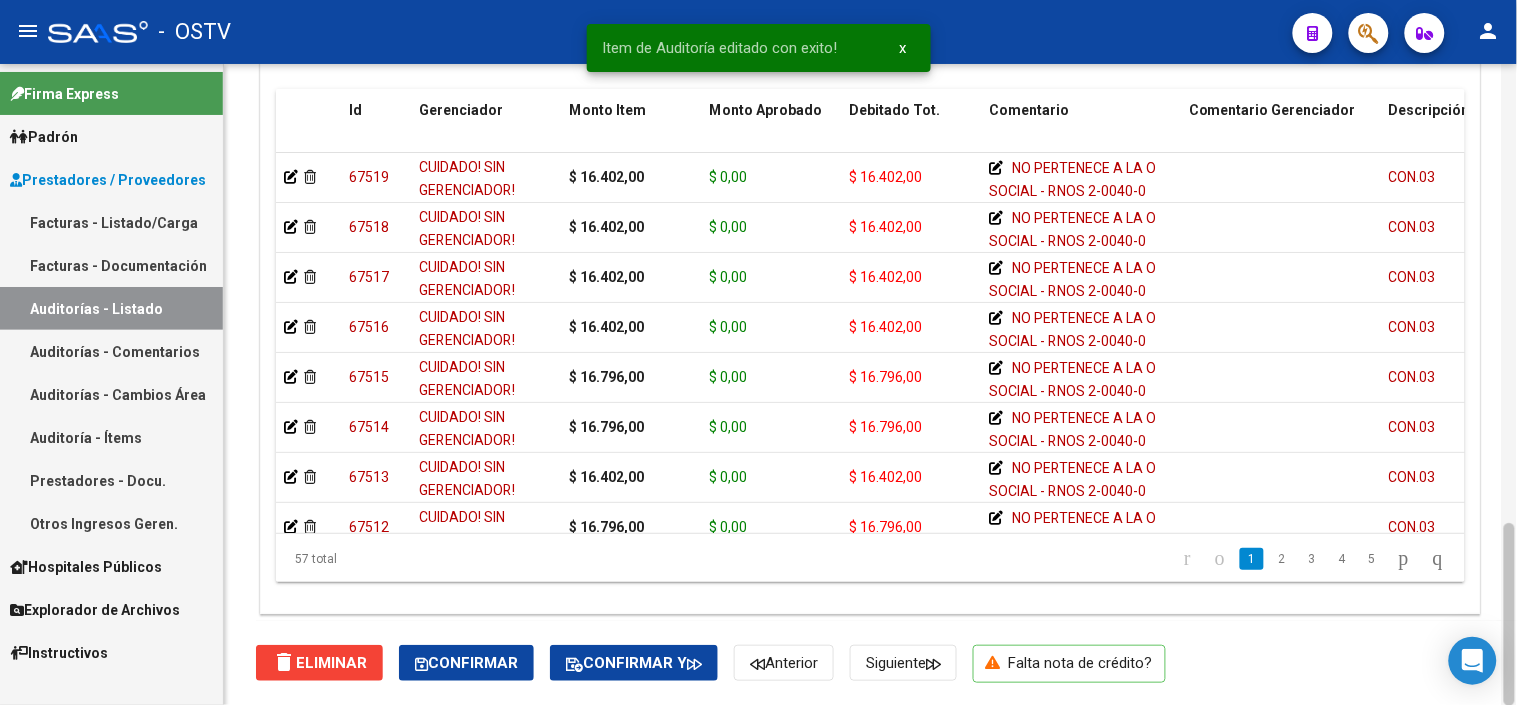drag, startPoint x: 1516, startPoint y: 502, endPoint x: 1516, endPoint y: 594, distance: 92 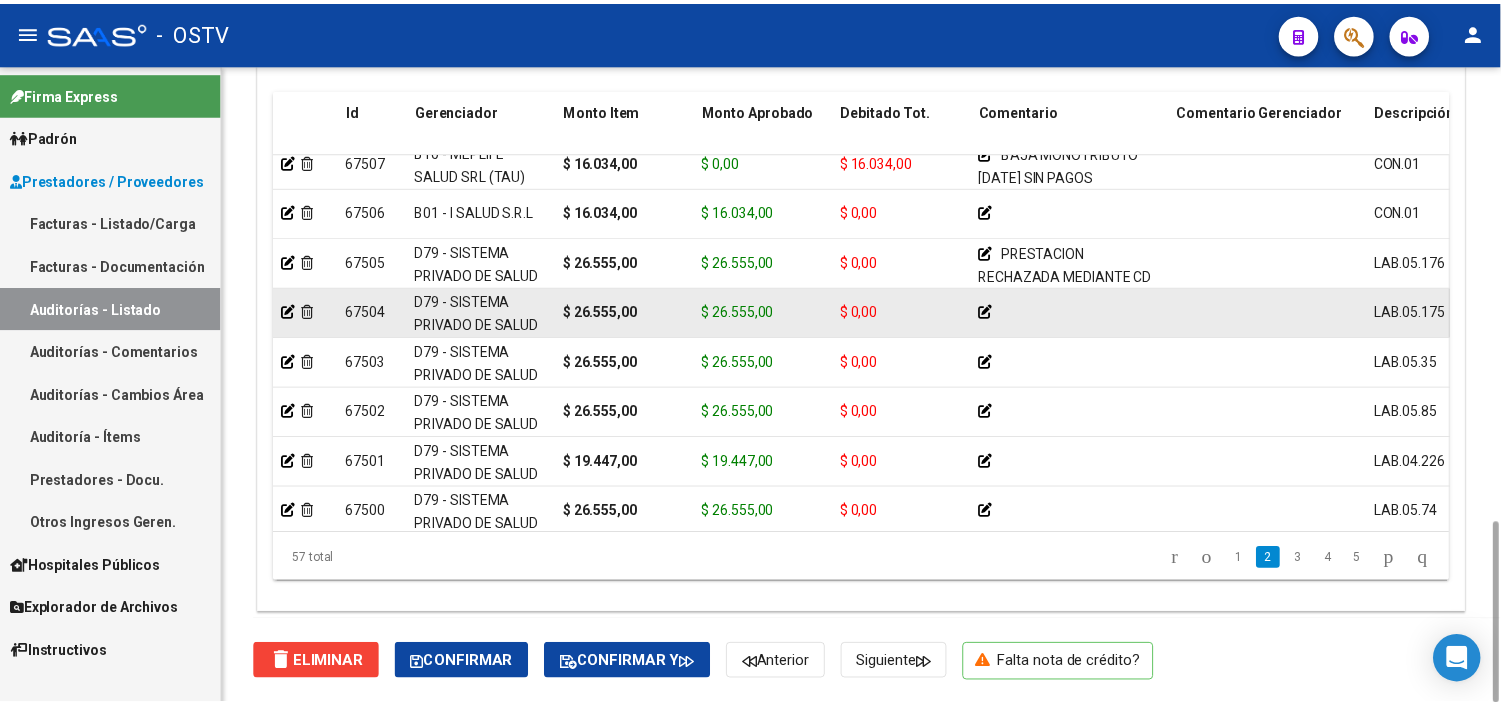 scroll, scrollTop: 612, scrollLeft: 0, axis: vertical 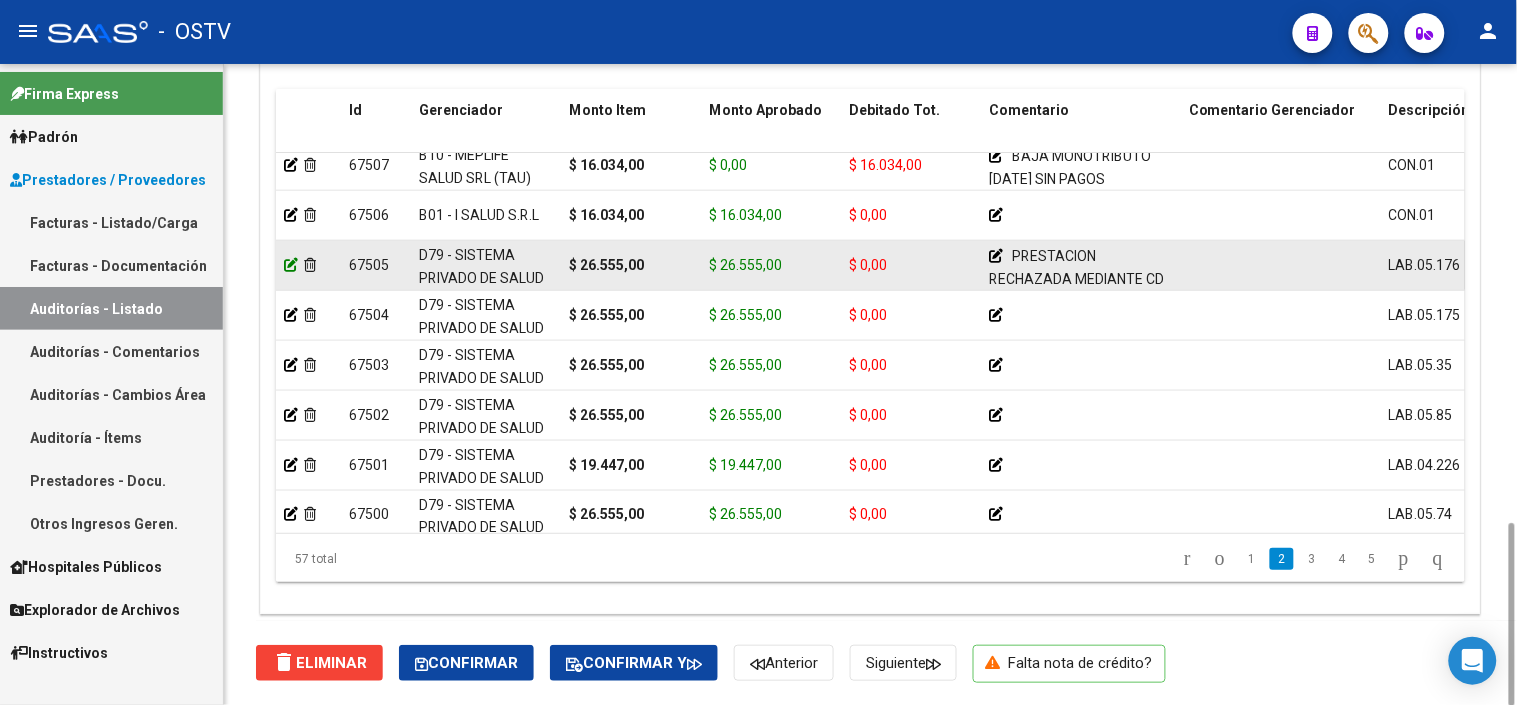 click 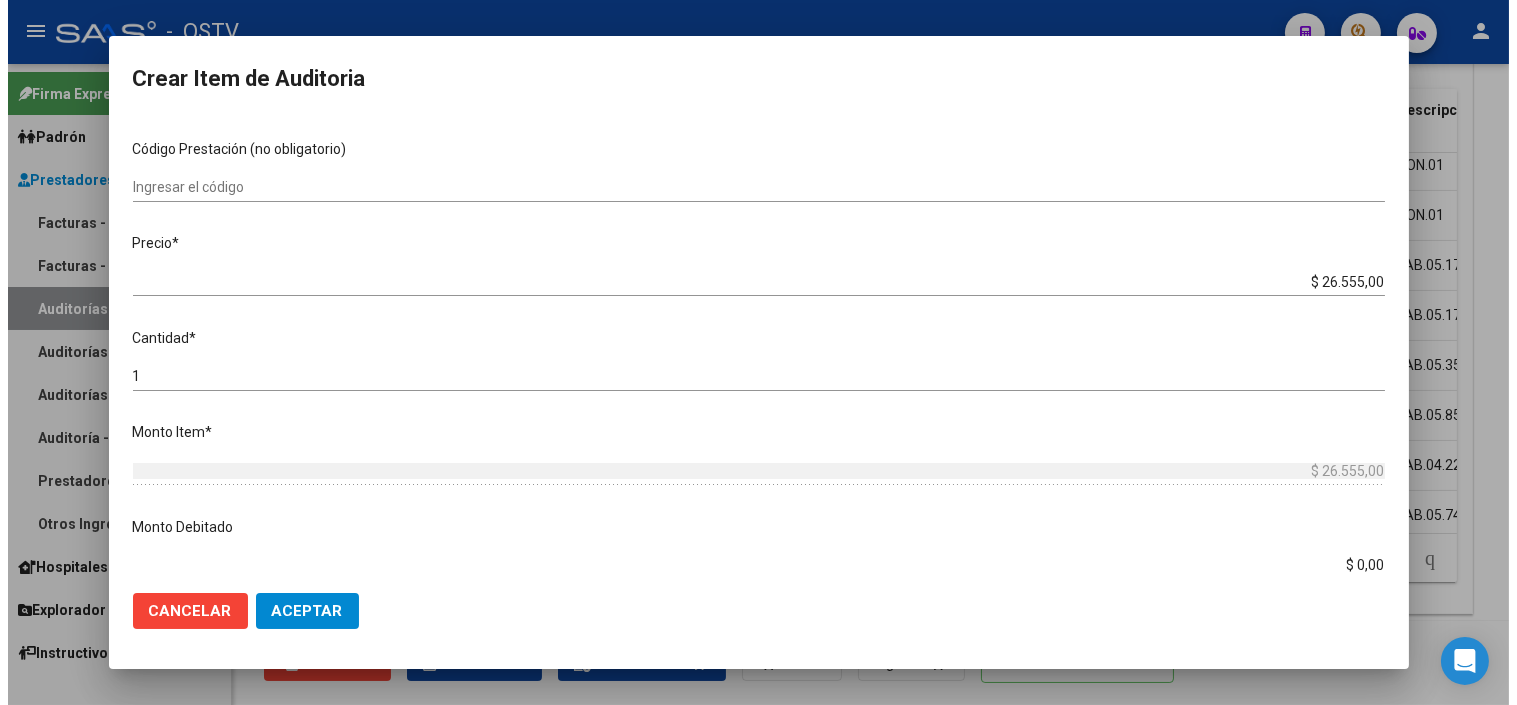 scroll, scrollTop: 444, scrollLeft: 0, axis: vertical 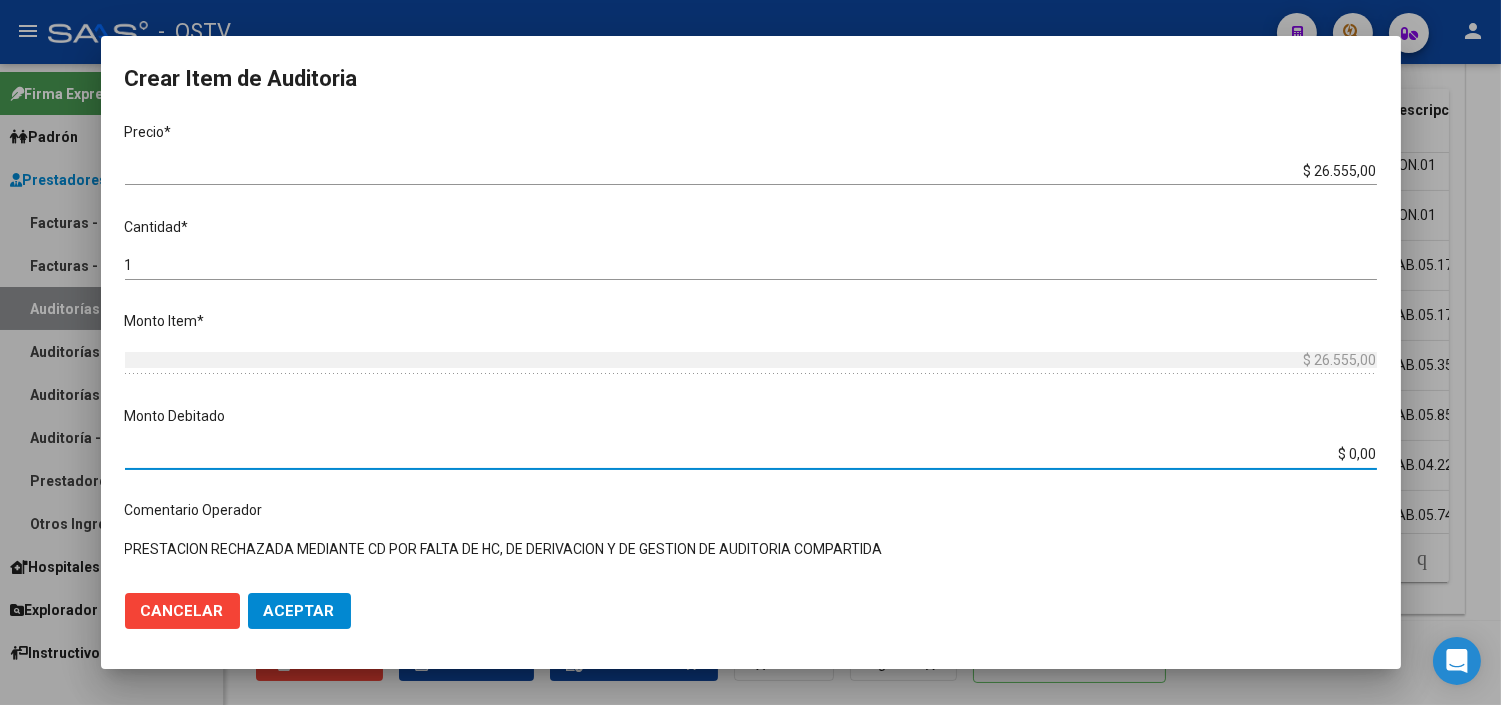 click on "$ 0,00" at bounding box center [751, 454] 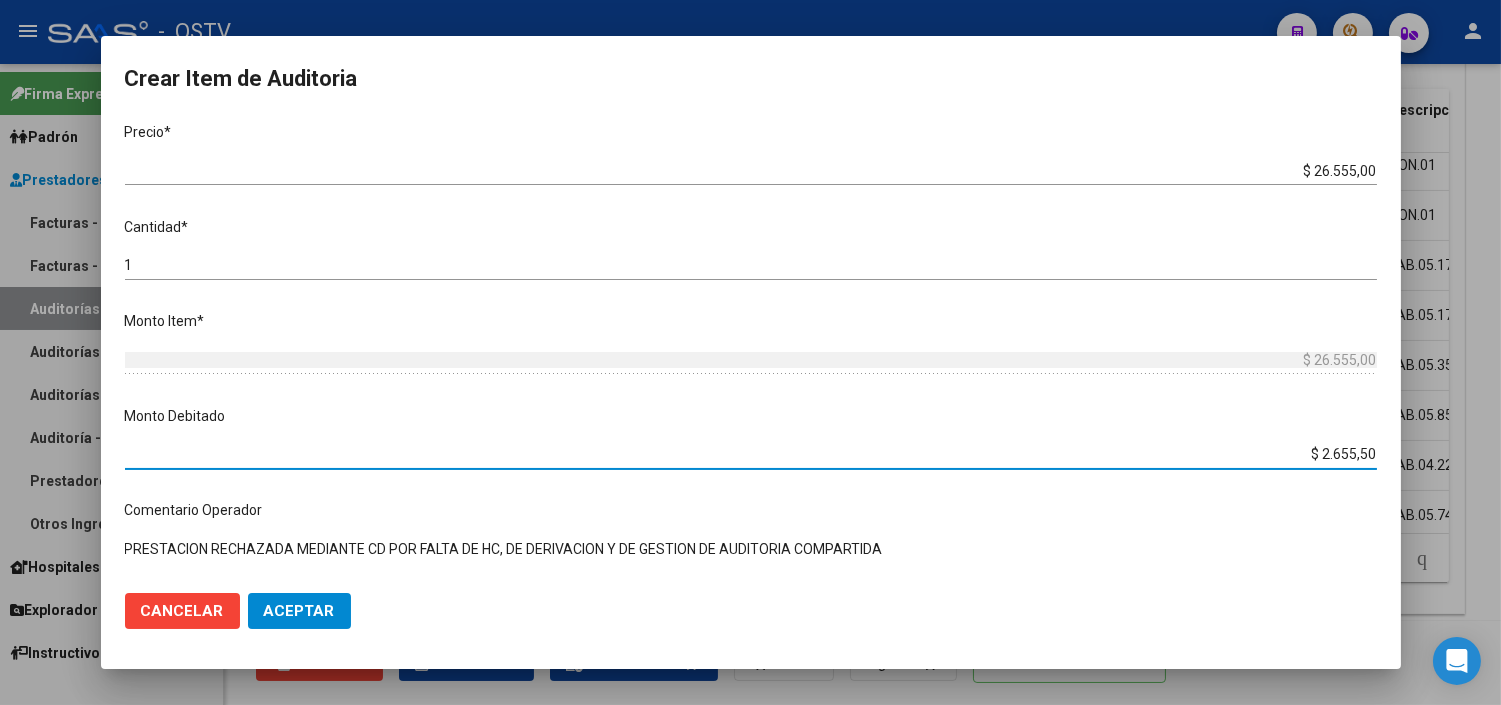 type on "$ 26.555,00" 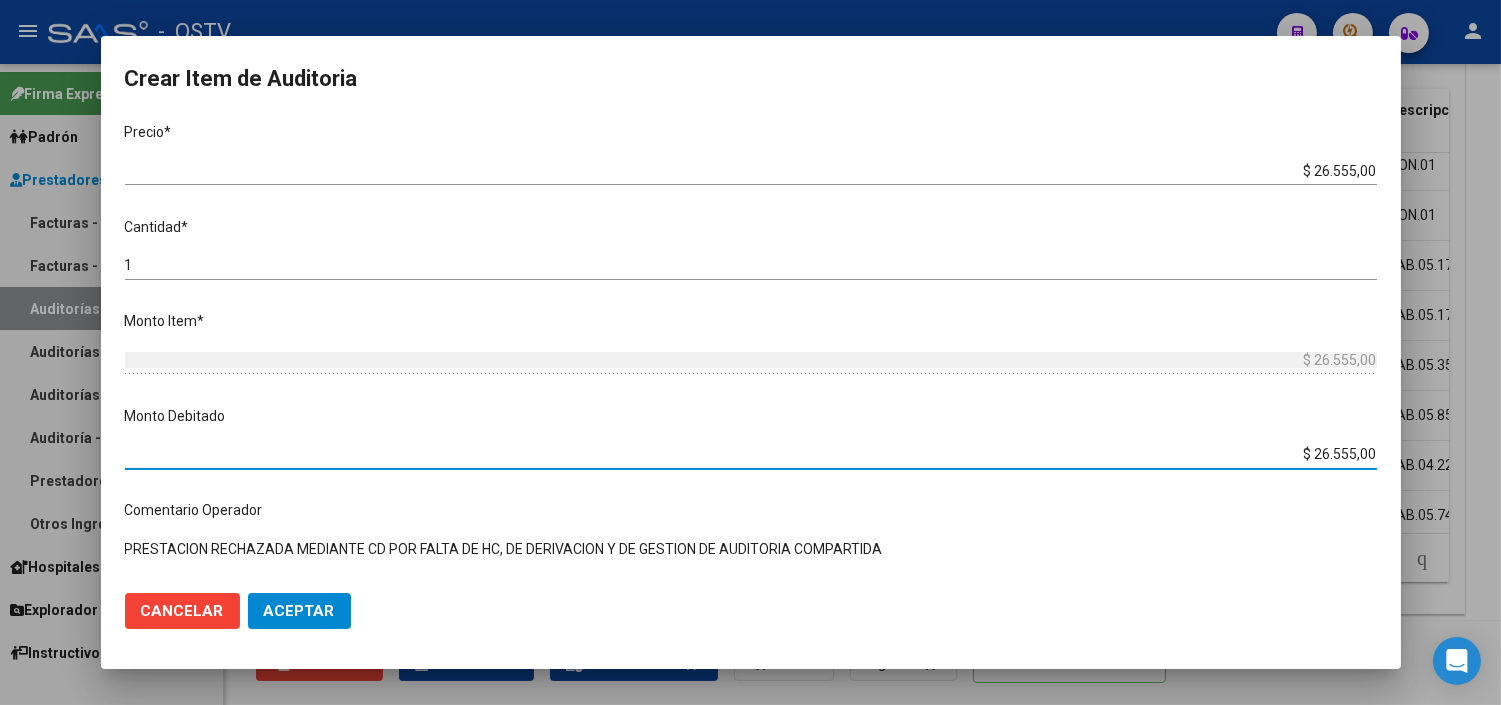 click on "Aceptar" 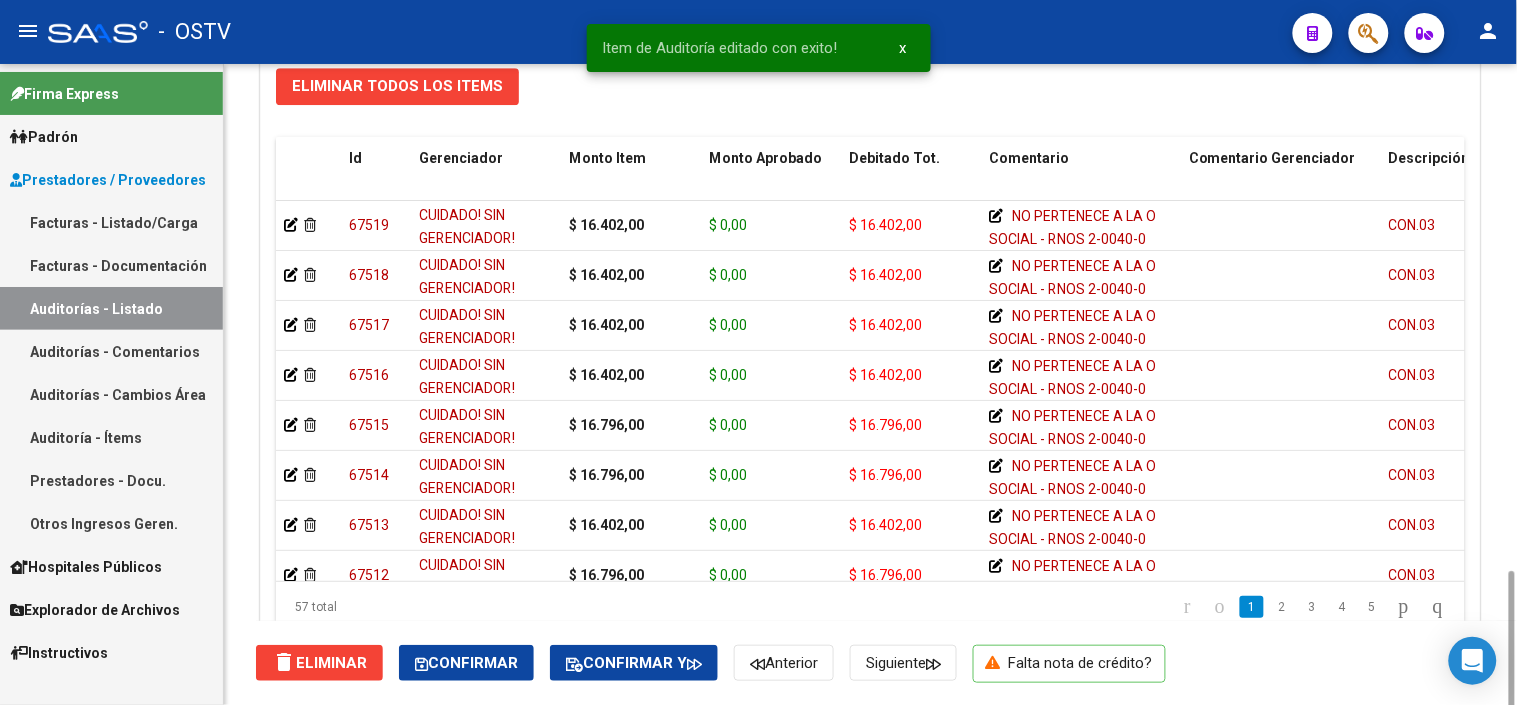 scroll, scrollTop: 1603, scrollLeft: 0, axis: vertical 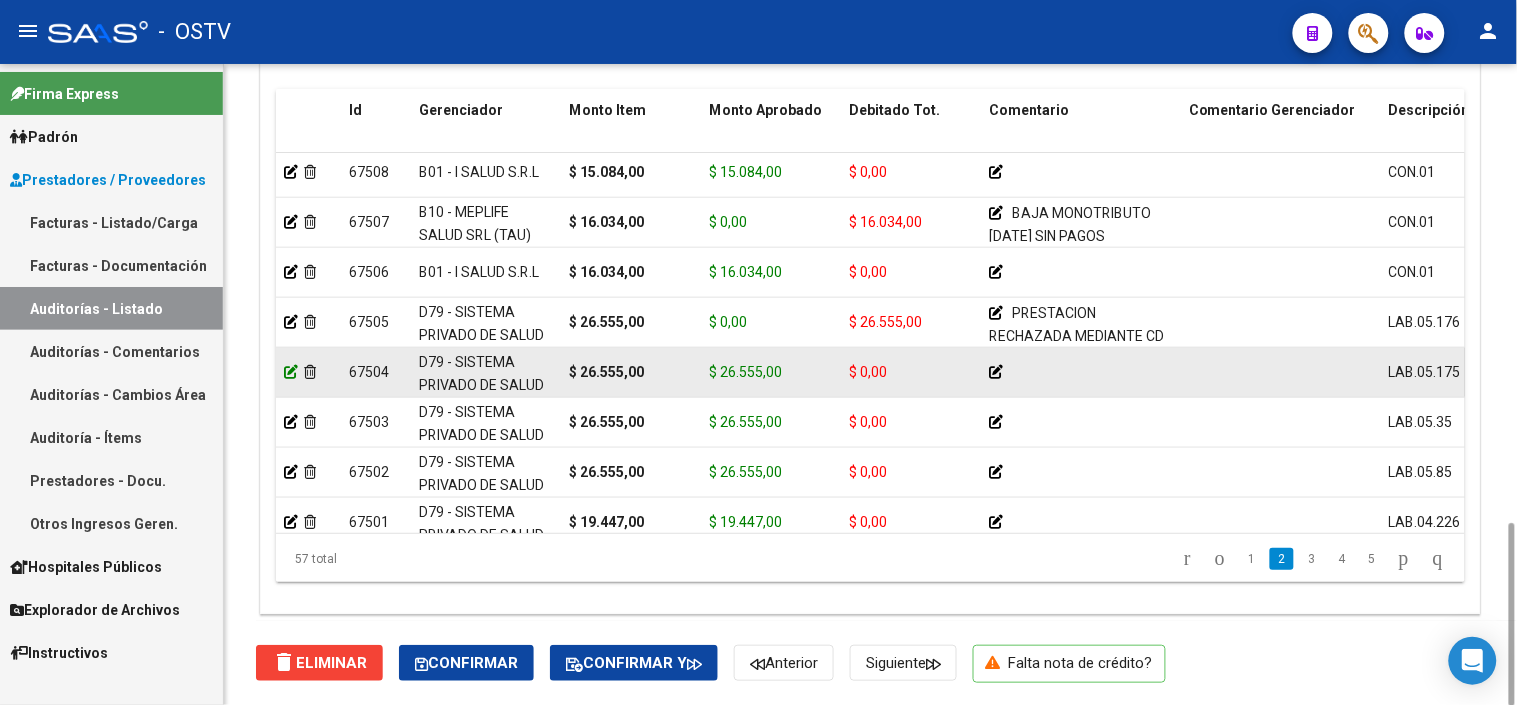 click 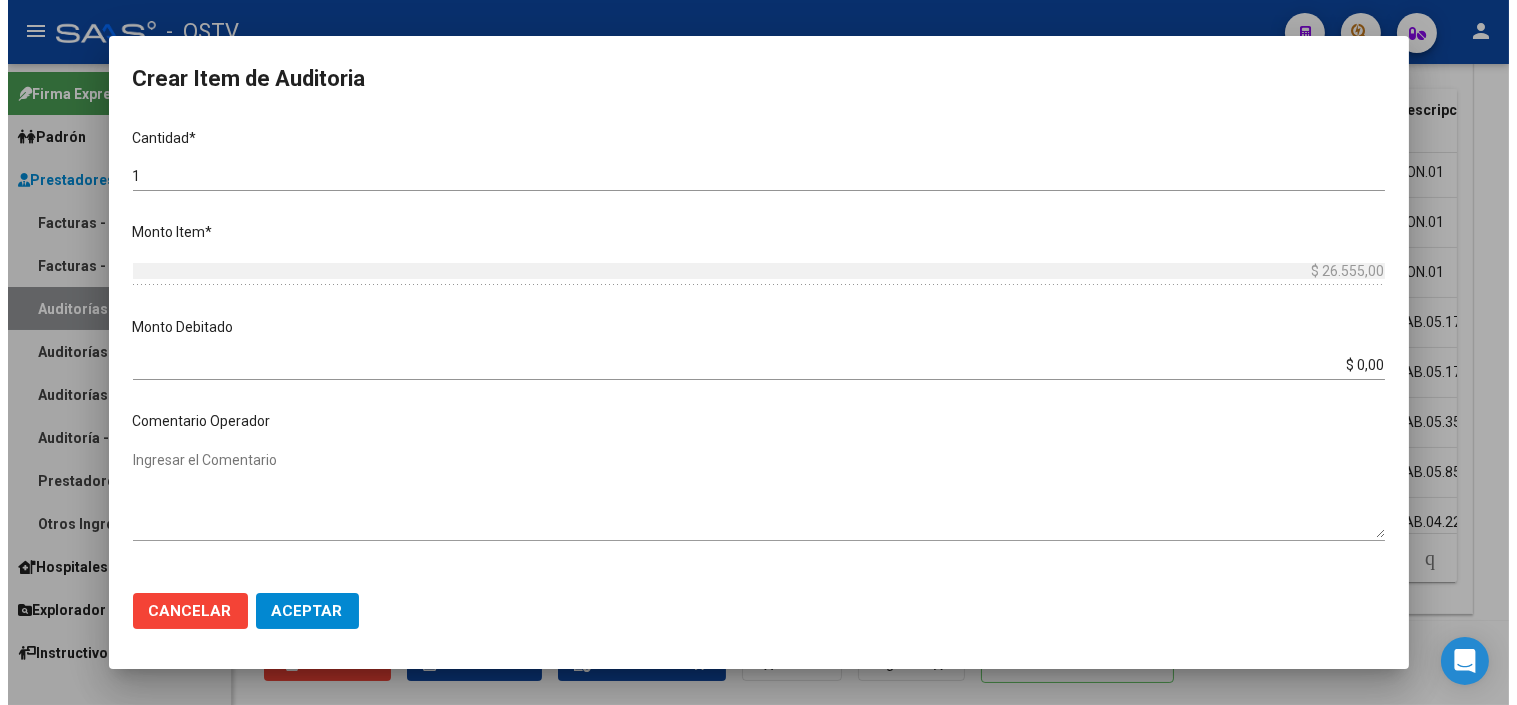 scroll, scrollTop: 555, scrollLeft: 0, axis: vertical 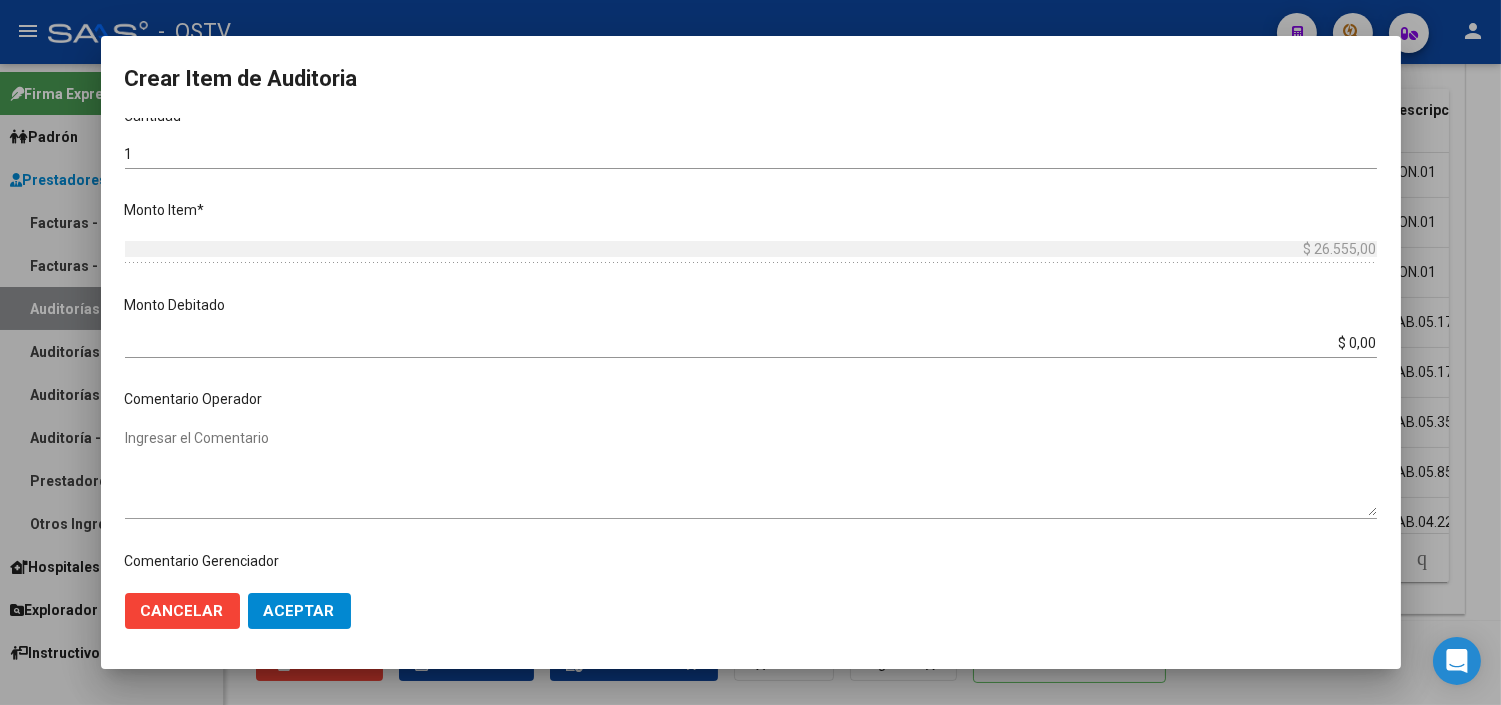 click on "$ 0,00" at bounding box center (751, 343) 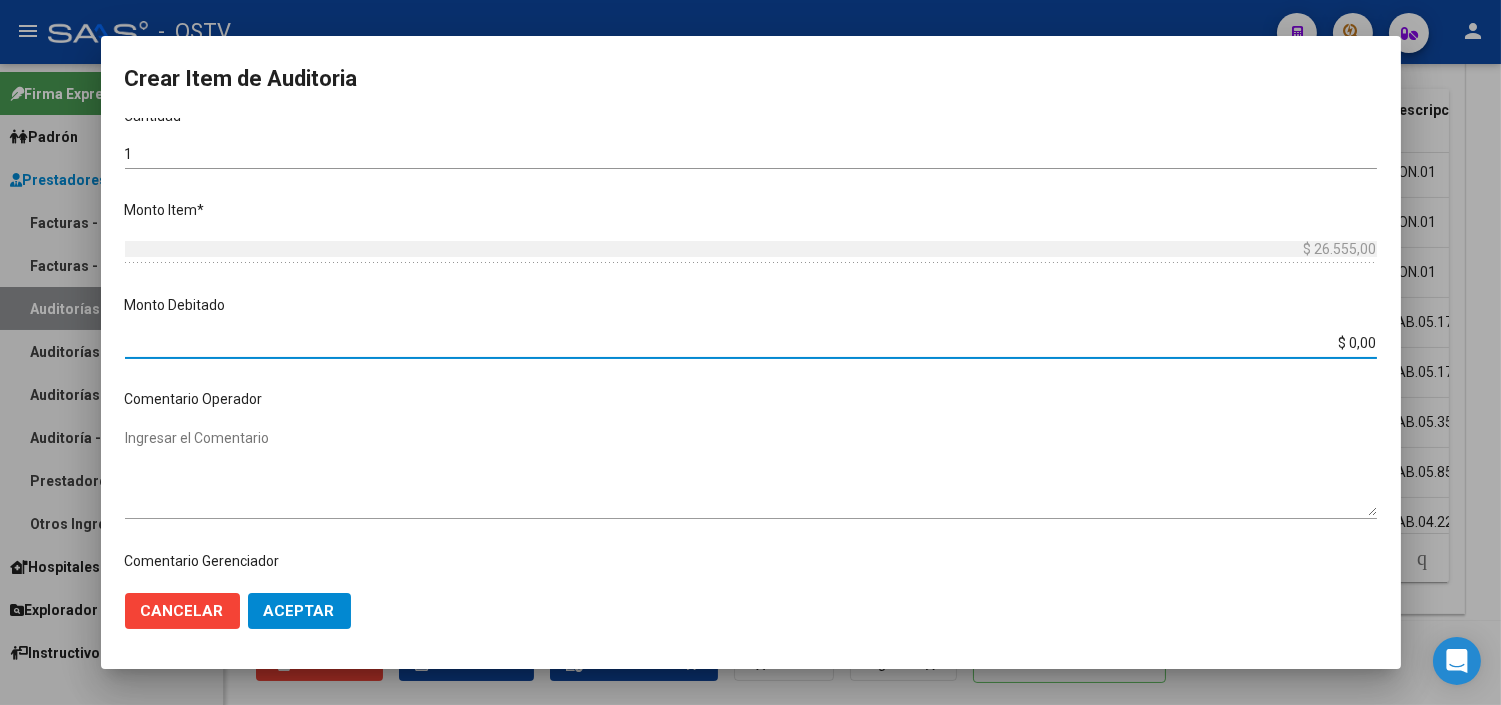 click on "$ 0,00" at bounding box center [751, 343] 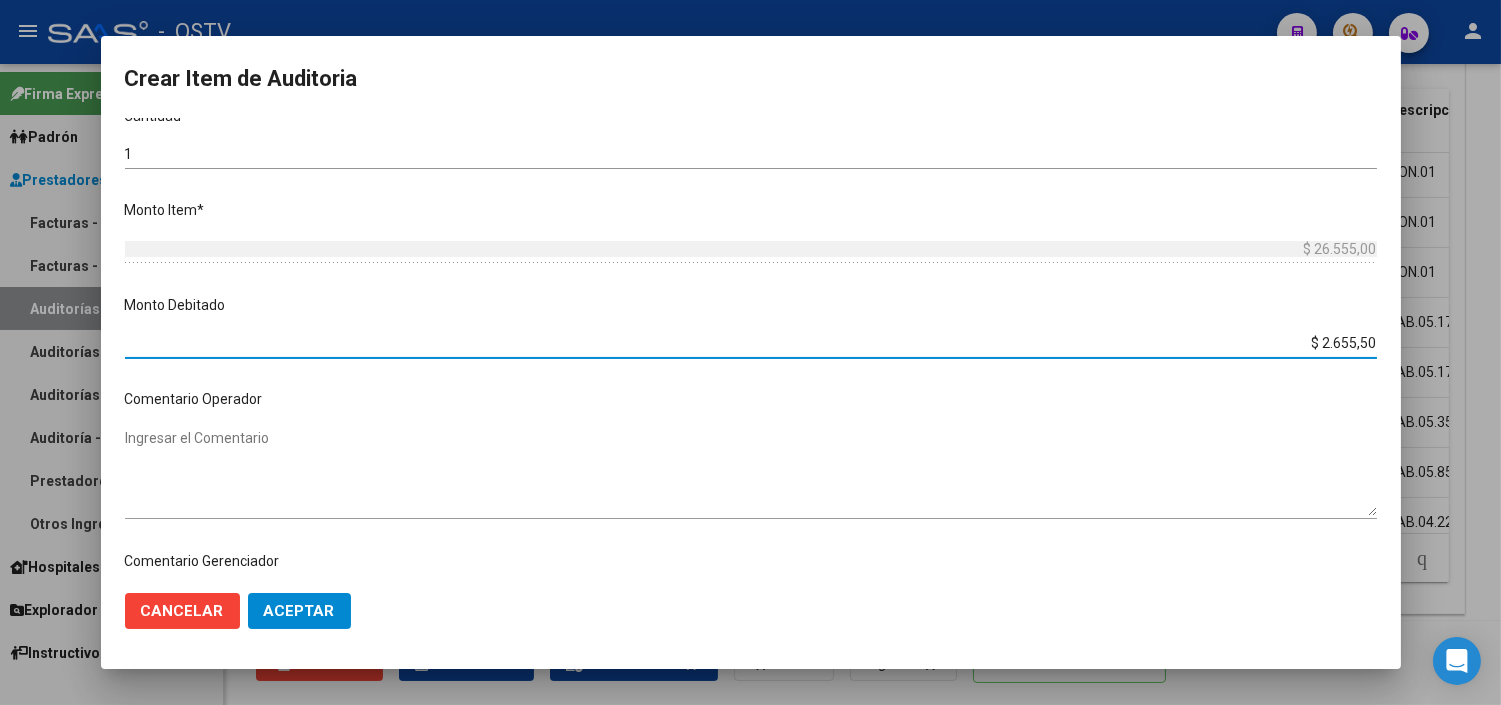 type on "$ 26.555,00" 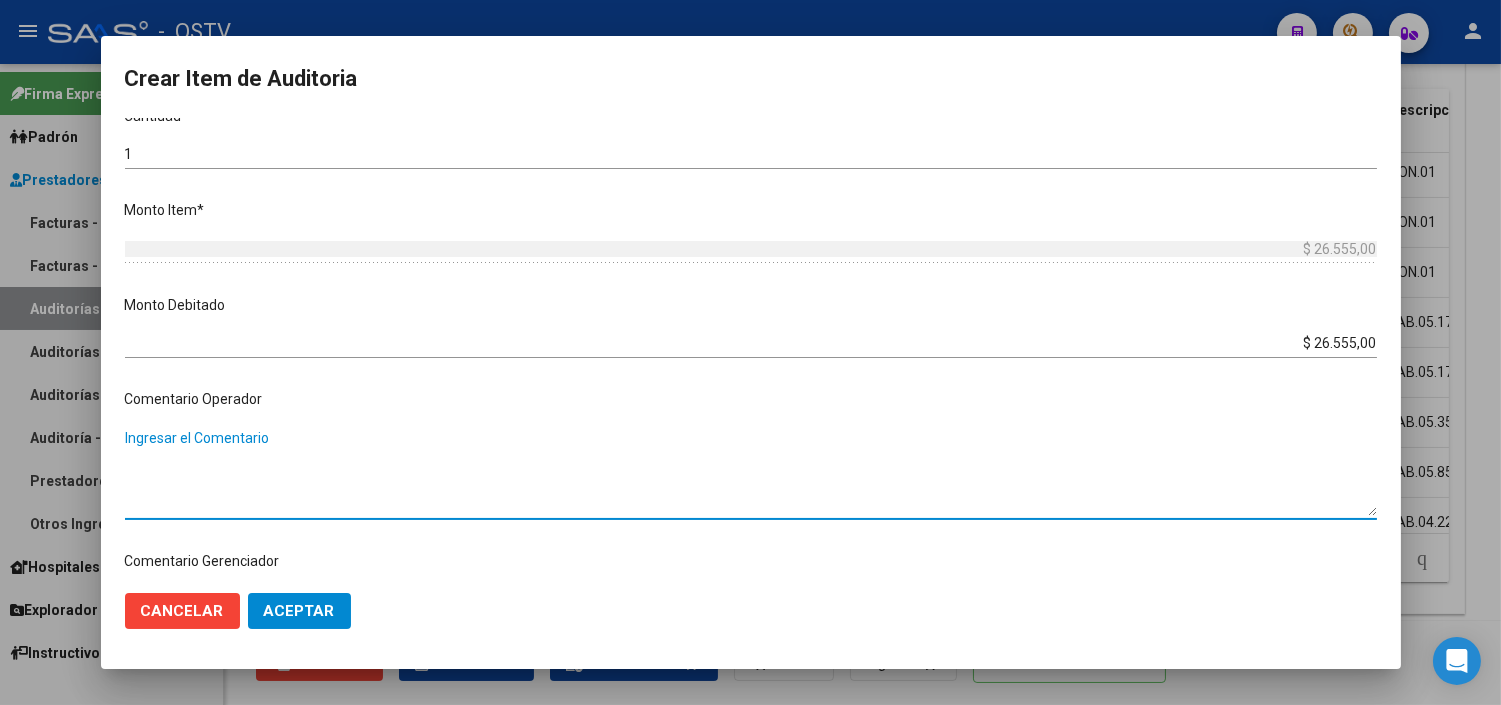 paste on "PRESTACION RECHAZADA MEDIANTE CD POR FALTA DE HC, DE DERIVACION Y DE GESTION DE AUDITORIA COMPARTIDA" 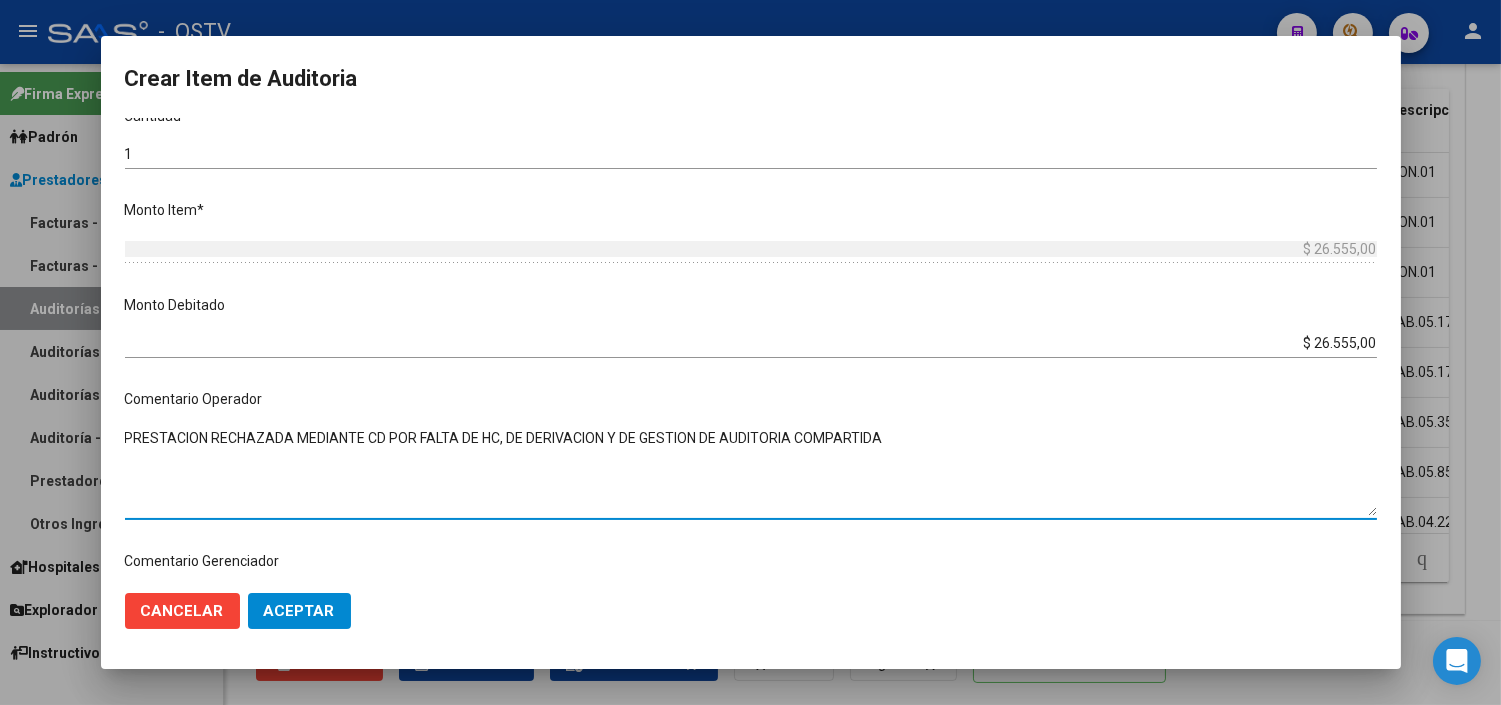 click on "$ 26.555,00" at bounding box center (751, 343) 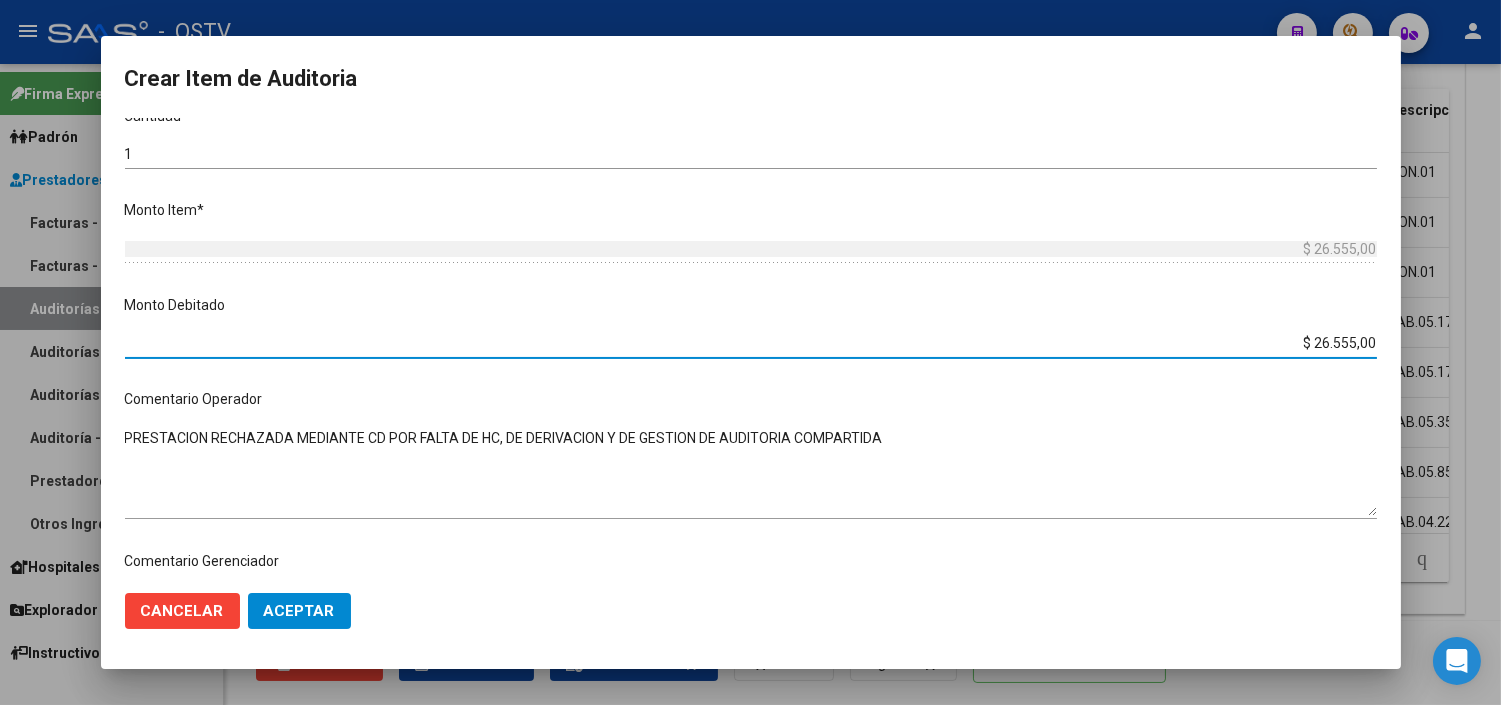 click on "Aceptar" 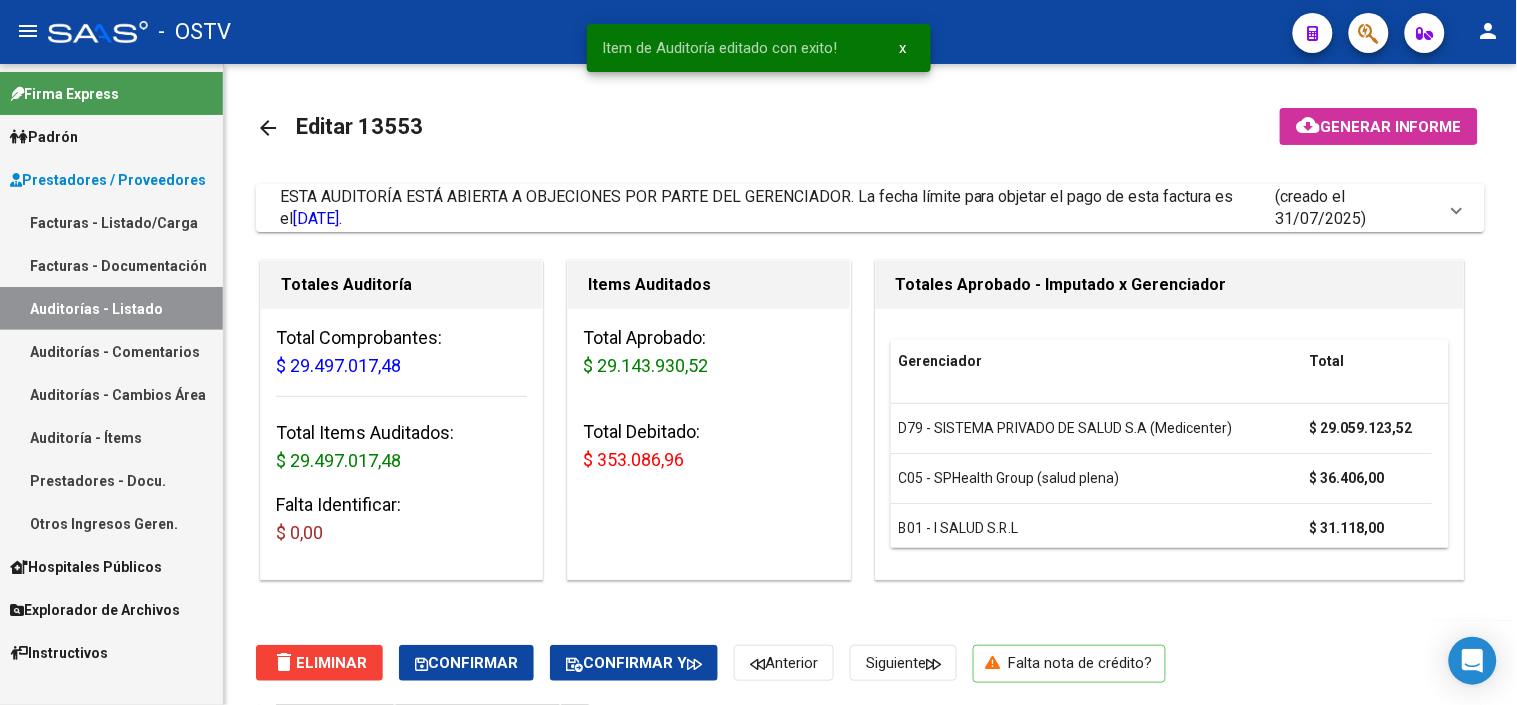 scroll, scrollTop: 1603, scrollLeft: 0, axis: vertical 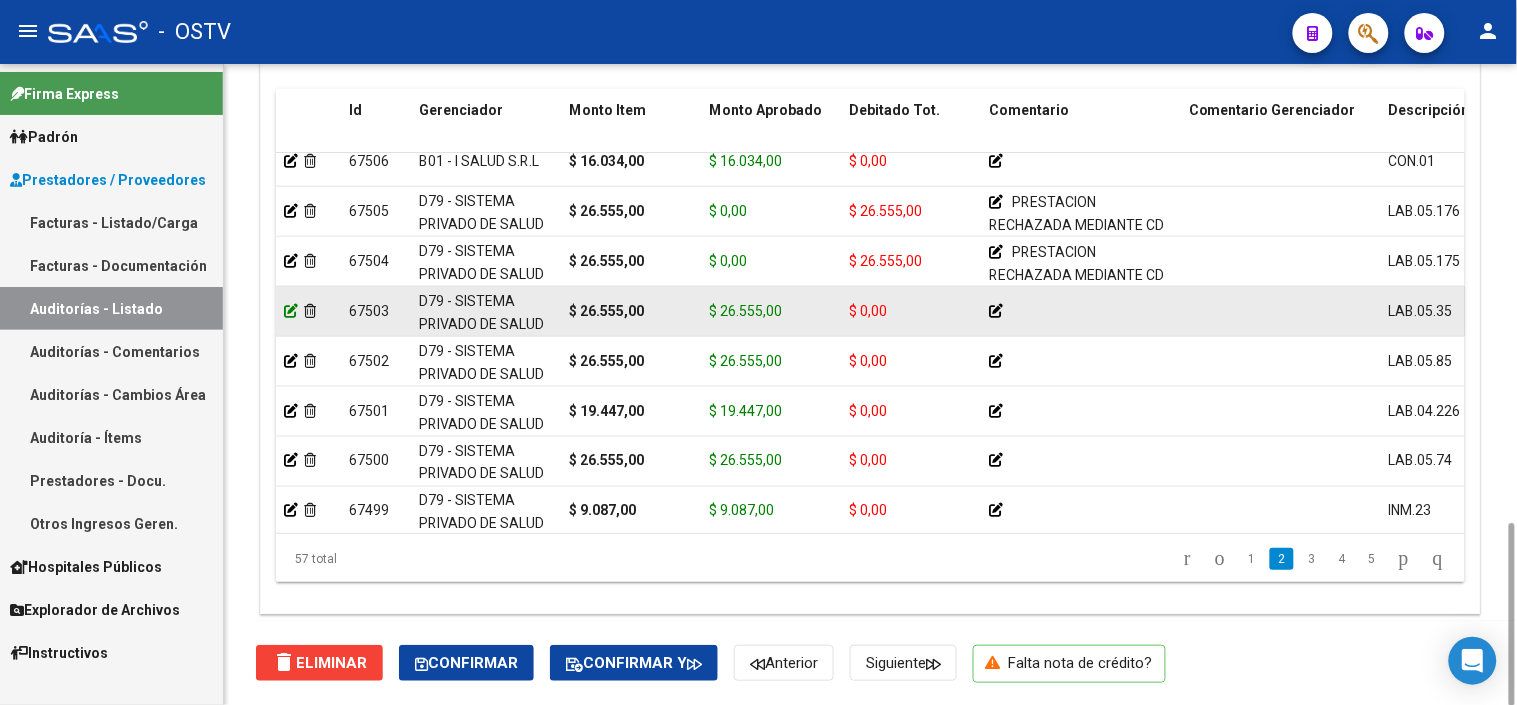 click 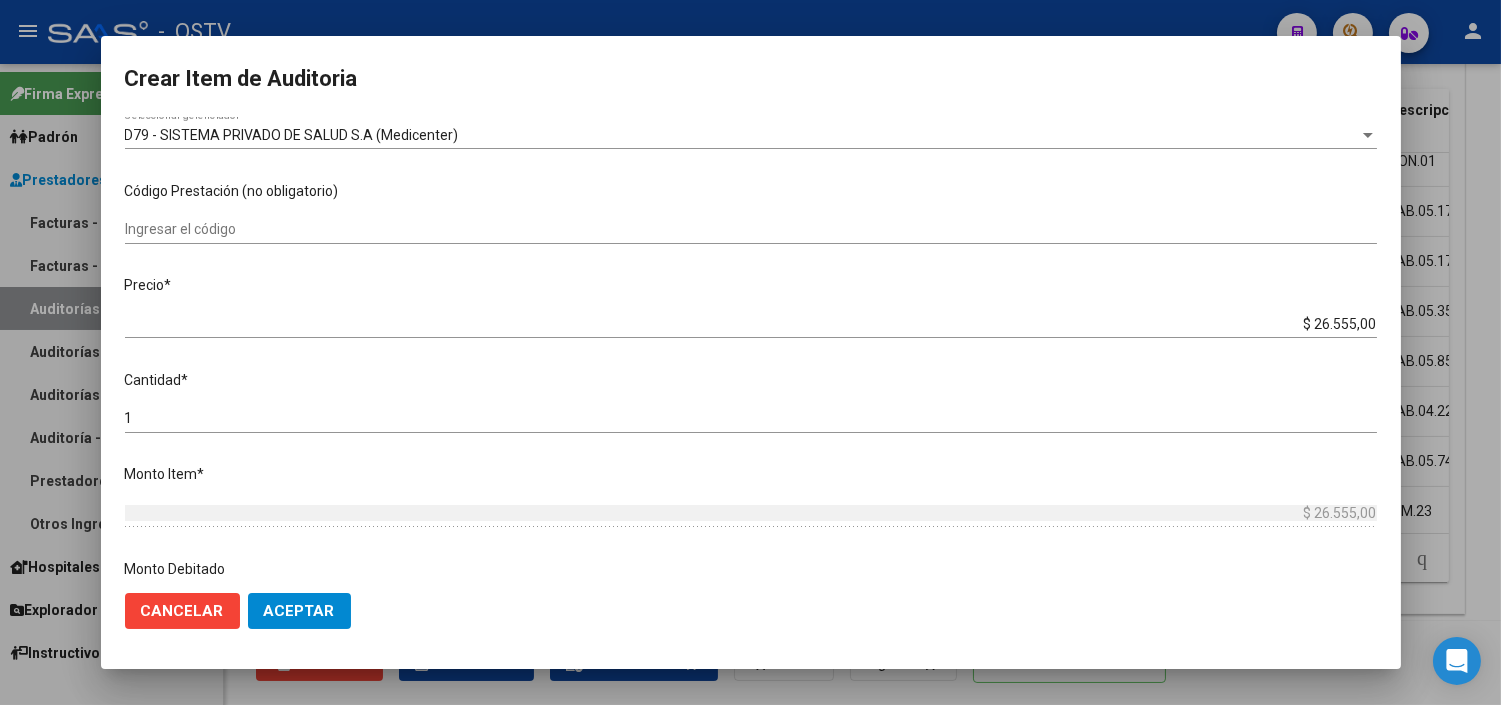 scroll, scrollTop: 333, scrollLeft: 0, axis: vertical 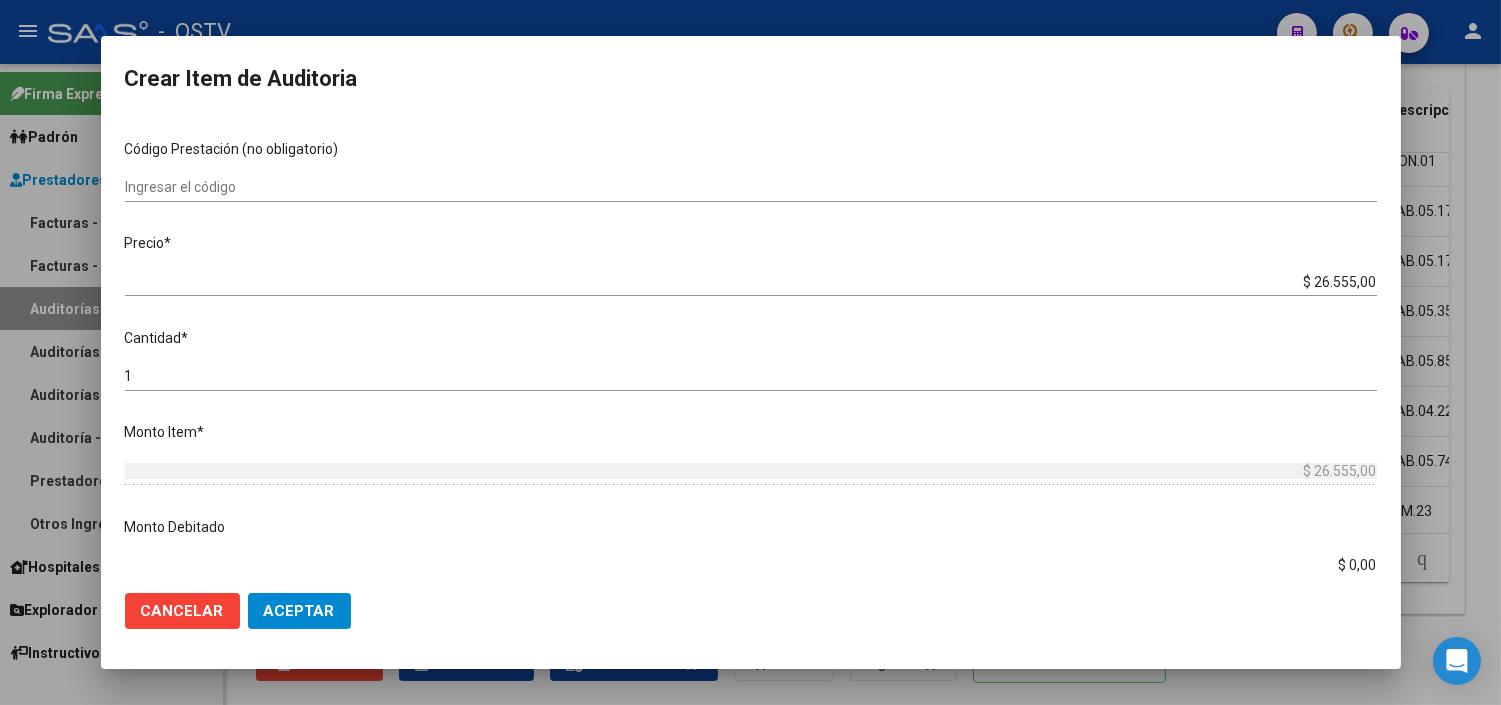 click on "$ 0,00" at bounding box center [751, 565] 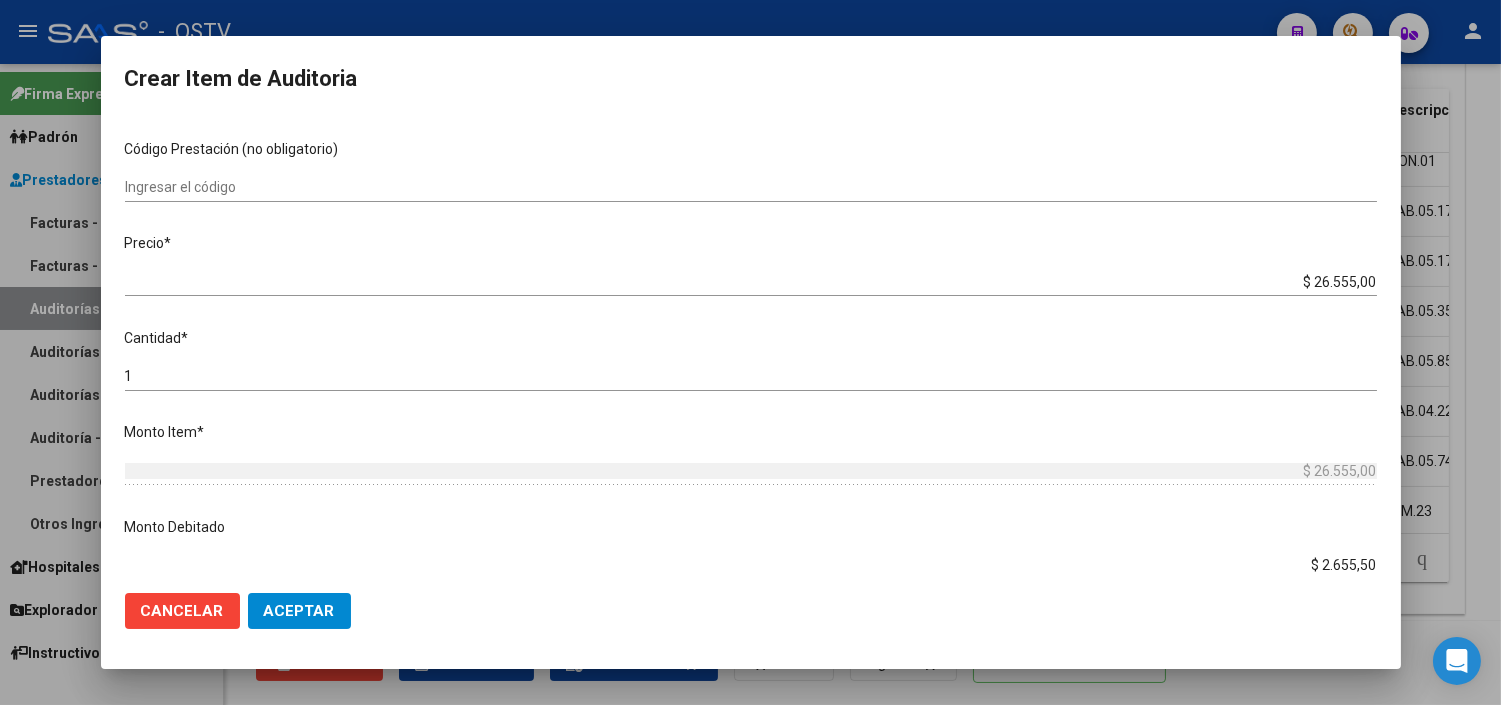 type on "$ 26.555,00" 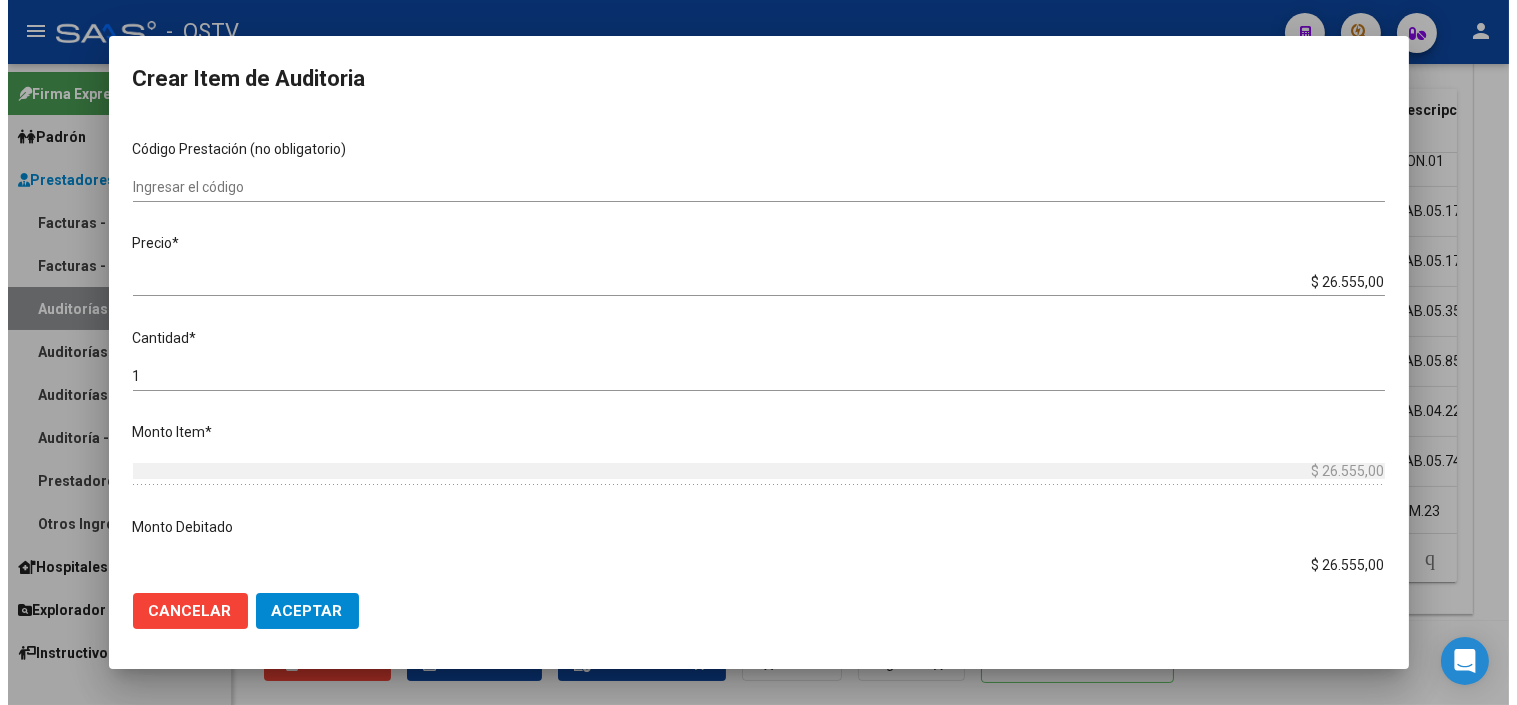 scroll, scrollTop: 644, scrollLeft: 0, axis: vertical 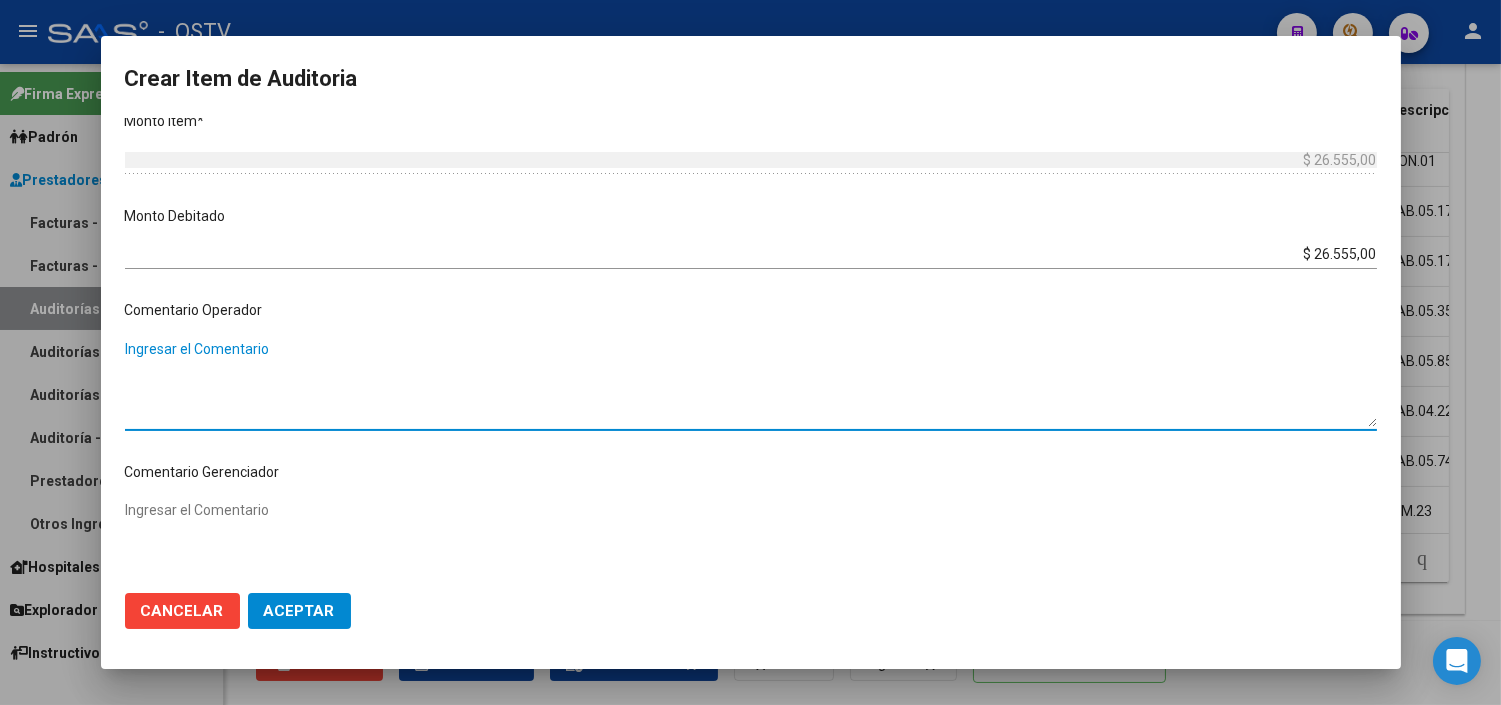 paste on "PRESTACION RECHAZADA MEDIANTE CD POR FALTA DE HC, DE DERIVACION Y DE GESTION DE AUDITORIA COMPARTIDA" 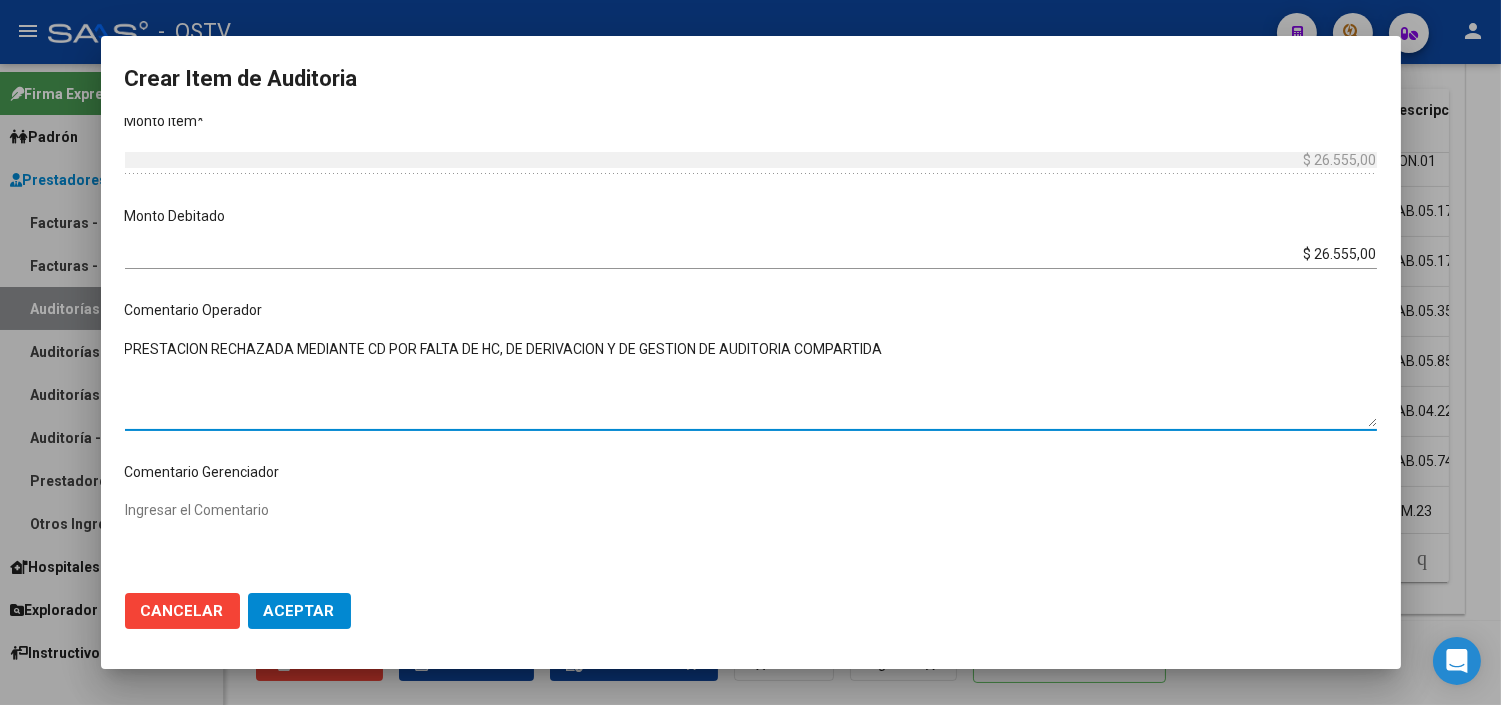 type on "PRESTACION RECHAZADA MEDIANTE CD POR FALTA DE HC, DE DERIVACION Y DE GESTION DE AUDITORIA COMPARTIDA" 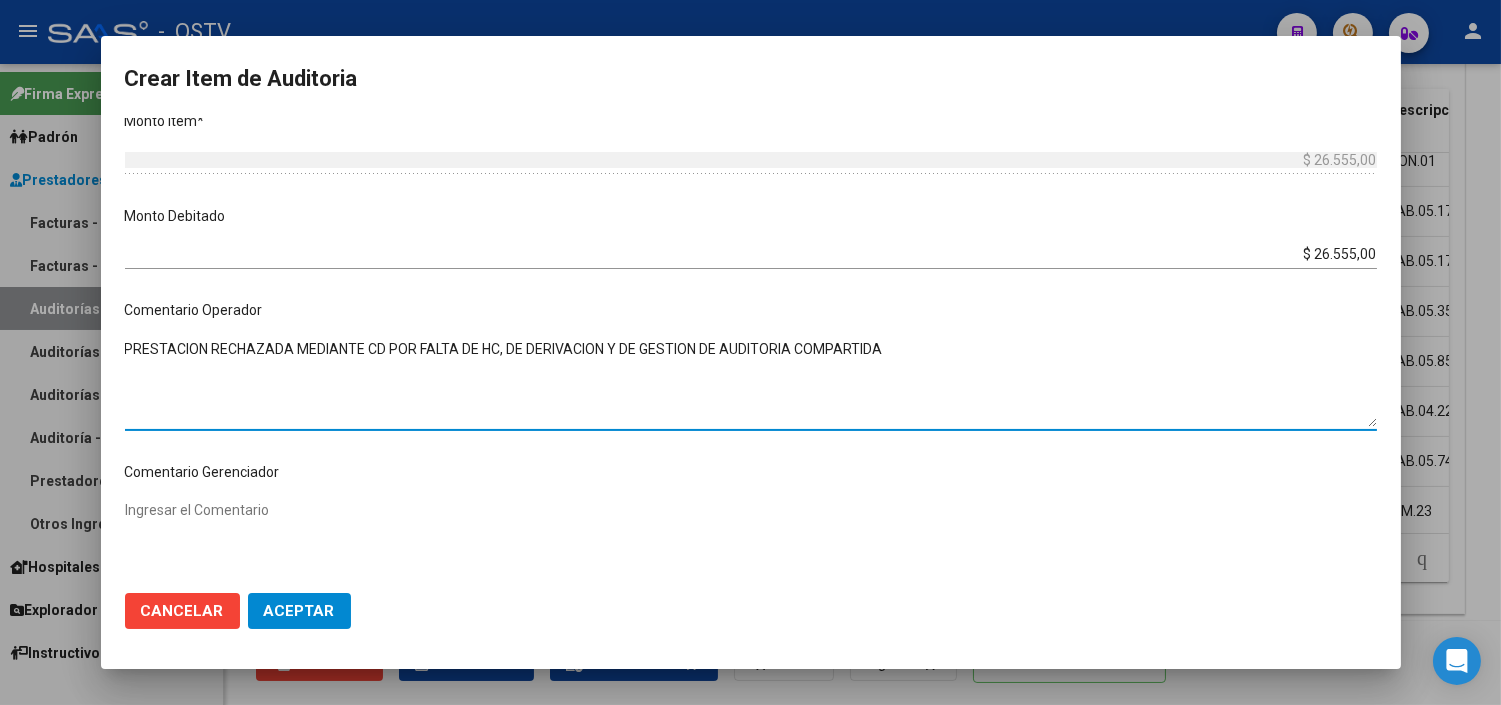 click on "Aceptar" 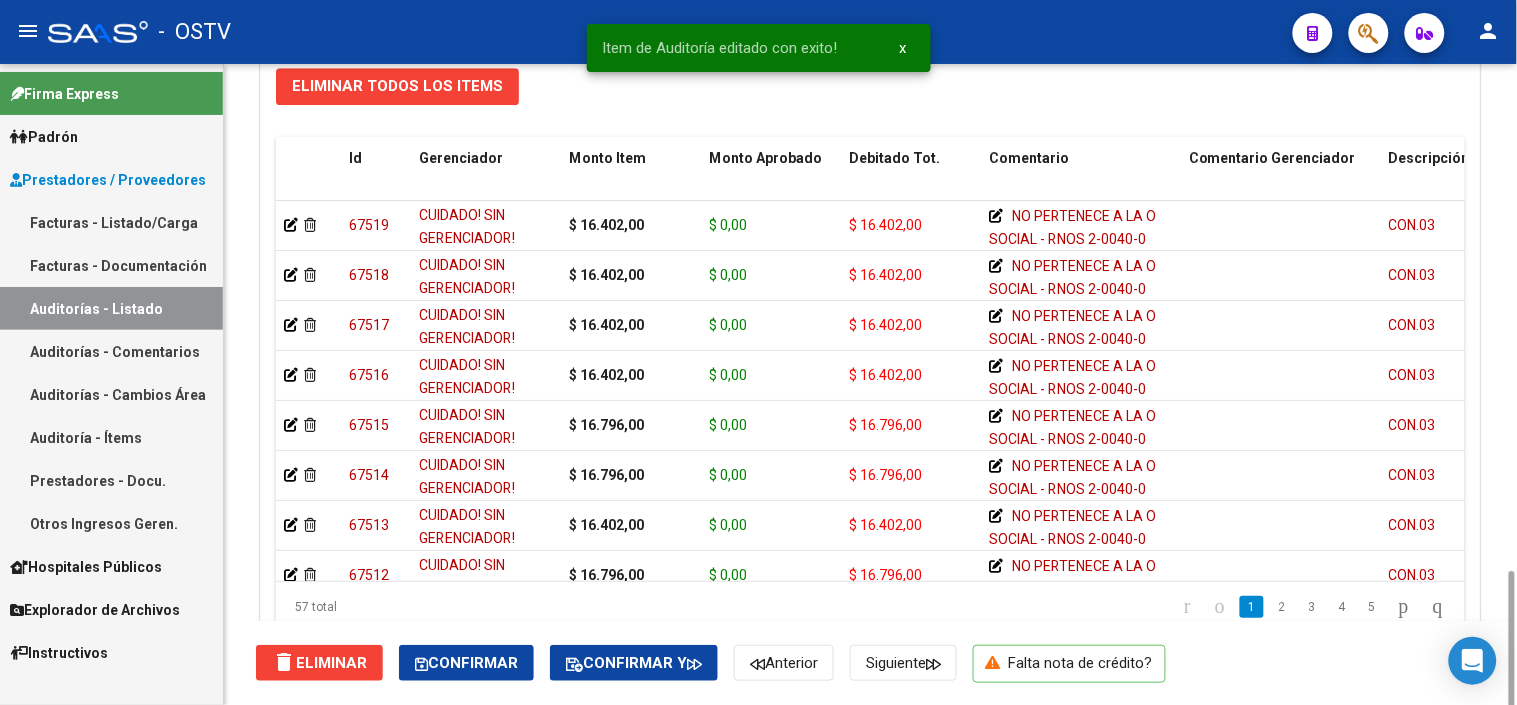 scroll, scrollTop: 1603, scrollLeft: 0, axis: vertical 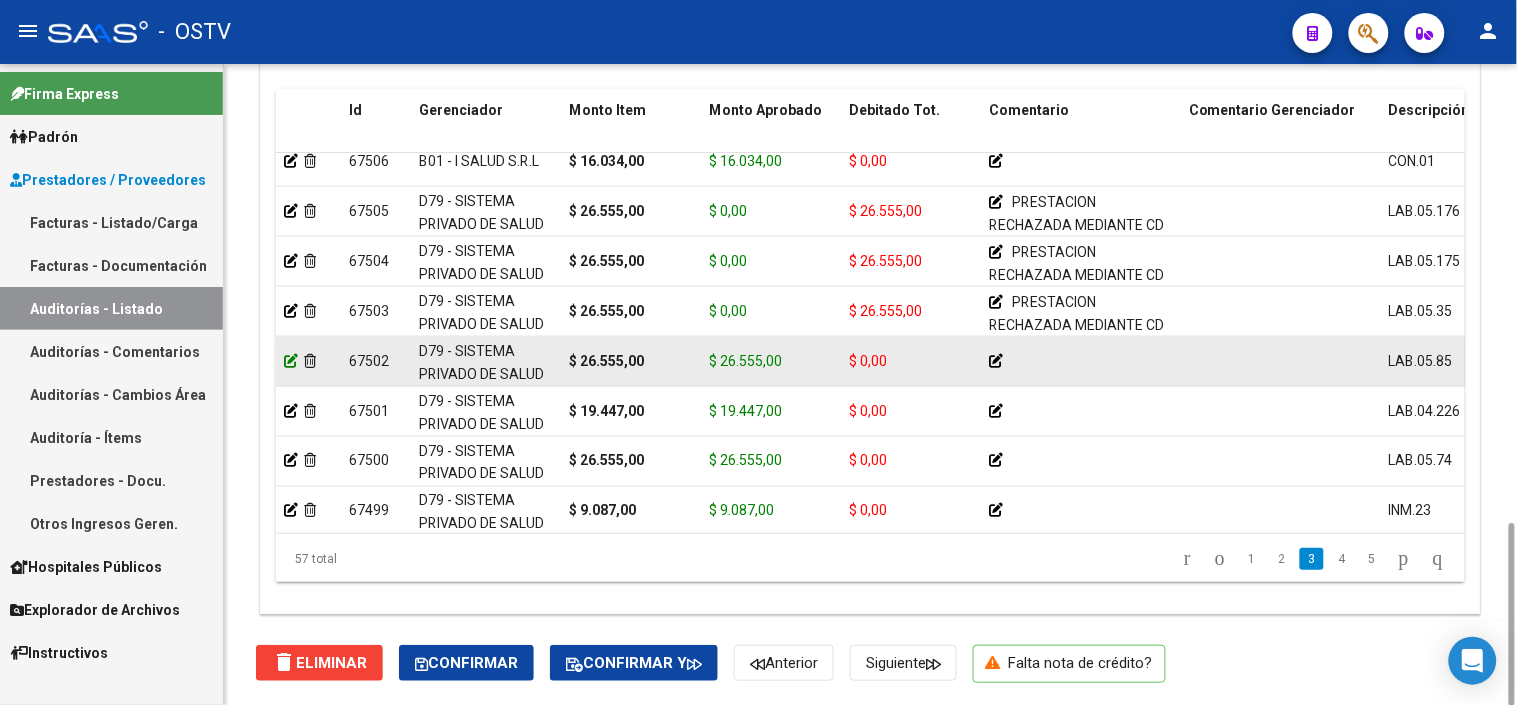 click 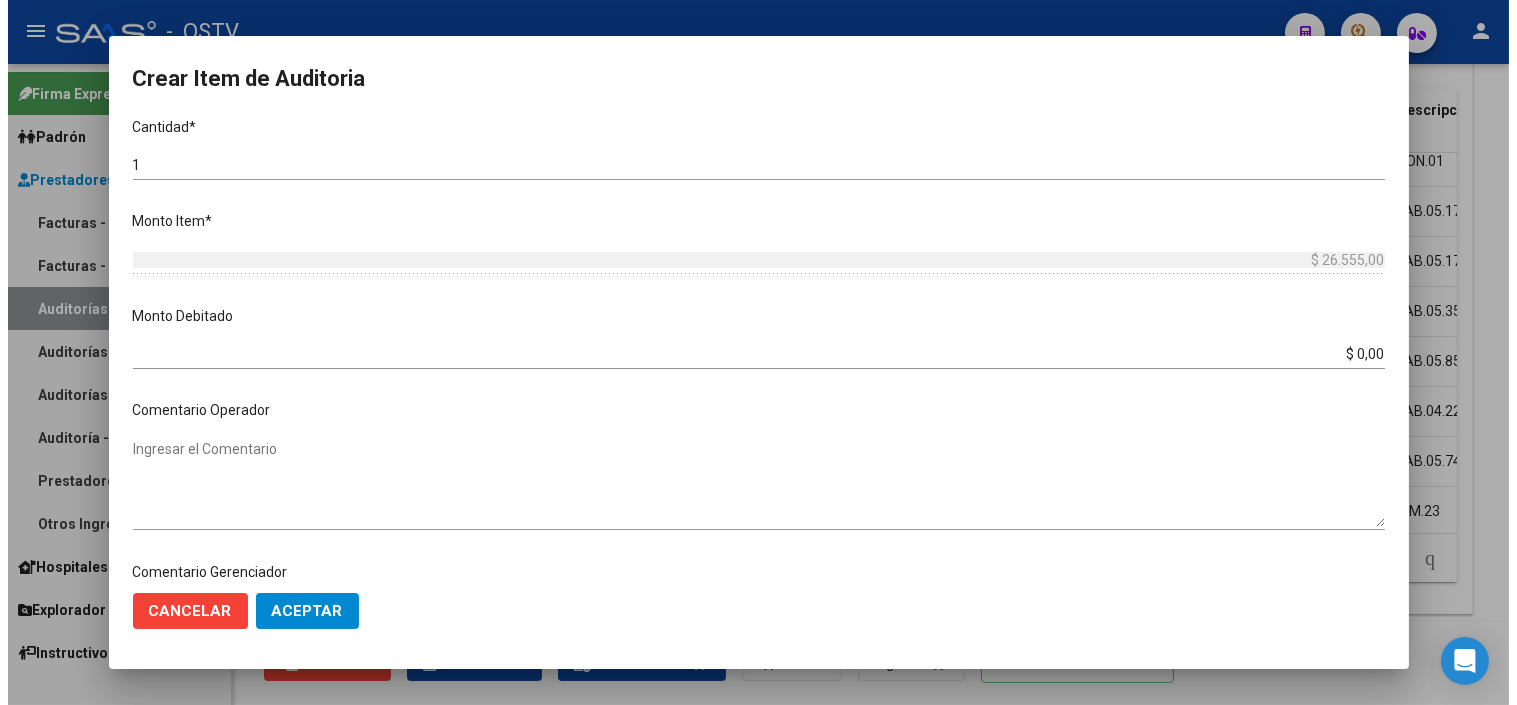 scroll, scrollTop: 555, scrollLeft: 0, axis: vertical 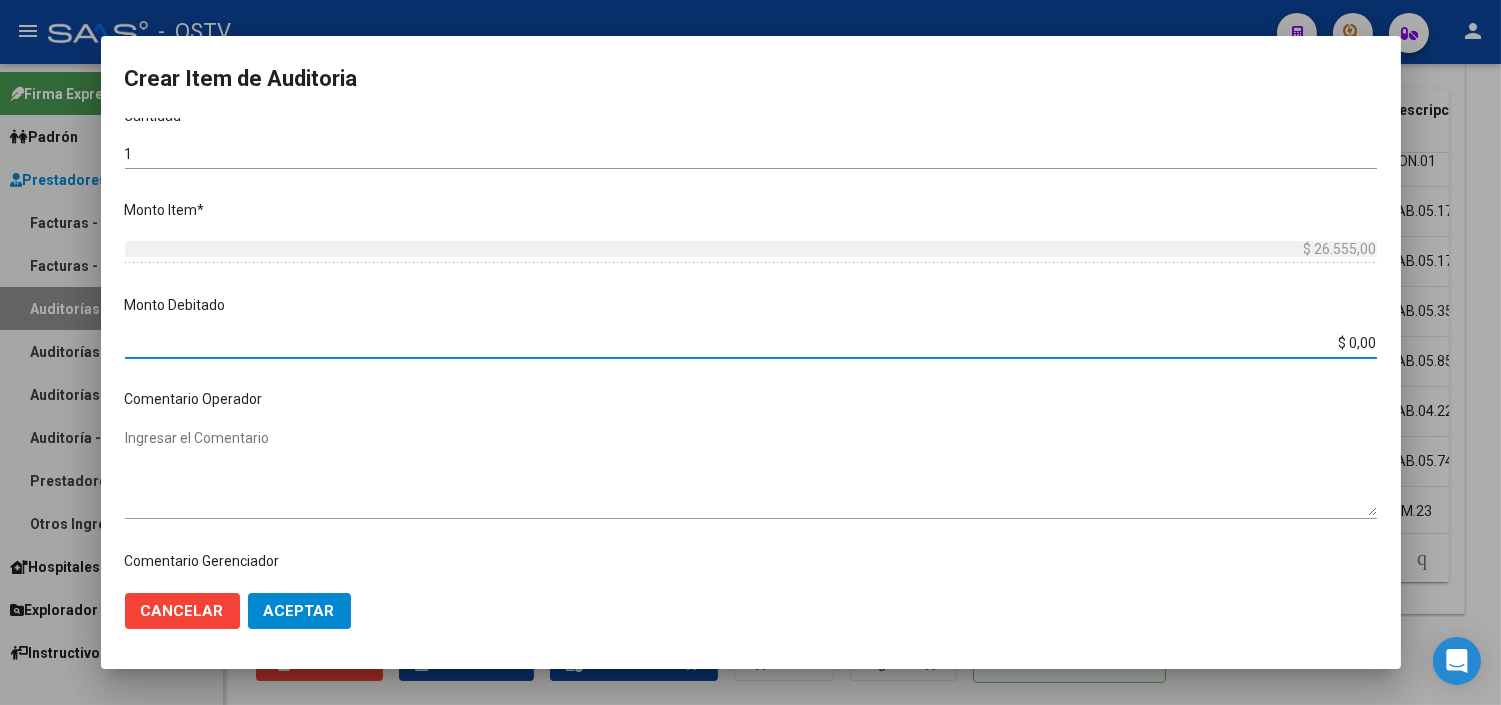 click on "$ 0,00" at bounding box center [751, 343] 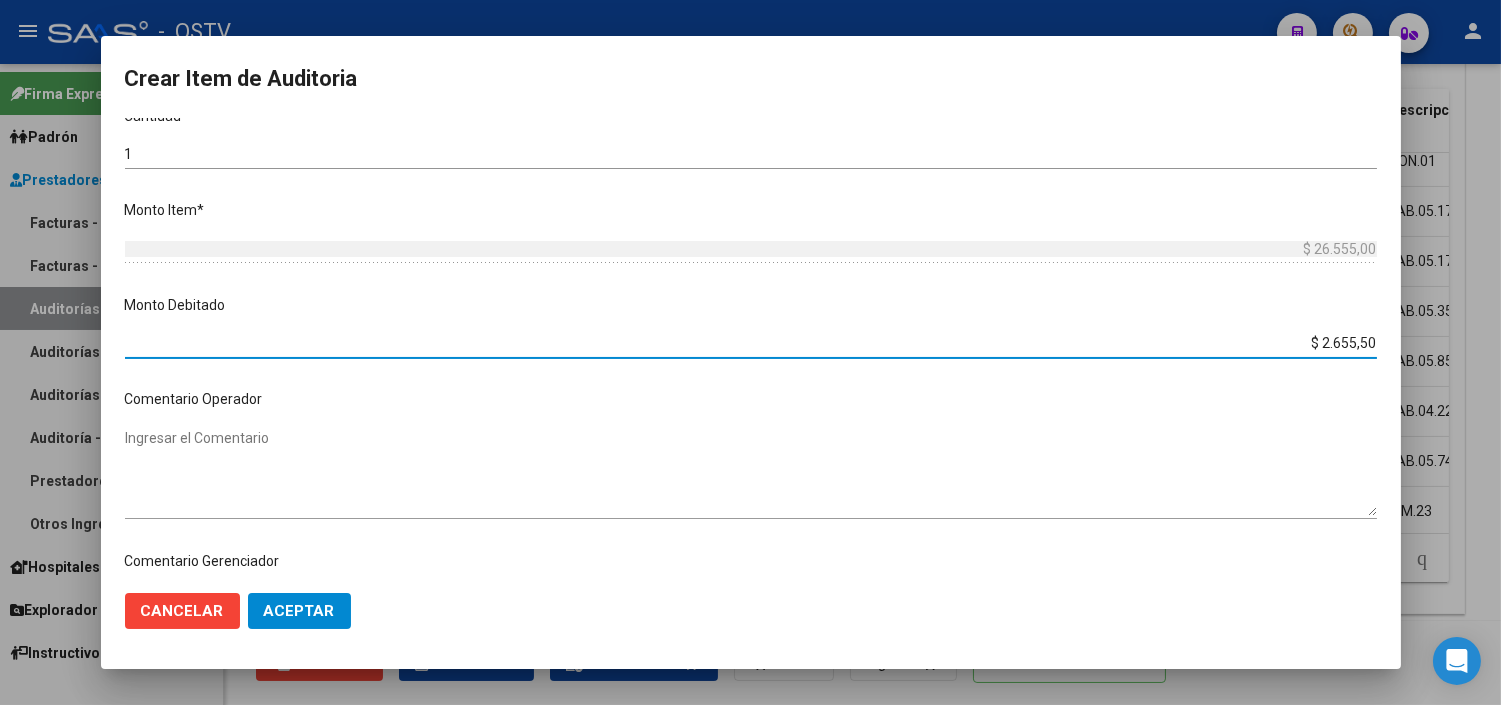 type on "$ 26.555,00" 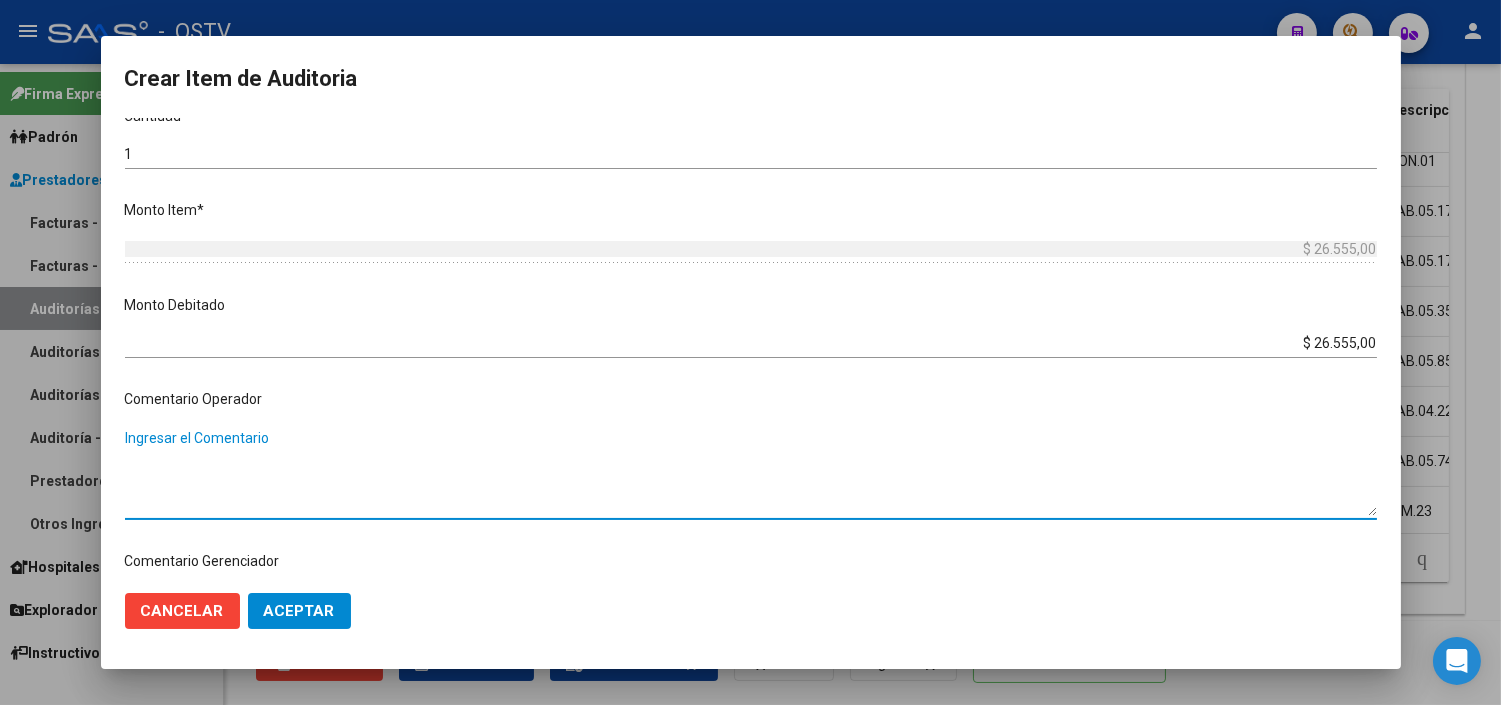 paste on "PRESTACION RECHAZADA MEDIANTE CD POR FALTA DE HC, DE DERIVACION Y DE GESTION DE AUDITORIA COMPARTIDA" 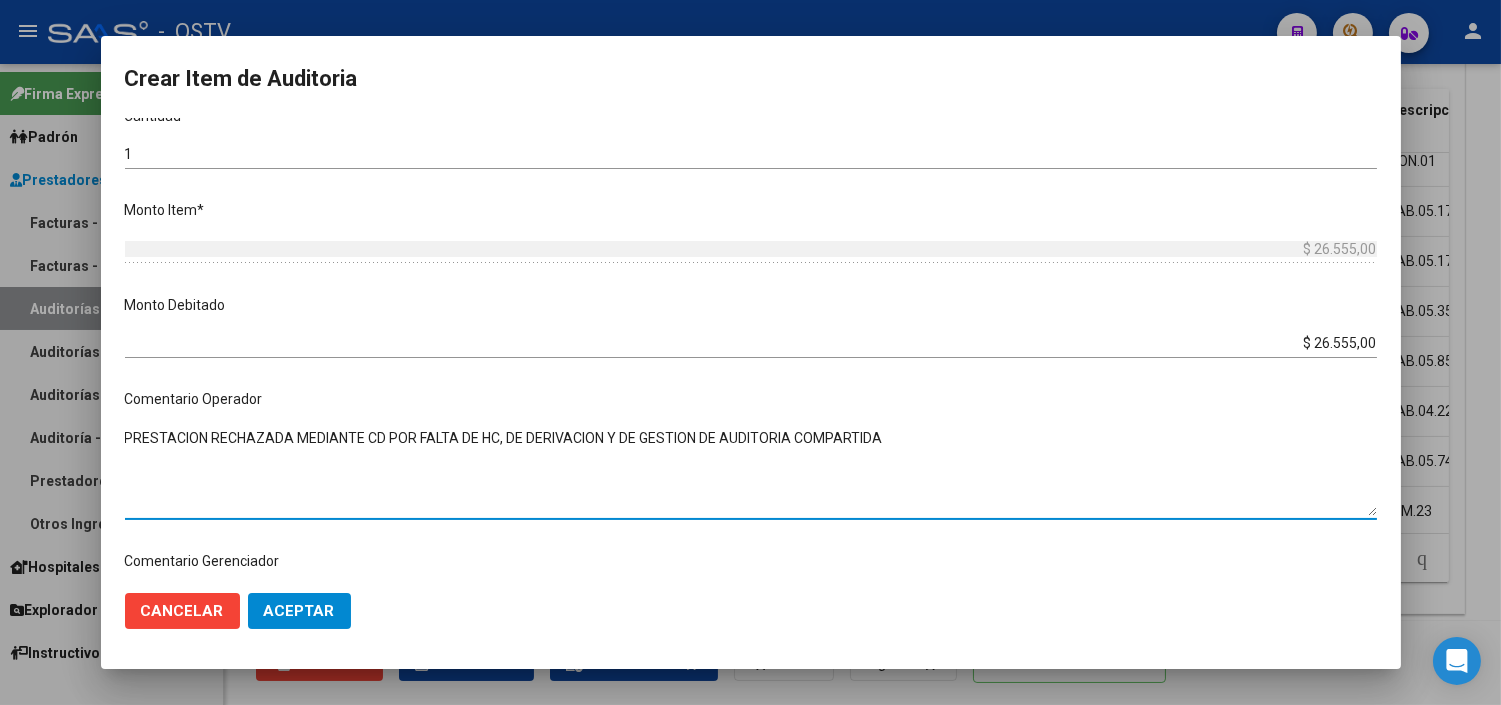 type on "PRESTACION RECHAZADA MEDIANTE CD POR FALTA DE HC, DE DERIVACION Y DE GESTION DE AUDITORIA COMPARTIDA" 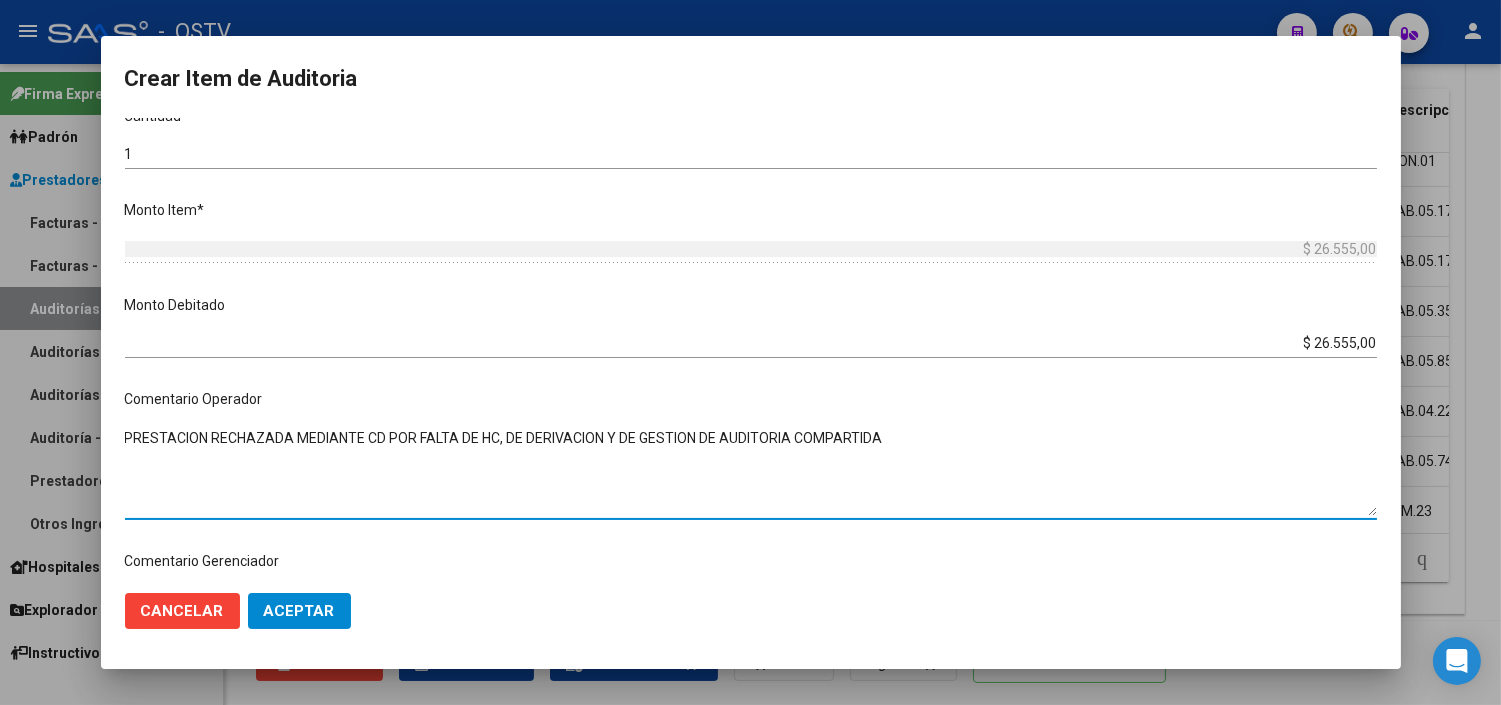 click on "Aceptar" 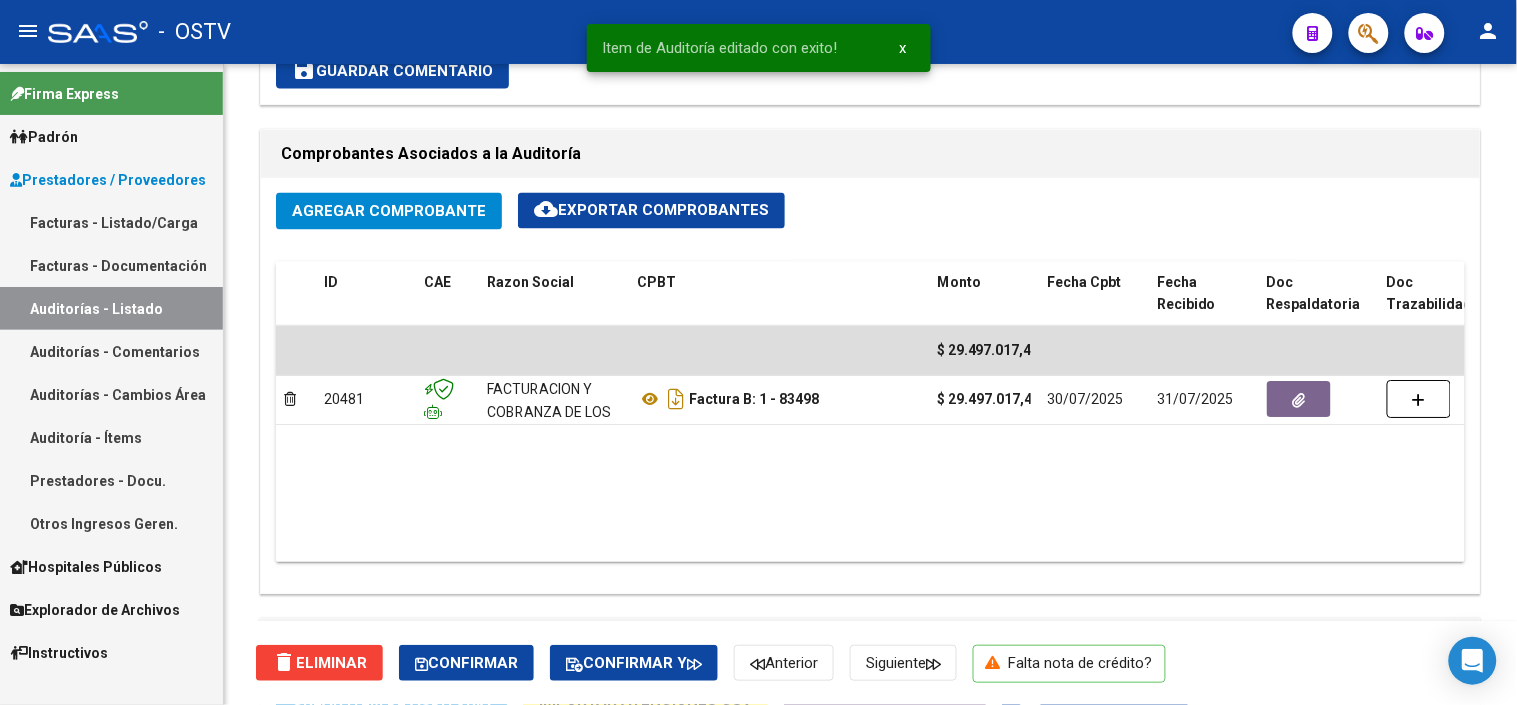 scroll, scrollTop: 1603, scrollLeft: 0, axis: vertical 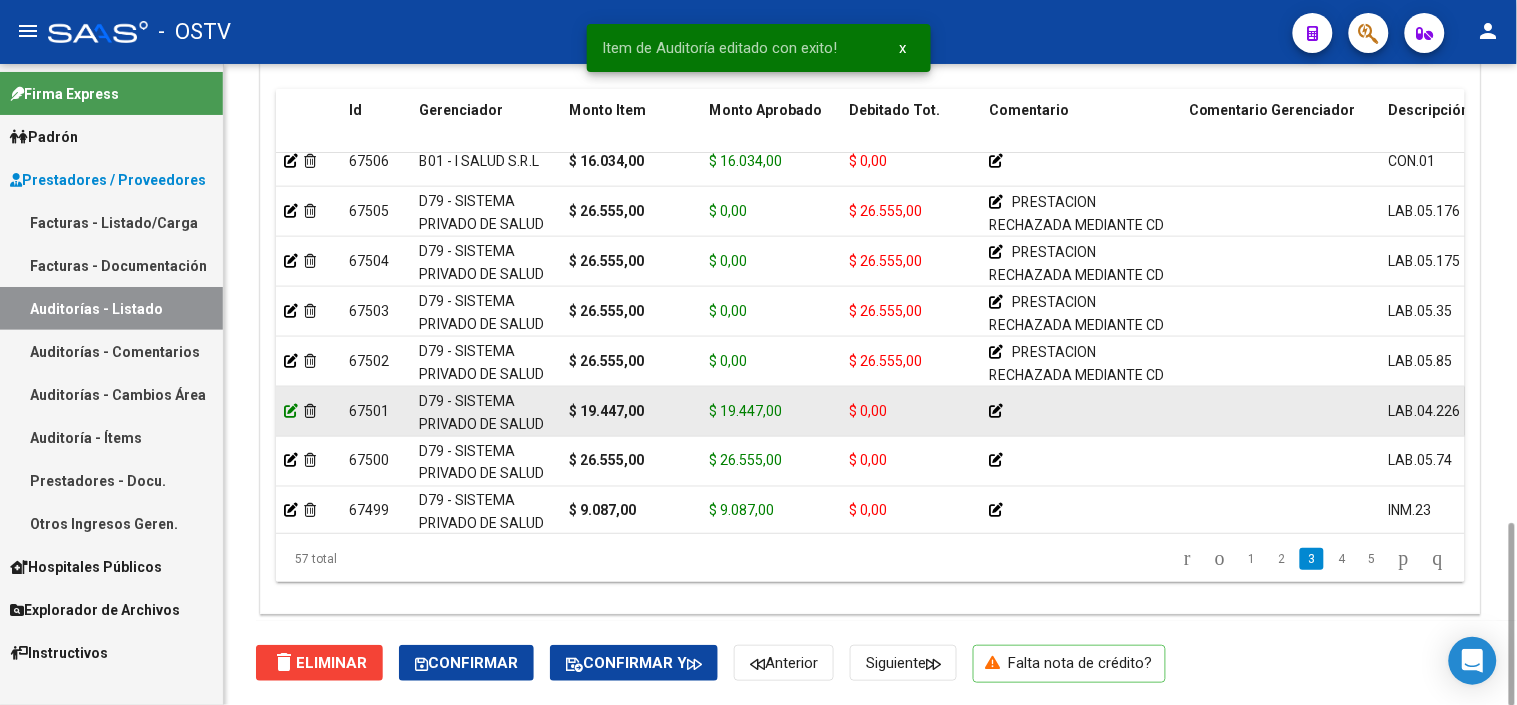 click 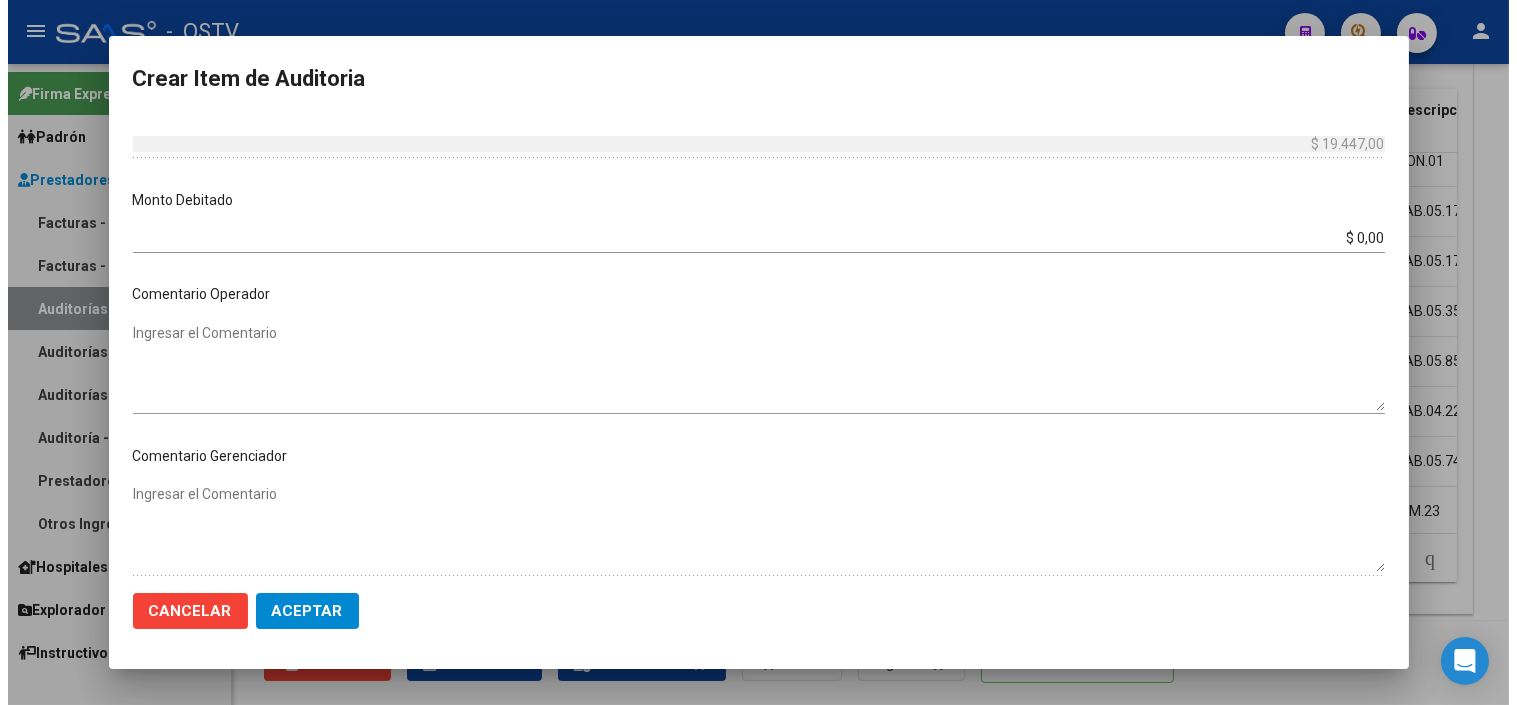 scroll, scrollTop: 666, scrollLeft: 0, axis: vertical 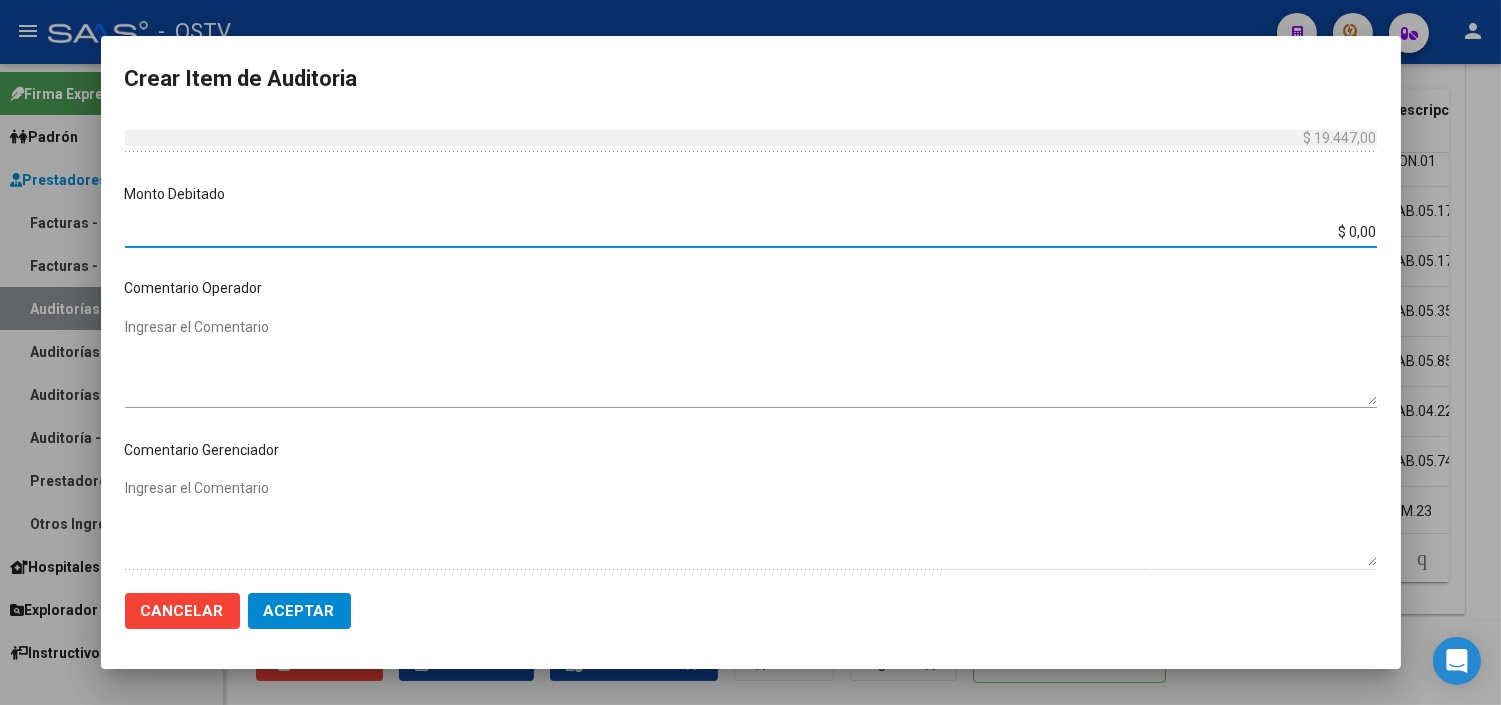 click on "$ 0,00" at bounding box center (751, 232) 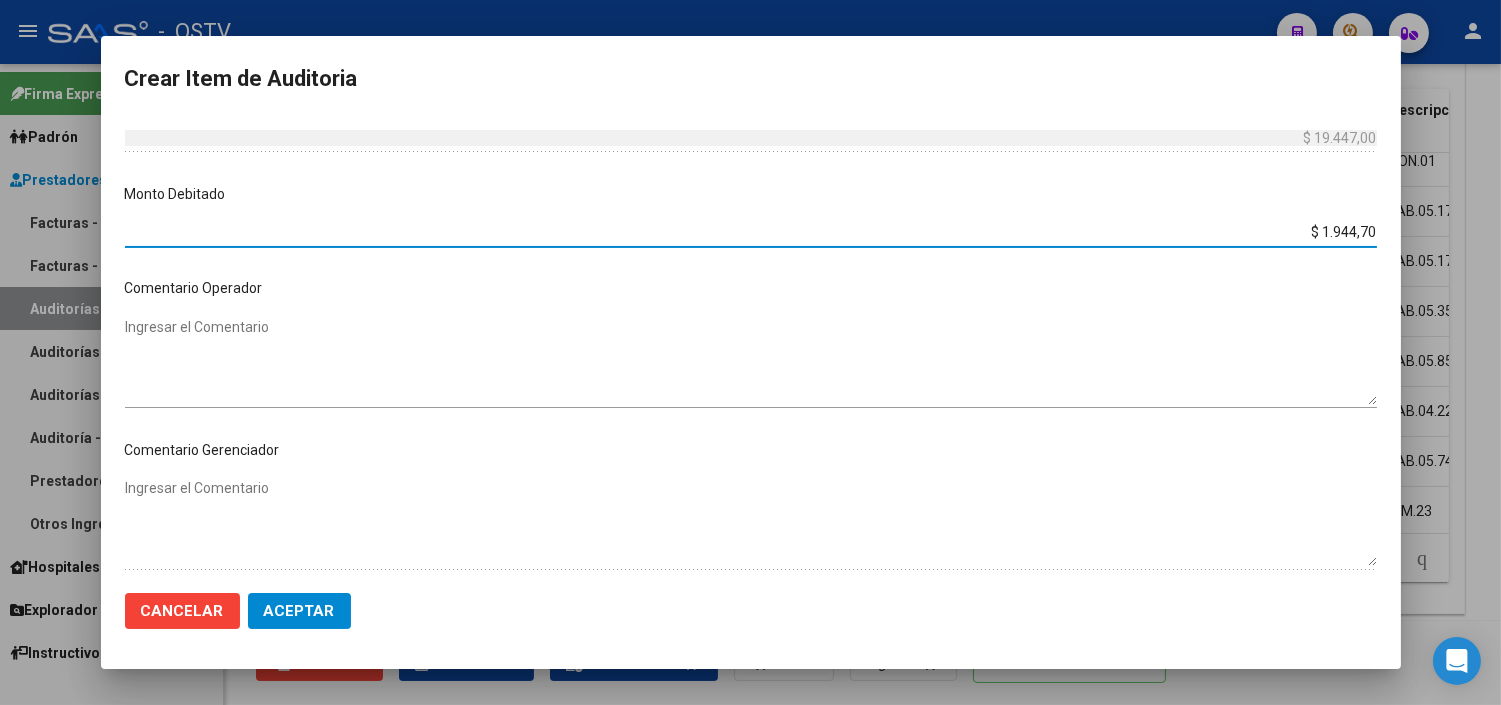 type on "$ 19.447,00" 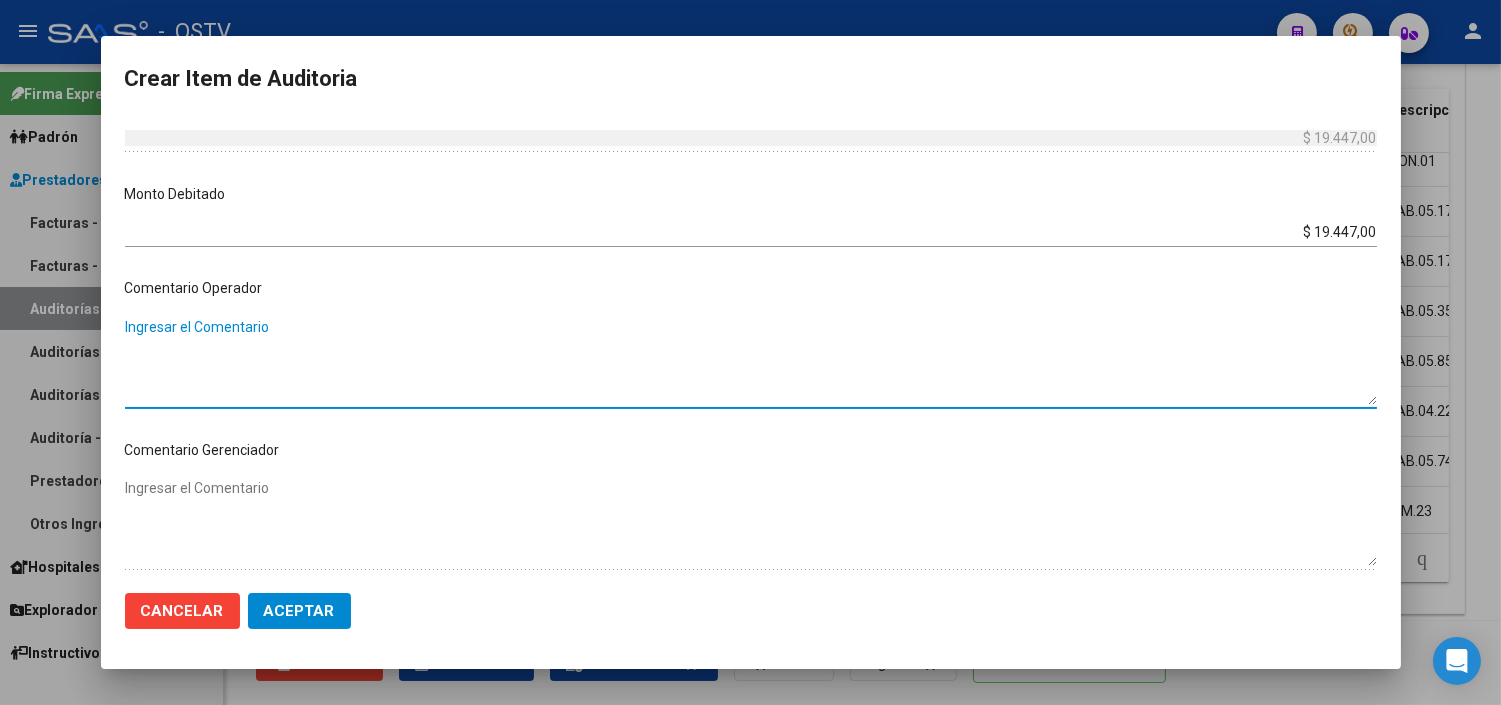 paste on "PRESTACION RECHAZADA MEDIANTE CD POR FALTA DE HC, DE DERIVACION Y DE GESTION DE AUDITORIA COMPARTIDA" 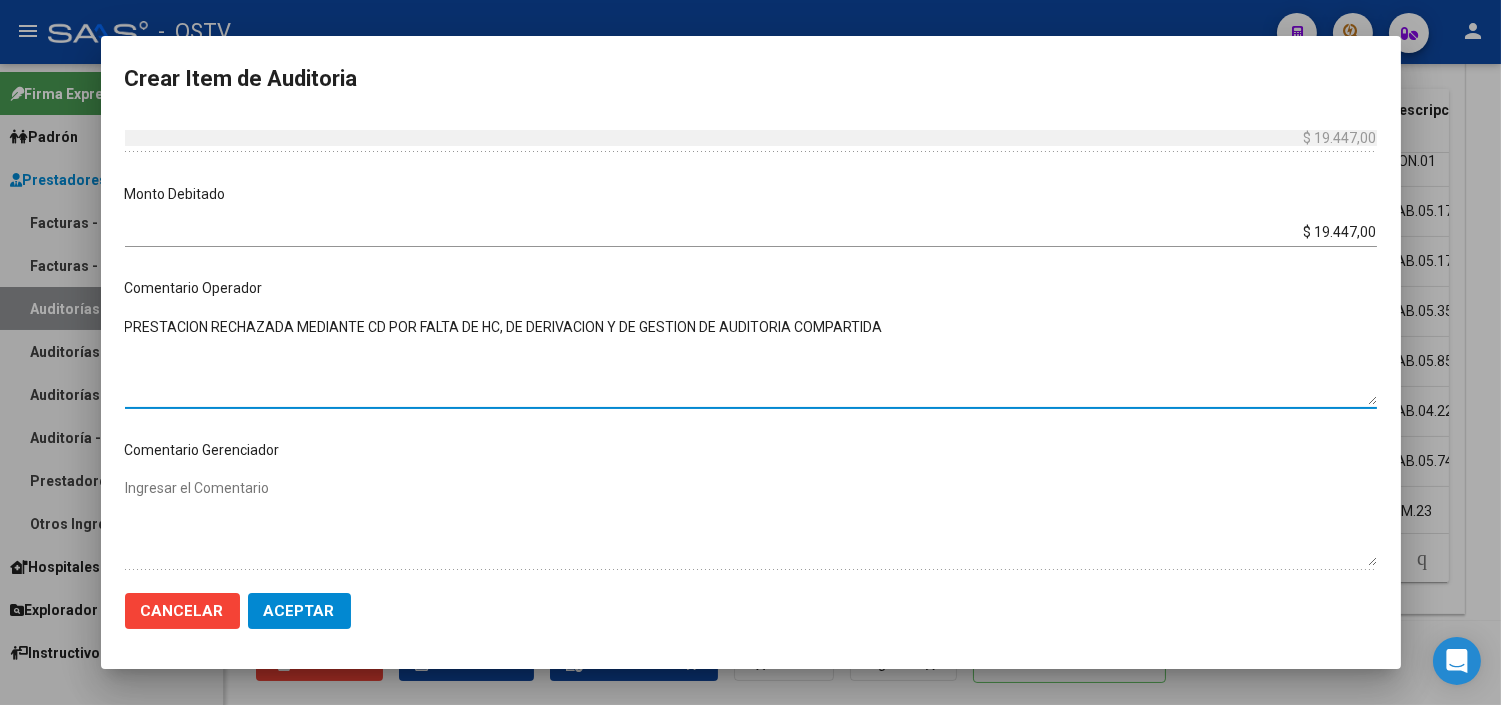 type on "PRESTACION RECHAZADA MEDIANTE CD POR FALTA DE HC, DE DERIVACION Y DE GESTION DE AUDITORIA COMPARTIDA" 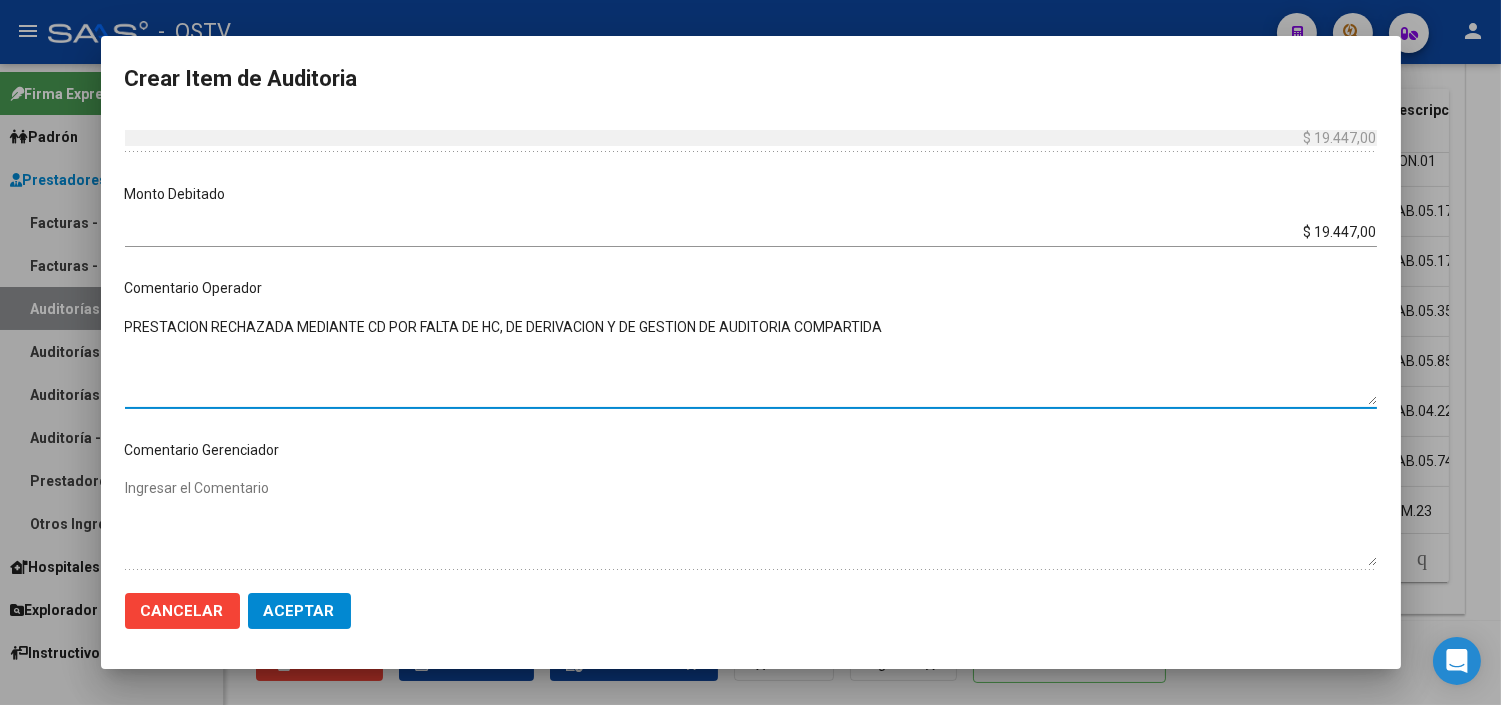click on "Aceptar" 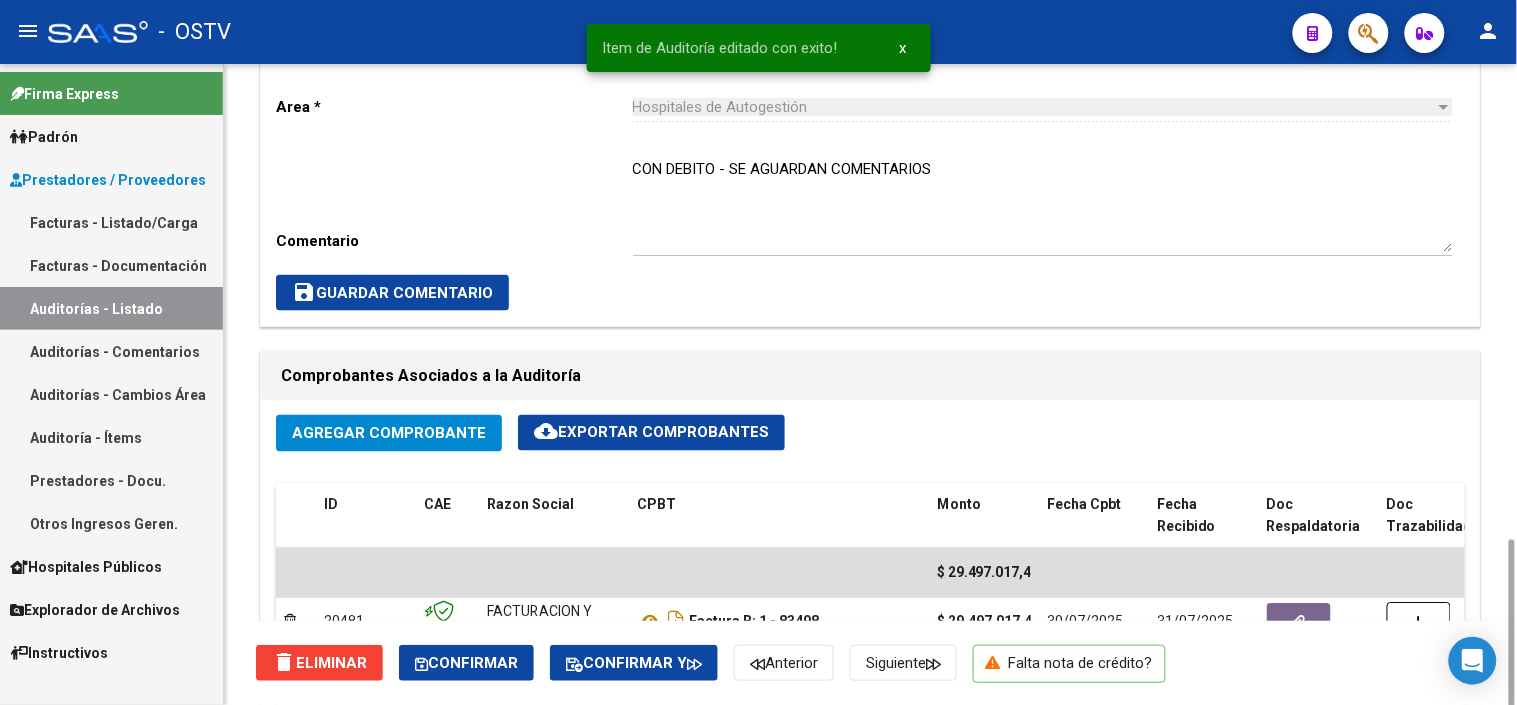 scroll, scrollTop: 1603, scrollLeft: 0, axis: vertical 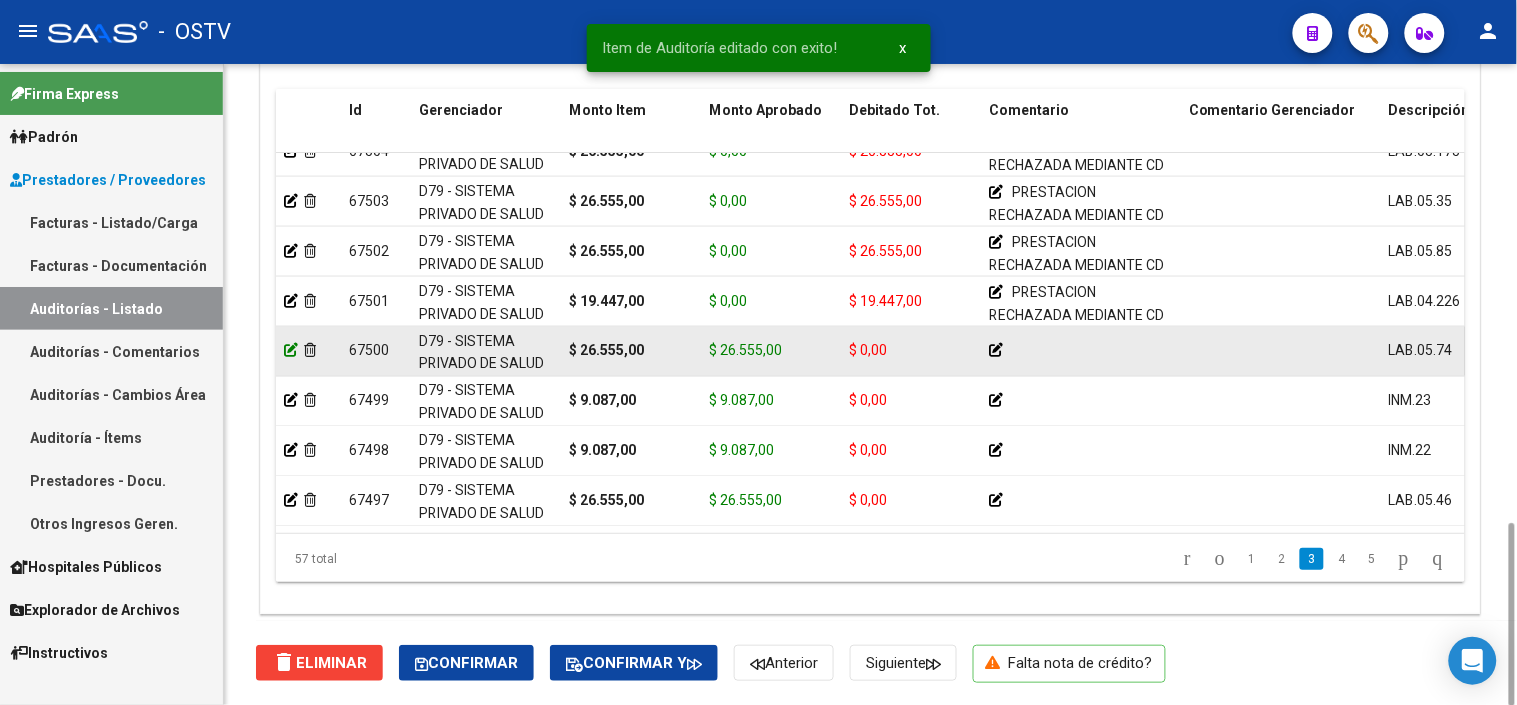 click 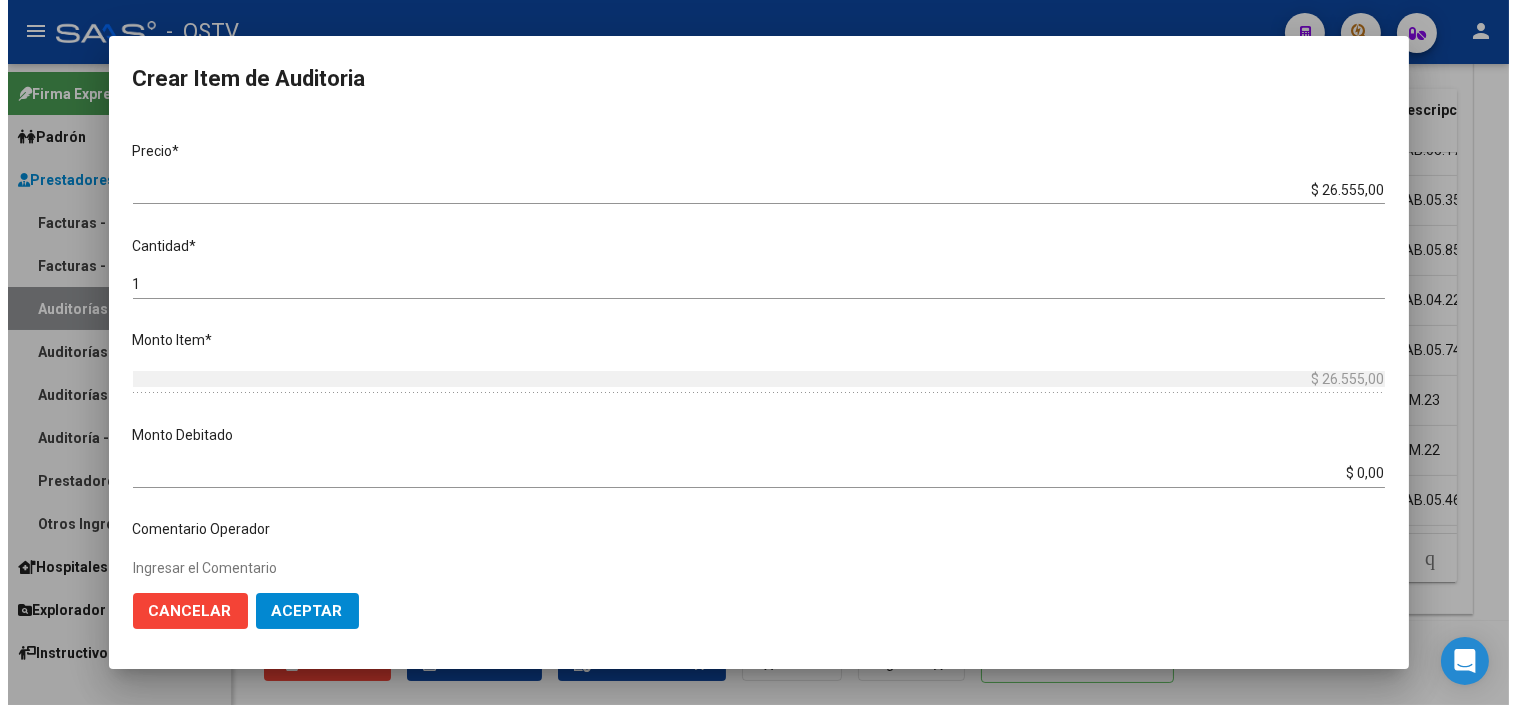 scroll, scrollTop: 555, scrollLeft: 0, axis: vertical 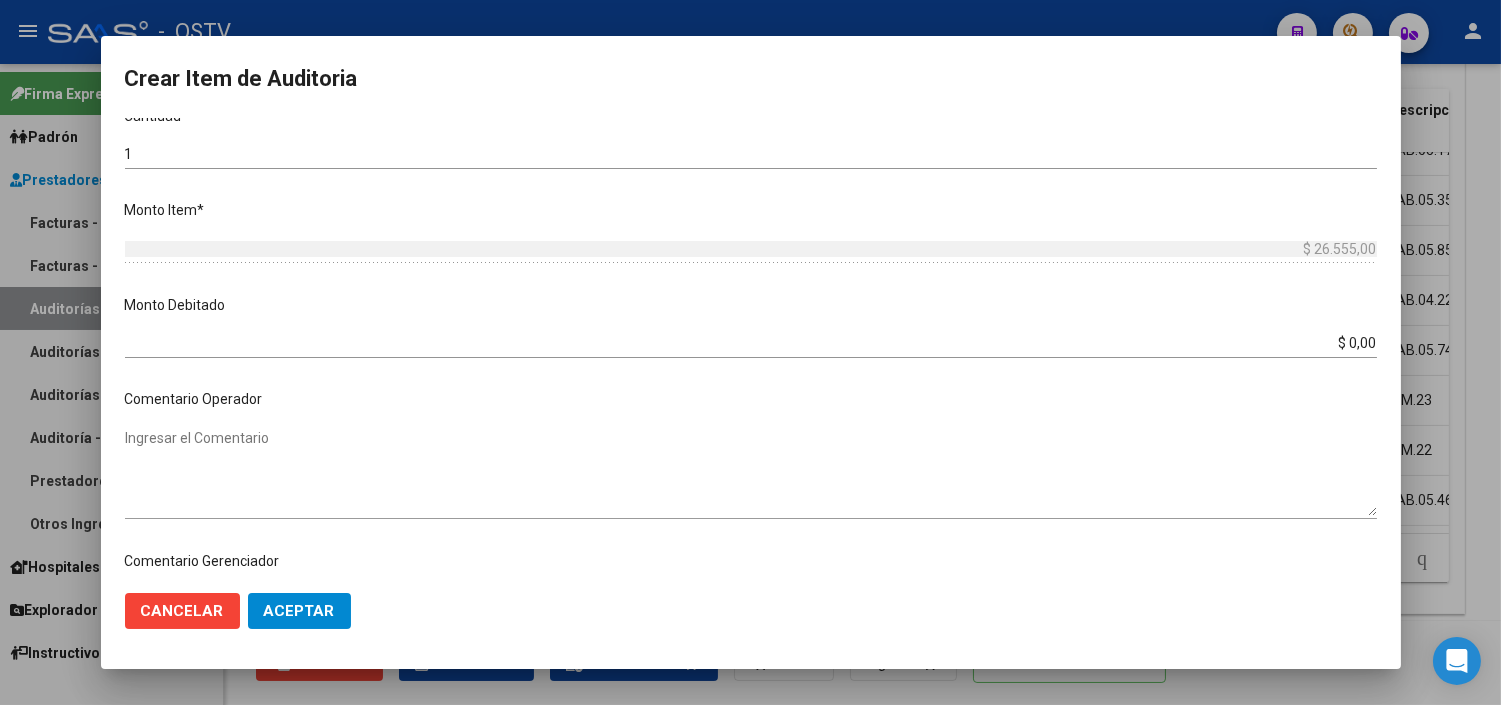 click on "$ 0,00" at bounding box center (751, 343) 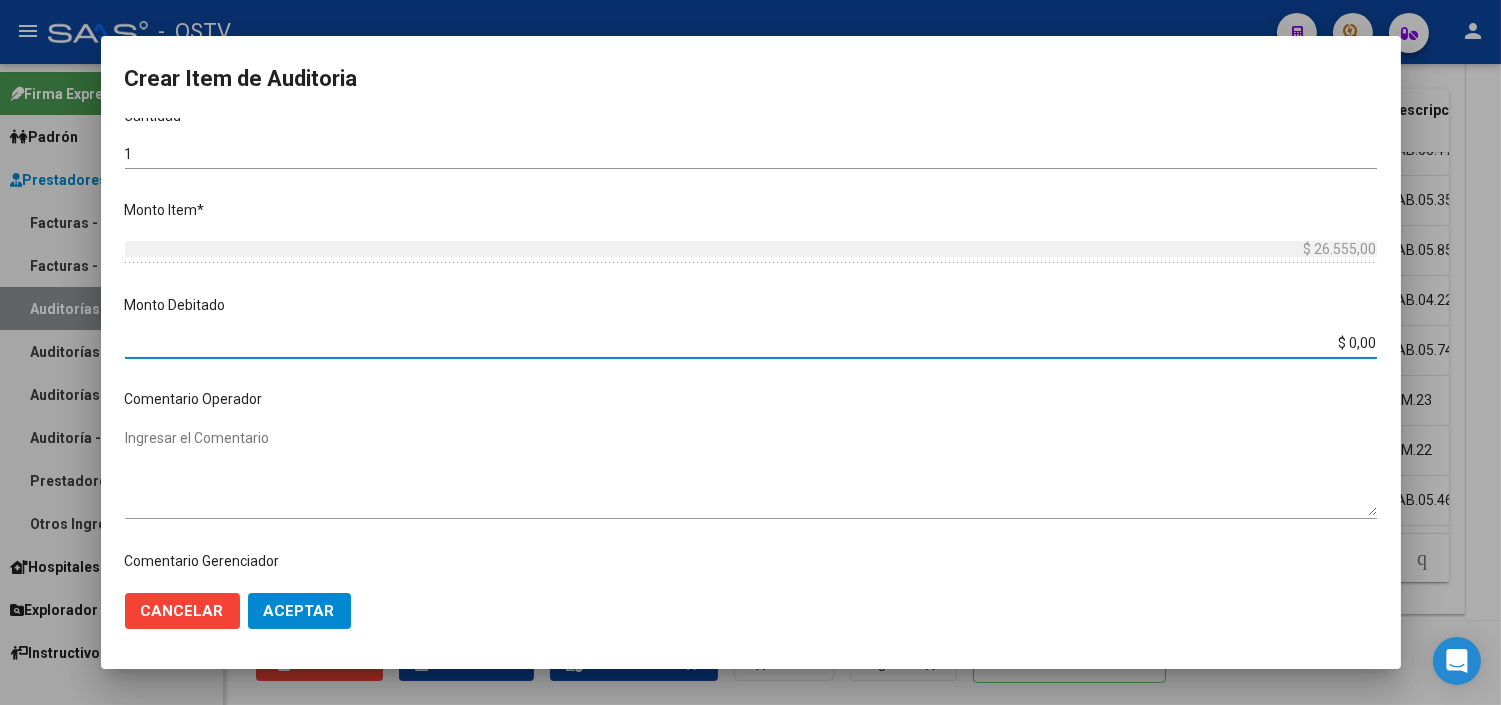 click on "$ 0,00" at bounding box center [751, 343] 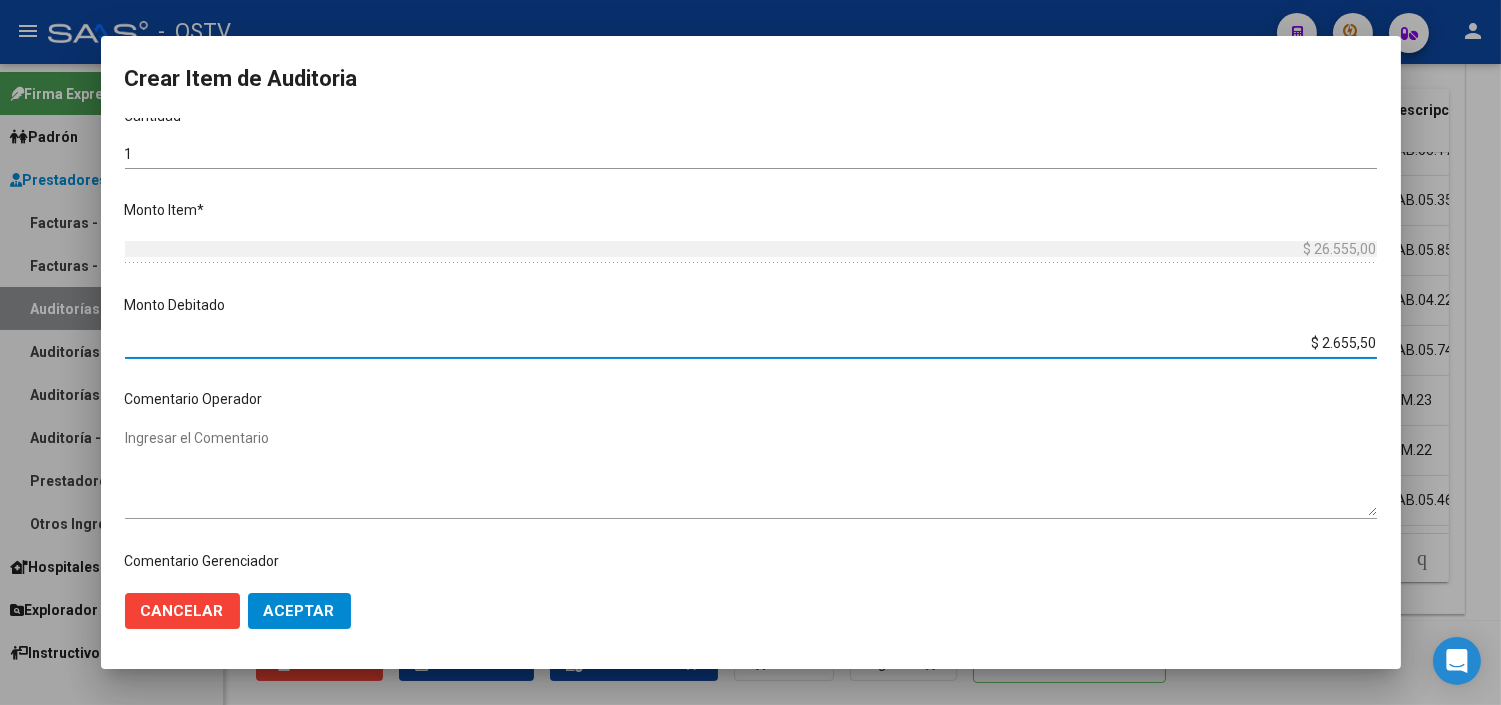 type on "$ 26.555,00" 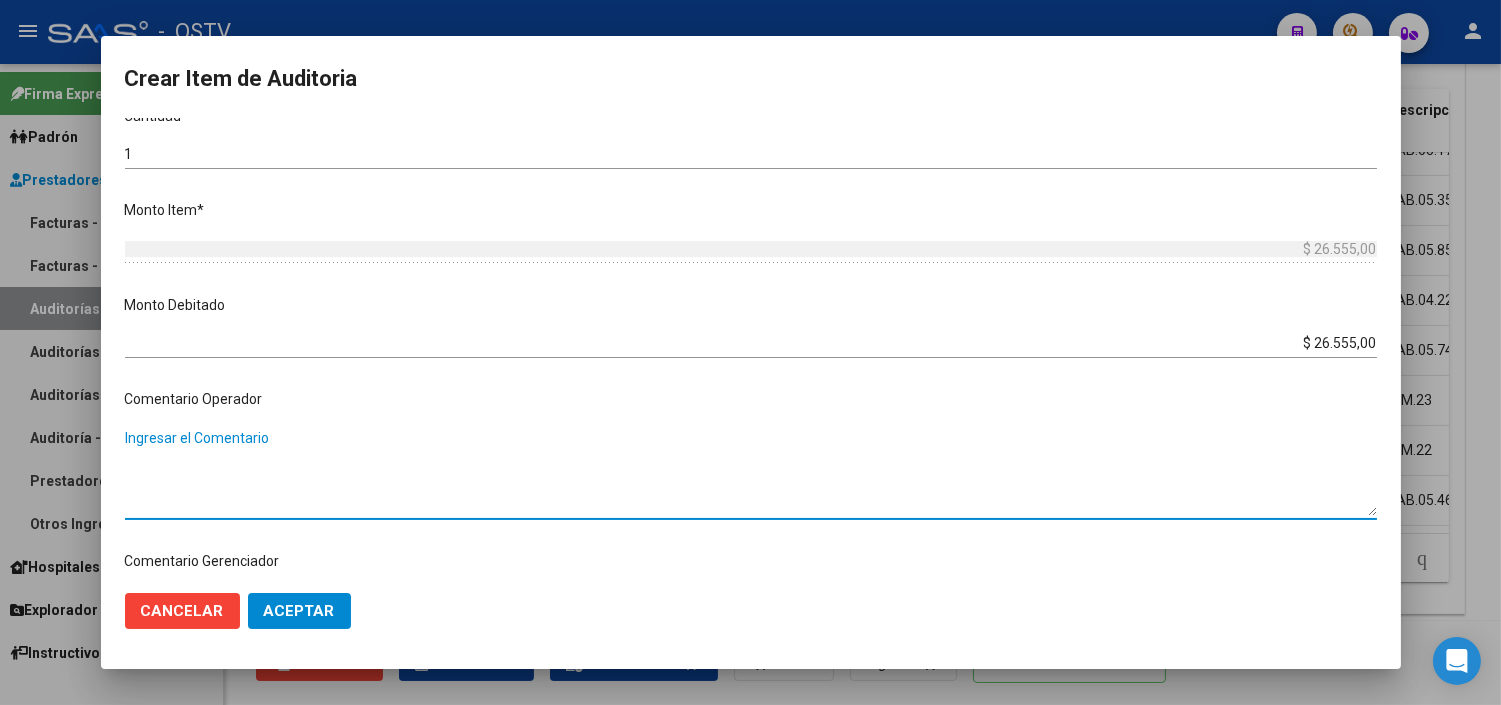 paste on "PRESTACION RECHAZADA MEDIANTE CD POR FALTA DE HC, DE DERIVACION Y DE GESTION DE AUDITORIA COMPARTIDA" 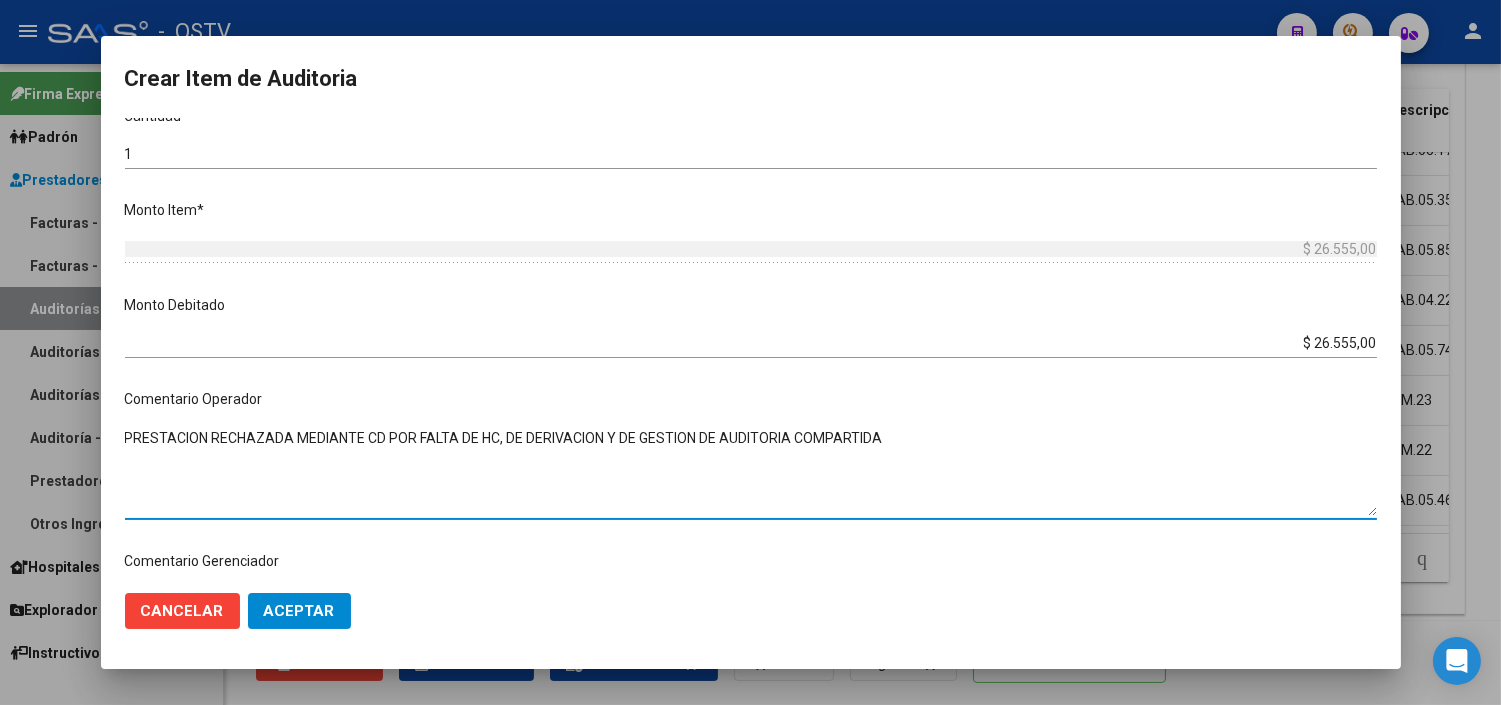 type on "PRESTACION RECHAZADA MEDIANTE CD POR FALTA DE HC, DE DERIVACION Y DE GESTION DE AUDITORIA COMPARTIDA" 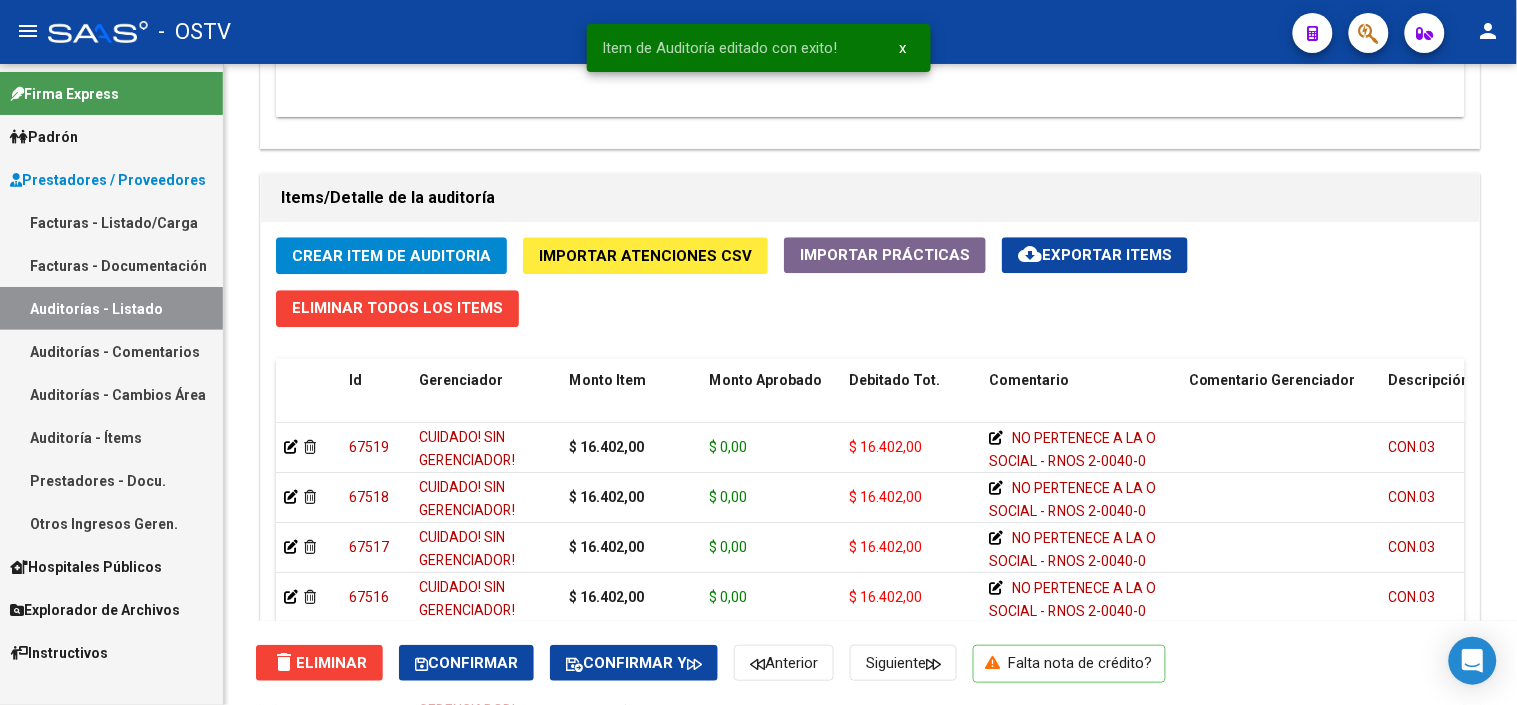 scroll, scrollTop: 1603, scrollLeft: 0, axis: vertical 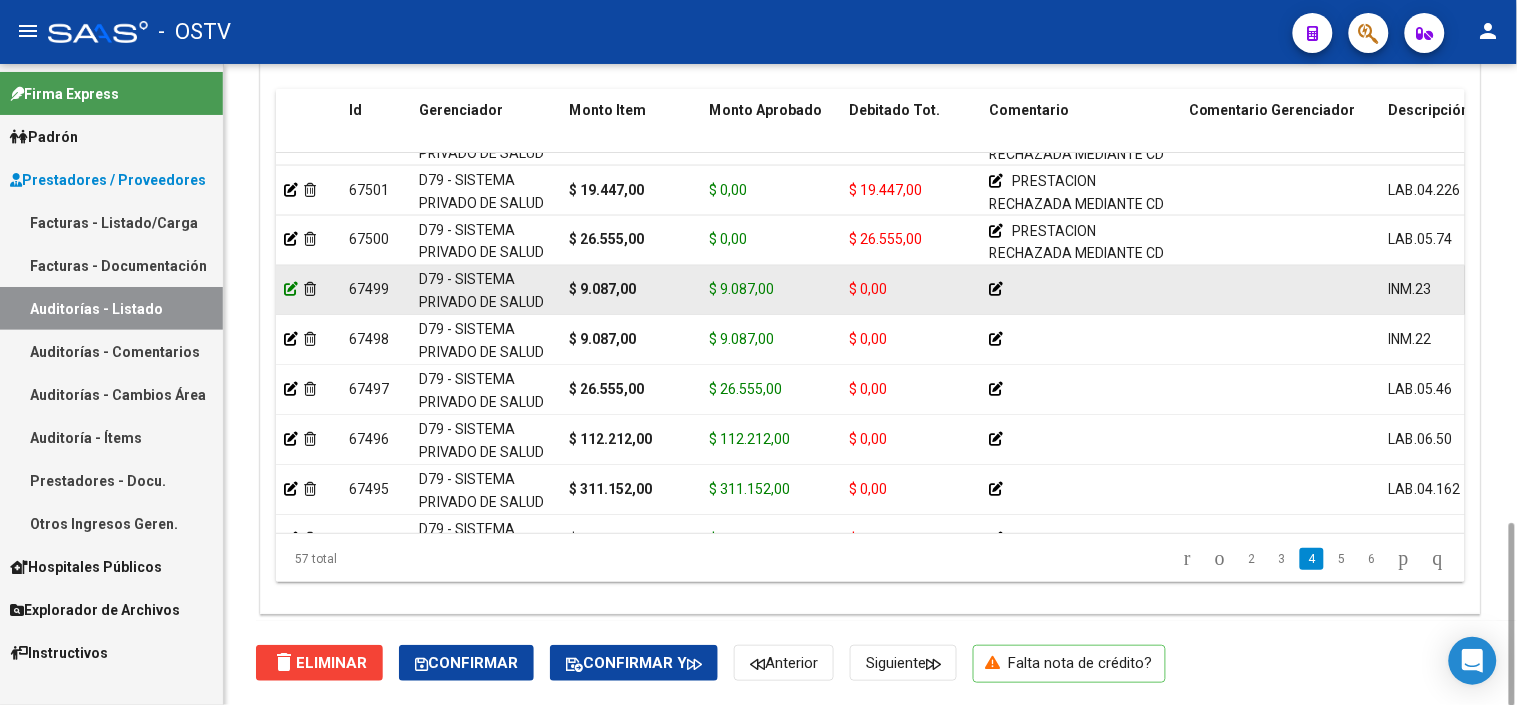 click 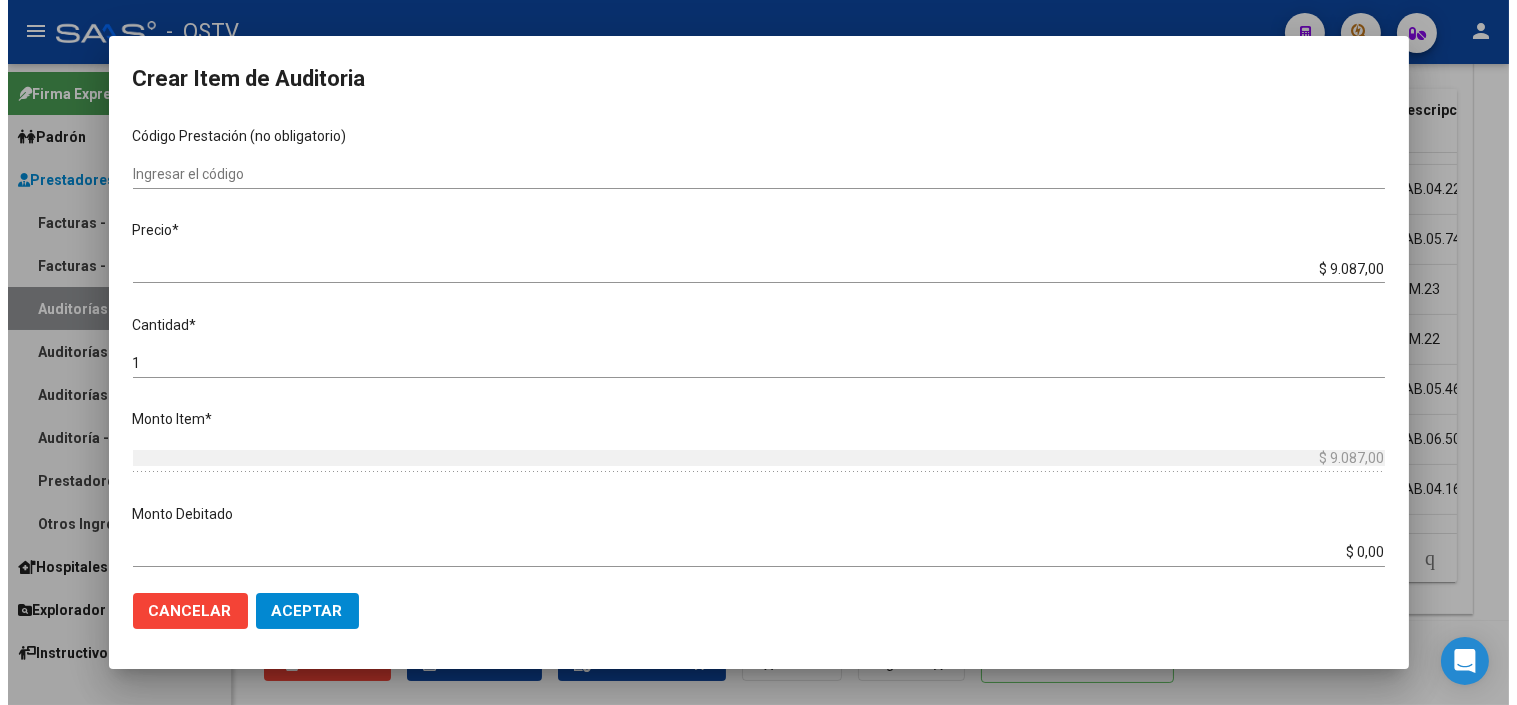 scroll, scrollTop: 555, scrollLeft: 0, axis: vertical 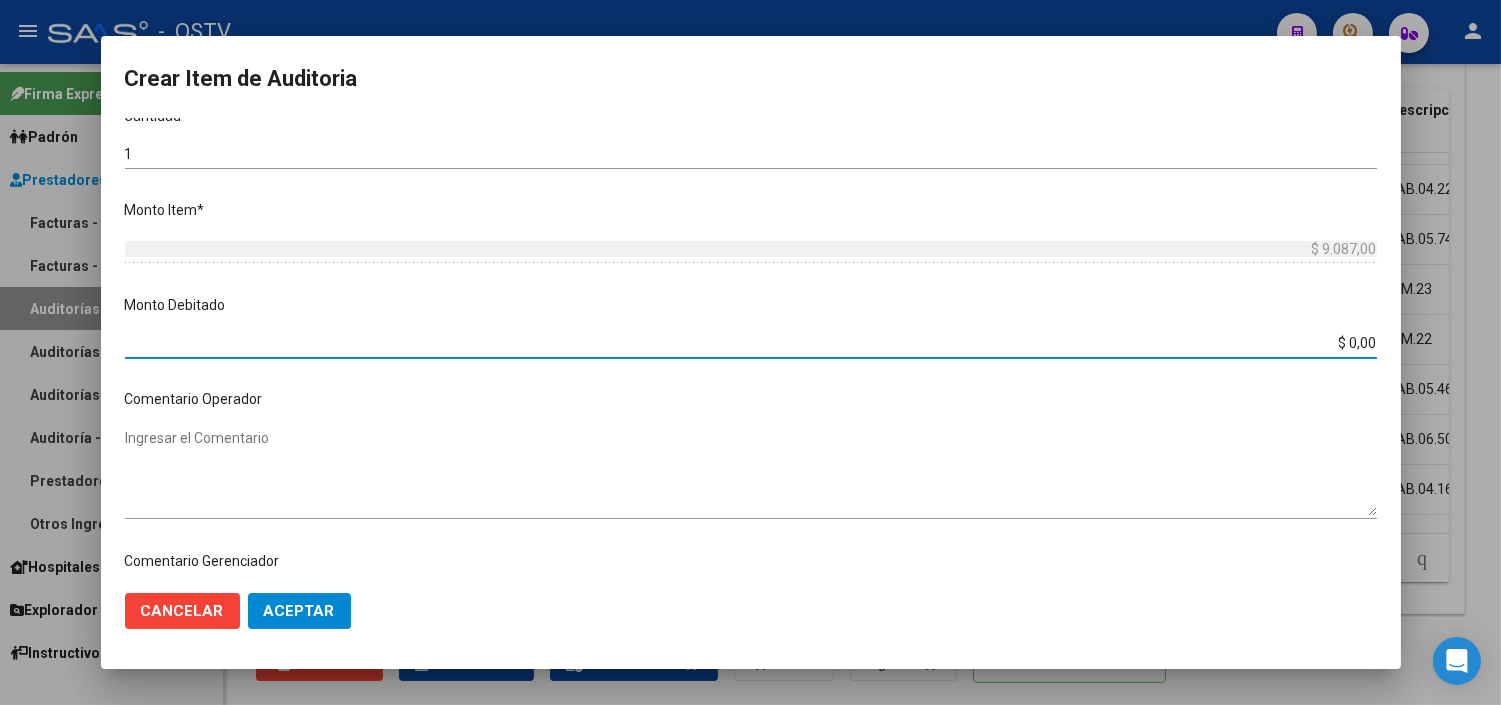 click on "$ 0,00" at bounding box center [751, 343] 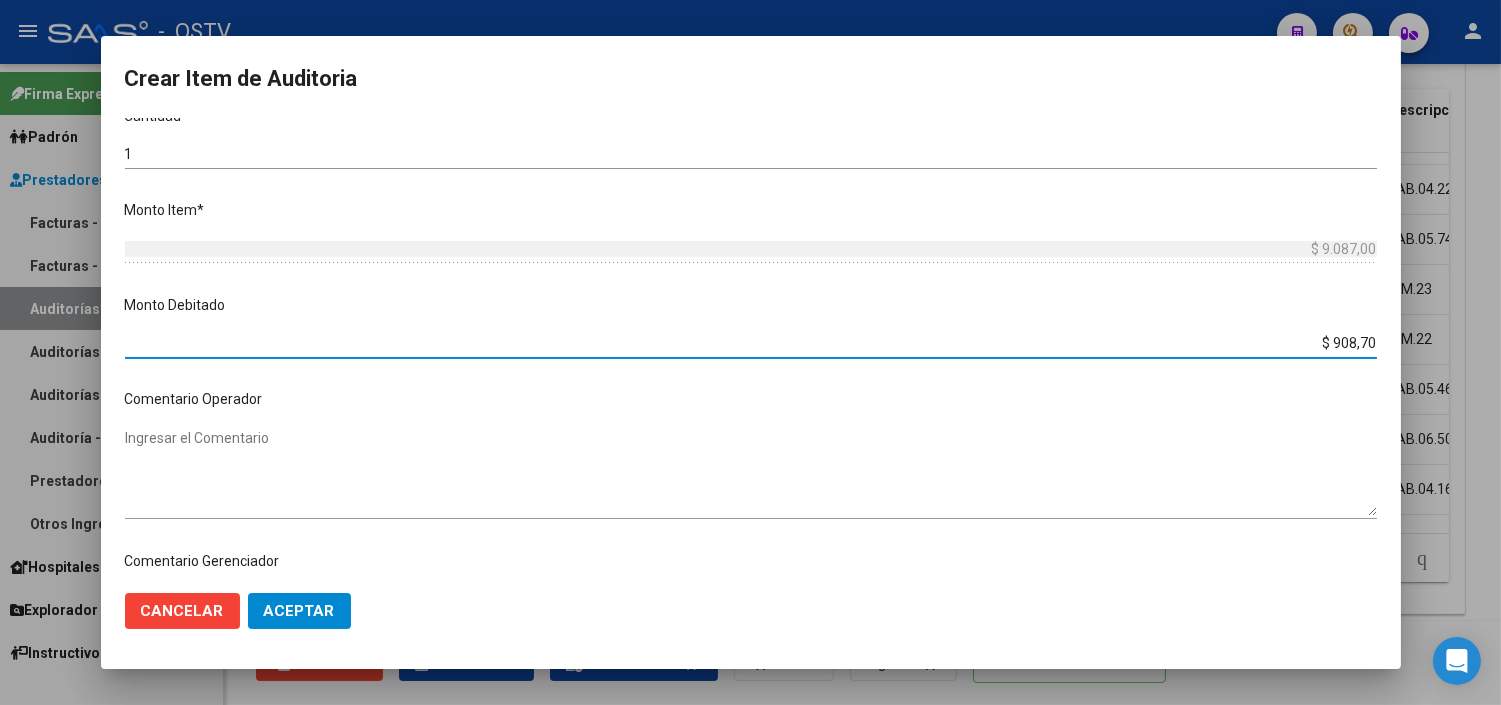 type on "$ 9.087,00" 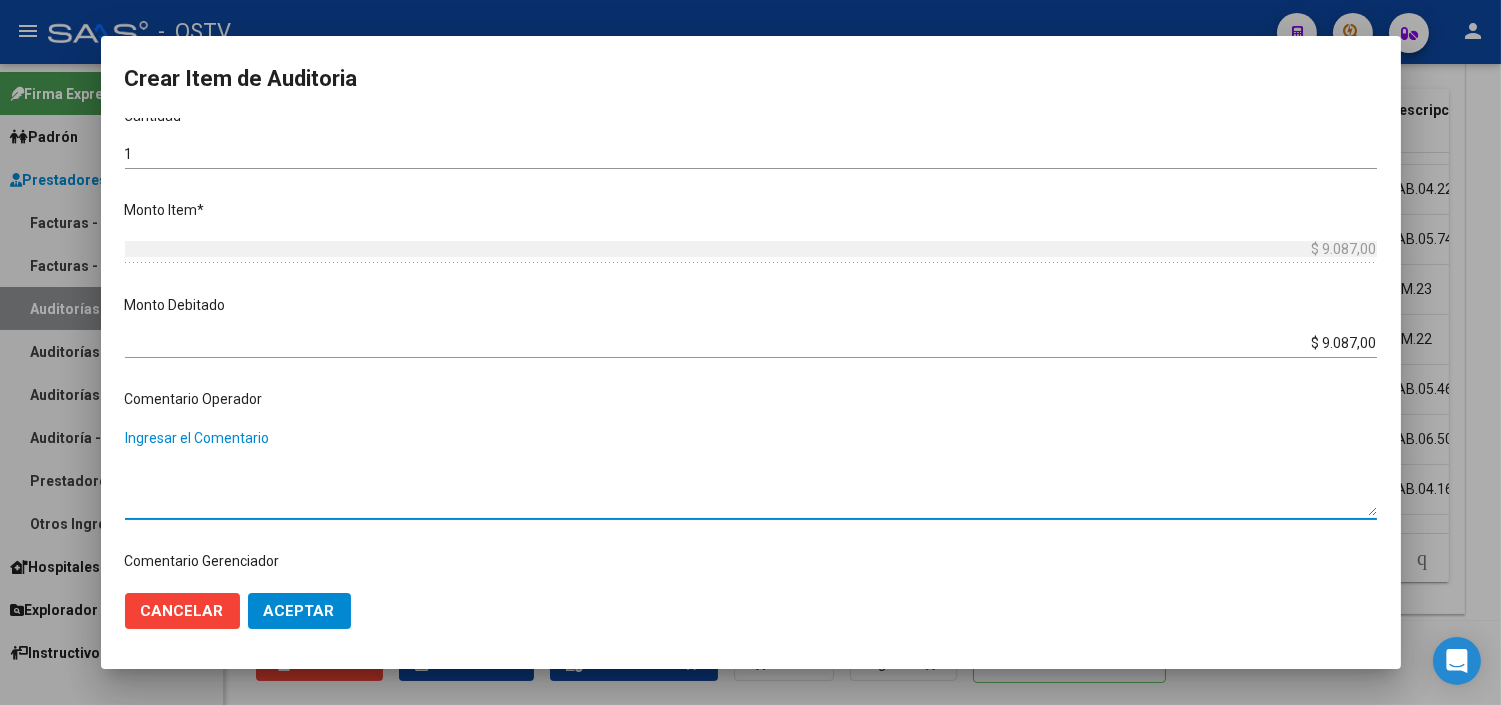 paste on "PRESTACION RECHAZADA MEDIANTE CD POR FALTA DE HC, DE DERIVACION Y DE GESTION DE AUDITORIA COMPARTIDA" 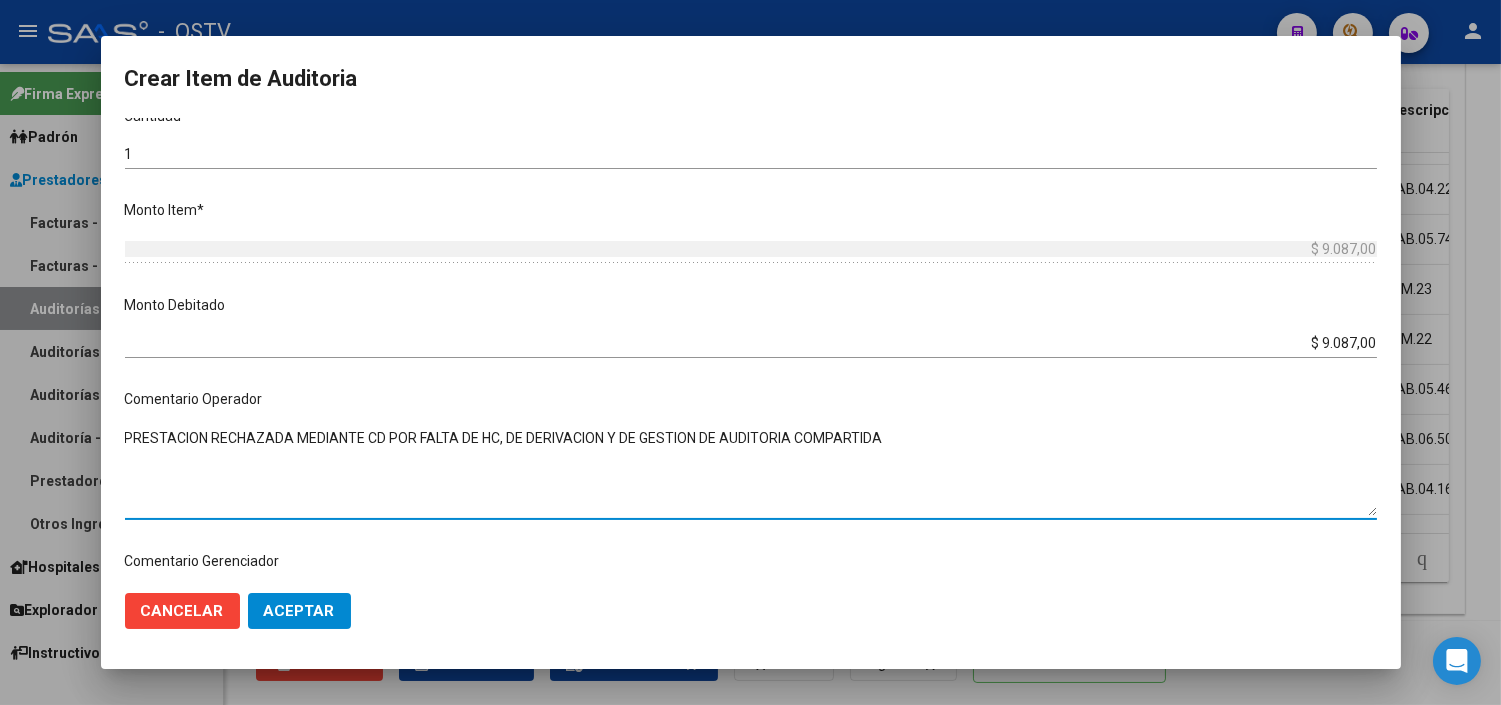 type on "PRESTACION RECHAZADA MEDIANTE CD POR FALTA DE HC, DE DERIVACION Y DE GESTION DE AUDITORIA COMPARTIDA" 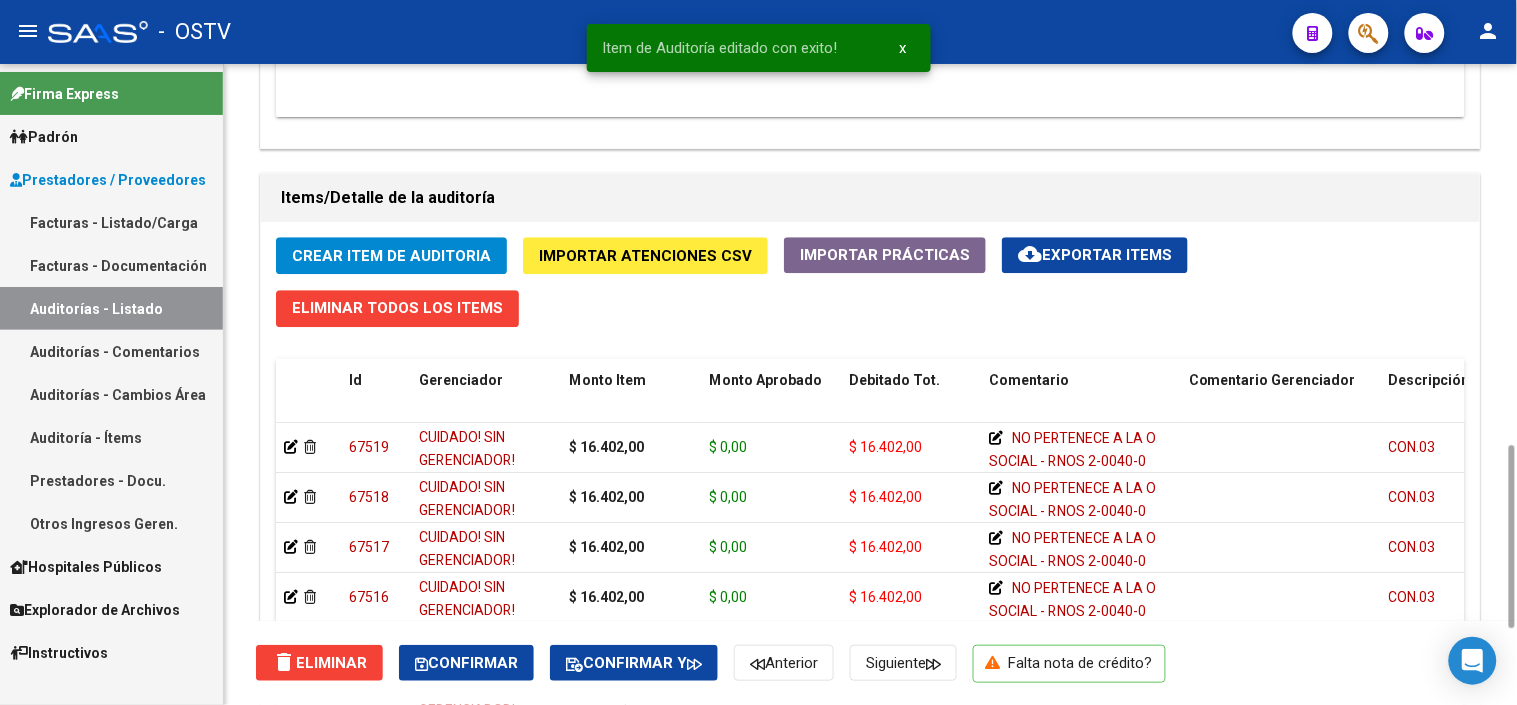 scroll, scrollTop: 1603, scrollLeft: 0, axis: vertical 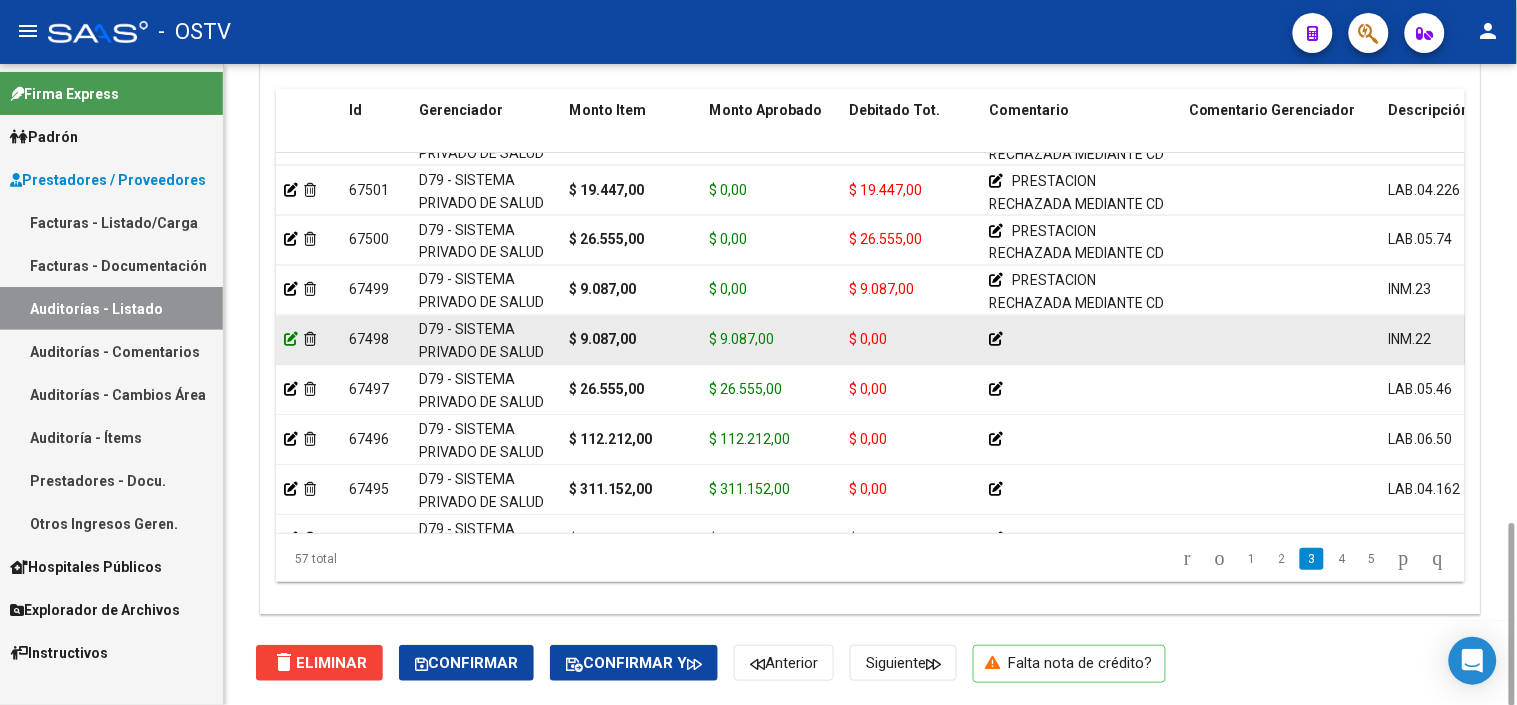 click 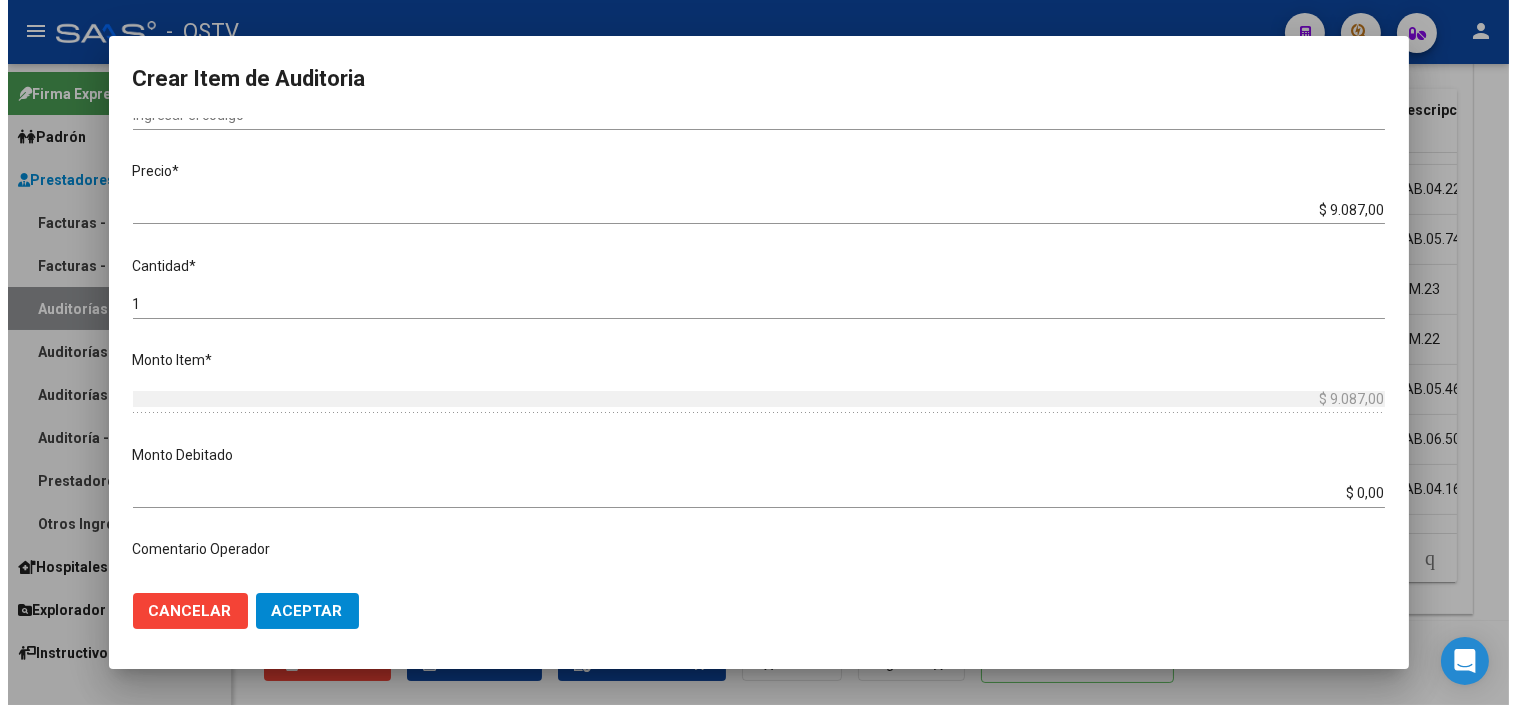scroll, scrollTop: 444, scrollLeft: 0, axis: vertical 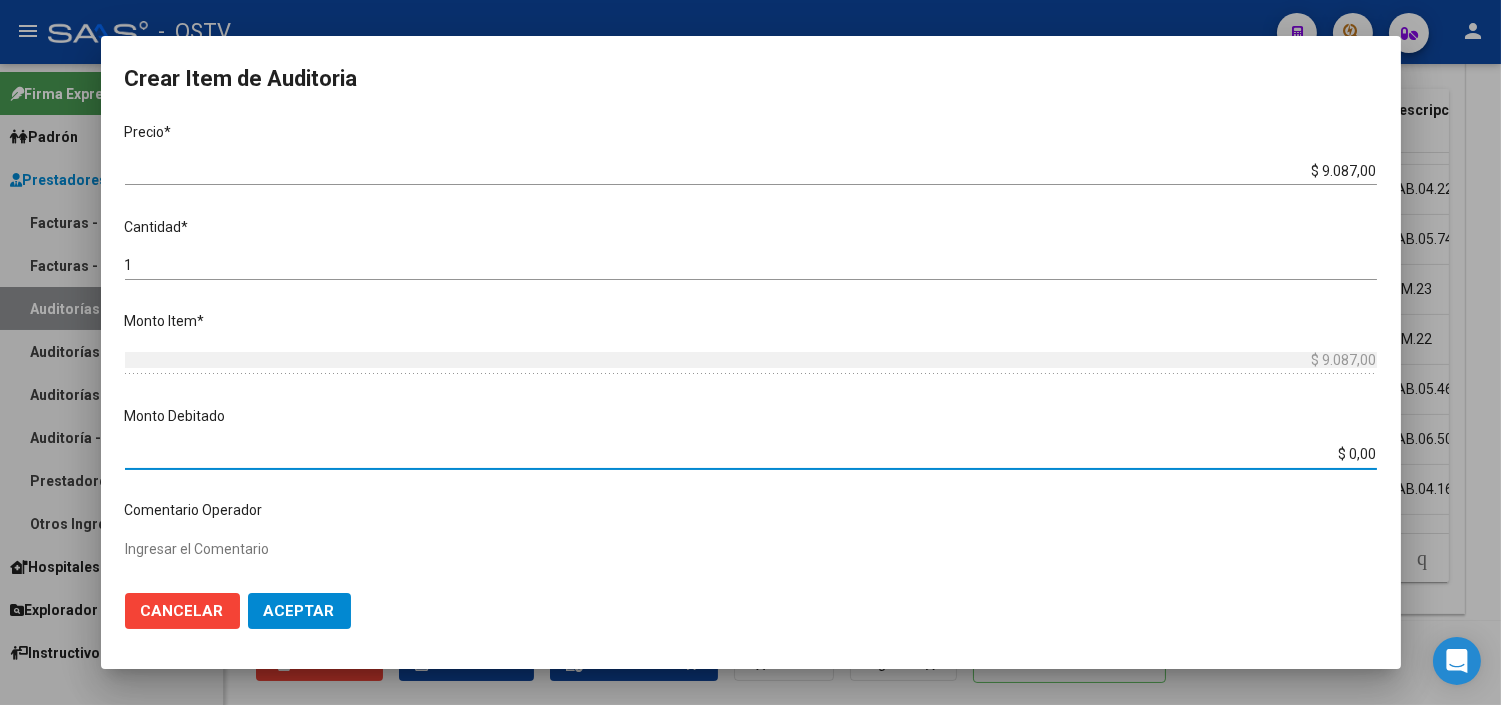 click on "$ 0,00" at bounding box center [751, 454] 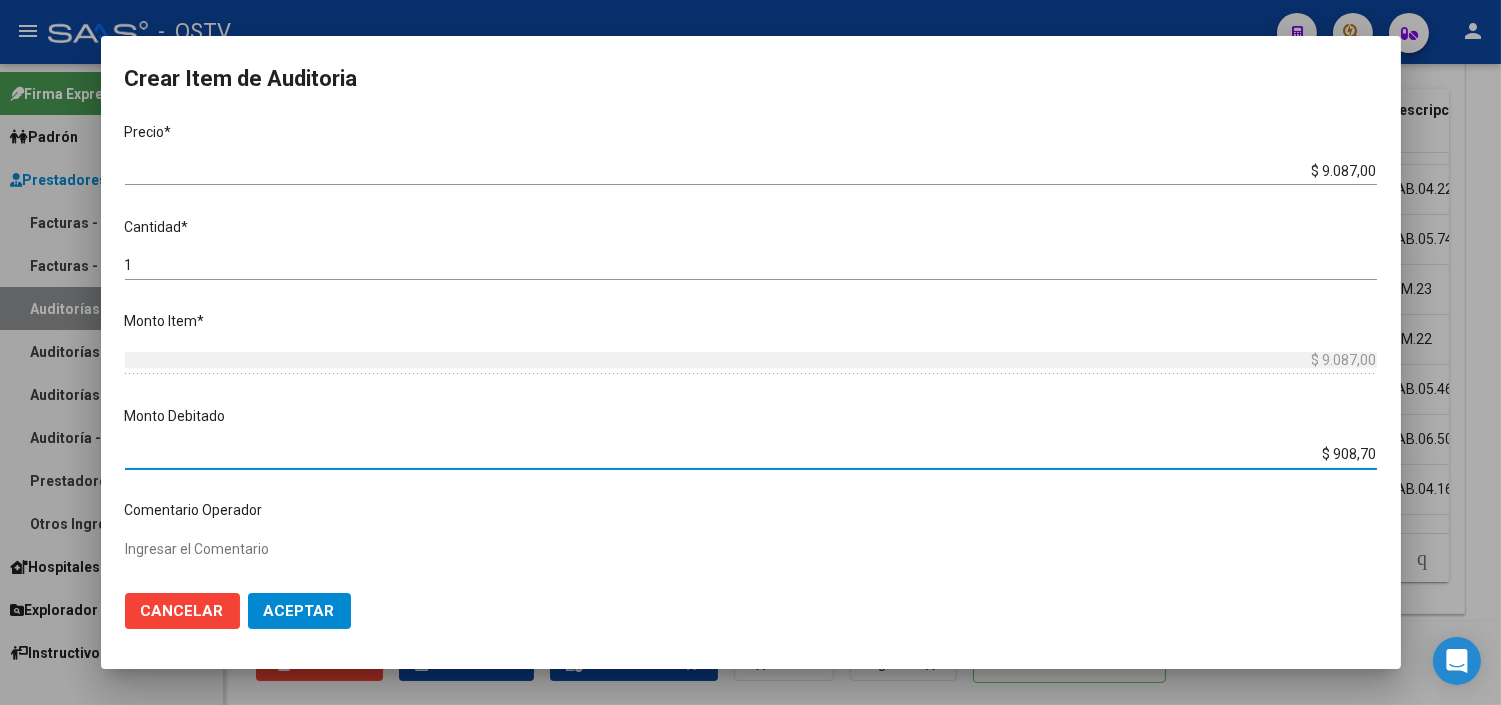 type on "$ 9.087,00" 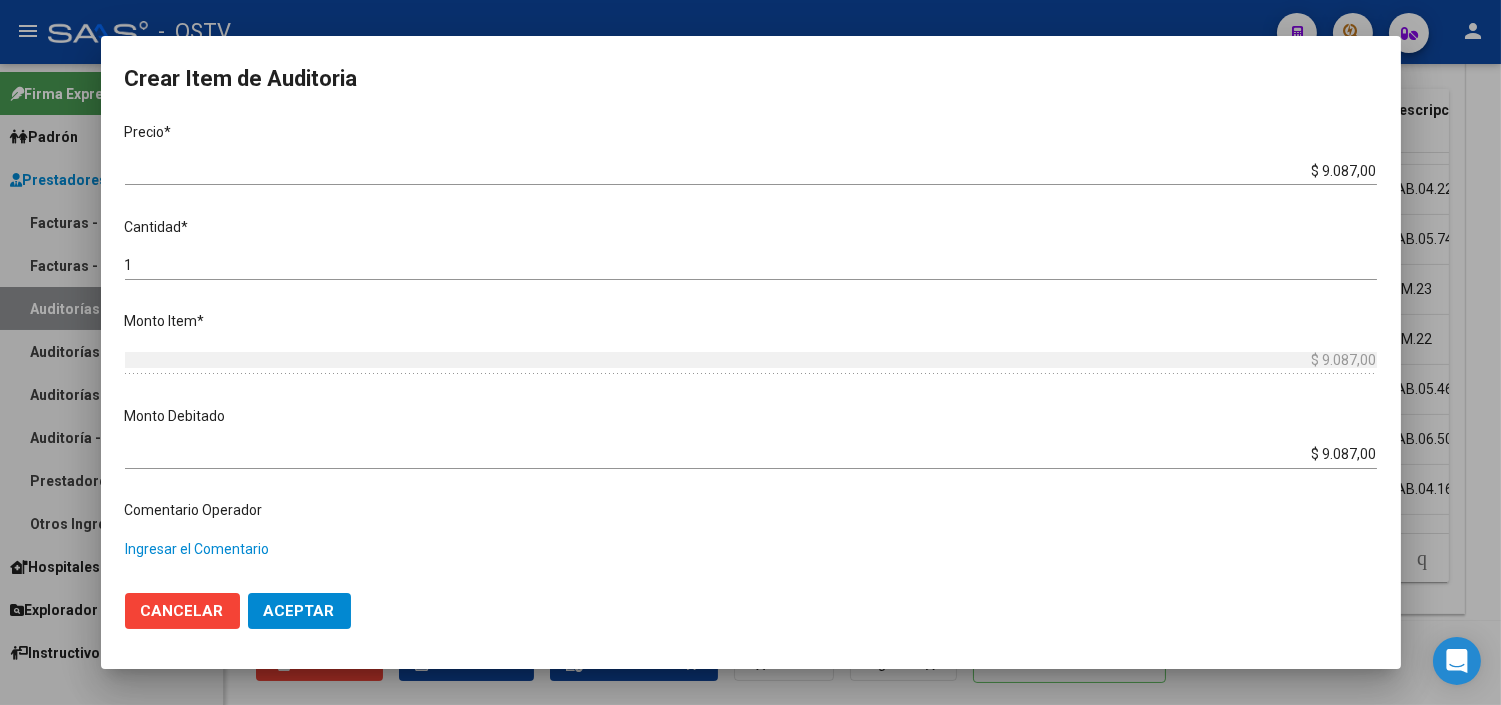 paste on "PRESTACION RECHAZADA MEDIANTE CD POR FALTA DE HC, DE DERIVACION Y DE GESTION DE AUDITORIA COMPARTIDA" 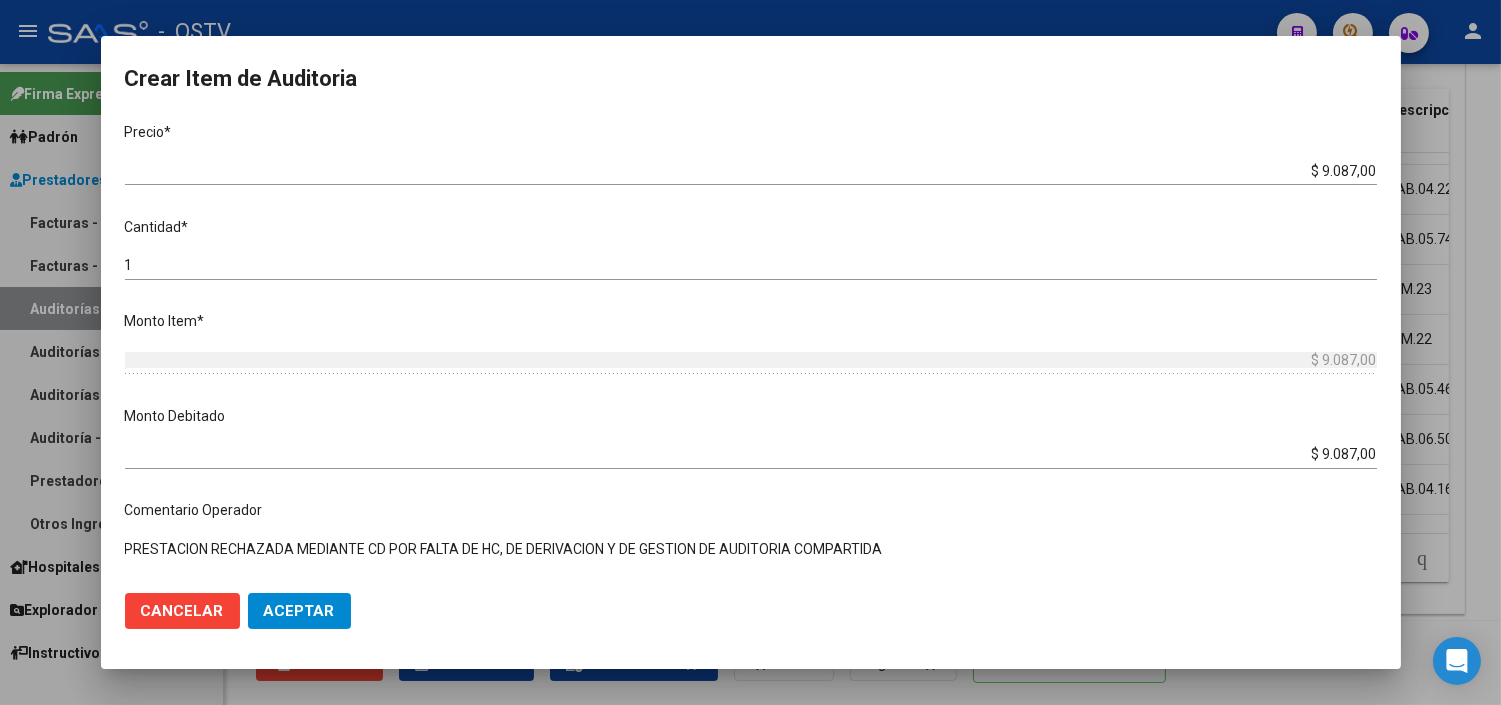 type on "PRESTACION RECHAZADA MEDIANTE CD POR FALTA DE HC, DE DERIVACION Y DE GESTION DE AUDITORIA COMPARTIDA" 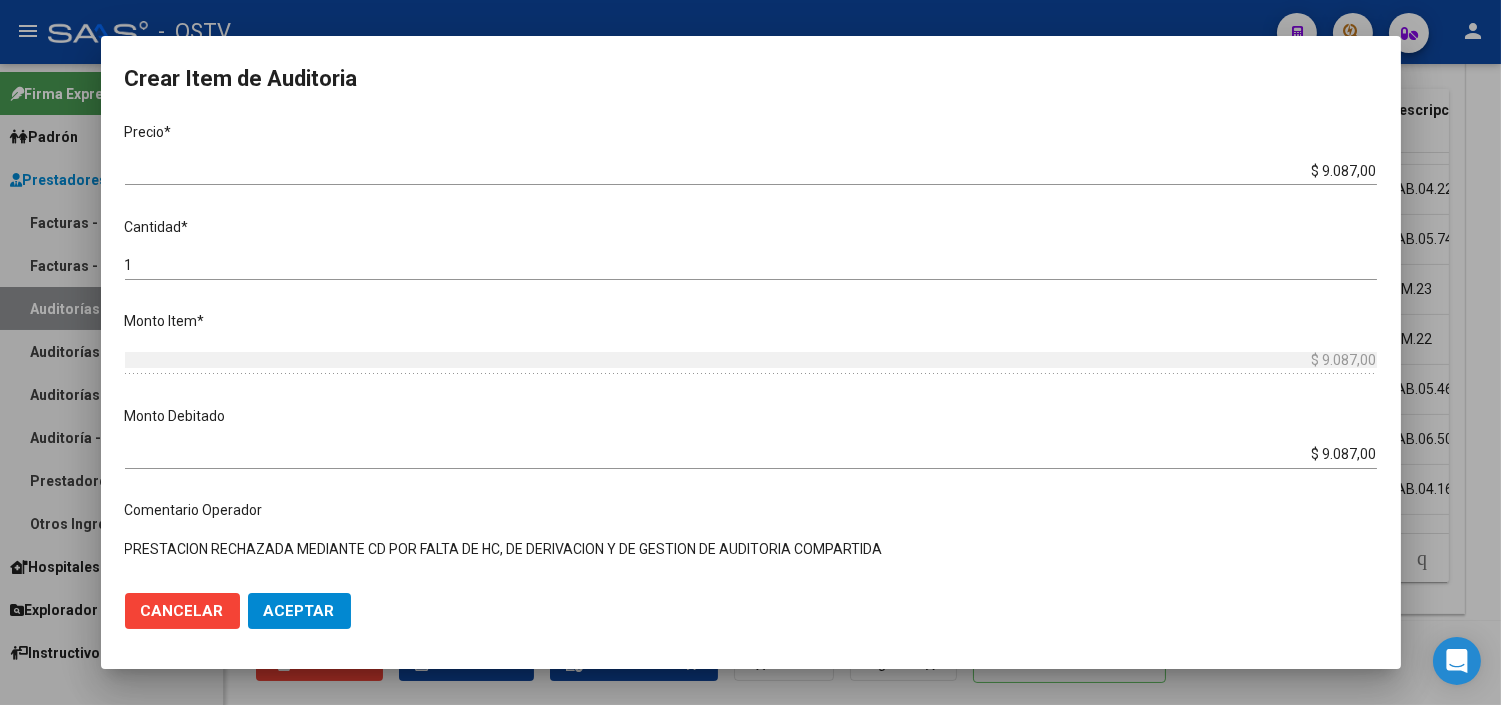click on "Aceptar" 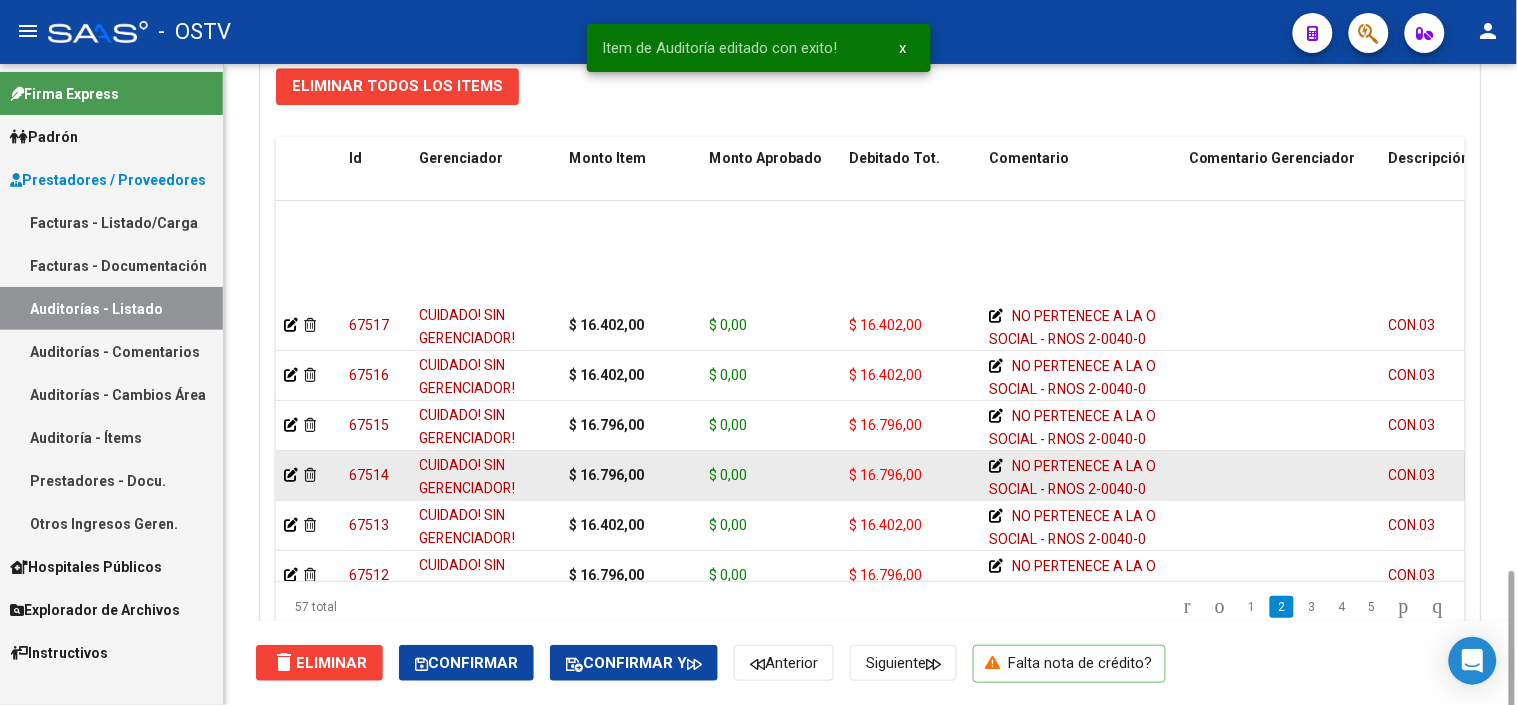 scroll, scrollTop: 1603, scrollLeft: 0, axis: vertical 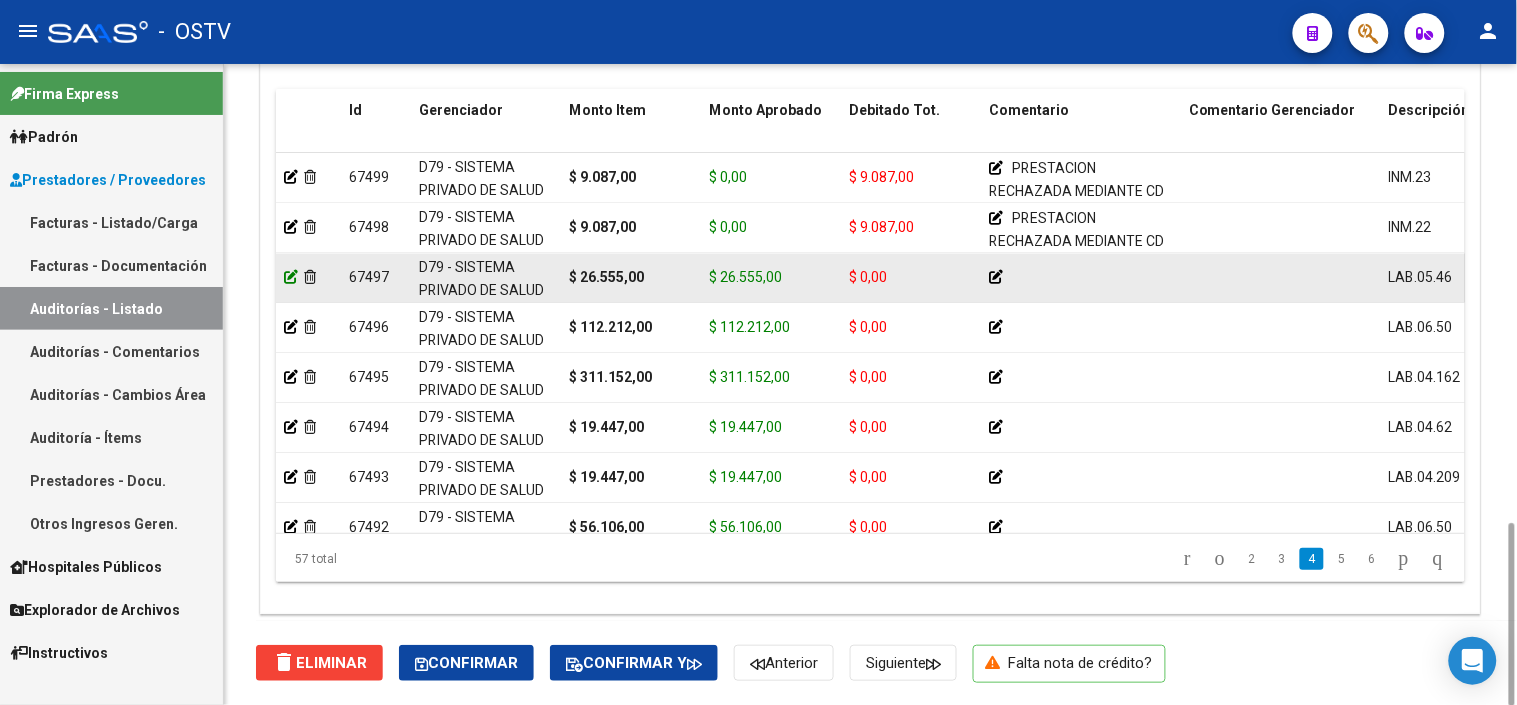 click 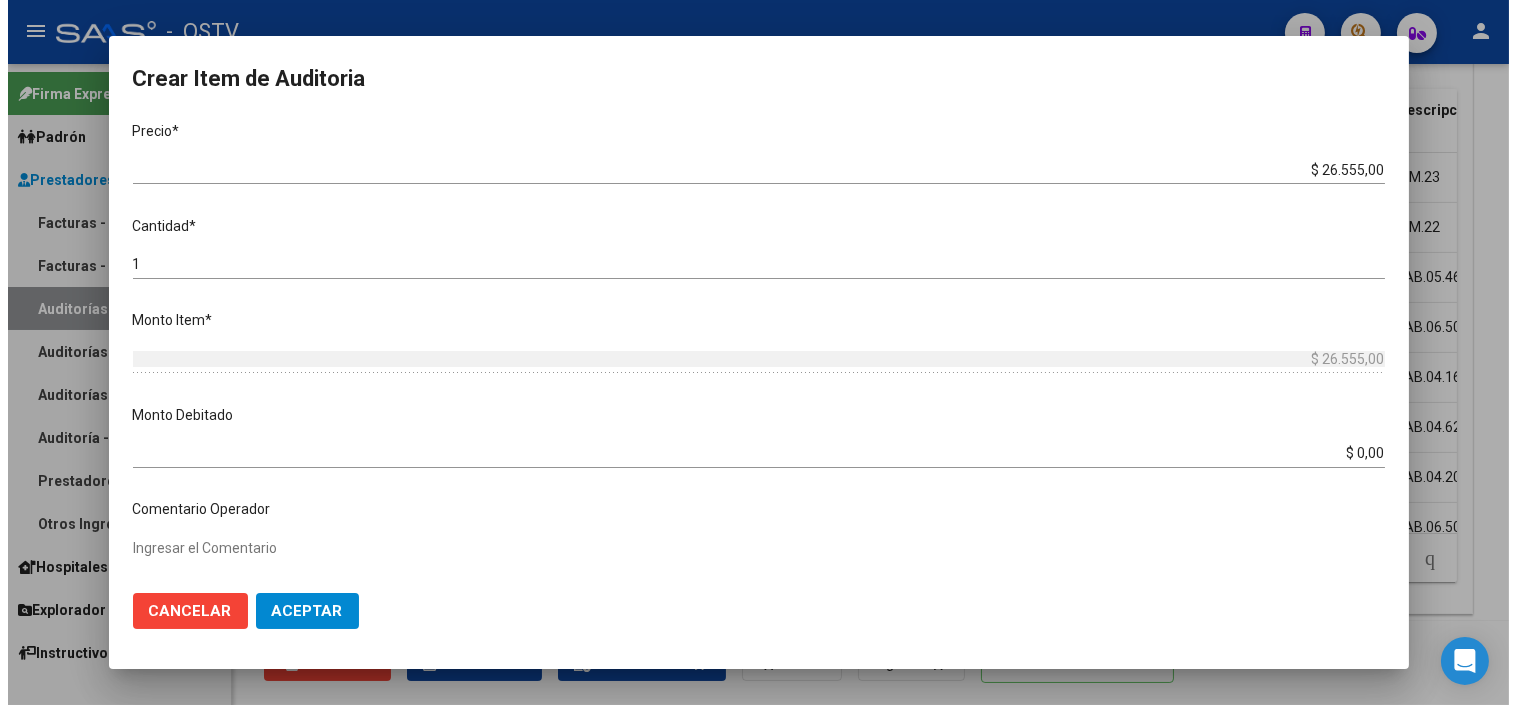scroll, scrollTop: 444, scrollLeft: 0, axis: vertical 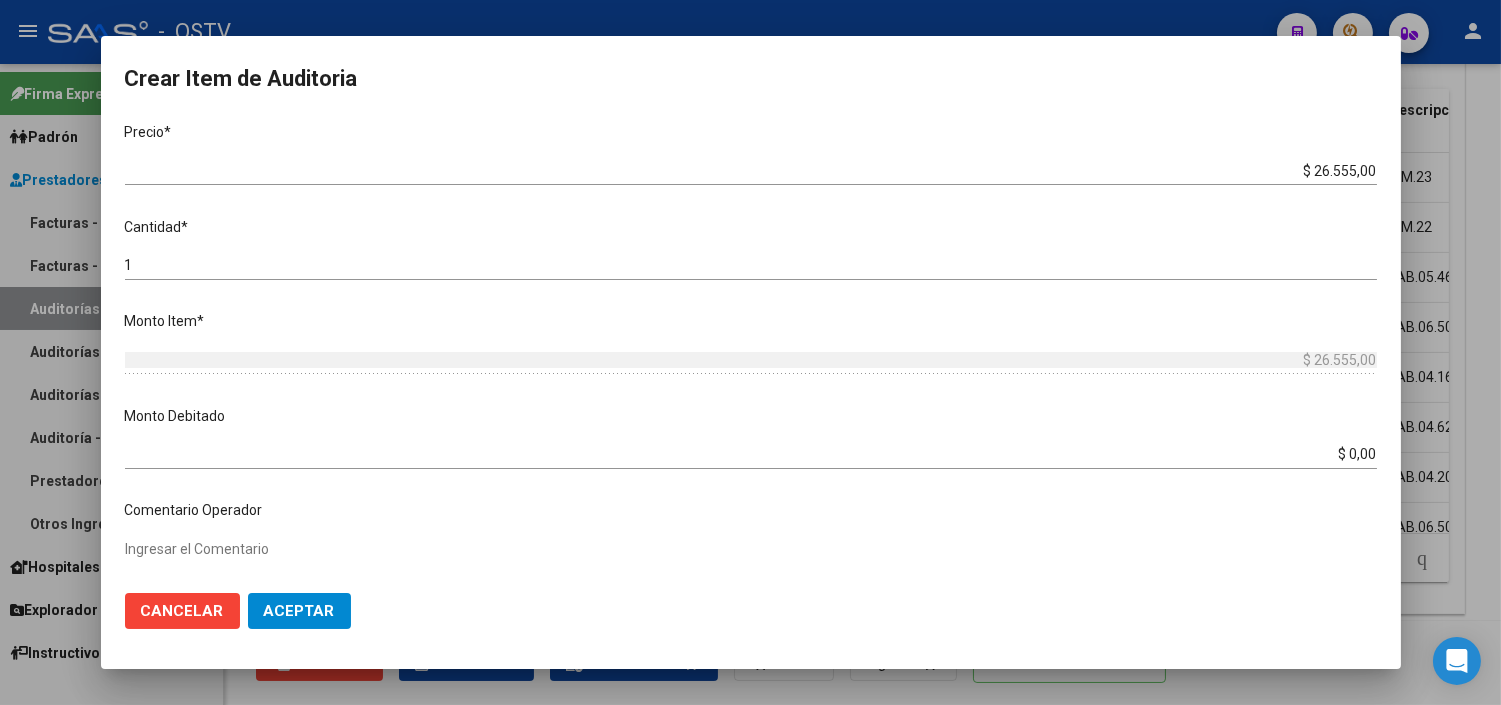 click on "$ 0,00" at bounding box center (751, 454) 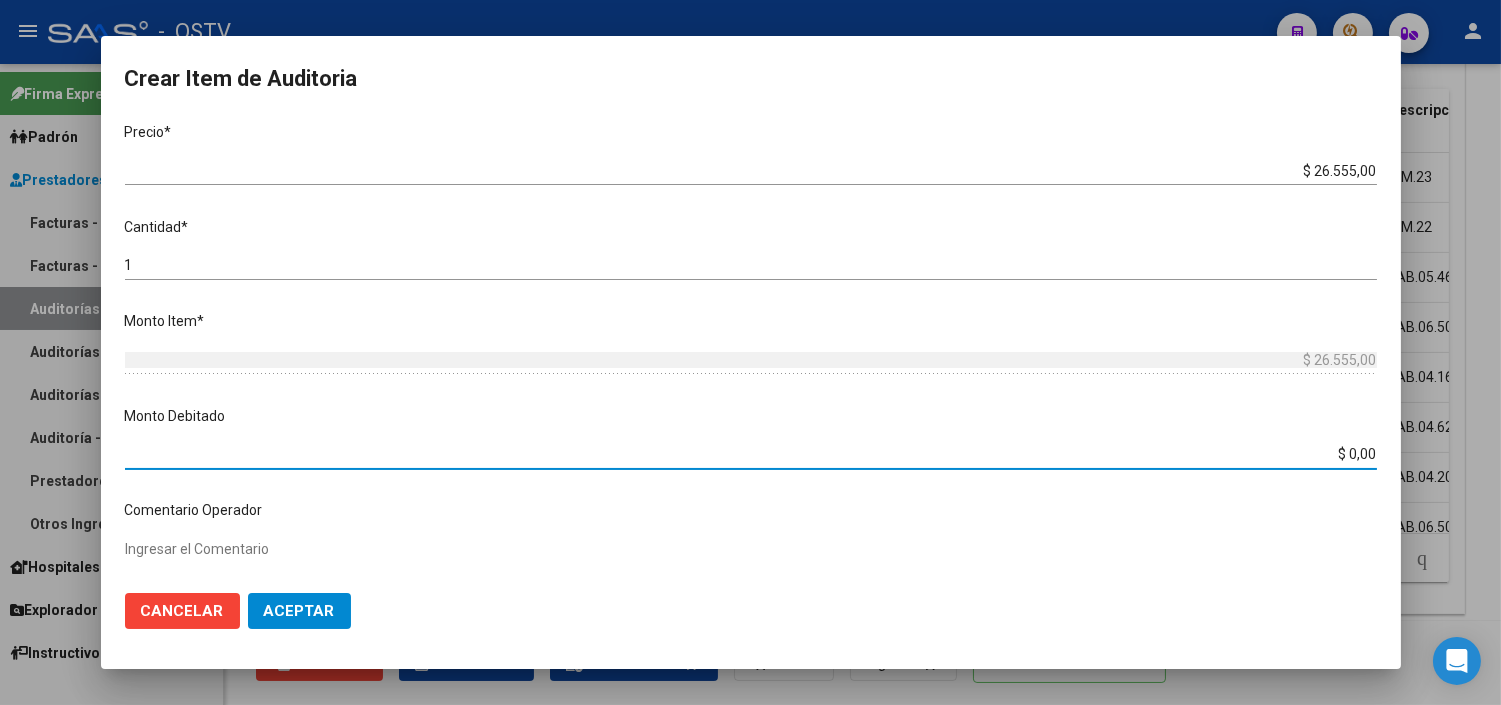 click on "$ 0,00" at bounding box center [751, 454] 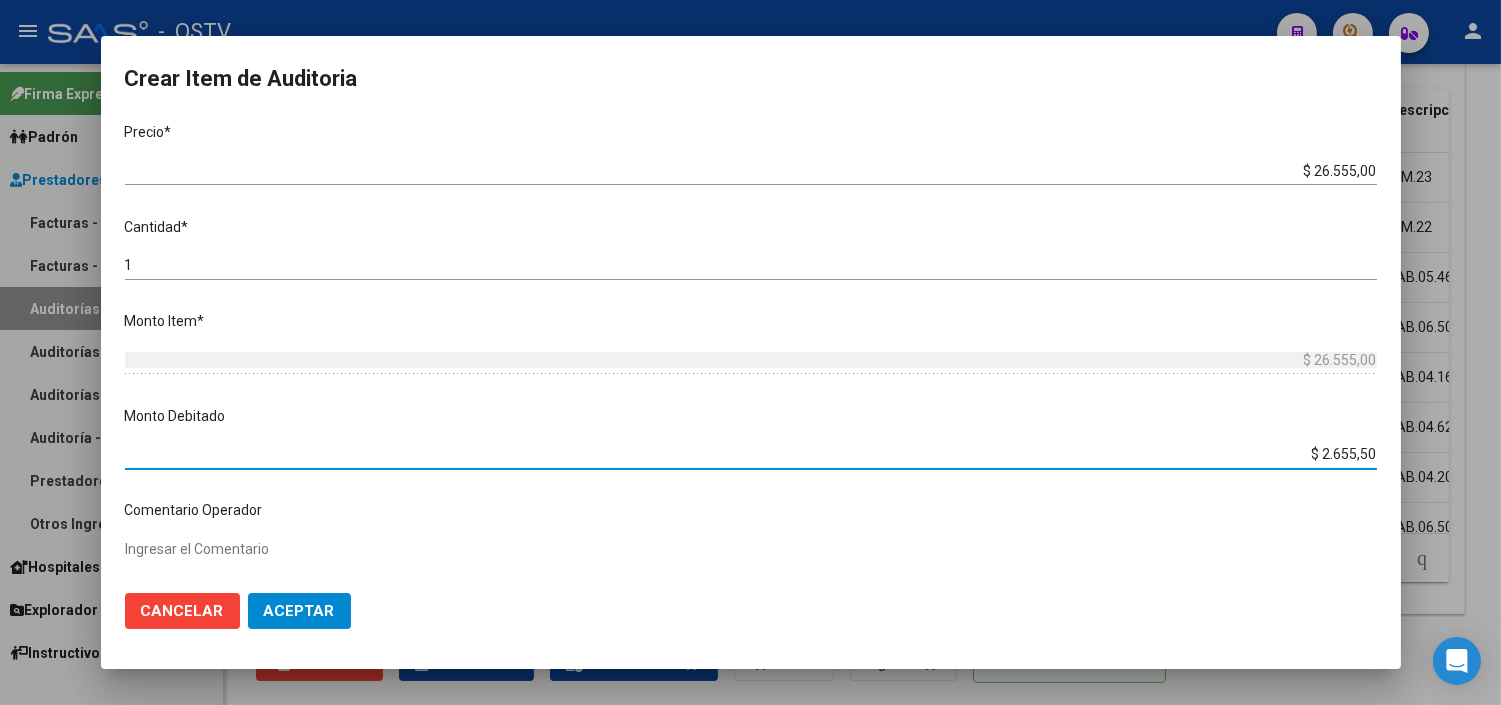 type on "$ 26.555,00" 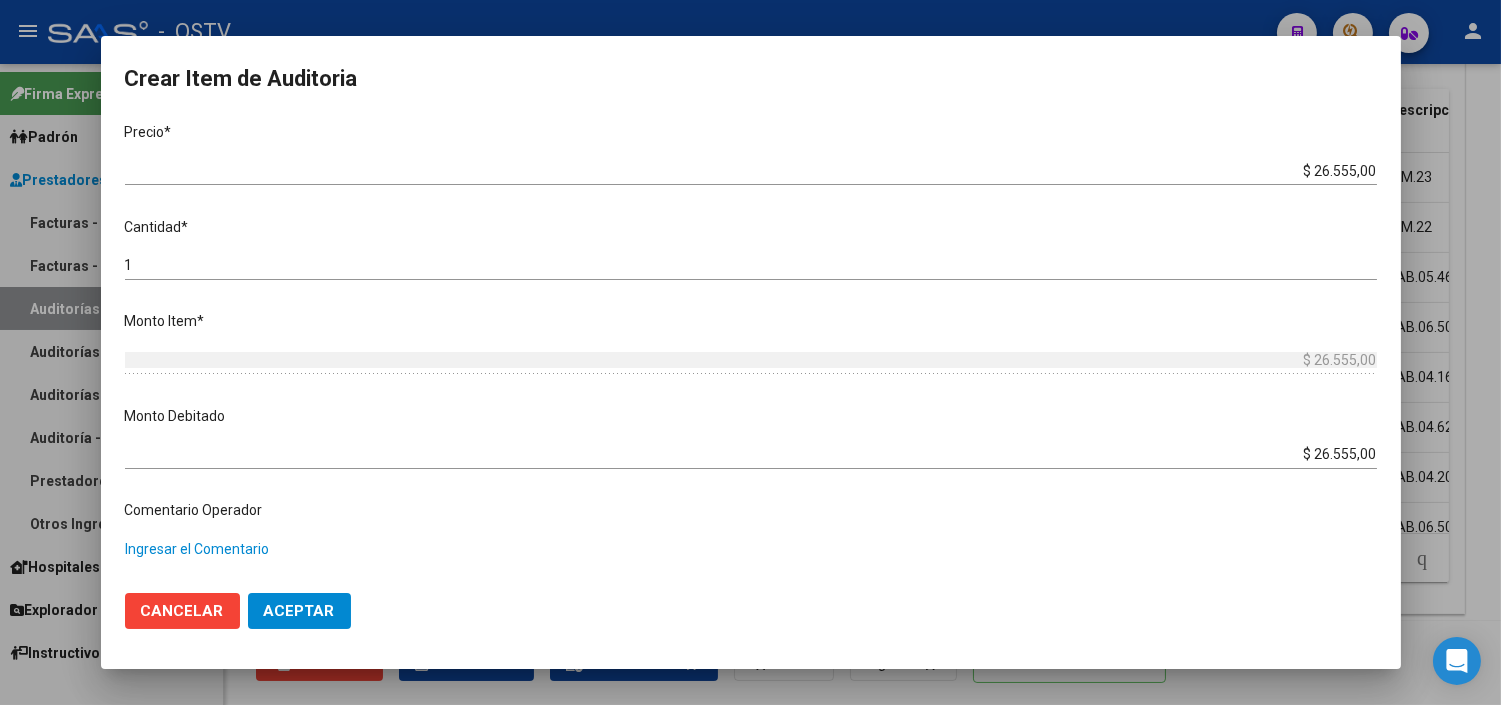 paste on "PRESTACION RECHAZADA MEDIANTE CD POR FALTA DE HC, DE DERIVACION Y DE GESTION DE AUDITORIA COMPARTIDA" 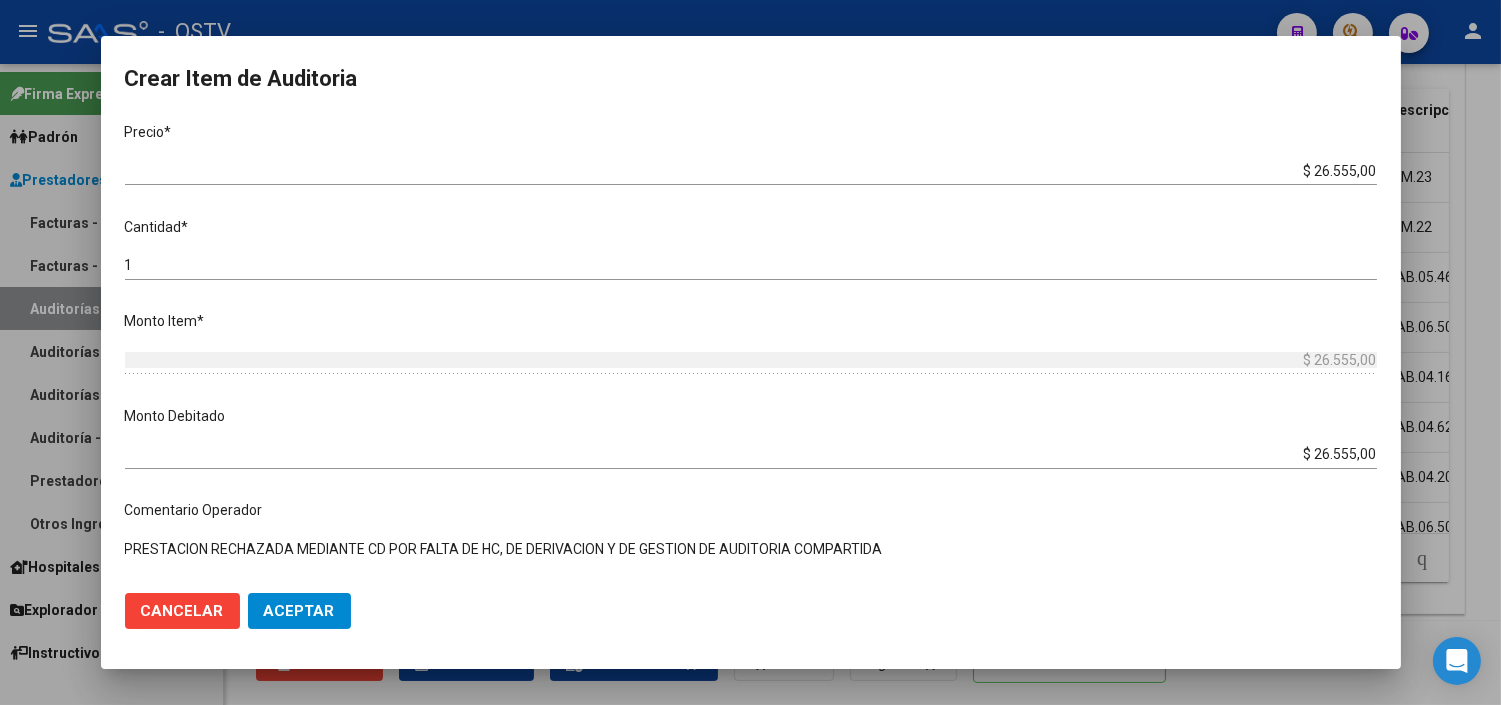 type on "PRESTACION RECHAZADA MEDIANTE CD POR FALTA DE HC, DE DERIVACION Y DE GESTION DE AUDITORIA COMPARTIDA" 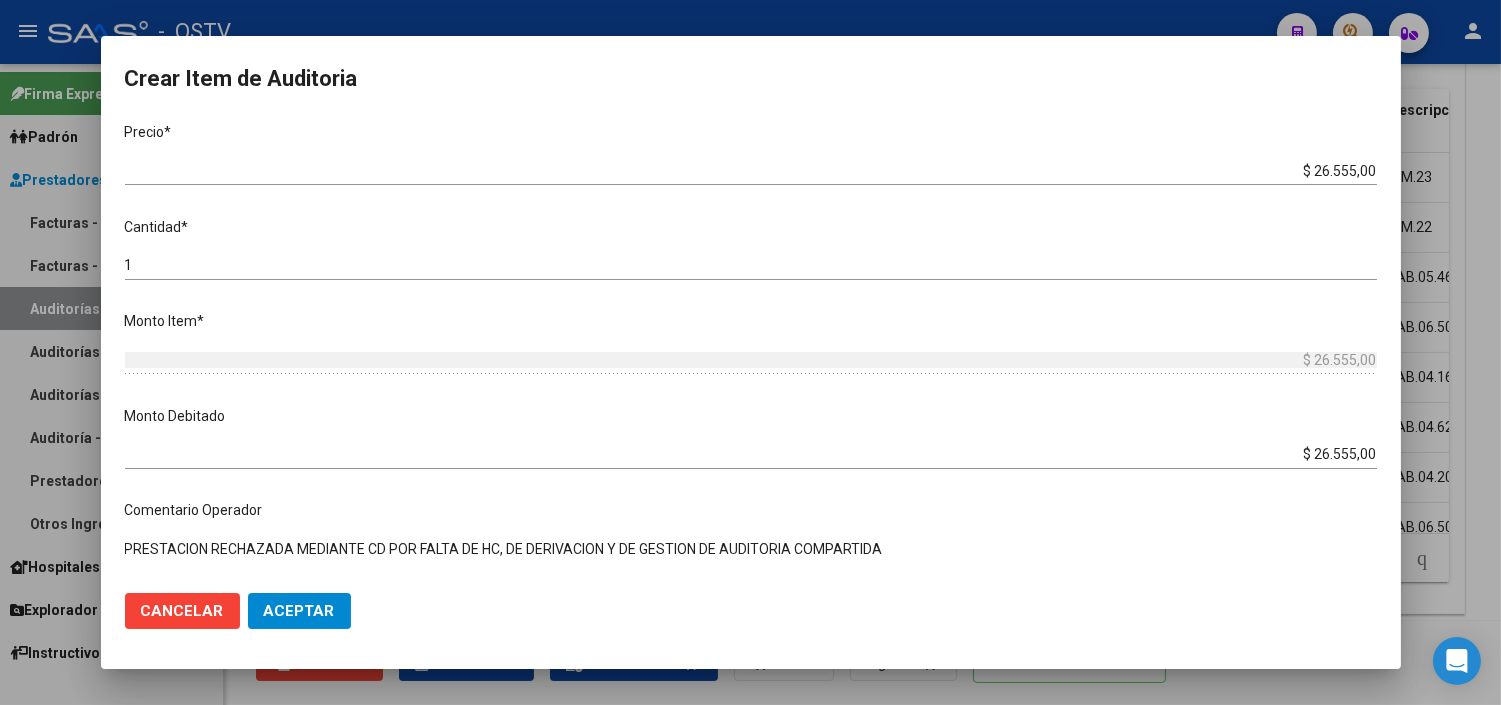 click on "Aceptar" 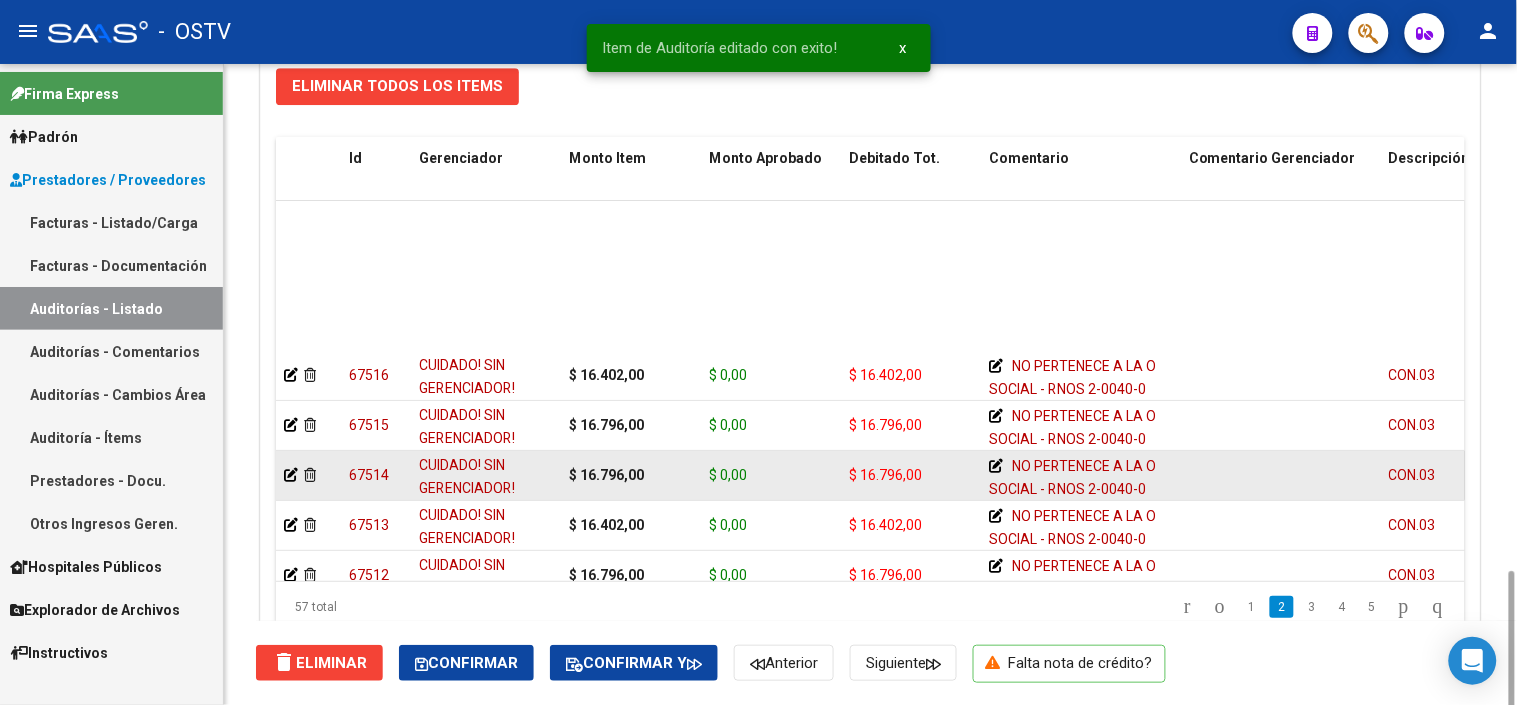 scroll, scrollTop: 1603, scrollLeft: 0, axis: vertical 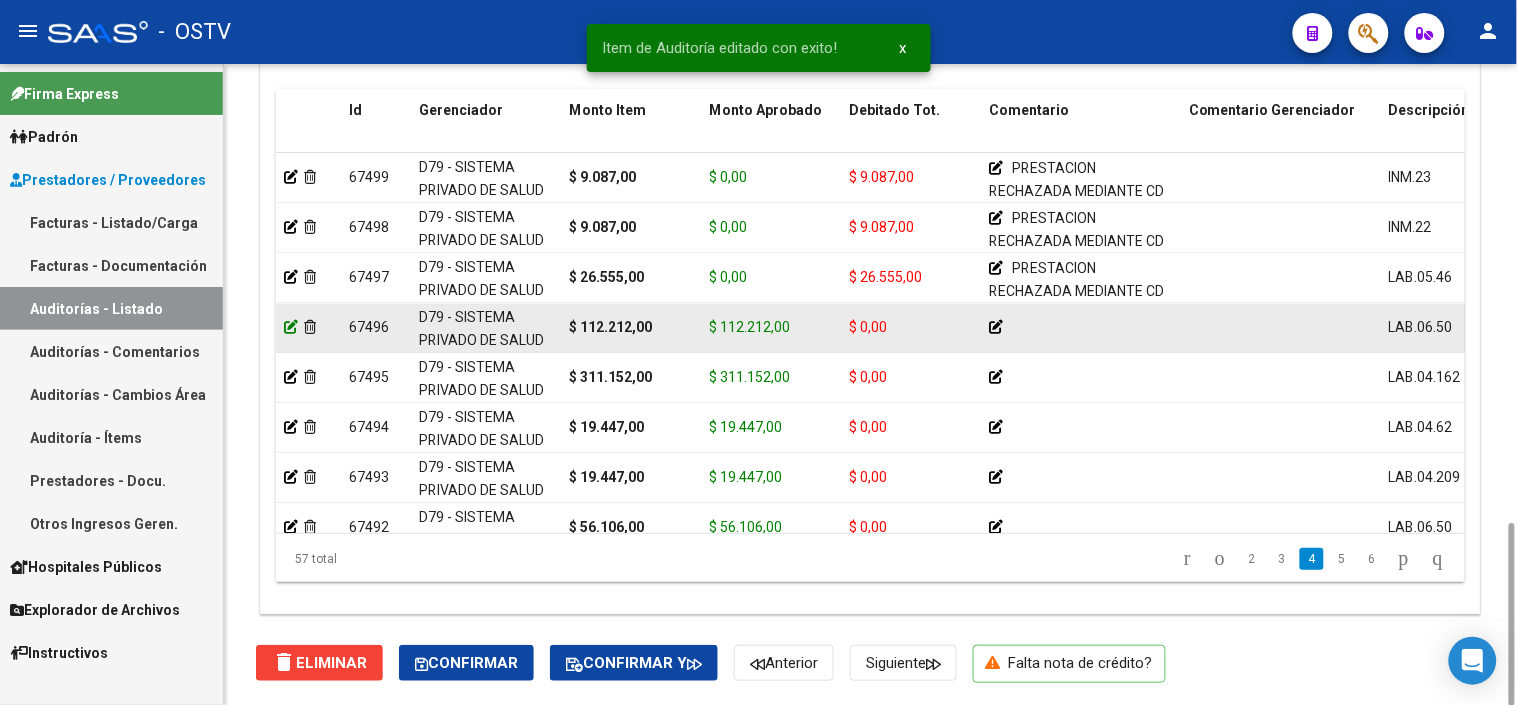 click 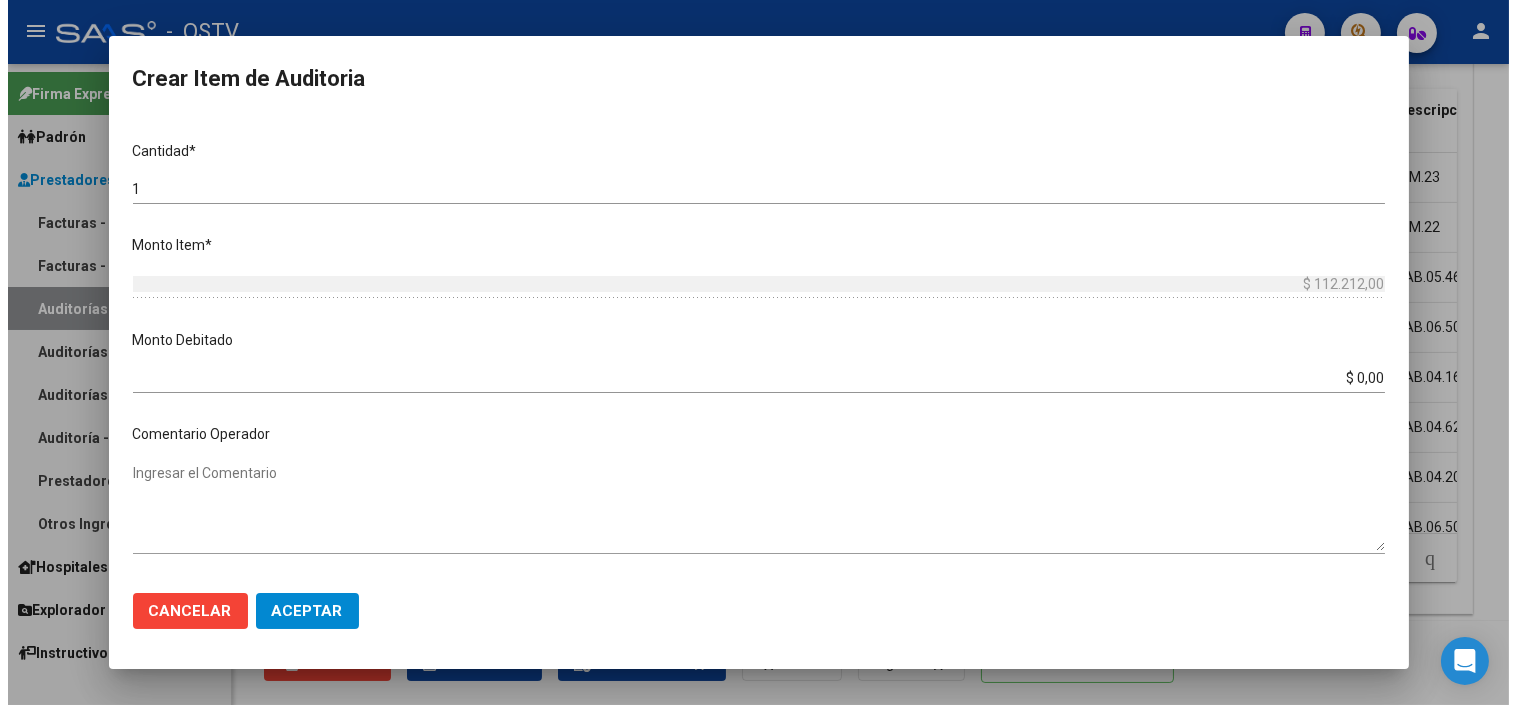 scroll, scrollTop: 555, scrollLeft: 0, axis: vertical 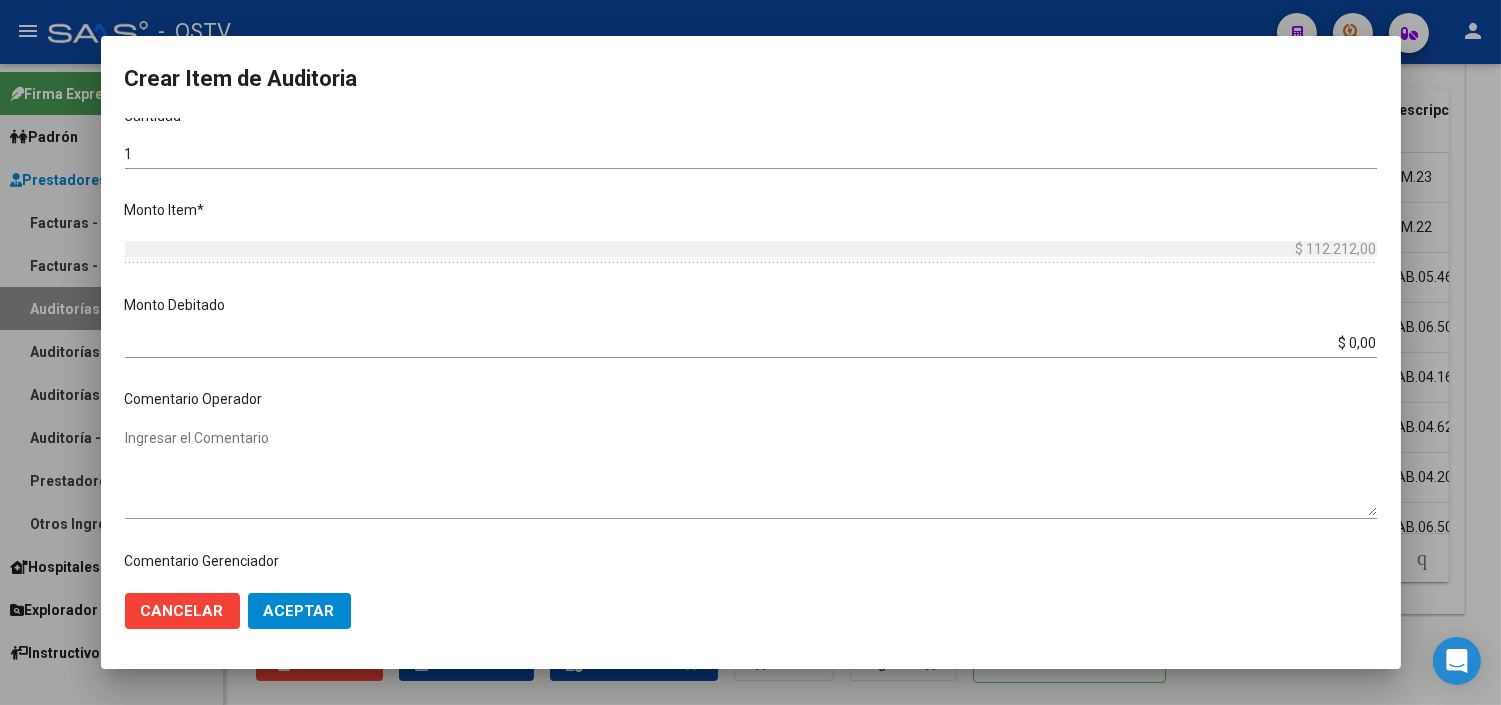click on "$ 0,00" at bounding box center (751, 343) 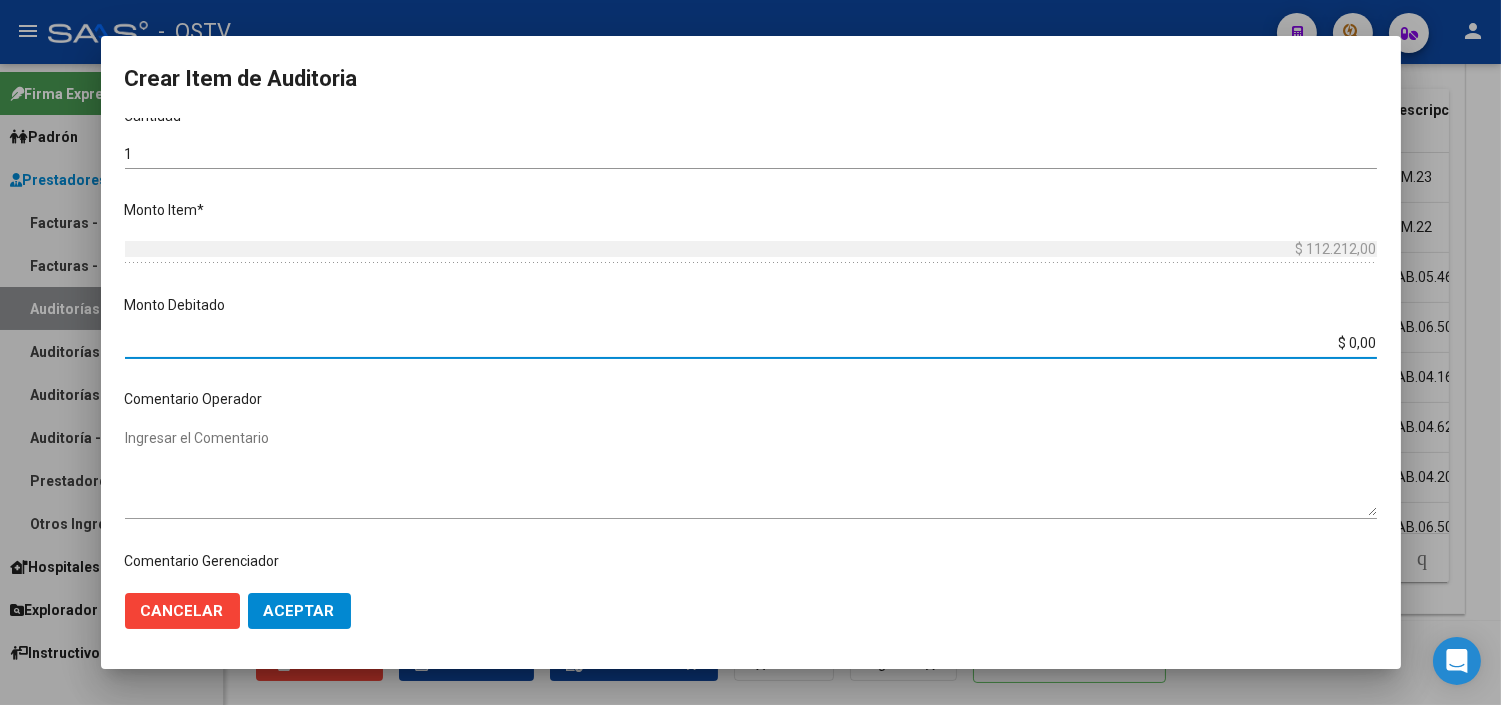 click on "$ 0,00" at bounding box center [751, 343] 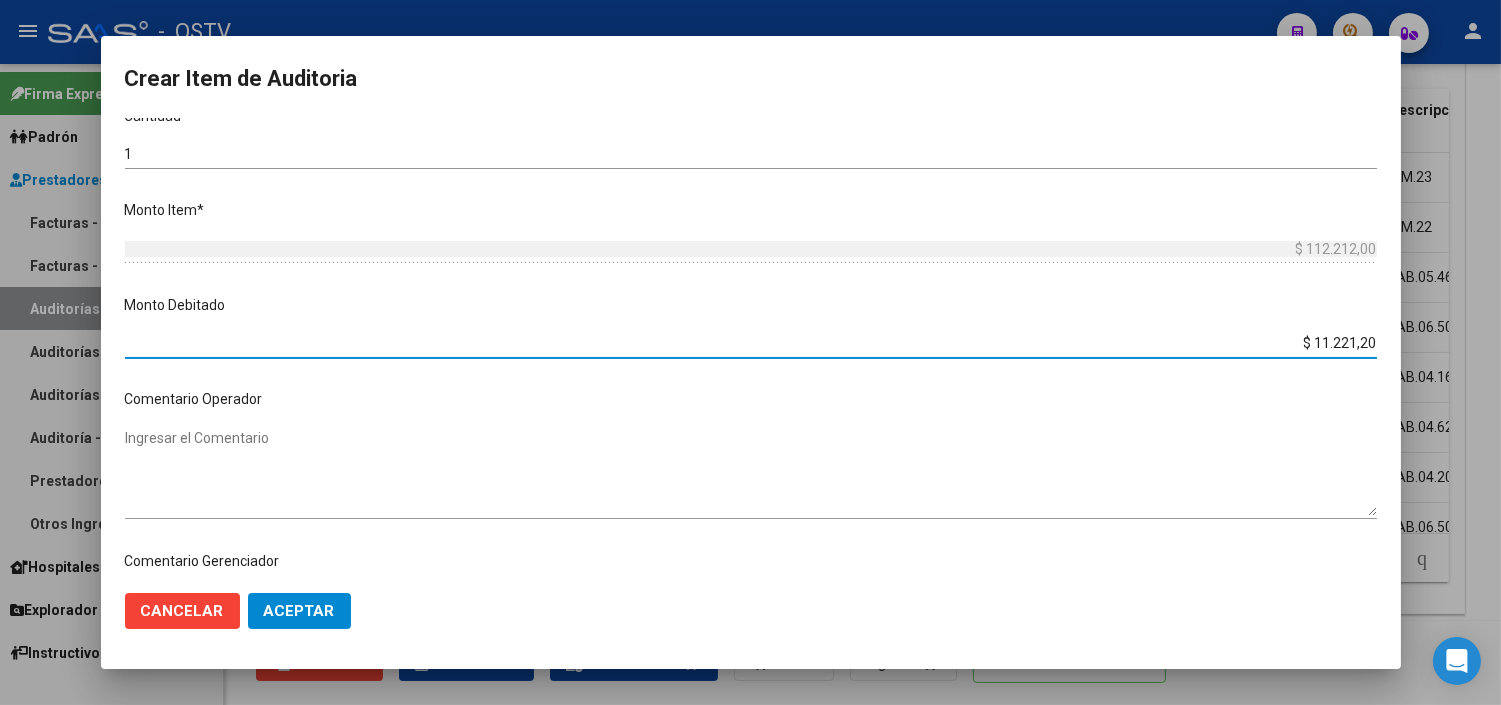 type on "$ 112.212,00" 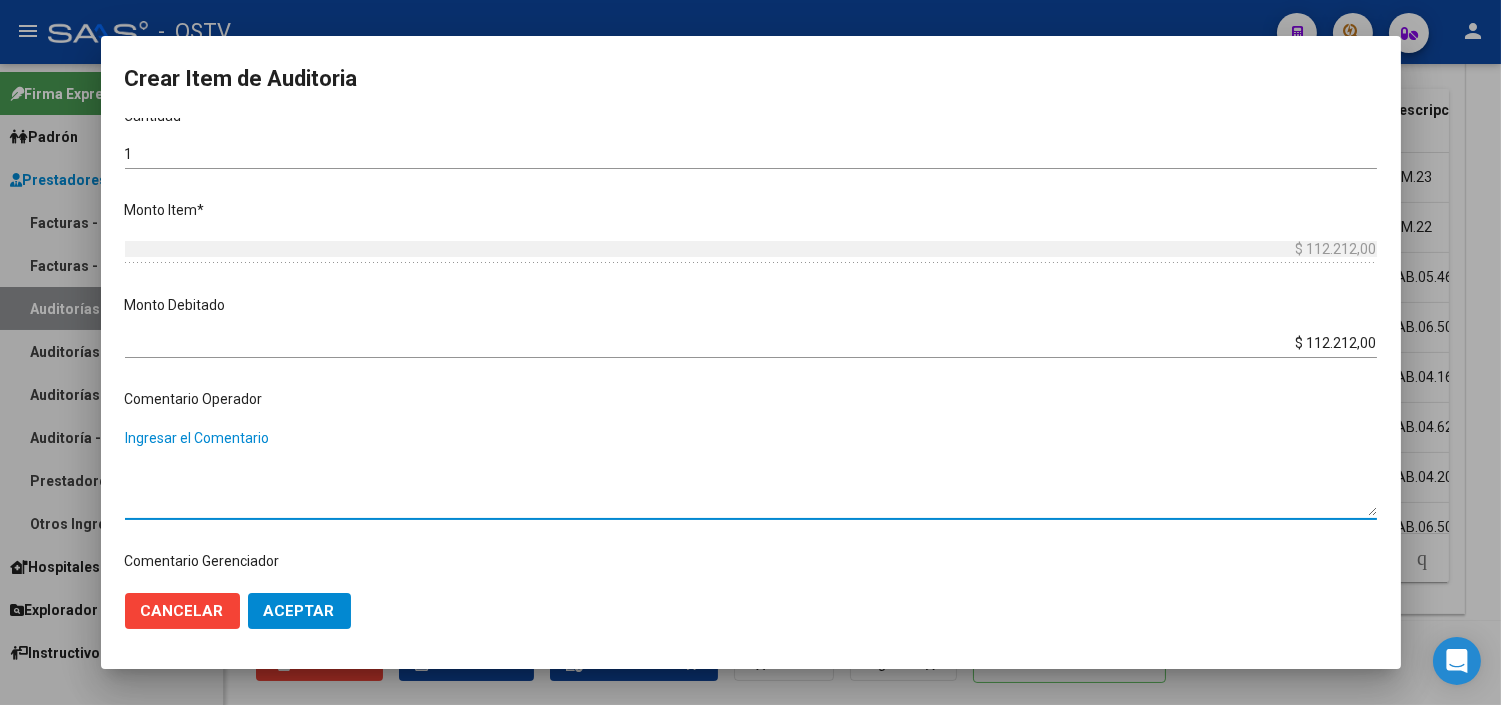 paste on "PRESTACION RECHAZADA MEDIANTE CD POR FALTA DE HC, DE DERIVACION Y DE GESTION DE AUDITORIA COMPARTIDA" 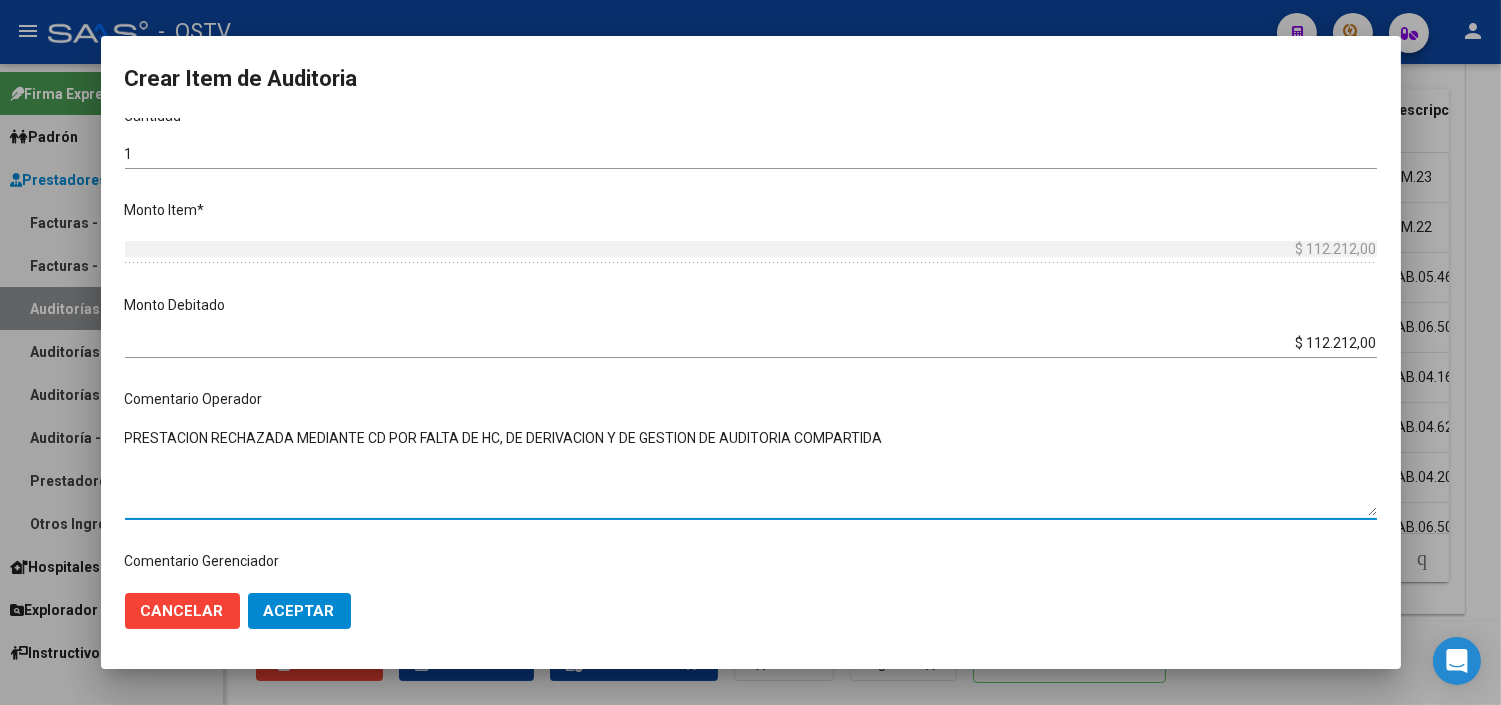 type on "PRESTACION RECHAZADA MEDIANTE CD POR FALTA DE HC, DE DERIVACION Y DE GESTION DE AUDITORIA COMPARTIDA" 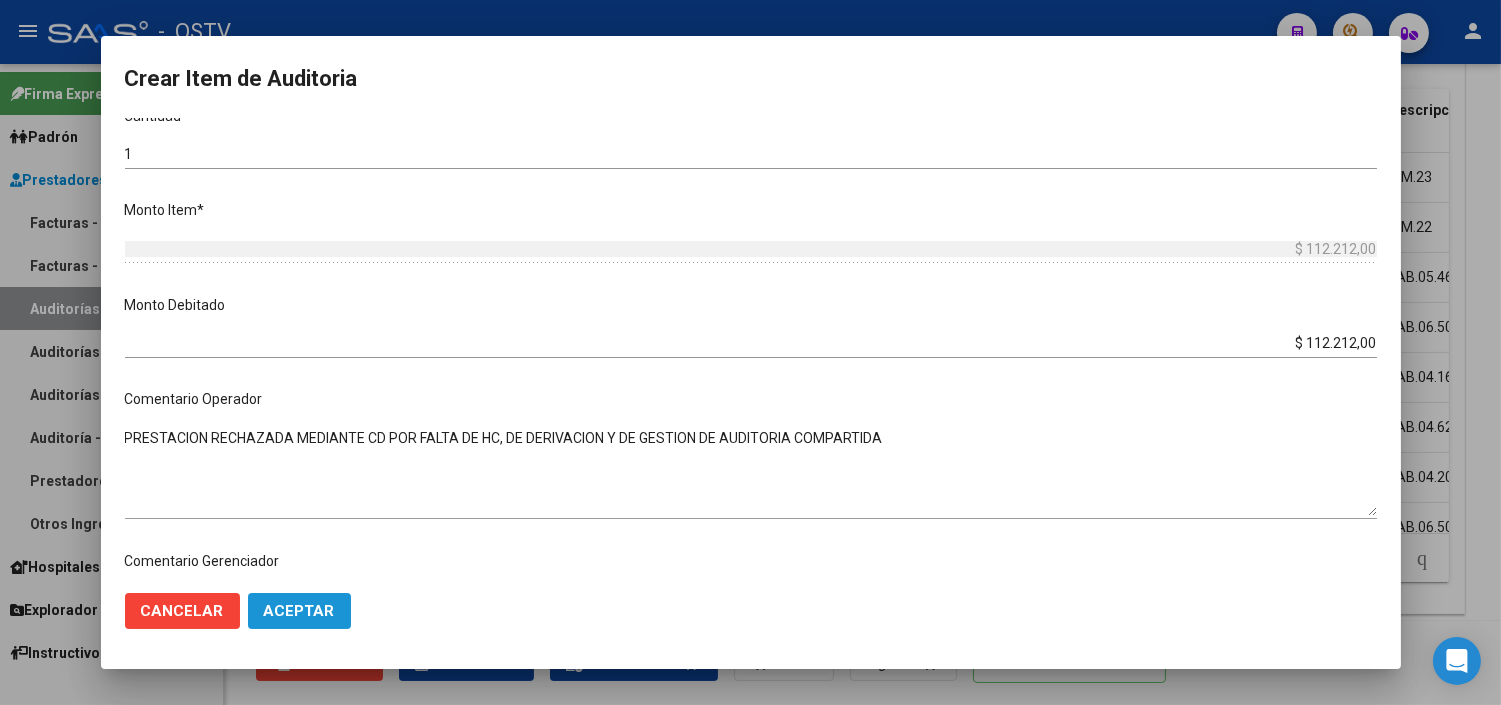 click on "Aceptar" 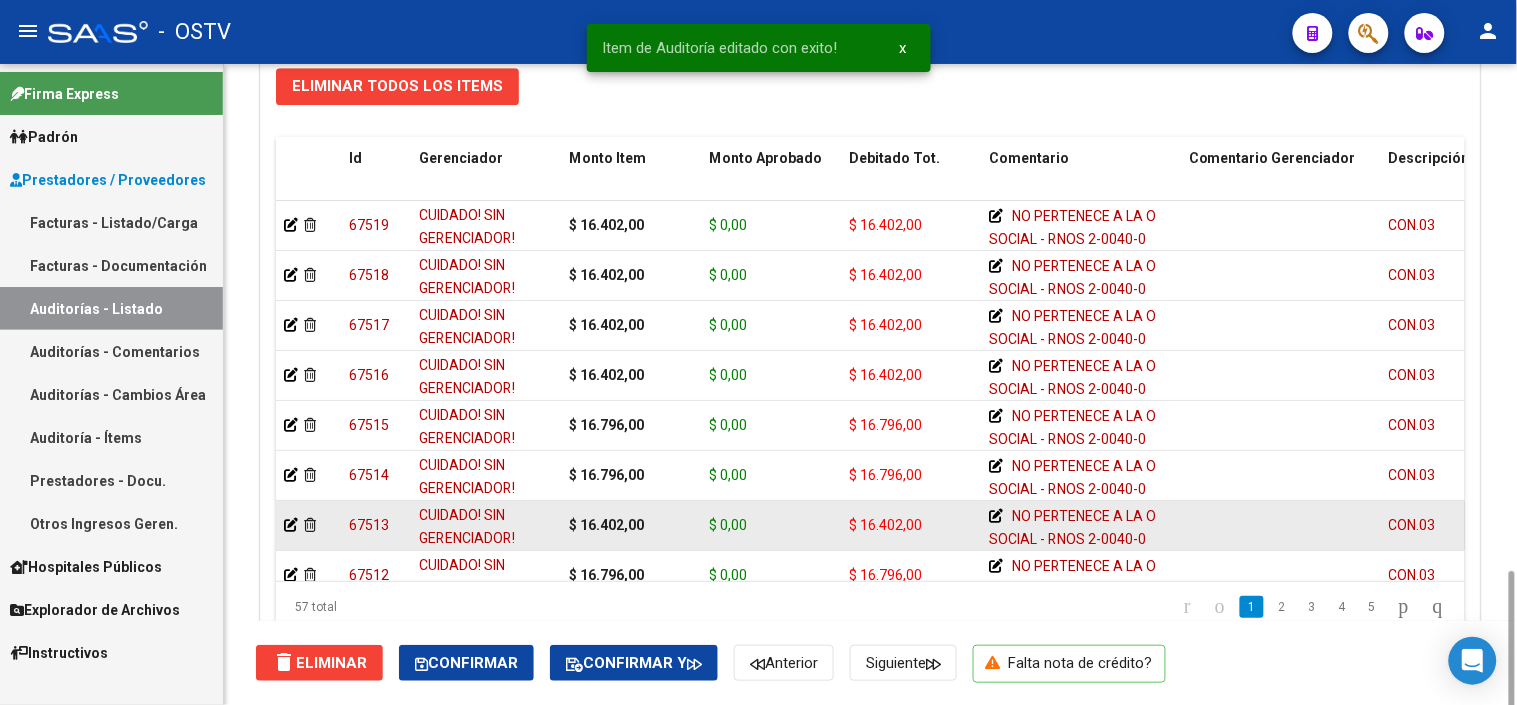 scroll, scrollTop: 1603, scrollLeft: 0, axis: vertical 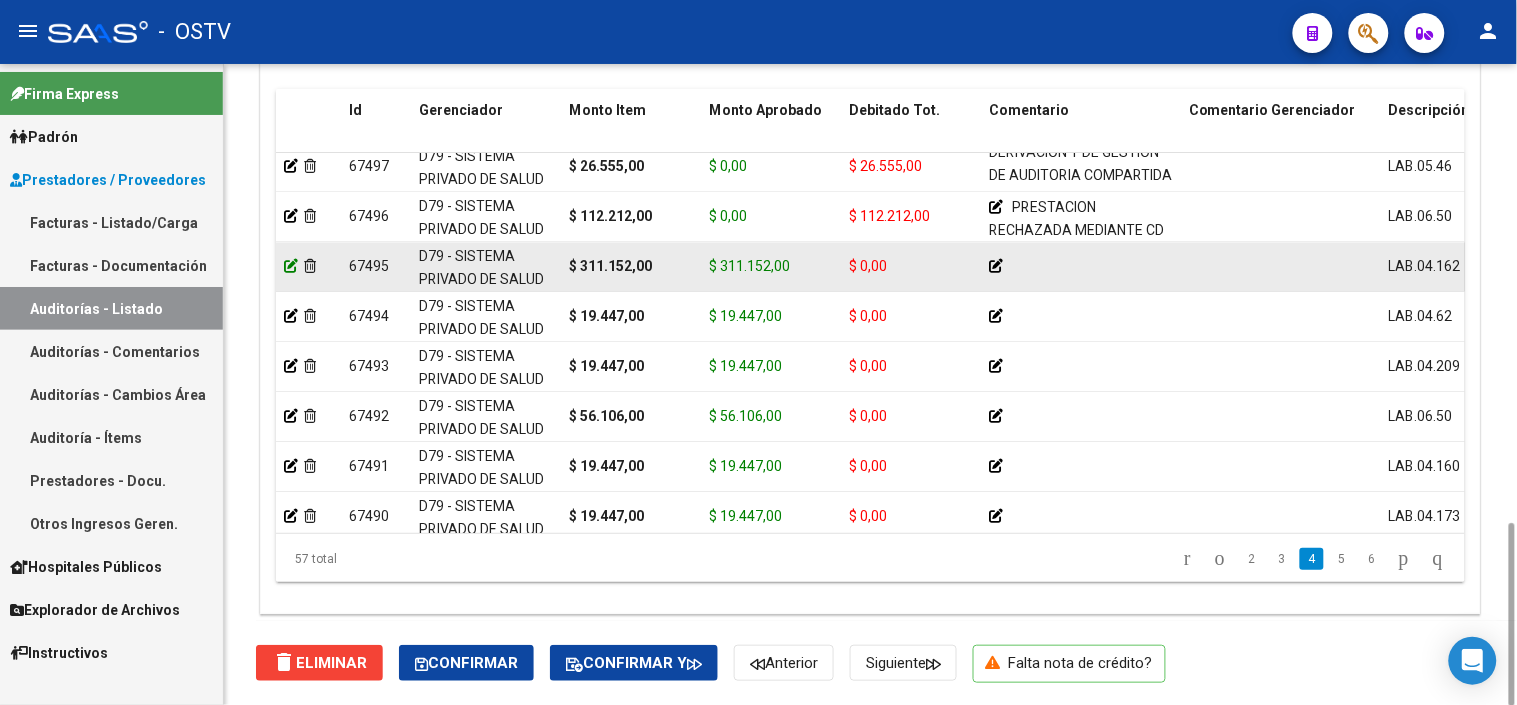 click 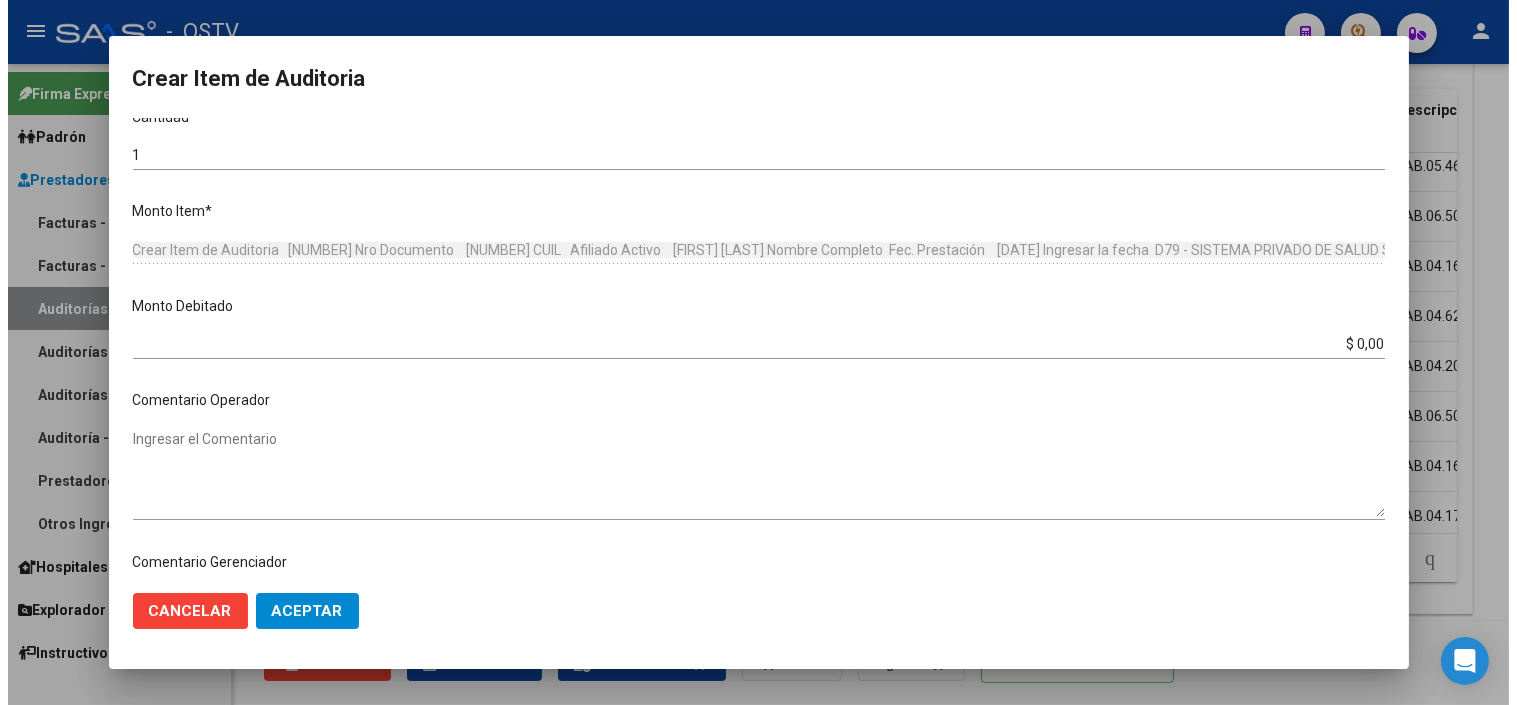 scroll, scrollTop: 555, scrollLeft: 0, axis: vertical 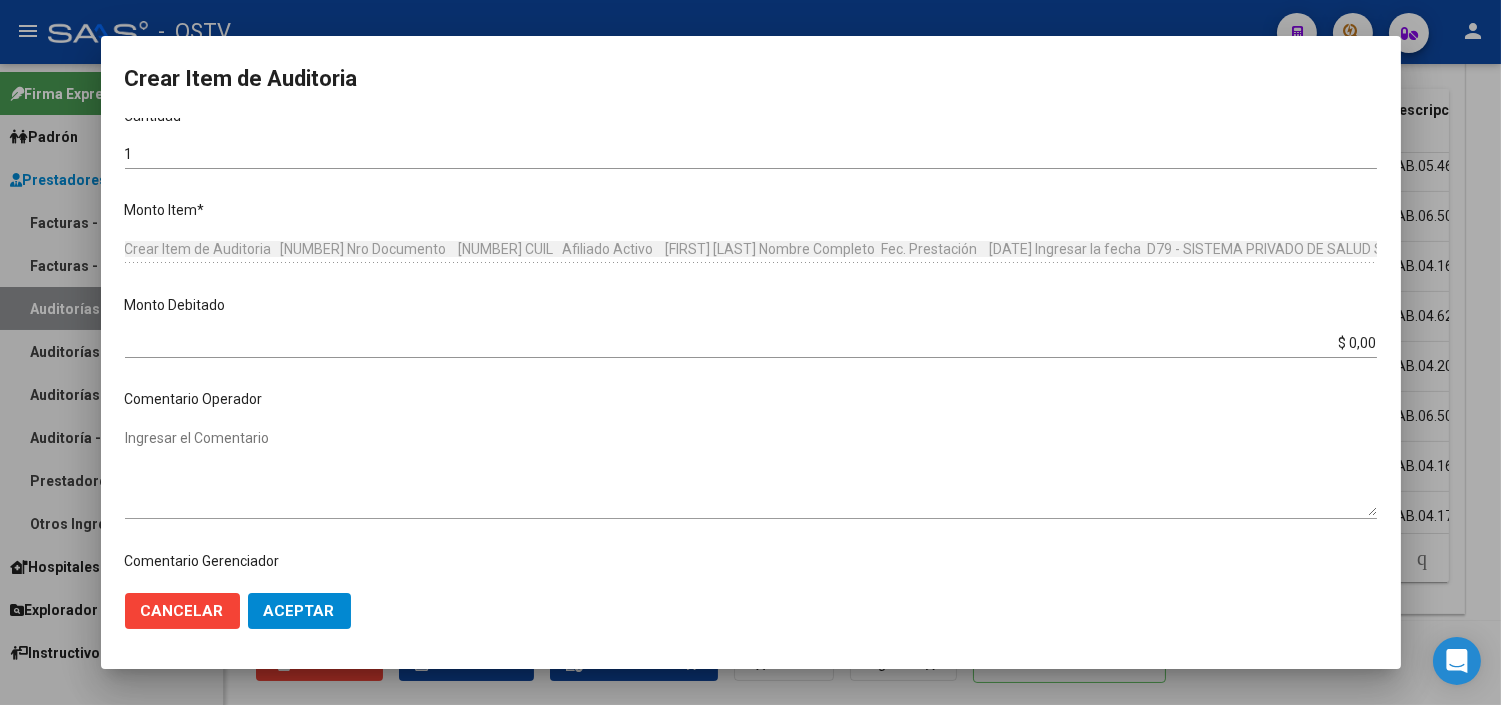 click on "$ 0,00" at bounding box center [751, 343] 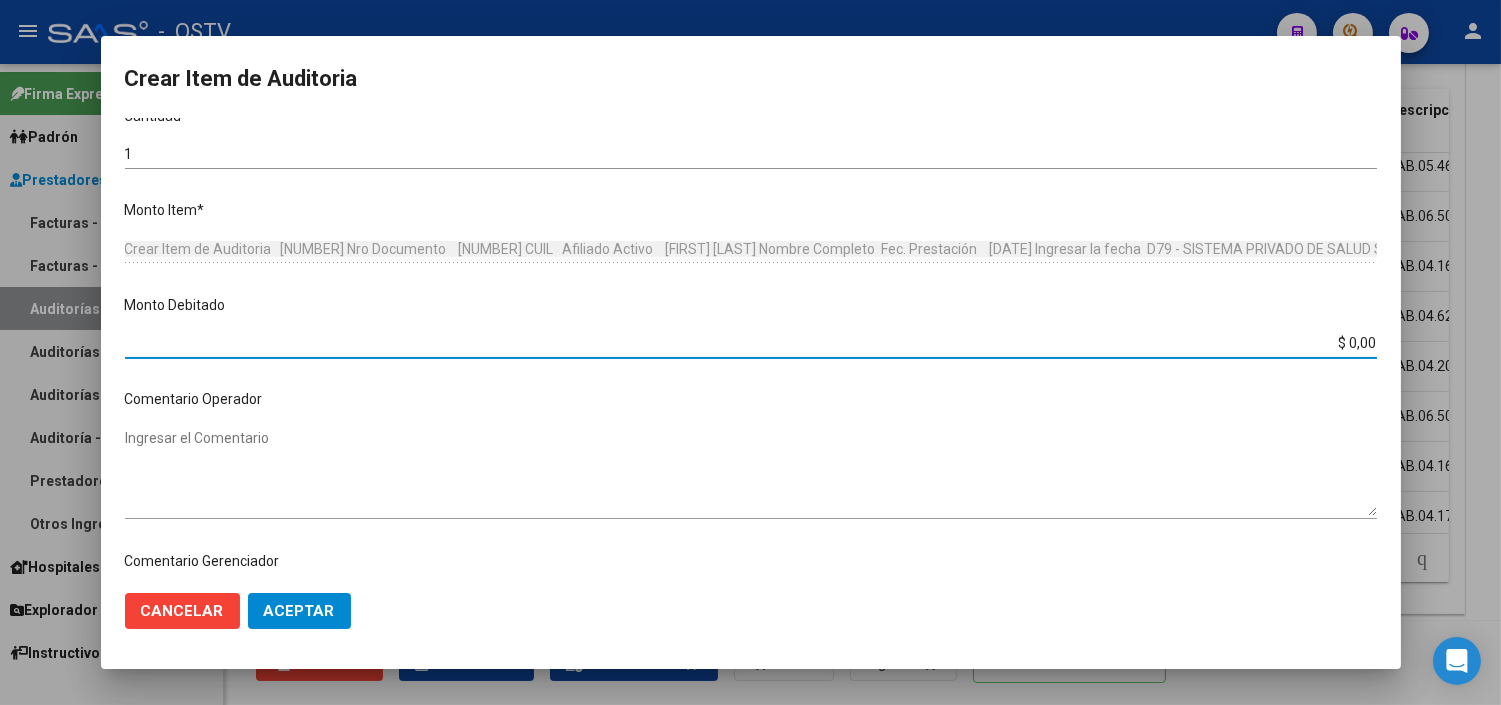 click on "$ 0,00" at bounding box center (751, 343) 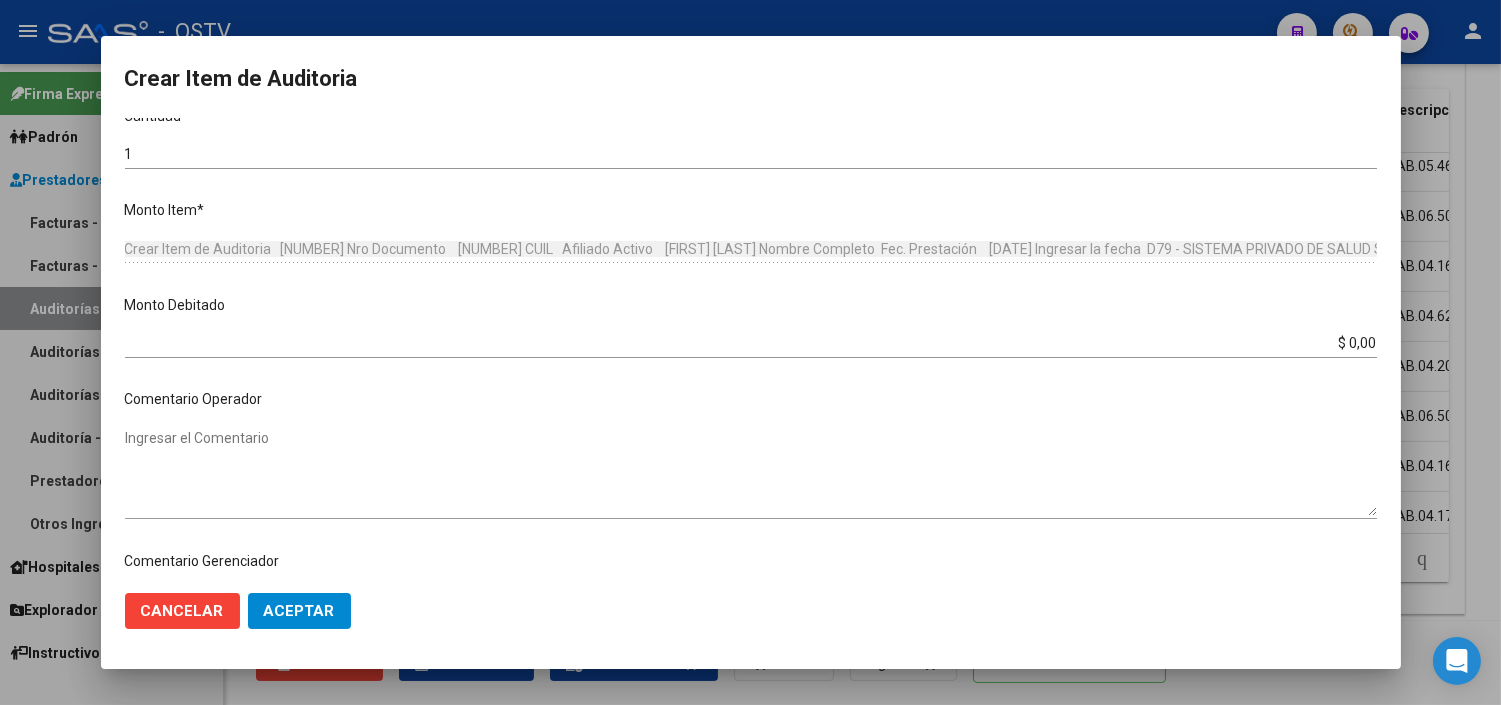 click on "23739001 Nro Documento    20237390017 CUIL   Afiliado Activo    JORGE FEDERICO VELAZQUEZ Nombre Completo  Fec. Prestación    2025-06-08 Ingresar la fecha  D79 - SISTEMA PRIVADO DE SALUD S.A (Medicenter)  Seleccionar gerenciador Código Prestación (no obligatorio)    Ingresar el código  Precio  *   $ 311.152,00 Ingresar el precio  Cantidad  *   1 Ingresar la cantidad  Monto Item  *   $ 311.152,00 Ingresar el monto  Monto Debitado    $ 0,00 Ingresar el monto  Comentario Operador    Ingresar el Comentario  Comentario Gerenciador    Ingresar el Comentario  Descripción    LAB.04.162 Ingresar el Descripción   Atencion Tipo  Seleccionar tipo Seleccionar tipo  Nomenclador  Seleccionar Nomenclador Seleccionar Nomenclador" at bounding box center [751, 347] 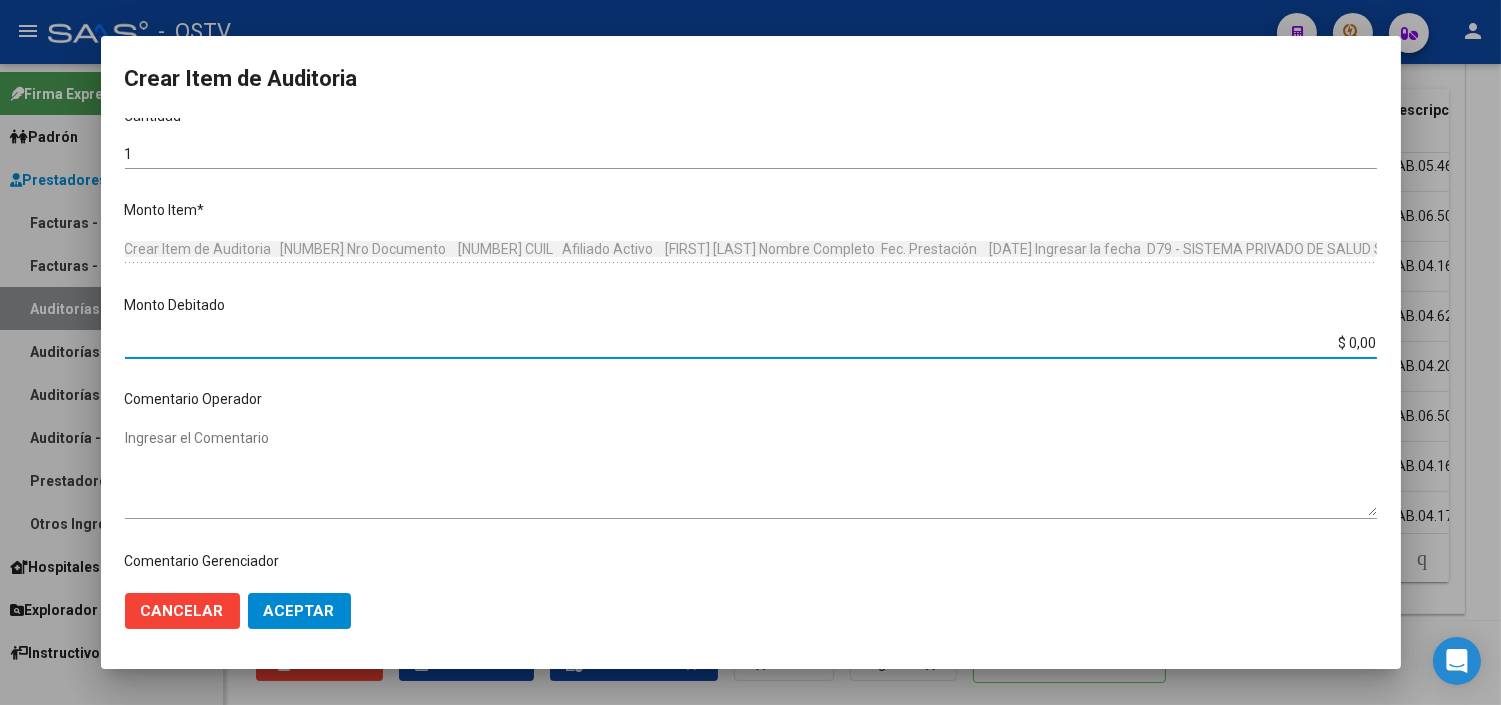 click on "$ 0,00" at bounding box center (751, 343) 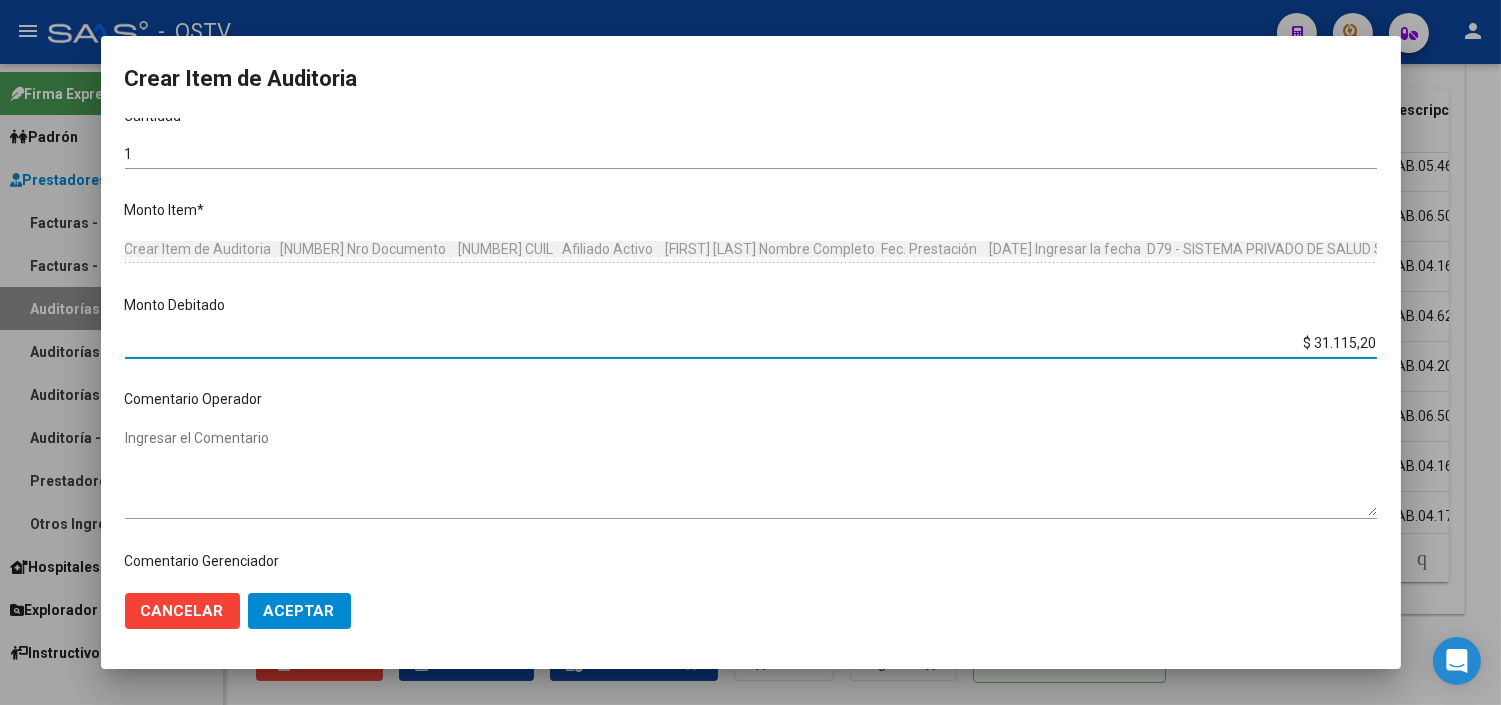 type on "$ 311.152,00" 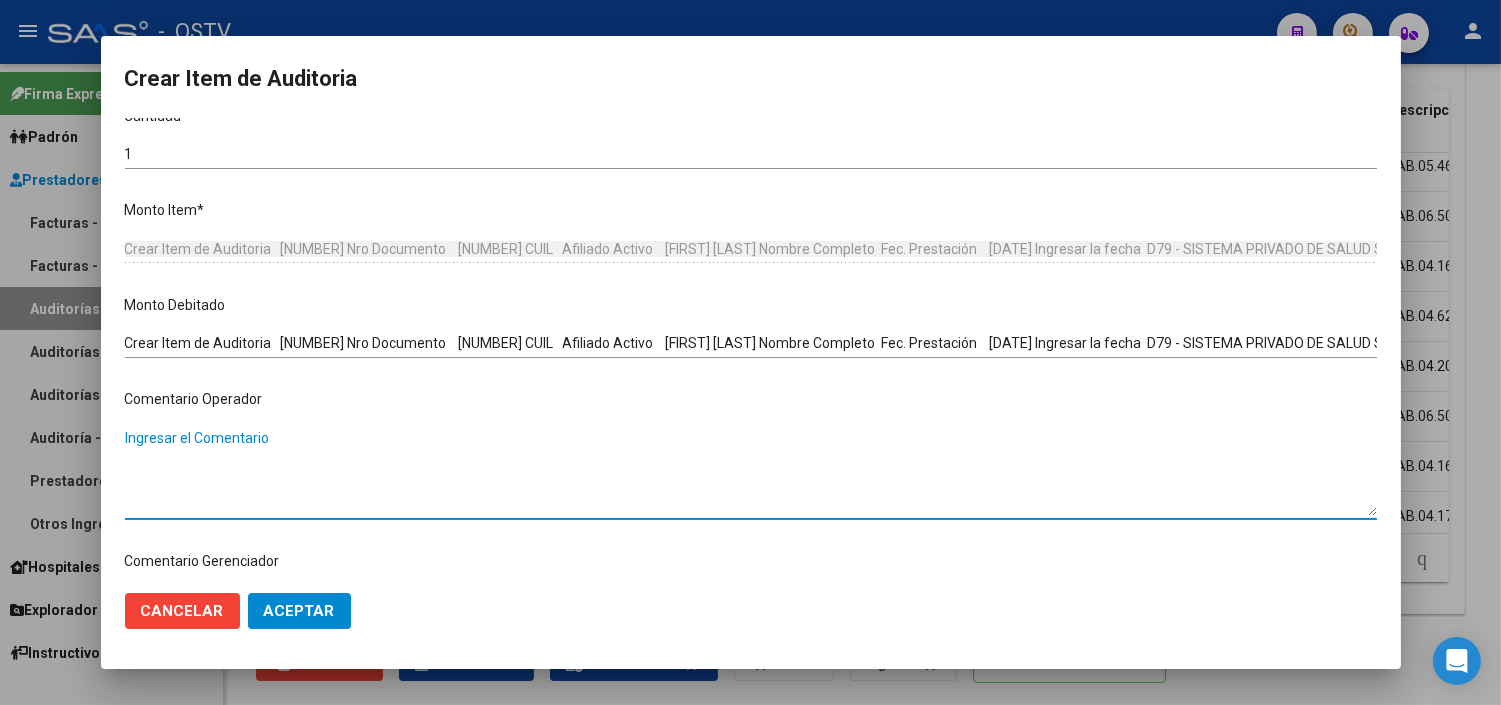 paste on "PRESTACION RECHAZADA MEDIANTE CD POR FALTA DE HC, DE DERIVACION Y DE GESTION DE AUDITORIA COMPARTIDA" 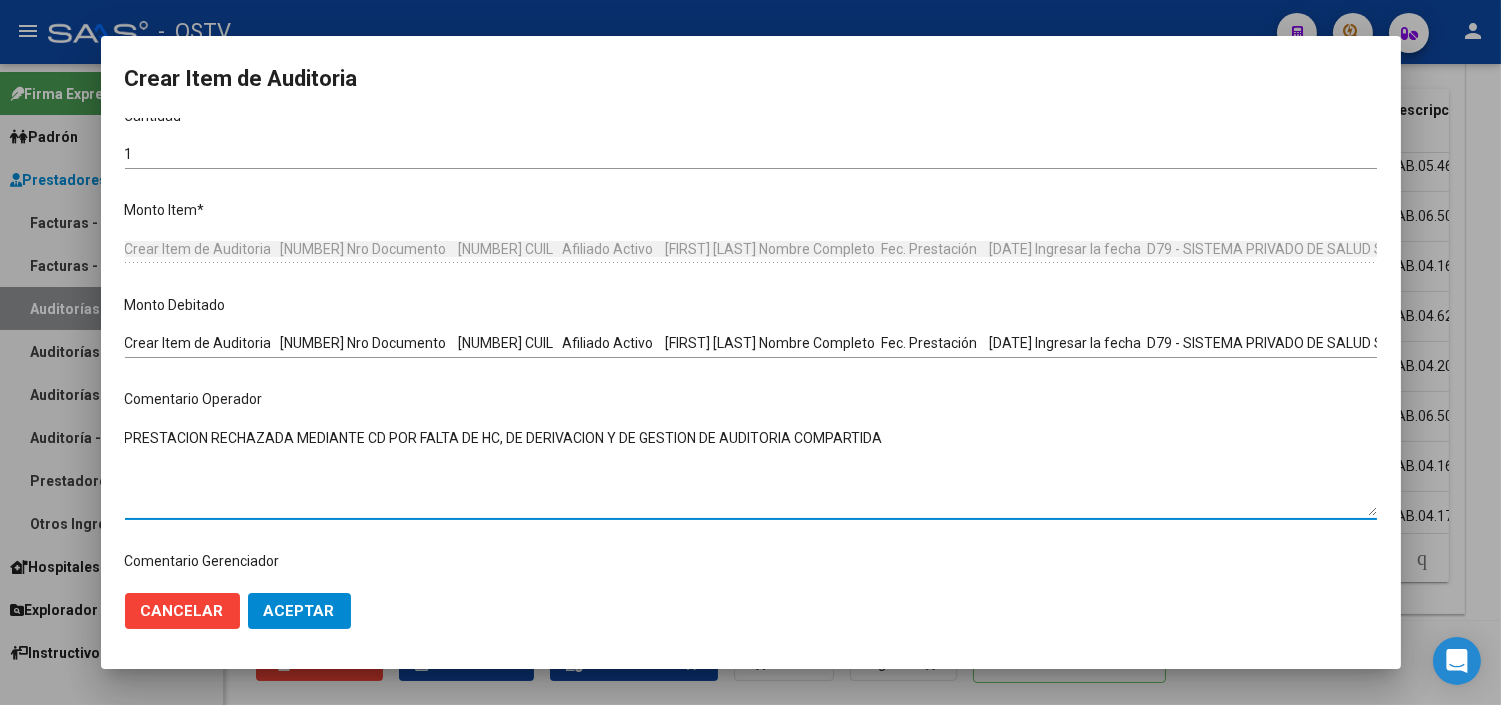 type on "PRESTACION RECHAZADA MEDIANTE CD POR FALTA DE HC, DE DERIVACION Y DE GESTION DE AUDITORIA COMPARTIDA" 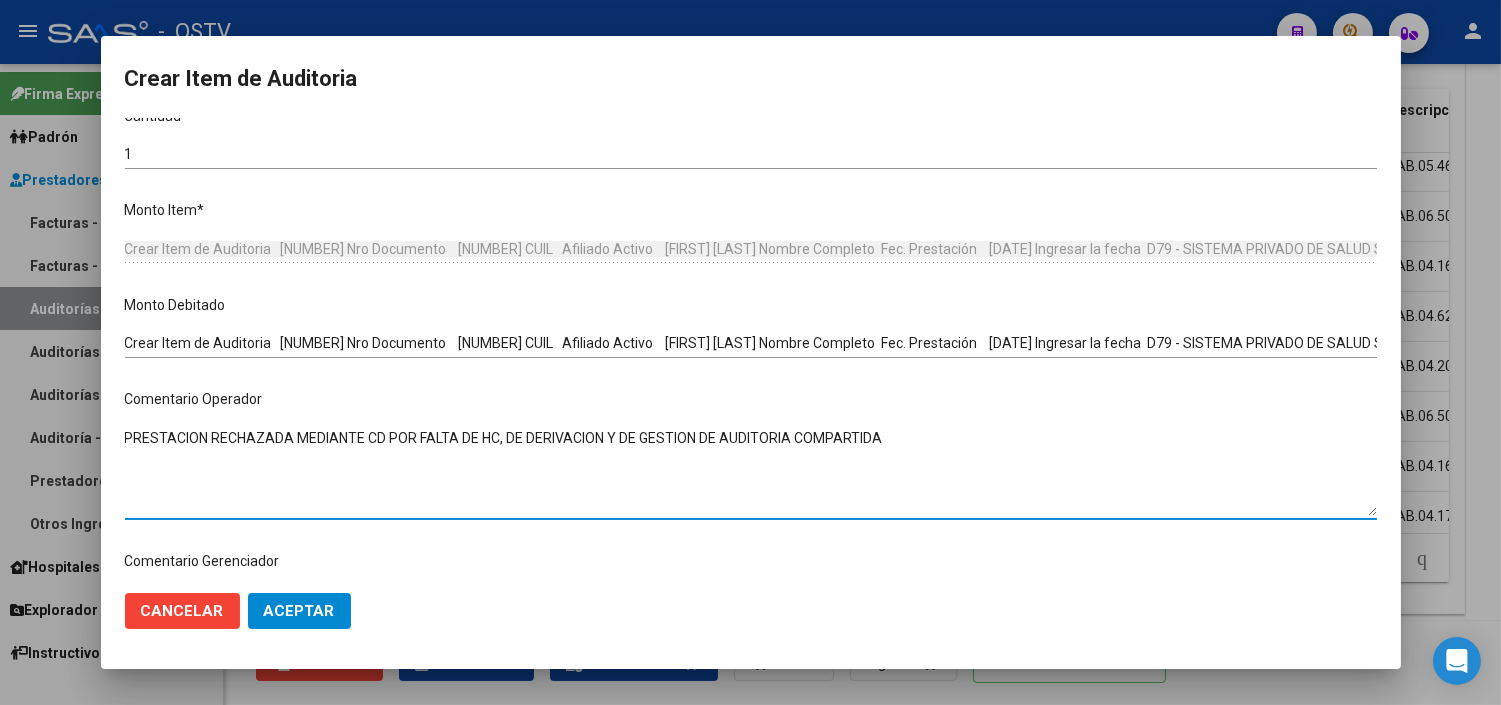 click on "Aceptar" 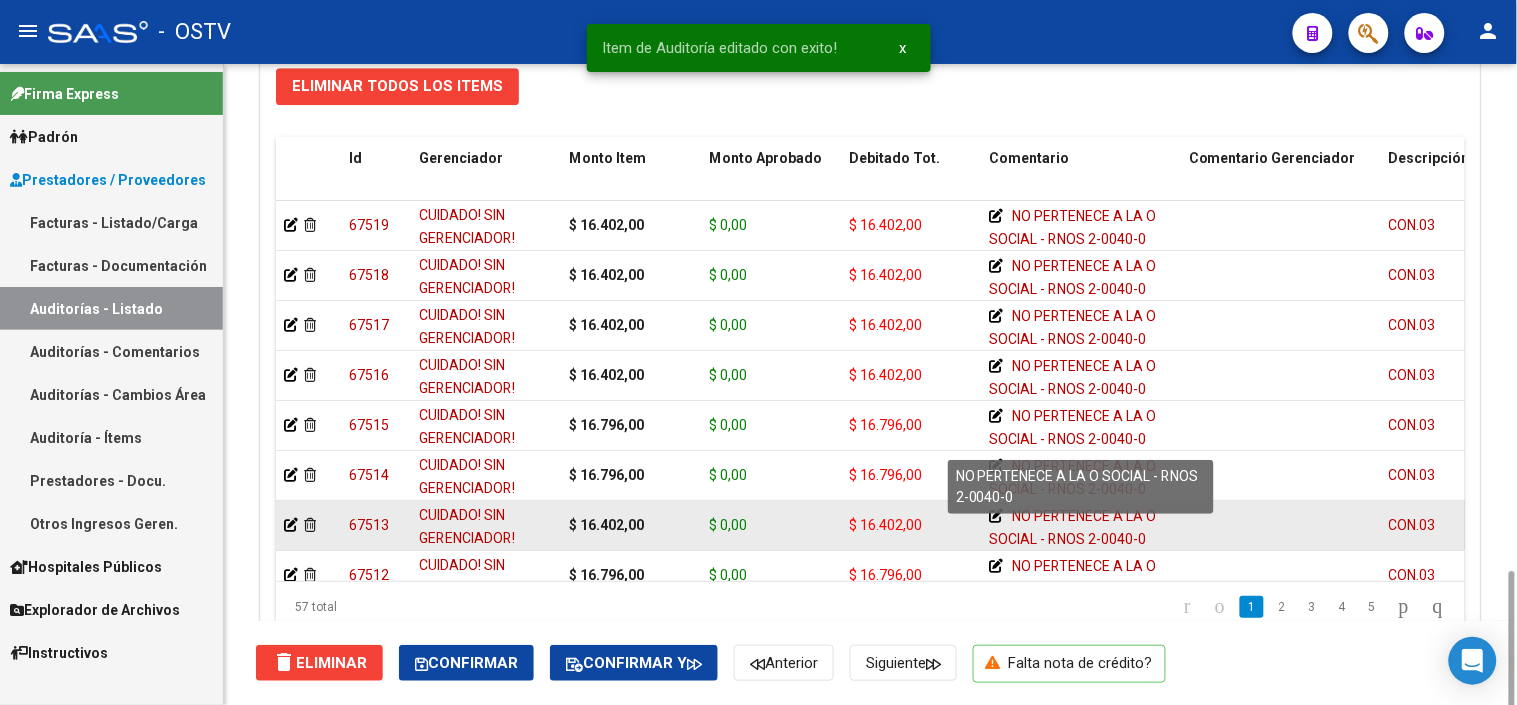 scroll, scrollTop: 1603, scrollLeft: 0, axis: vertical 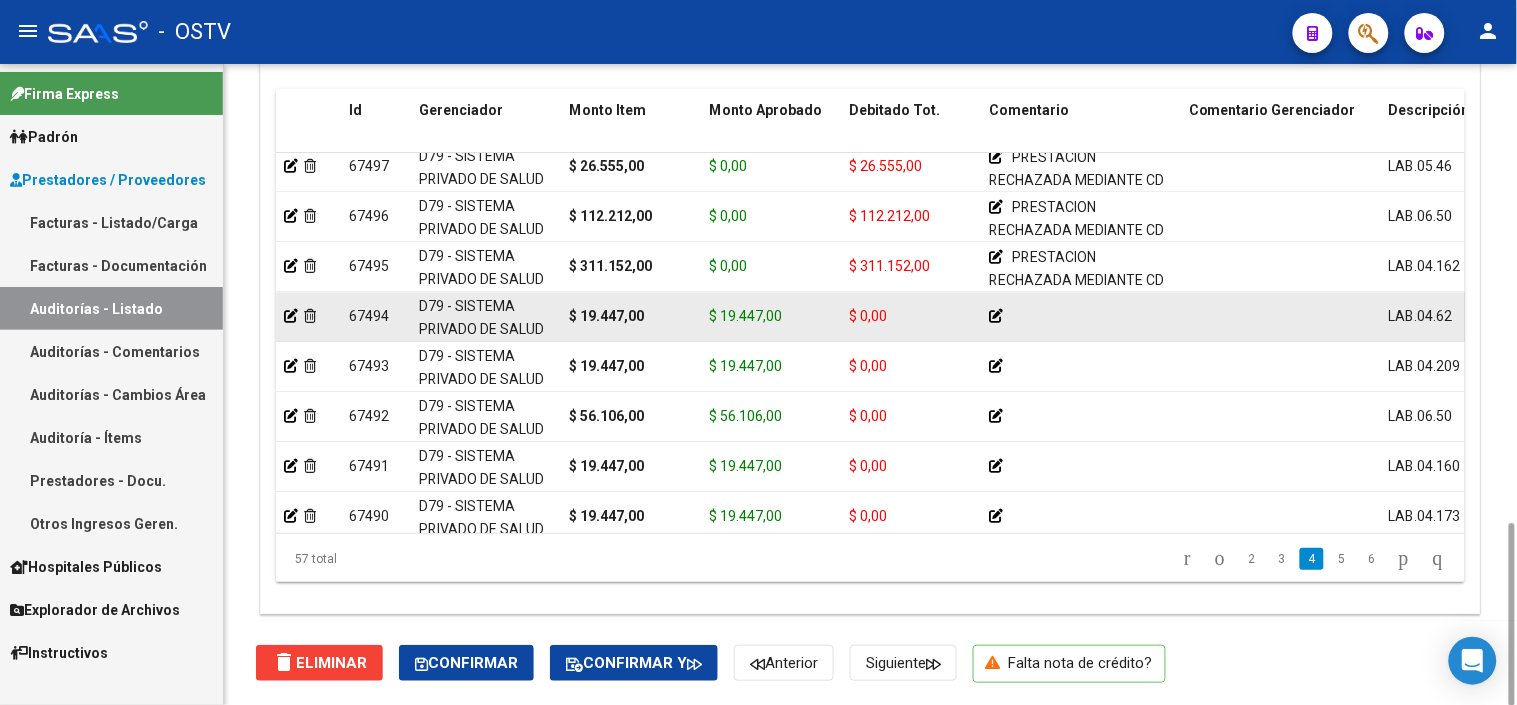 click 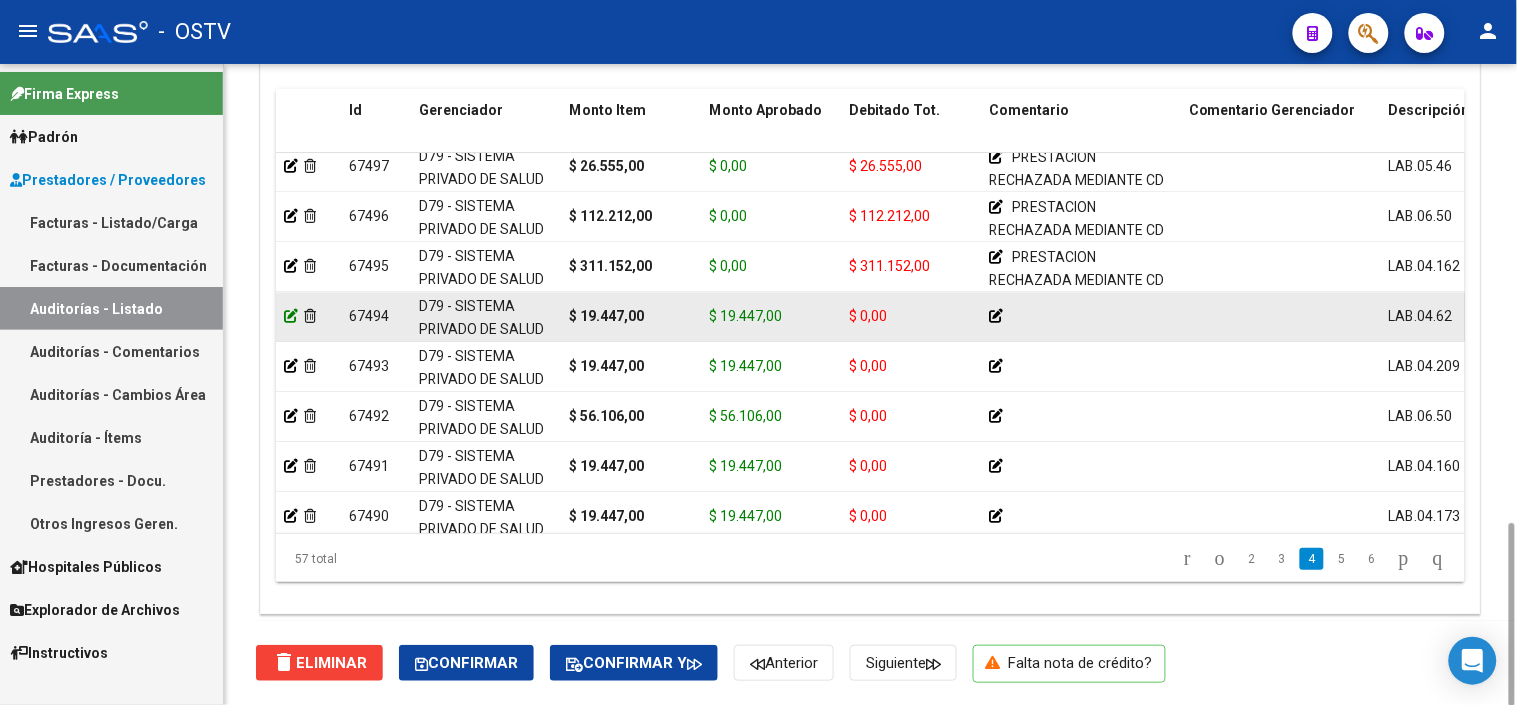 click 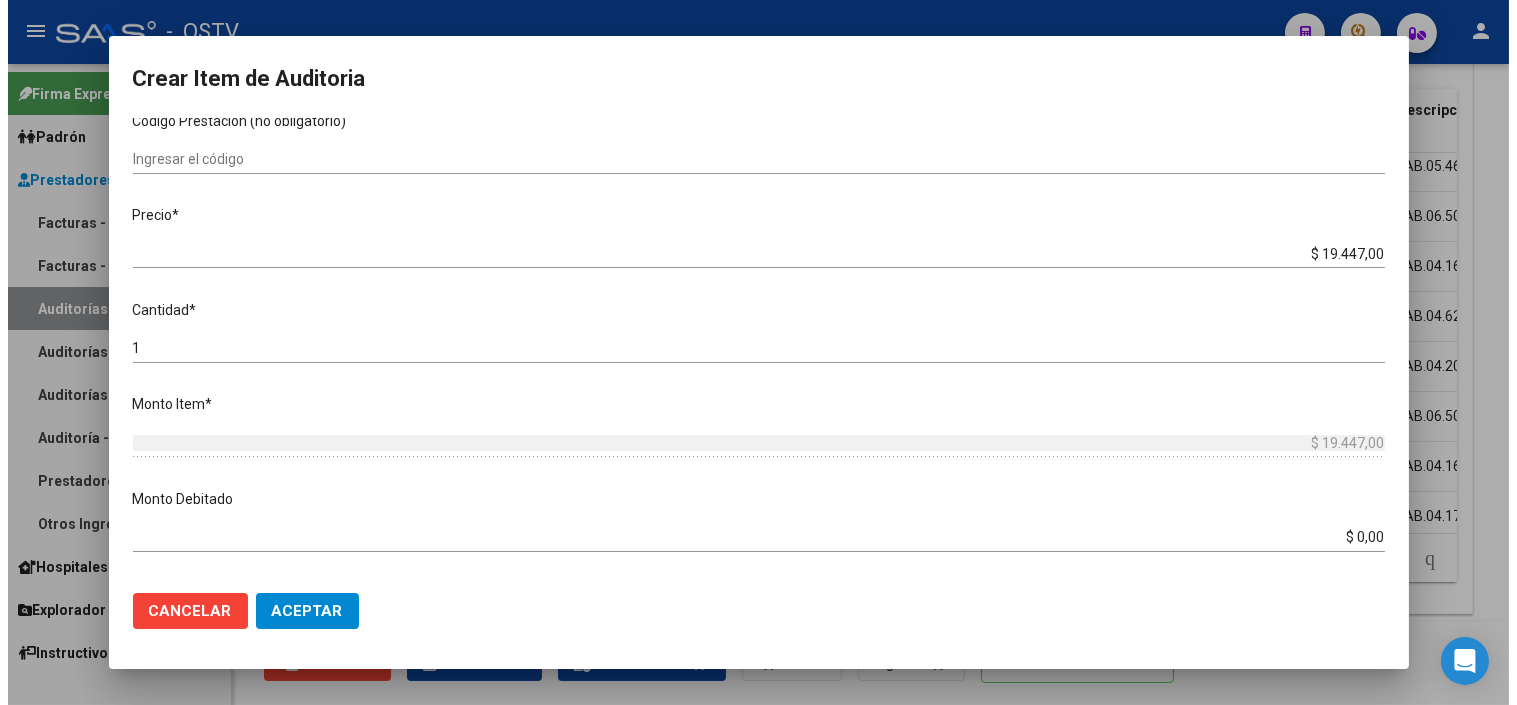 scroll, scrollTop: 444, scrollLeft: 0, axis: vertical 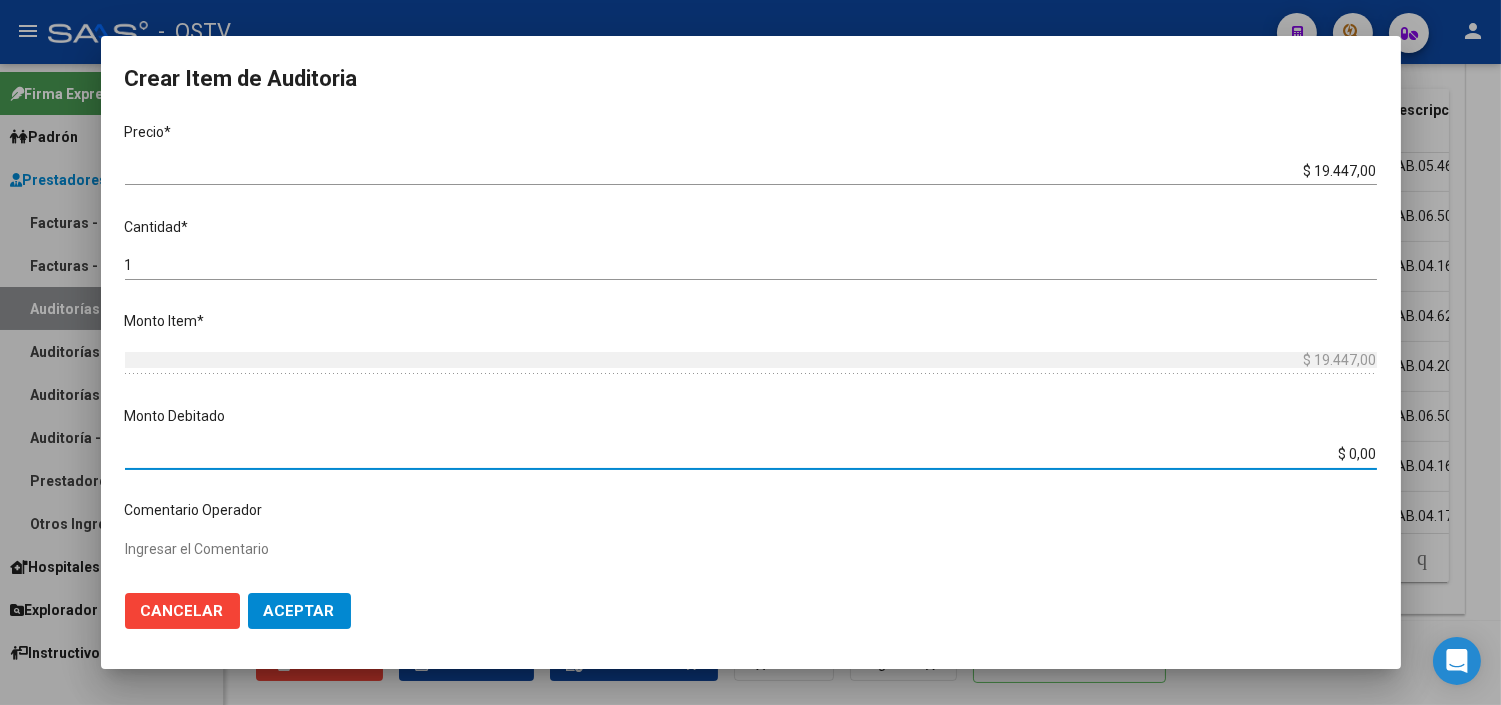 click on "$ 0,00" at bounding box center [751, 454] 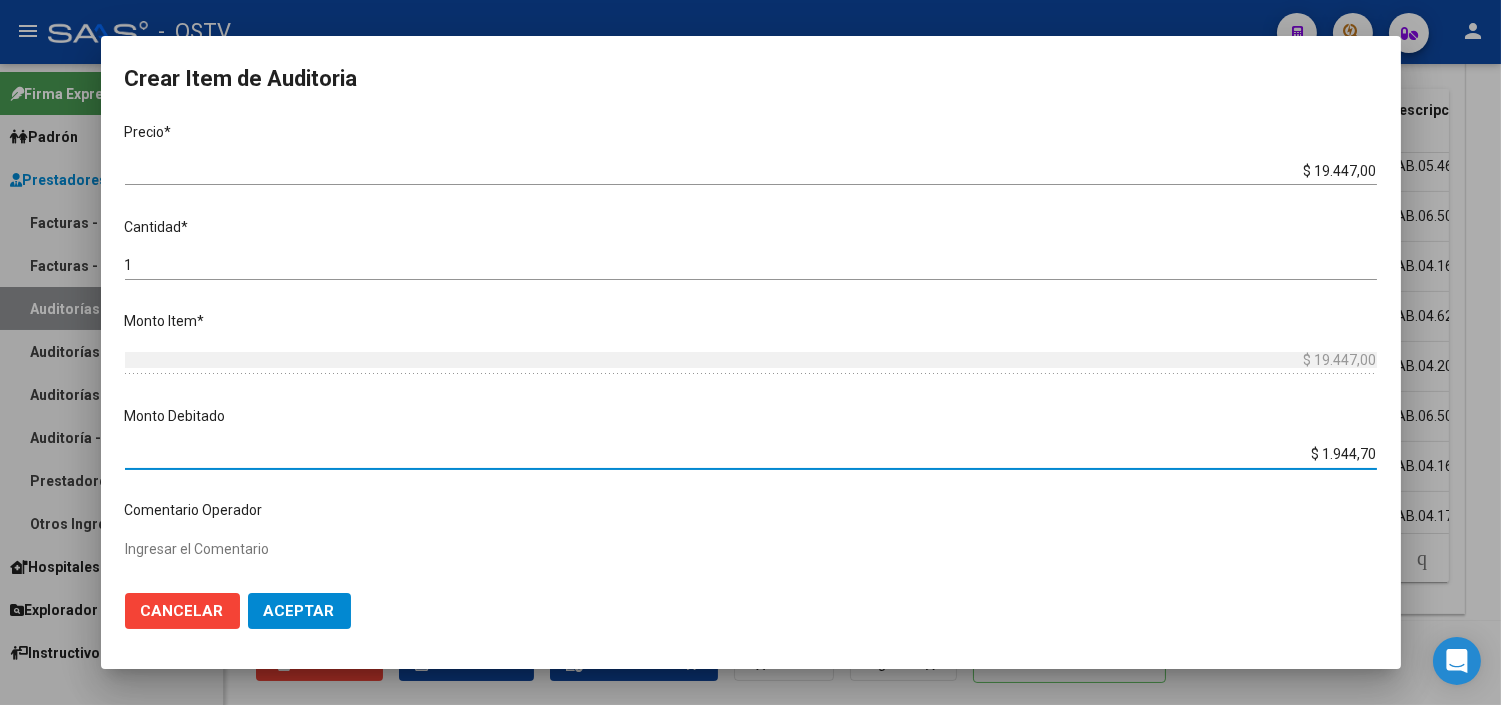 type on "$ 19.447,00" 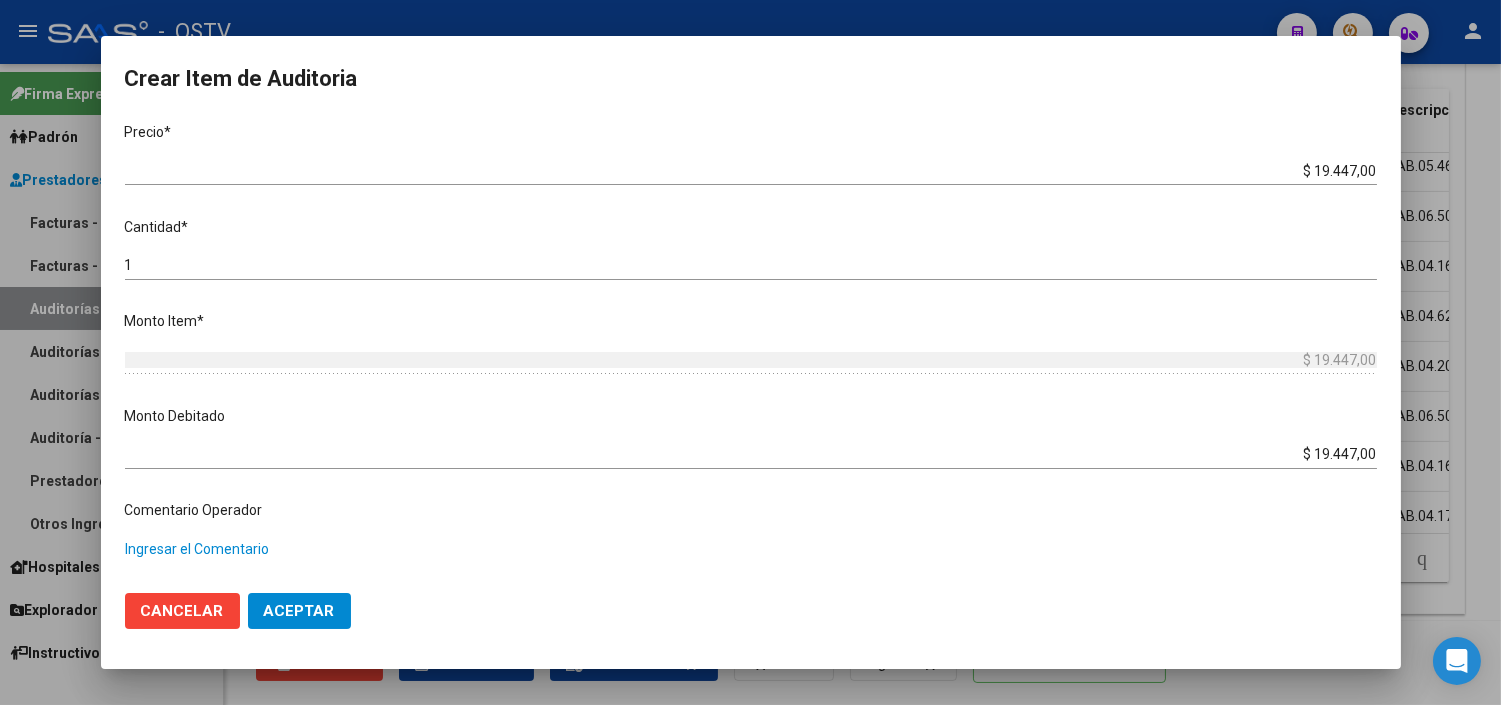 paste on "PRESTACION RECHAZADA MEDIANTE CD POR FALTA DE HC, DE DERIVACION Y DE GESTION DE AUDITORIA COMPARTIDA" 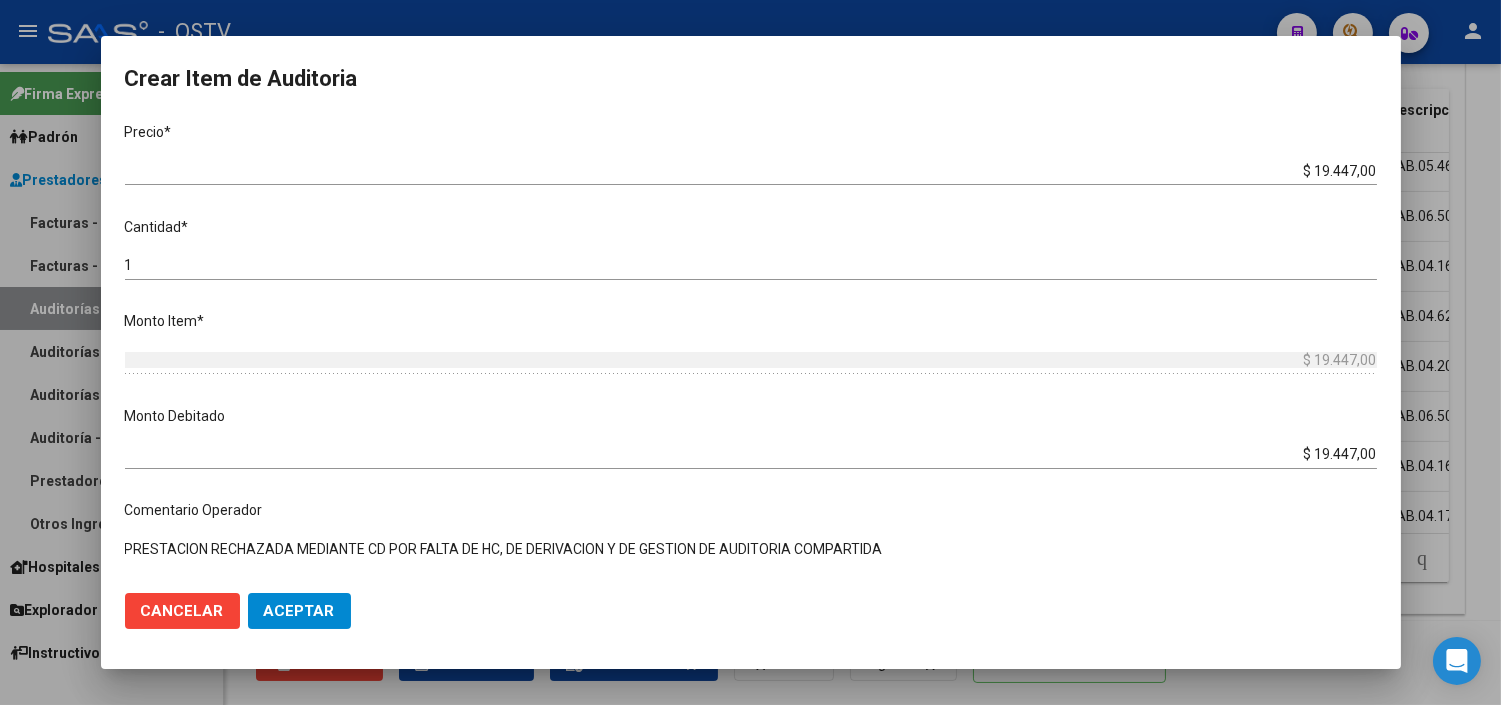 type on "PRESTACION RECHAZADA MEDIANTE CD POR FALTA DE HC, DE DERIVACION Y DE GESTION DE AUDITORIA COMPARTIDA" 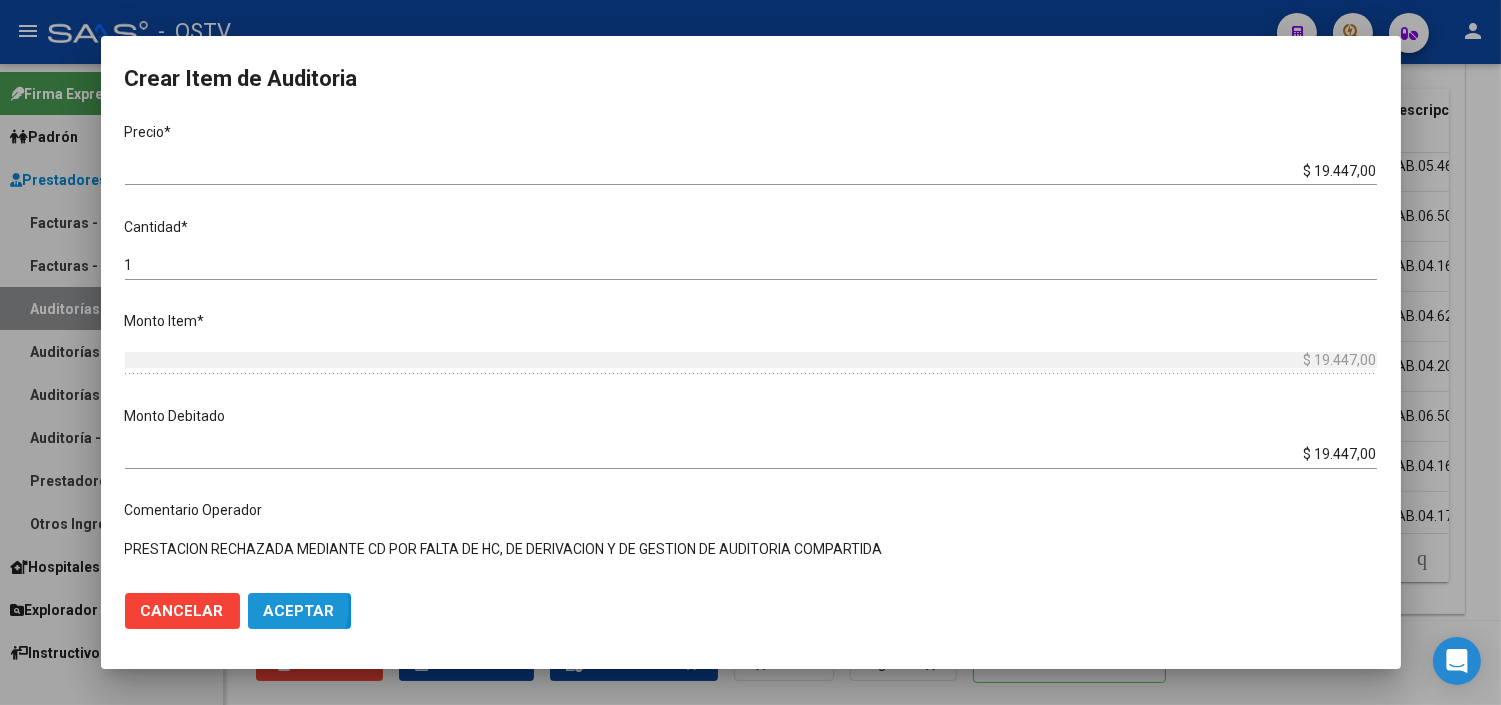 click on "Aceptar" 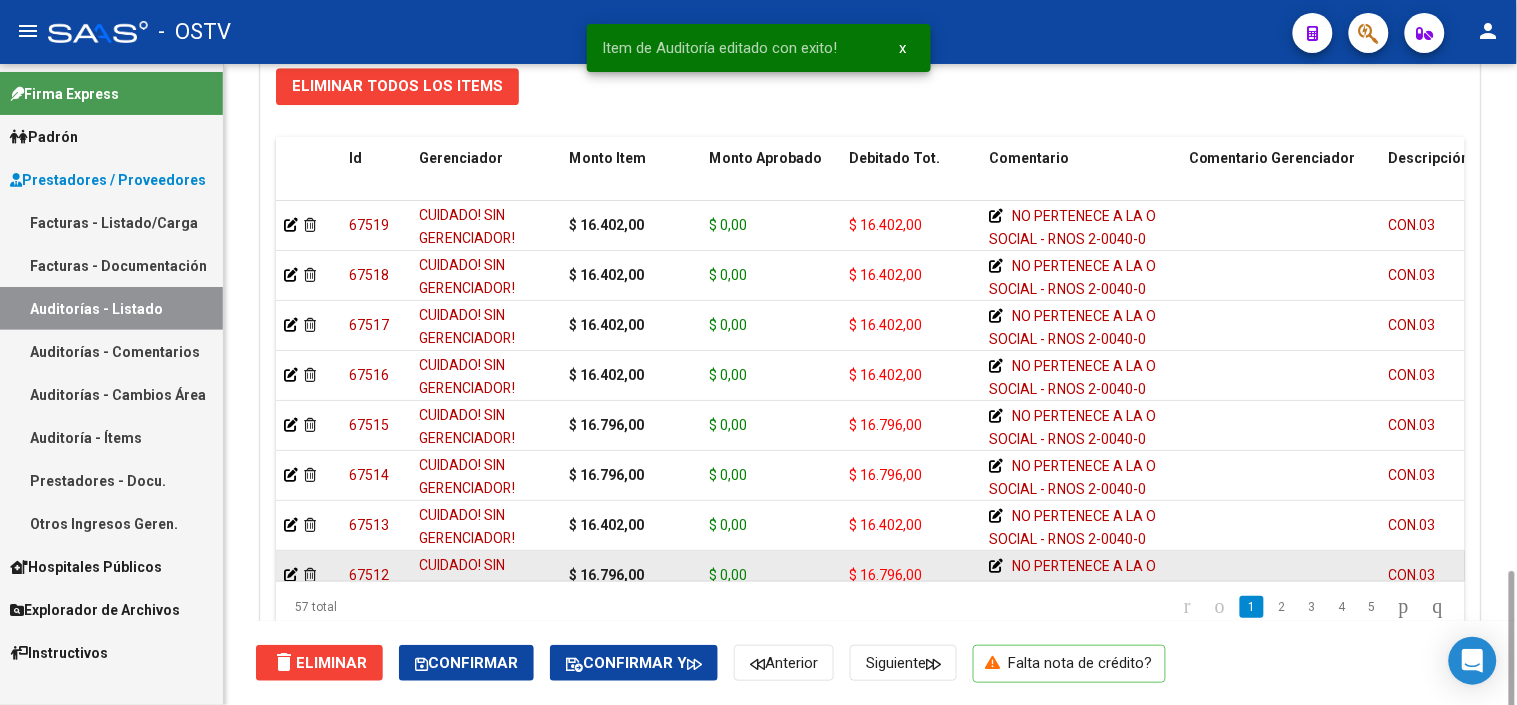 scroll, scrollTop: 1603, scrollLeft: 0, axis: vertical 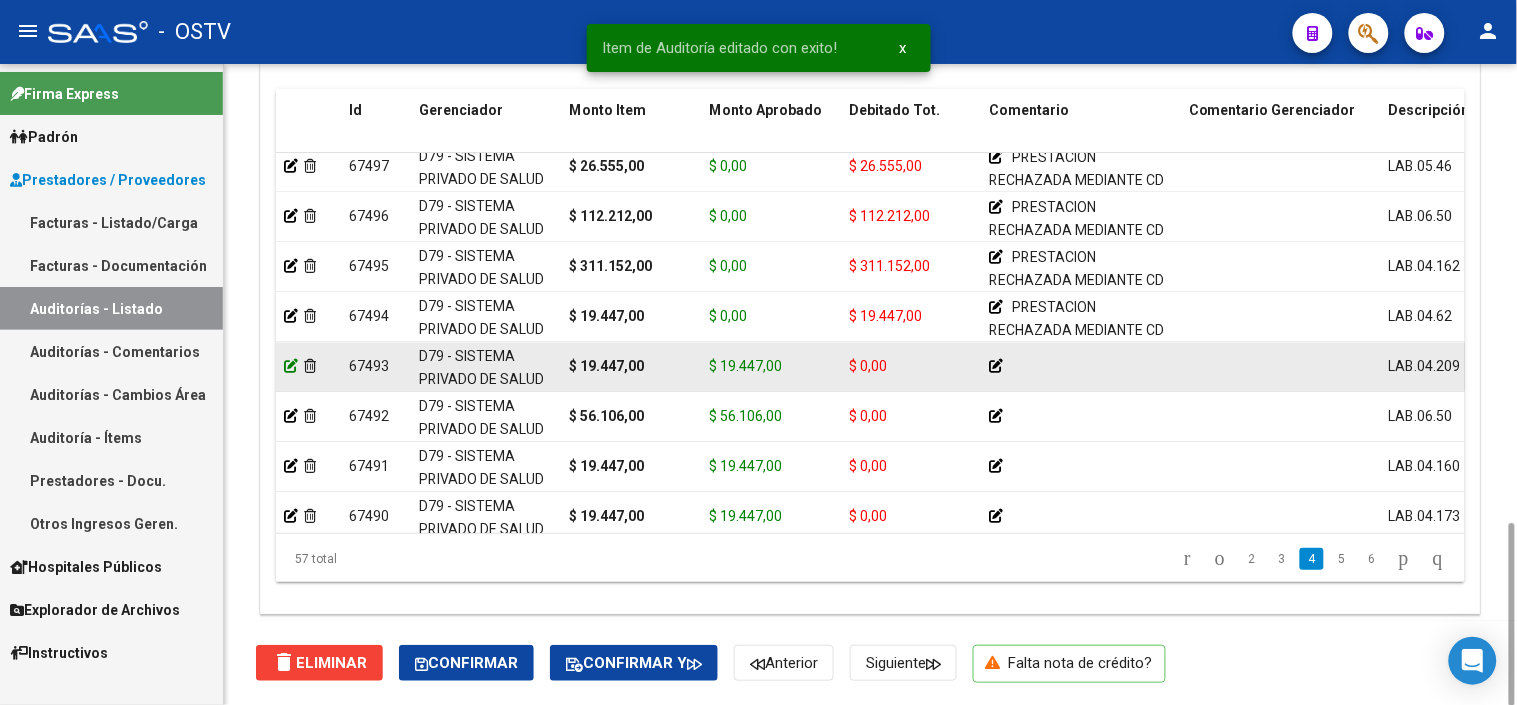 click 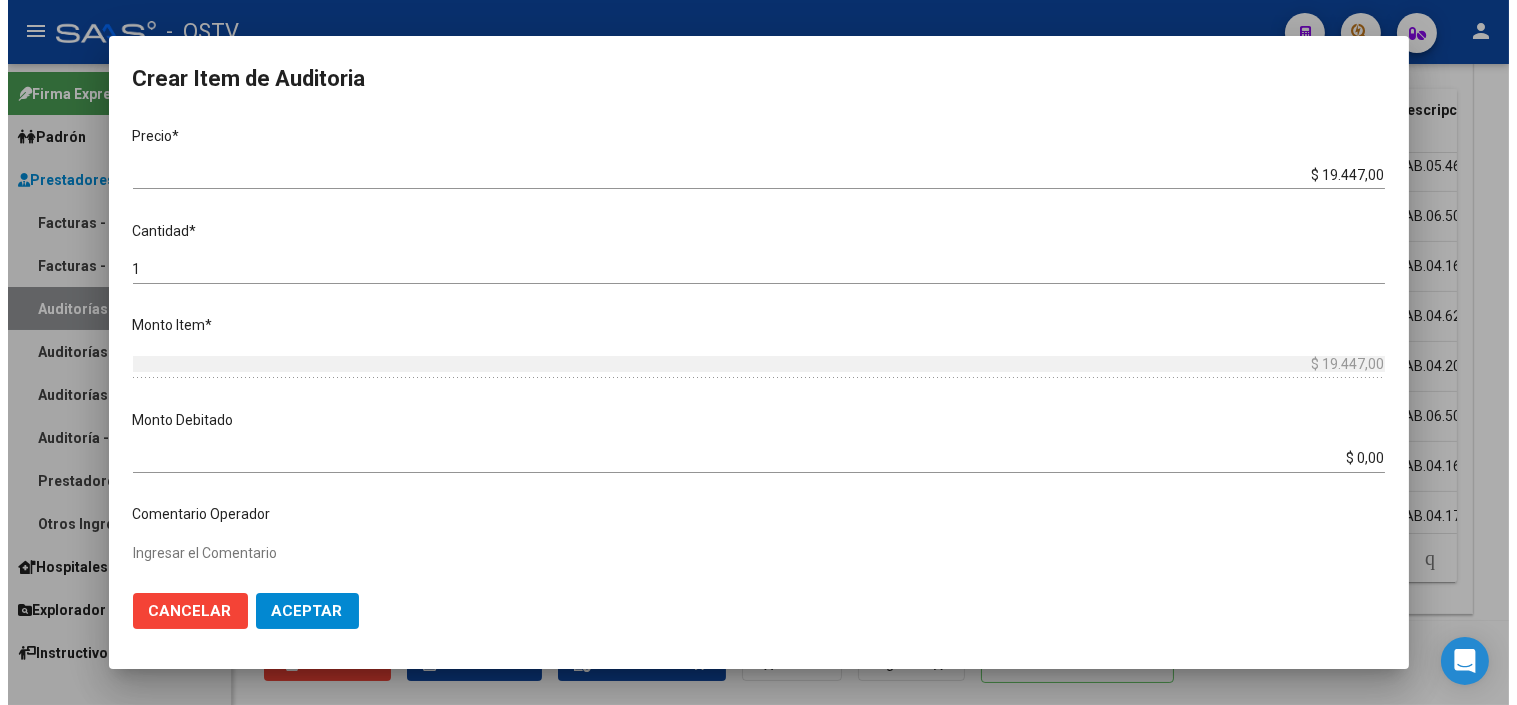 scroll, scrollTop: 444, scrollLeft: 0, axis: vertical 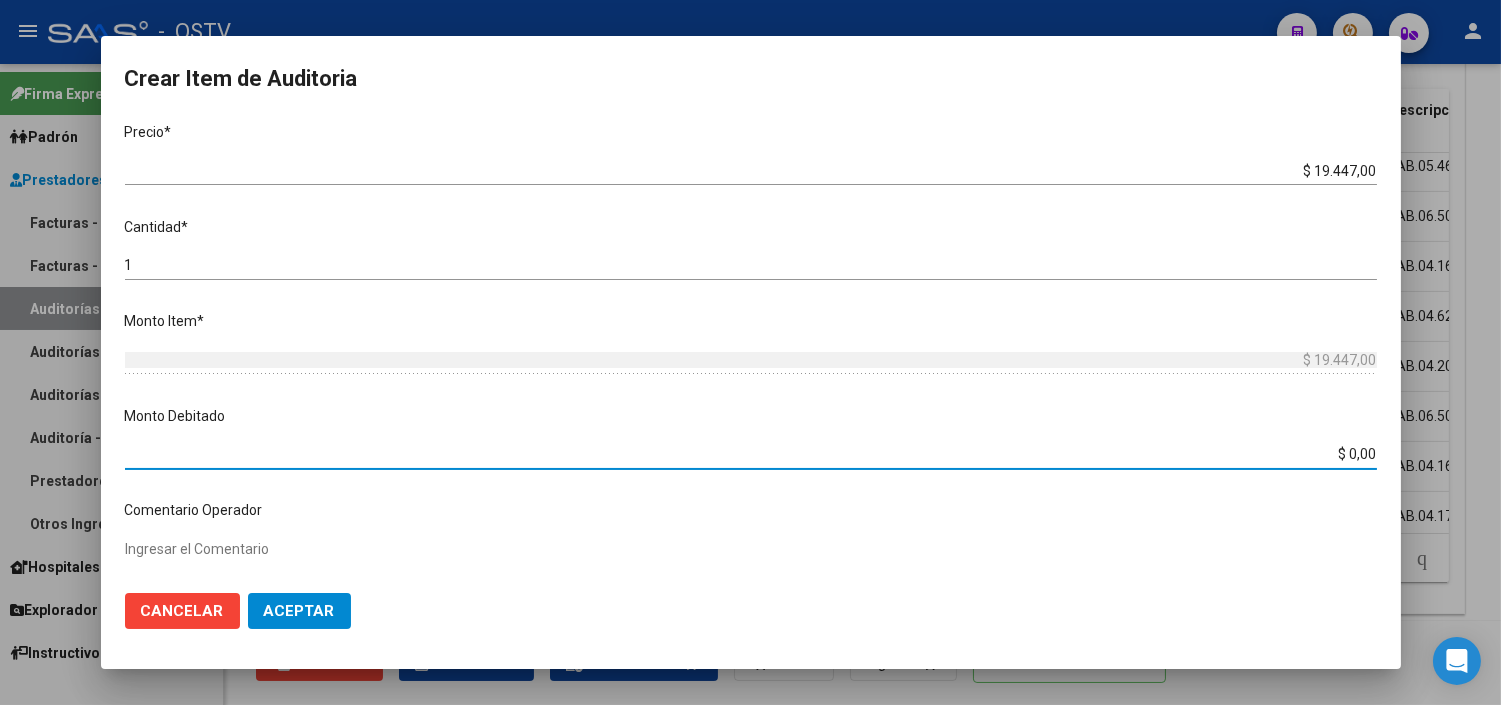 click on "$ 0,00" at bounding box center (751, 454) 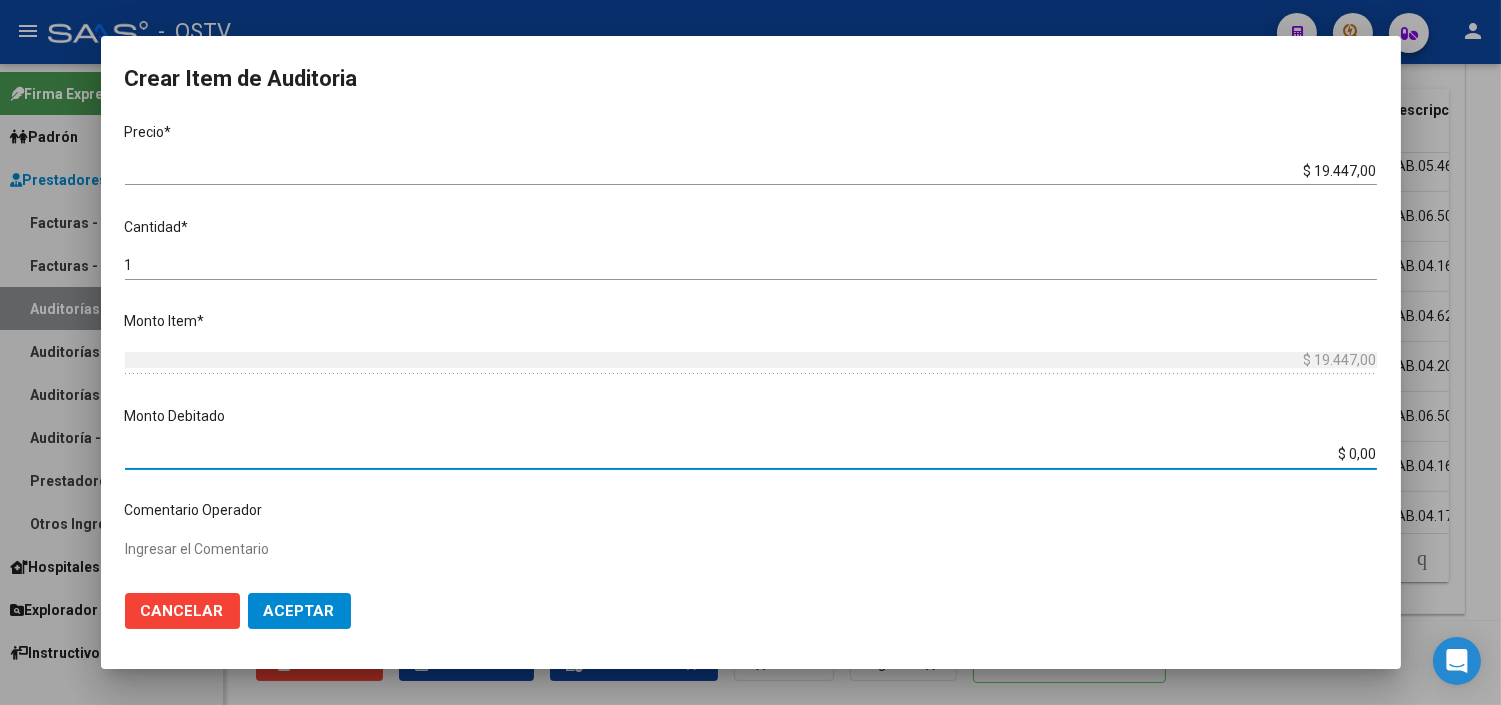 click on "$ 0,00" at bounding box center [751, 454] 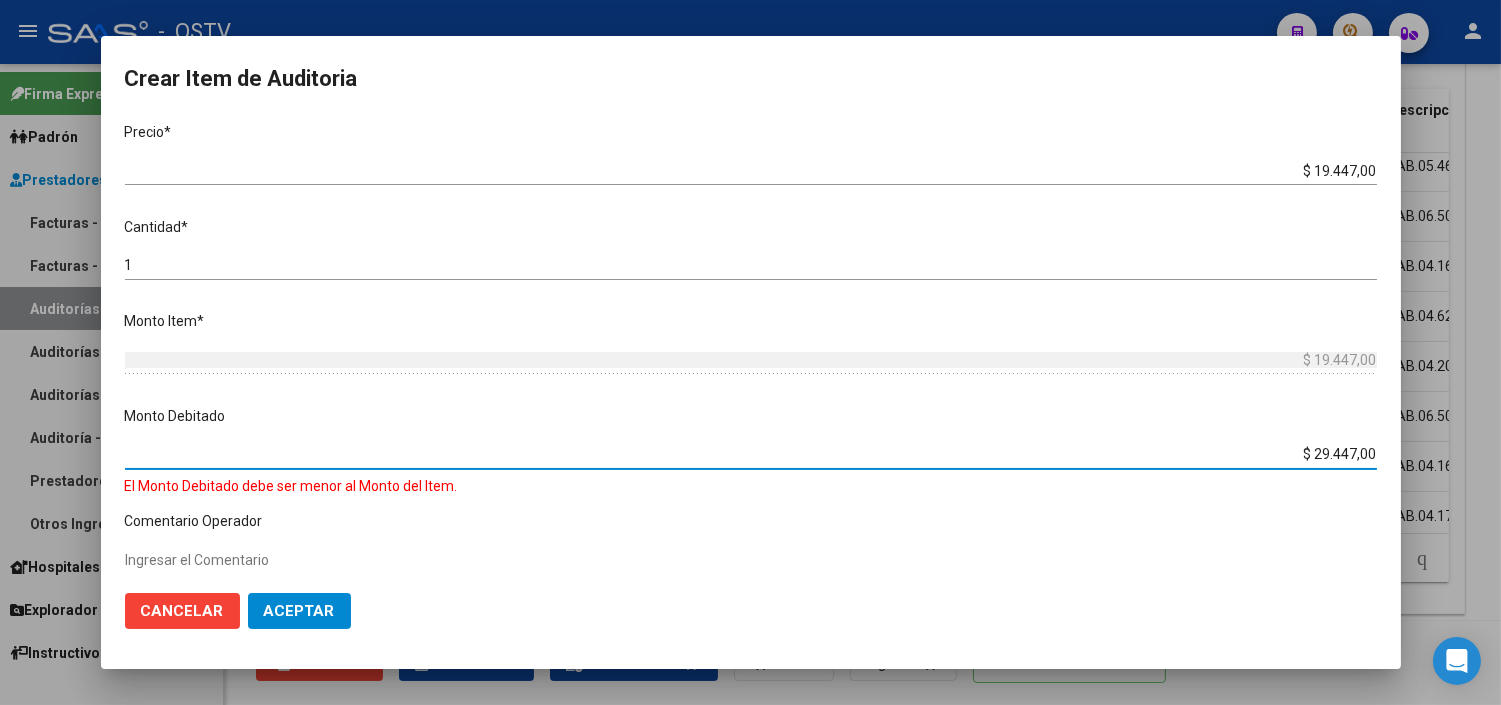 click on "$ 29.447,00" at bounding box center (751, 454) 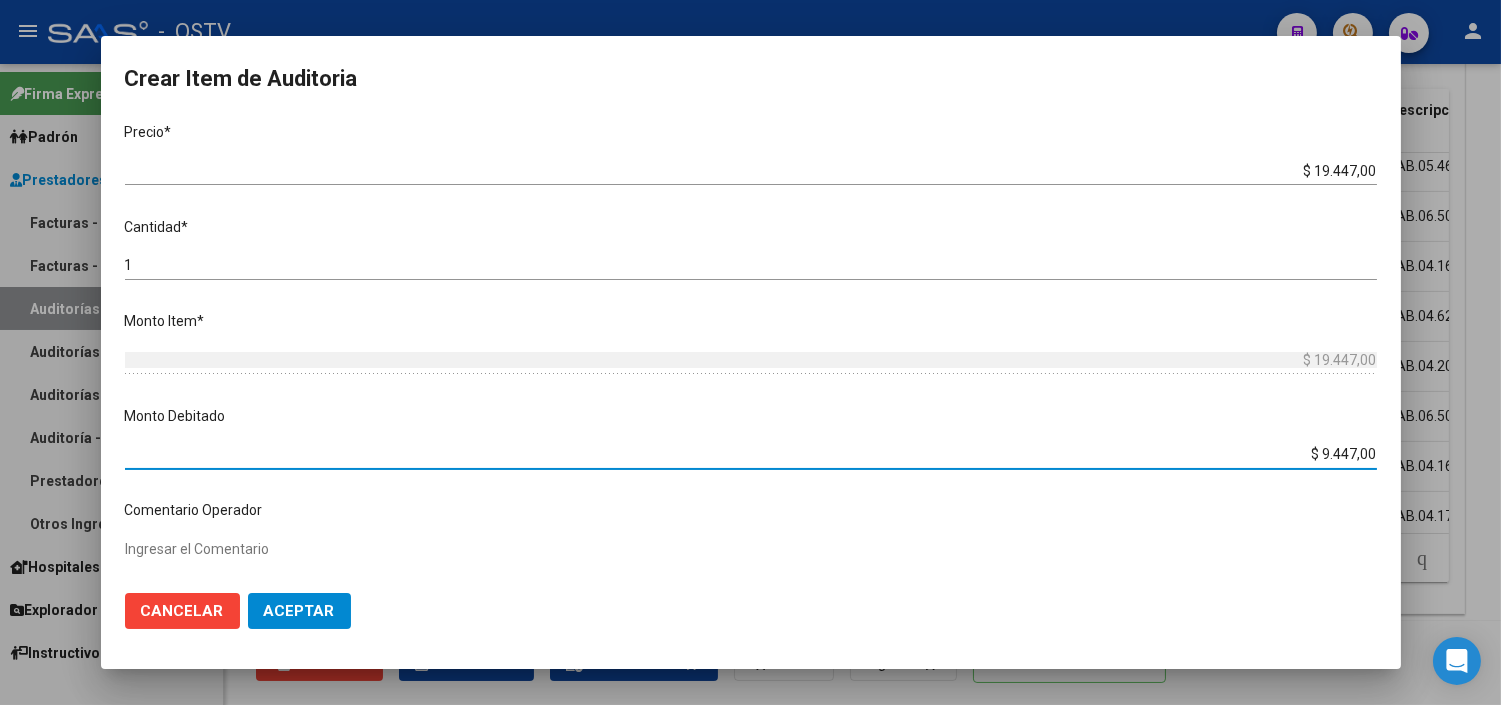 type on "$ 19.447,00" 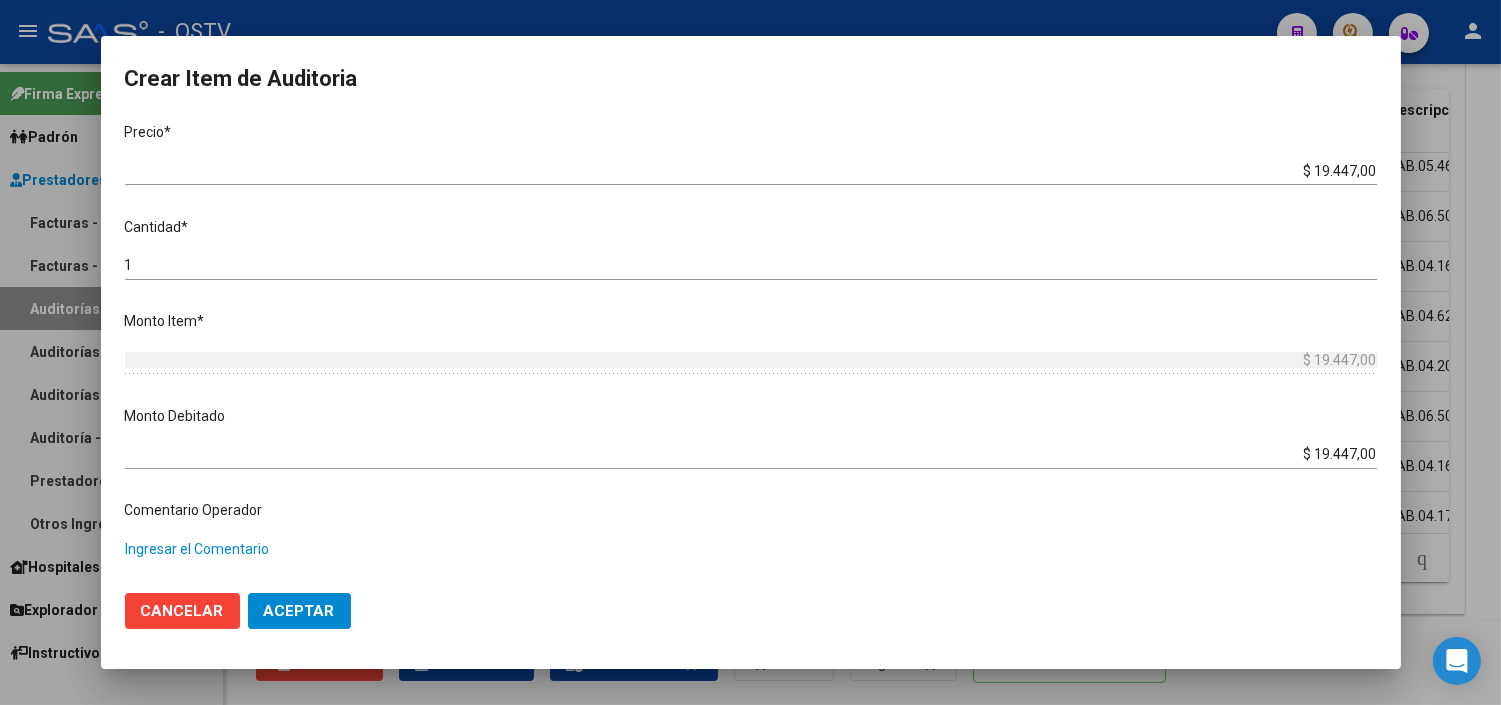 paste on "PRESTACION RECHAZADA MEDIANTE CD POR FALTA DE HC, DE DERIVACION Y DE GESTION DE AUDITORIA COMPARTIDA" 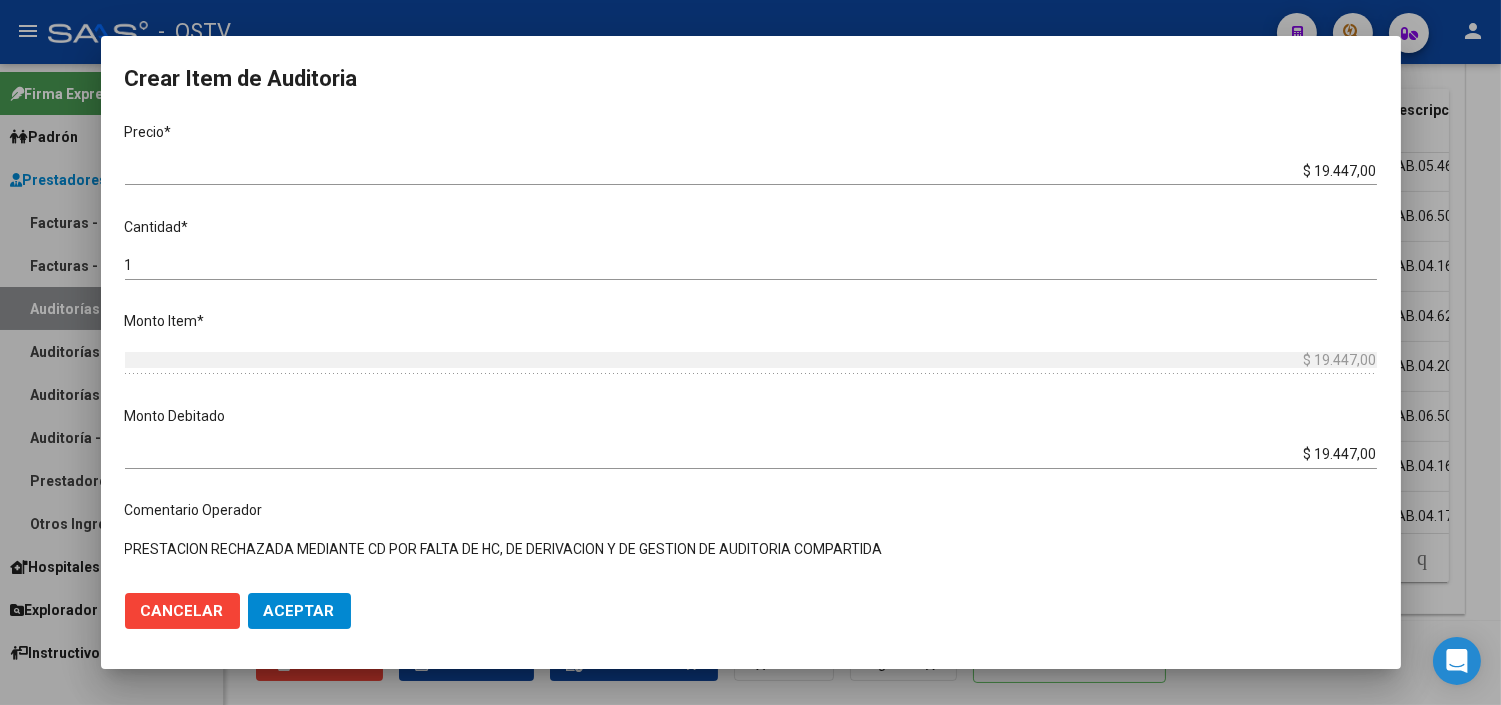 type on "PRESTACION RECHAZADA MEDIANTE CD POR FALTA DE HC, DE DERIVACION Y DE GESTION DE AUDITORIA COMPARTIDA" 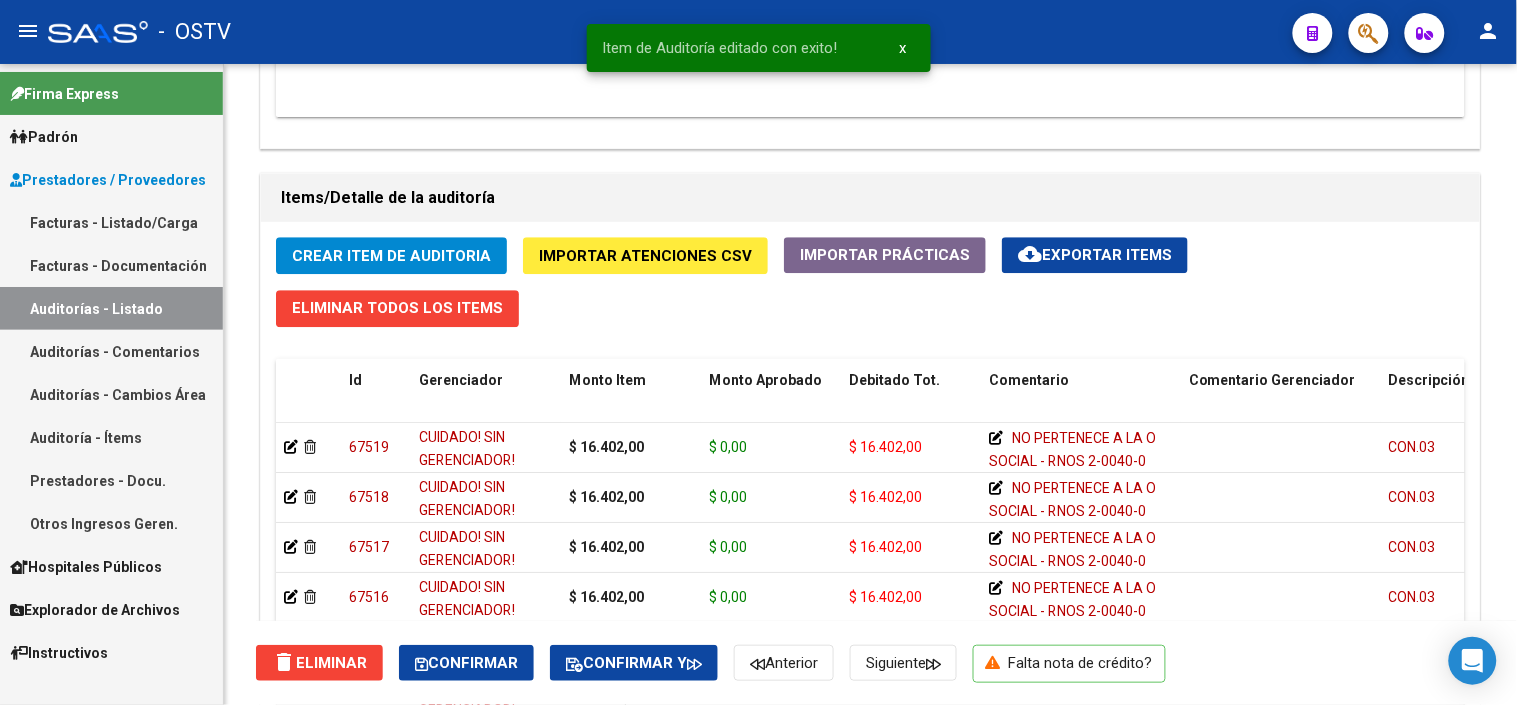 scroll, scrollTop: 1603, scrollLeft: 0, axis: vertical 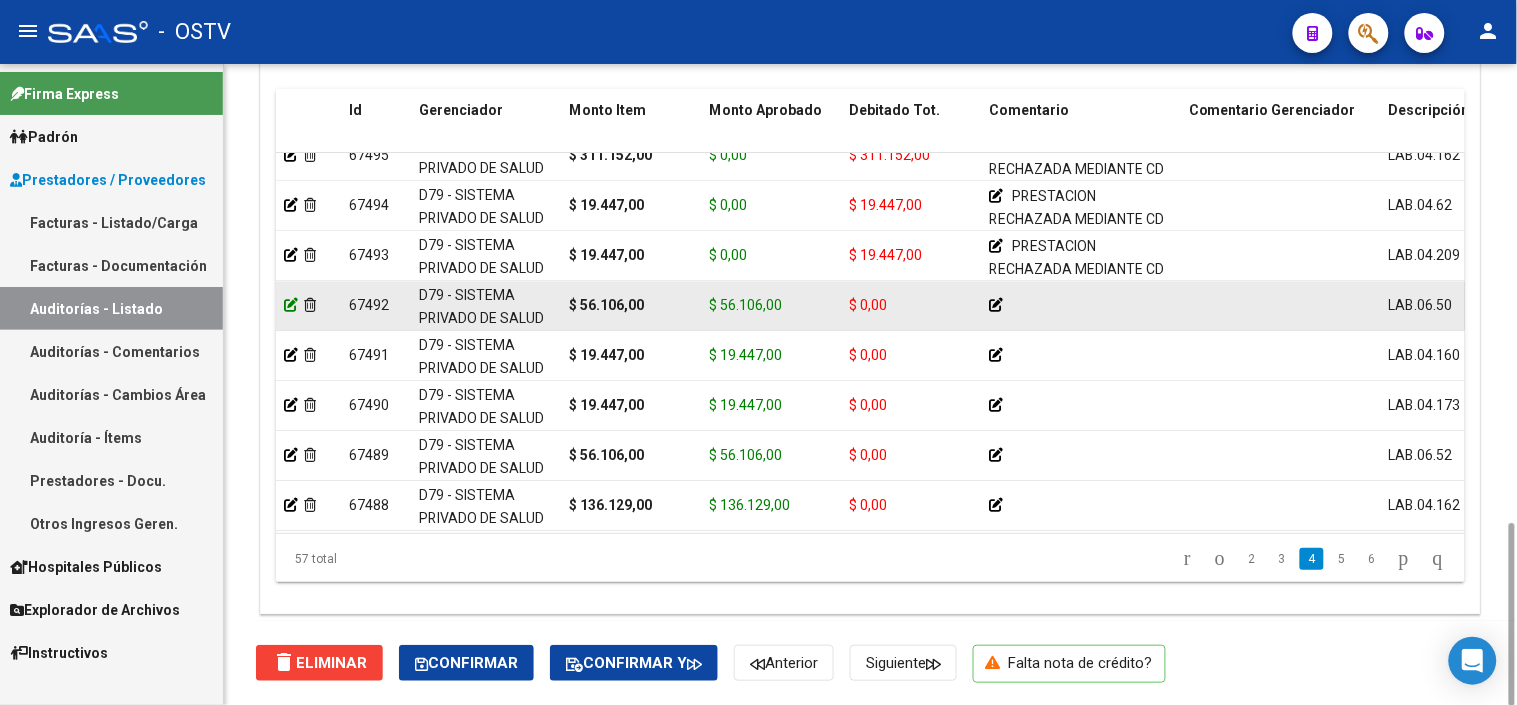 click 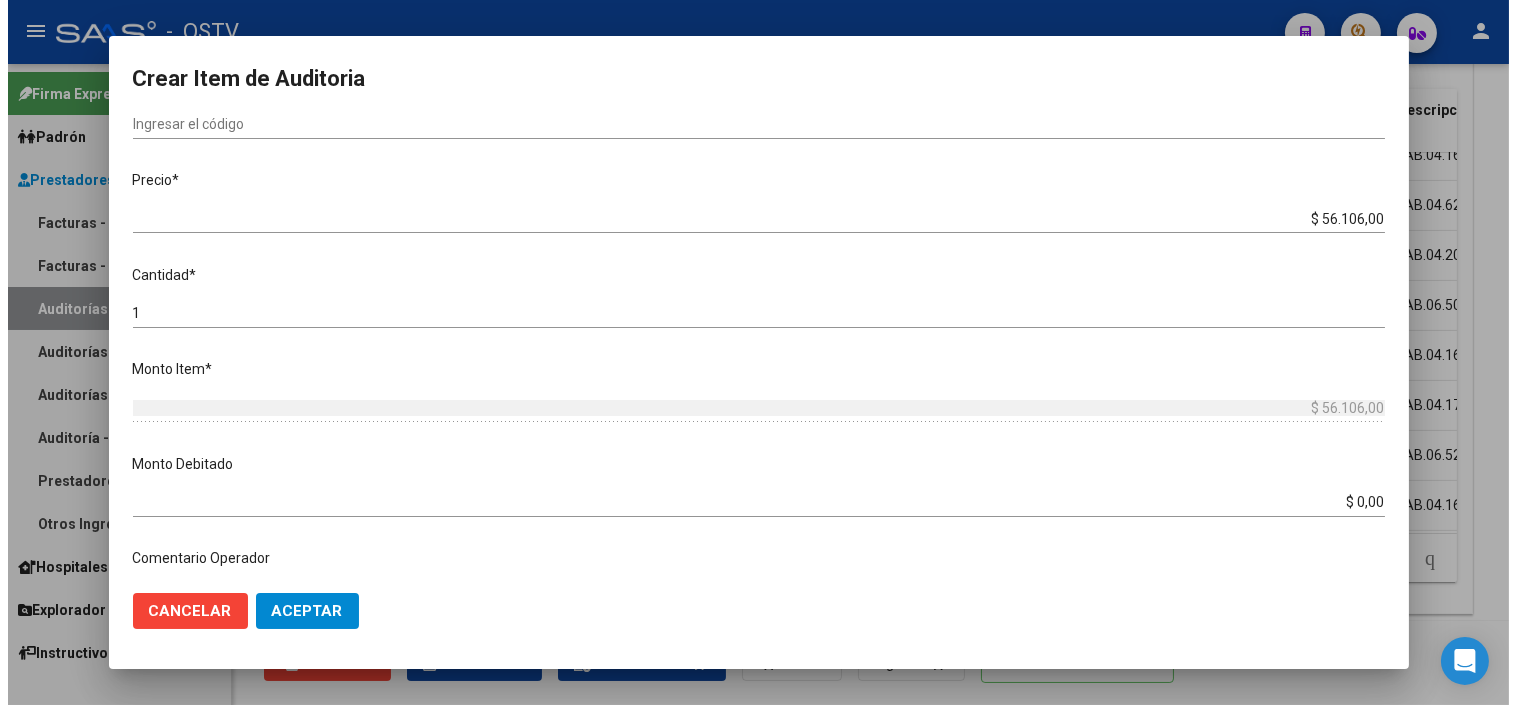 scroll, scrollTop: 444, scrollLeft: 0, axis: vertical 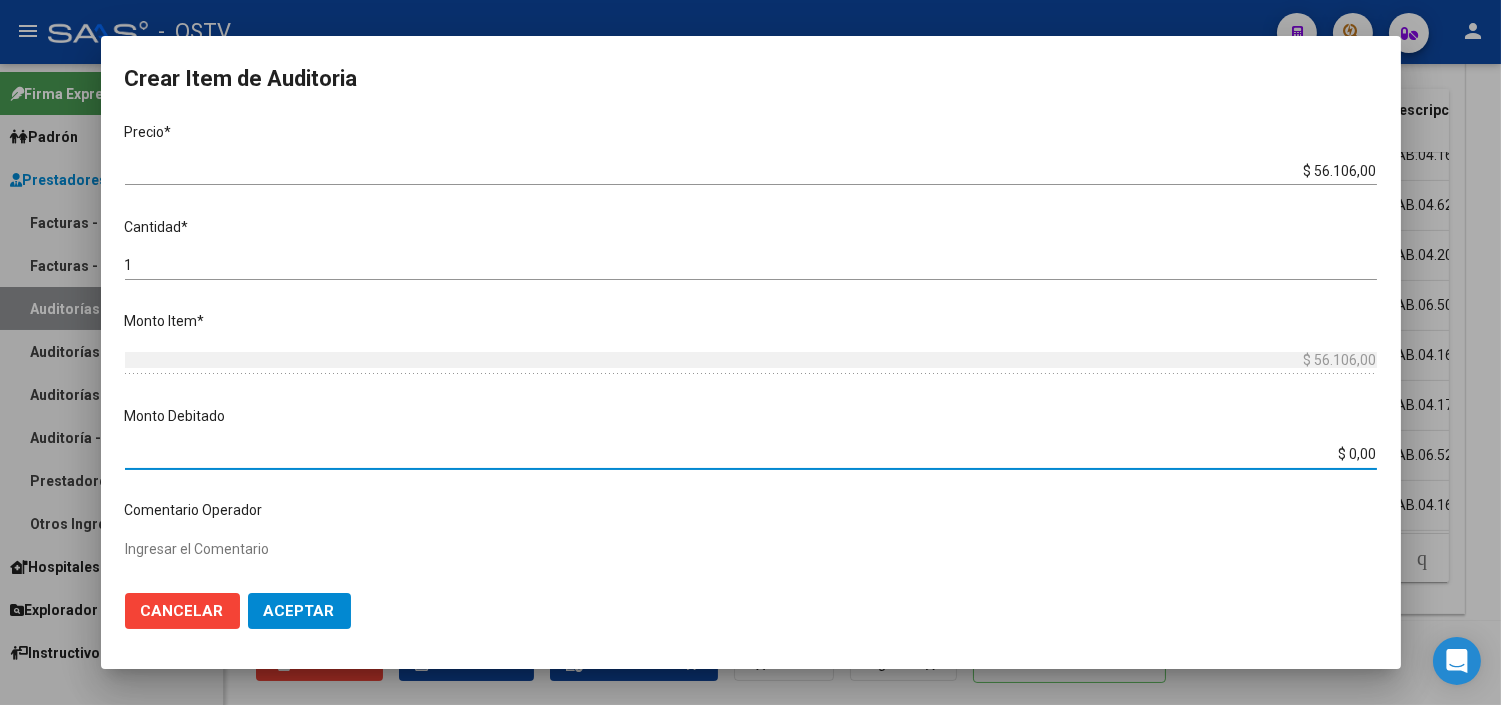 click on "$ 0,00" at bounding box center [751, 454] 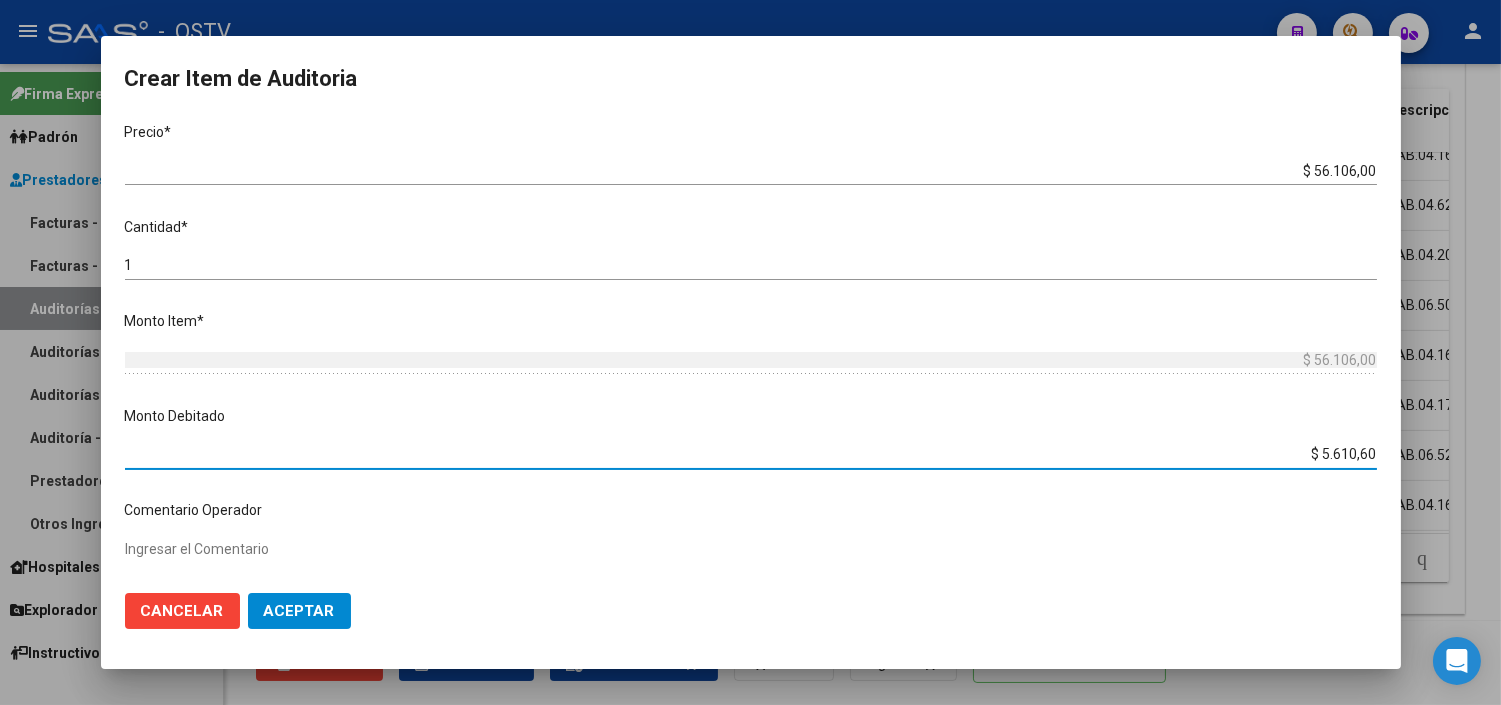 type on "$ 56.106,00" 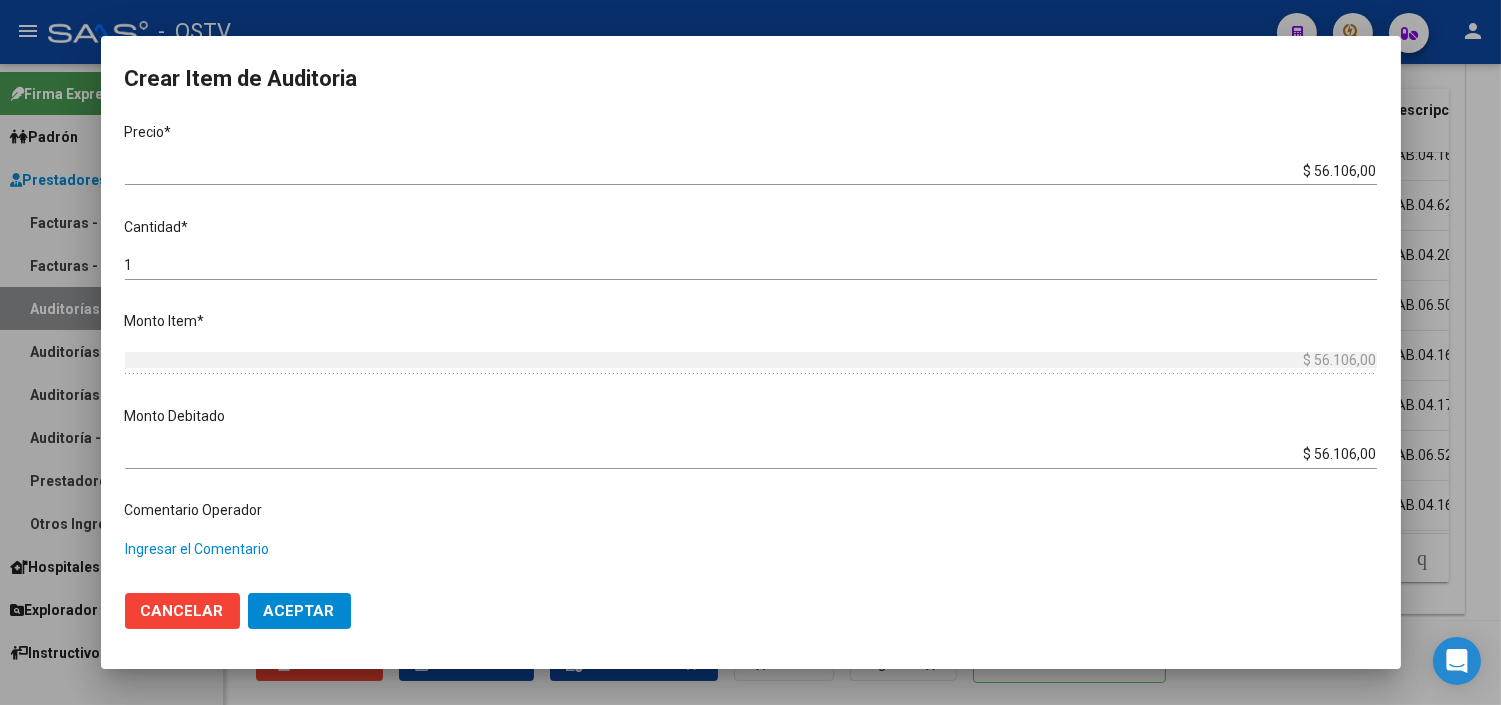 paste on "PRESTACION RECHAZADA MEDIANTE CD POR FALTA DE HC, DE DERIVACION Y DE GESTION DE AUDITORIA COMPARTIDA" 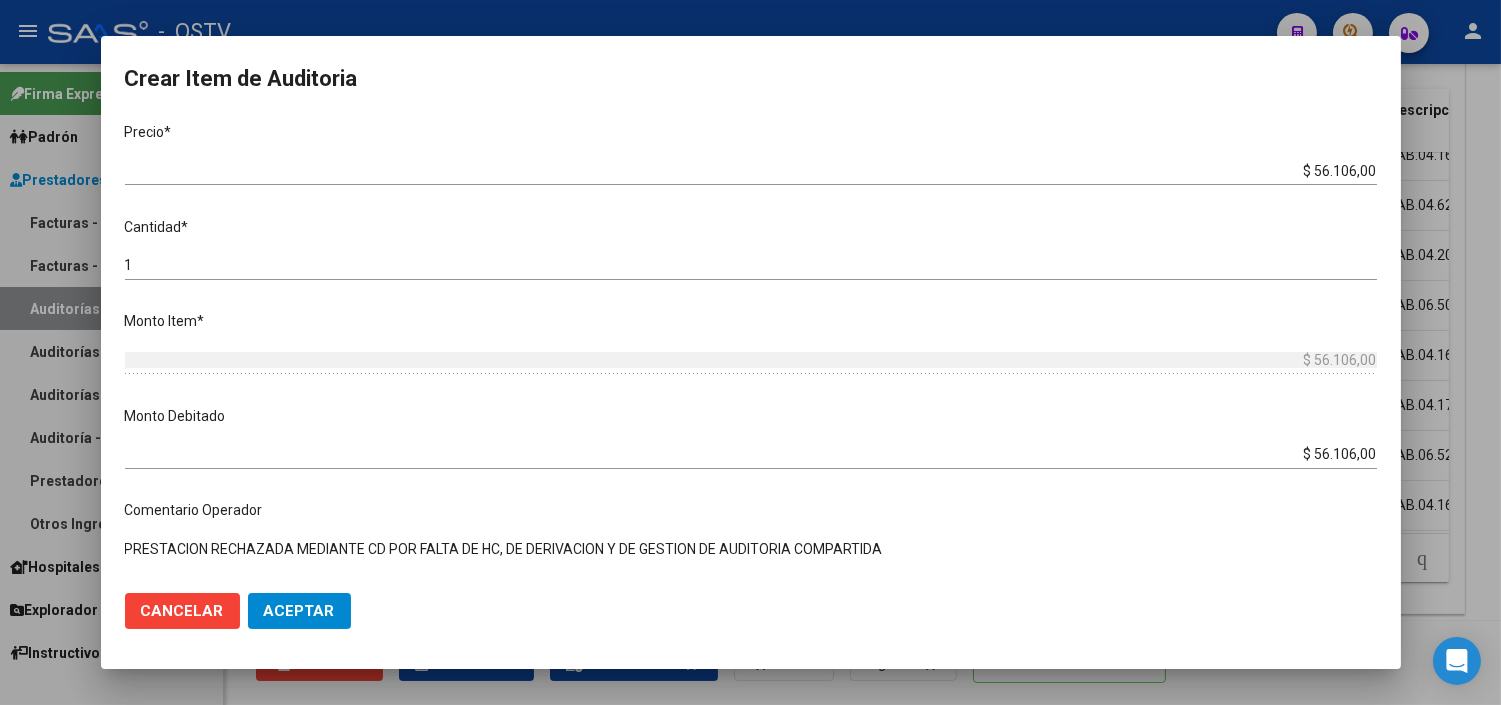 type on "PRESTACION RECHAZADA MEDIANTE CD POR FALTA DE HC, DE DERIVACION Y DE GESTION DE AUDITORIA COMPARTIDA" 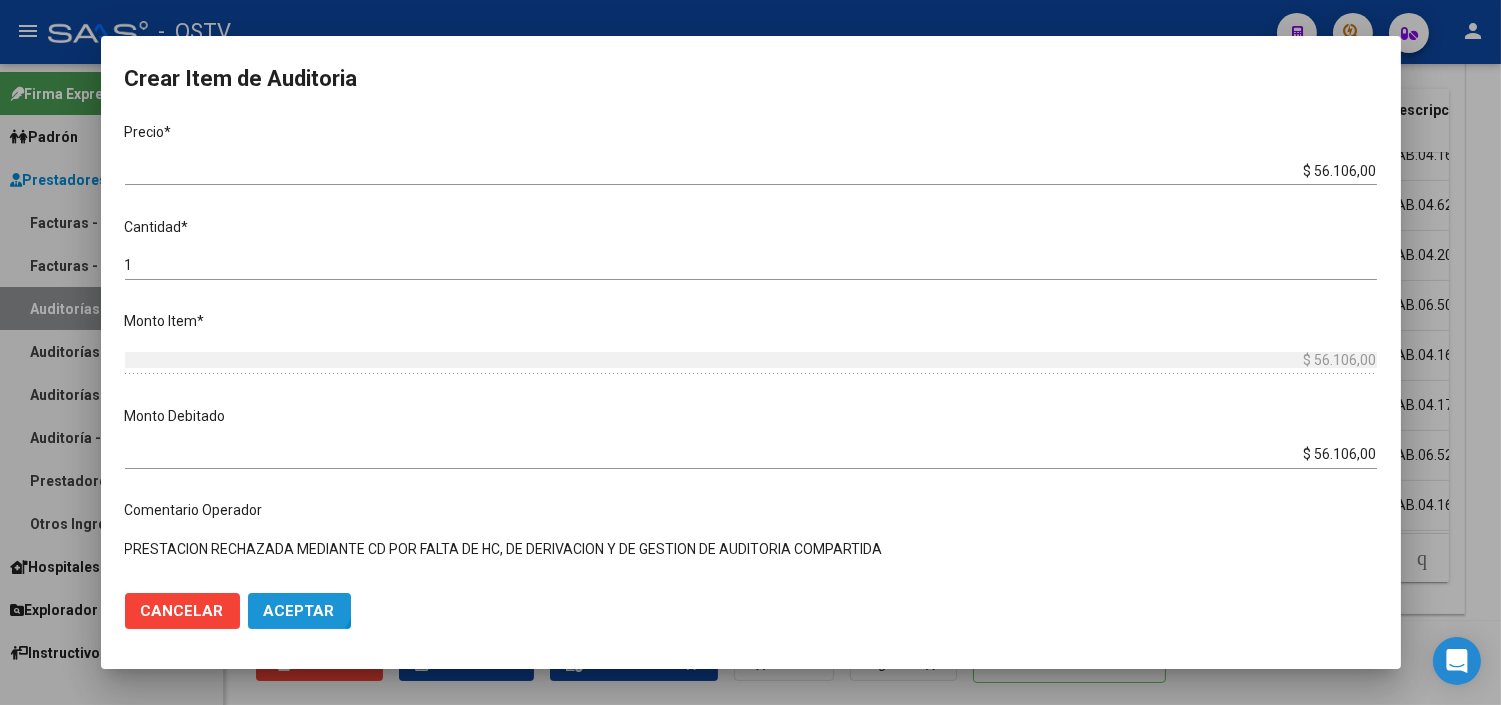 click on "Aceptar" 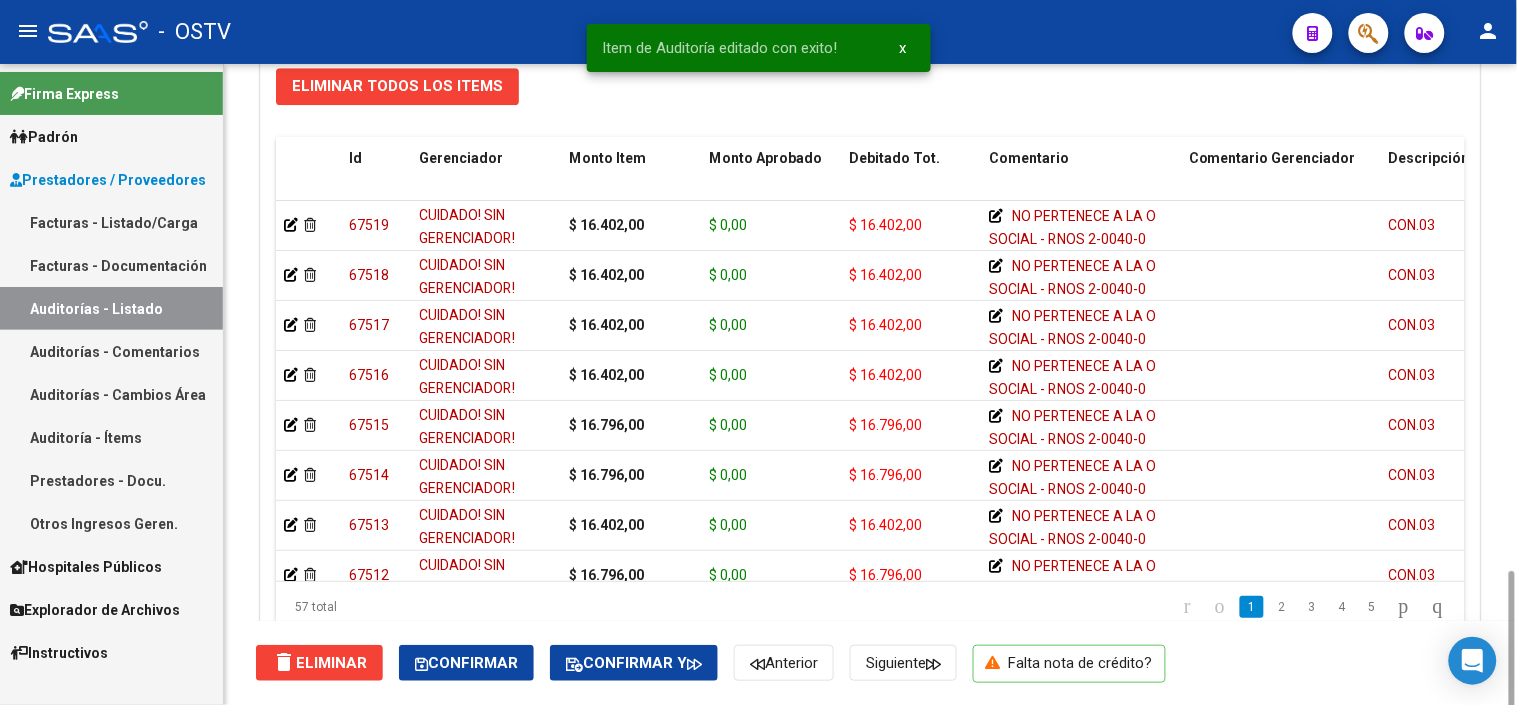 scroll, scrollTop: 1603, scrollLeft: 0, axis: vertical 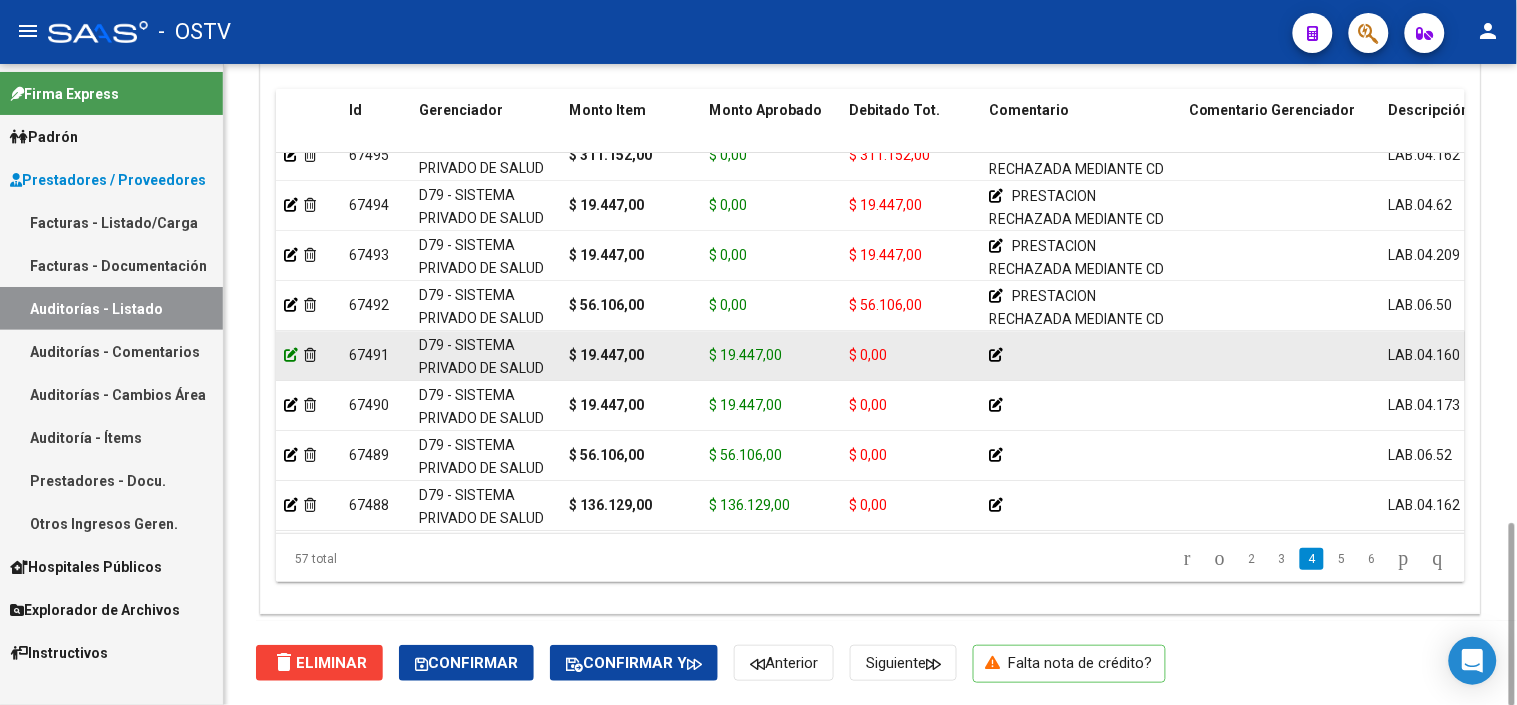 click 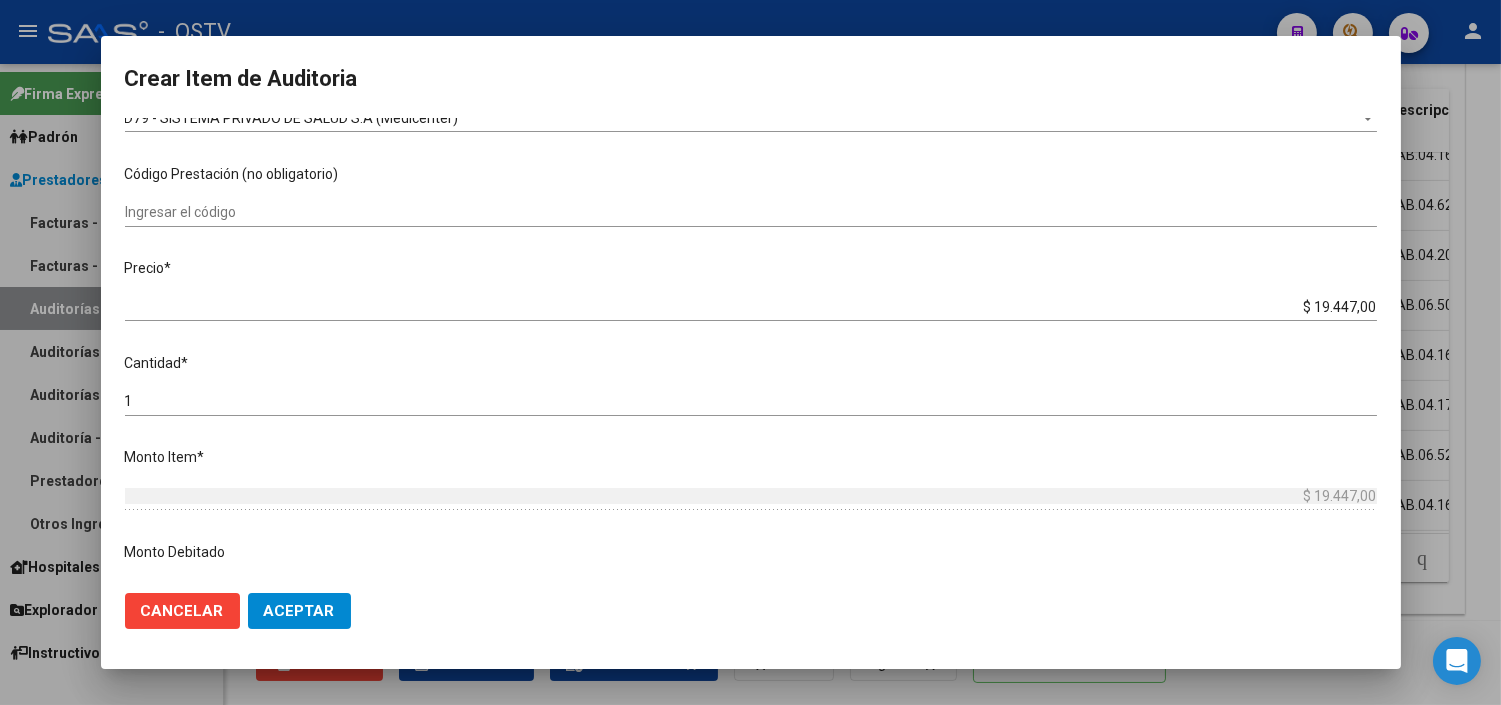 scroll, scrollTop: 333, scrollLeft: 0, axis: vertical 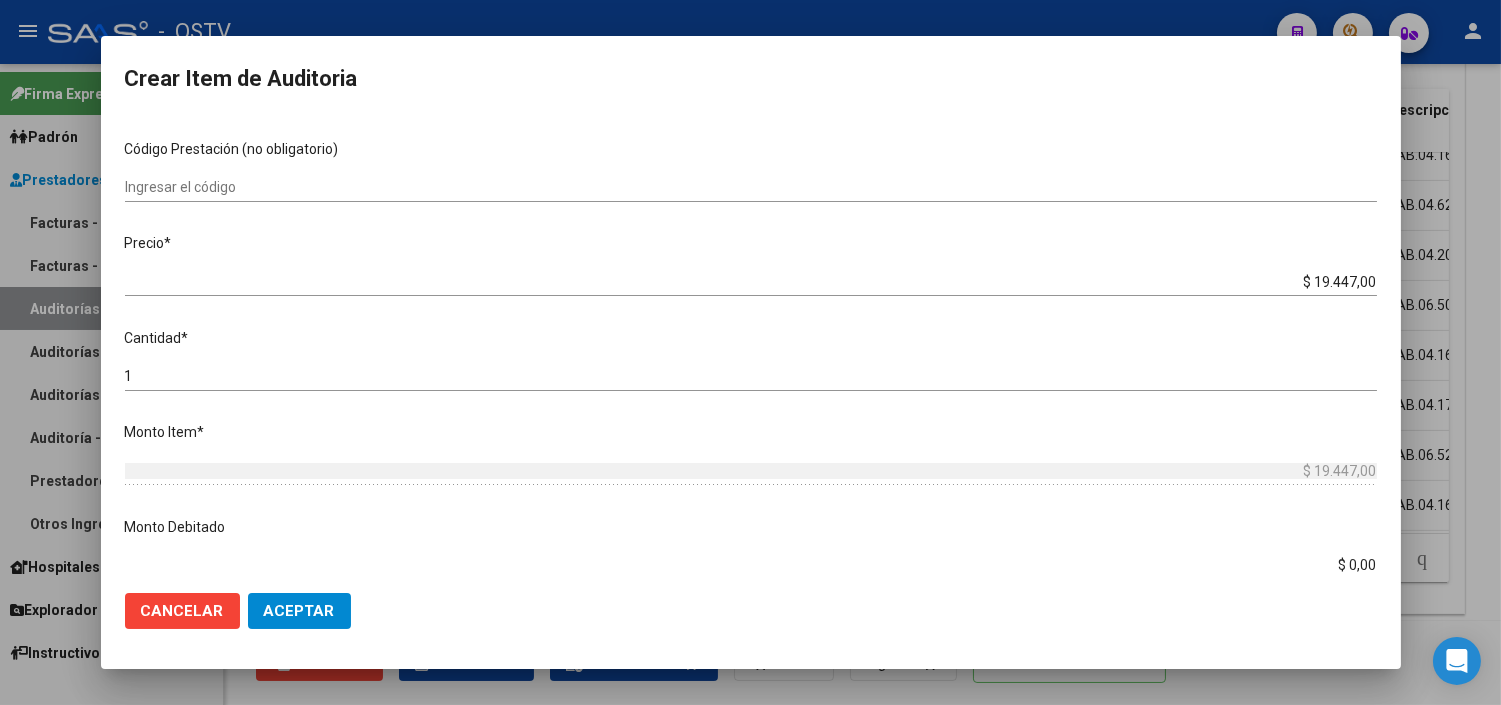 click on "$ 0,00" at bounding box center (751, 565) 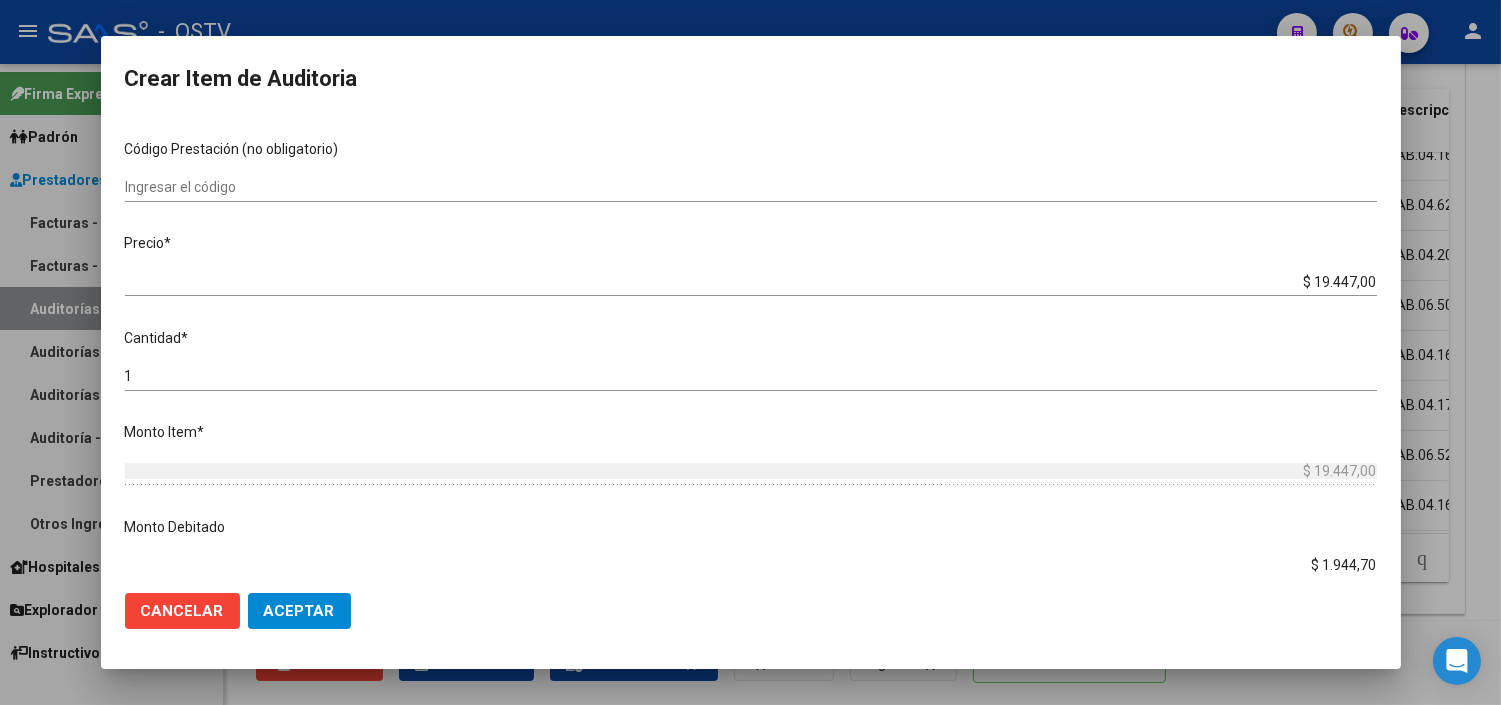 type on "$ 19.447,00" 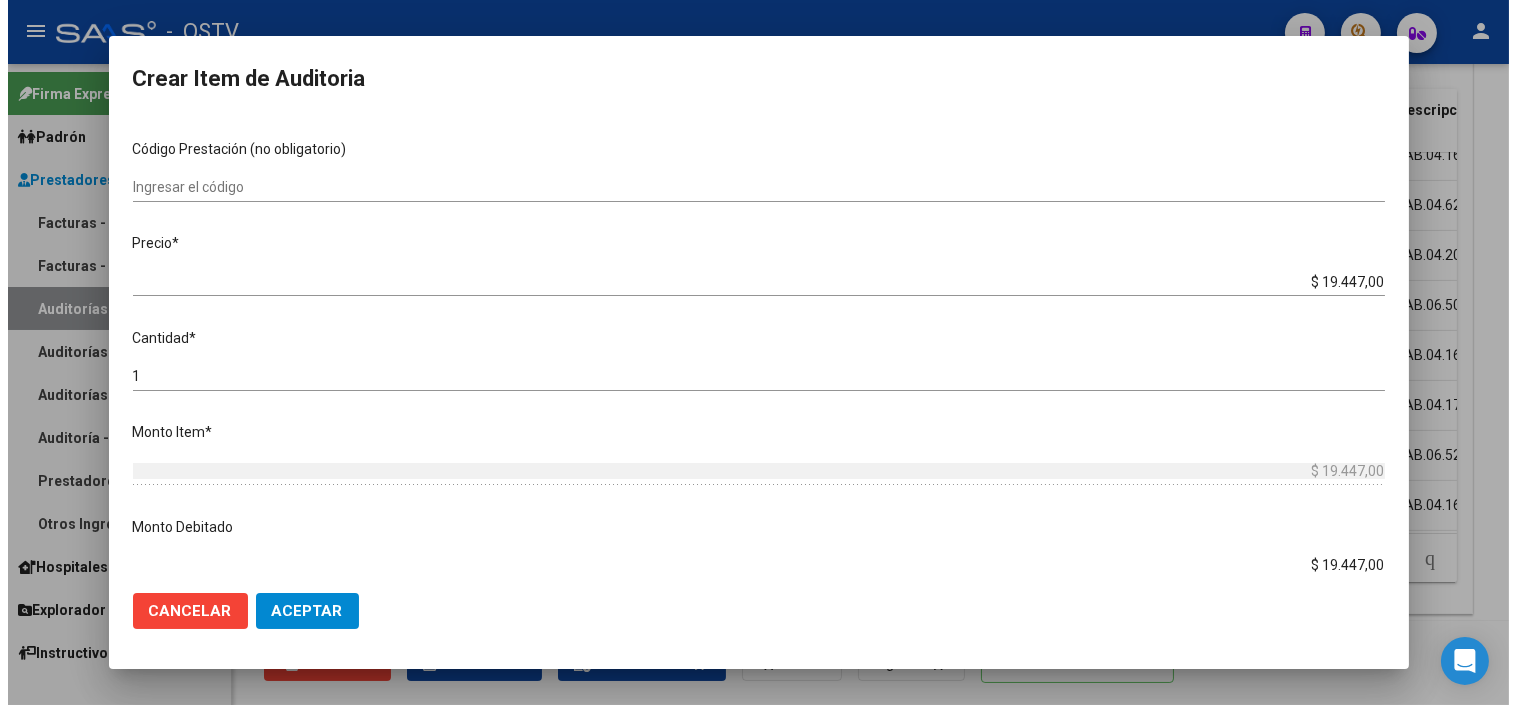 scroll, scrollTop: 644, scrollLeft: 0, axis: vertical 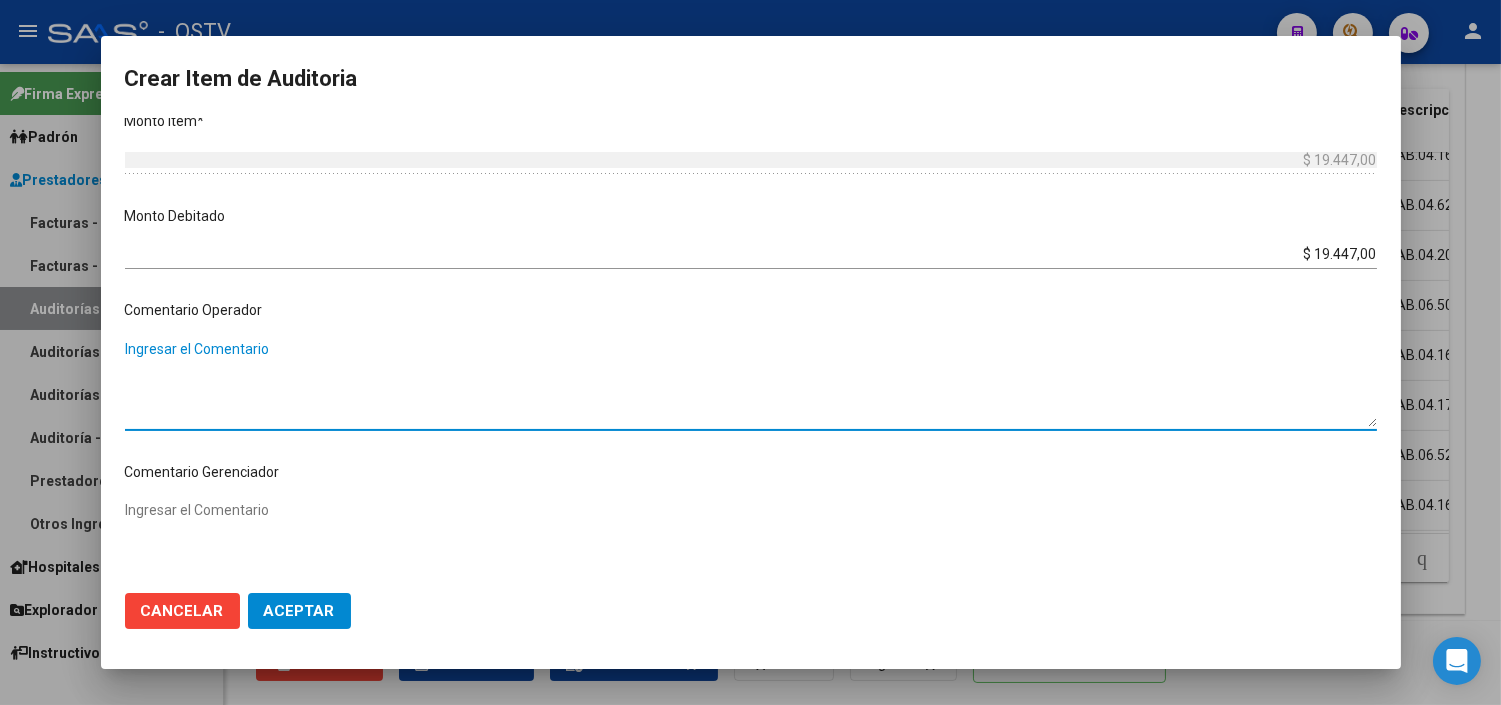 paste on "PRESTACION RECHAZADA MEDIANTE CD POR FALTA DE HC, DE DERIVACION Y DE GESTION DE AUDITORIA COMPARTIDA" 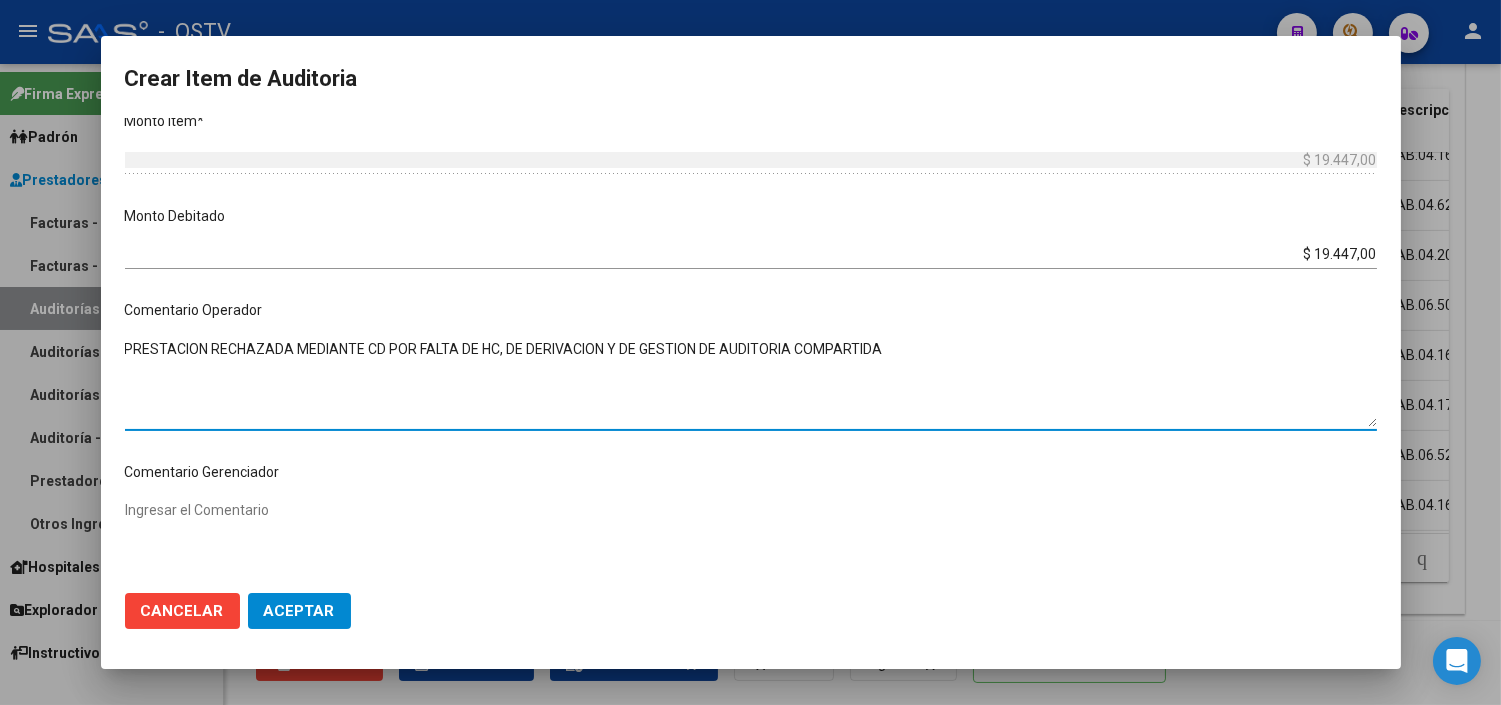 type on "PRESTACION RECHAZADA MEDIANTE CD POR FALTA DE HC, DE DERIVACION Y DE GESTION DE AUDITORIA COMPARTIDA" 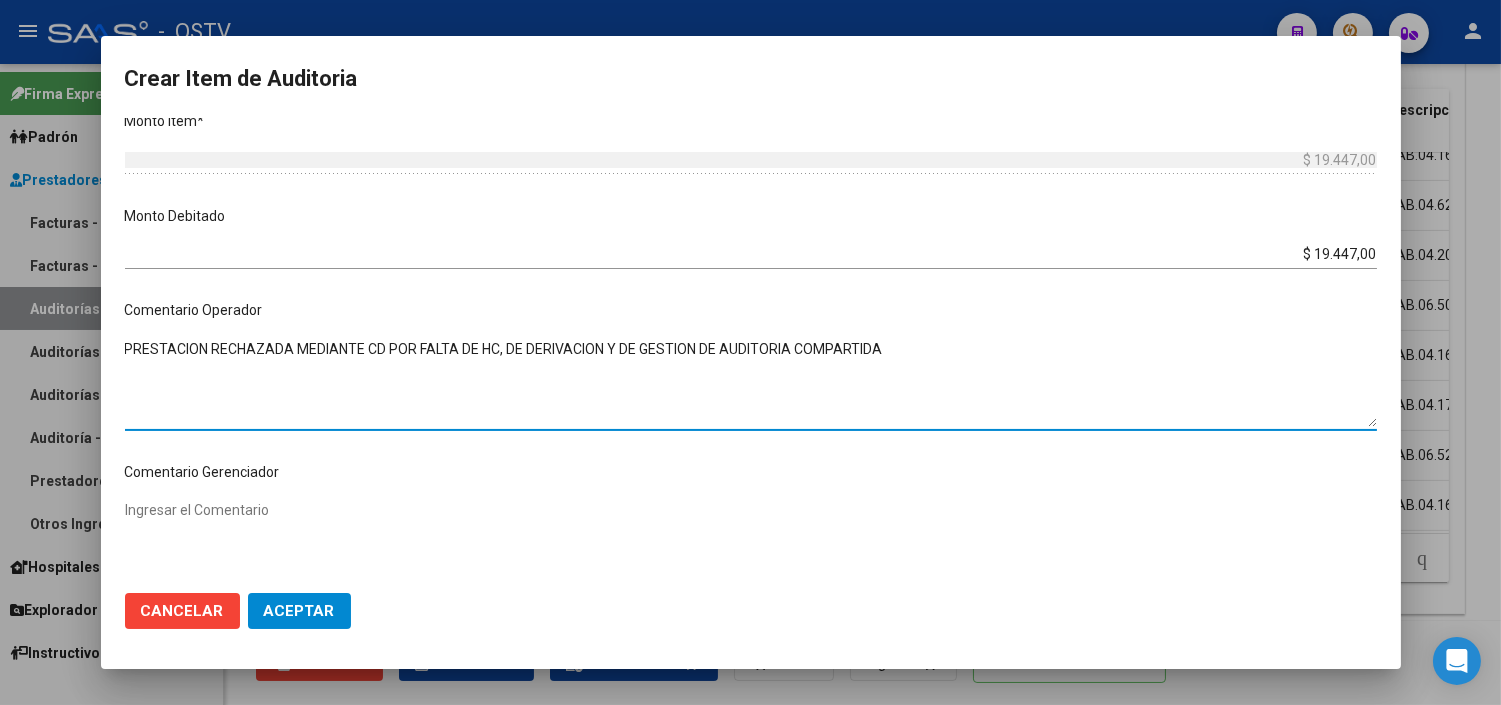 click on "Aceptar" 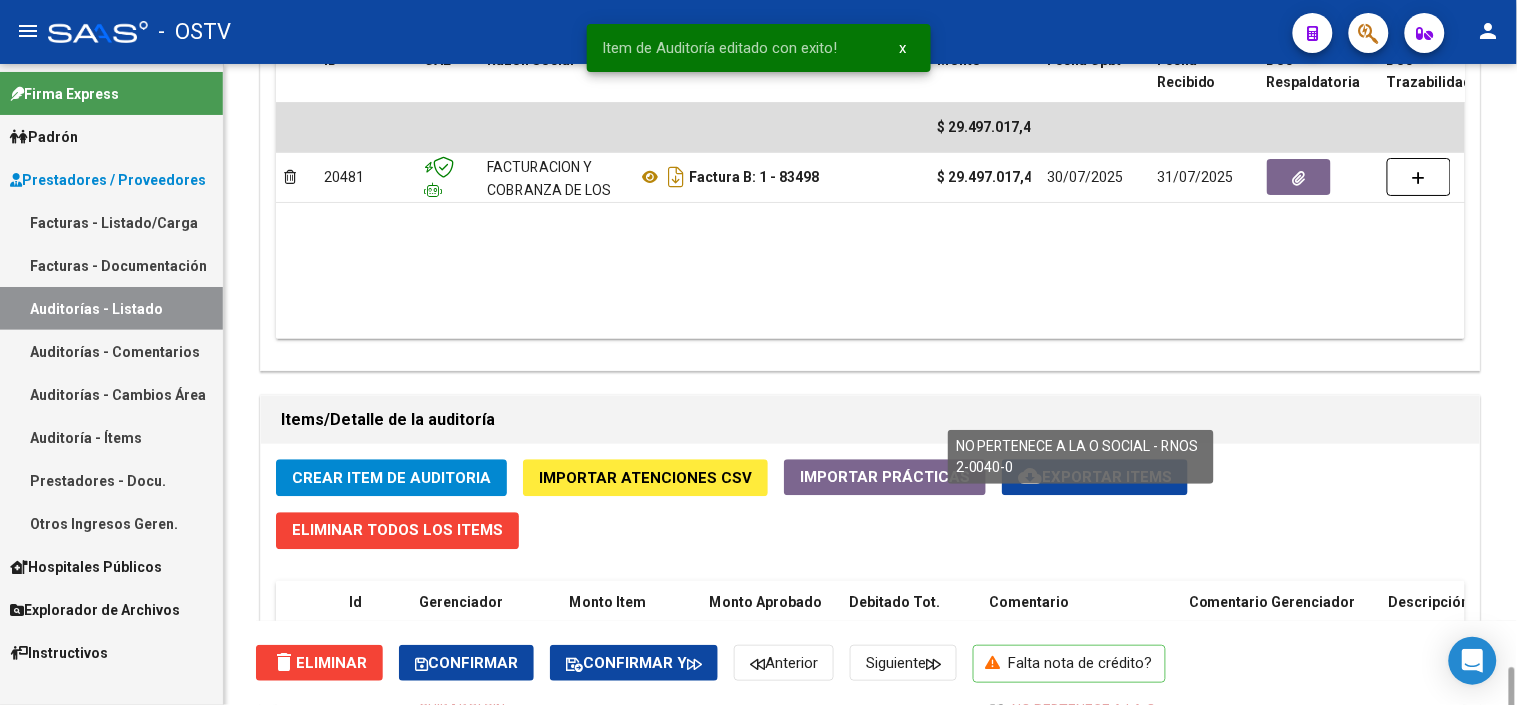 scroll, scrollTop: 1603, scrollLeft: 0, axis: vertical 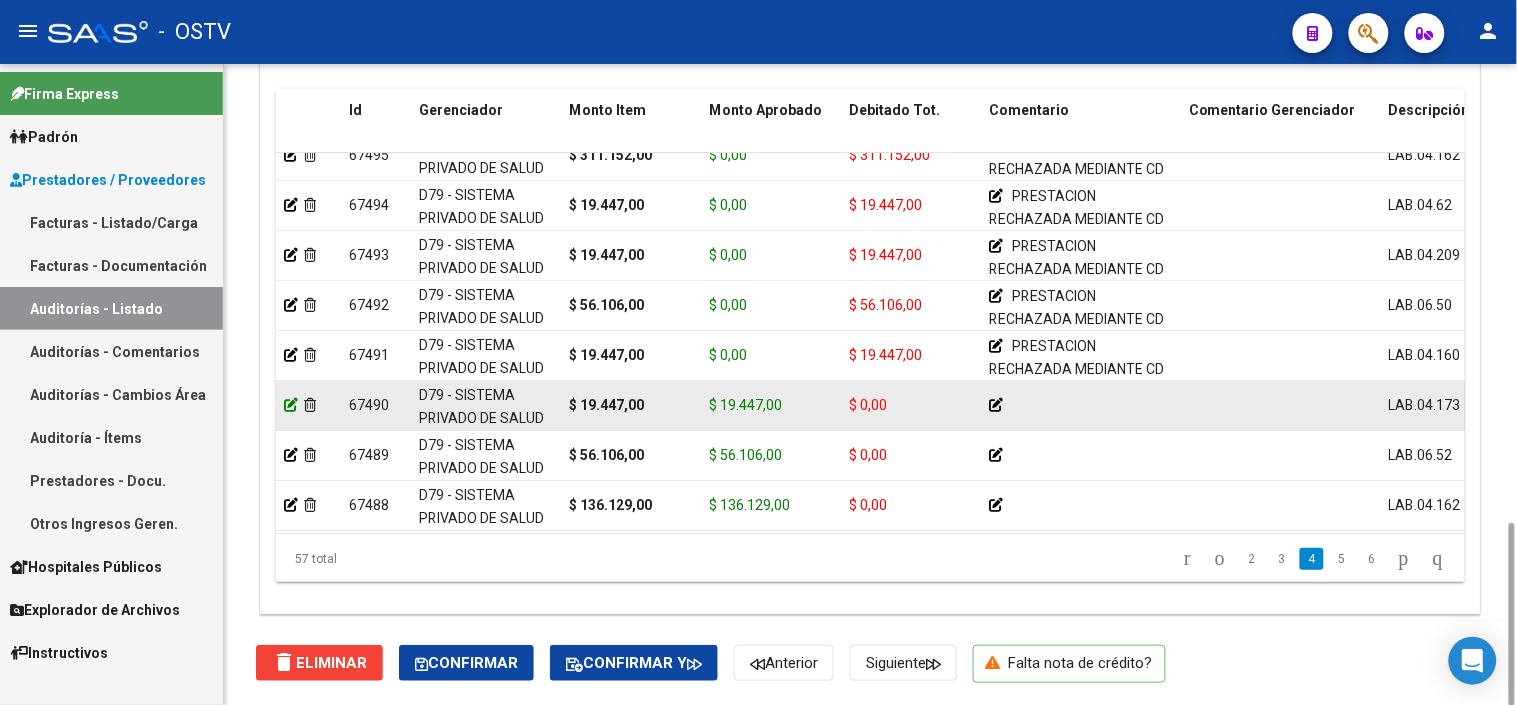 click 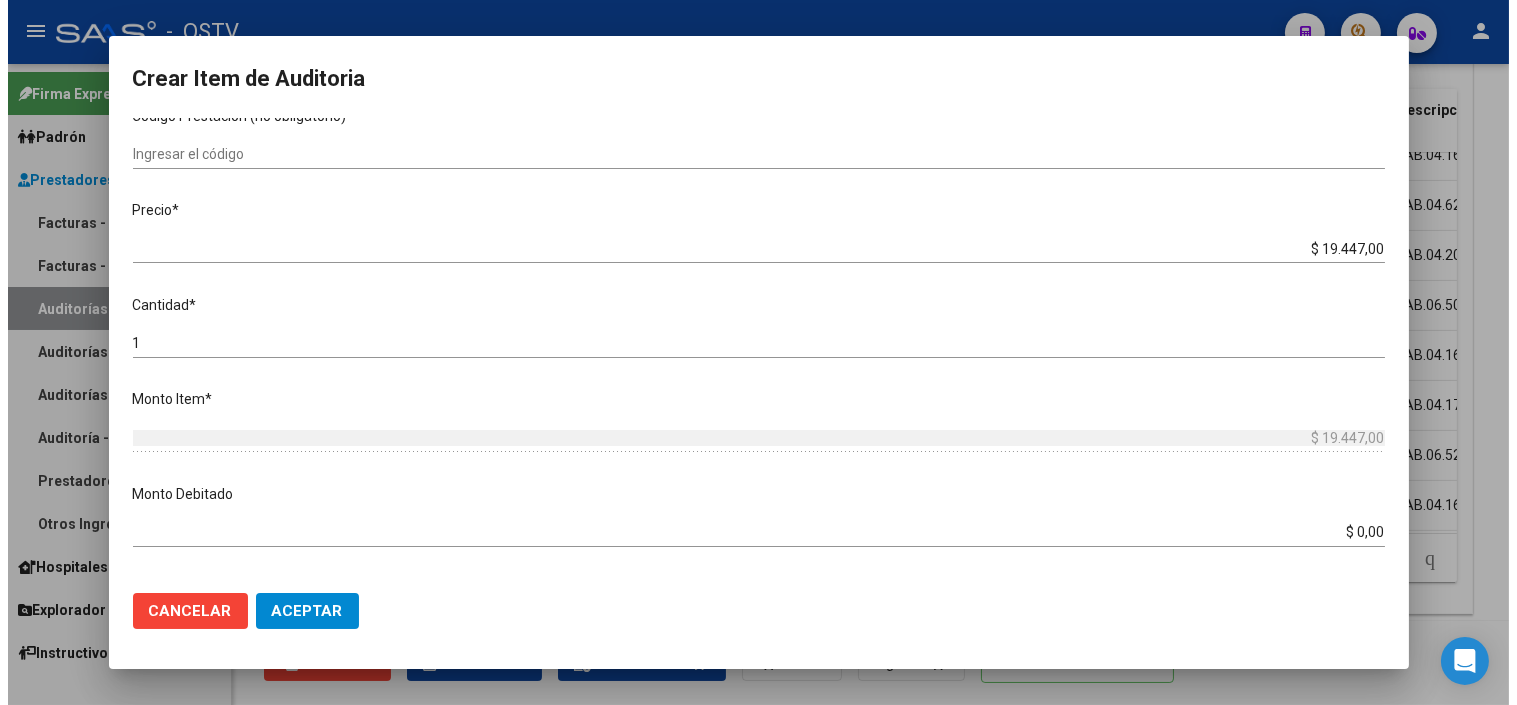 scroll, scrollTop: 444, scrollLeft: 0, axis: vertical 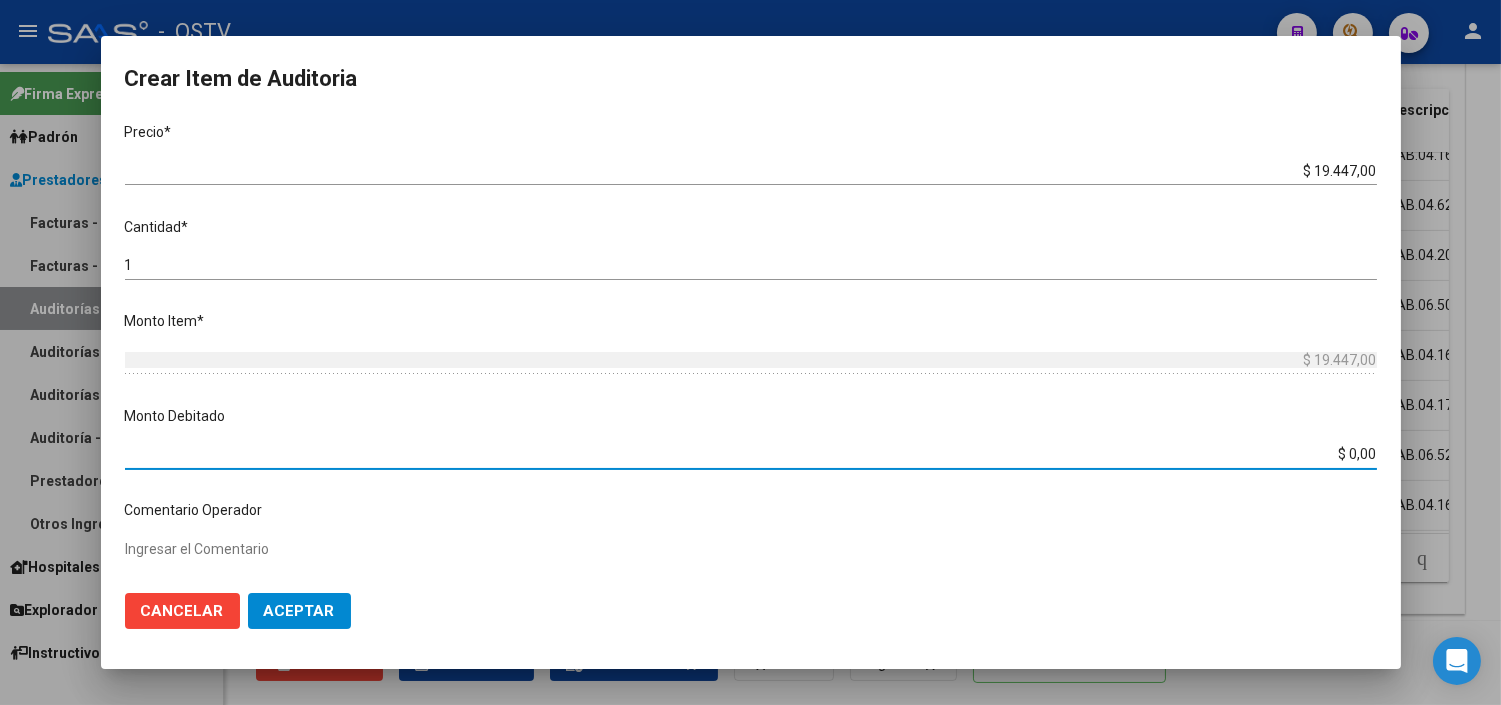 click on "$ 0,00" at bounding box center (751, 454) 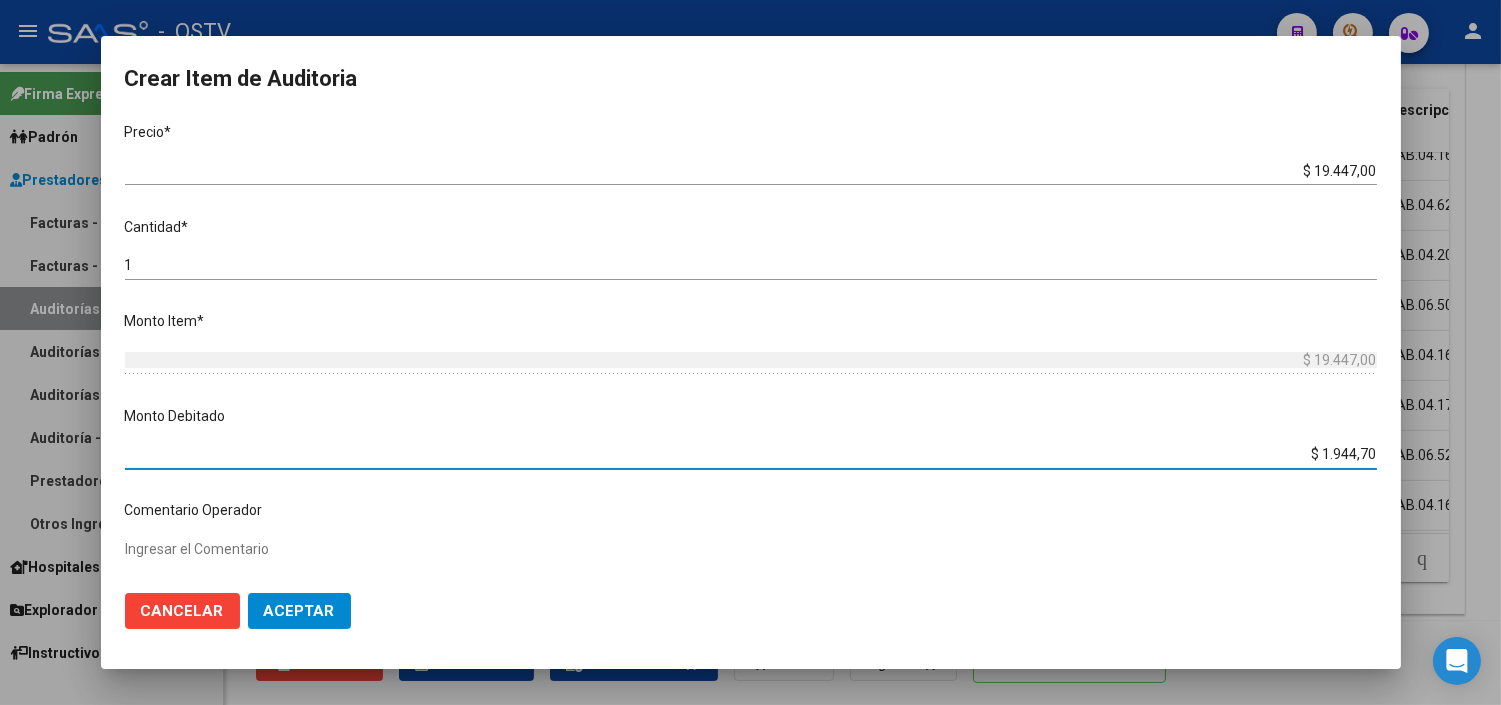type on "$ 19.447,00" 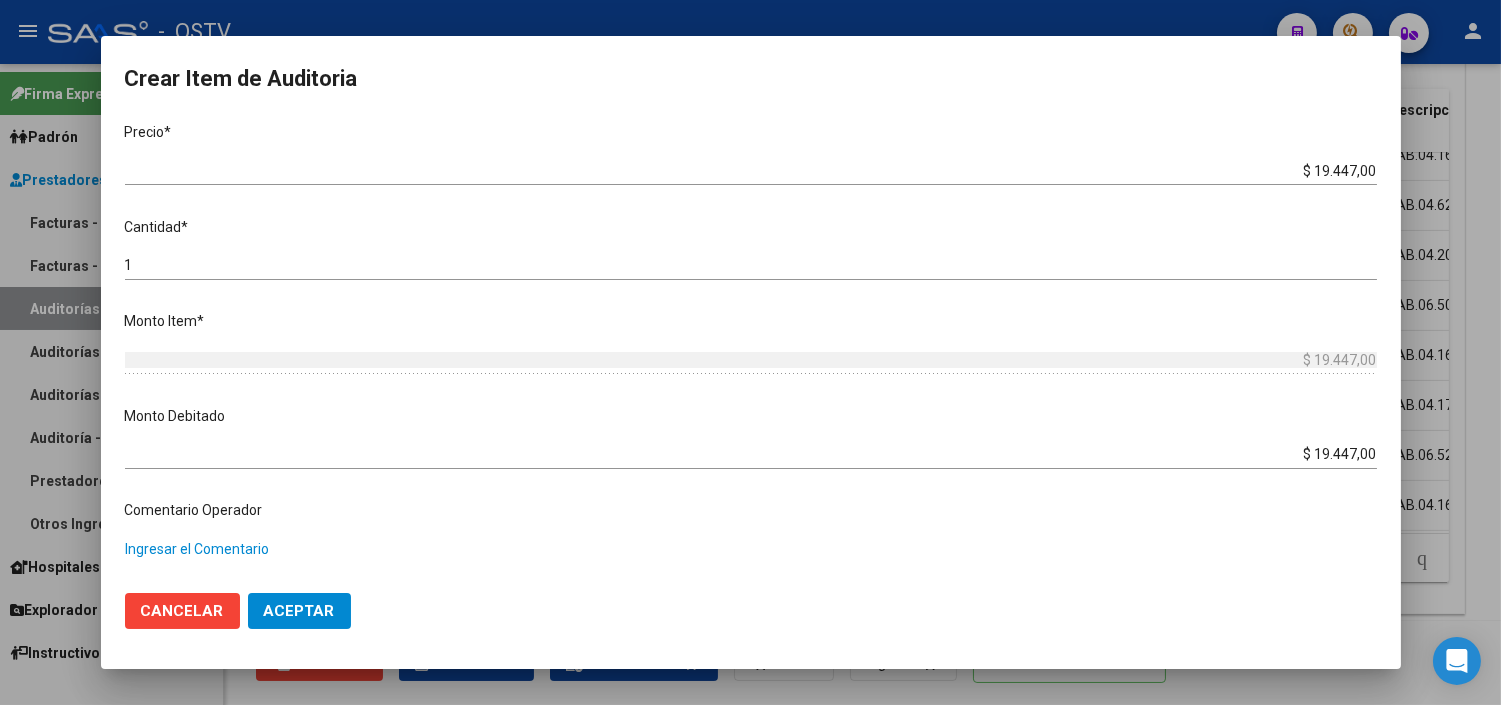 paste on "PRESTACION RECHAZADA MEDIANTE CD POR FALTA DE HC, DE DERIVACION Y DE GESTION DE AUDITORIA COMPARTIDA" 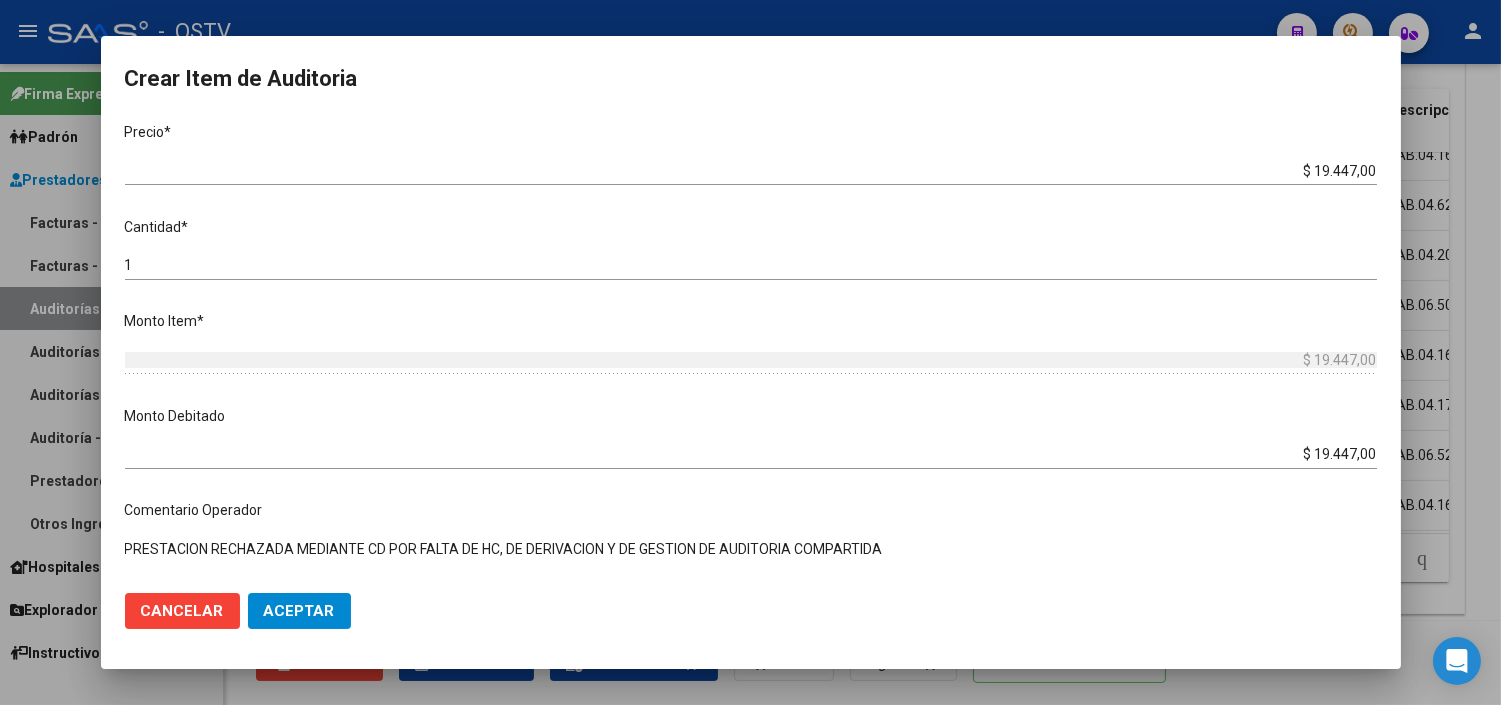 type on "PRESTACION RECHAZADA MEDIANTE CD POR FALTA DE HC, DE DERIVACION Y DE GESTION DE AUDITORIA COMPARTIDA" 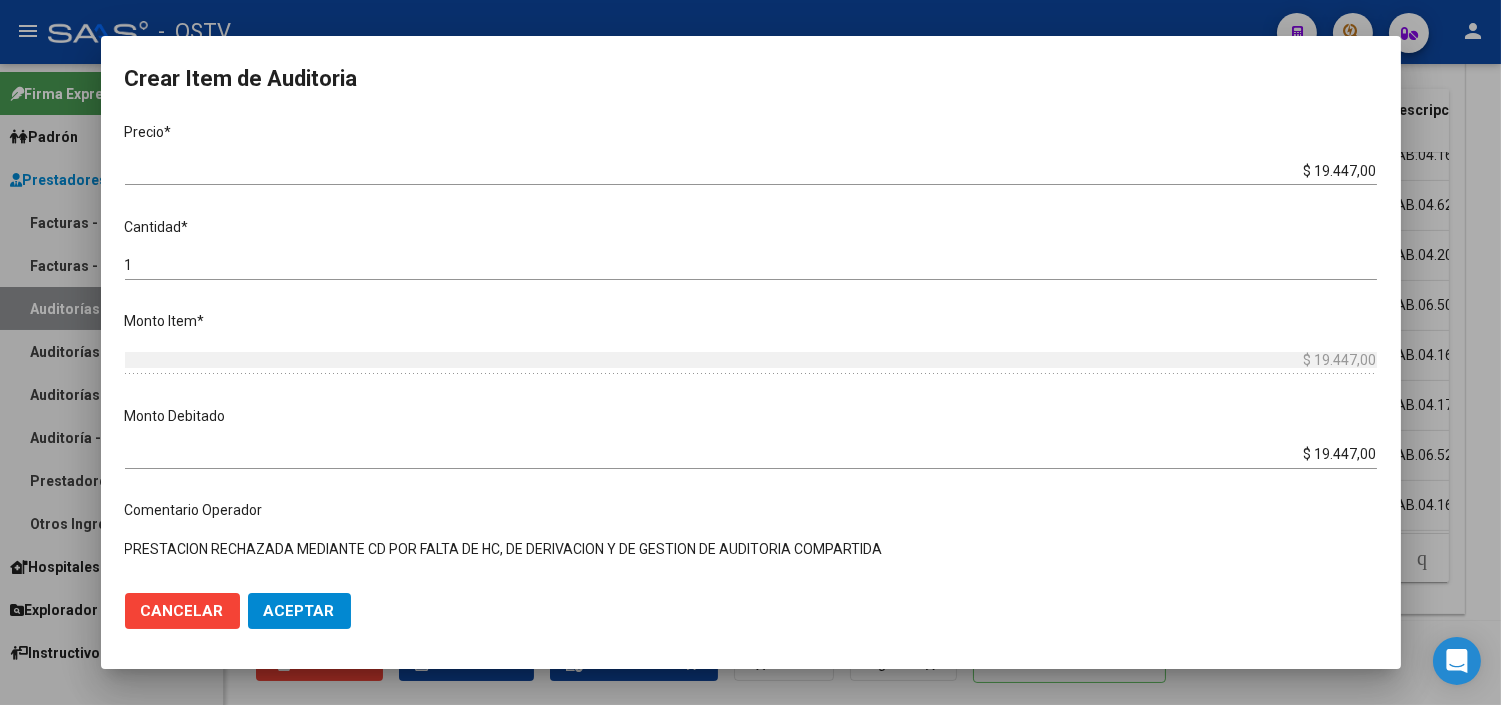 click on "Aceptar" 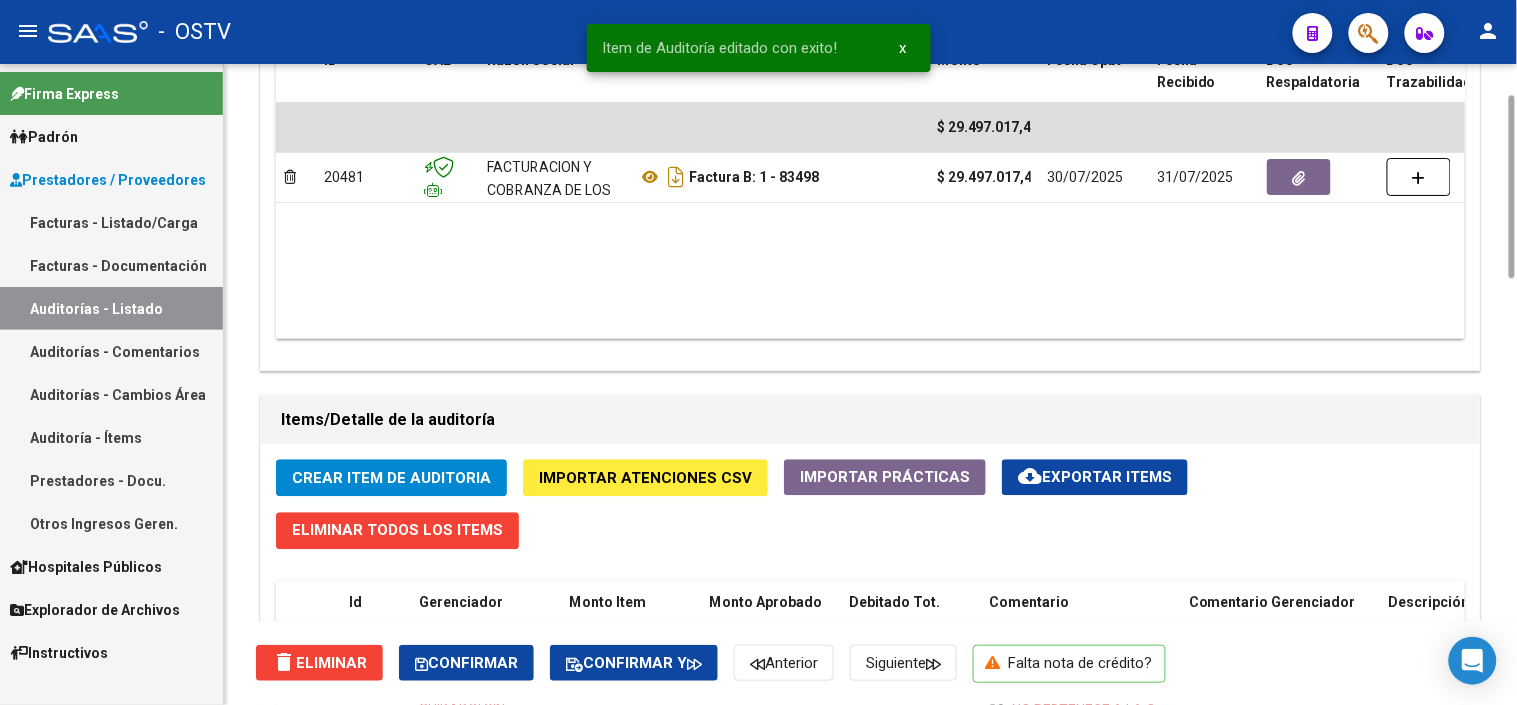 scroll, scrollTop: 1603, scrollLeft: 0, axis: vertical 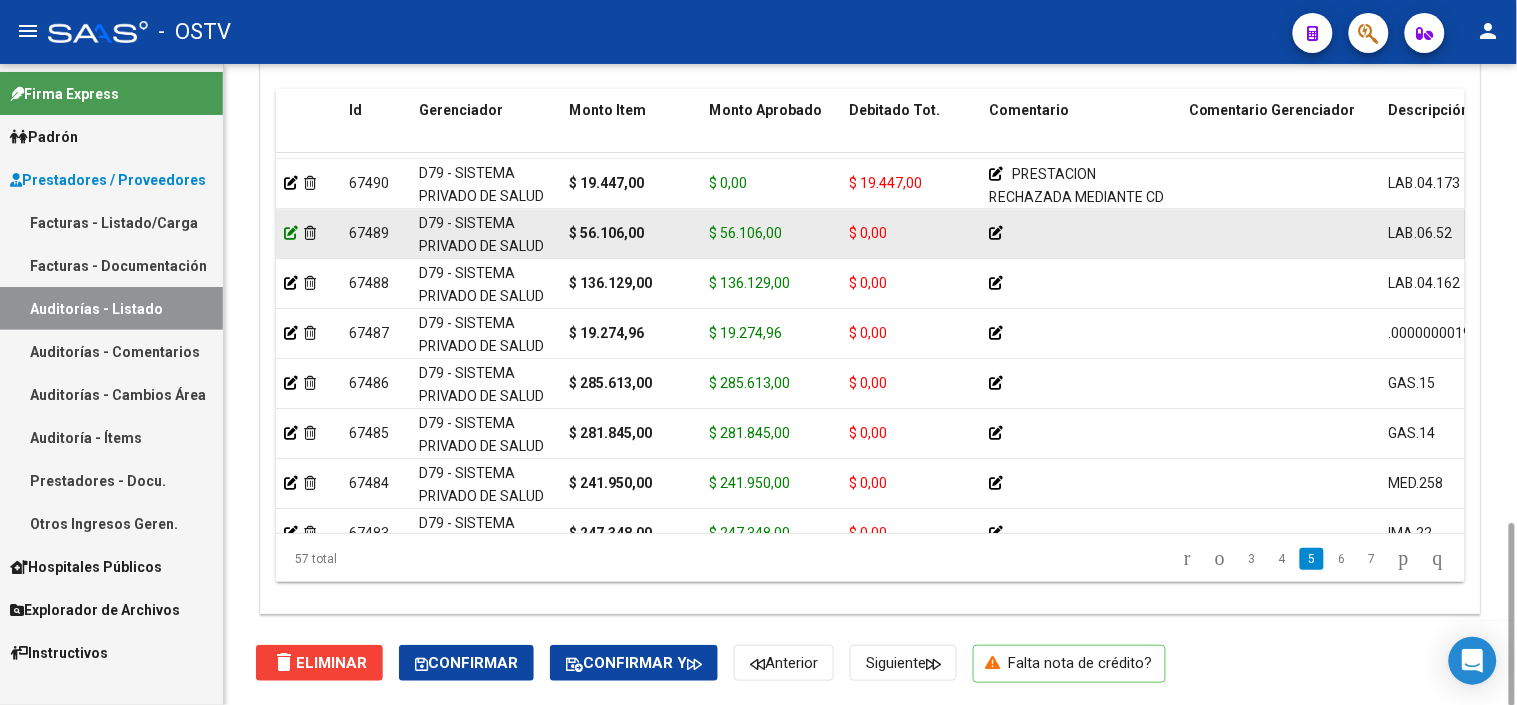 click 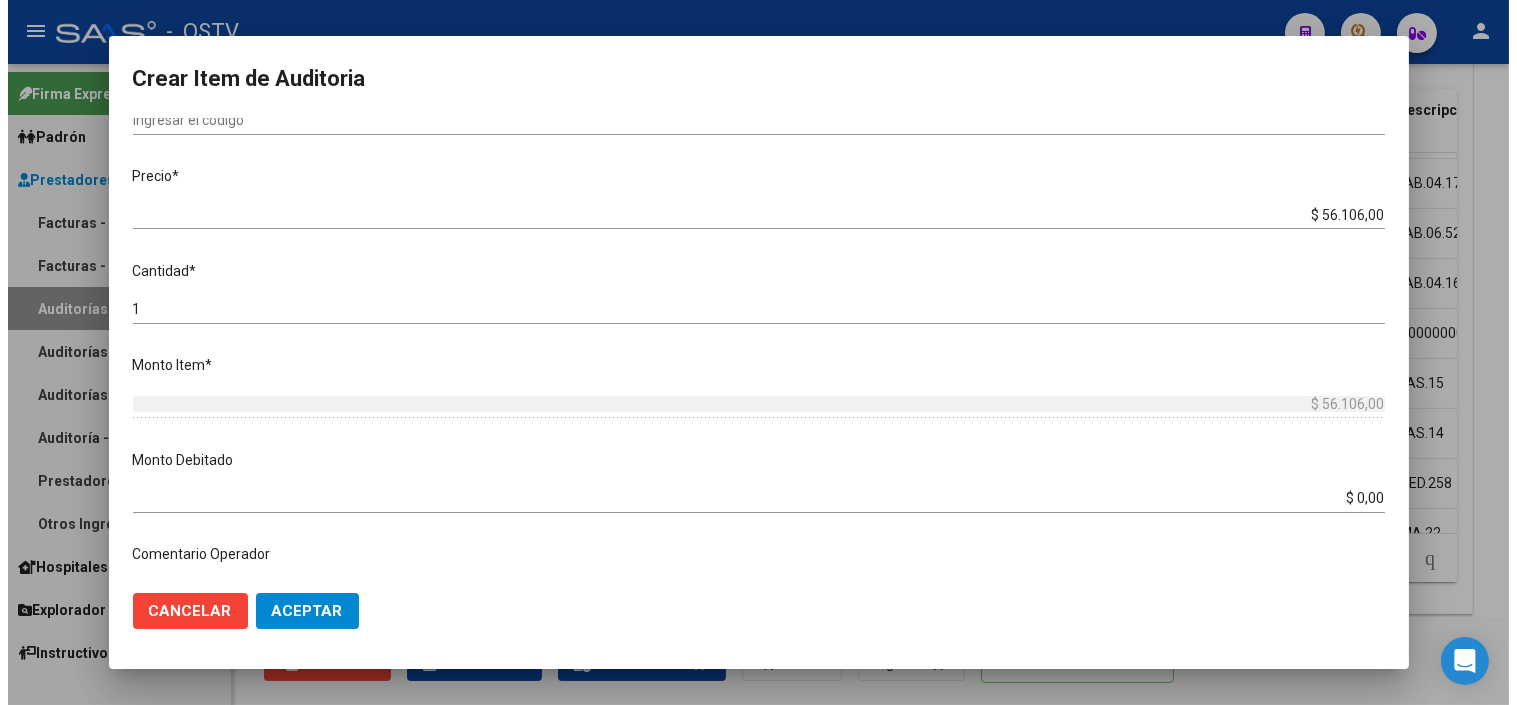 scroll, scrollTop: 444, scrollLeft: 0, axis: vertical 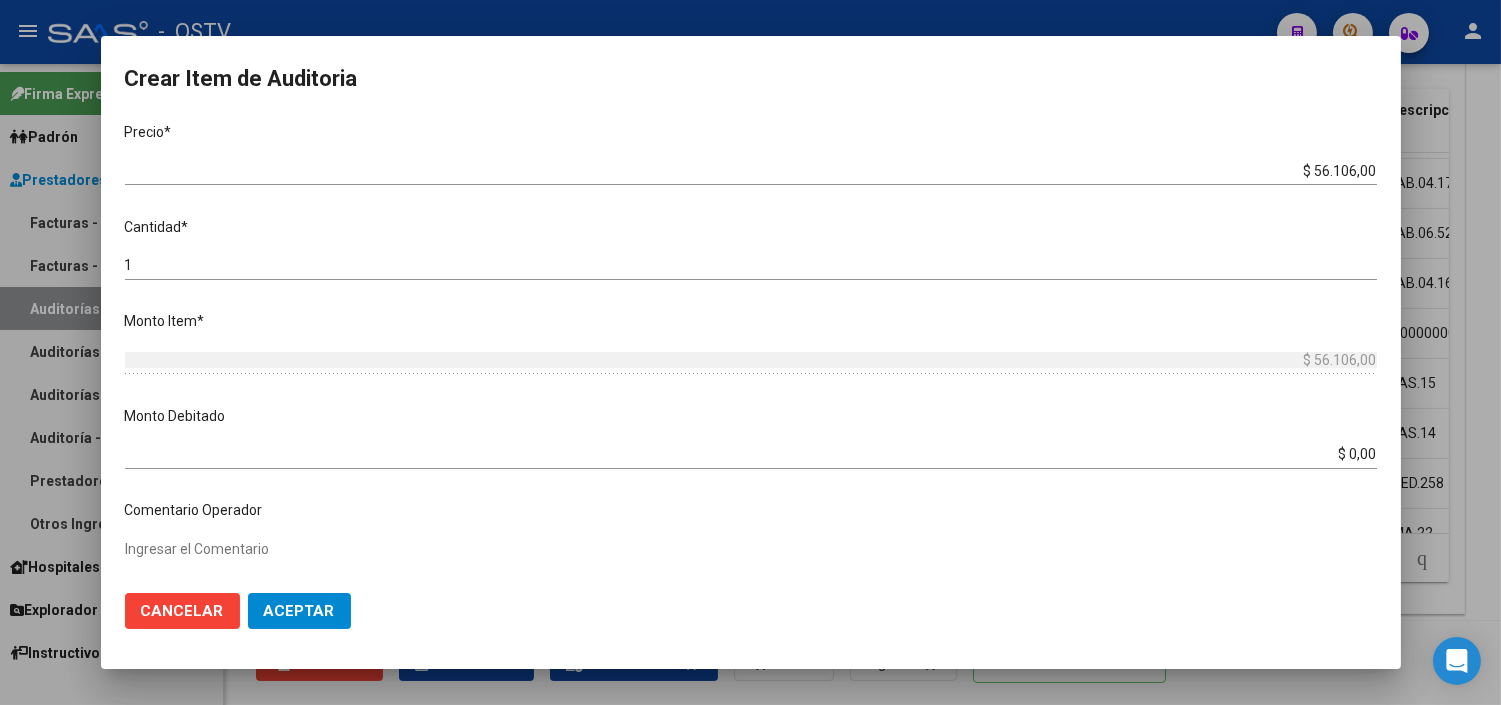 click on "$ 0,00" at bounding box center [751, 454] 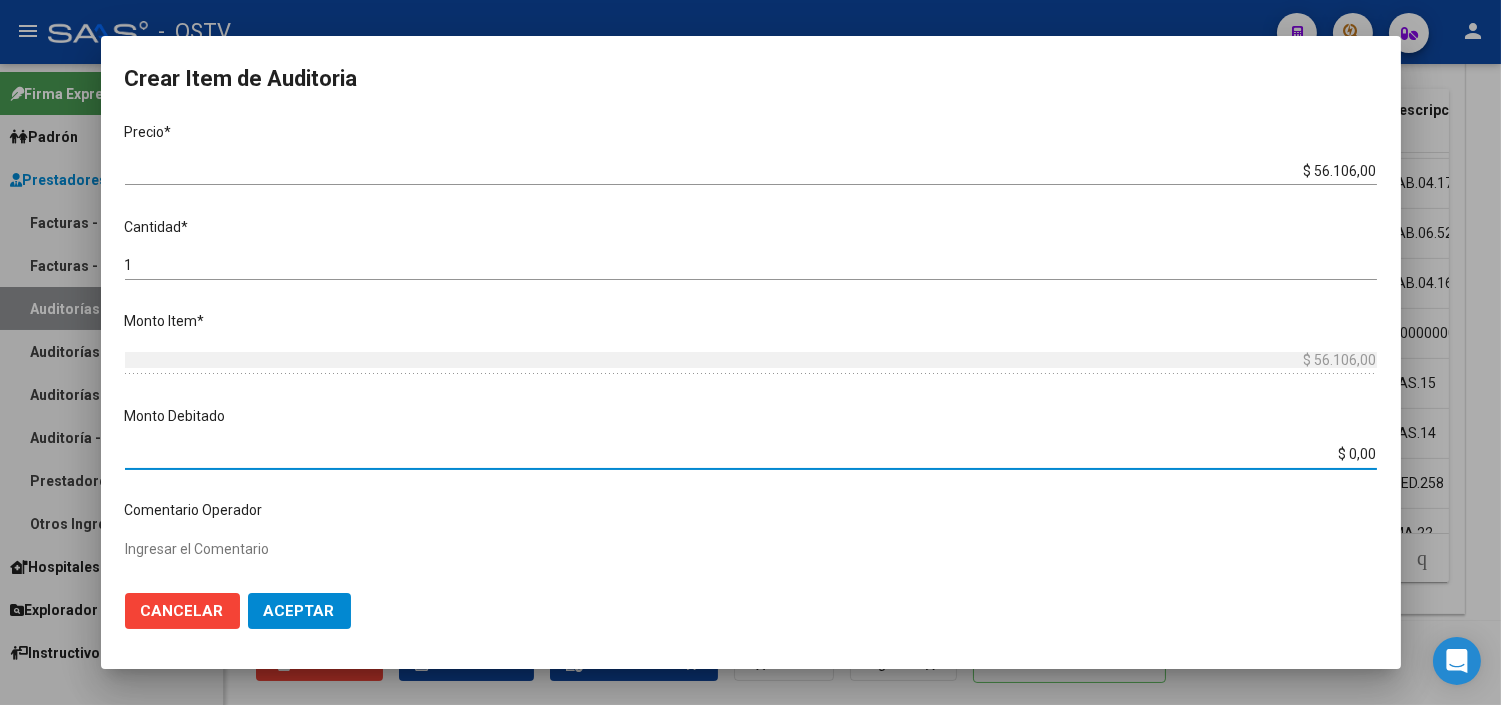 click on "$ 0,00" at bounding box center (751, 454) 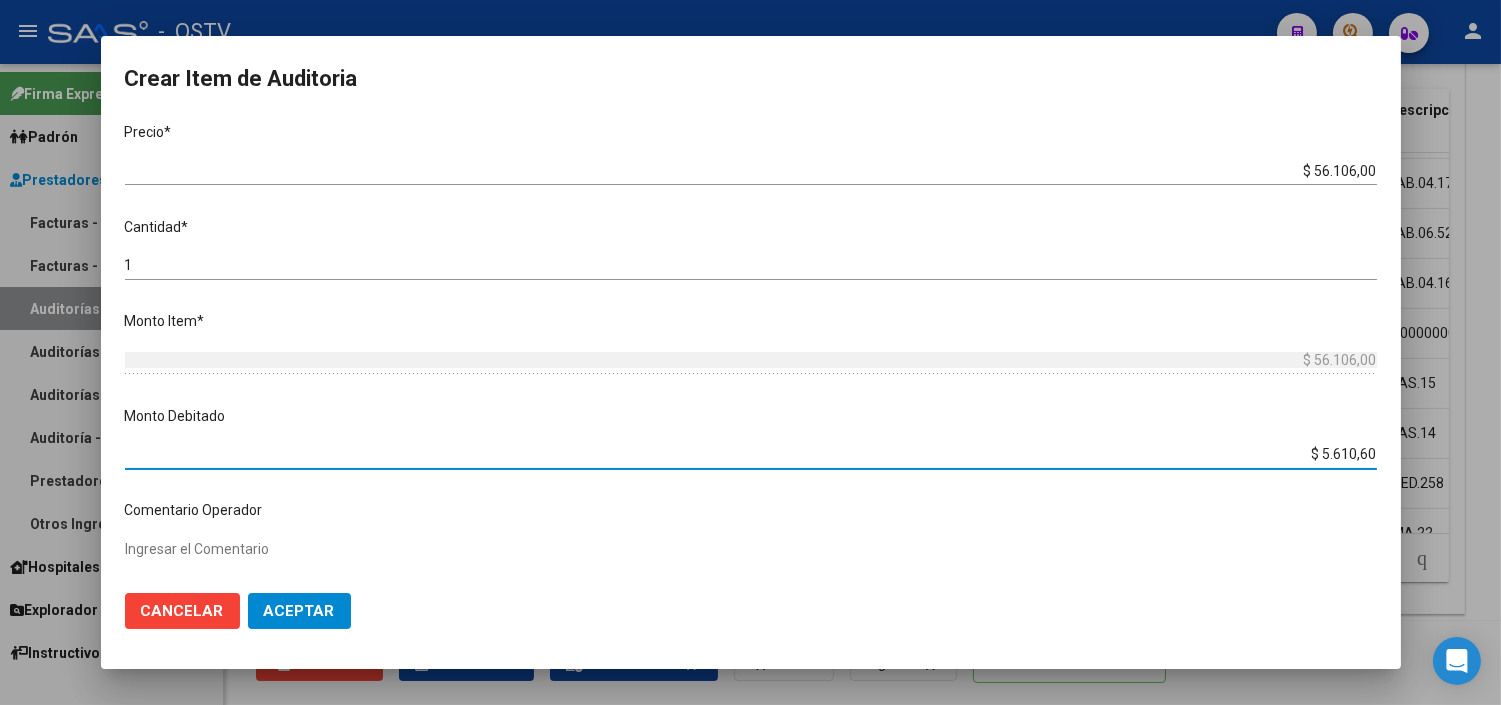 type on "$ 56.106,00" 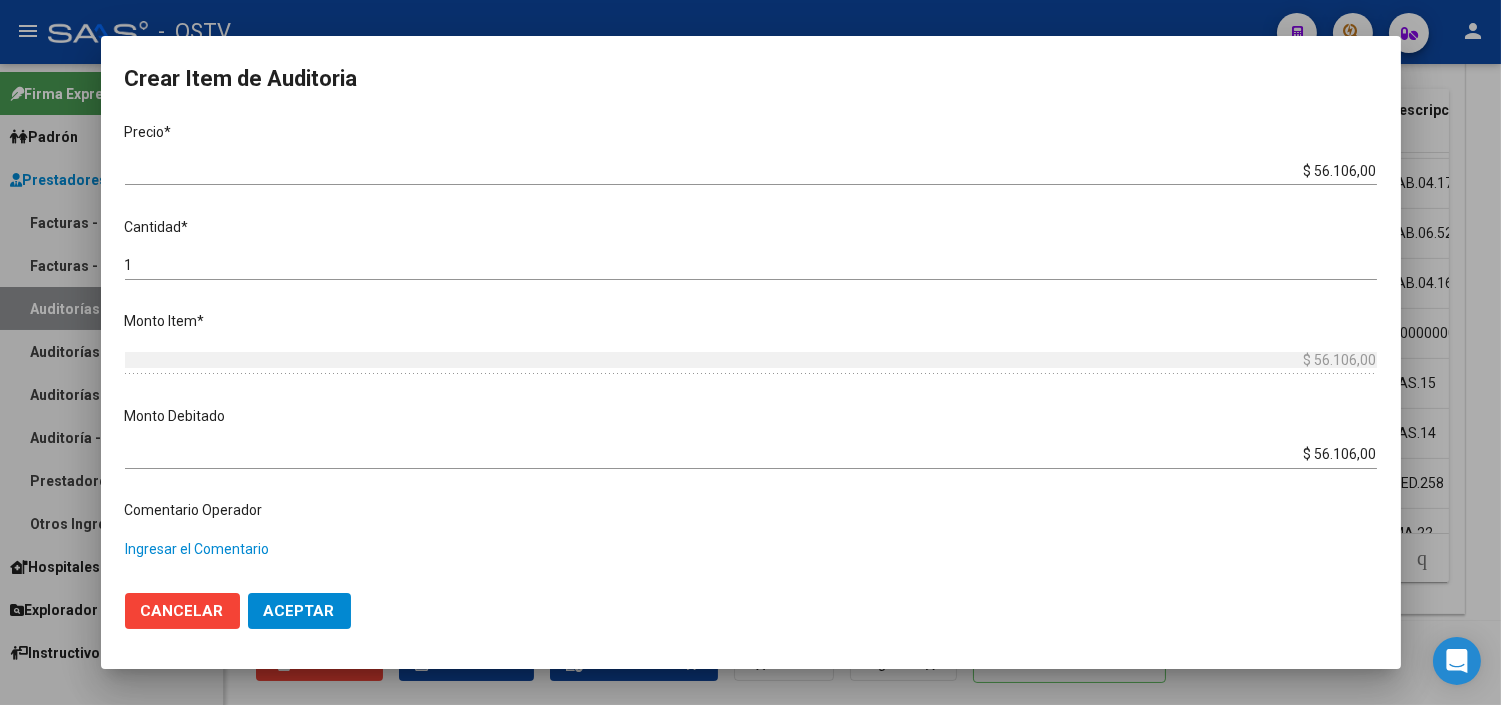 paste on "PRESTACION RECHAZADA MEDIANTE CD POR FALTA DE HC, DE DERIVACION Y DE GESTION DE AUDITORIA COMPARTIDA" 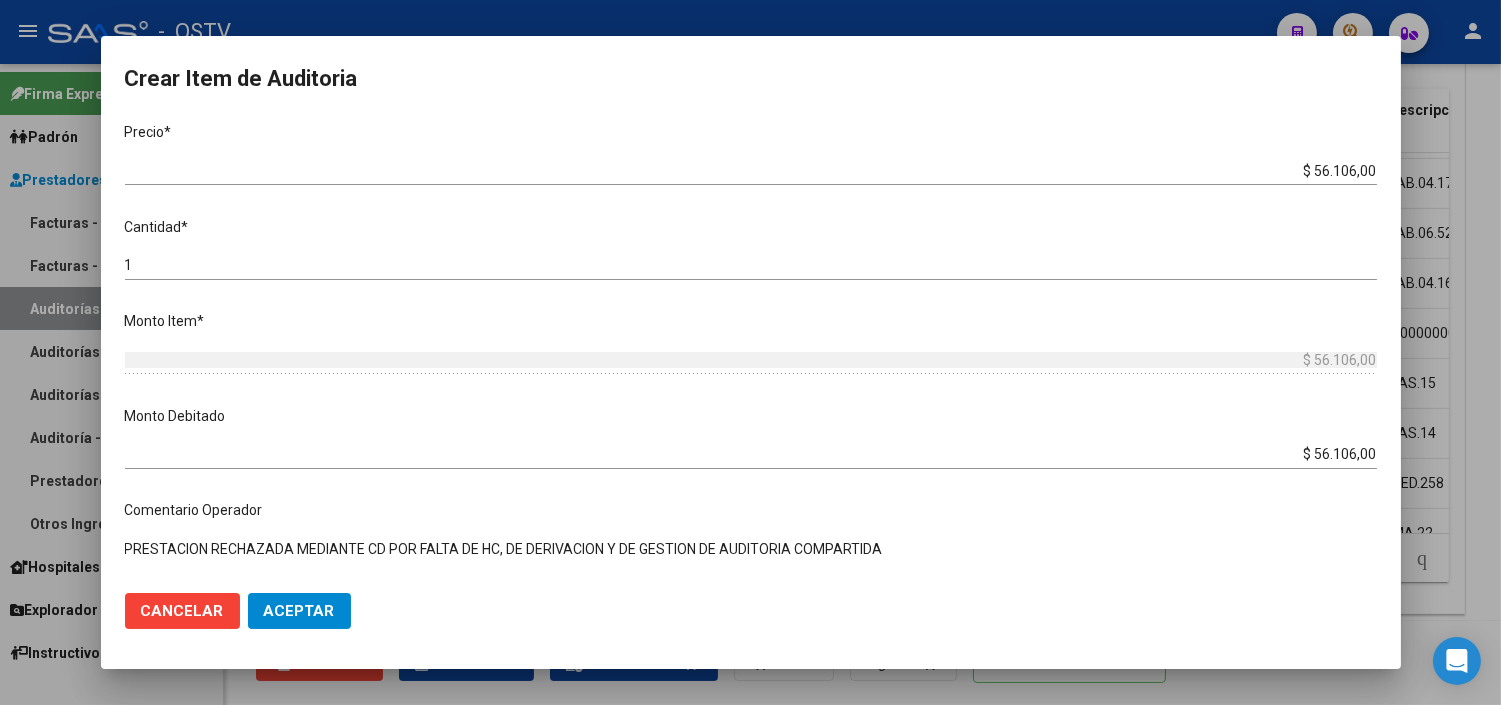 type on "PRESTACION RECHAZADA MEDIANTE CD POR FALTA DE HC, DE DERIVACION Y DE GESTION DE AUDITORIA COMPARTIDA" 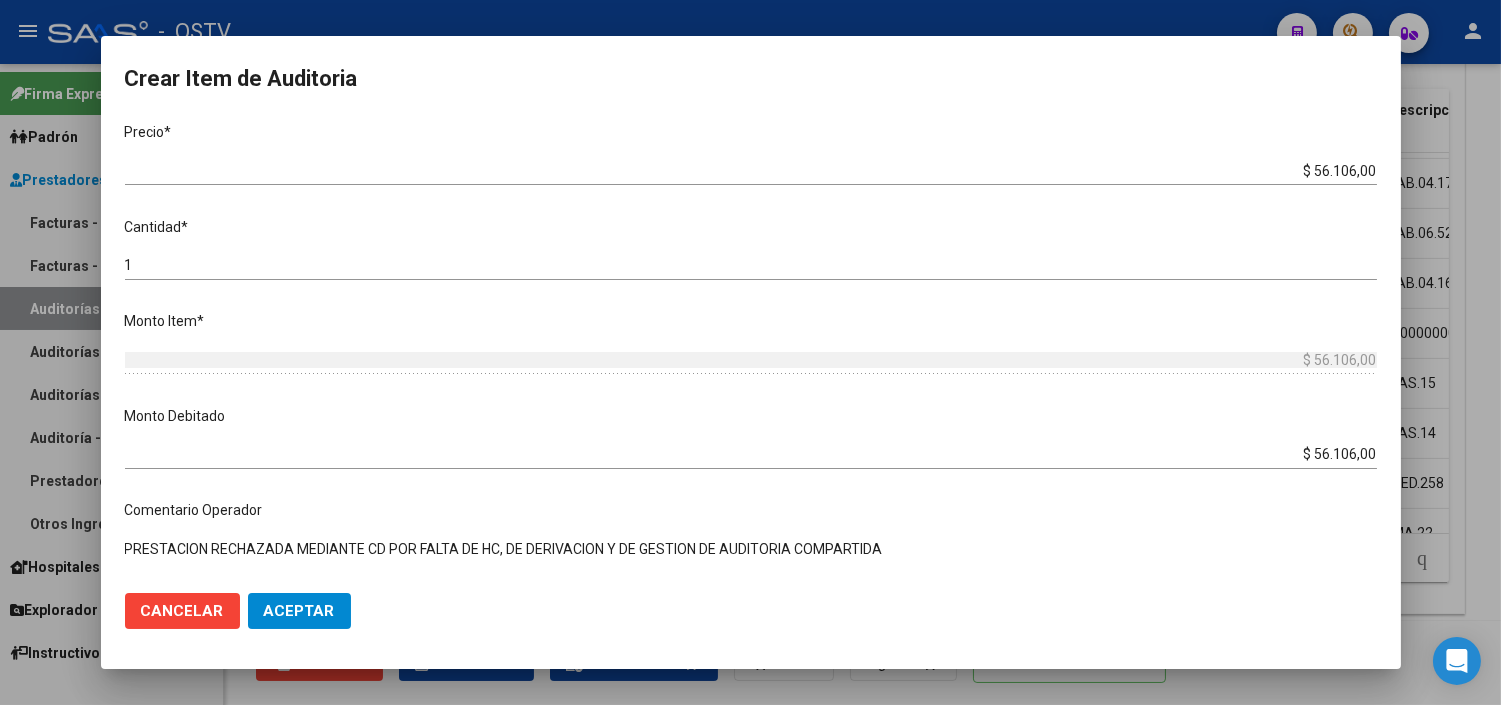 click on "Aceptar" 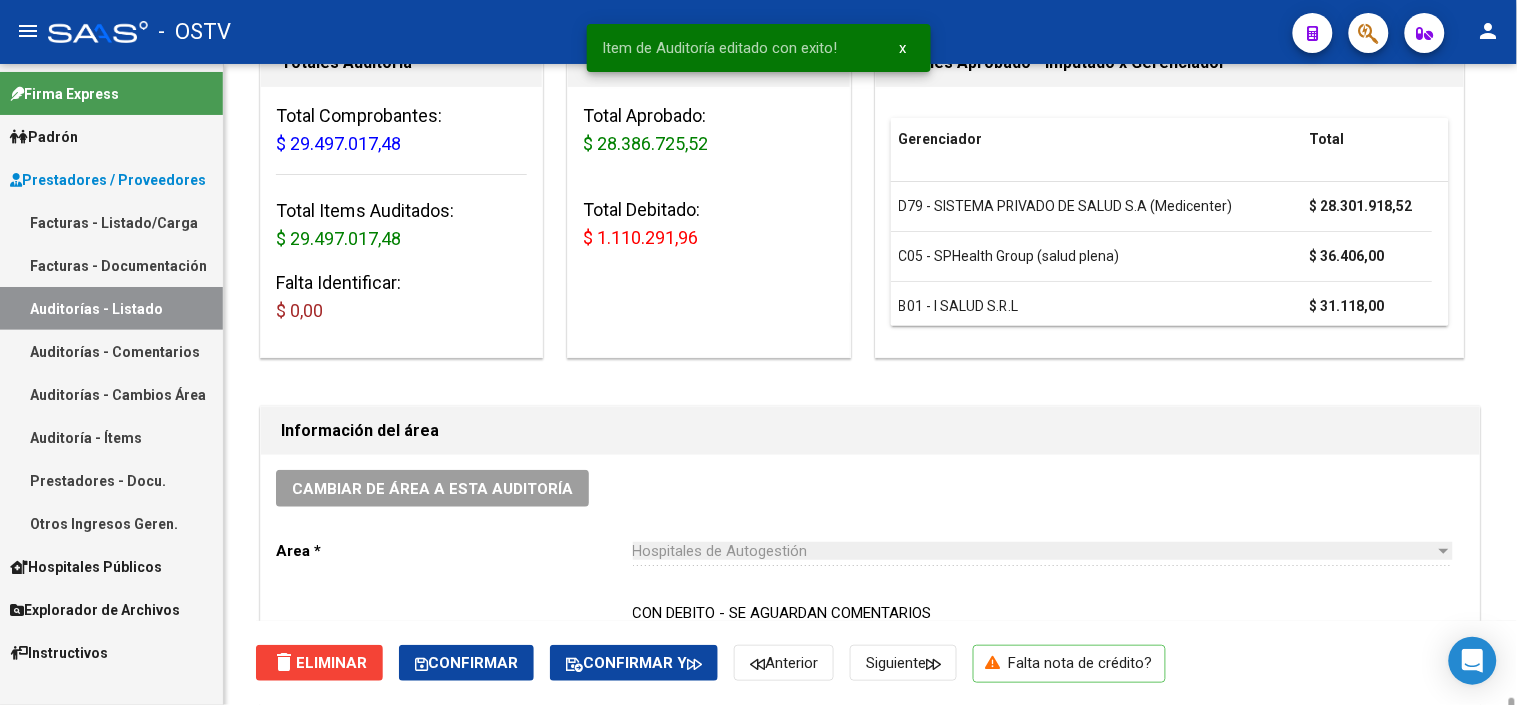 scroll, scrollTop: 1603, scrollLeft: 0, axis: vertical 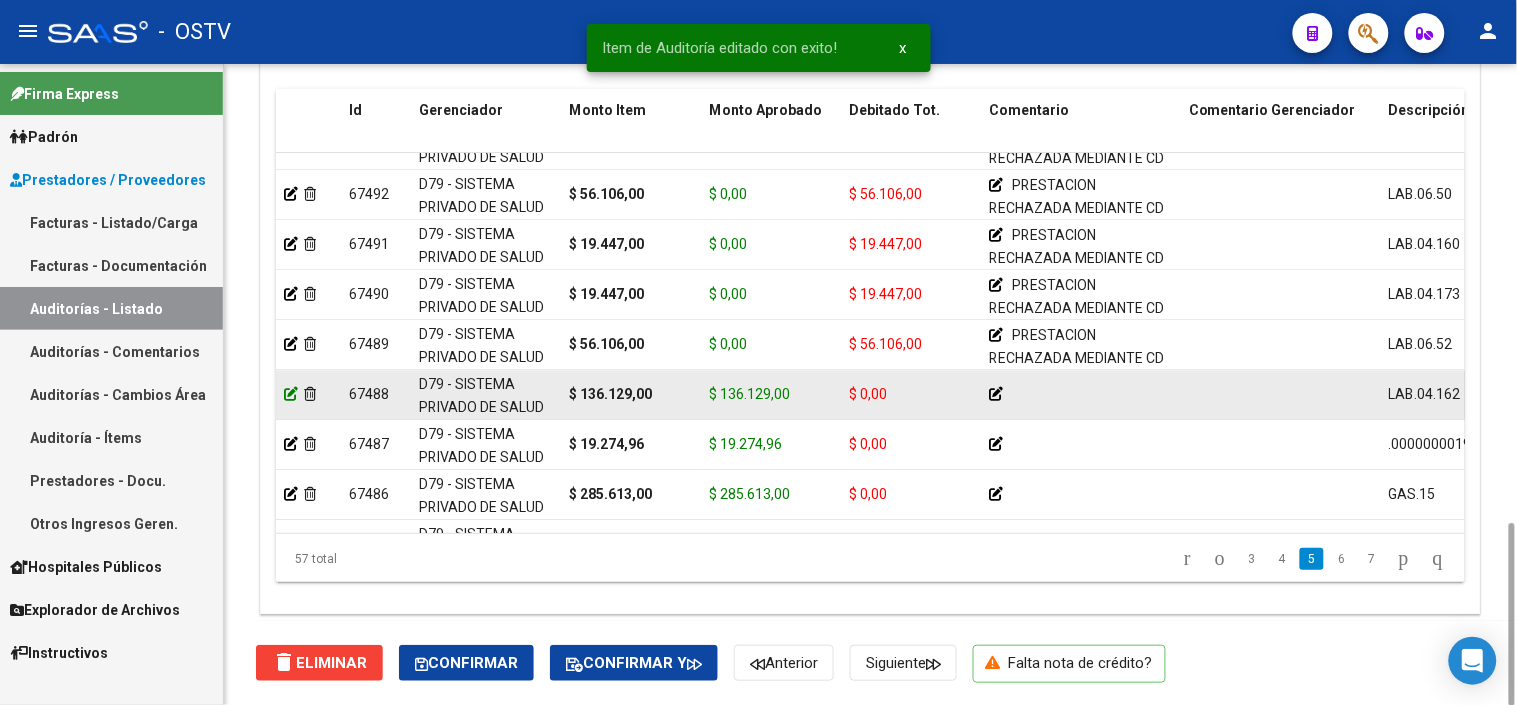 click 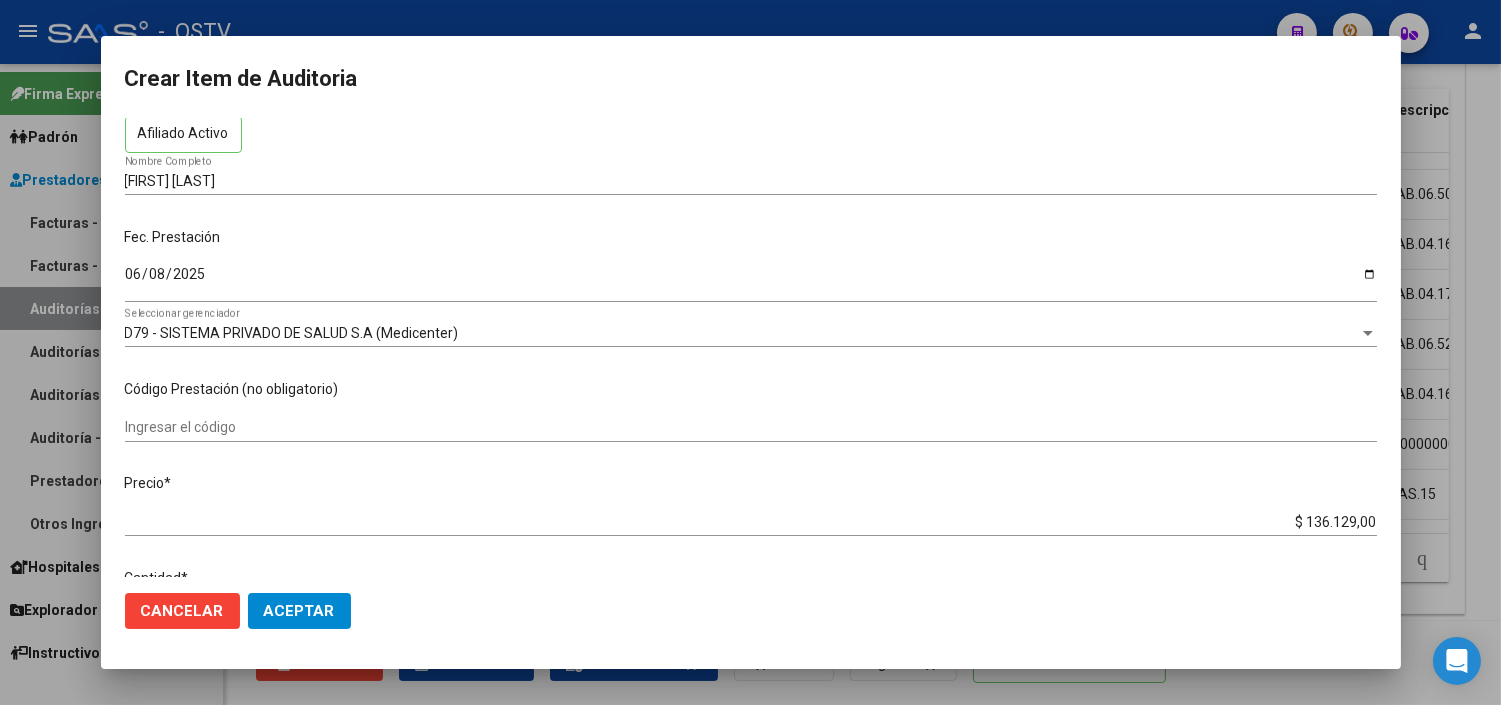 scroll, scrollTop: 333, scrollLeft: 0, axis: vertical 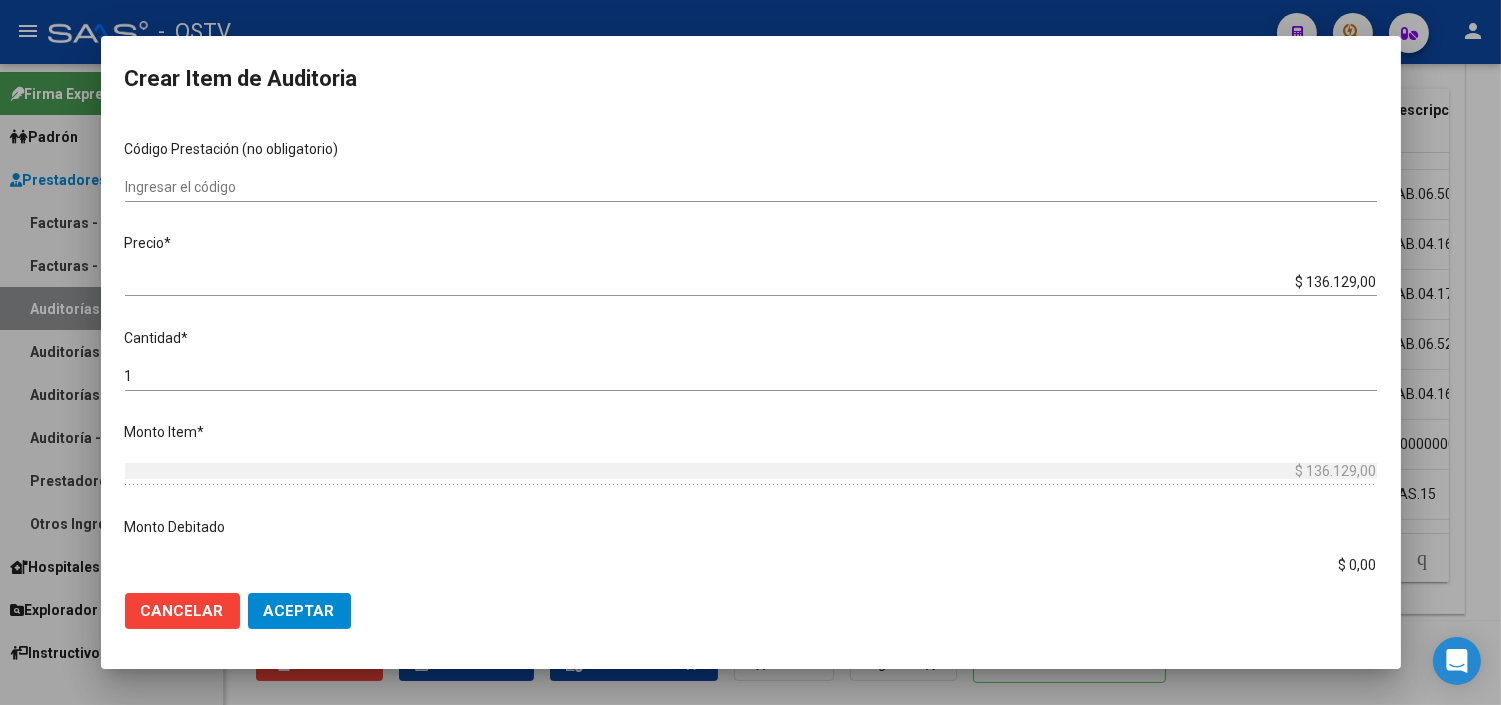 click on "$ 0,00" at bounding box center (751, 565) 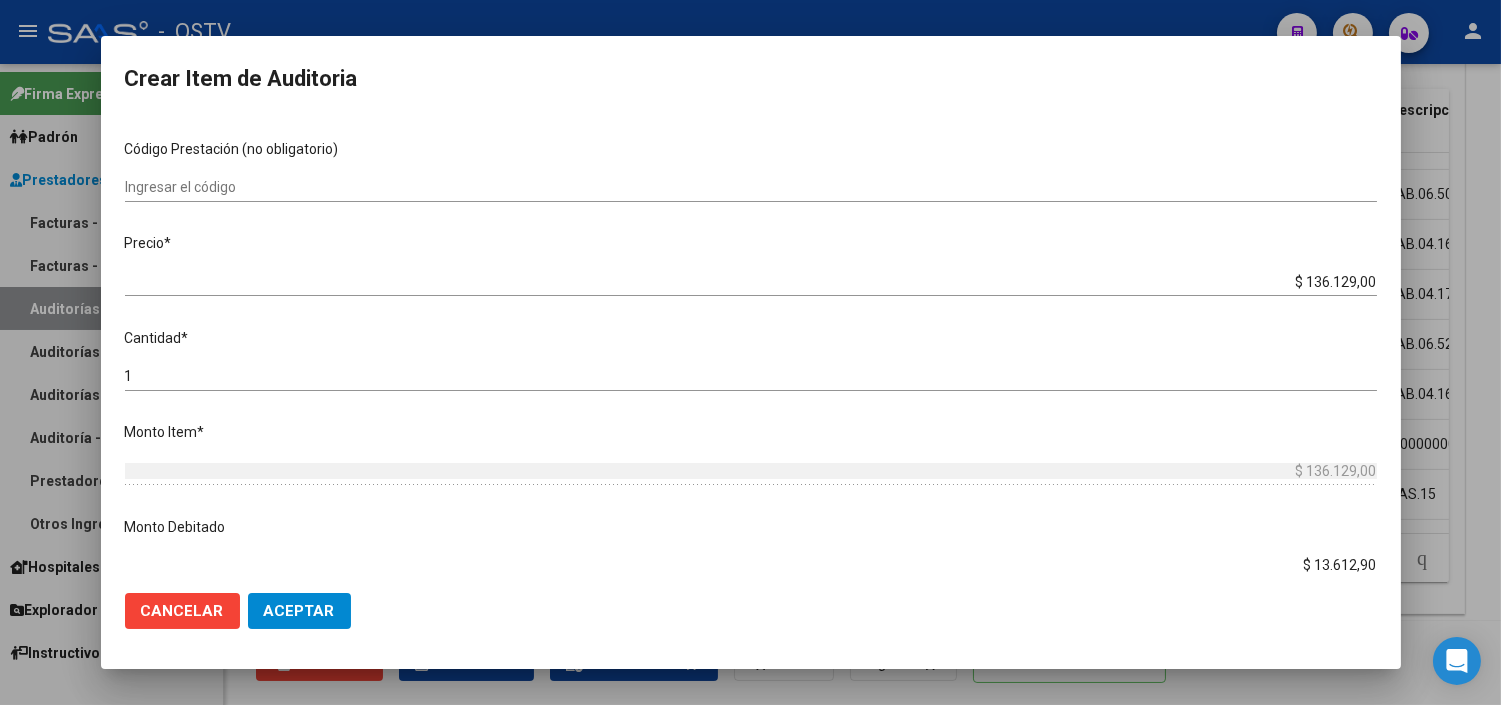 type on "$ 136.129,00" 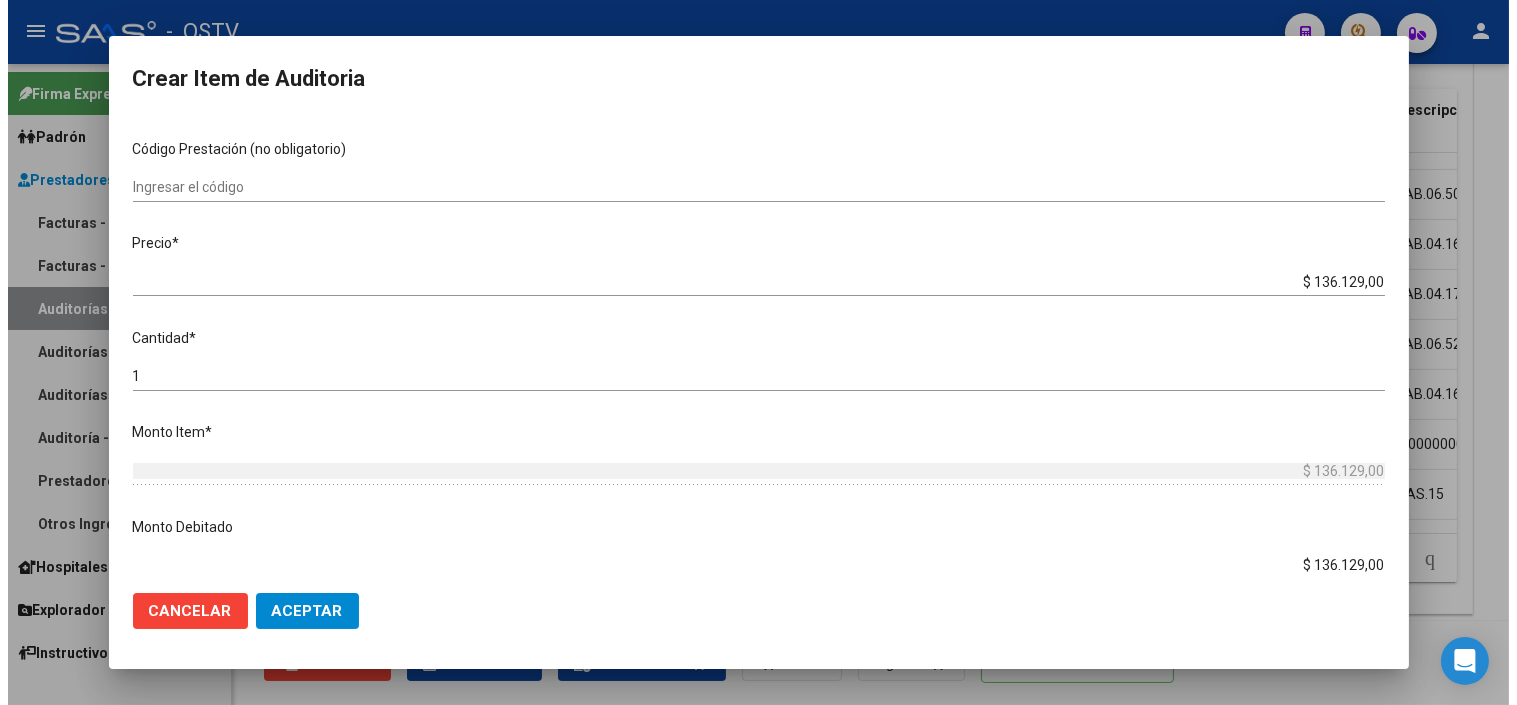 scroll, scrollTop: 644, scrollLeft: 0, axis: vertical 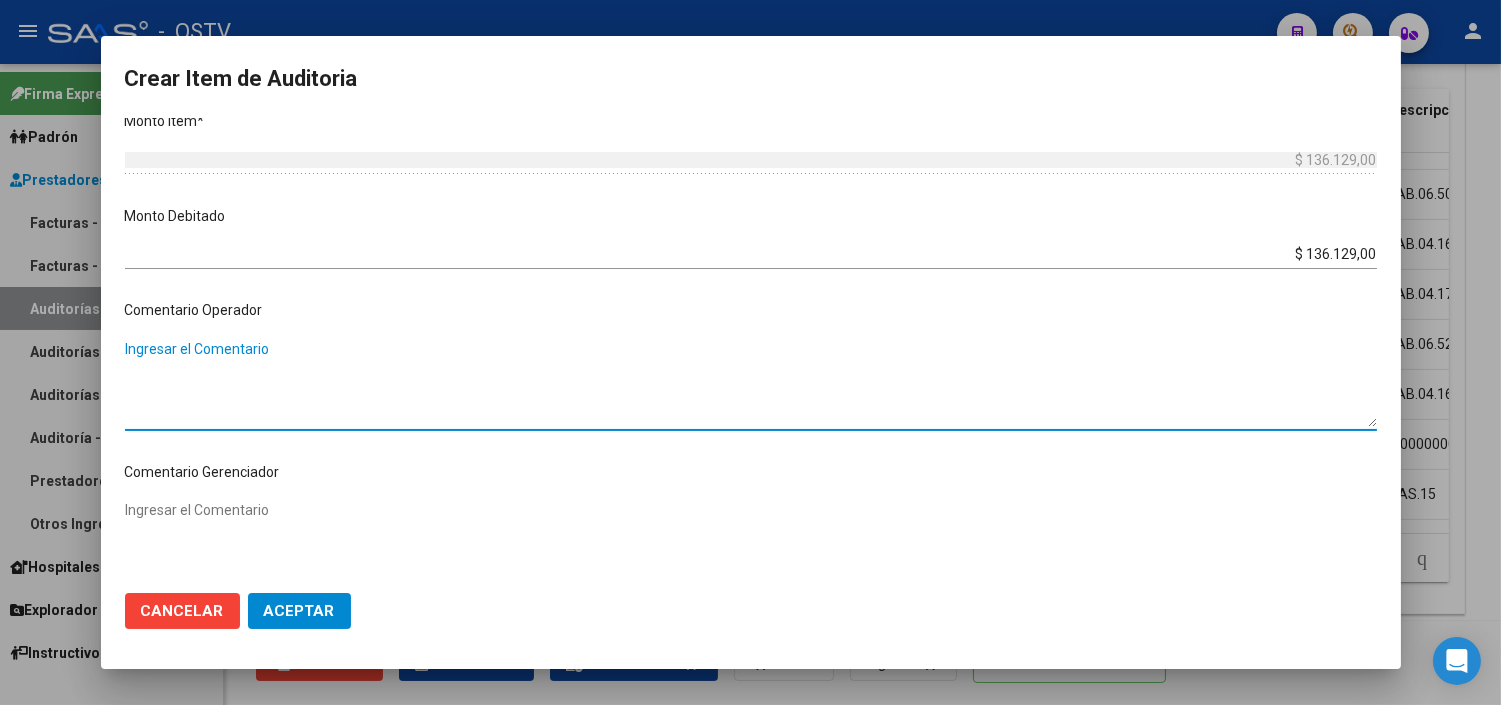 paste on "PRESTACION RECHAZADA MEDIANTE CD POR FALTA DE HC, DE DERIVACION Y DE GESTION DE AUDITORIA COMPARTIDA" 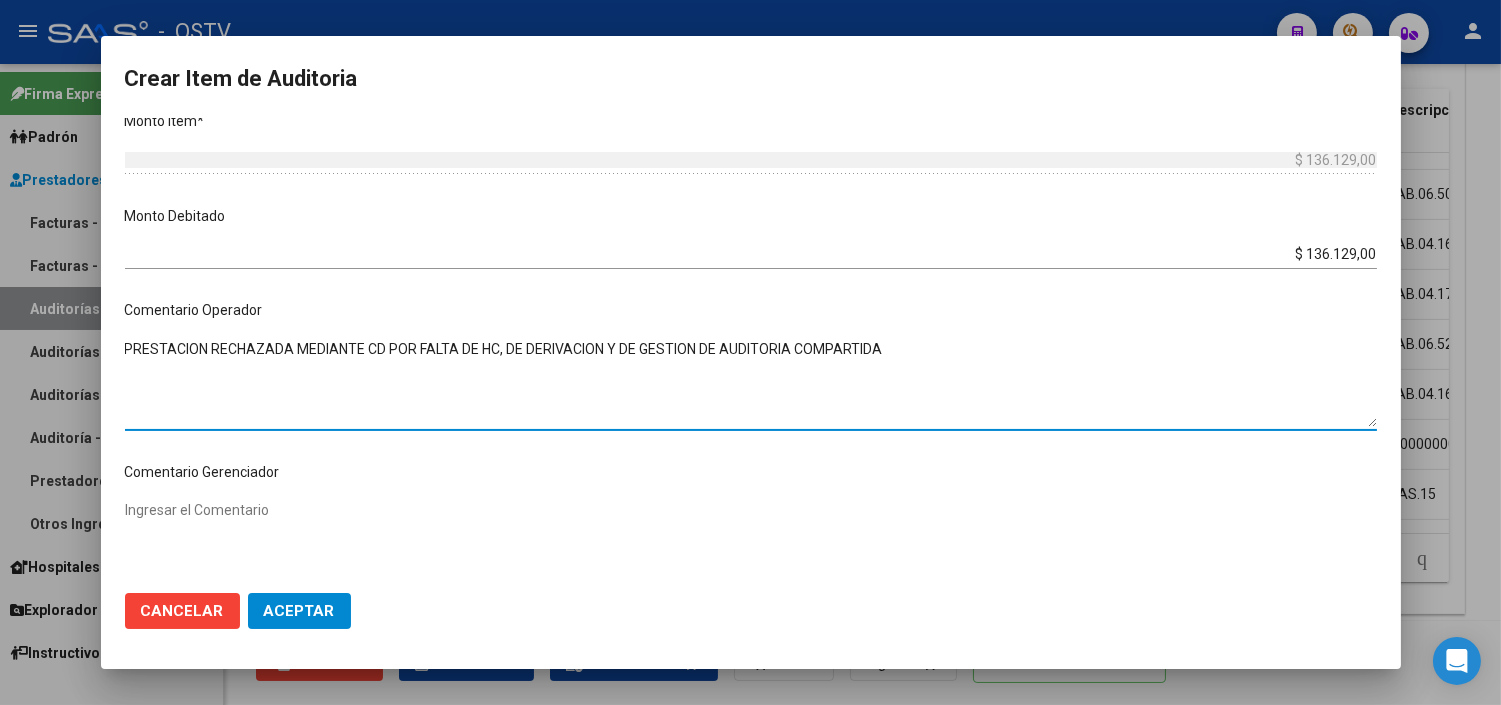 type on "PRESTACION RECHAZADA MEDIANTE CD POR FALTA DE HC, DE DERIVACION Y DE GESTION DE AUDITORIA COMPARTIDA" 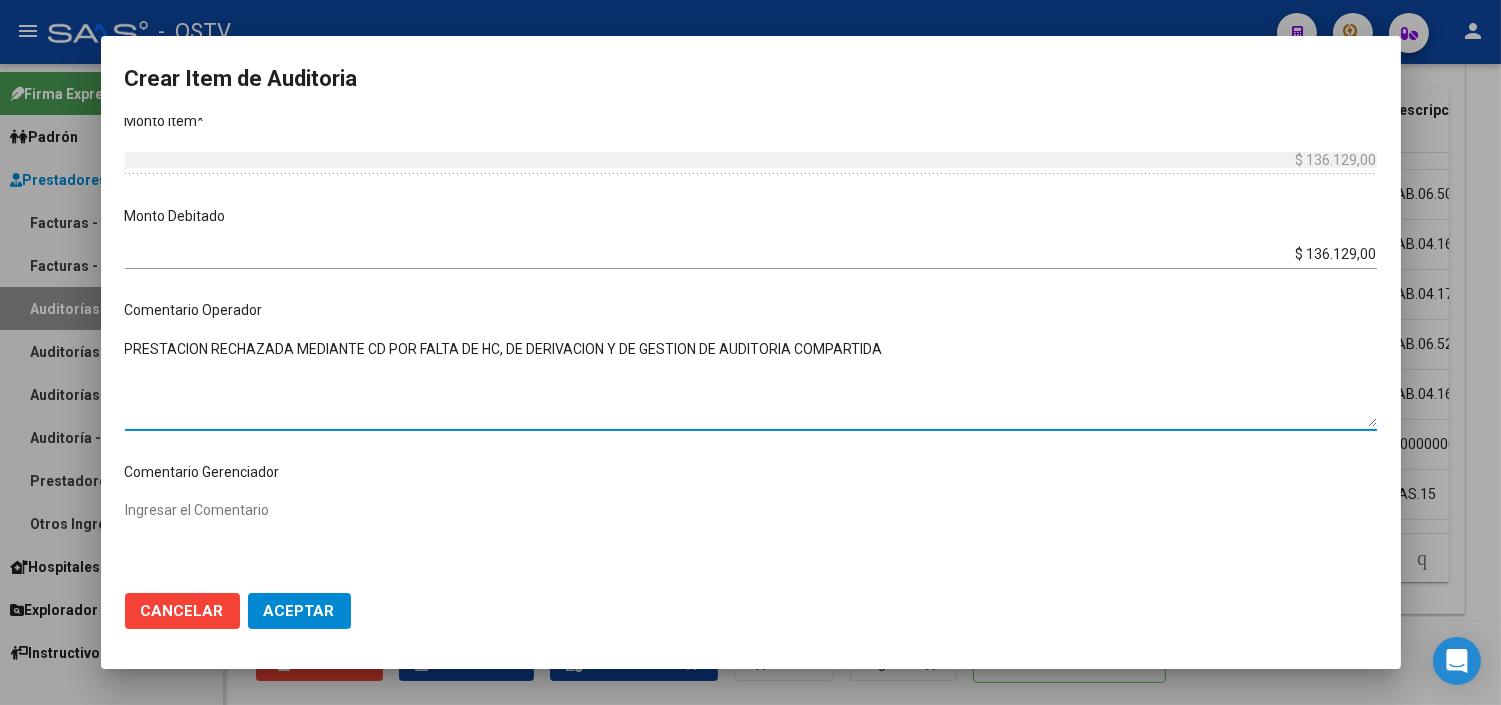 click on "Aceptar" 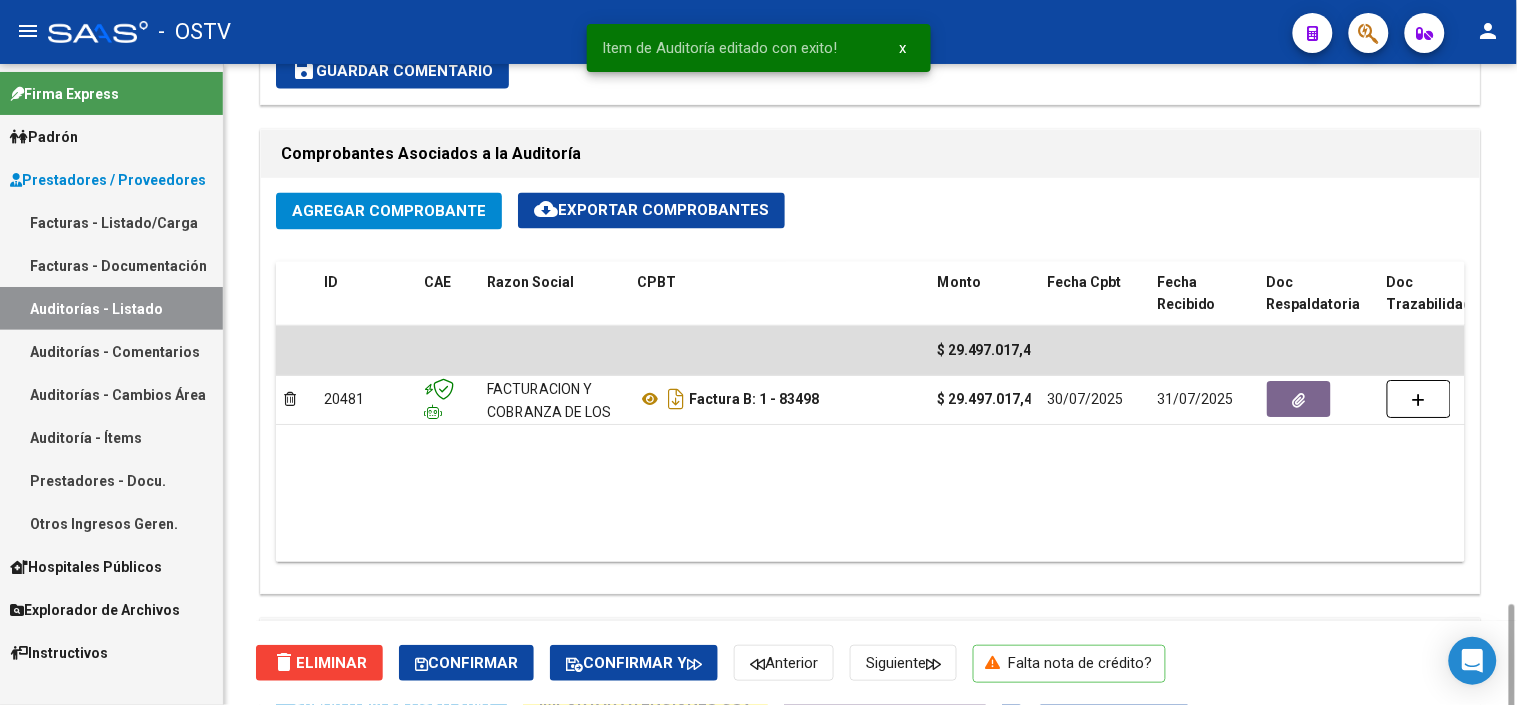 scroll, scrollTop: 1603, scrollLeft: 0, axis: vertical 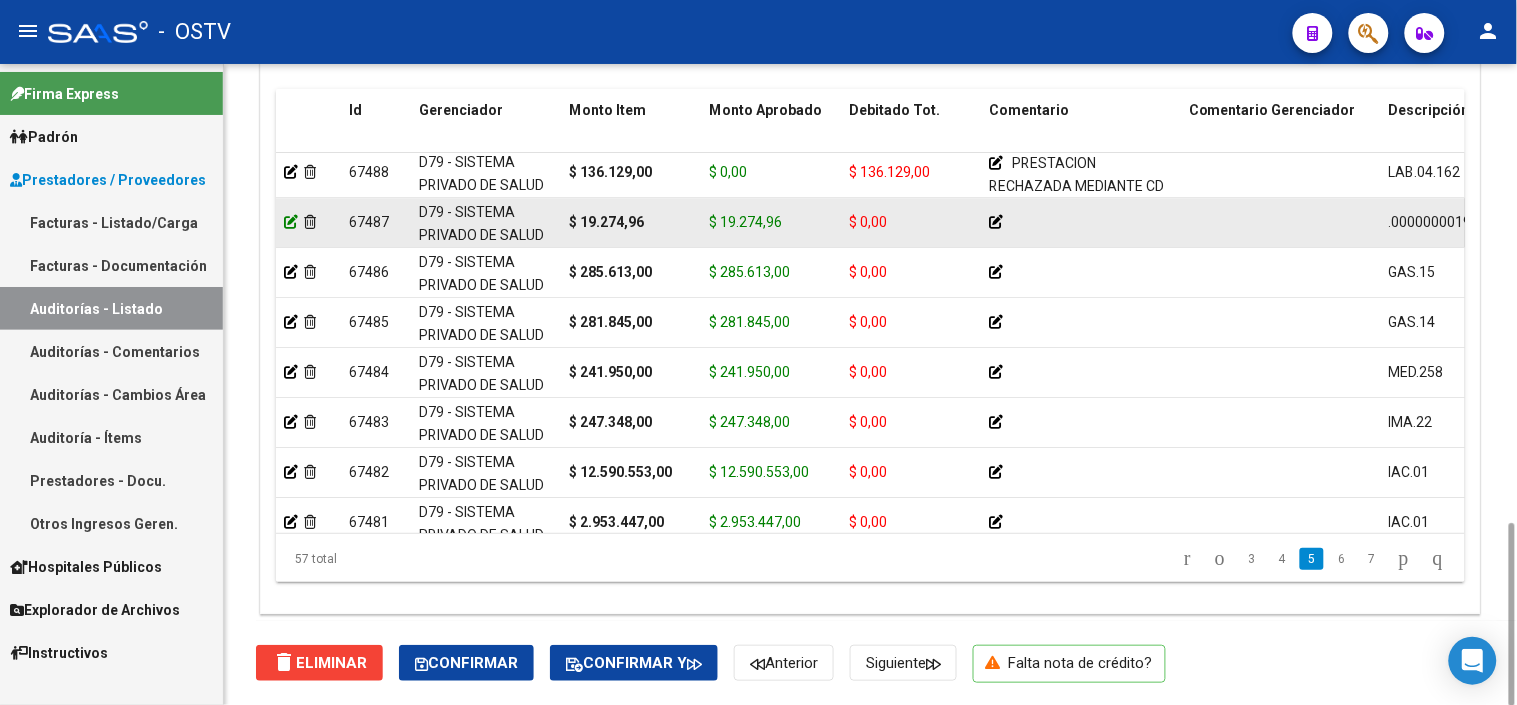 click 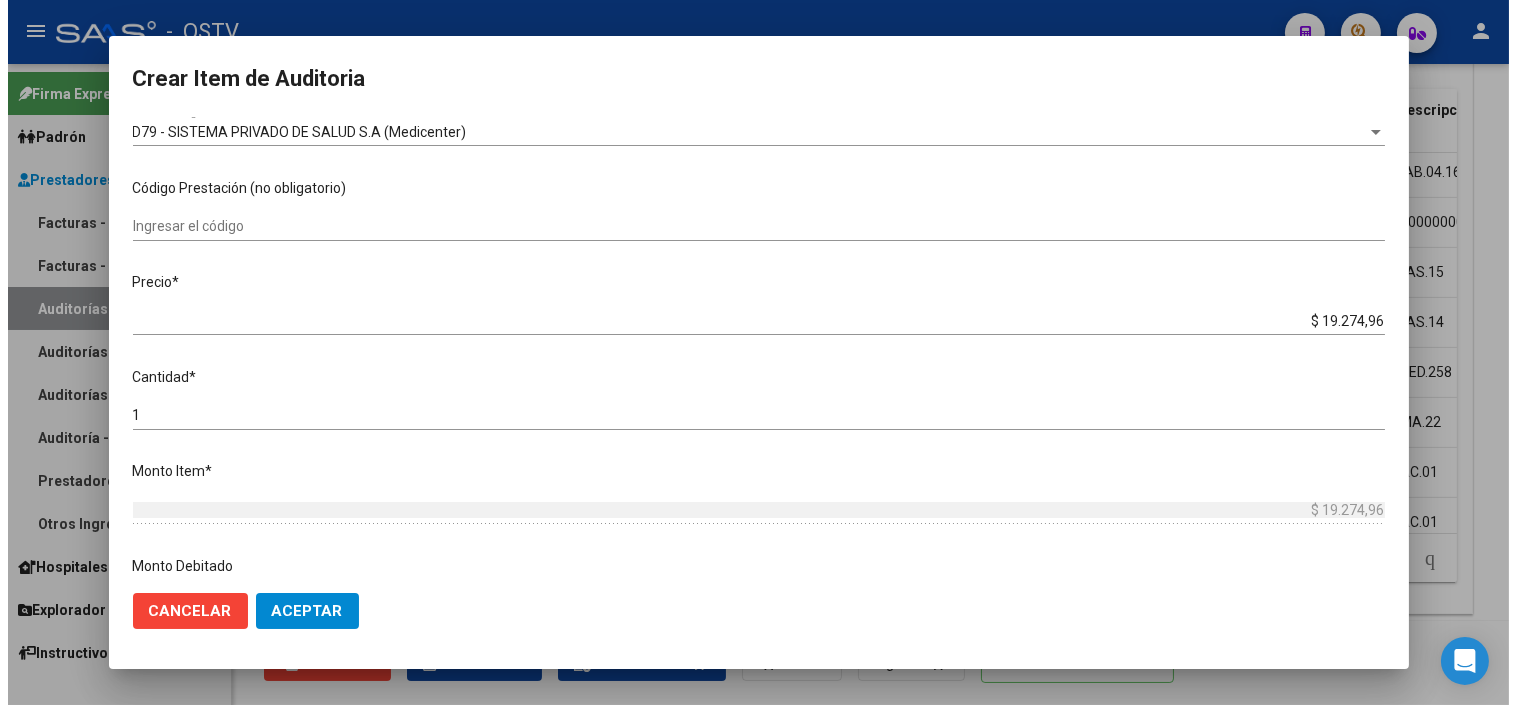 scroll, scrollTop: 666, scrollLeft: 0, axis: vertical 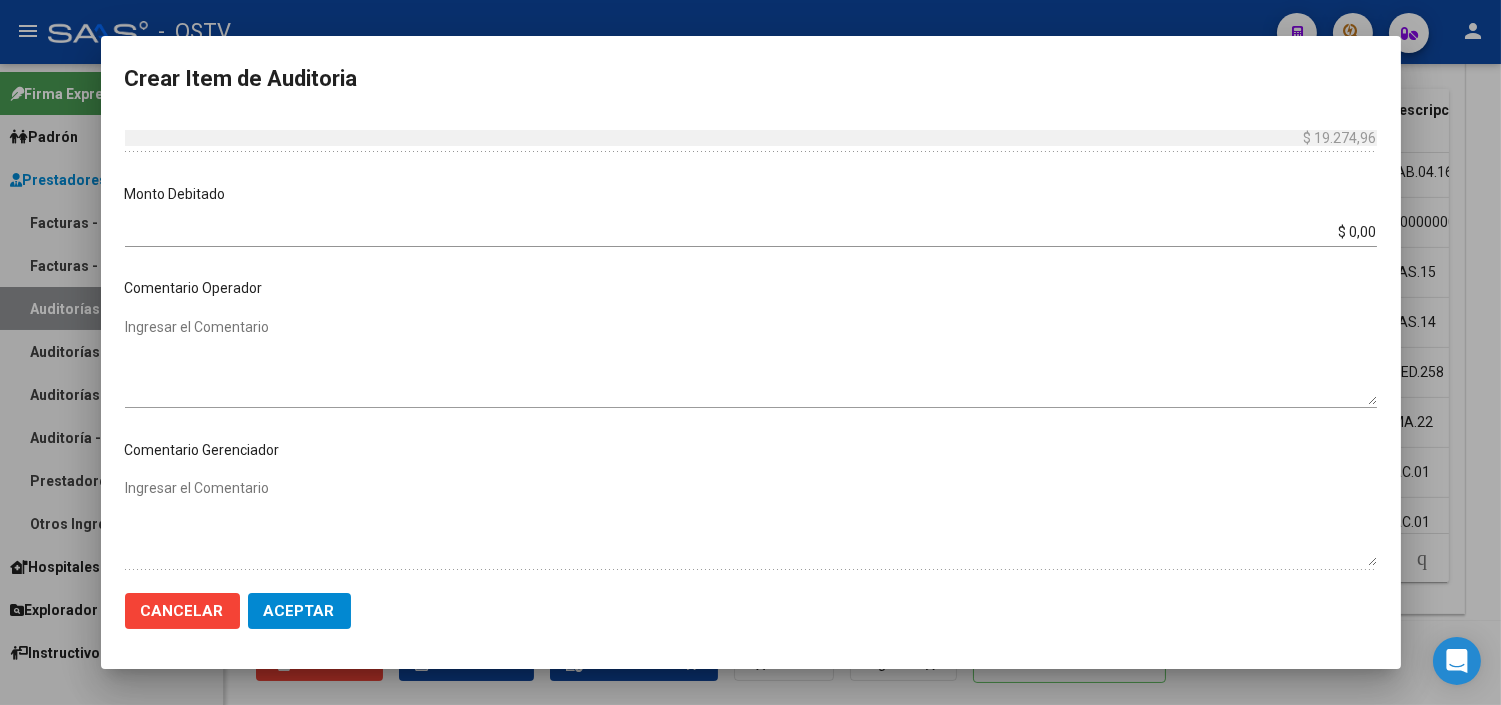 click on "$ 0,00" at bounding box center [751, 232] 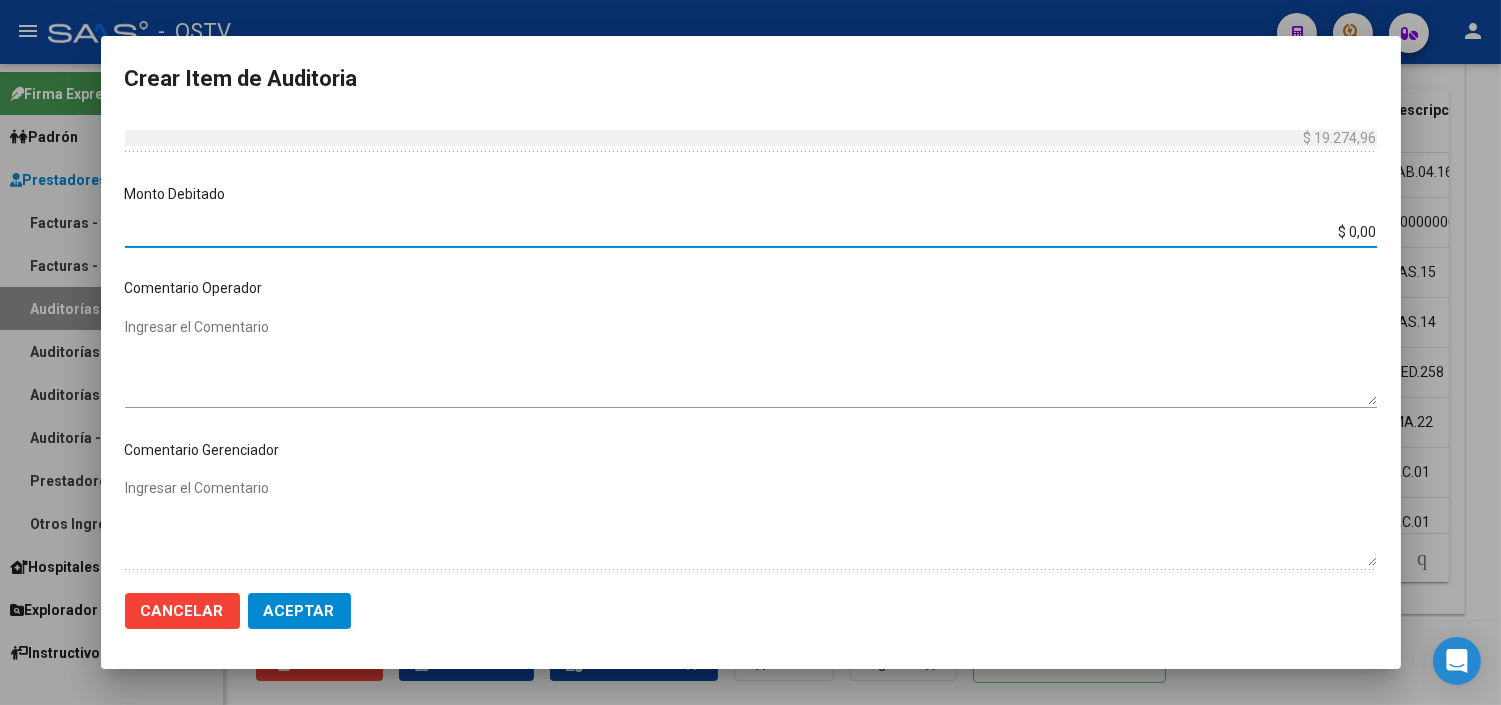 click on "$ 0,00" at bounding box center (751, 232) 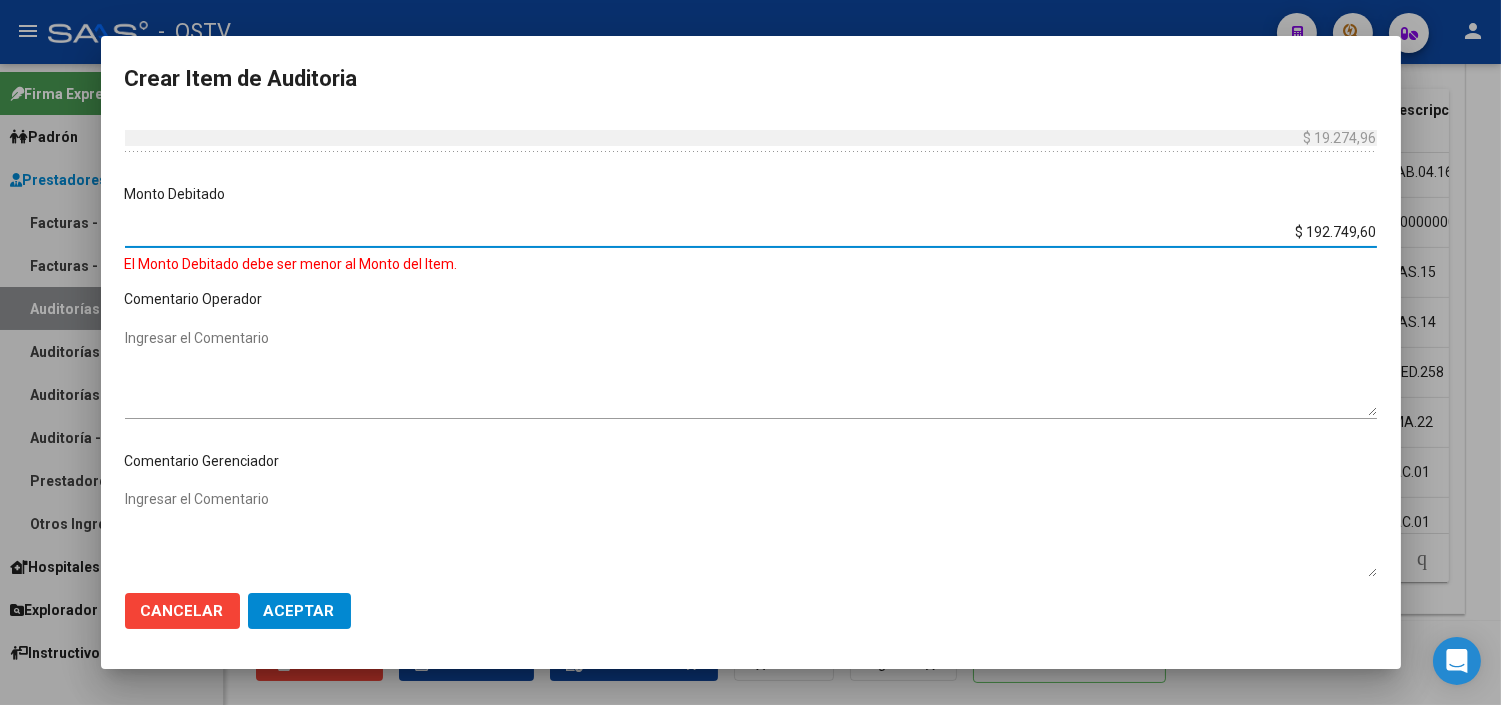 type on "$ 19.274,96" 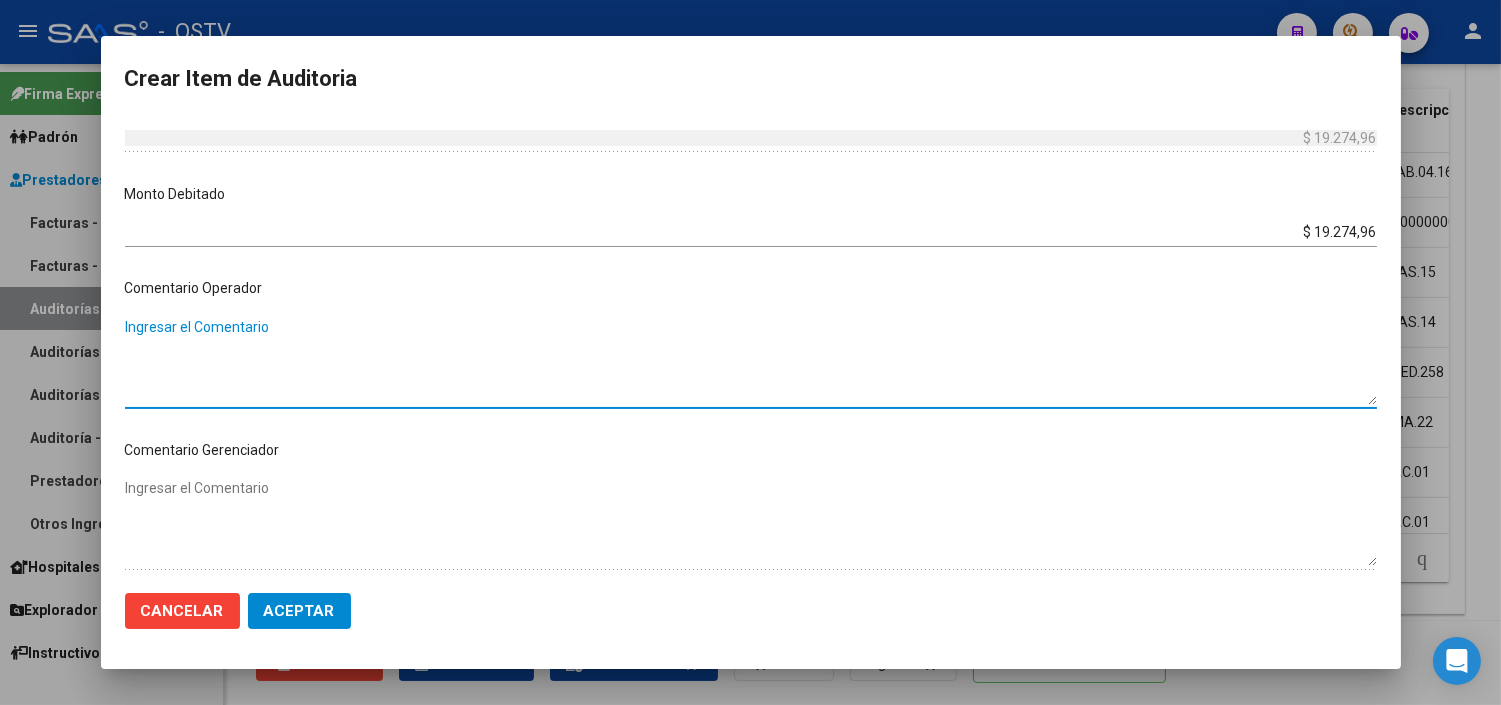 paste on "PRESTACION RECHAZADA MEDIANTE CD POR FALTA DE HC, DE DERIVACION Y DE GESTION DE AUDITORIA COMPARTIDA" 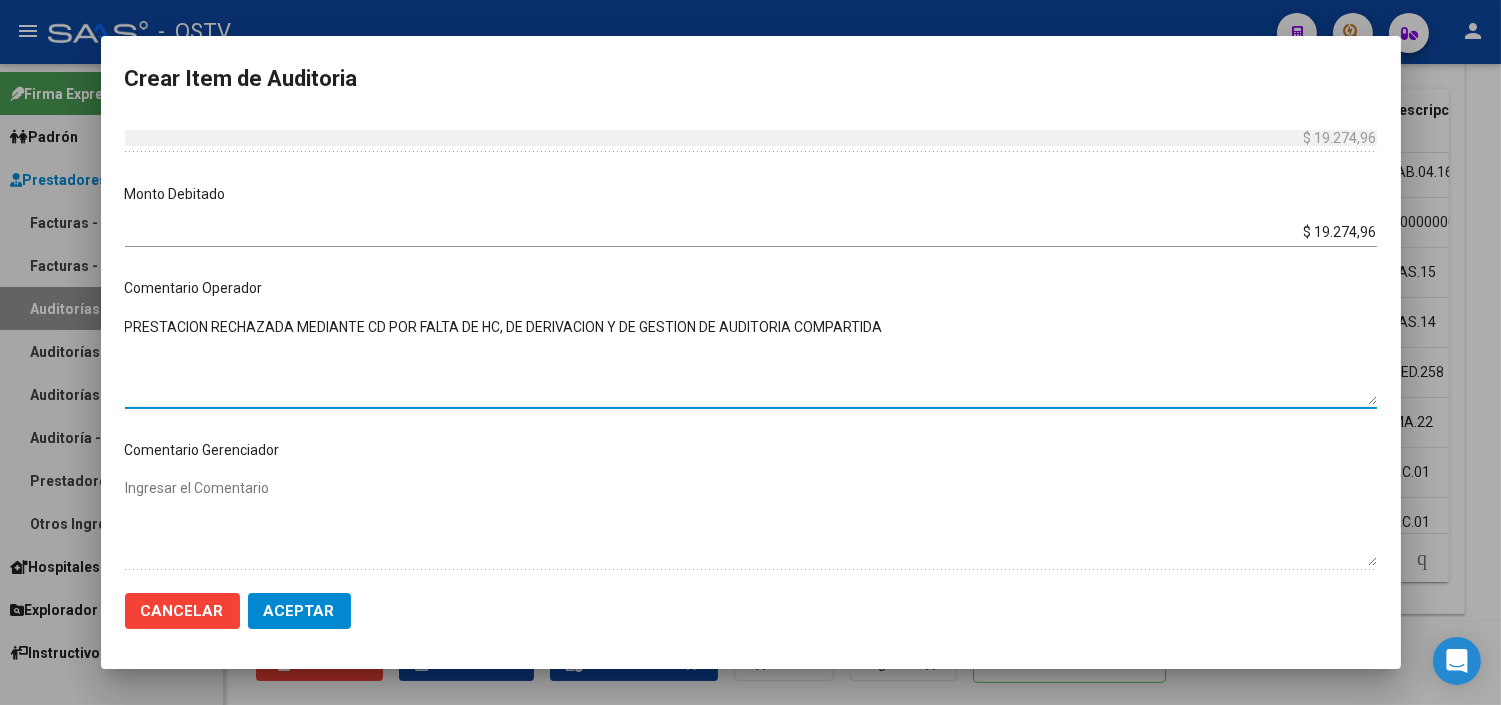 type on "PRESTACION RECHAZADA MEDIANTE CD POR FALTA DE HC, DE DERIVACION Y DE GESTION DE AUDITORIA COMPARTIDA" 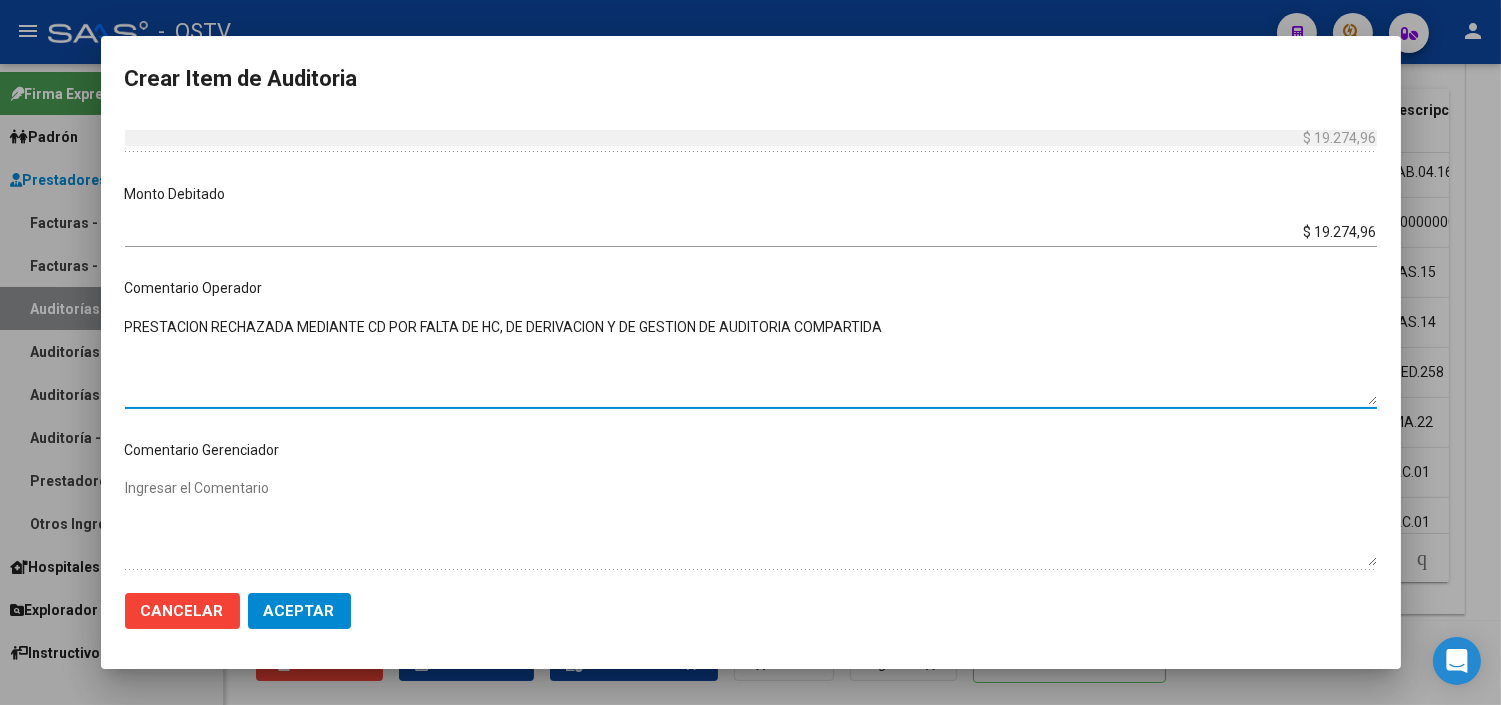 click on "Aceptar" 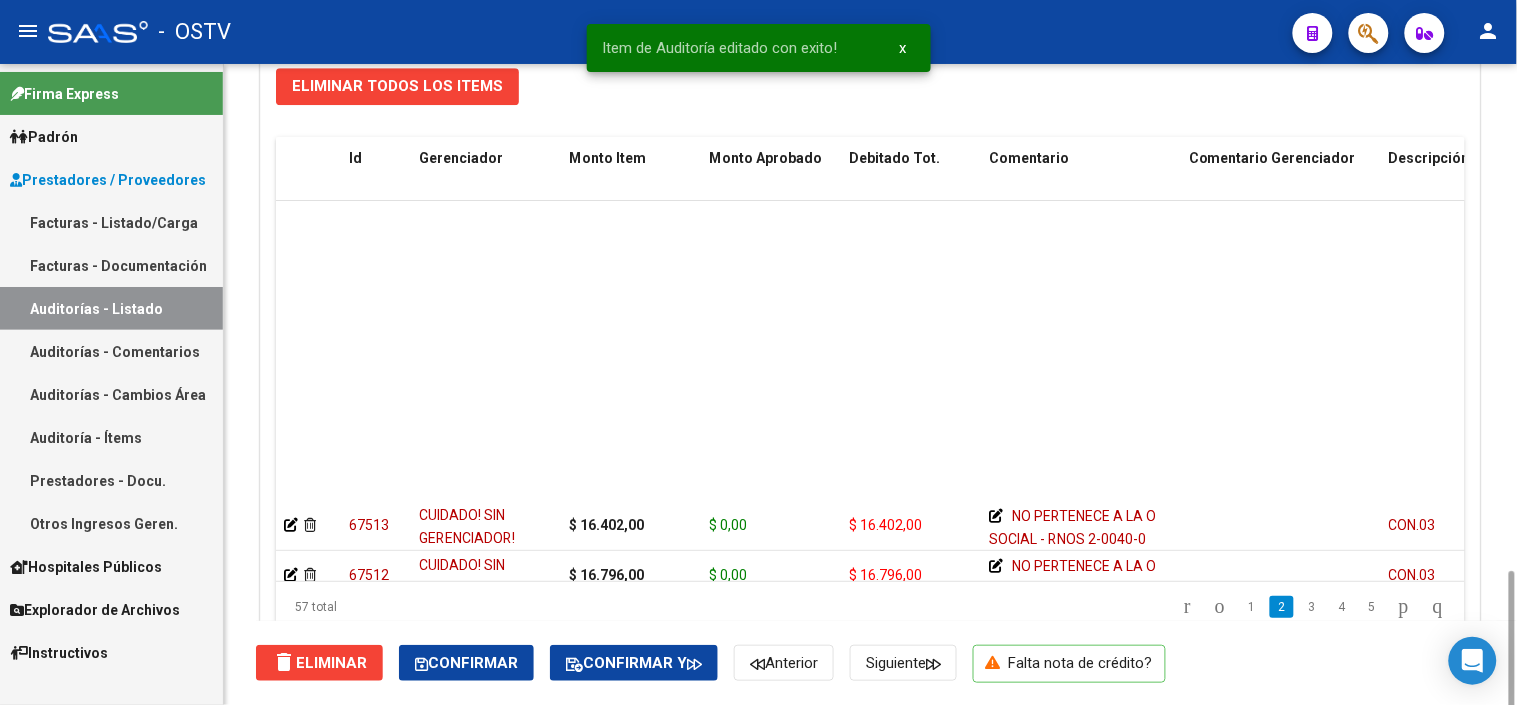 scroll, scrollTop: 1603, scrollLeft: 0, axis: vertical 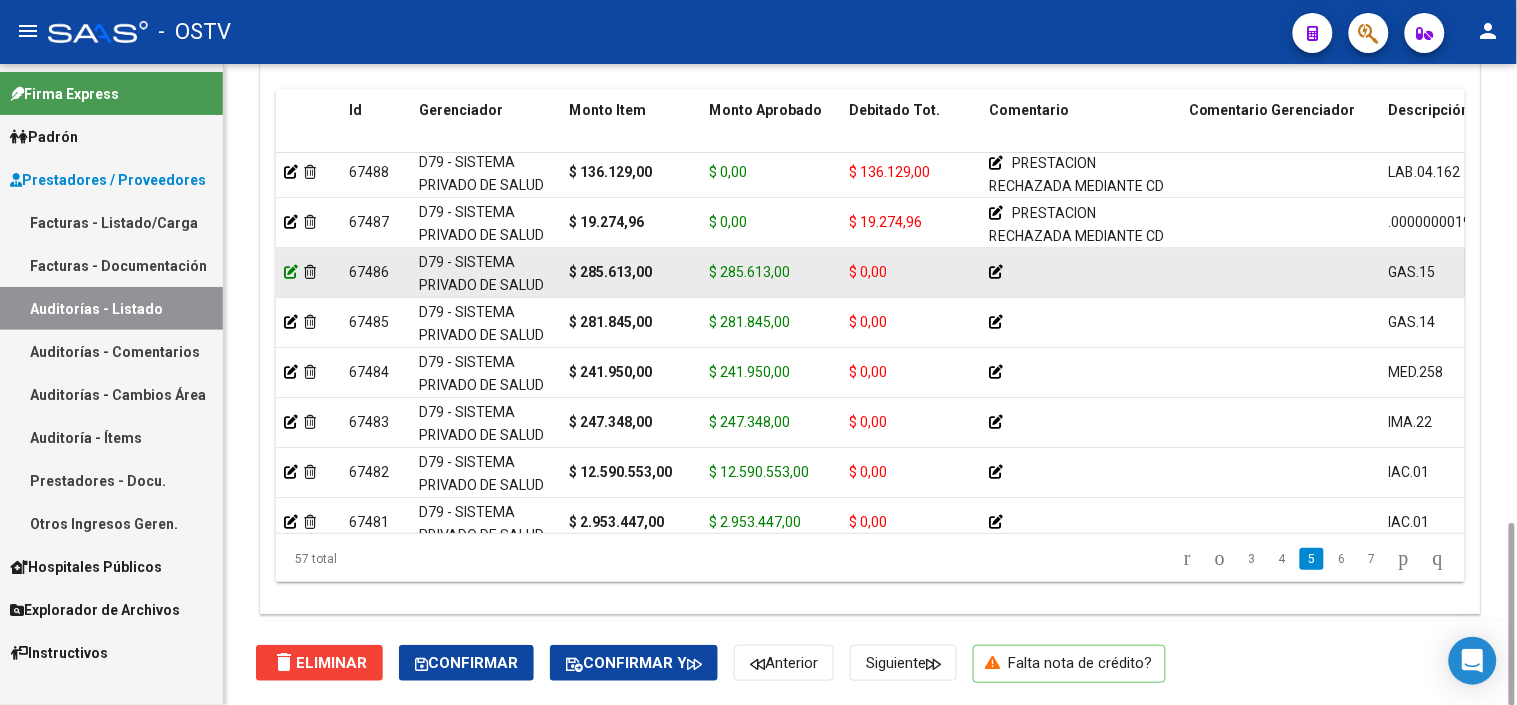 click 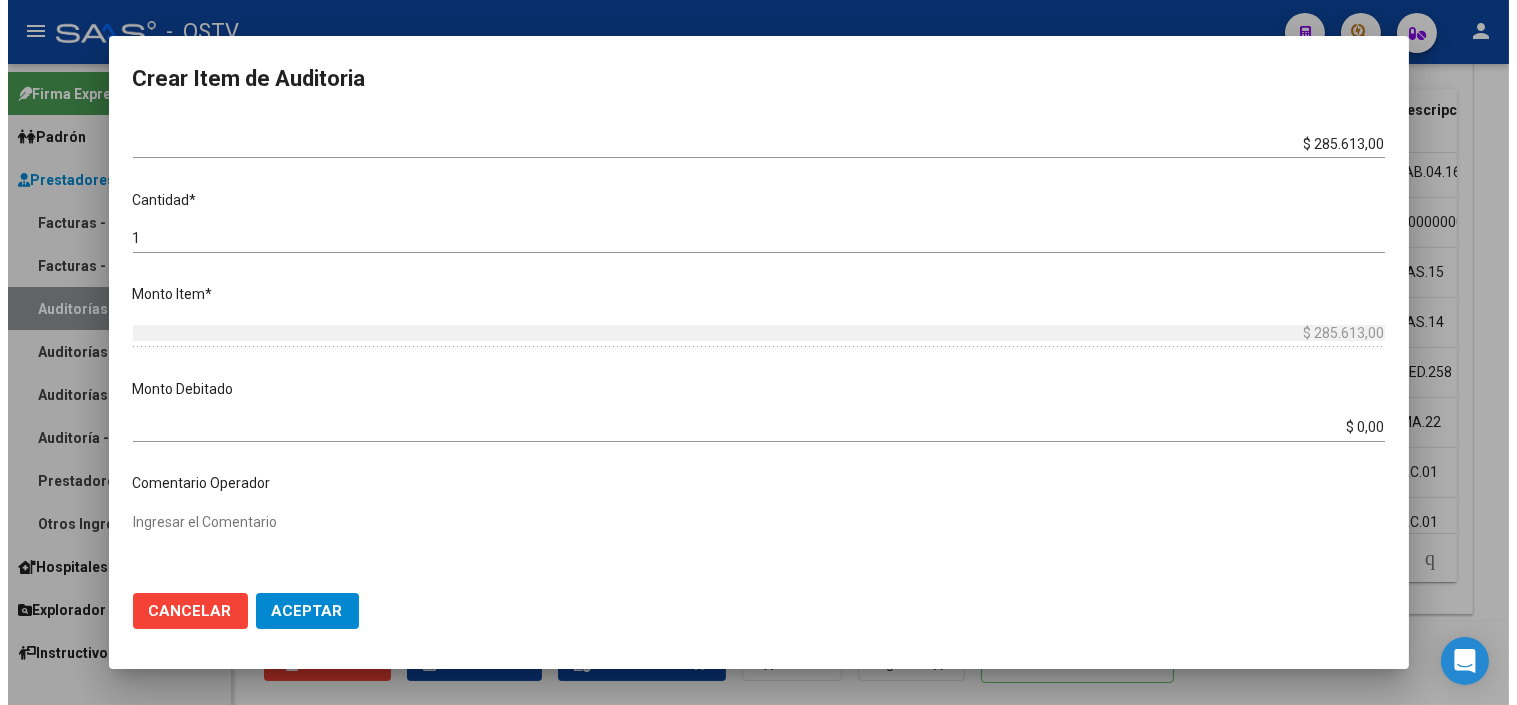 scroll, scrollTop: 555, scrollLeft: 0, axis: vertical 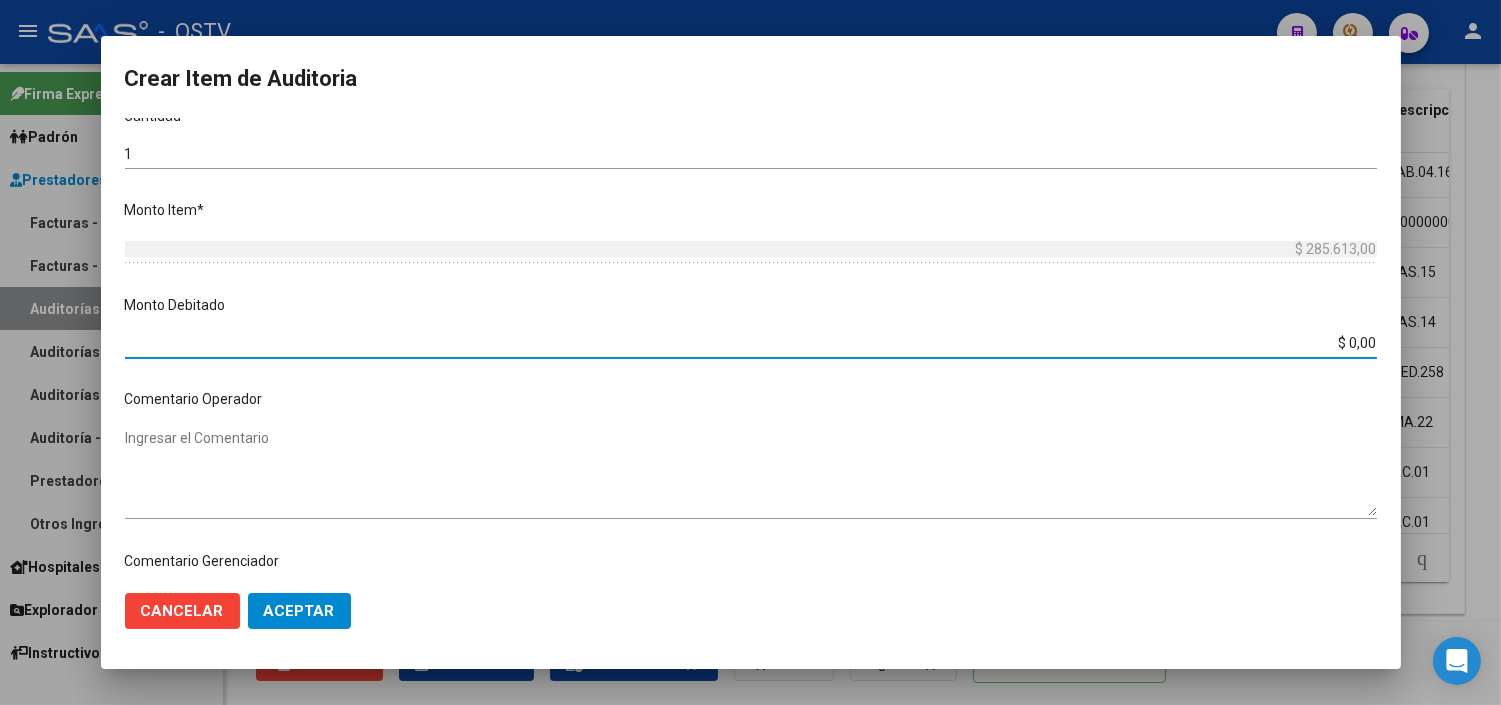 click on "$ 0,00" at bounding box center (751, 343) 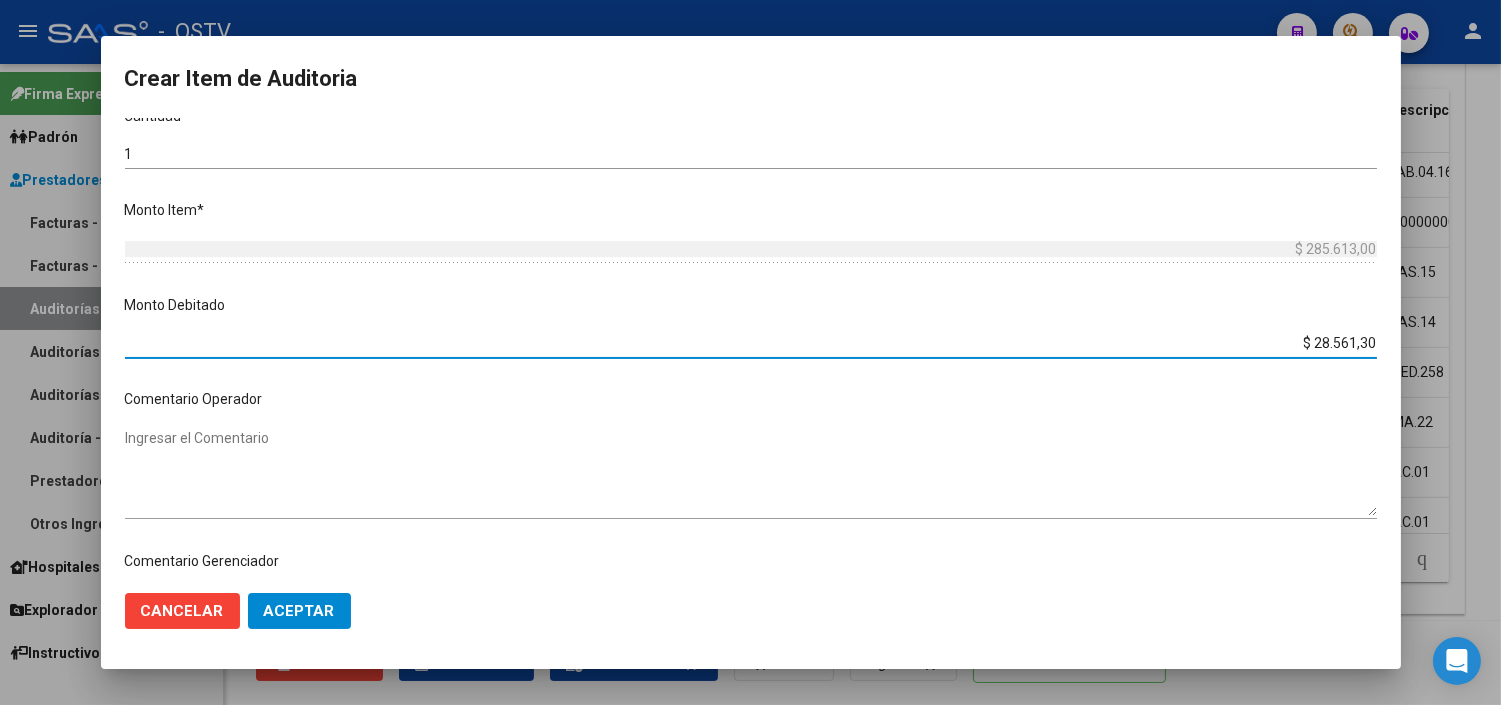 type on "$ 285.613,00" 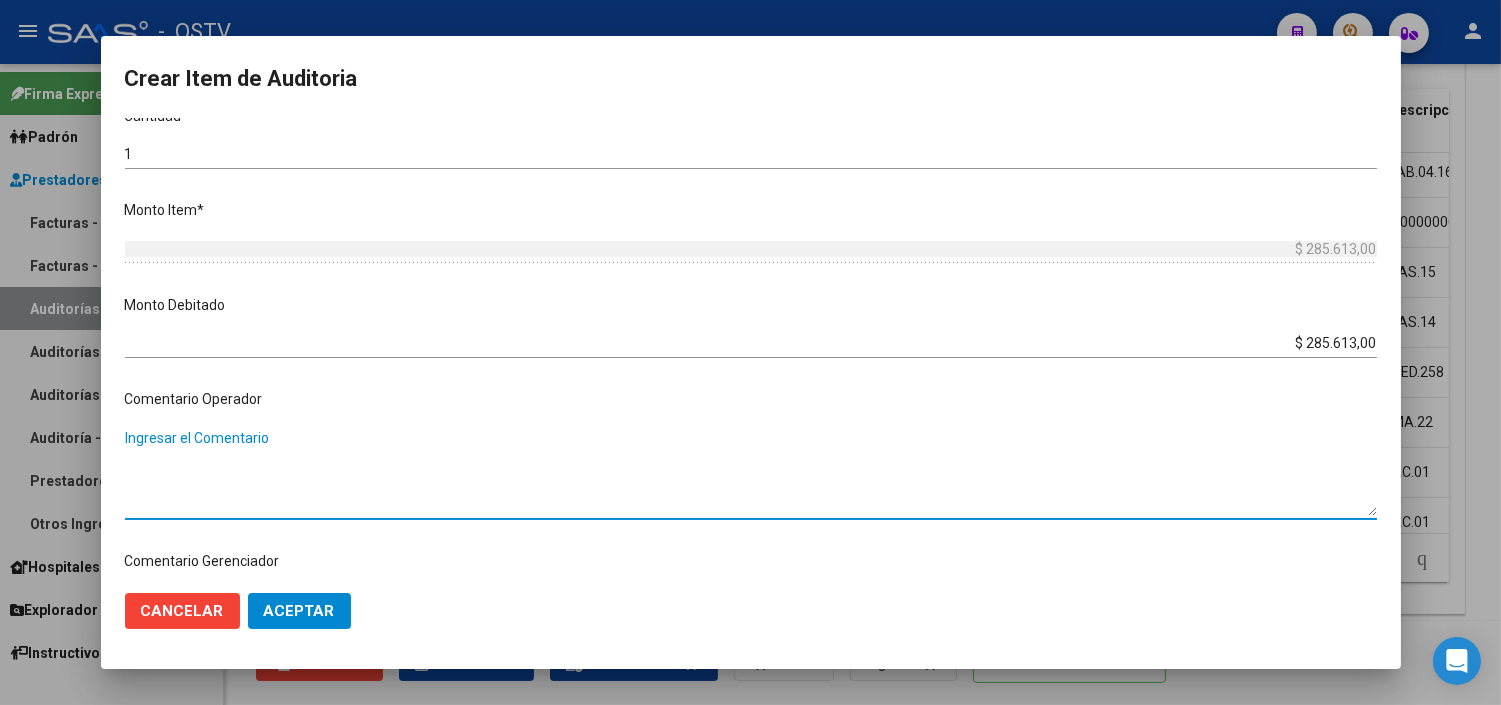 paste on "PRESTACION RECHAZADA MEDIANTE CD POR FALTA DE HC, DE DERIVACION Y DE GESTION DE AUDITORIA COMPARTIDA" 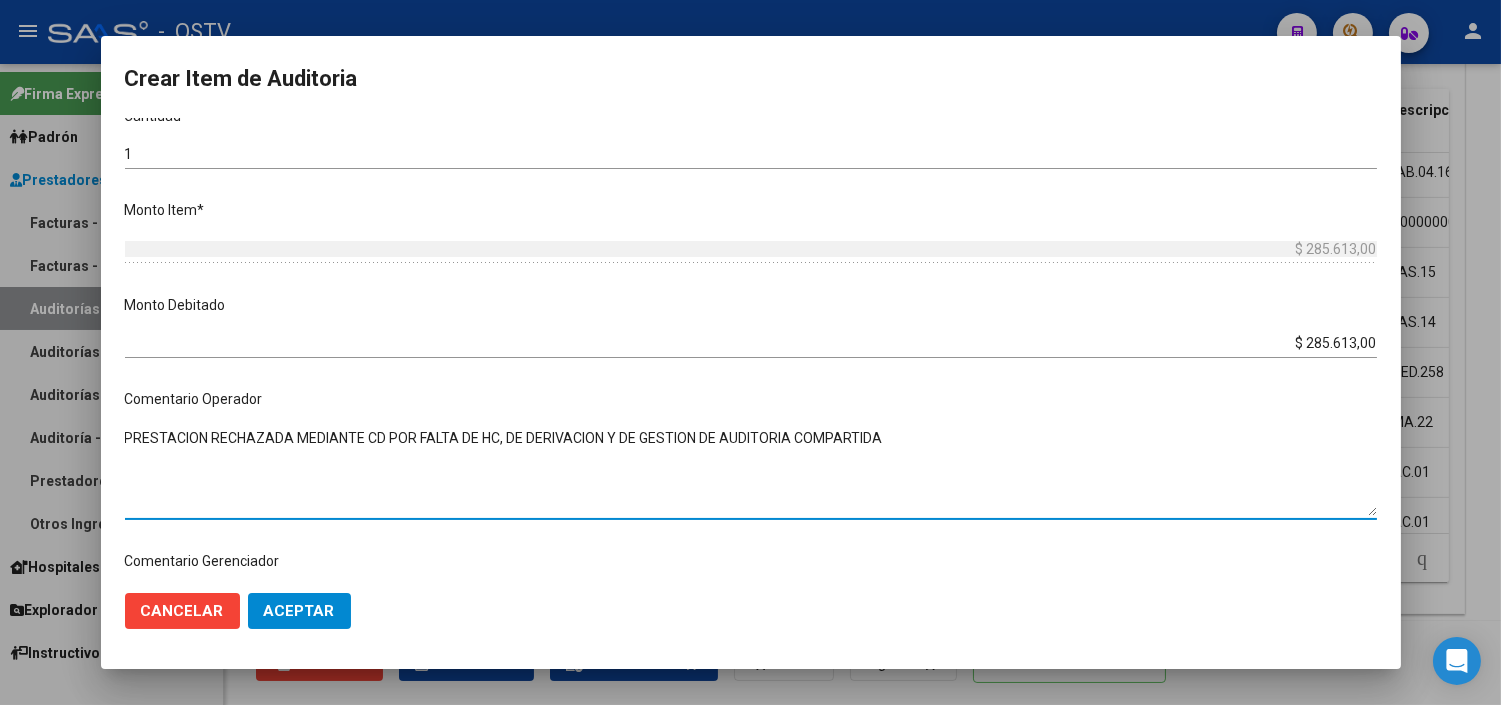 type on "PRESTACION RECHAZADA MEDIANTE CD POR FALTA DE HC, DE DERIVACION Y DE GESTION DE AUDITORIA COMPARTIDA" 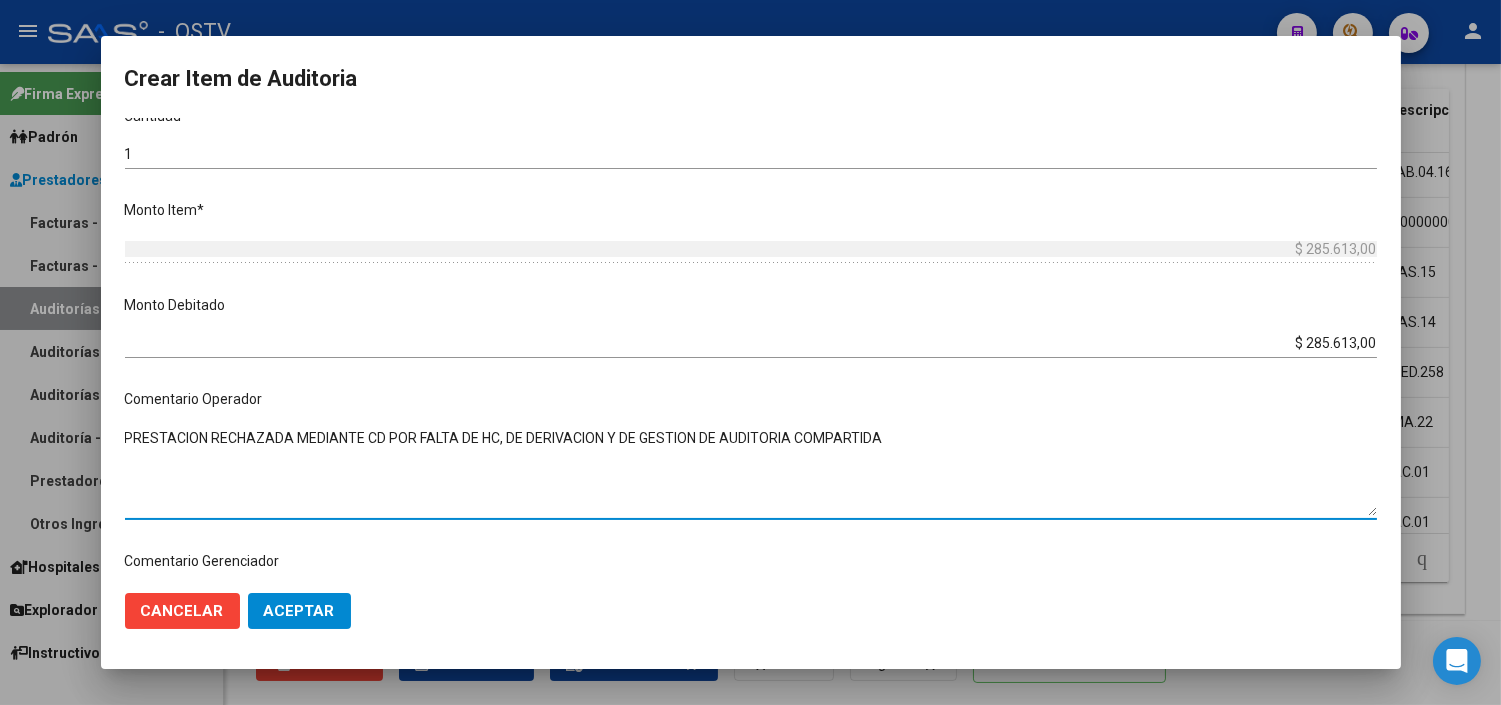click on "Aceptar" 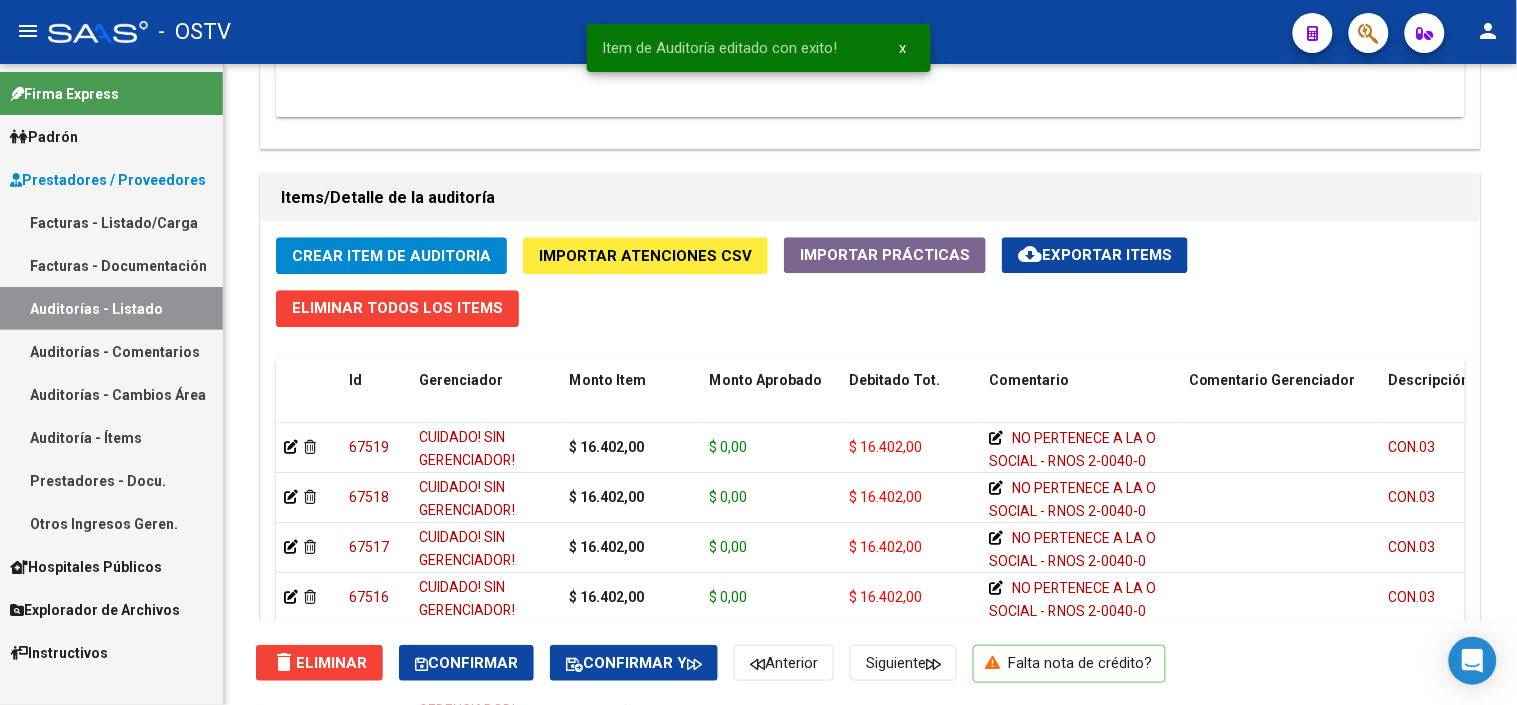 scroll, scrollTop: 1603, scrollLeft: 0, axis: vertical 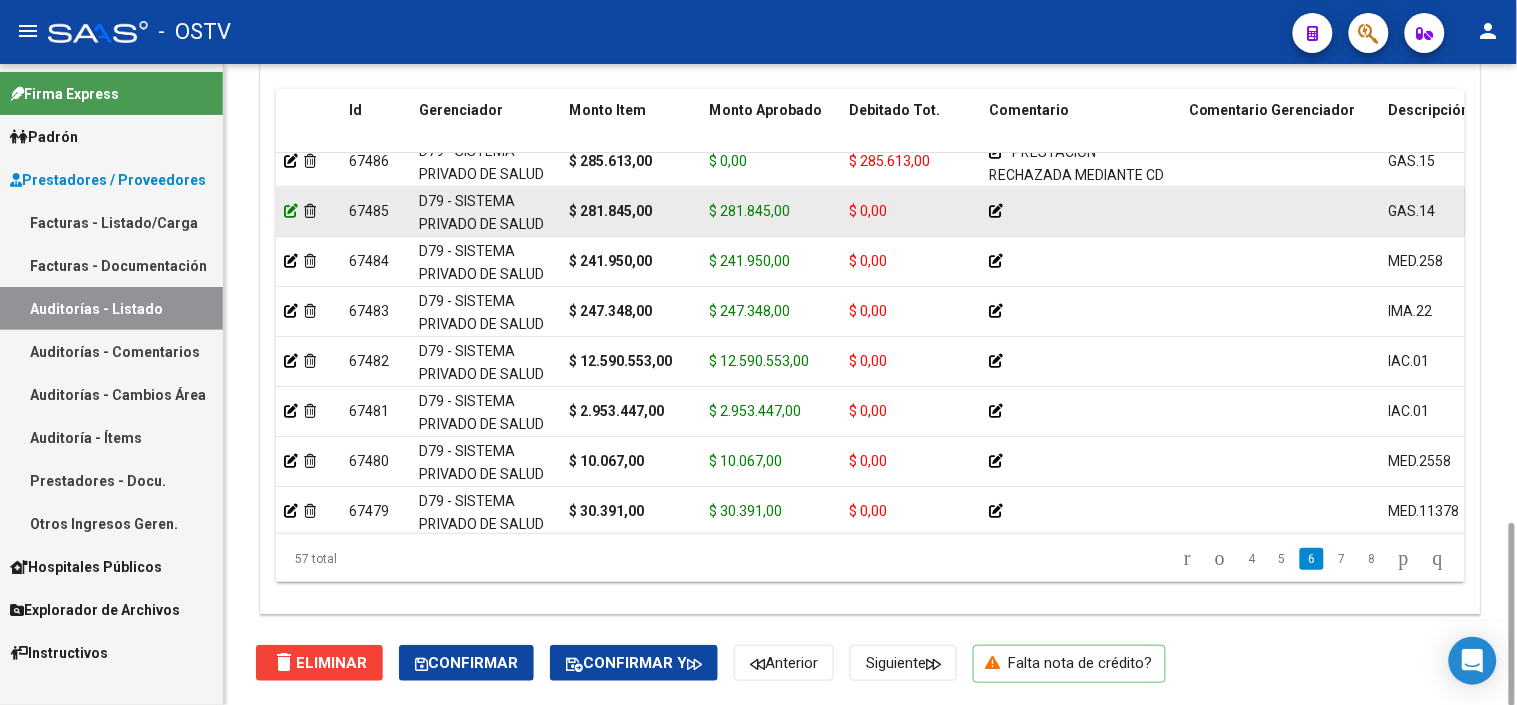 click 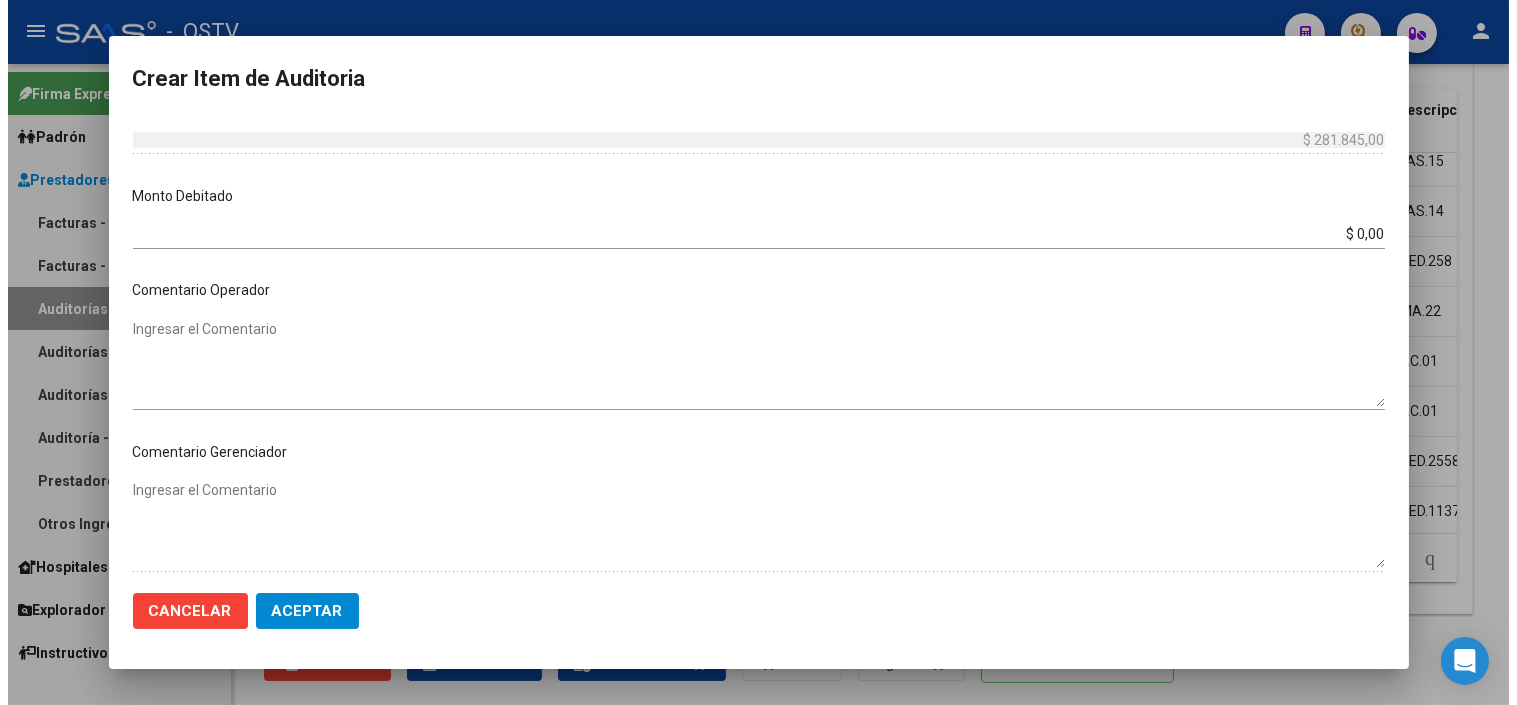 scroll, scrollTop: 666, scrollLeft: 0, axis: vertical 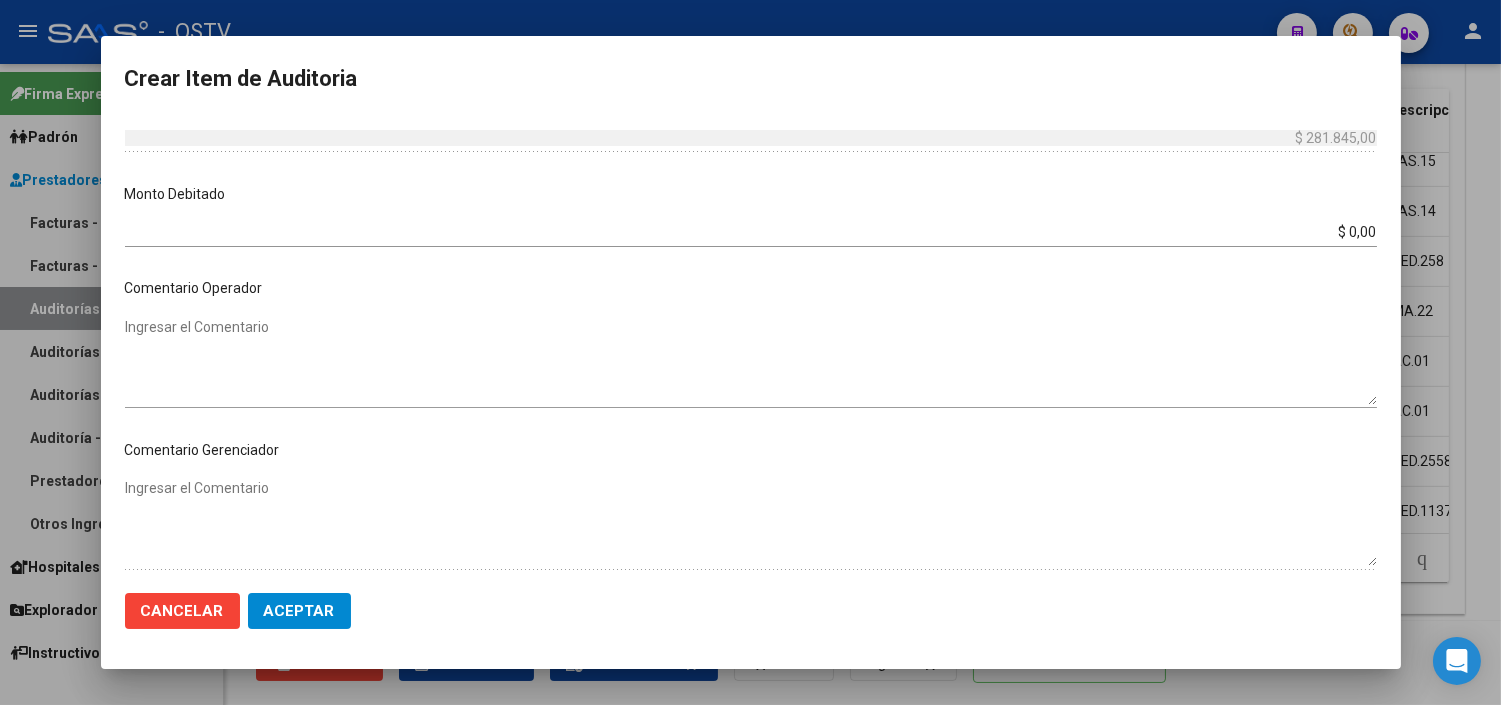 click on "$ 0,00" at bounding box center [751, 232] 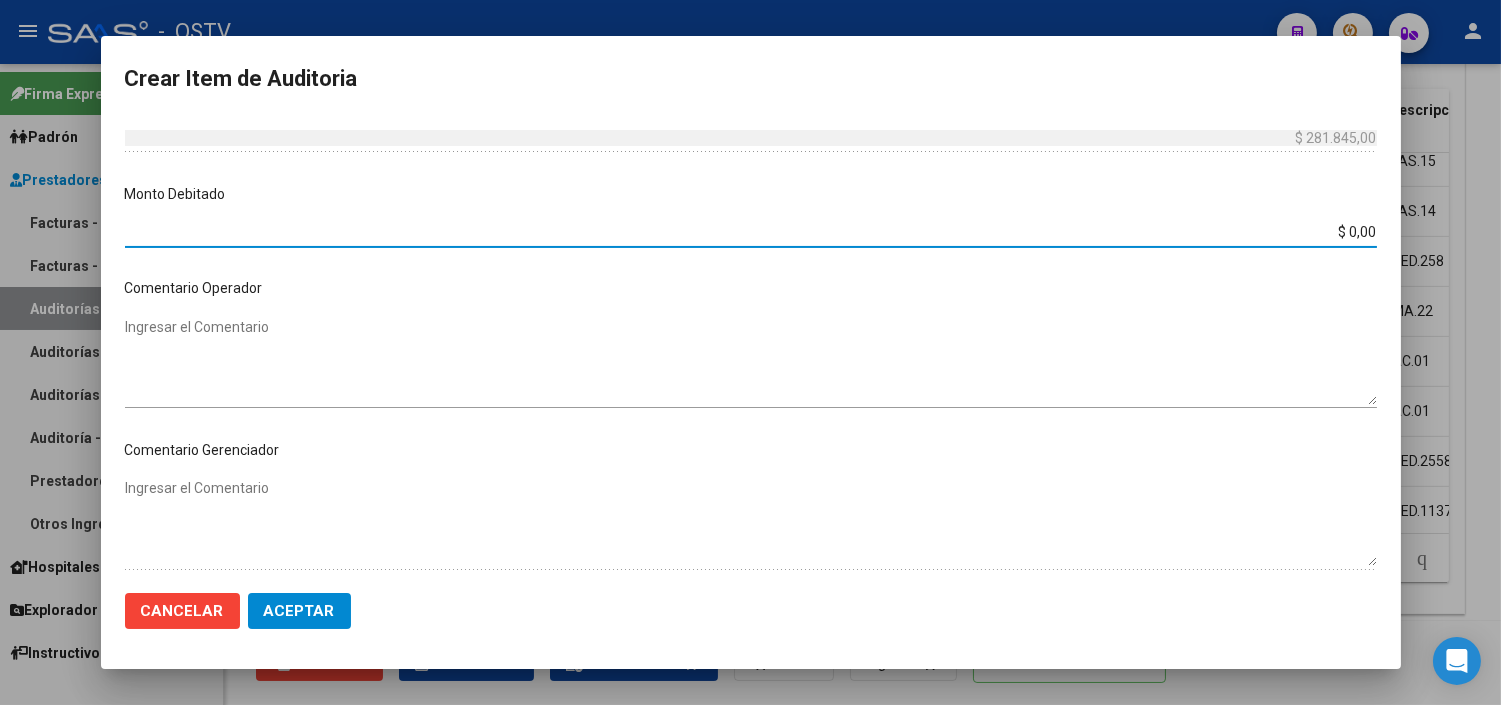 click on "$ 0,00" at bounding box center [751, 232] 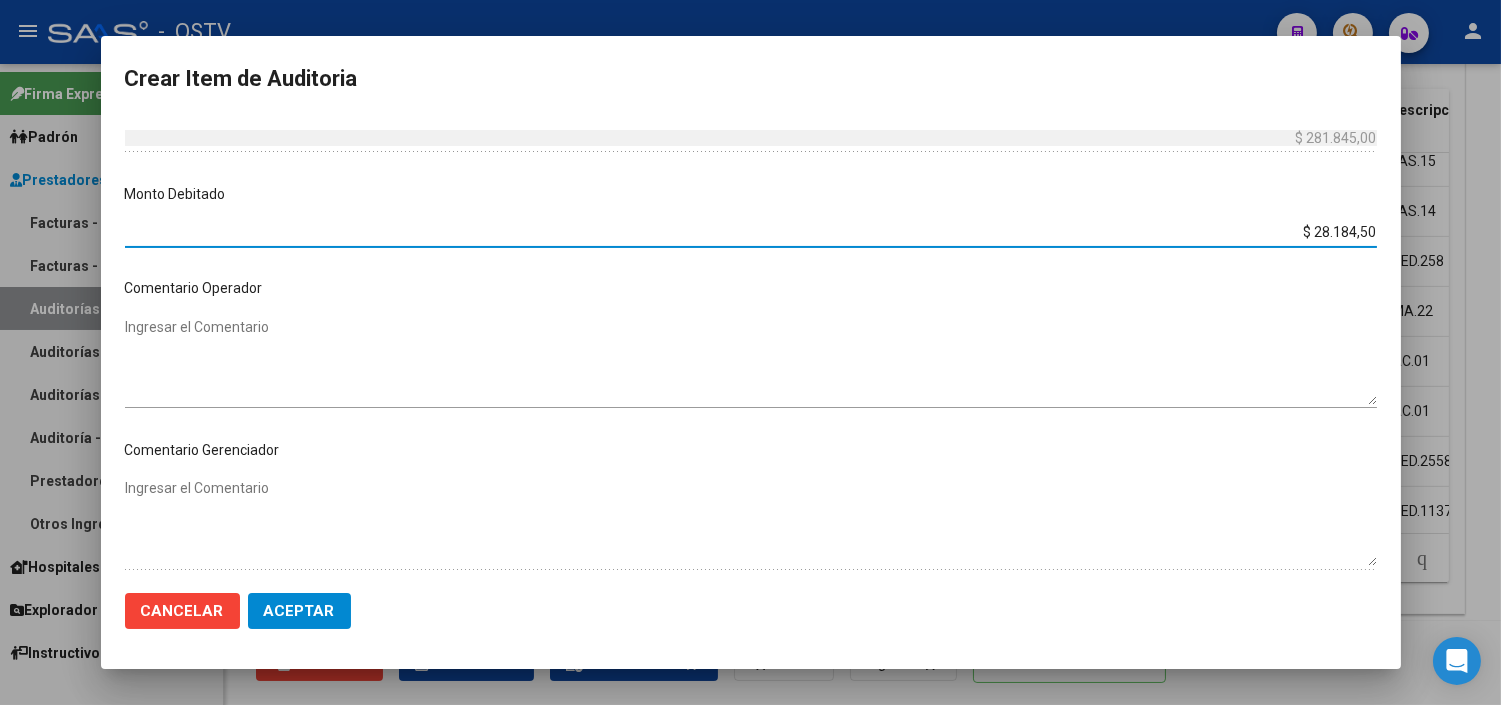 type on "$ 281.845,00" 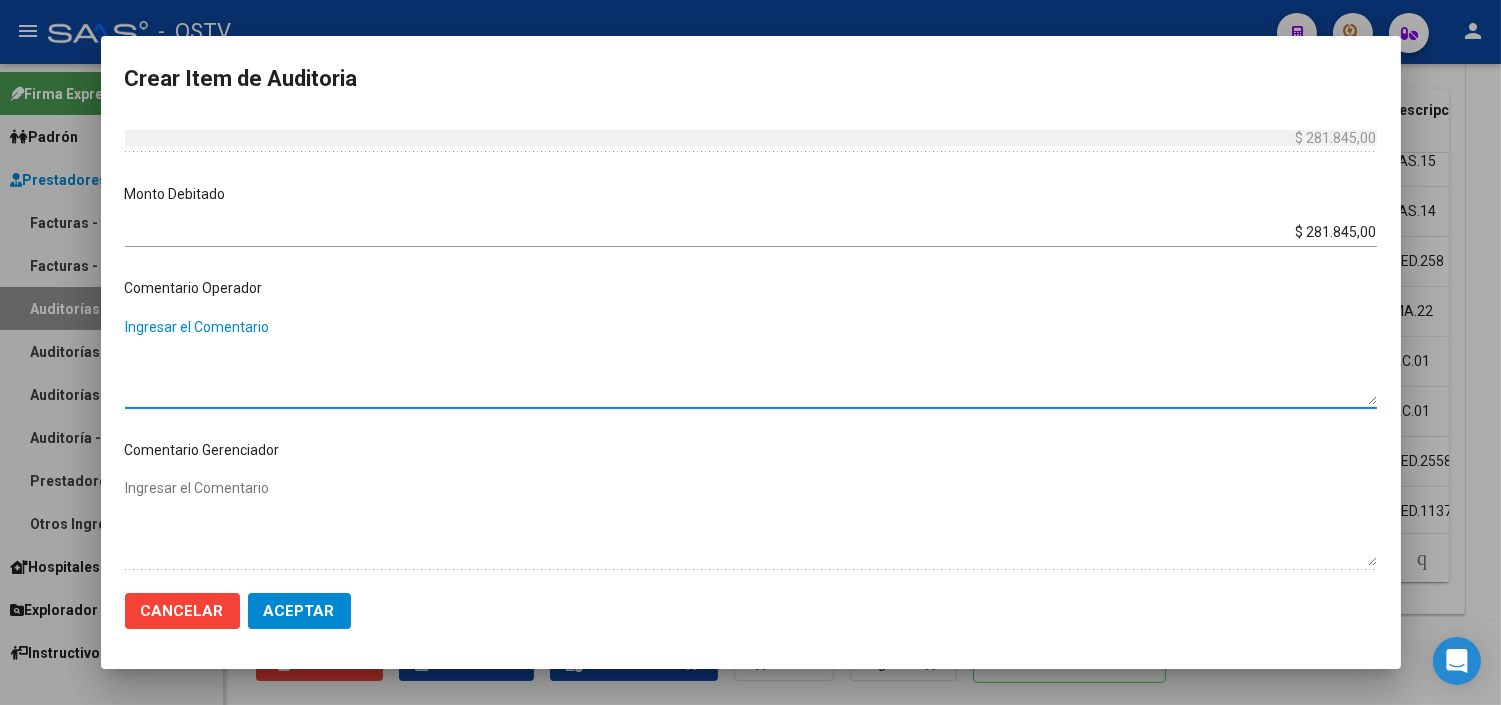 paste on "PRESTACION RECHAZADA MEDIANTE CD POR FALTA DE HC, DE DERIVACION Y DE GESTION DE AUDITORIA COMPARTIDA" 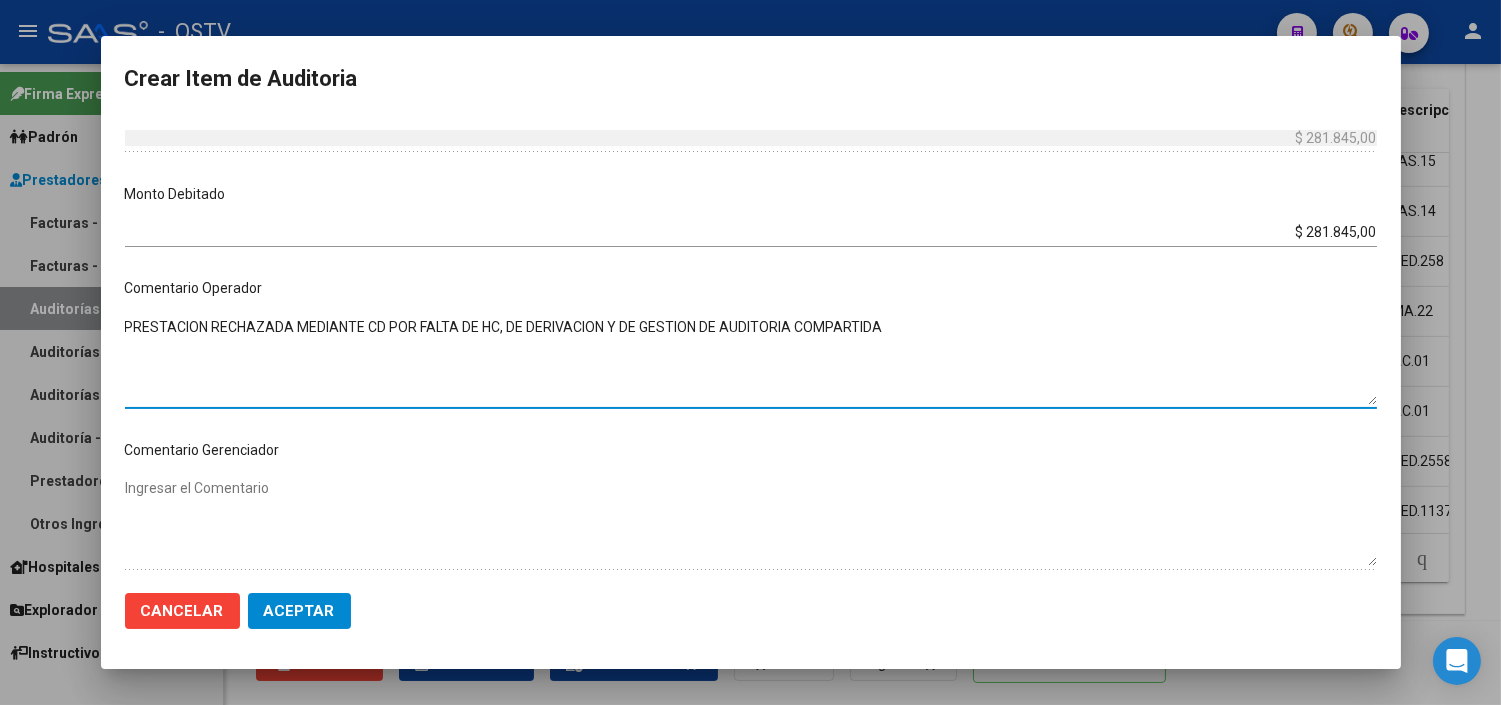 type on "PRESTACION RECHAZADA MEDIANTE CD POR FALTA DE HC, DE DERIVACION Y DE GESTION DE AUDITORIA COMPARTIDA" 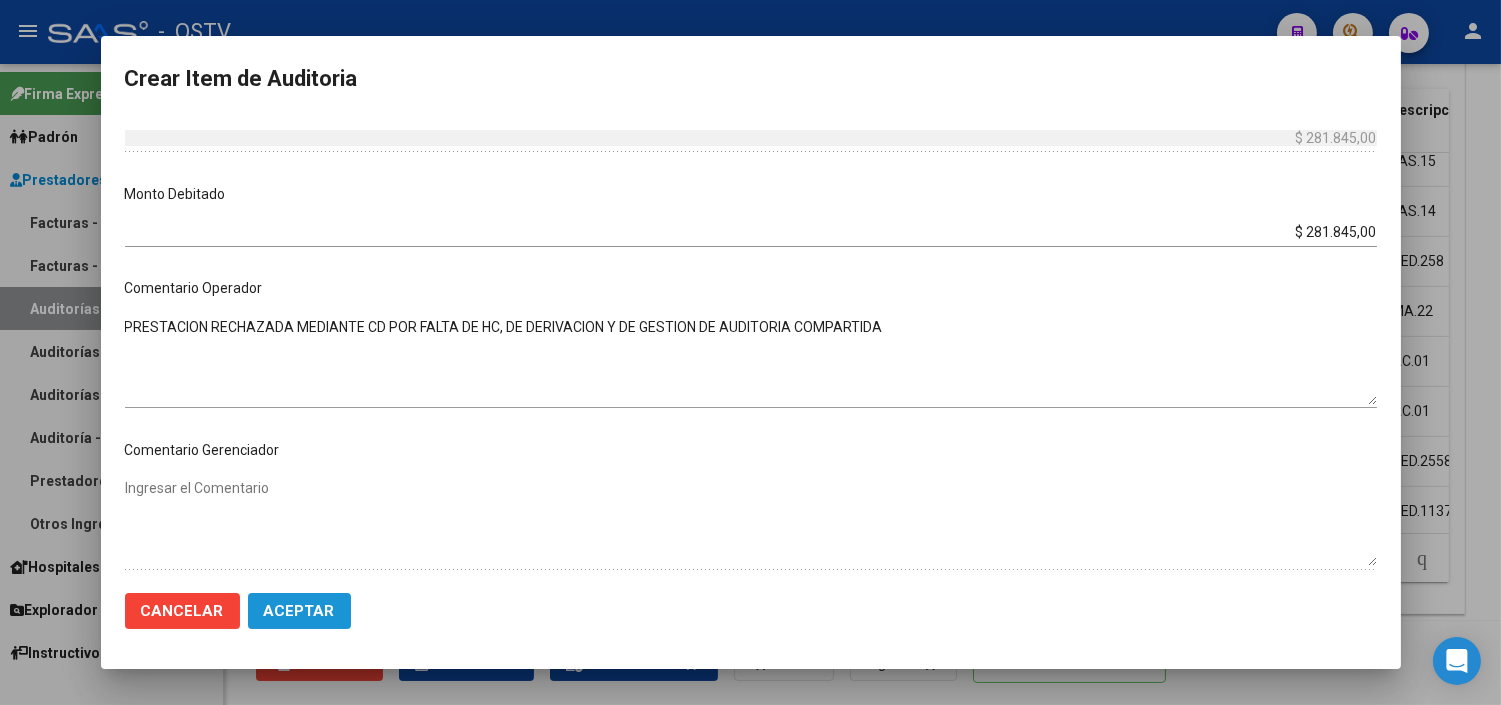 click on "Aceptar" 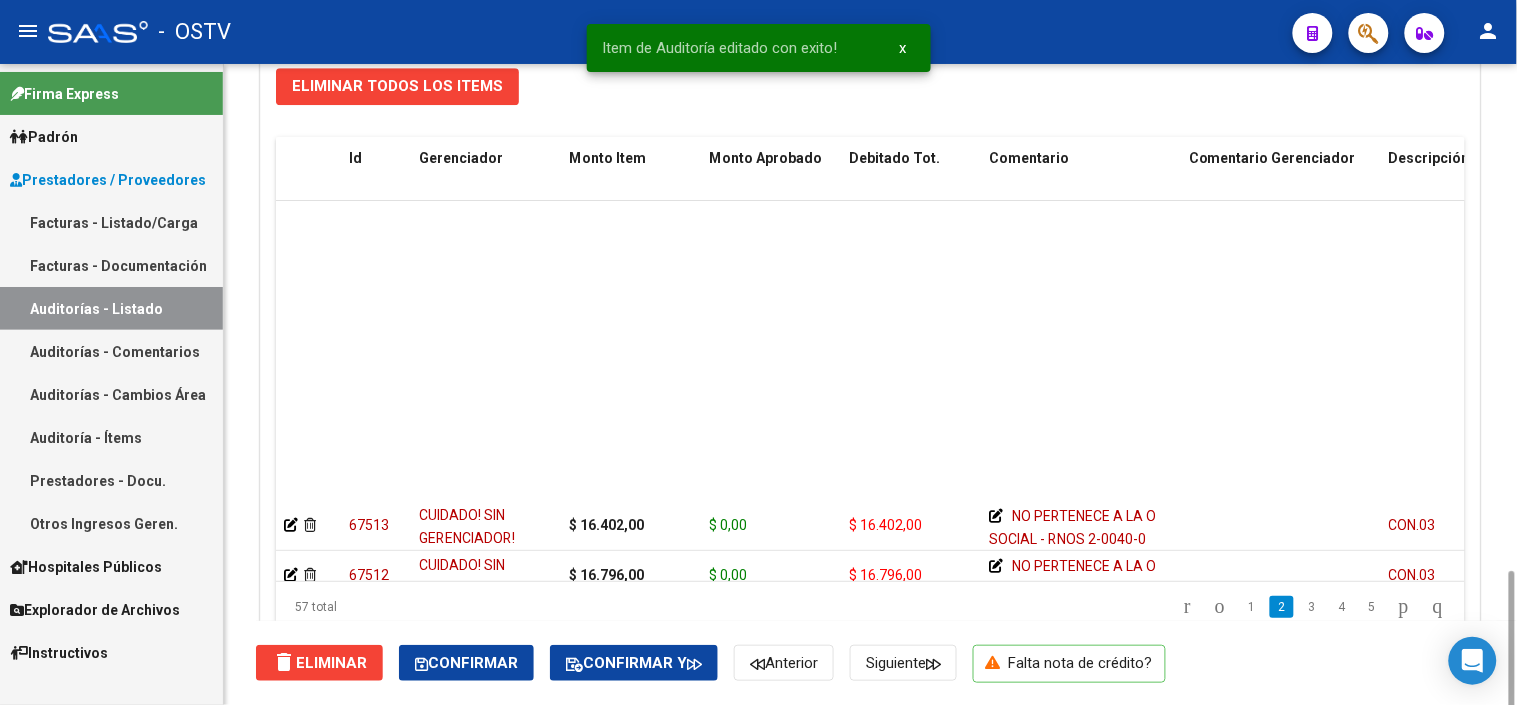 scroll, scrollTop: 1603, scrollLeft: 0, axis: vertical 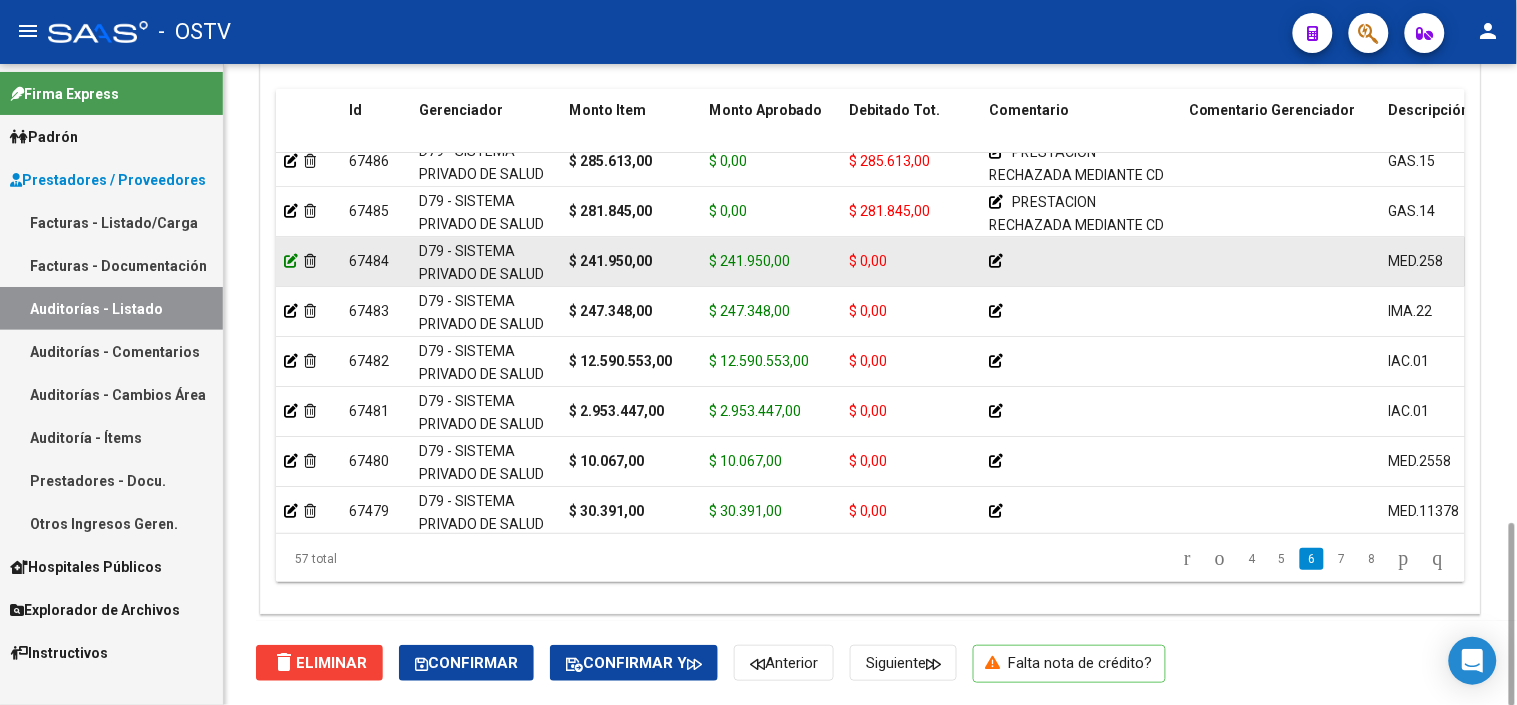 click 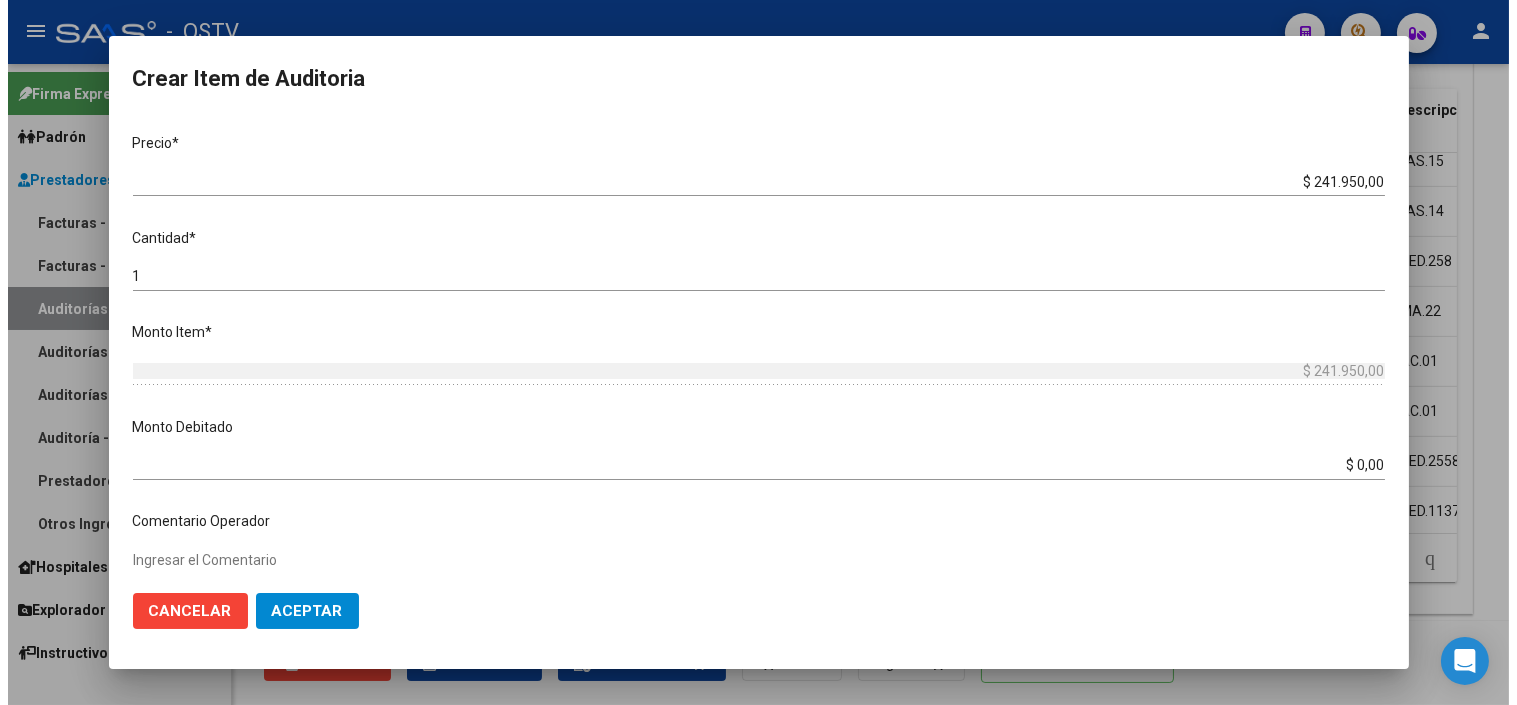 scroll, scrollTop: 444, scrollLeft: 0, axis: vertical 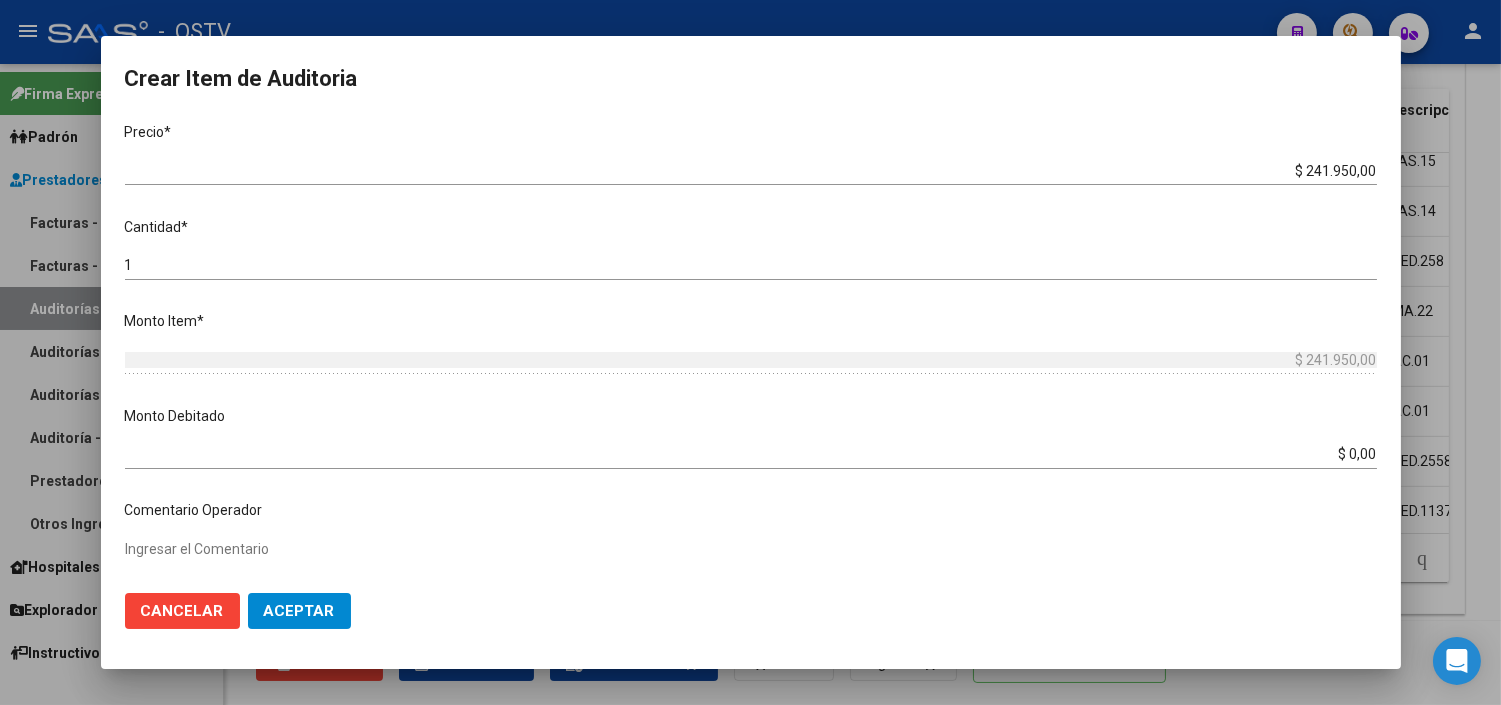 click on "$ 0,00" at bounding box center [751, 454] 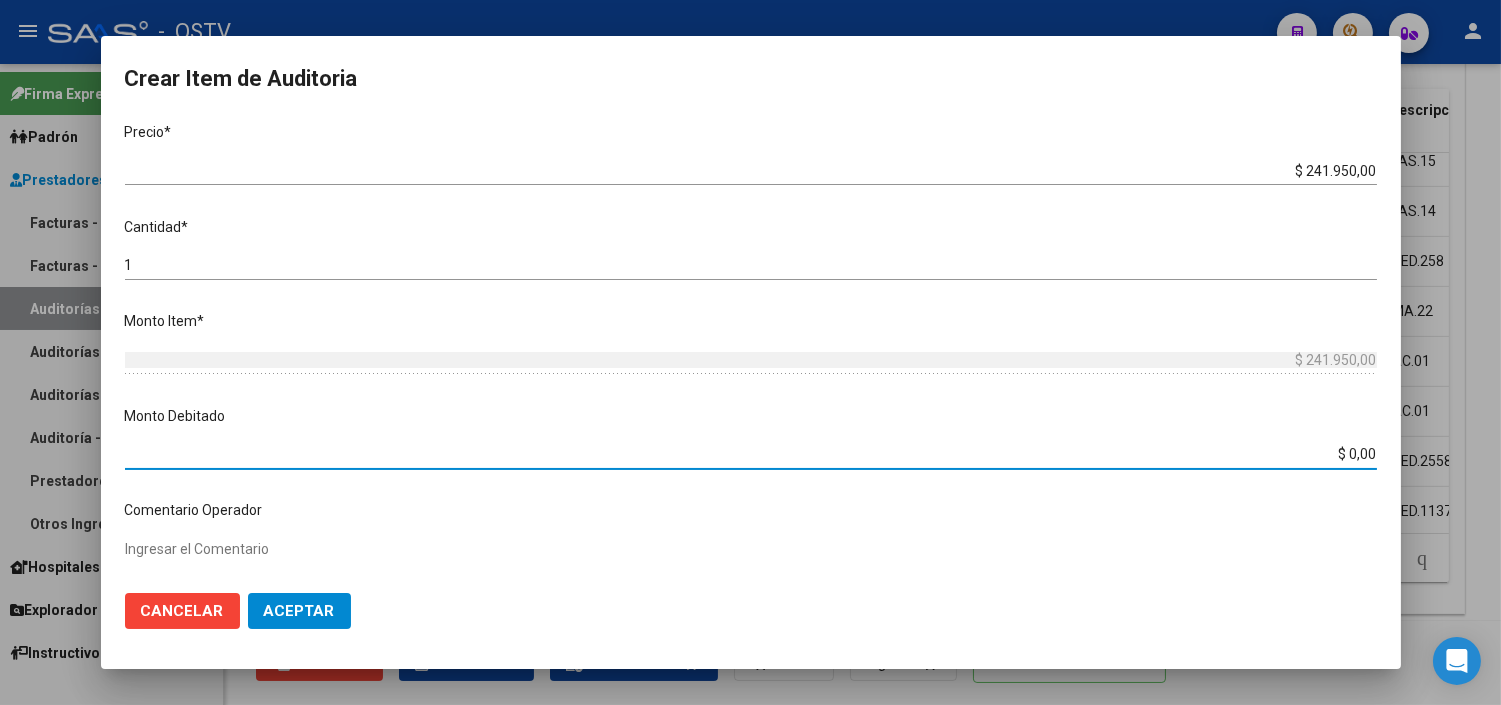 click on "$ 0,00" at bounding box center [751, 454] 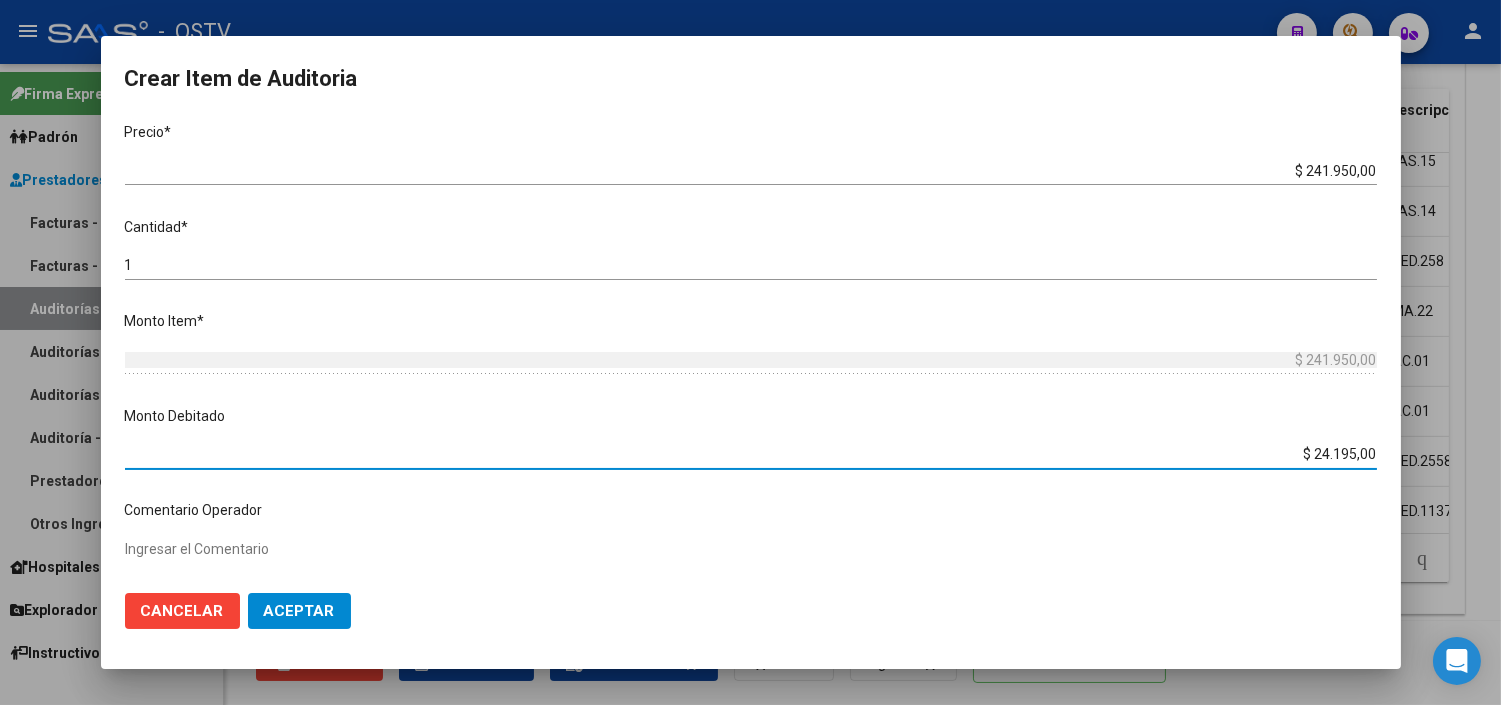 type on "$ 241.950,00" 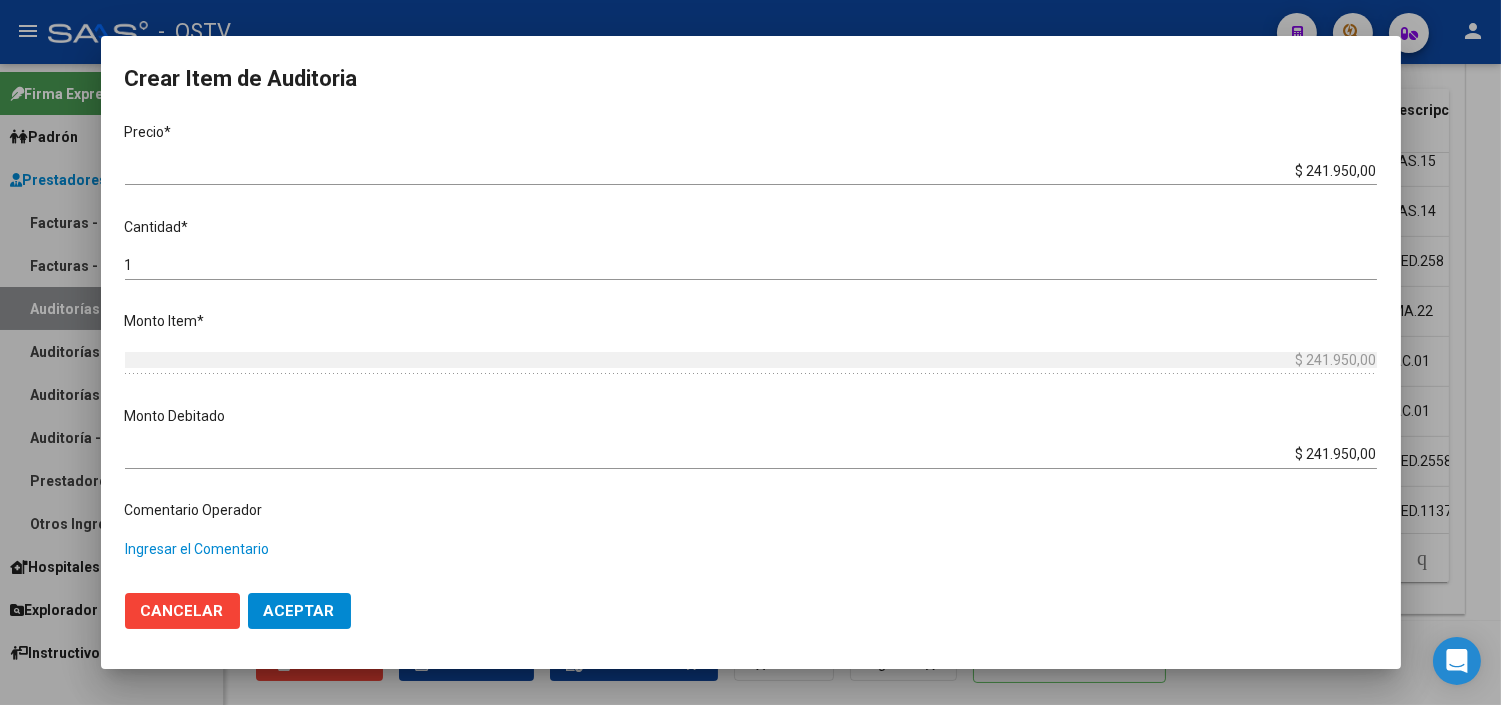 paste on "PRESTACION RECHAZADA MEDIANTE CD POR FALTA DE HC, DE DERIVACION Y DE GESTION DE AUDITORIA COMPARTIDA" 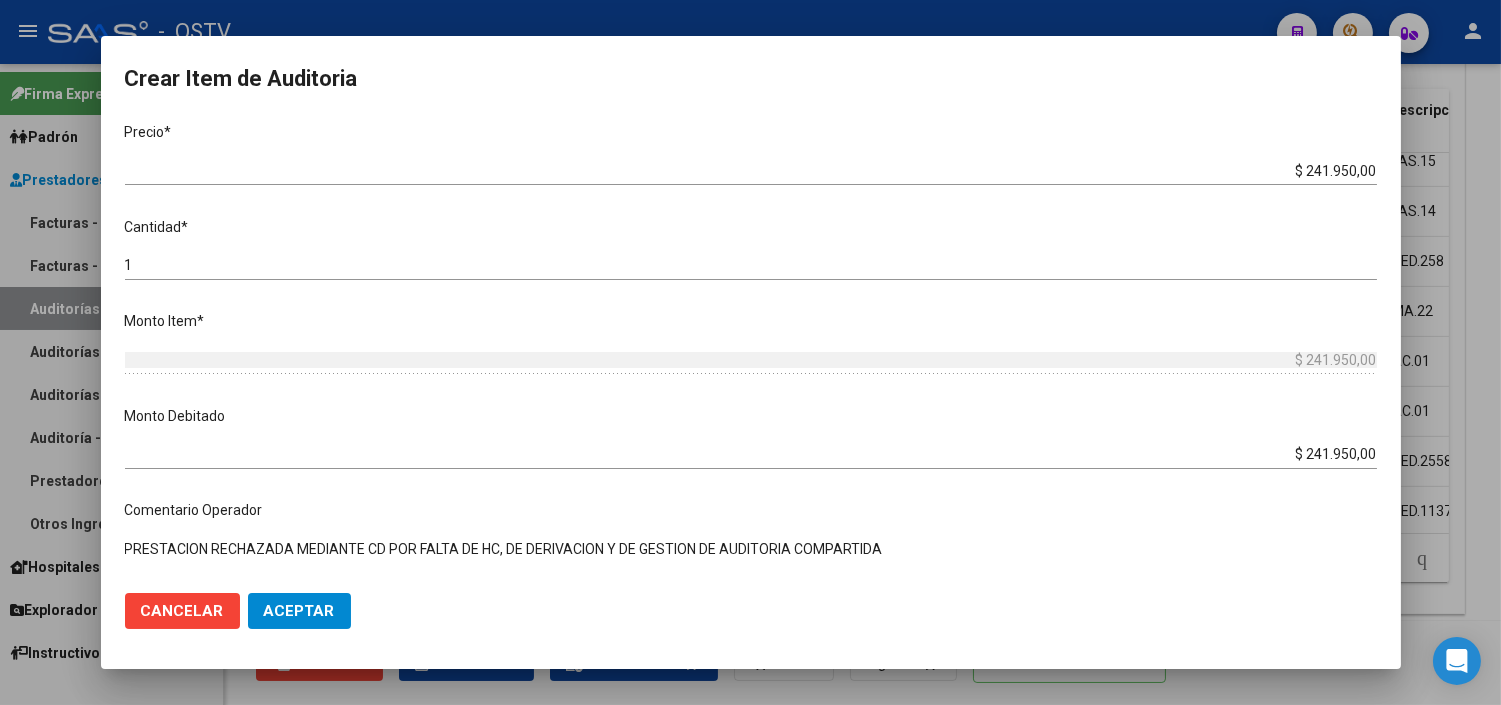 type on "PRESTACION RECHAZADA MEDIANTE CD POR FALTA DE HC, DE DERIVACION Y DE GESTION DE AUDITORIA COMPARTIDA" 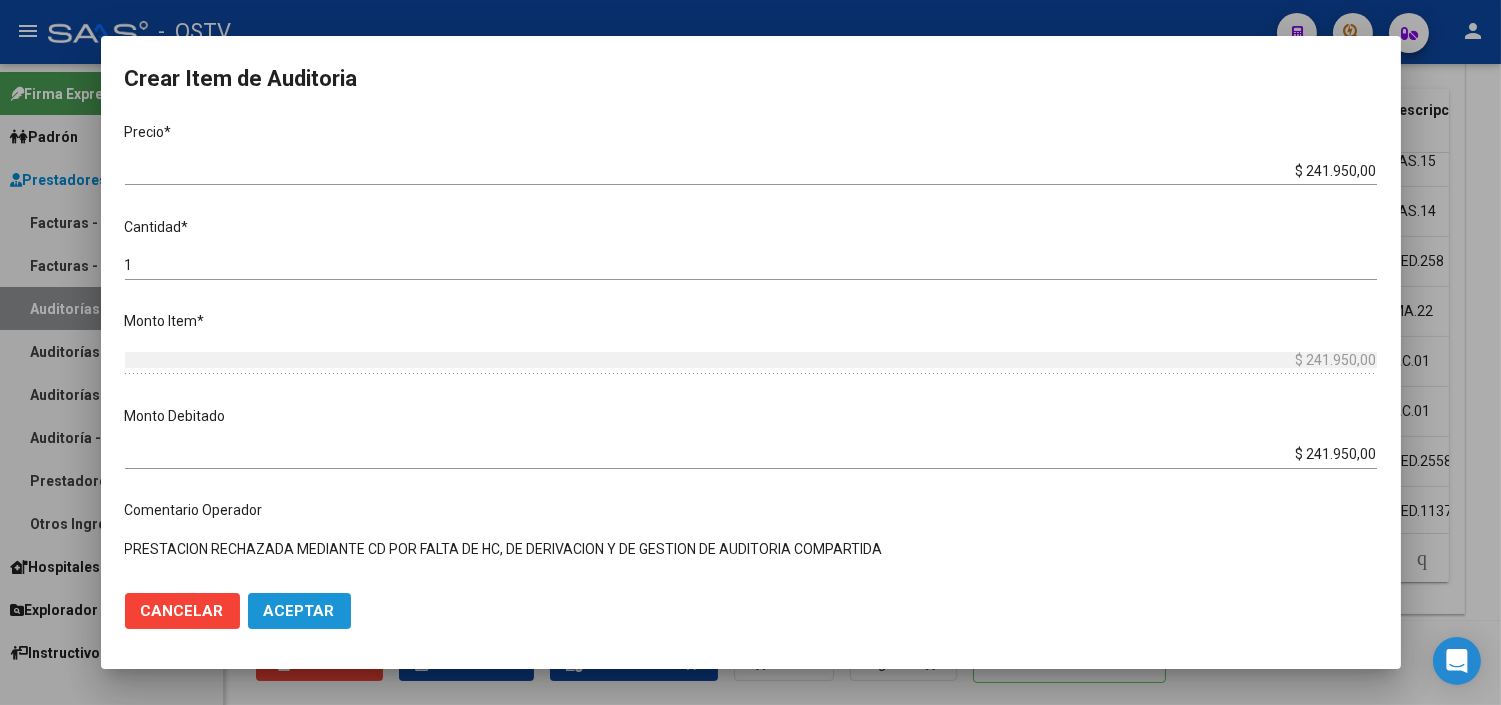 click on "Aceptar" 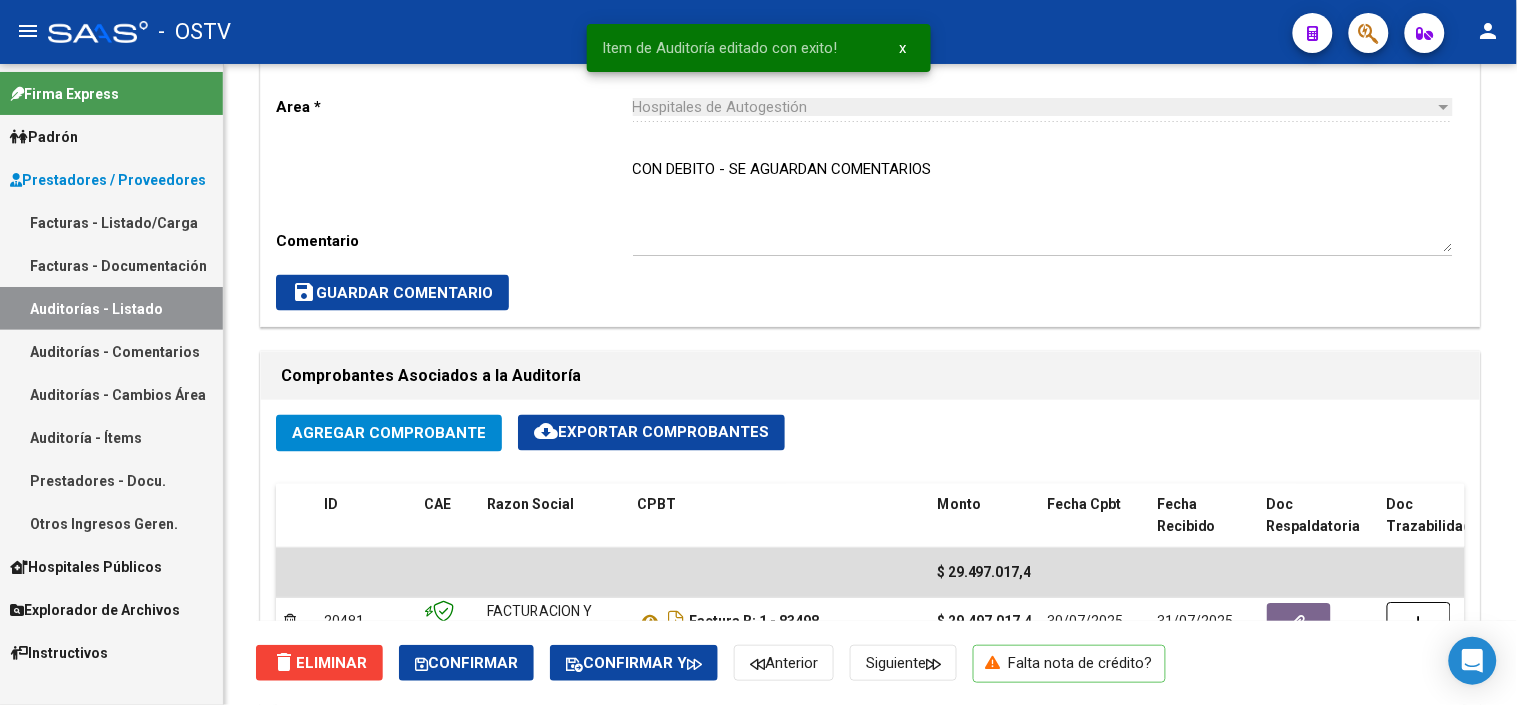scroll, scrollTop: 1603, scrollLeft: 0, axis: vertical 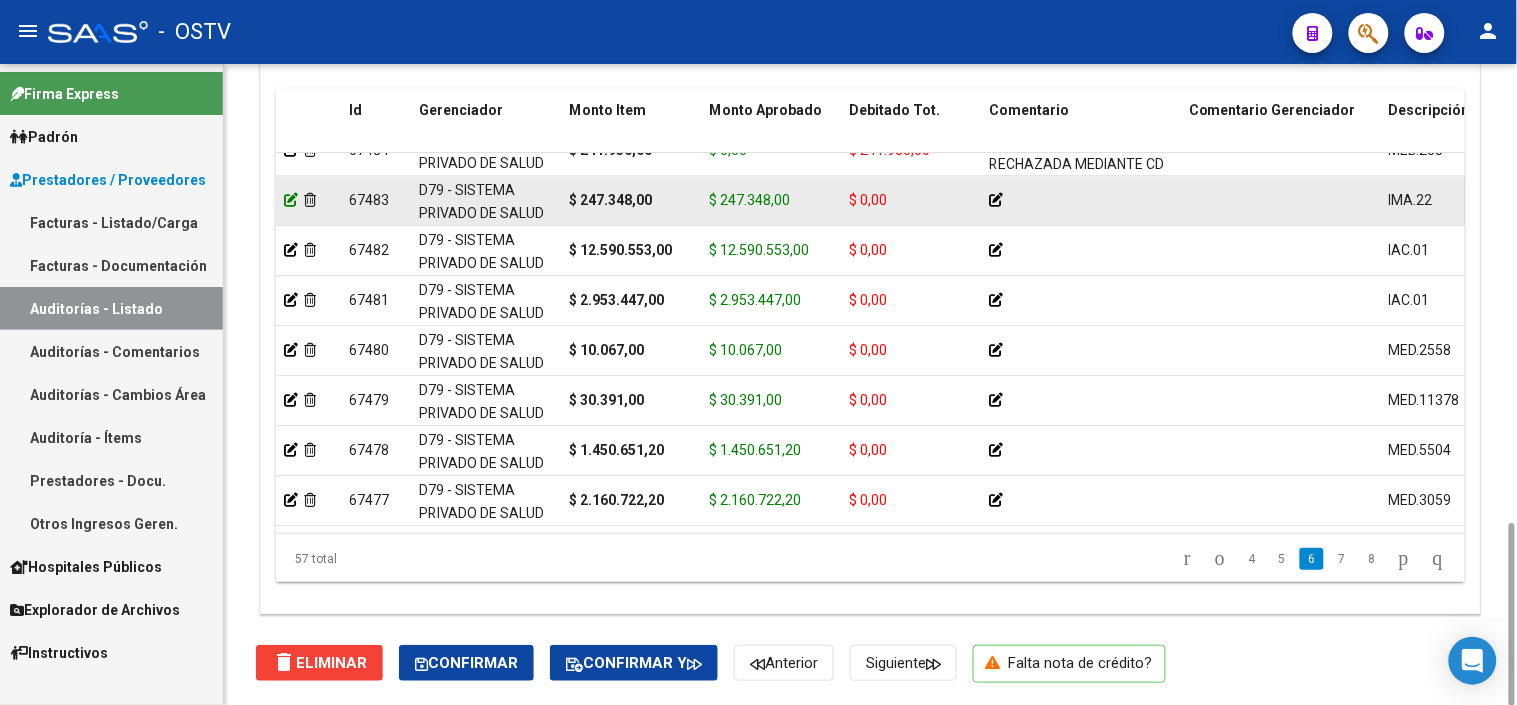 click 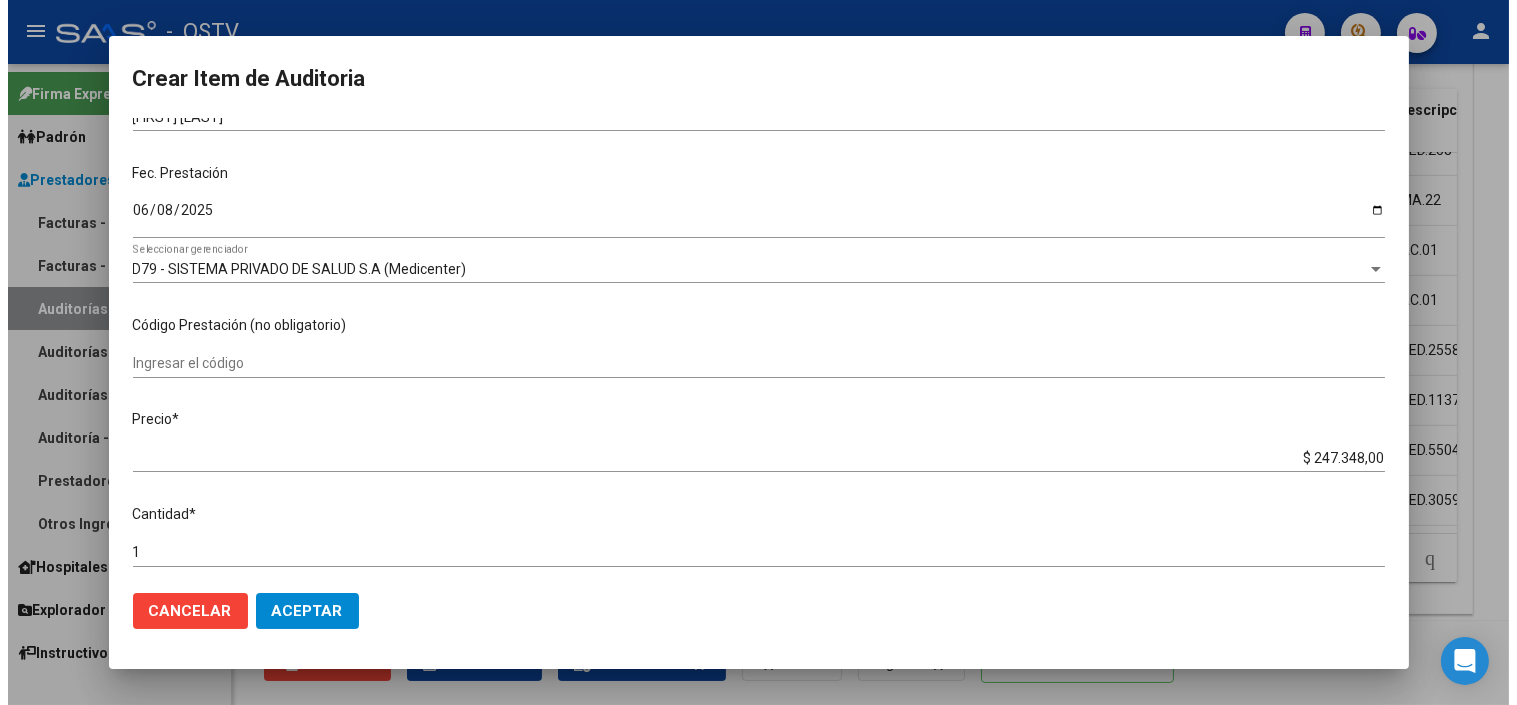 scroll, scrollTop: 444, scrollLeft: 0, axis: vertical 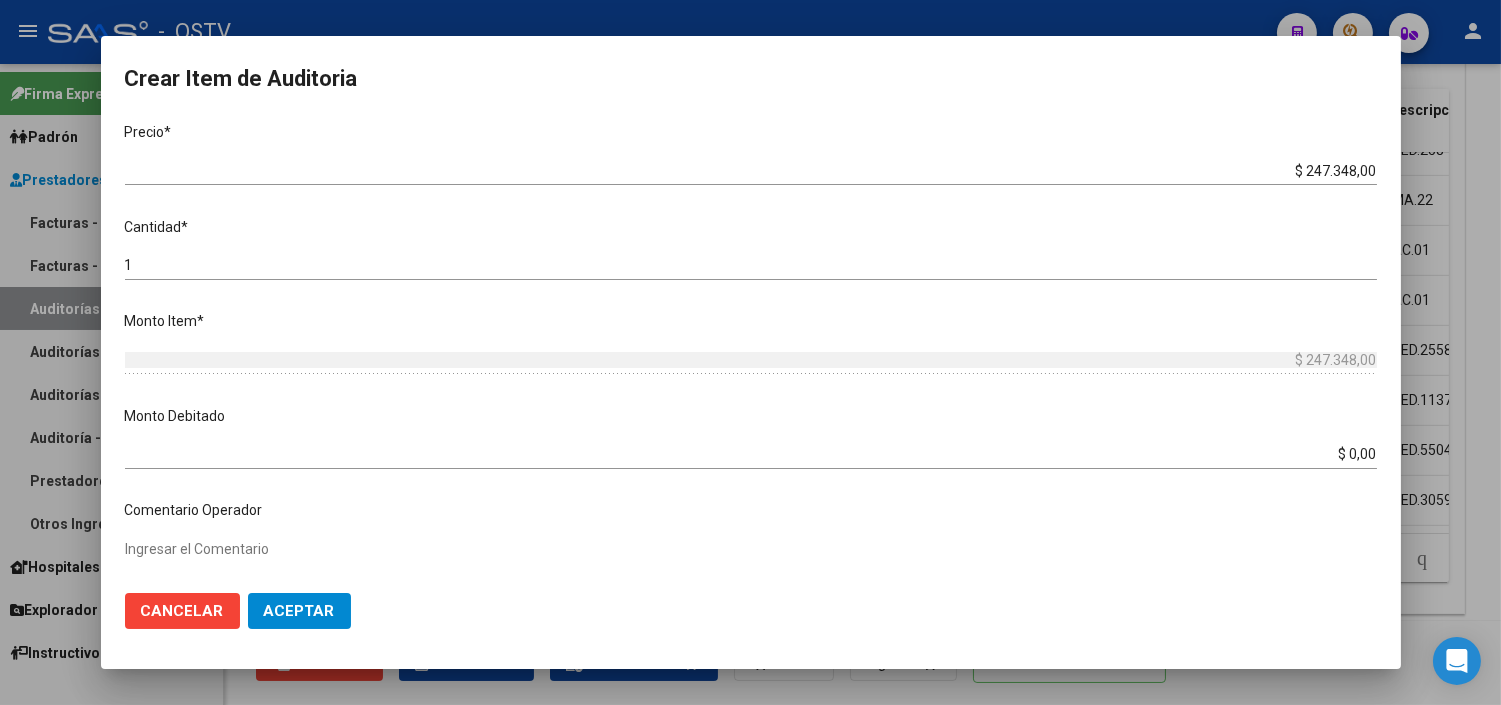 click on "$ 0,00" at bounding box center (751, 454) 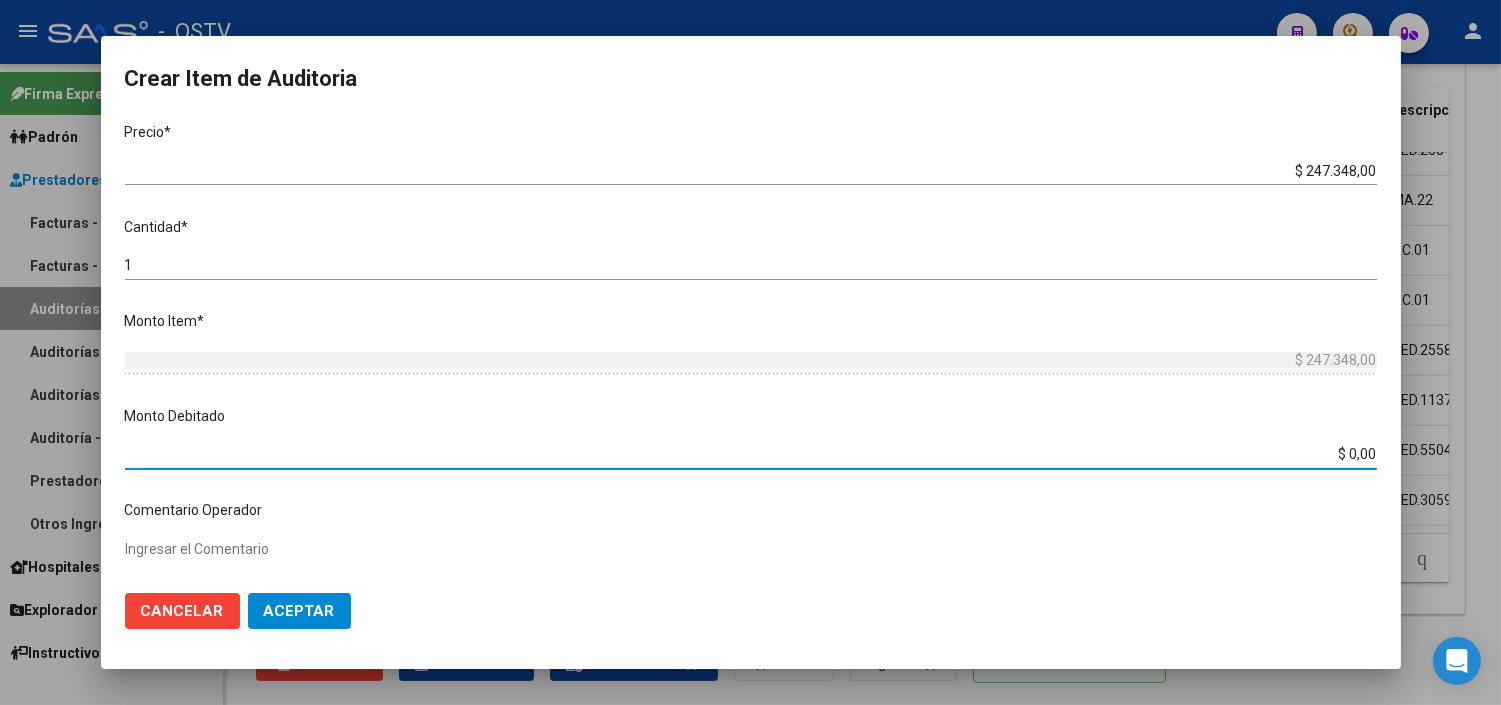 click on "$ 0,00" at bounding box center (751, 454) 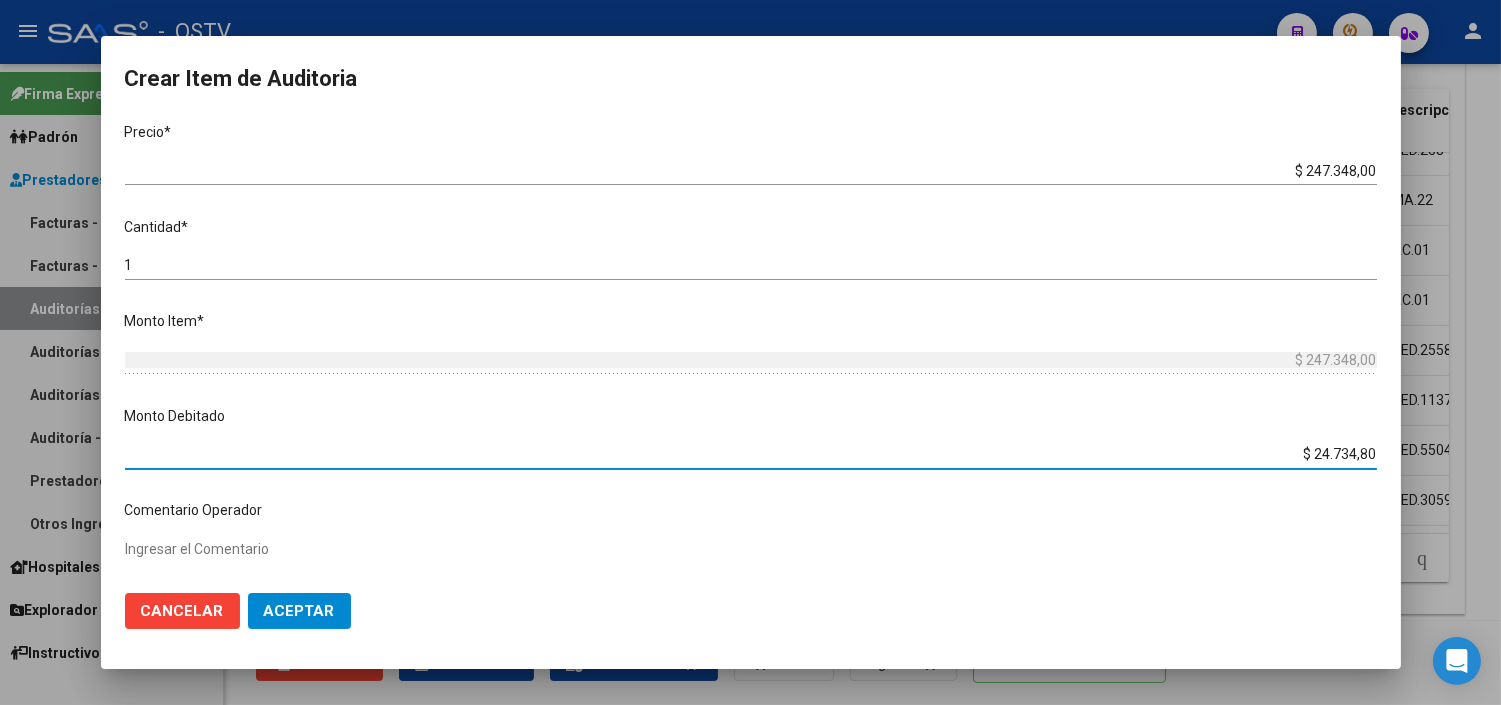 type on "$ 247.348,00" 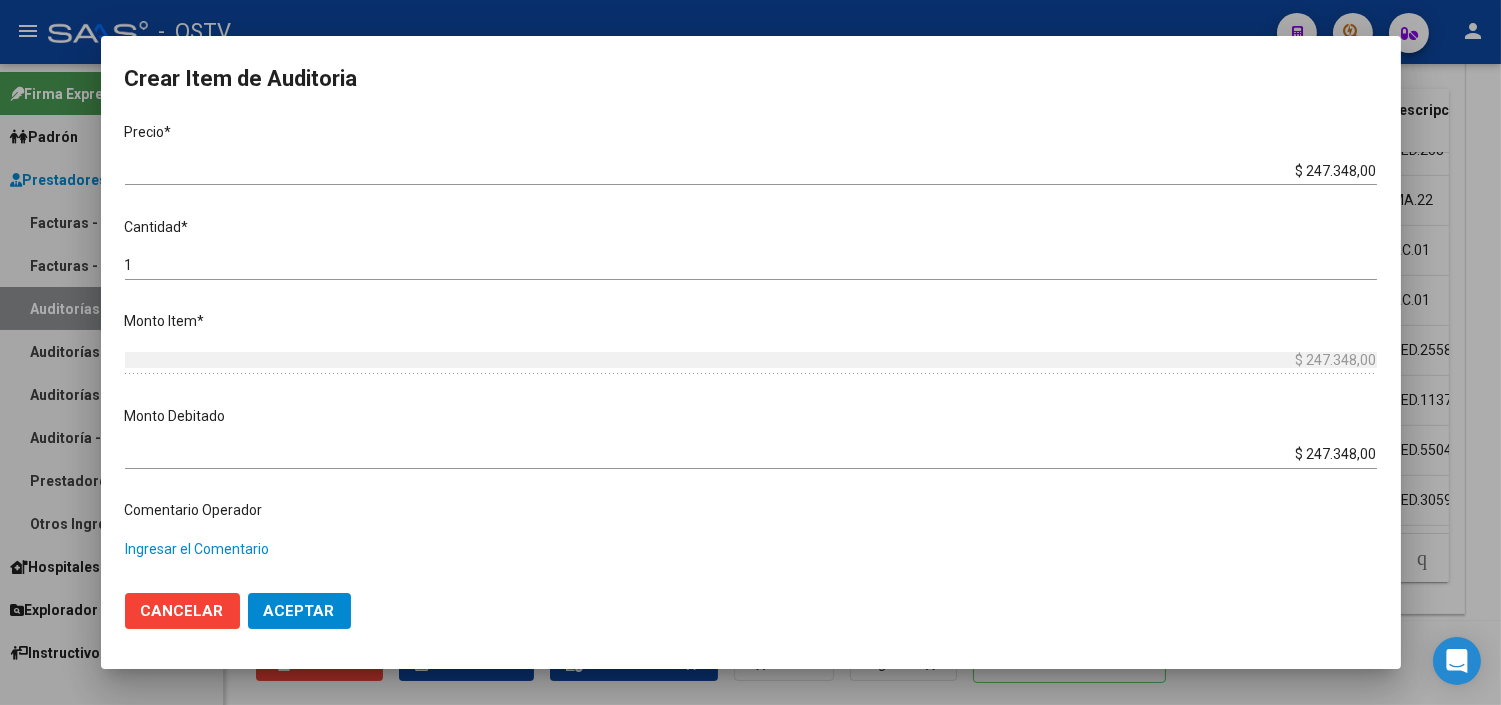 paste on "PRESTACION RECHAZADA MEDIANTE CD POR FALTA DE HC, DE DERIVACION Y DE GESTION DE AUDITORIA COMPARTIDA" 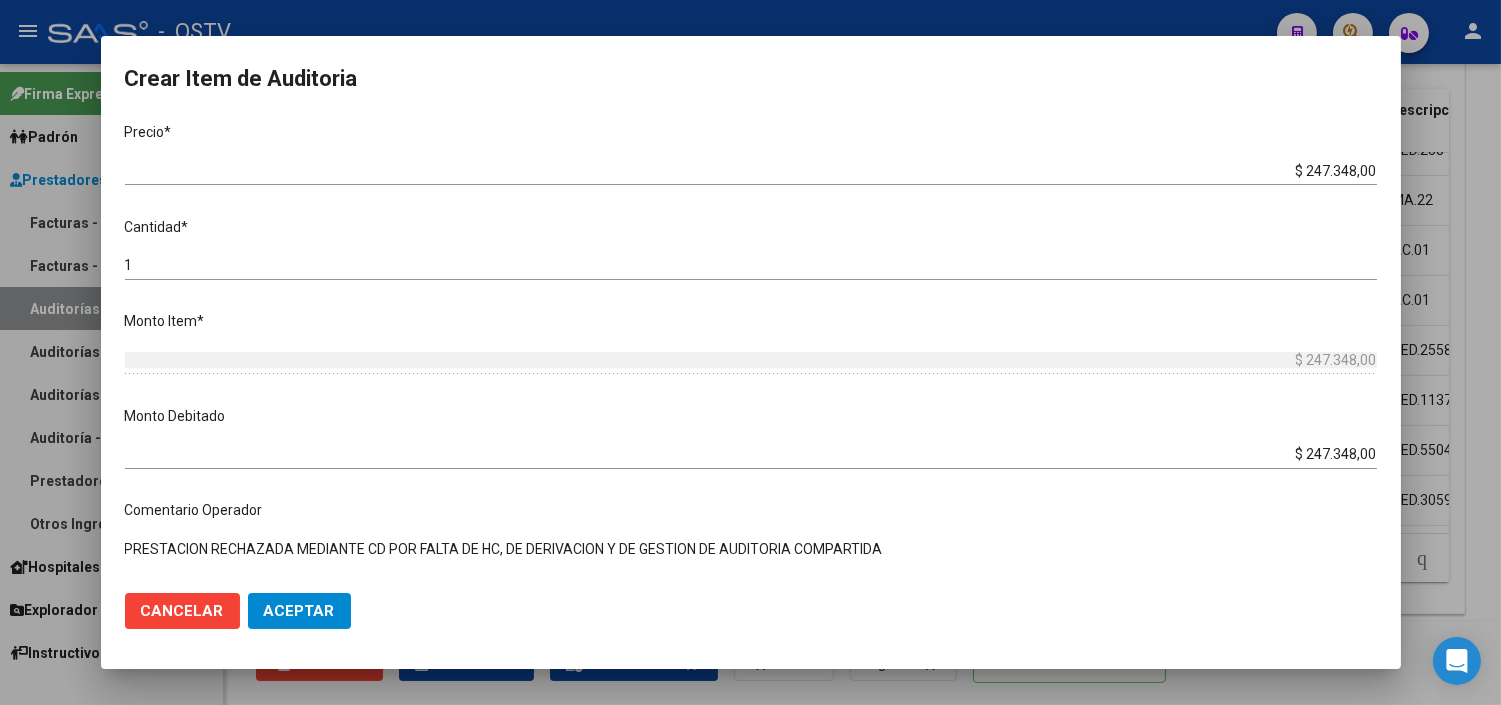 type on "PRESTACION RECHAZADA MEDIANTE CD POR FALTA DE HC, DE DERIVACION Y DE GESTION DE AUDITORIA COMPARTIDA" 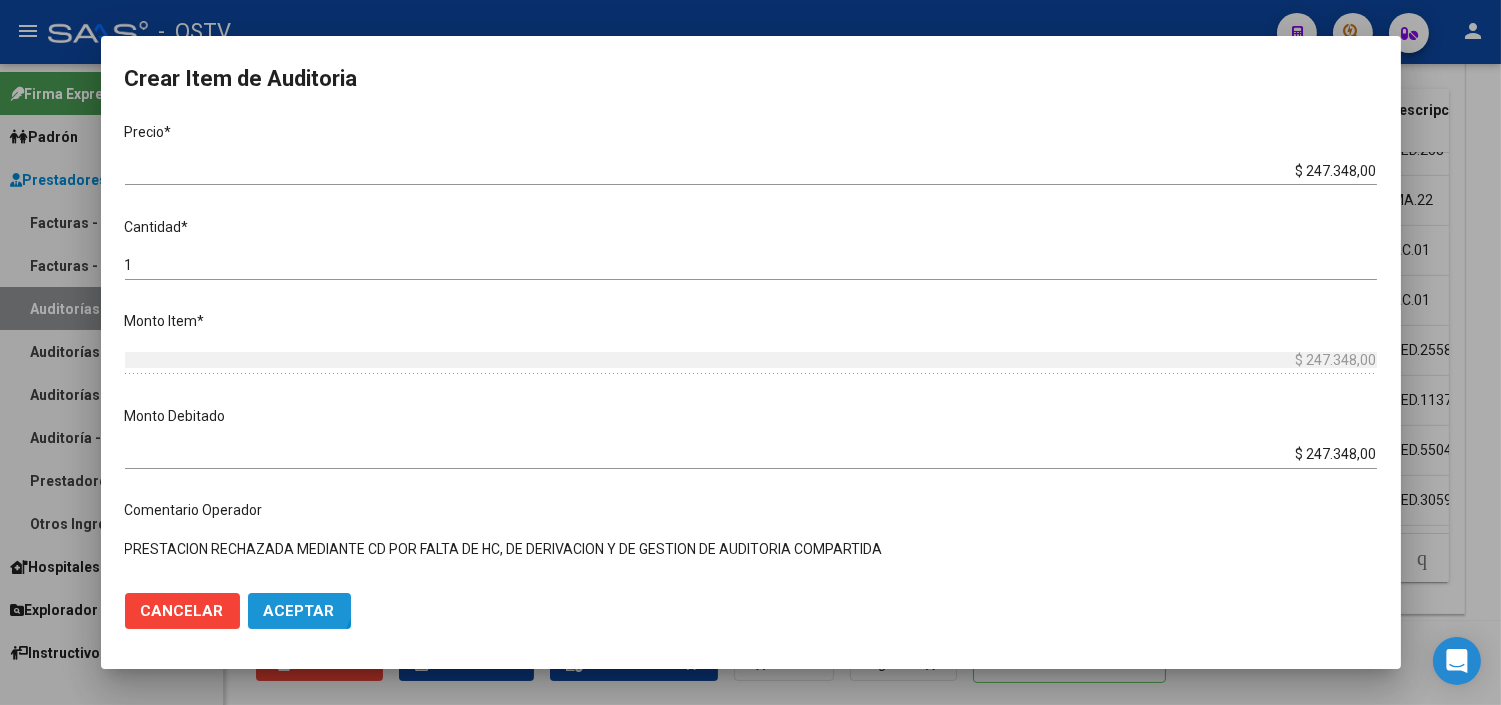 click on "Aceptar" 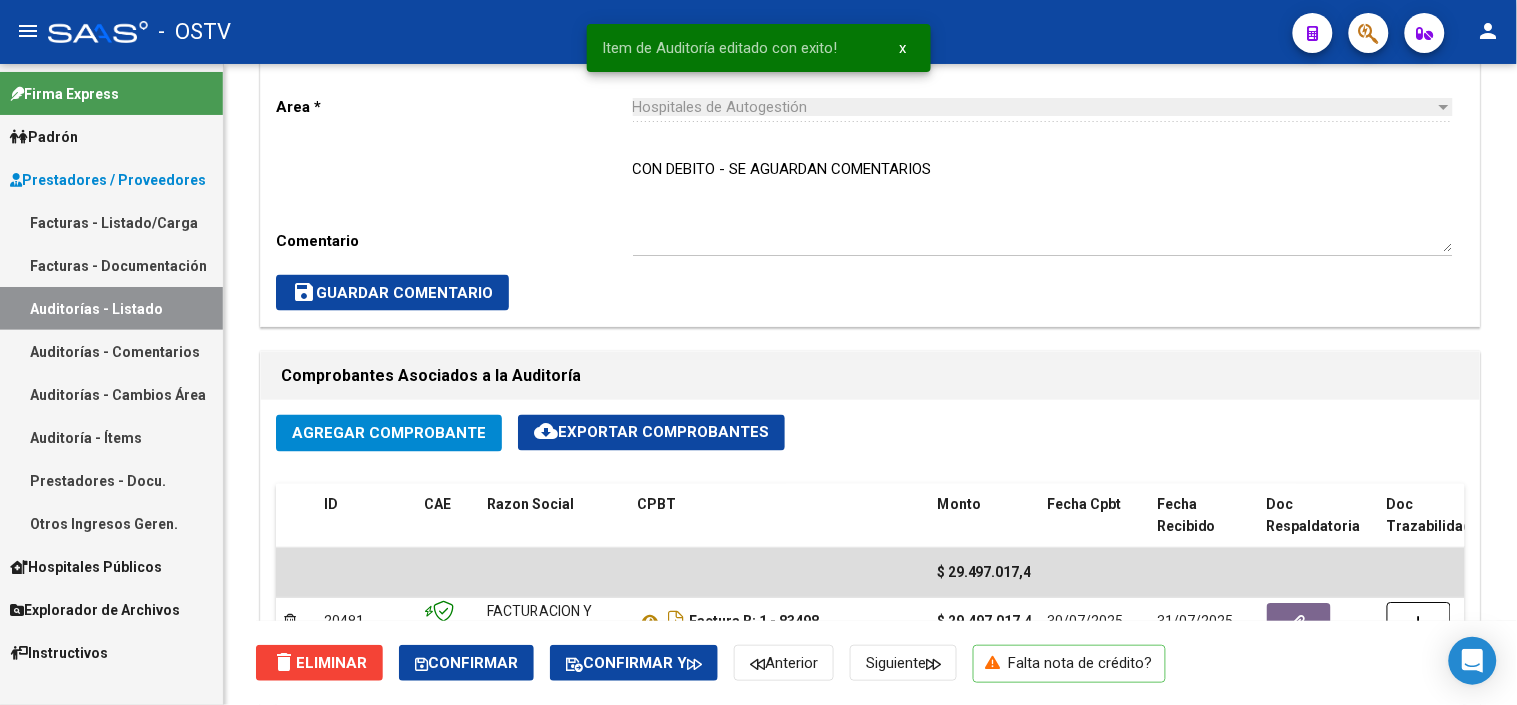 scroll, scrollTop: 1603, scrollLeft: 0, axis: vertical 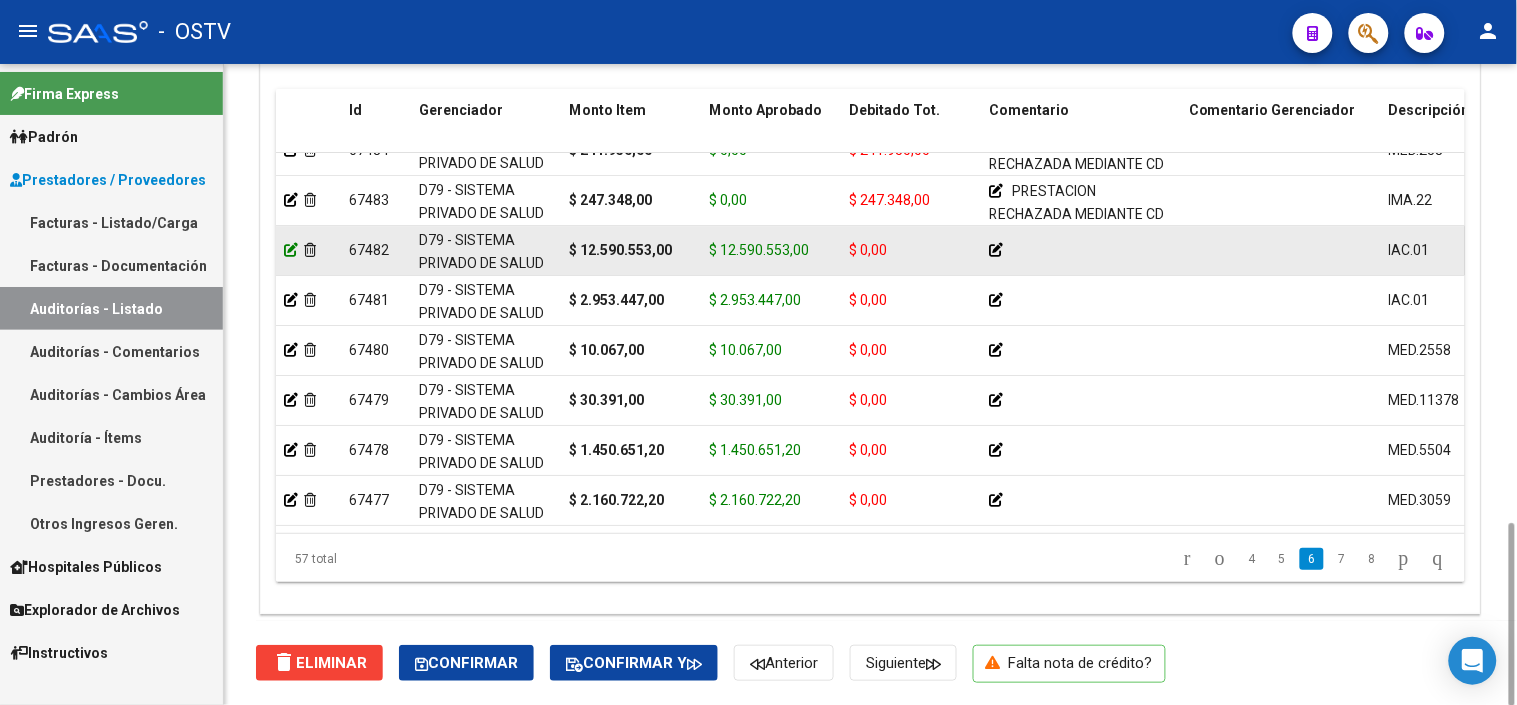 click 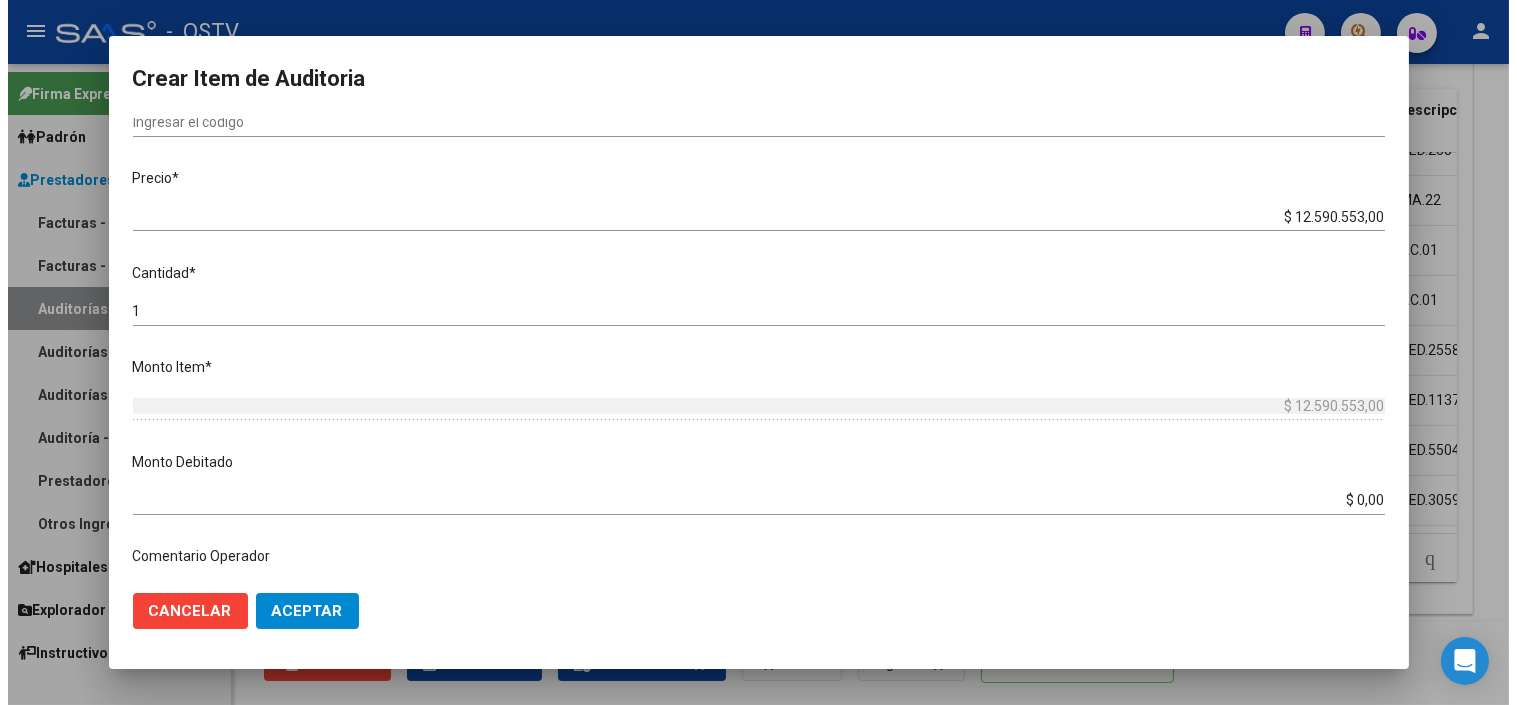 scroll, scrollTop: 444, scrollLeft: 0, axis: vertical 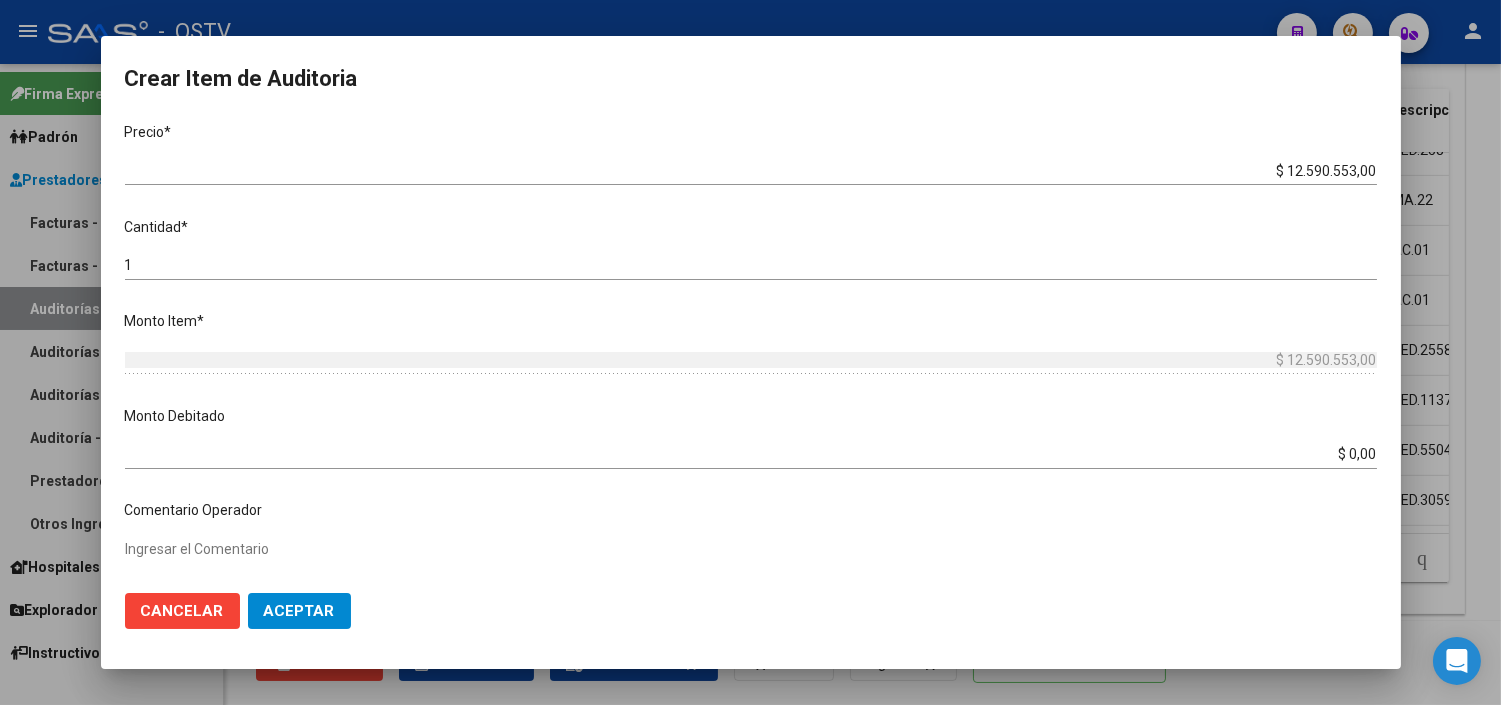 click on "$ 0,00" at bounding box center [751, 454] 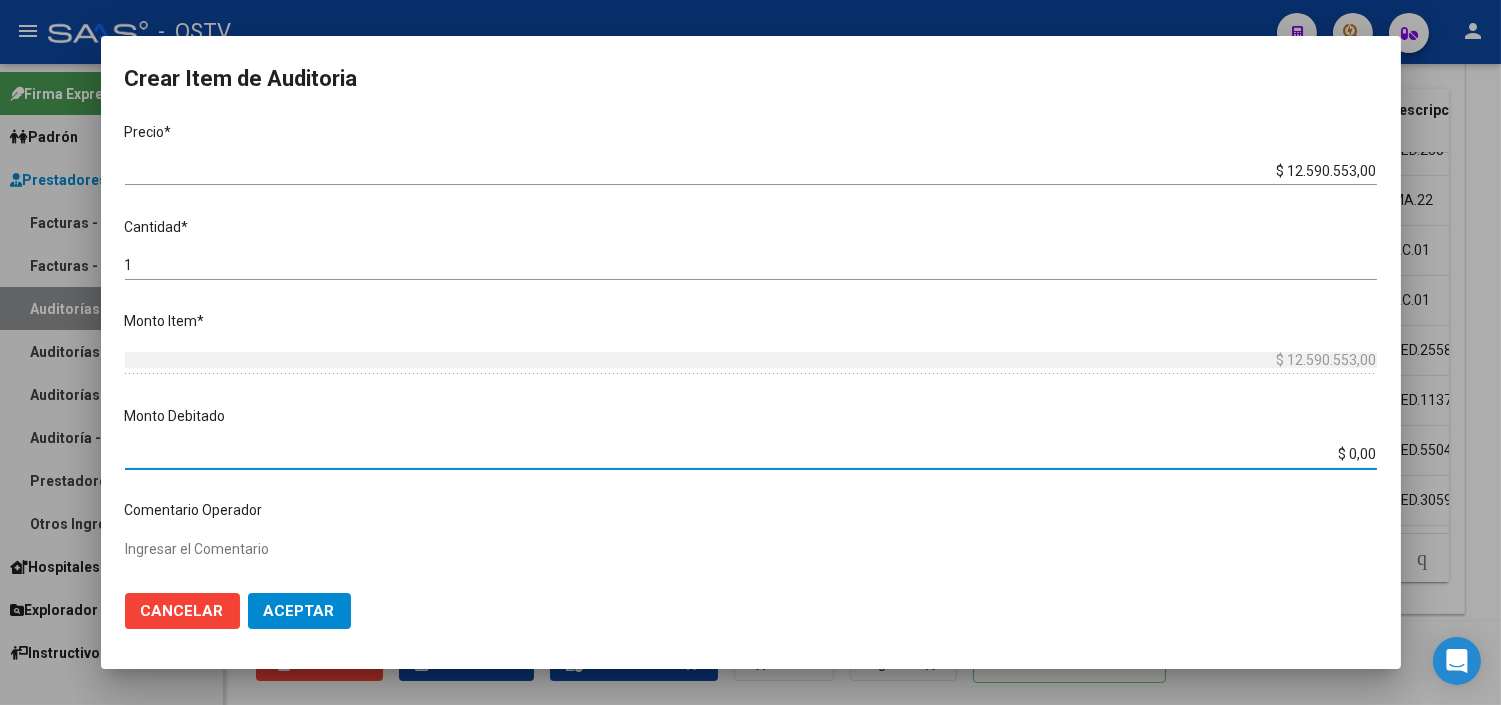 click on "$ 0,00" at bounding box center (751, 454) 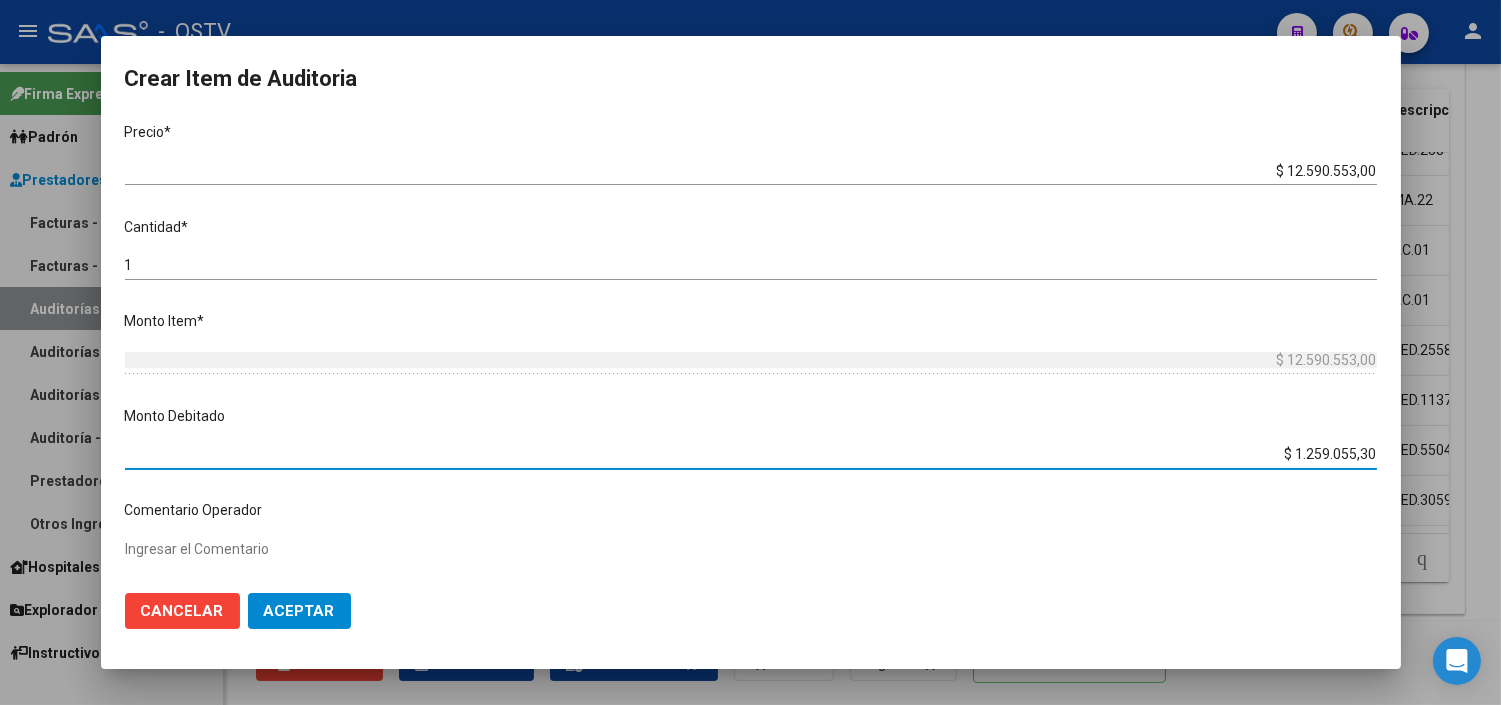 type on "$ 12.590.553,00" 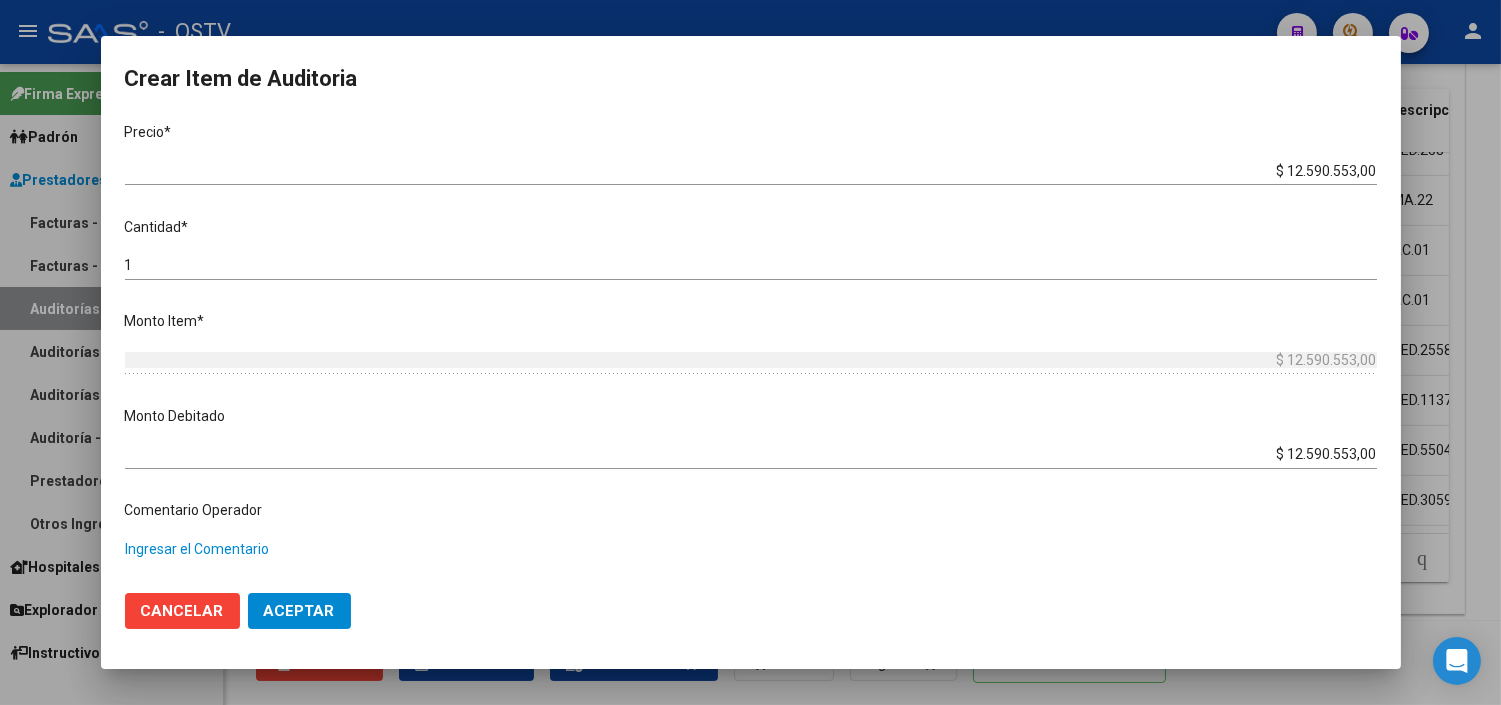 paste on "PRESTACION RECHAZADA MEDIANTE CD POR FALTA DE HC, DE DERIVACION Y DE GESTION DE AUDITORIA COMPARTIDA" 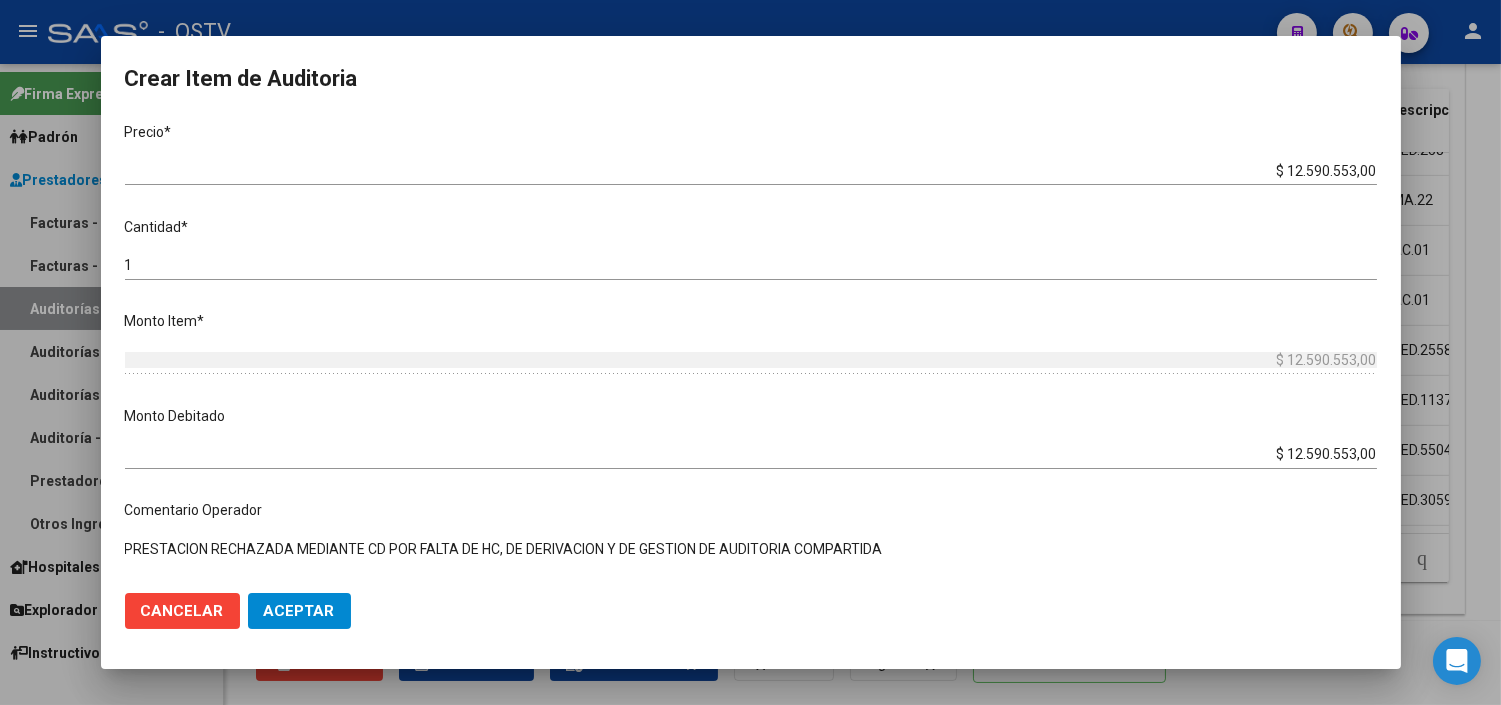 type on "PRESTACION RECHAZADA MEDIANTE CD POR FALTA DE HC, DE DERIVACION Y DE GESTION DE AUDITORIA COMPARTIDA" 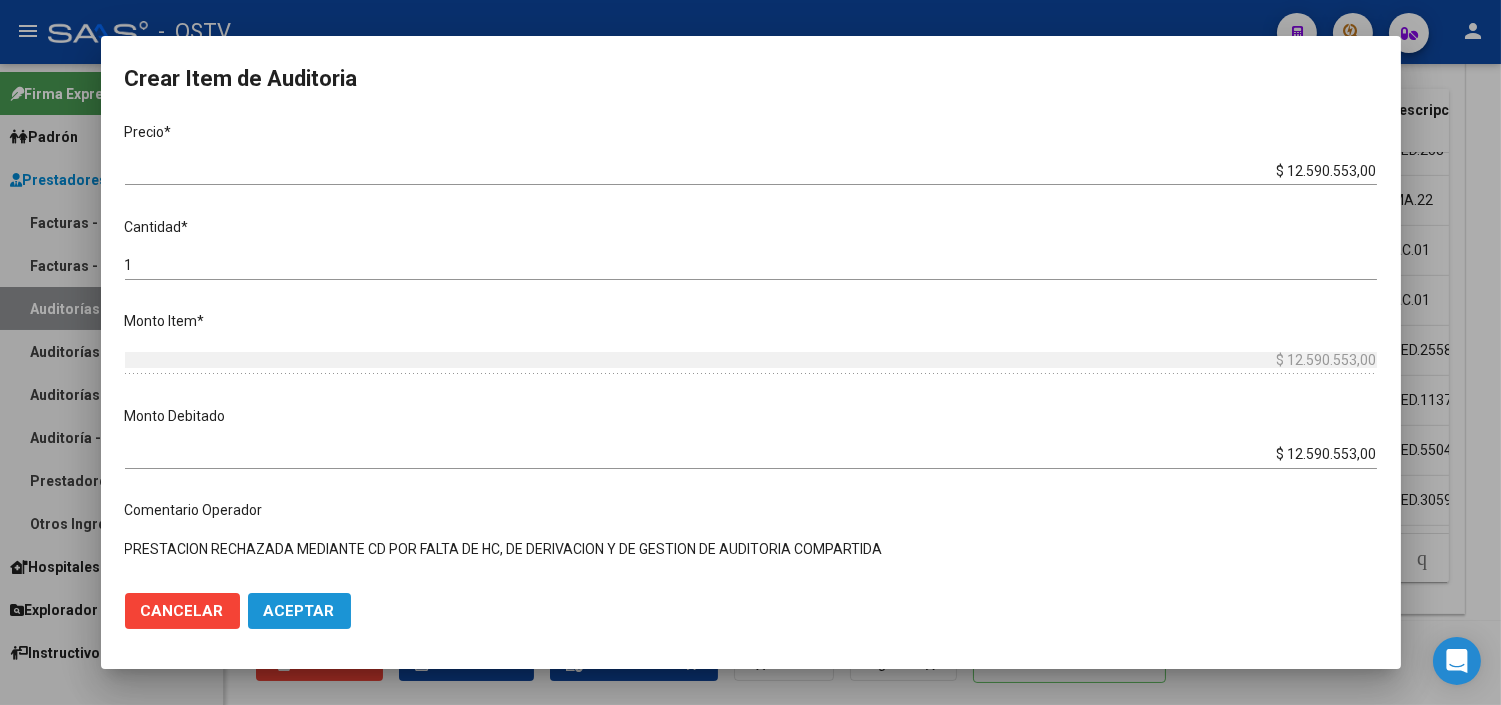 click on "Aceptar" 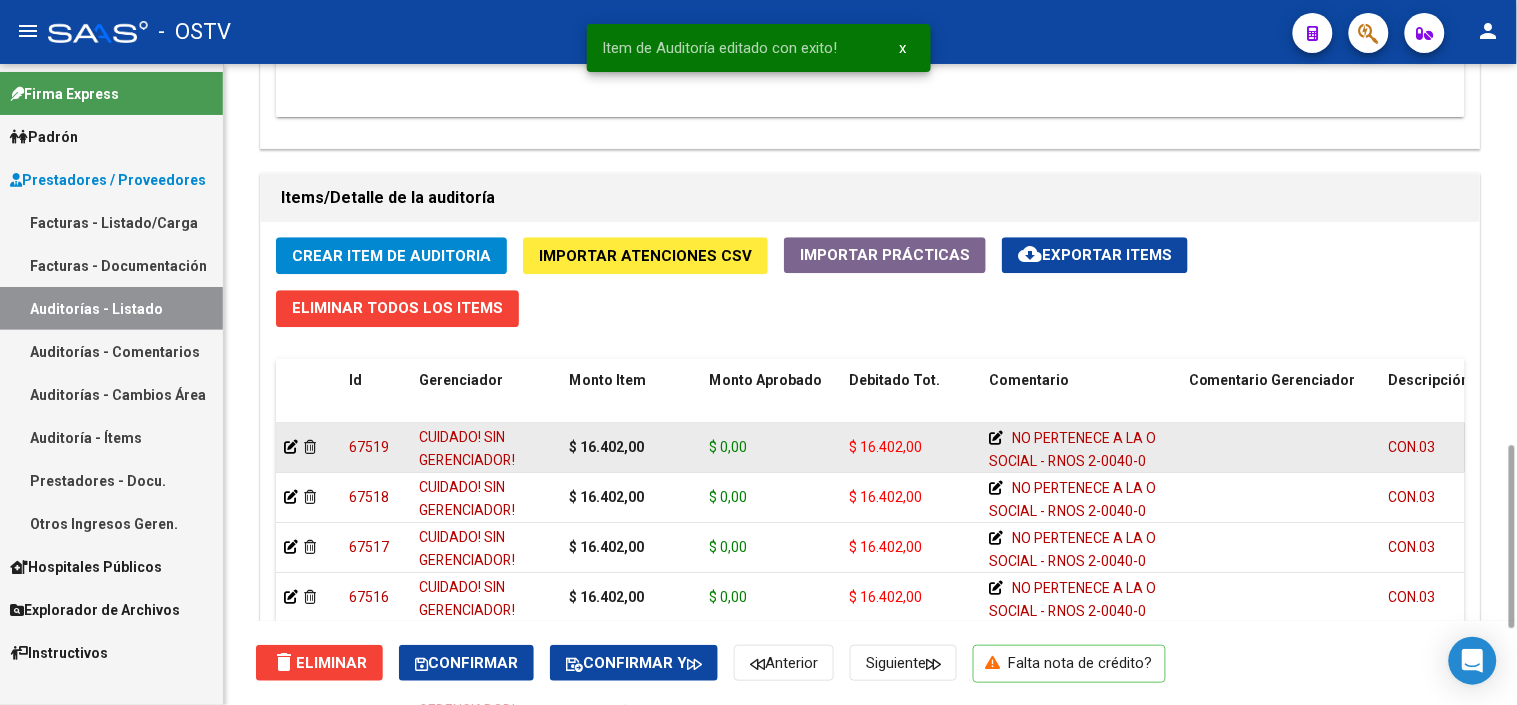 scroll, scrollTop: 1603, scrollLeft: 0, axis: vertical 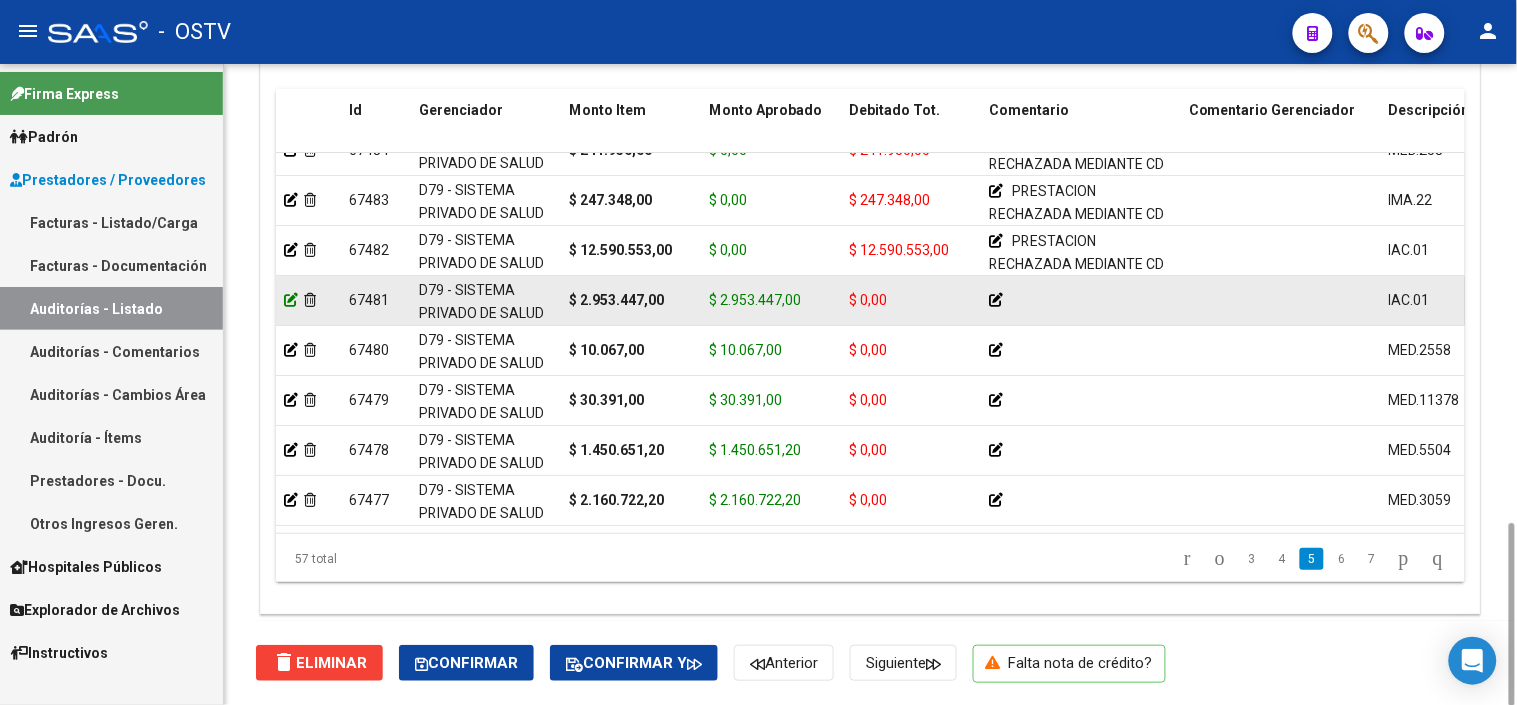 click 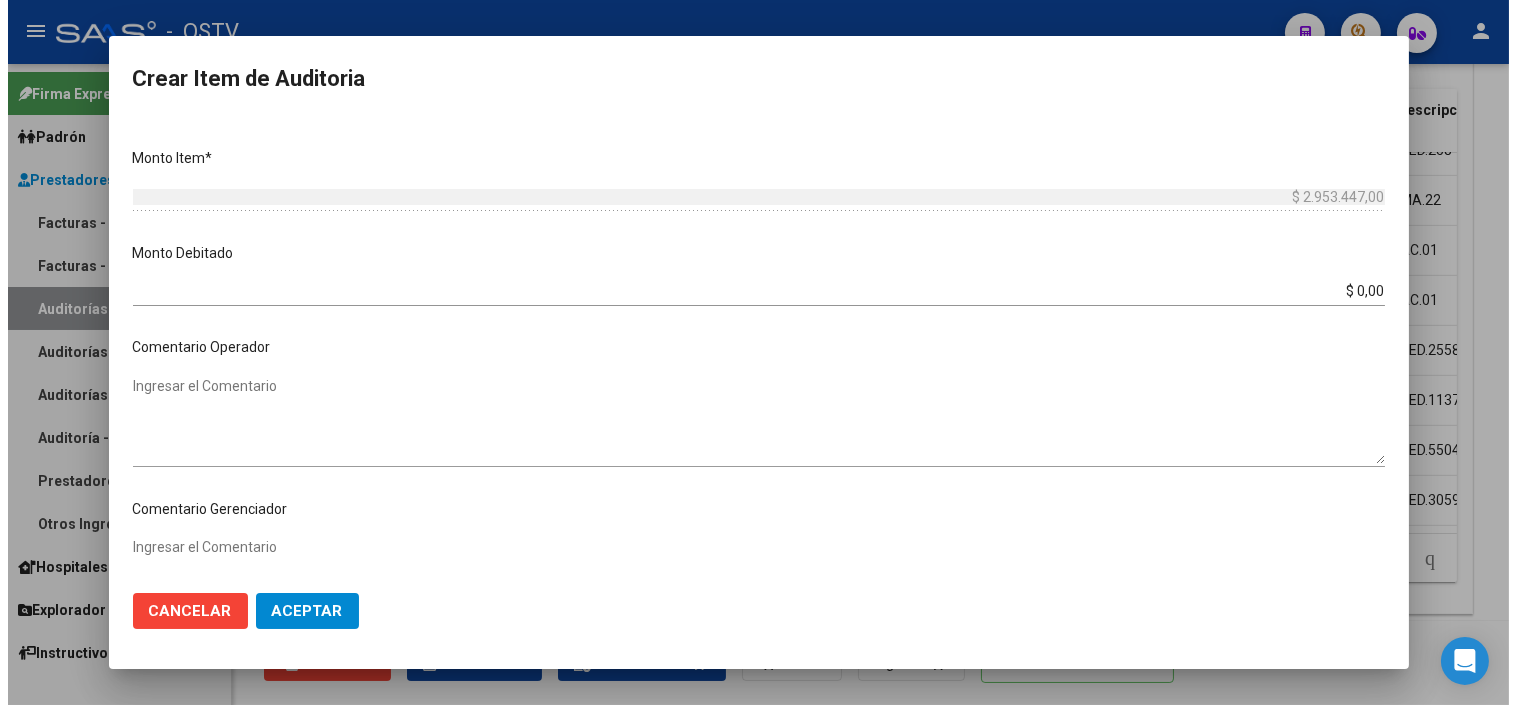 scroll, scrollTop: 471, scrollLeft: 0, axis: vertical 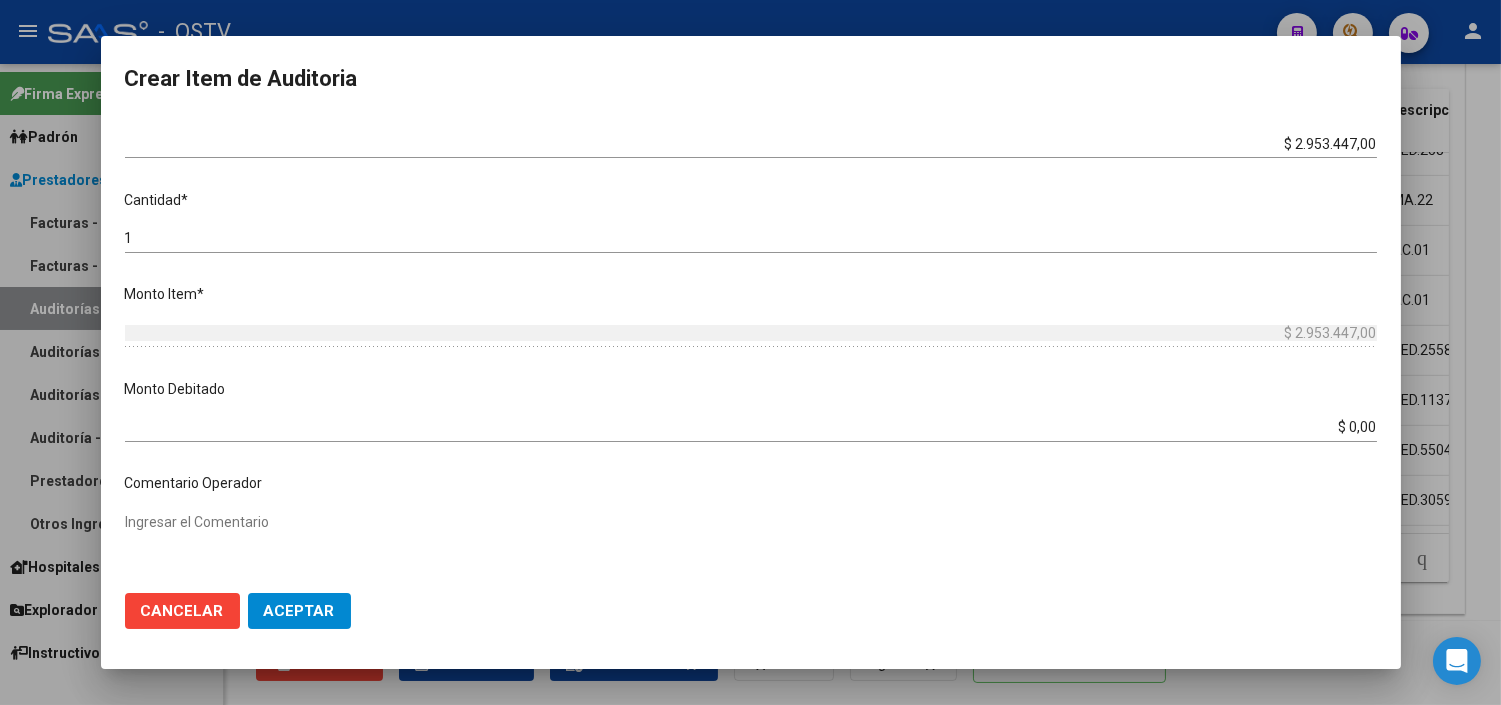 click on "$ 0,00" at bounding box center (751, 427) 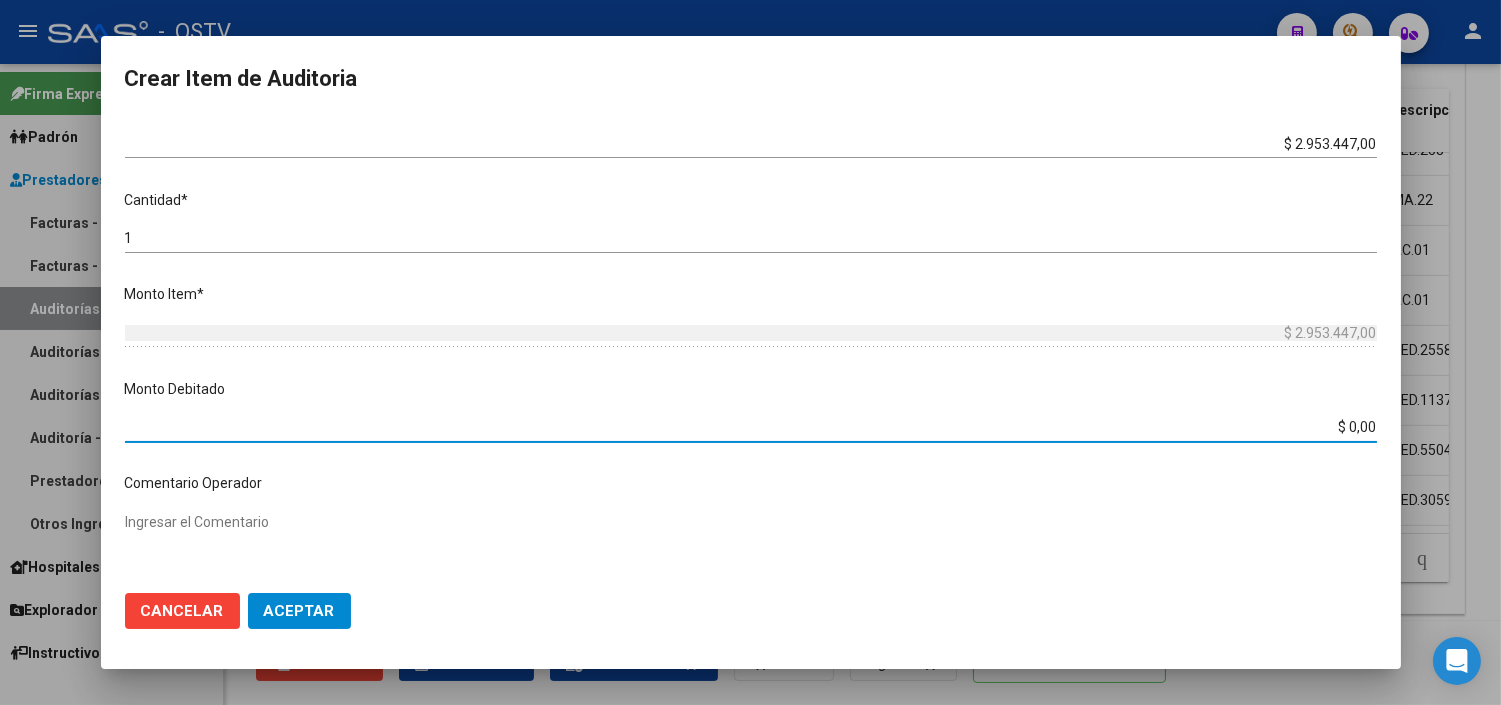 click on "$ 0,00" at bounding box center (751, 427) 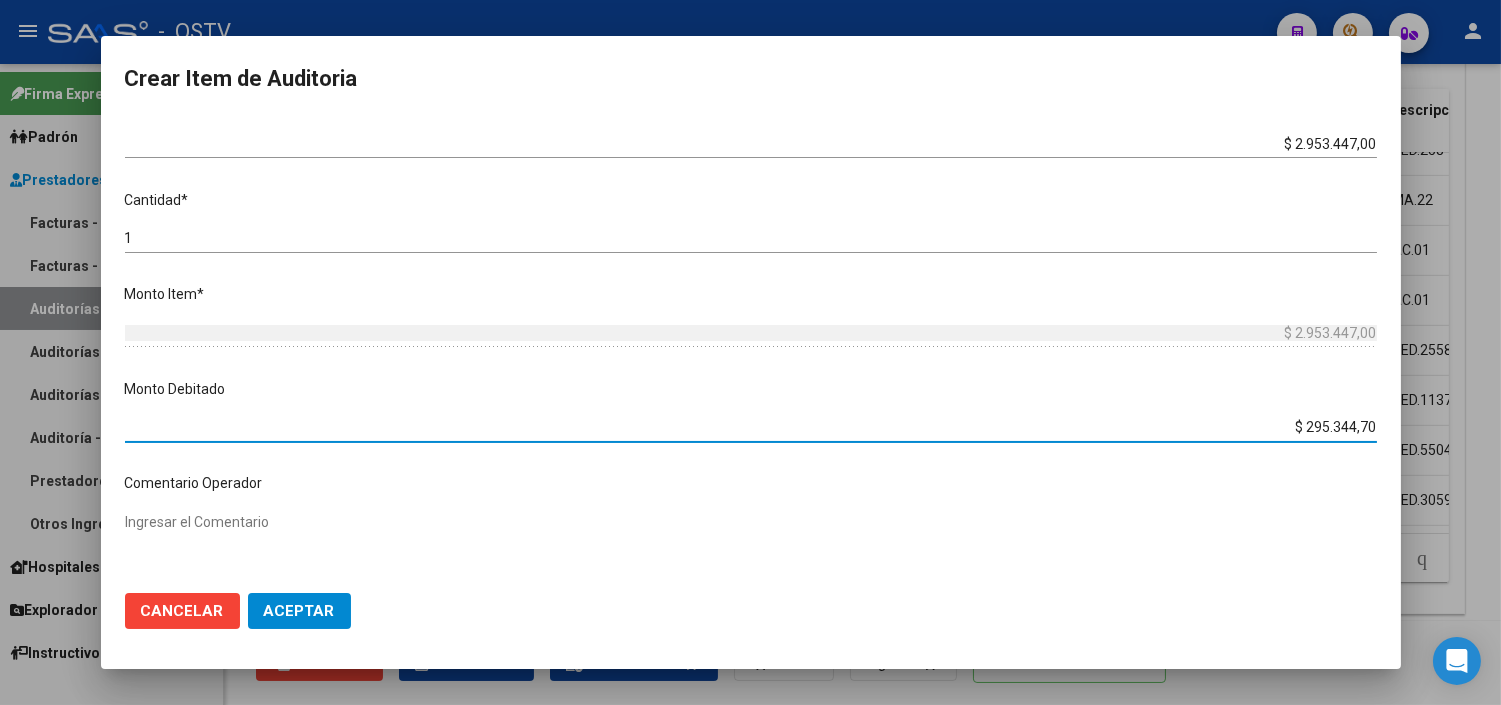 type on "$ 2.953.447,00" 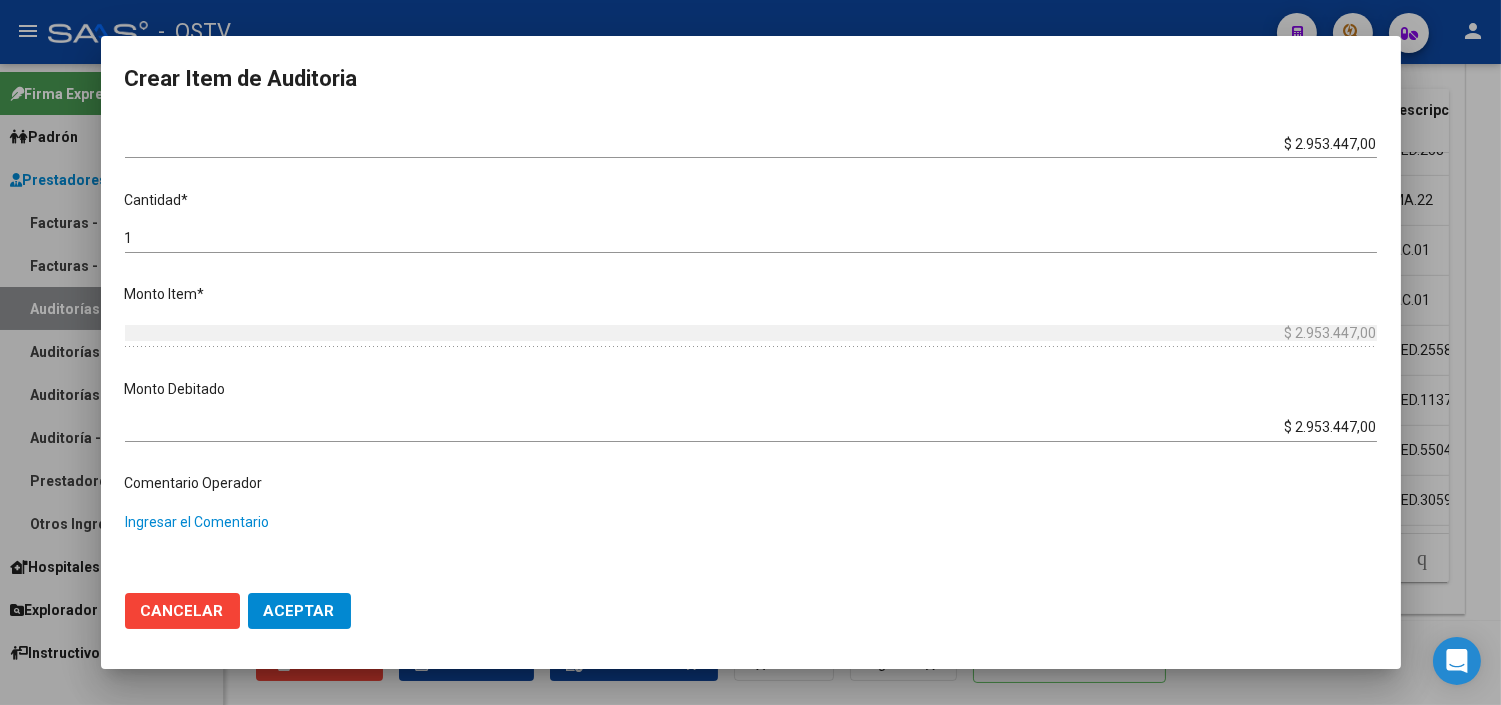 paste on "PRESTACION RECHAZADA MEDIANTE CD POR FALTA DE HC, DE DERIVACION Y DE GESTION DE AUDITORIA COMPARTIDA" 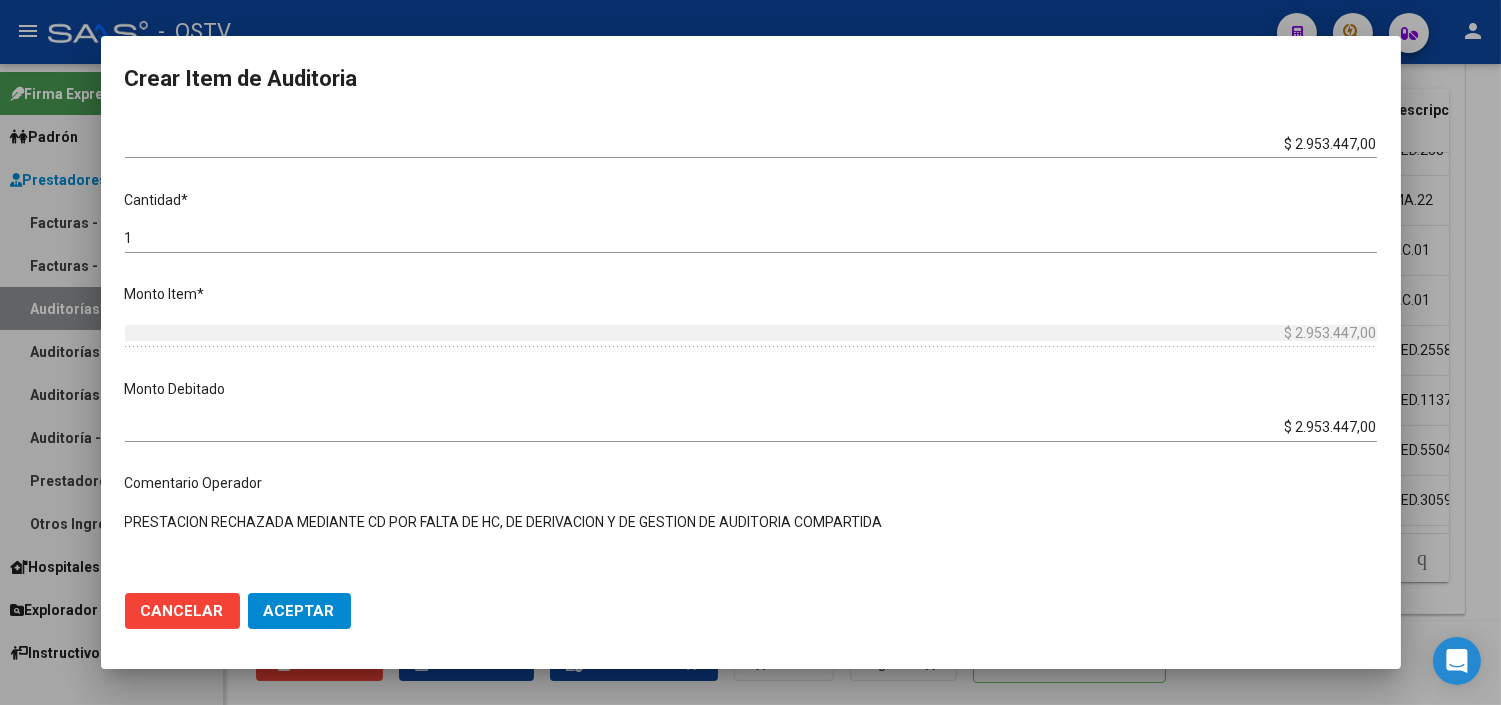 type on "PRESTACION RECHAZADA MEDIANTE CD POR FALTA DE HC, DE DERIVACION Y DE GESTION DE AUDITORIA COMPARTIDA" 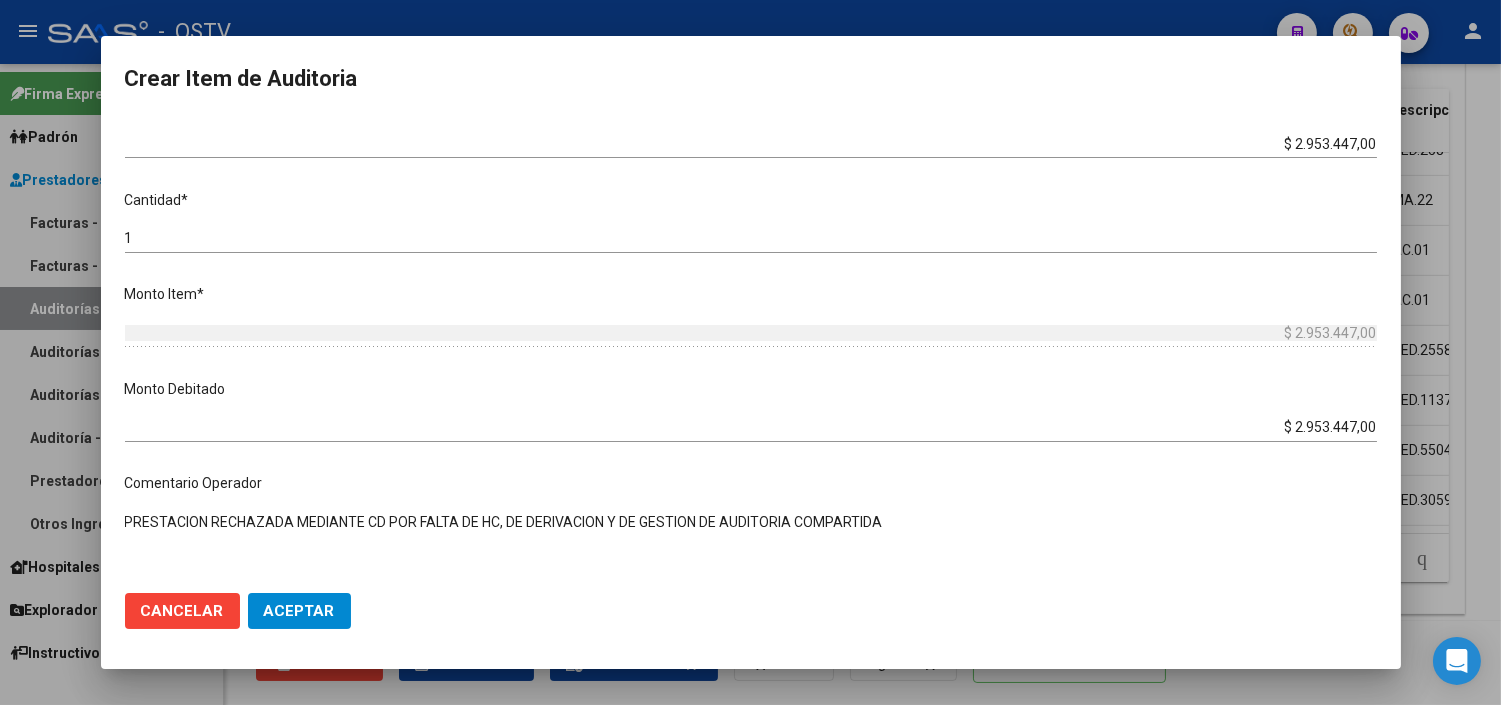 click on "Aceptar" 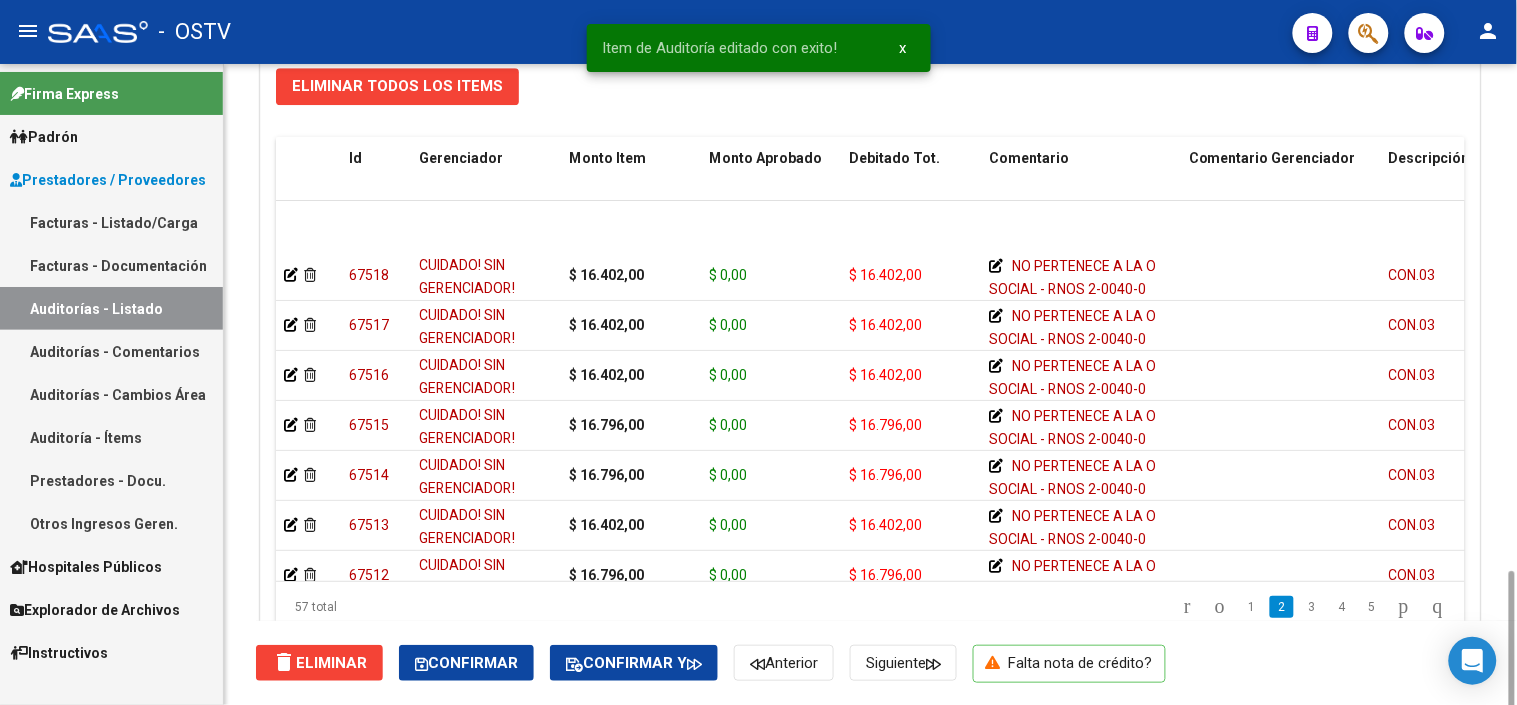 scroll, scrollTop: 1603, scrollLeft: 0, axis: vertical 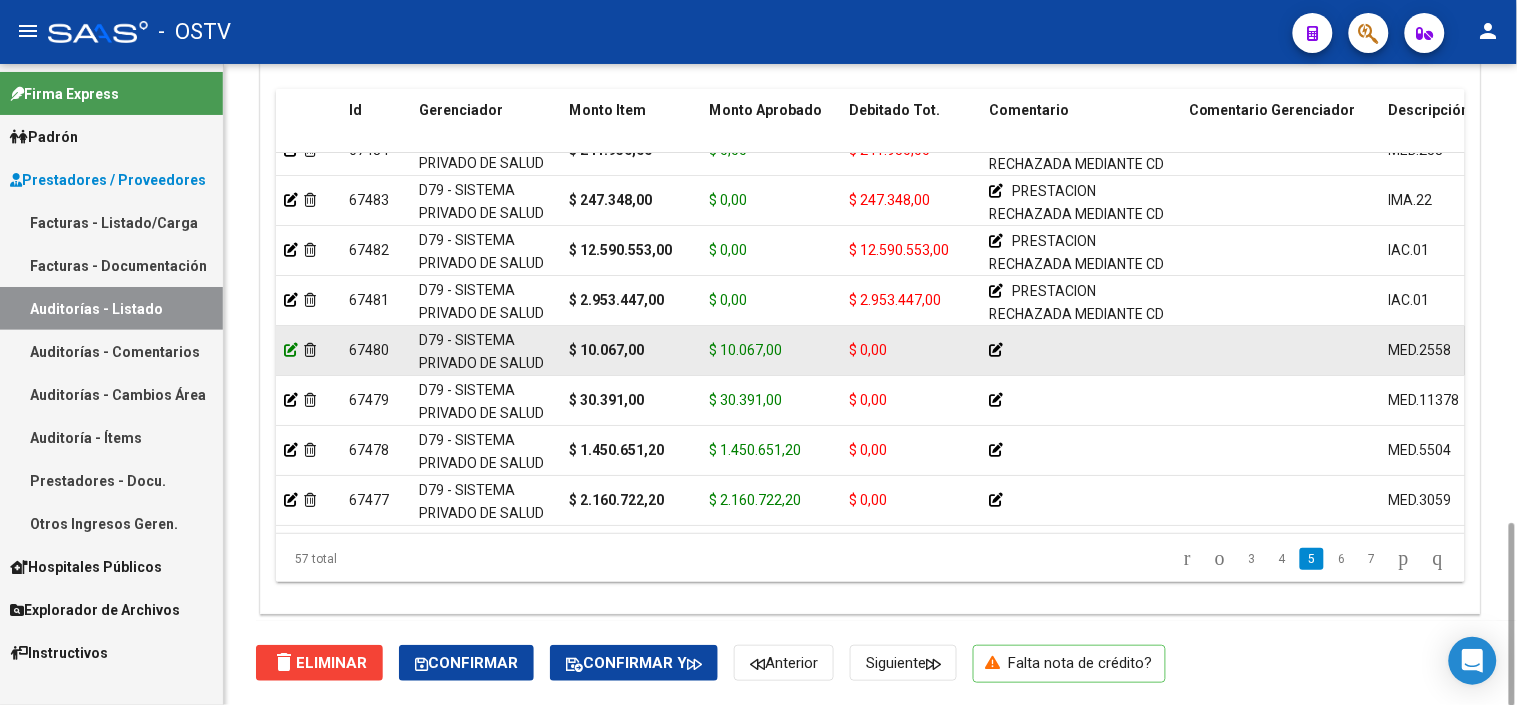 click 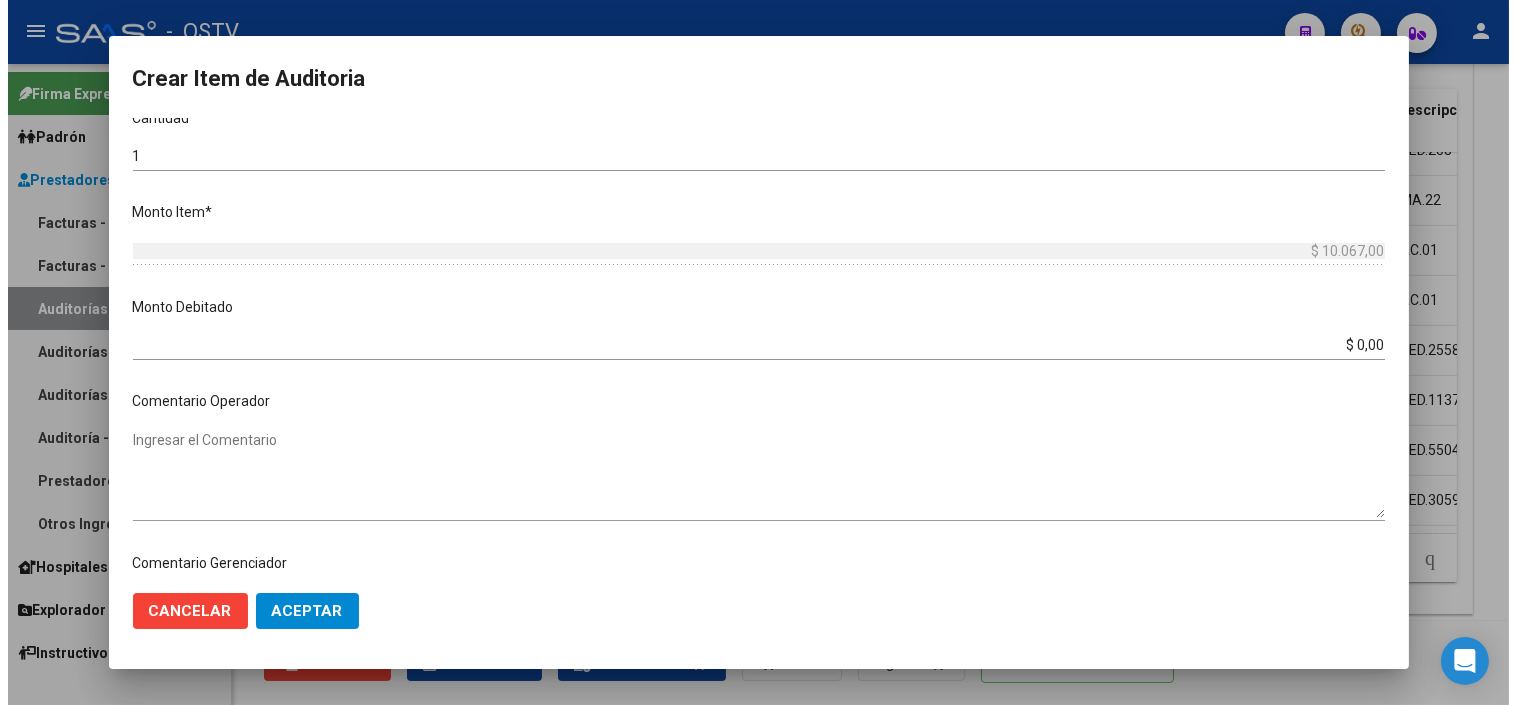 scroll, scrollTop: 555, scrollLeft: 0, axis: vertical 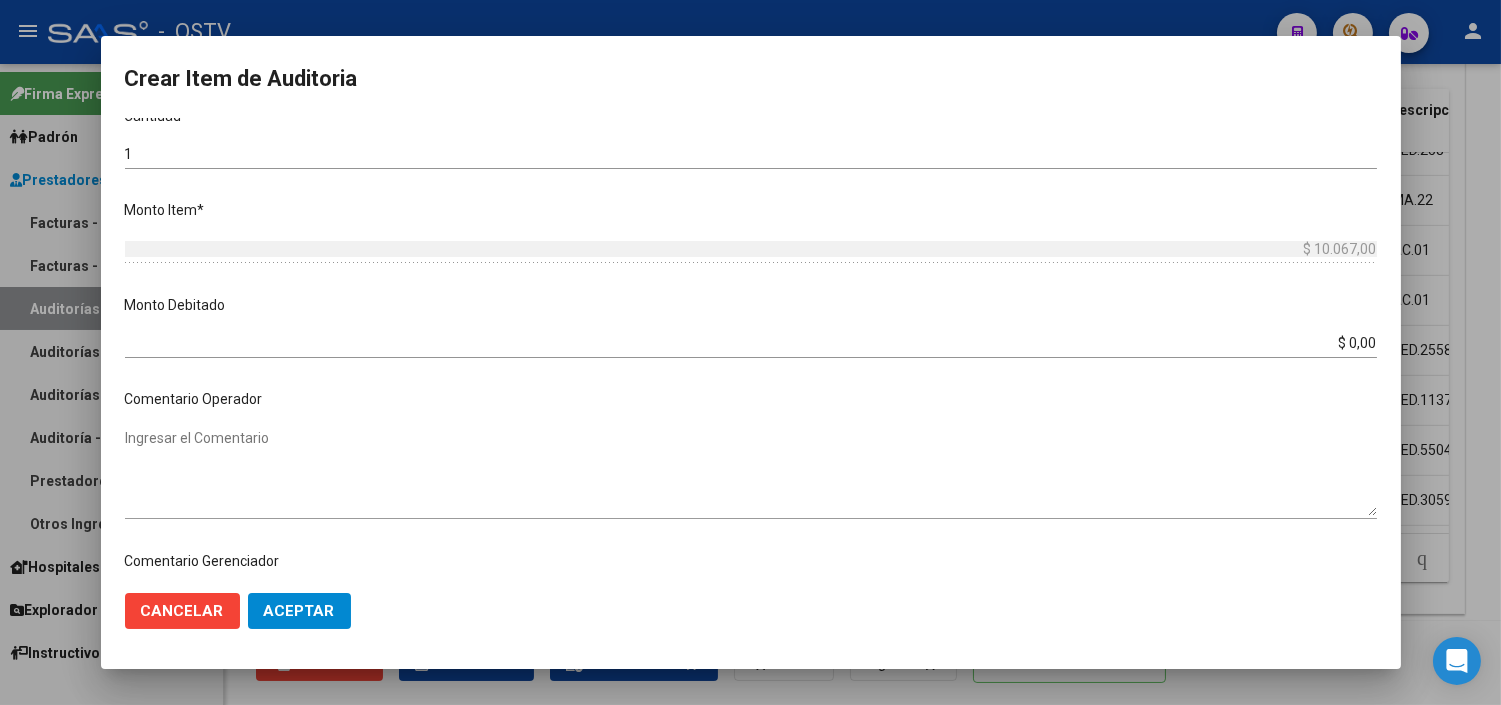 click on "$ 0,00" at bounding box center [751, 343] 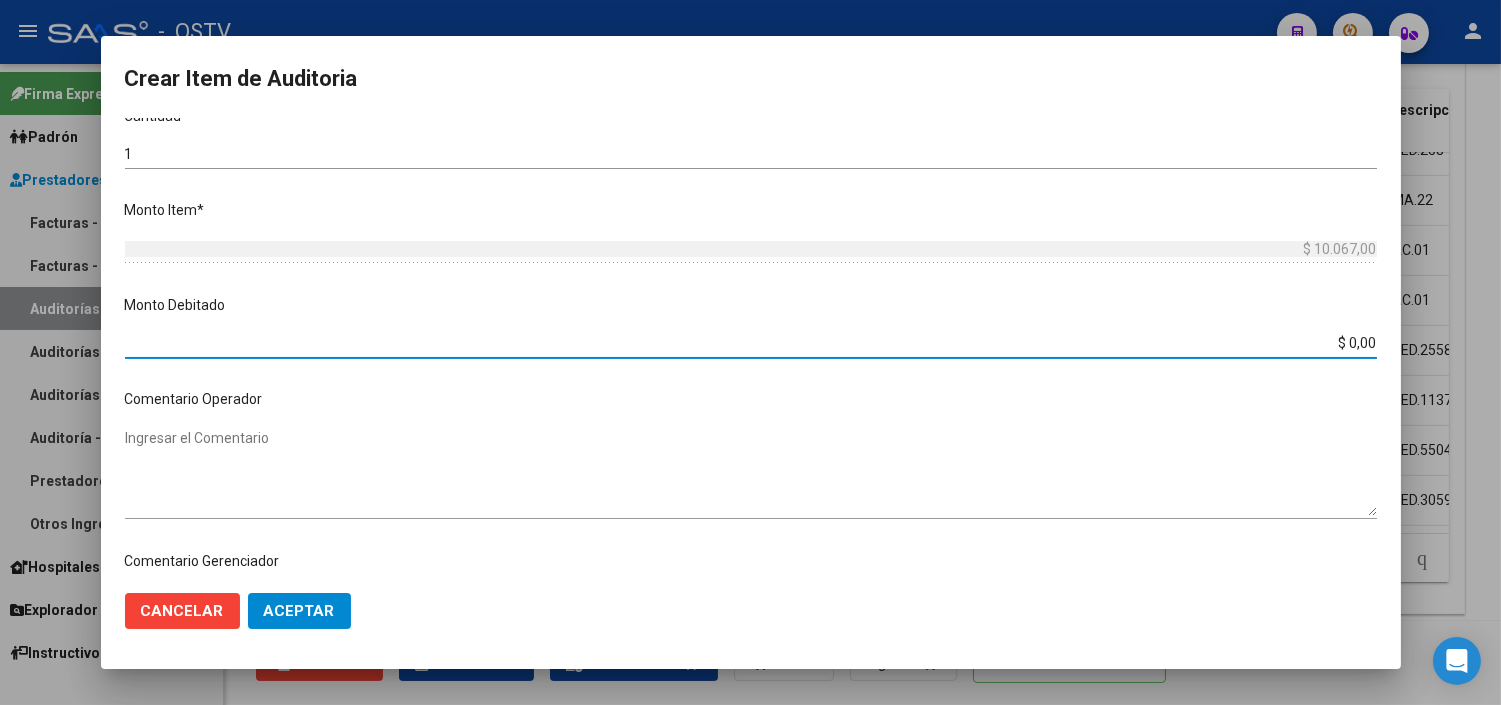 click on "$ 0,00" at bounding box center [751, 343] 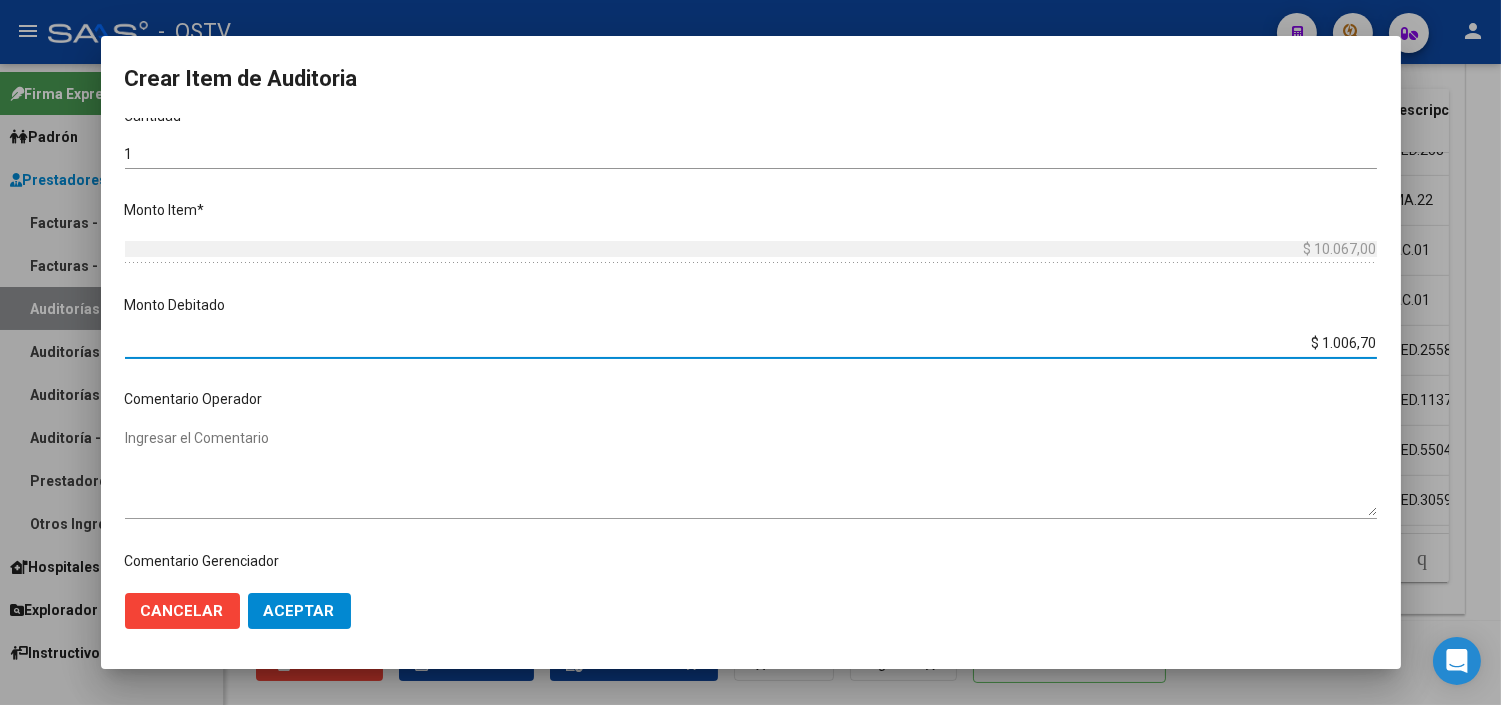 type on "$ 10.067,00" 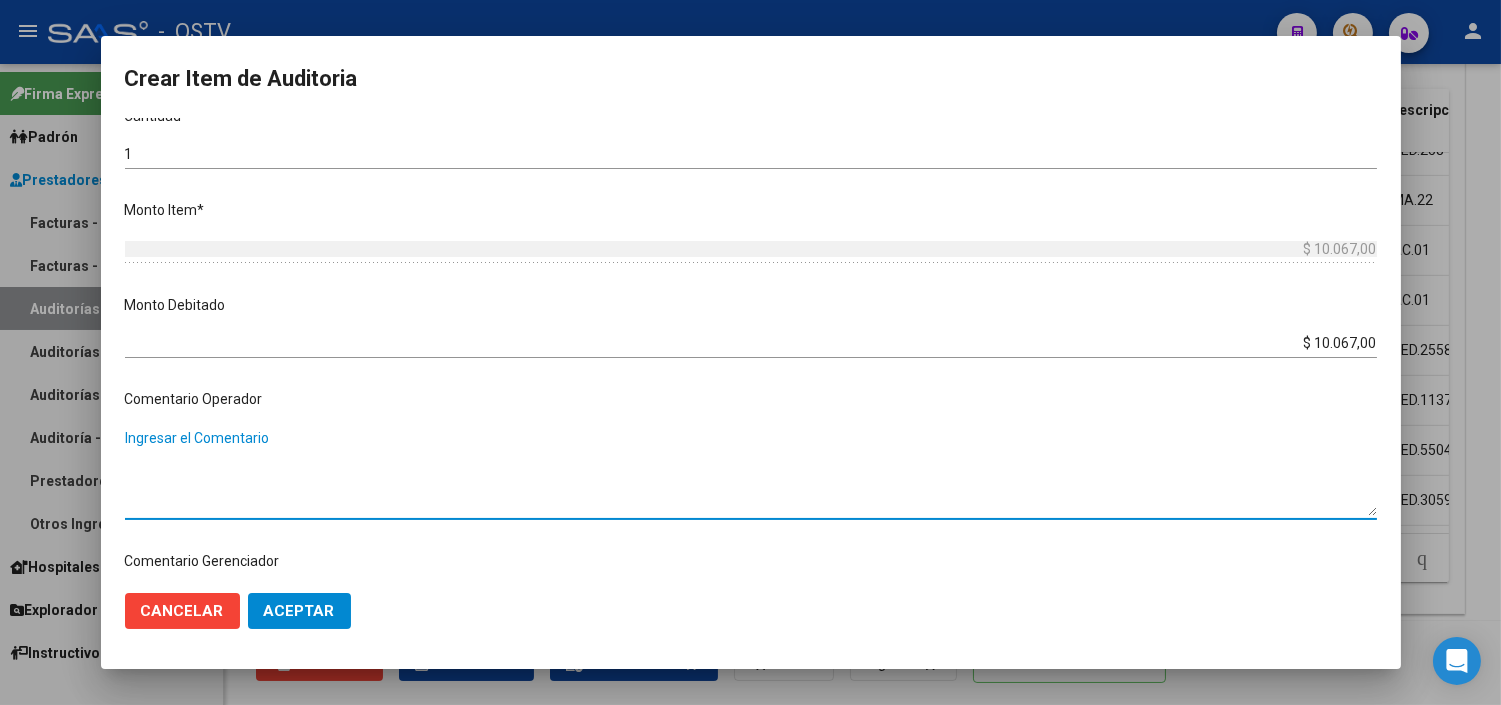 paste on "PRESTACION RECHAZADA MEDIANTE CD POR FALTA DE HC, DE DERIVACION Y DE GESTION DE AUDITORIA COMPARTIDA" 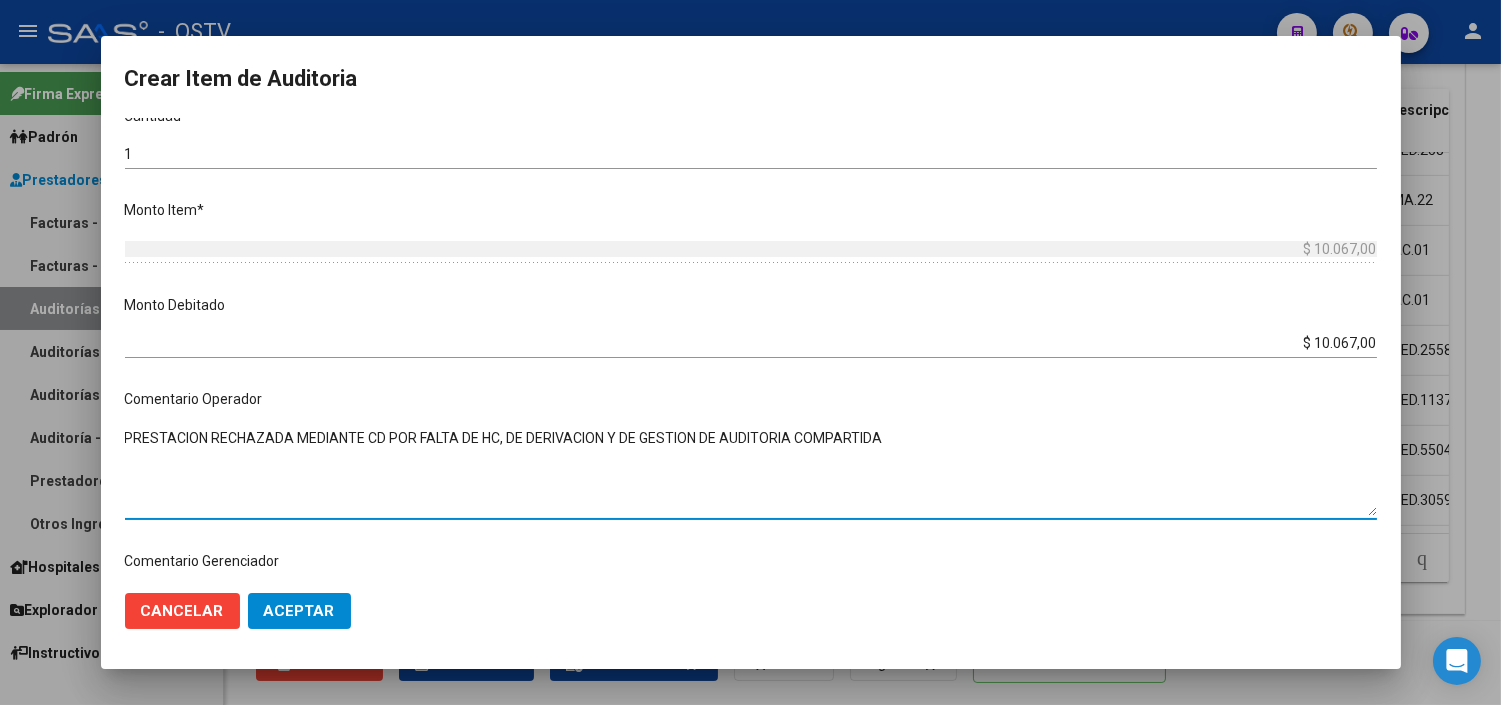 type on "PRESTACION RECHAZADA MEDIANTE CD POR FALTA DE HC, DE DERIVACION Y DE GESTION DE AUDITORIA COMPARTIDA" 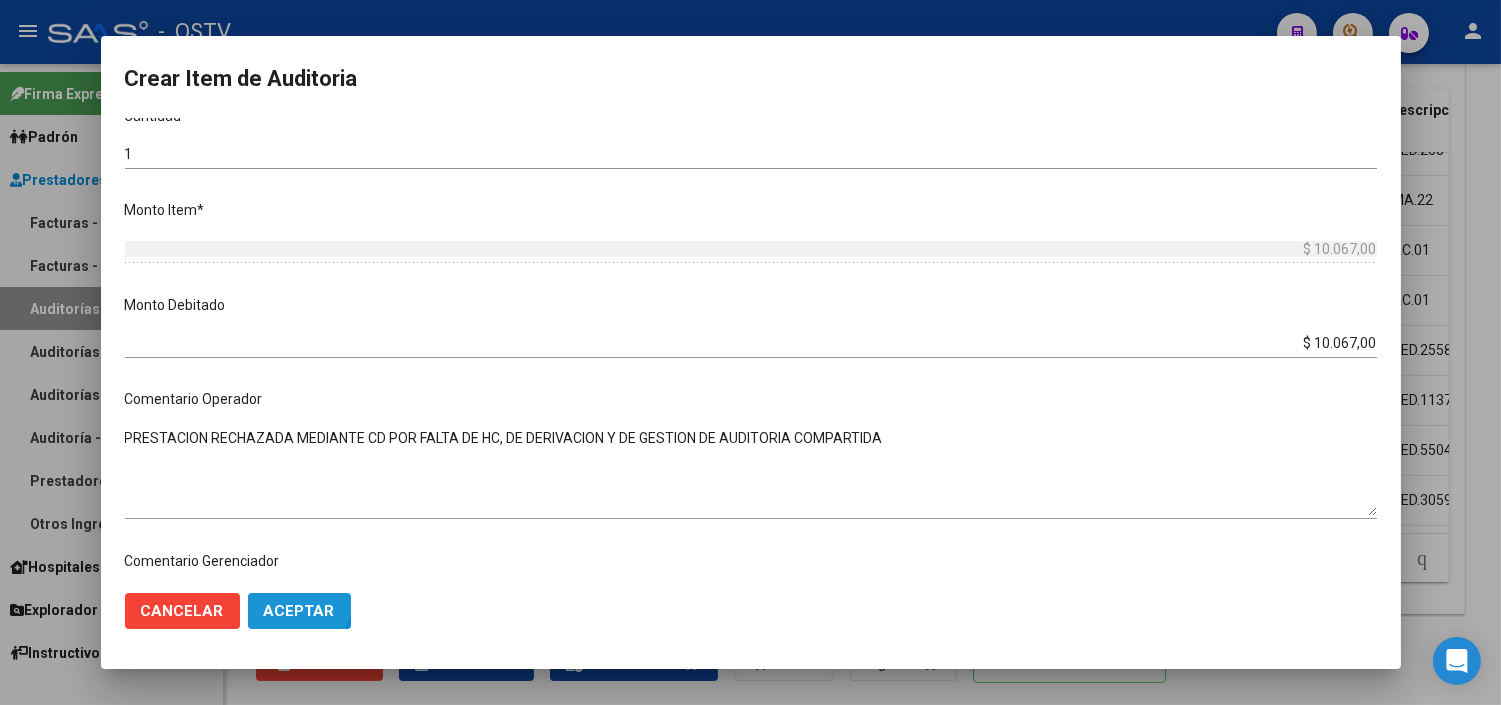 click on "Aceptar" 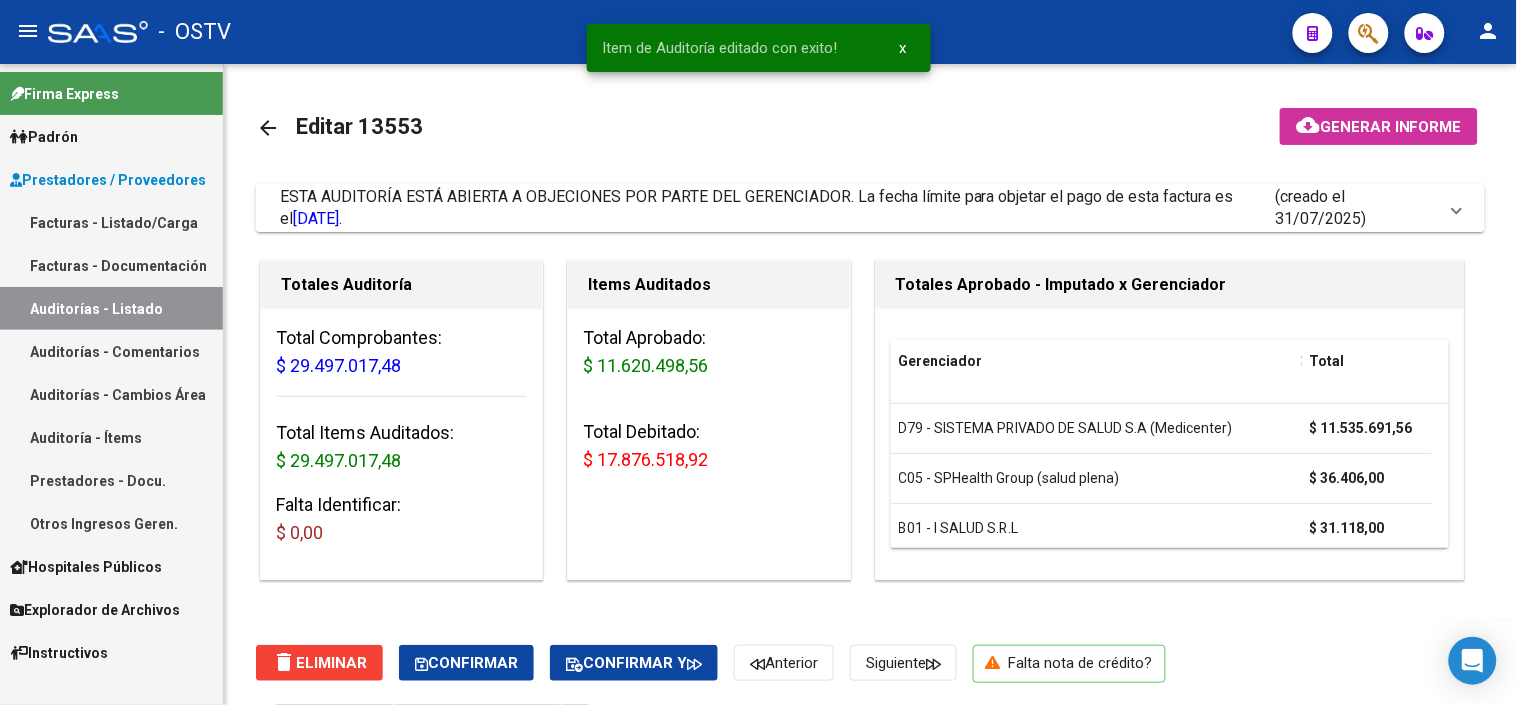 scroll, scrollTop: 1603, scrollLeft: 0, axis: vertical 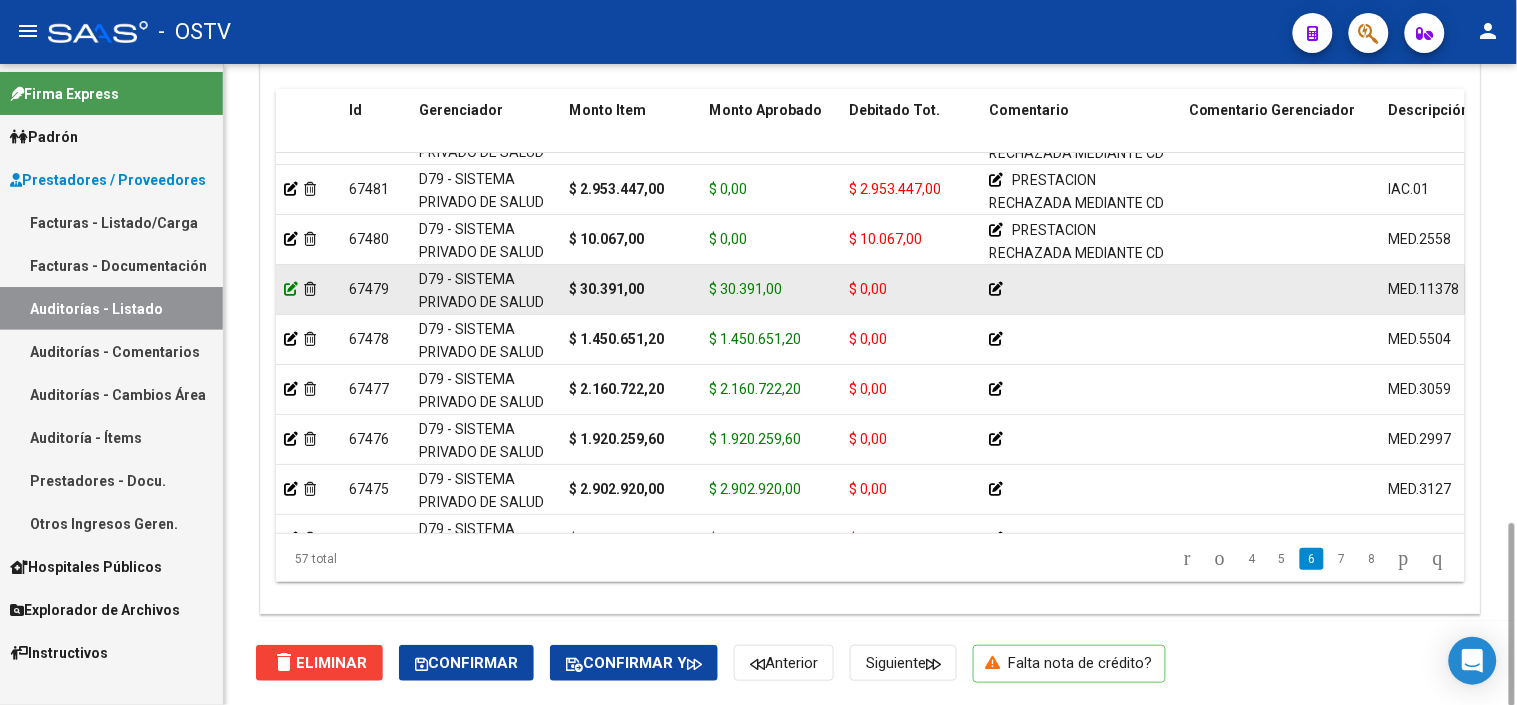 click 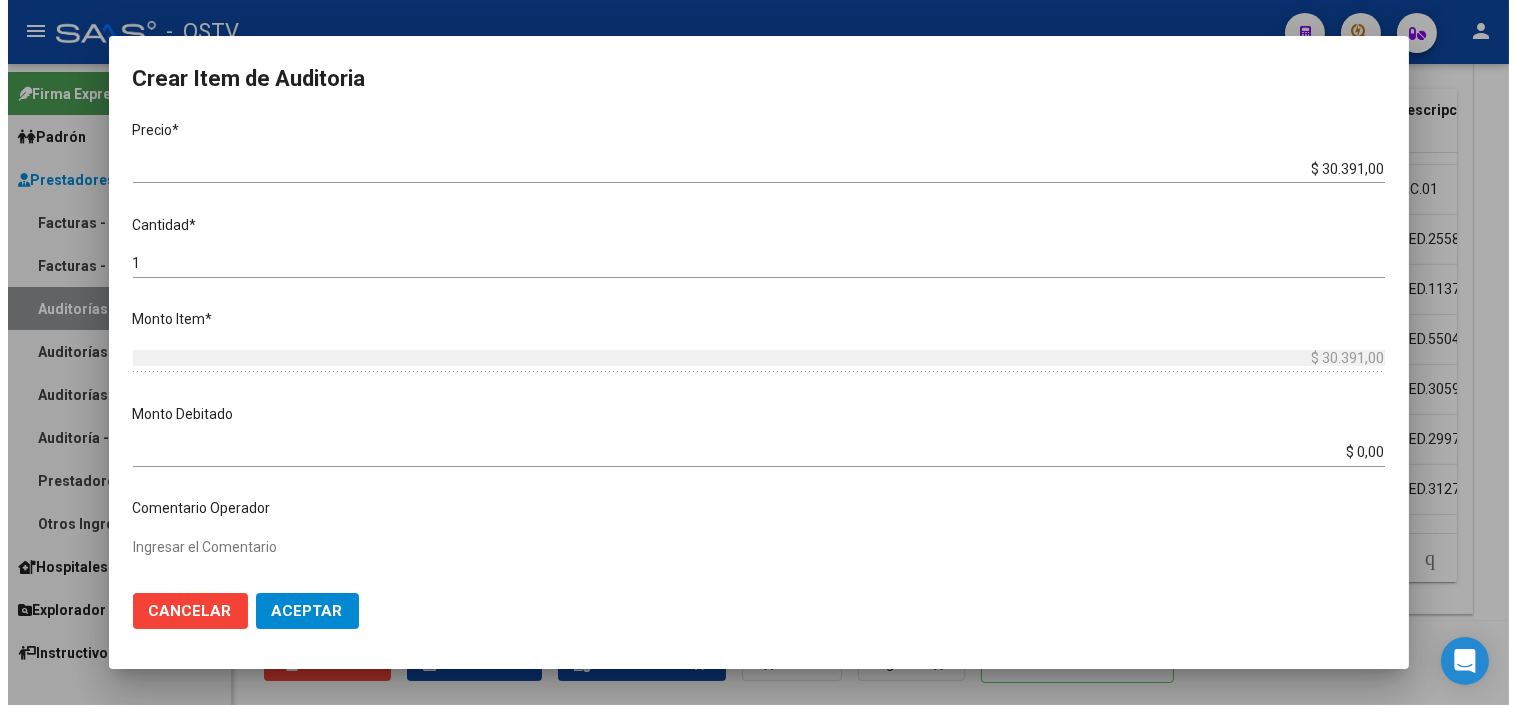 scroll, scrollTop: 444, scrollLeft: 0, axis: vertical 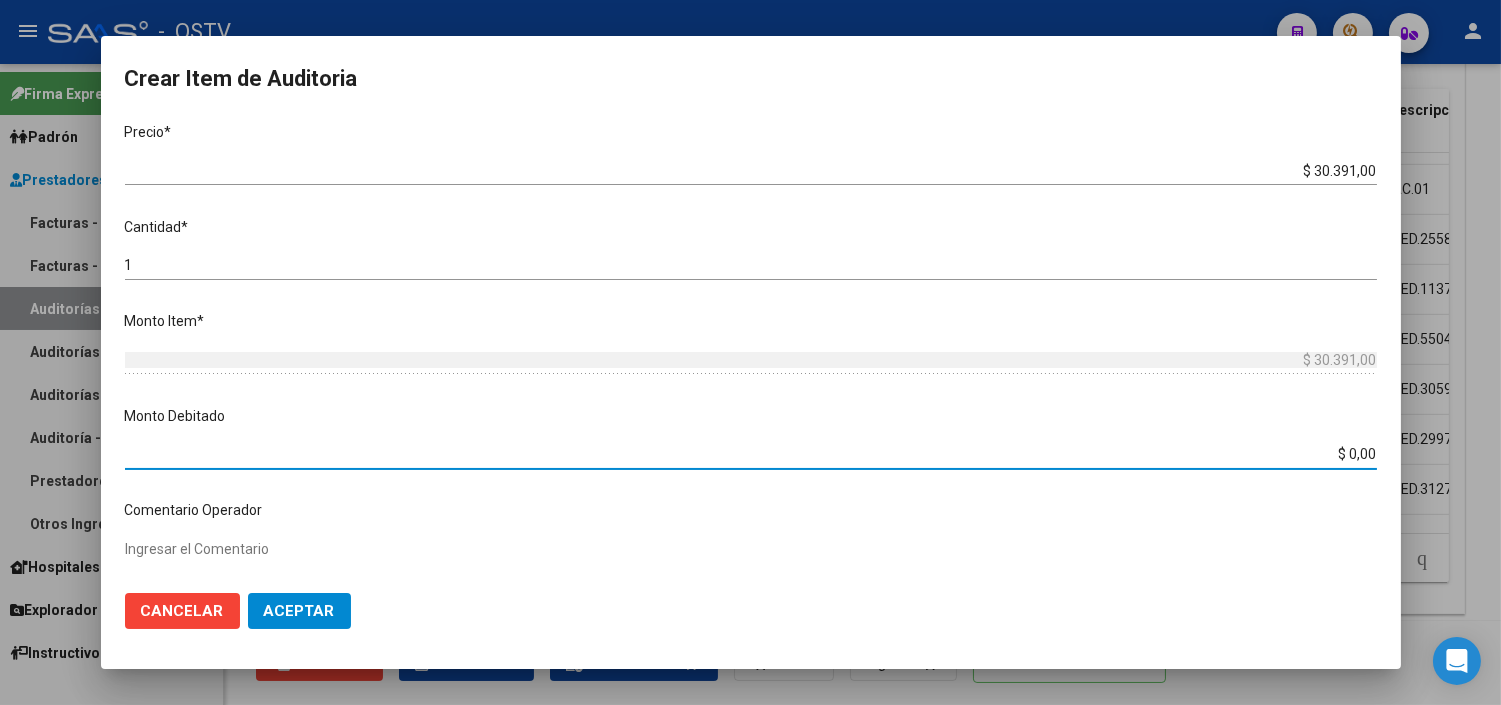 click on "$ 0,00" at bounding box center [751, 454] 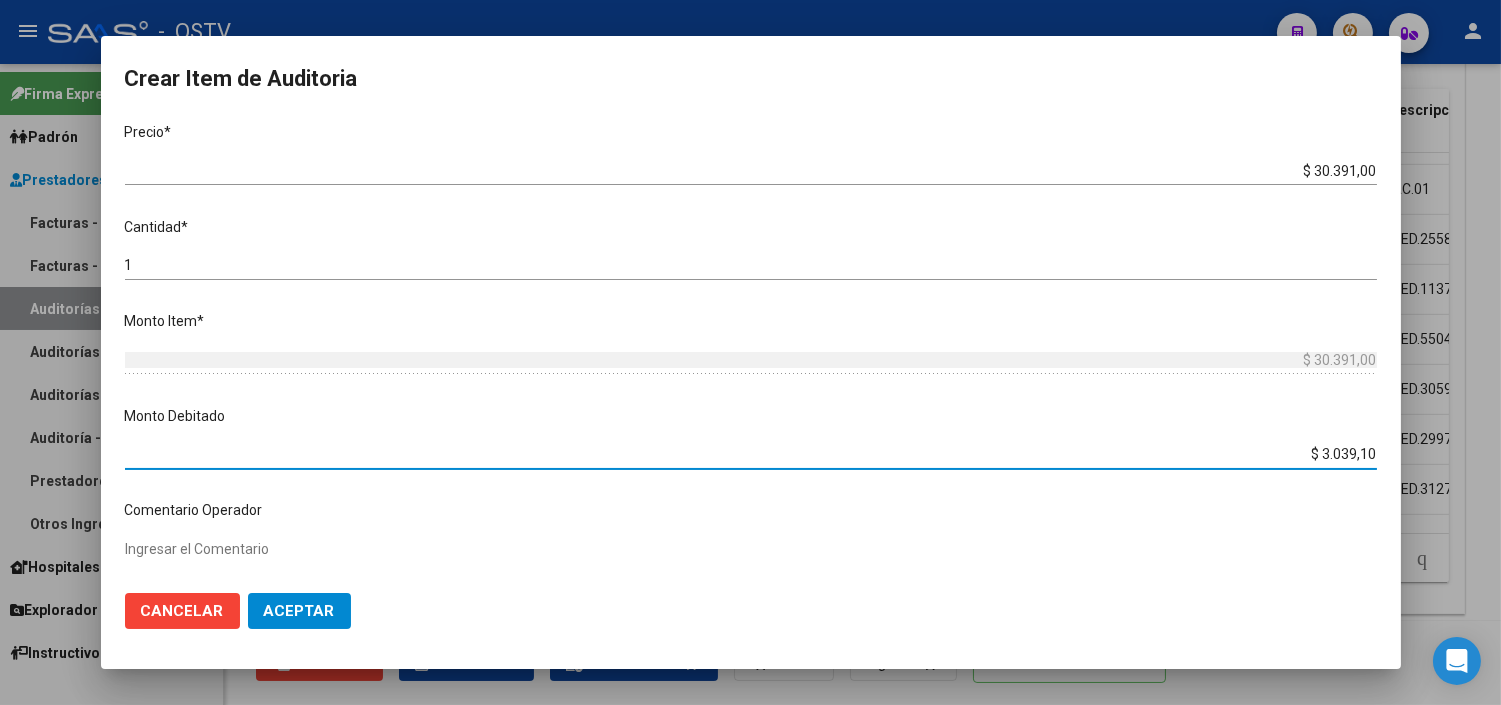 type on "$ 30.391,00" 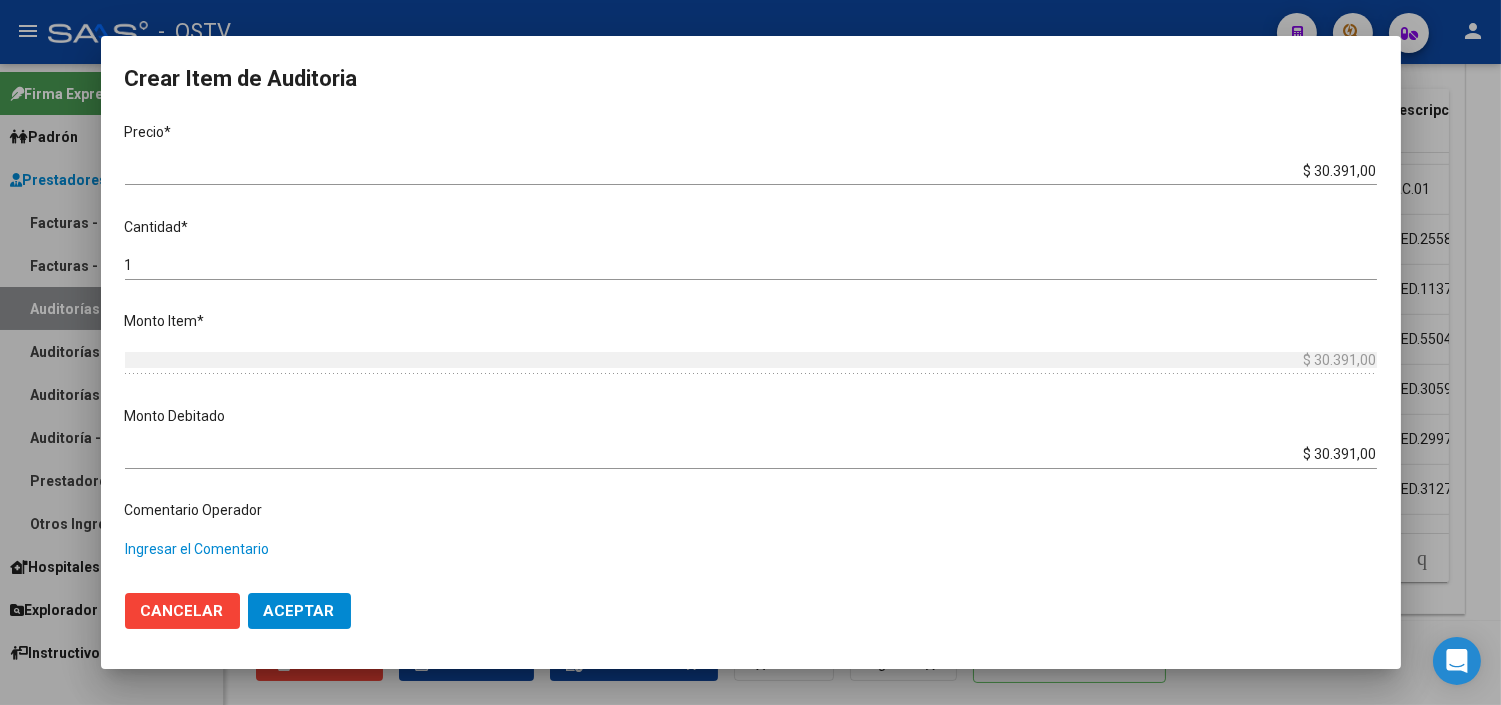 paste on "PRESTACION RECHAZADA MEDIANTE CD POR FALTA DE HC, DE DERIVACION Y DE GESTION DE AUDITORIA COMPARTIDA" 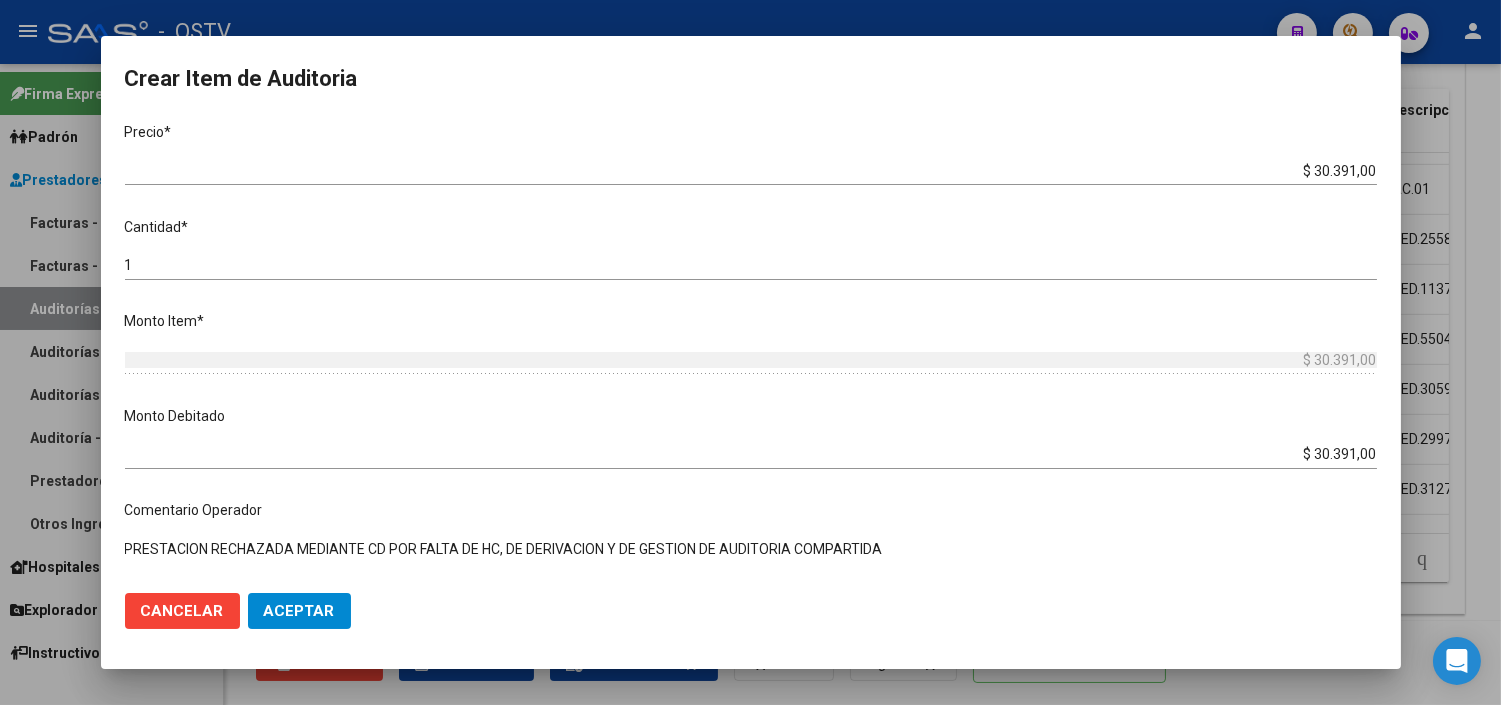 type on "PRESTACION RECHAZADA MEDIANTE CD POR FALTA DE HC, DE DERIVACION Y DE GESTION DE AUDITORIA COMPARTIDA" 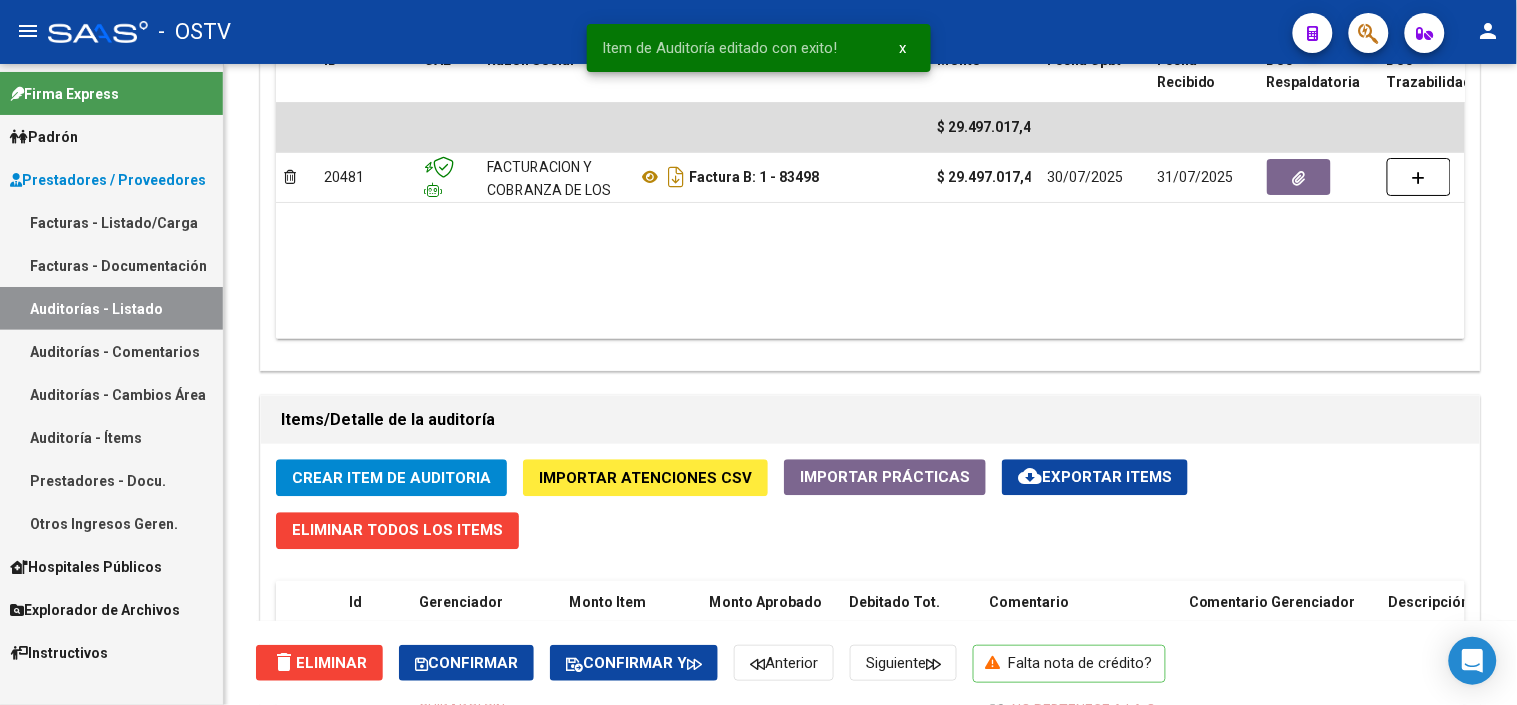 scroll, scrollTop: 1603, scrollLeft: 0, axis: vertical 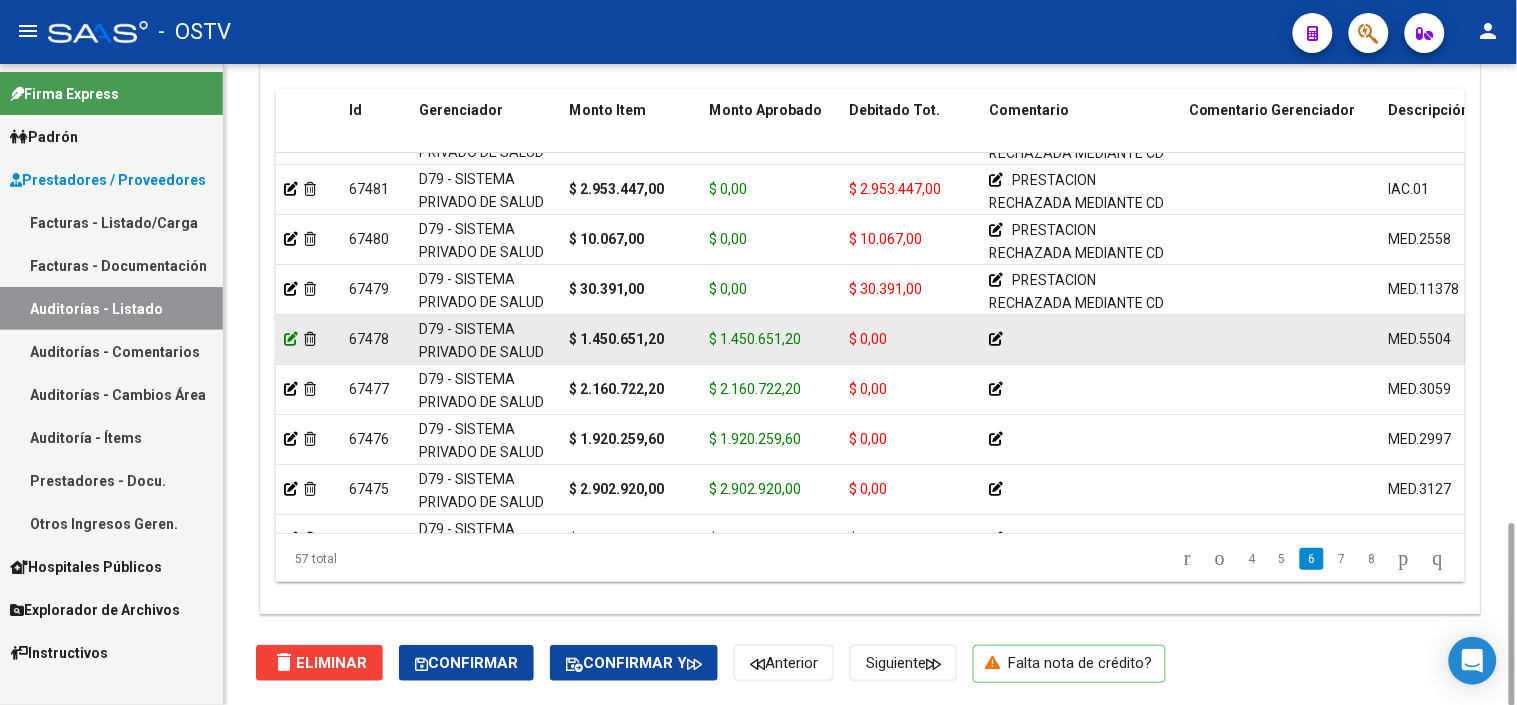 click 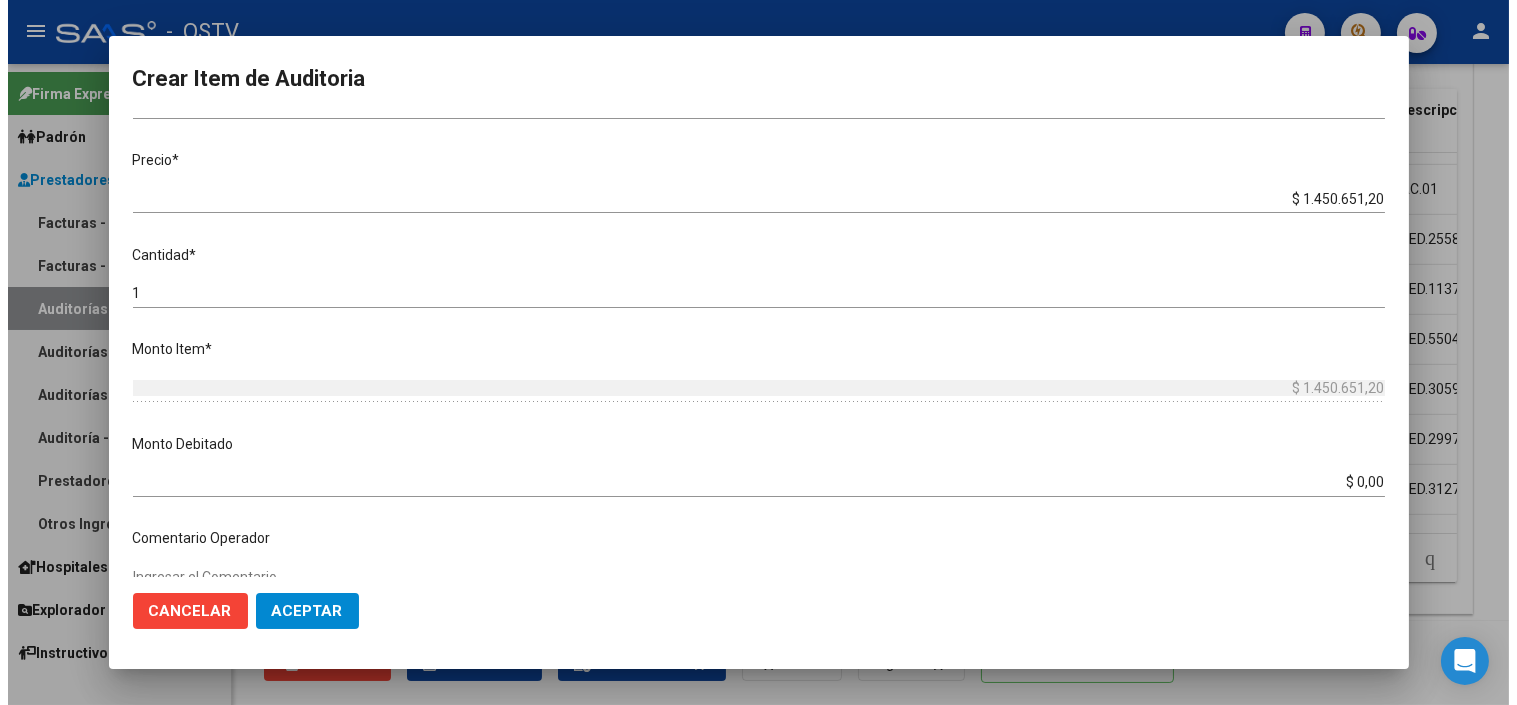 scroll, scrollTop: 444, scrollLeft: 0, axis: vertical 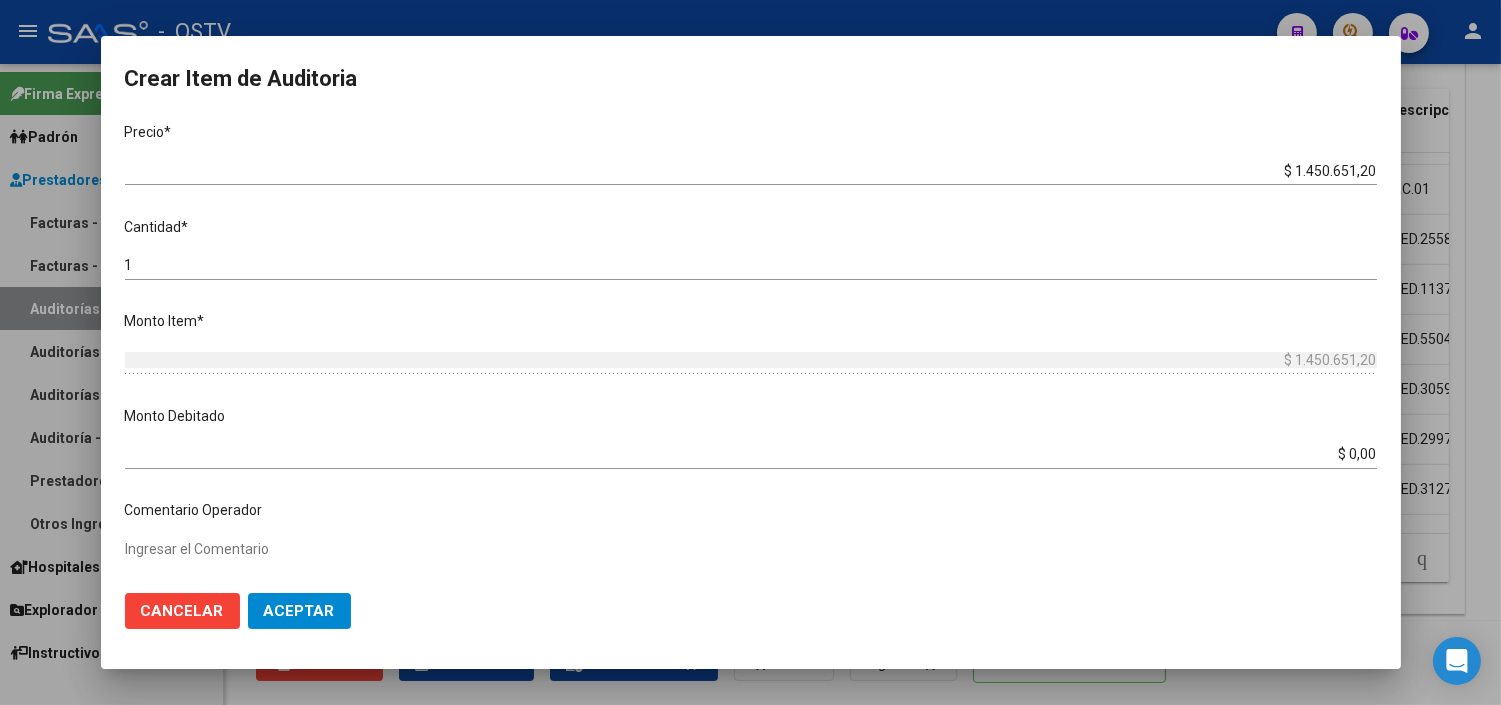 click on "$ 0,00" at bounding box center (751, 454) 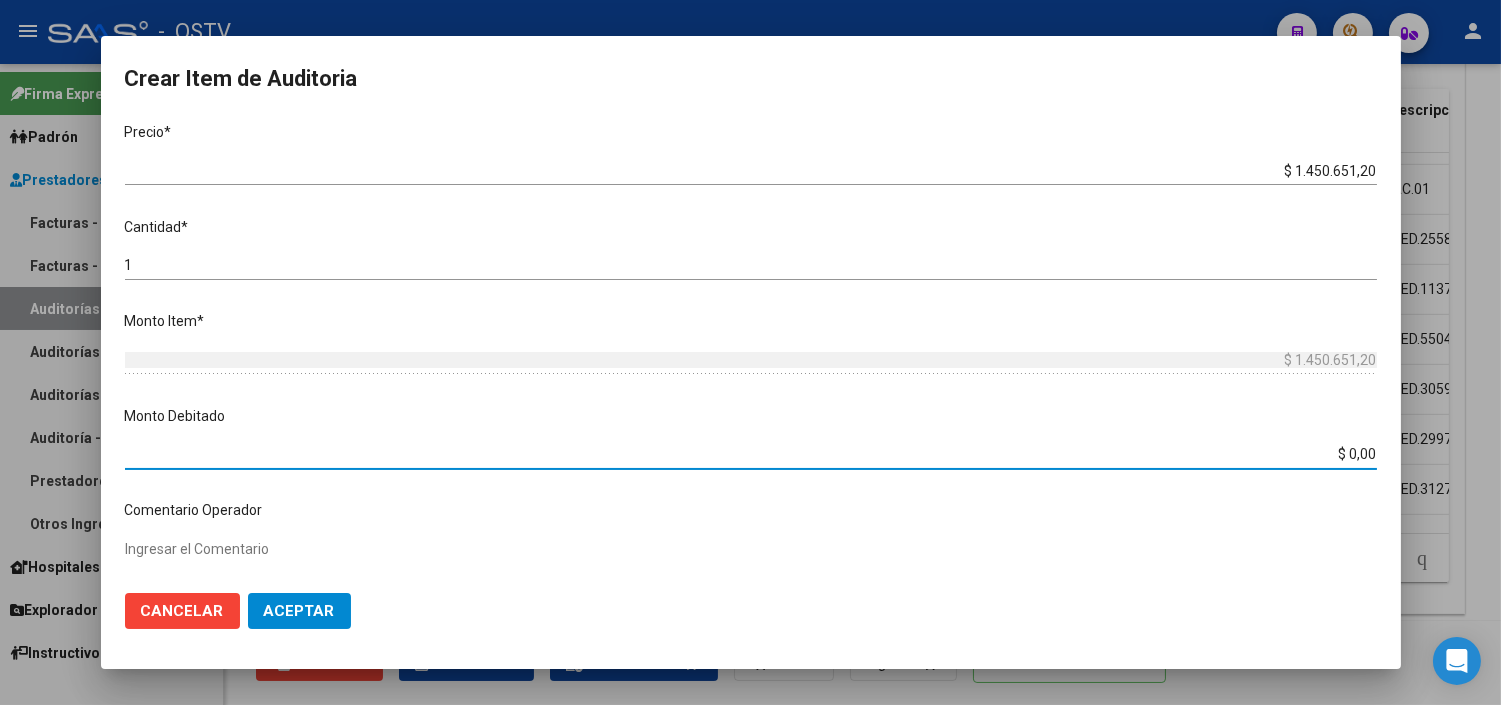 click on "$ 0,00" at bounding box center [751, 454] 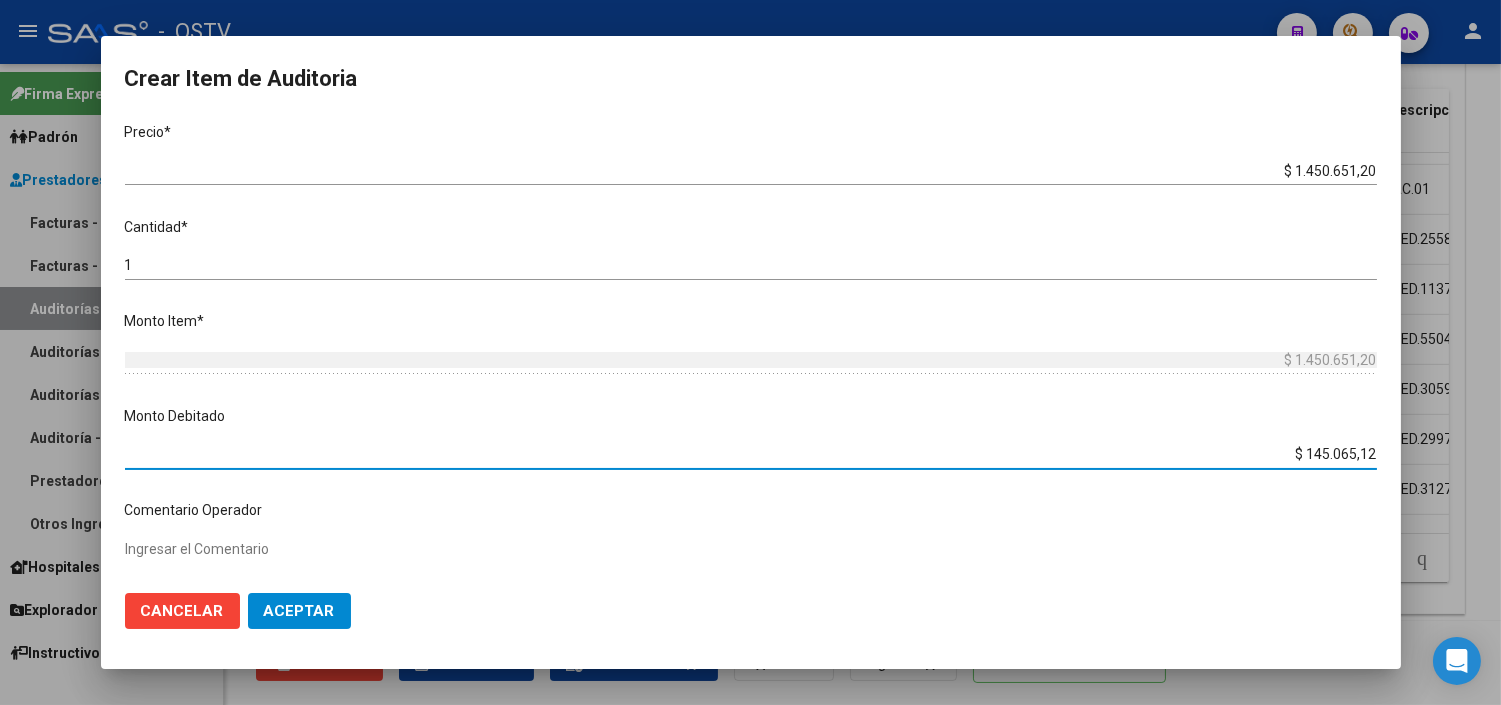 type on "$ 1.450.651,20" 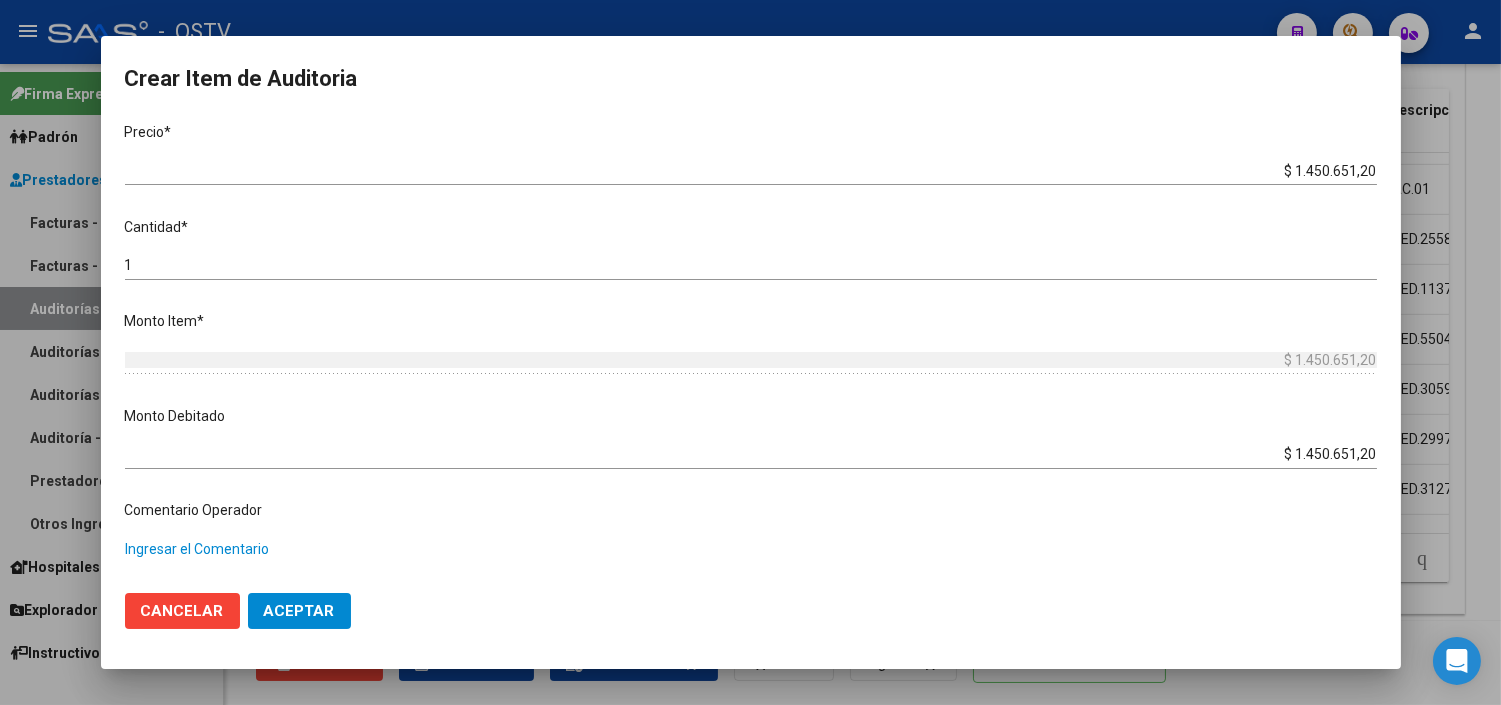 paste on "PRESTACION RECHAZADA MEDIANTE CD POR FALTA DE HC, DE DERIVACION Y DE GESTION DE AUDITORIA COMPARTIDA" 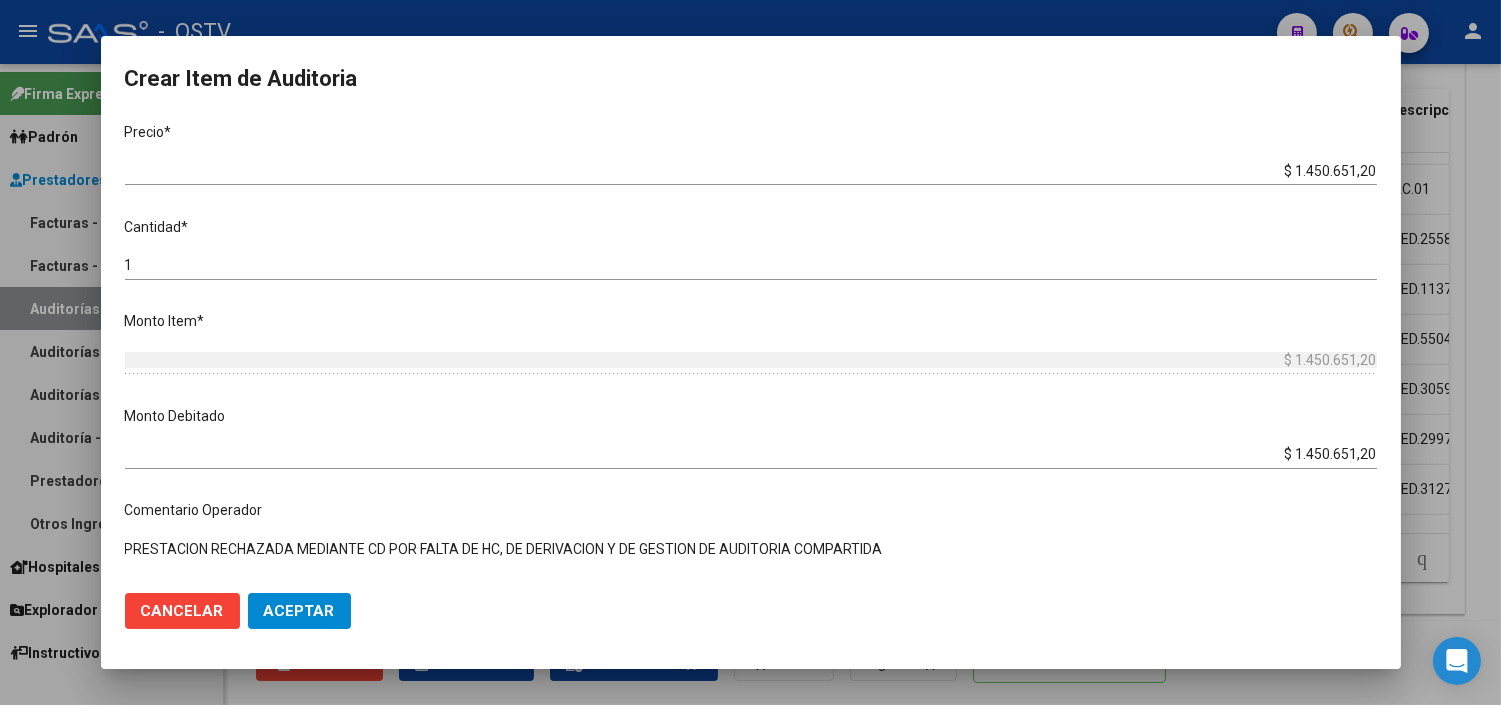 type on "PRESTACION RECHAZADA MEDIANTE CD POR FALTA DE HC, DE DERIVACION Y DE GESTION DE AUDITORIA COMPARTIDA" 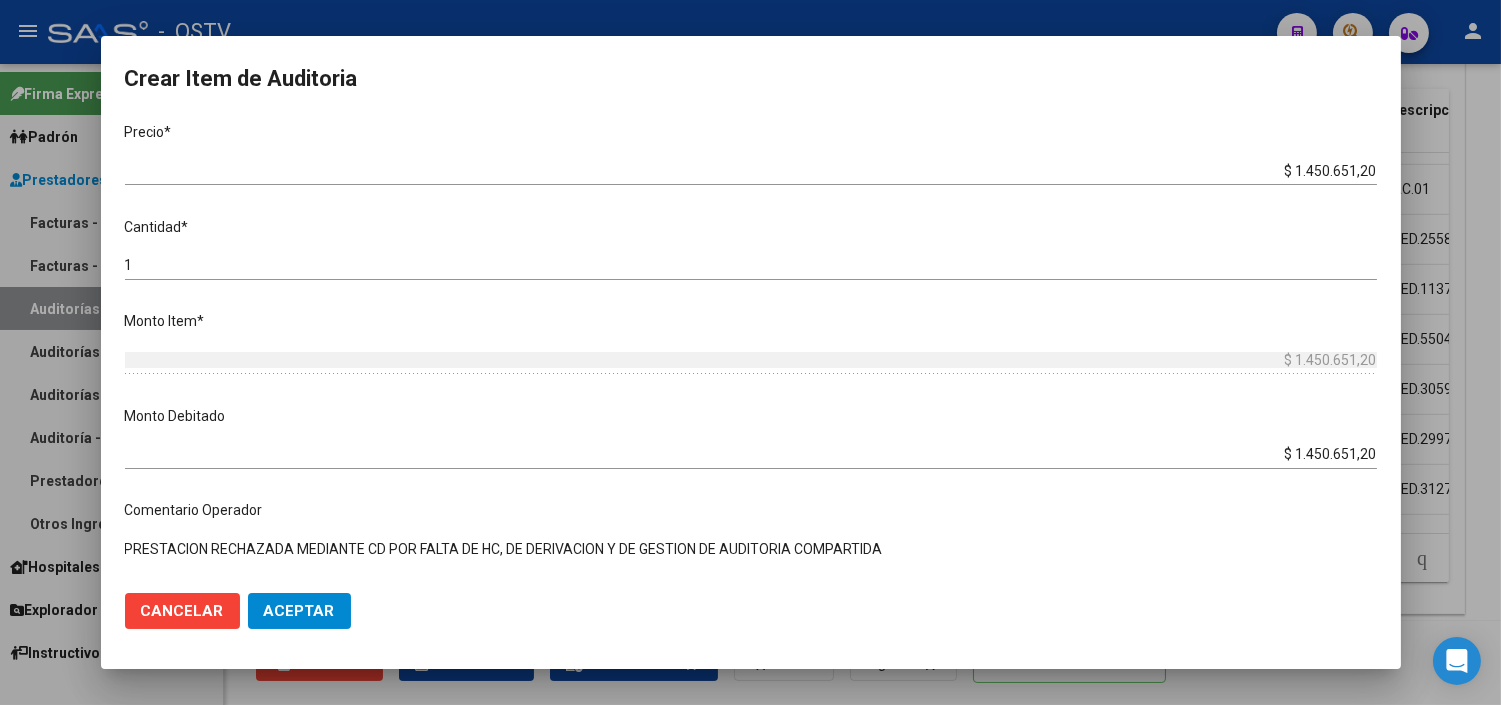 click on "Aceptar" 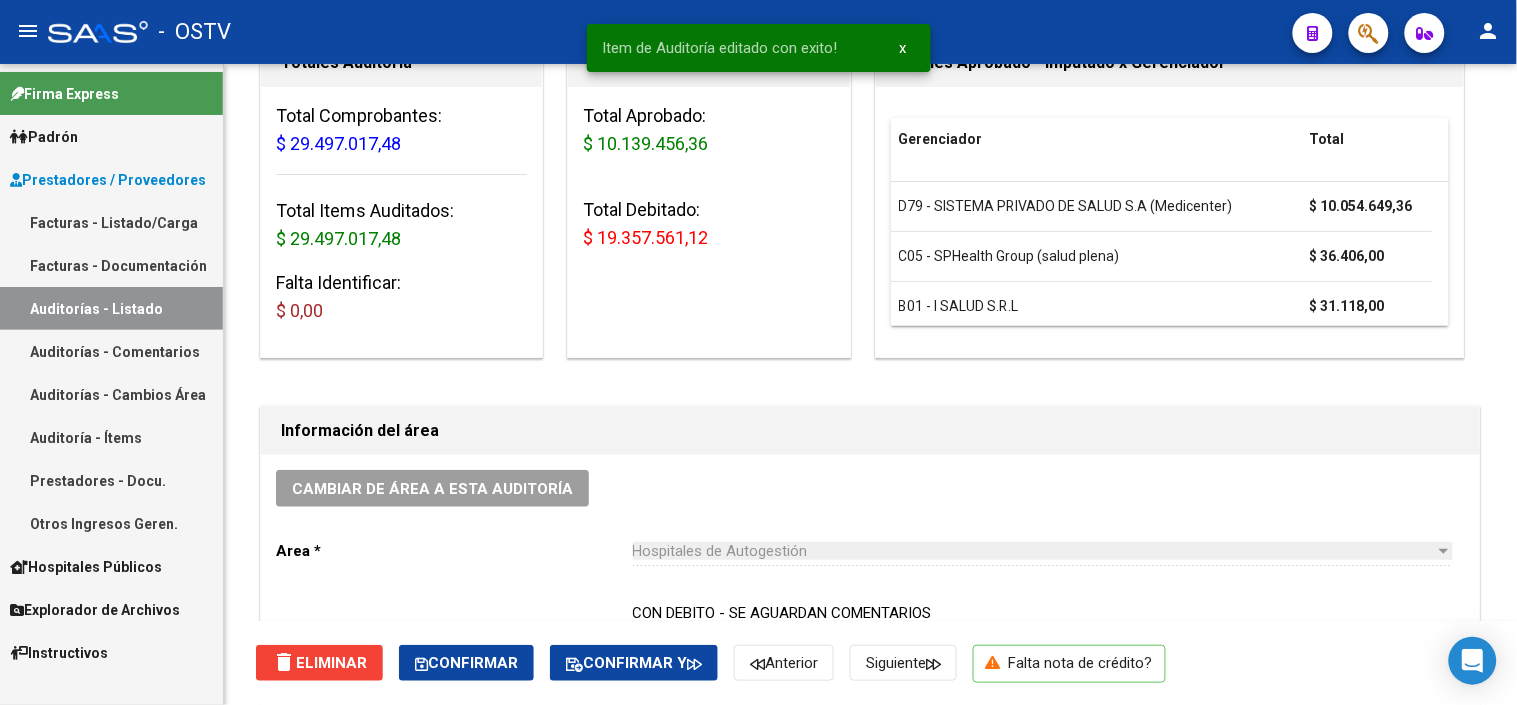 scroll, scrollTop: 1603, scrollLeft: 0, axis: vertical 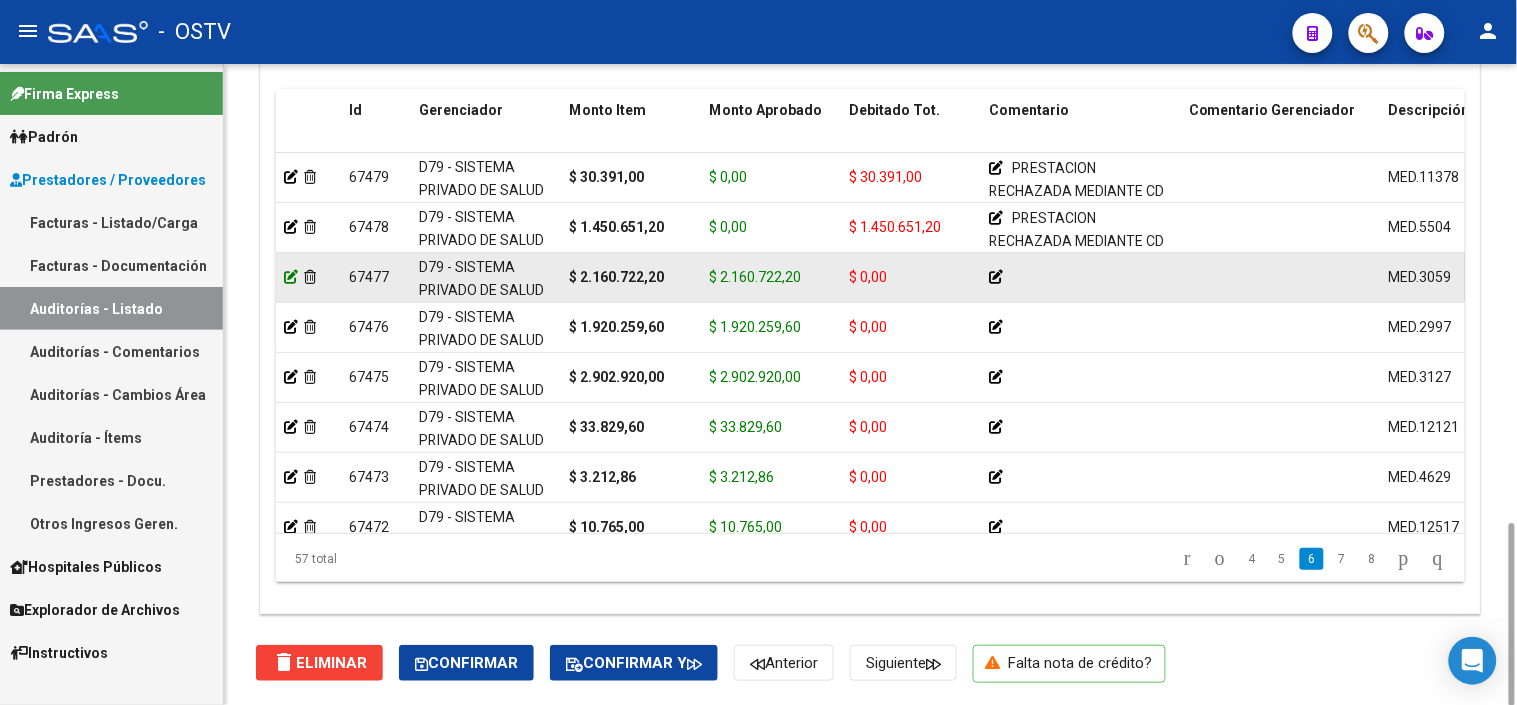 click 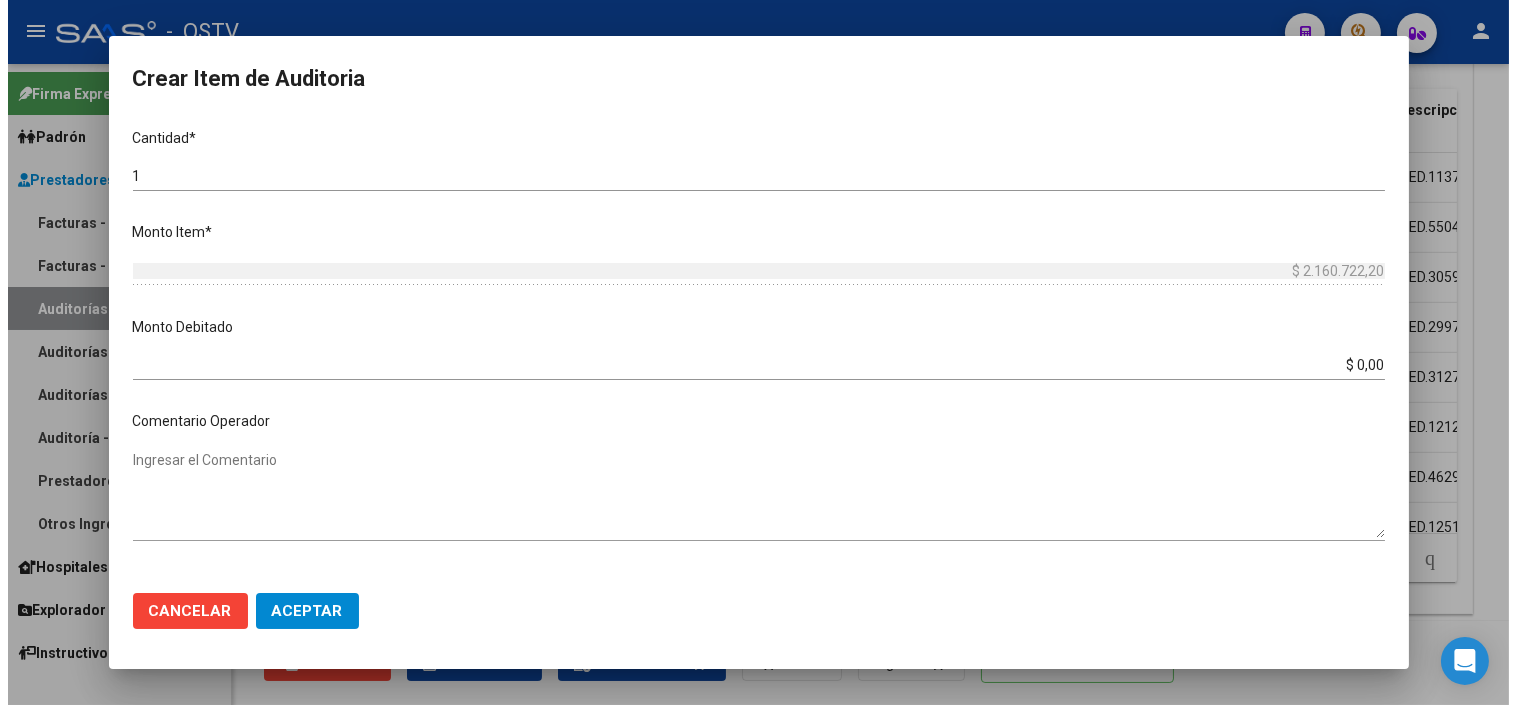 scroll, scrollTop: 555, scrollLeft: 0, axis: vertical 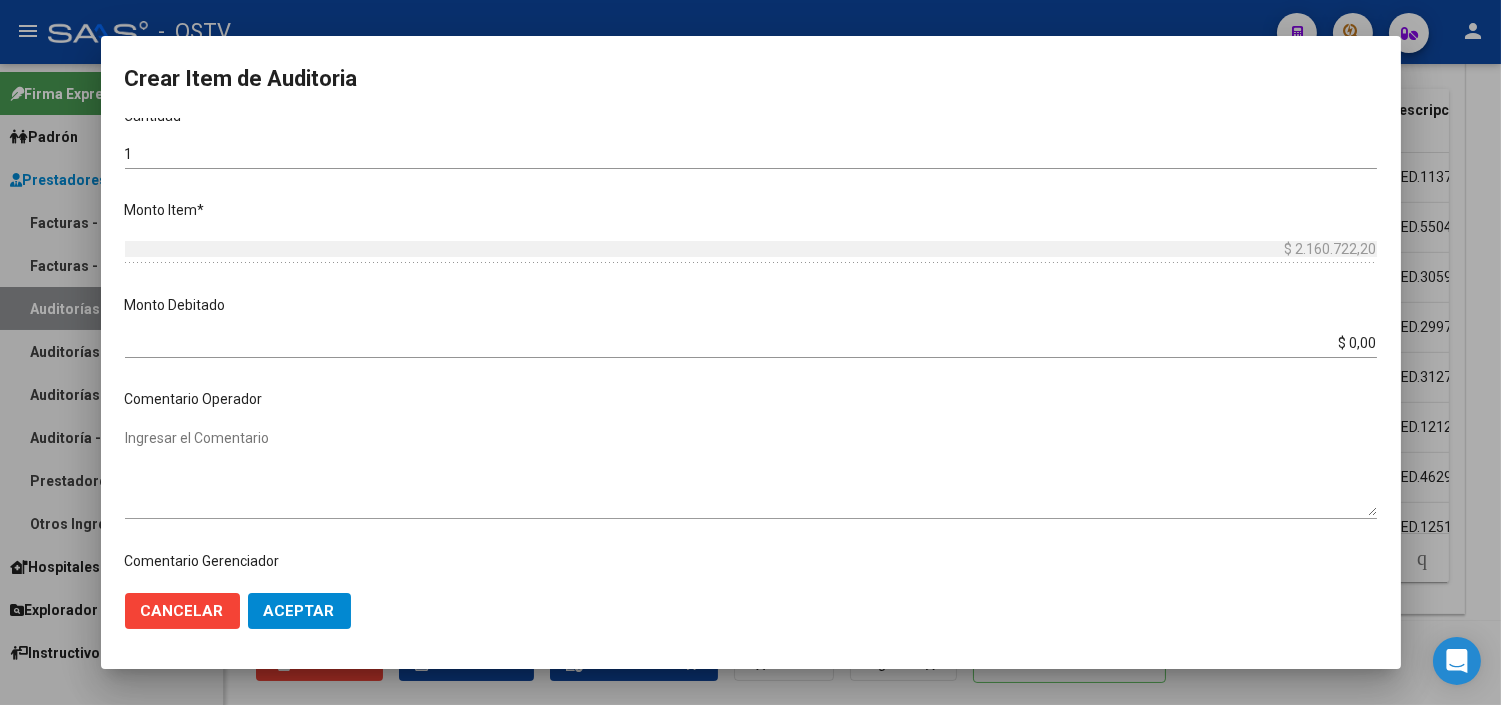 click on "$ 0,00 Ingresar el monto" at bounding box center (751, 344) 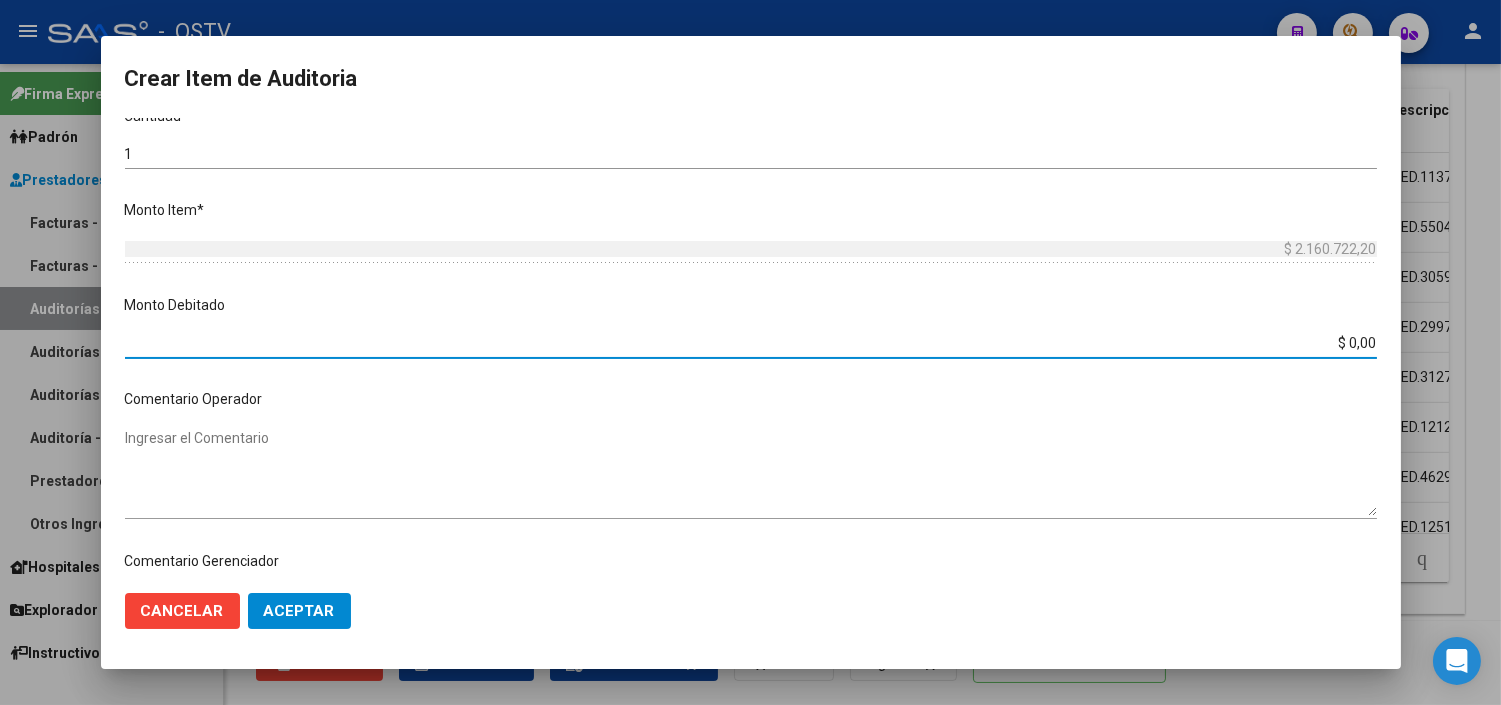 click on "$ 0,00" at bounding box center (751, 343) 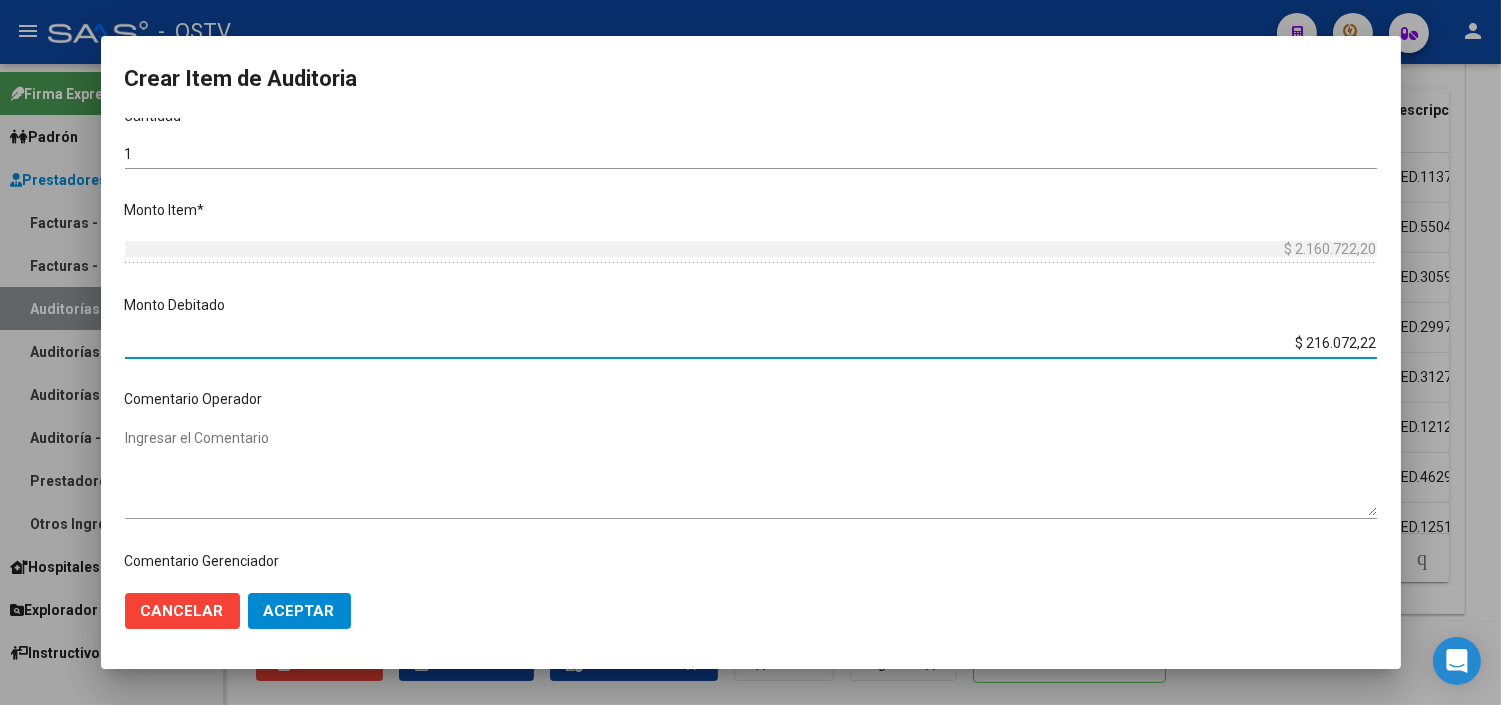 type on "$ 2.160.722,20" 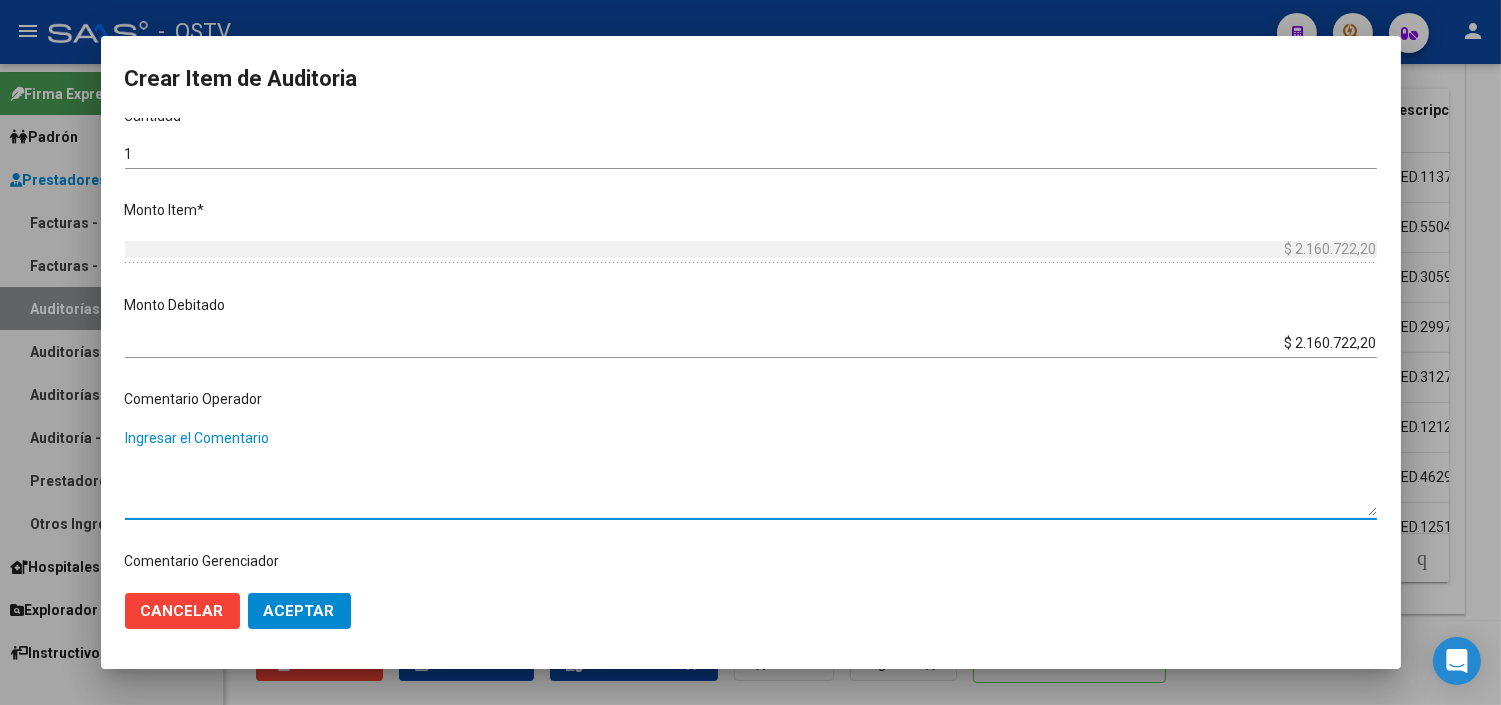 paste on "PRESTACION RECHAZADA MEDIANTE CD POR FALTA DE HC, DE DERIVACION Y DE GESTION DE AUDITORIA COMPARTIDA" 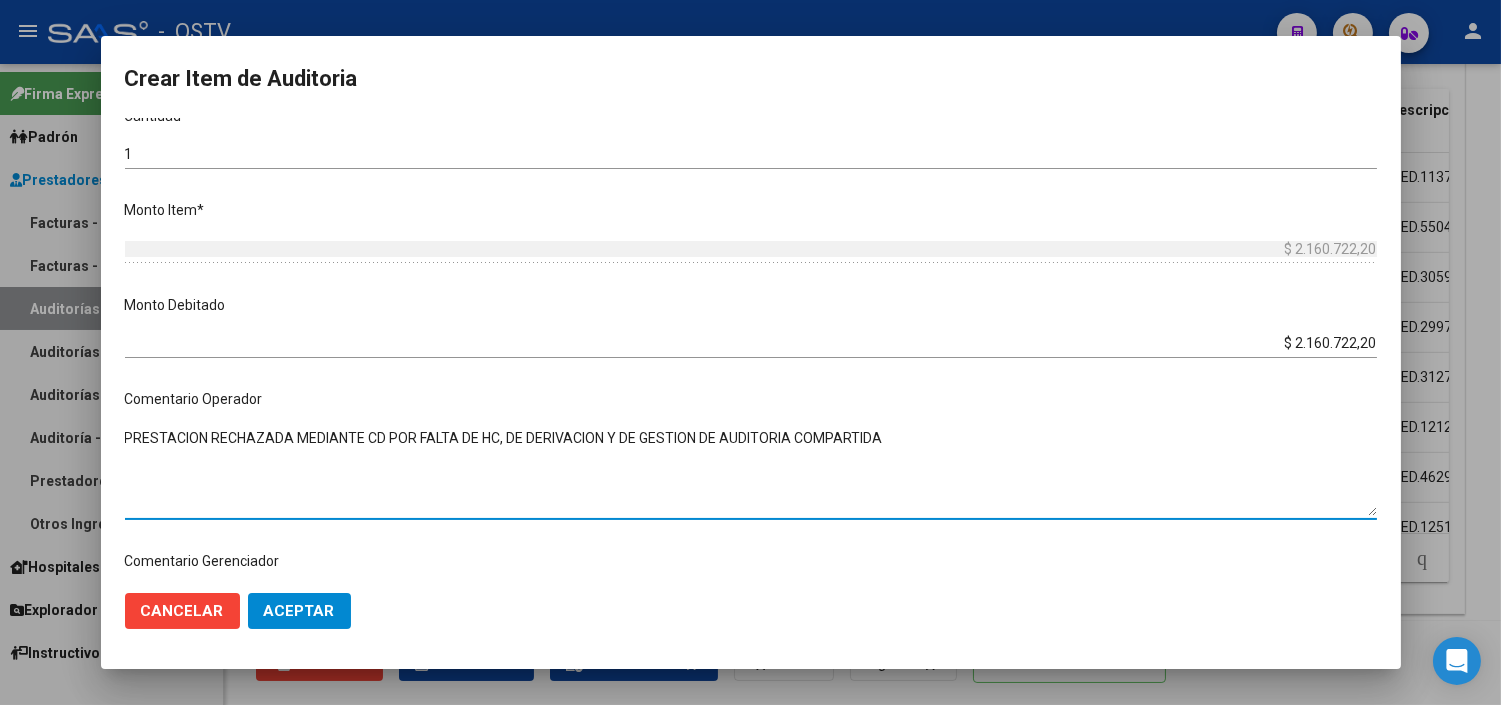 type on "PRESTACION RECHAZADA MEDIANTE CD POR FALTA DE HC, DE DERIVACION Y DE GESTION DE AUDITORIA COMPARTIDA" 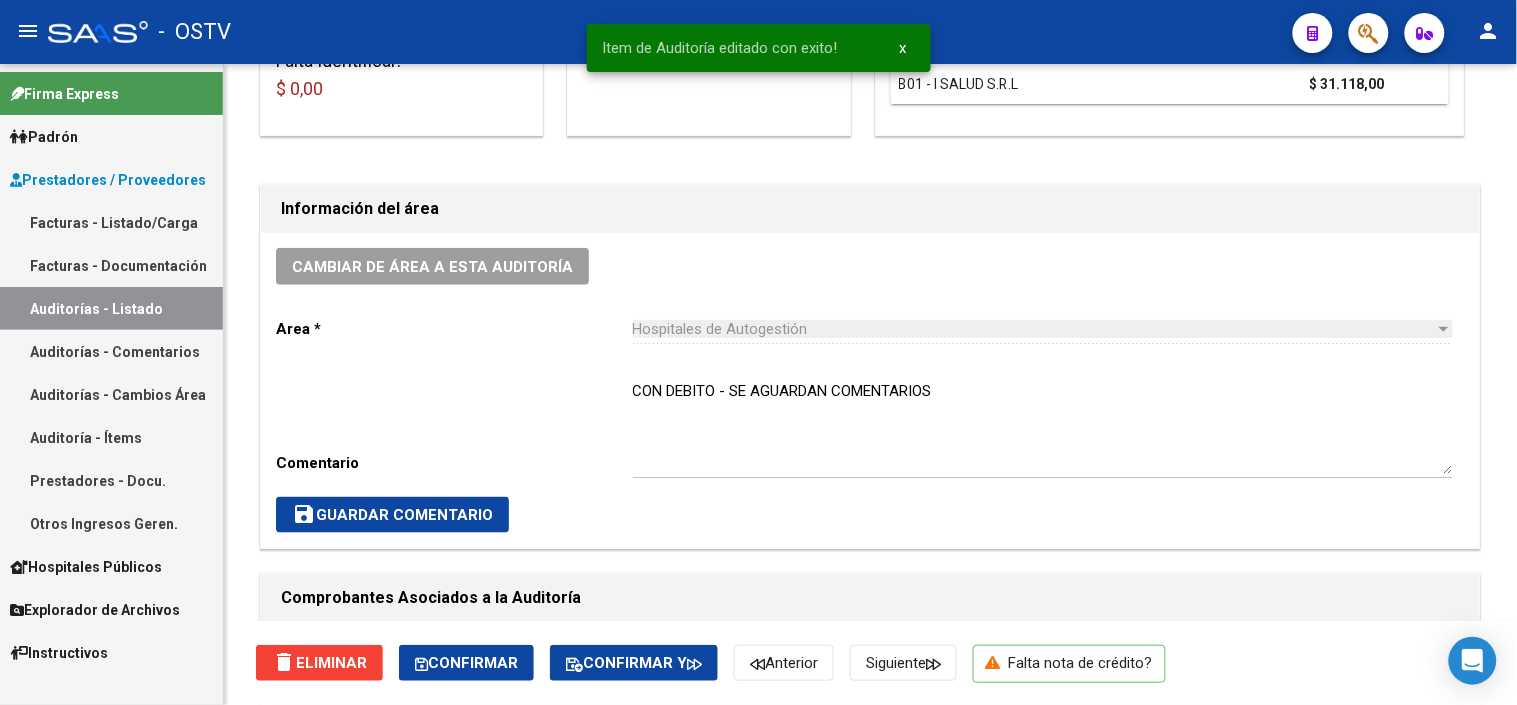 scroll, scrollTop: 1603, scrollLeft: 0, axis: vertical 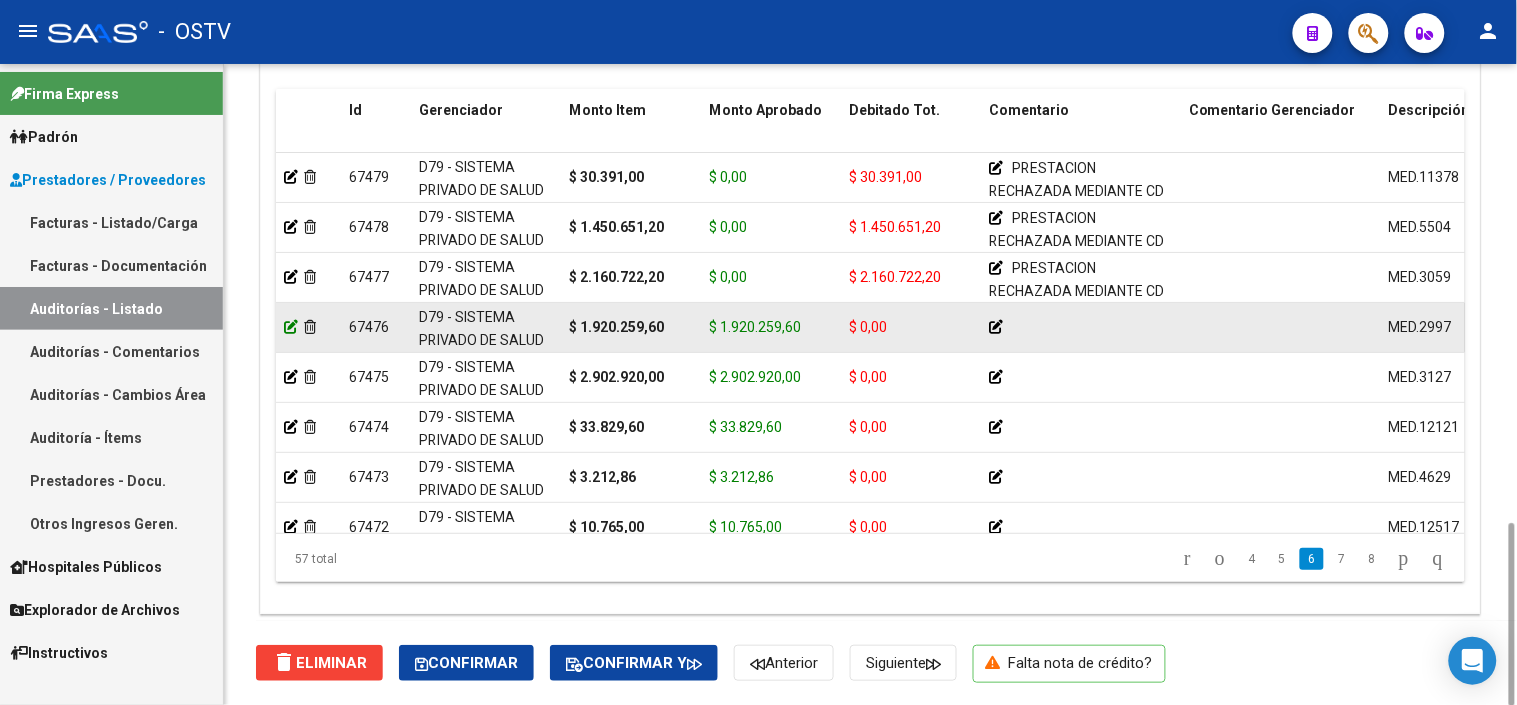 click 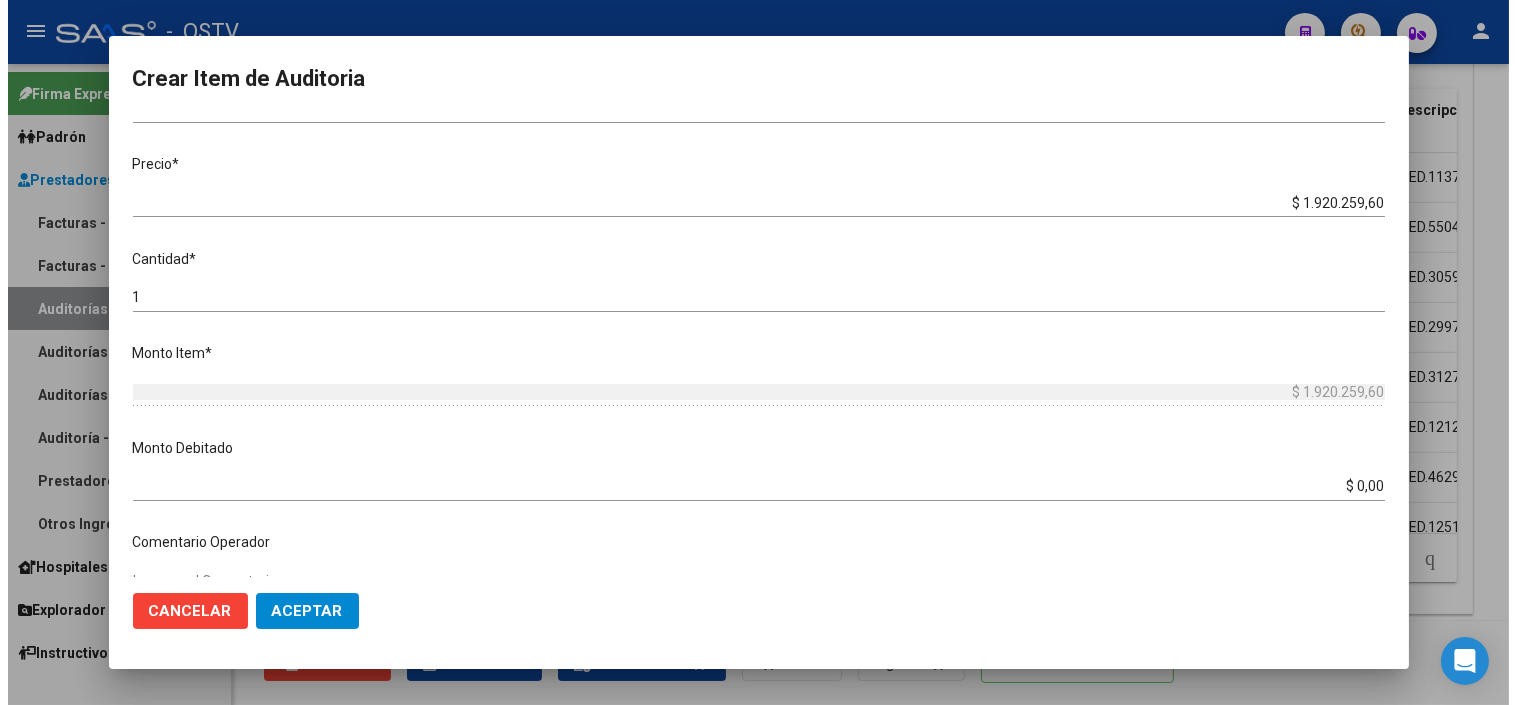 scroll, scrollTop: 444, scrollLeft: 0, axis: vertical 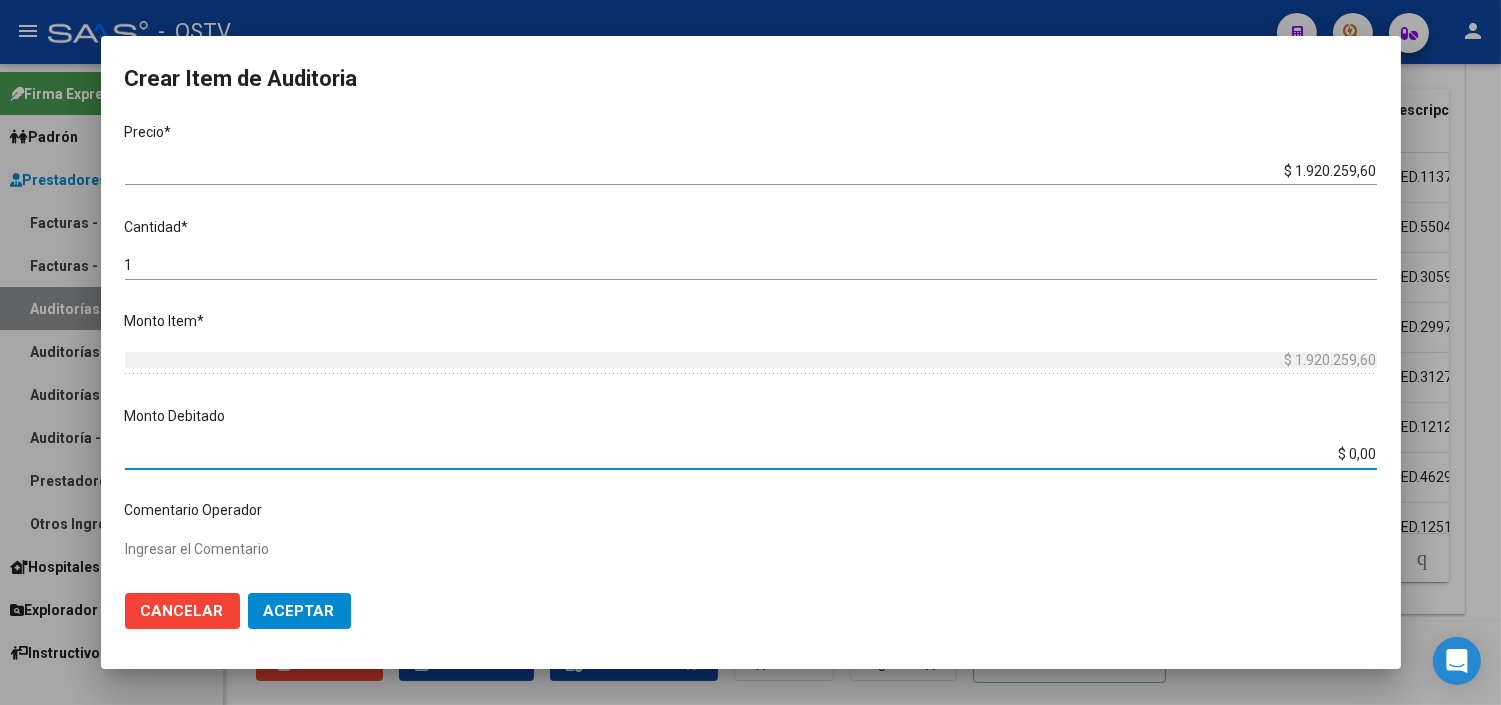 click on "$ 0,00" at bounding box center [751, 454] 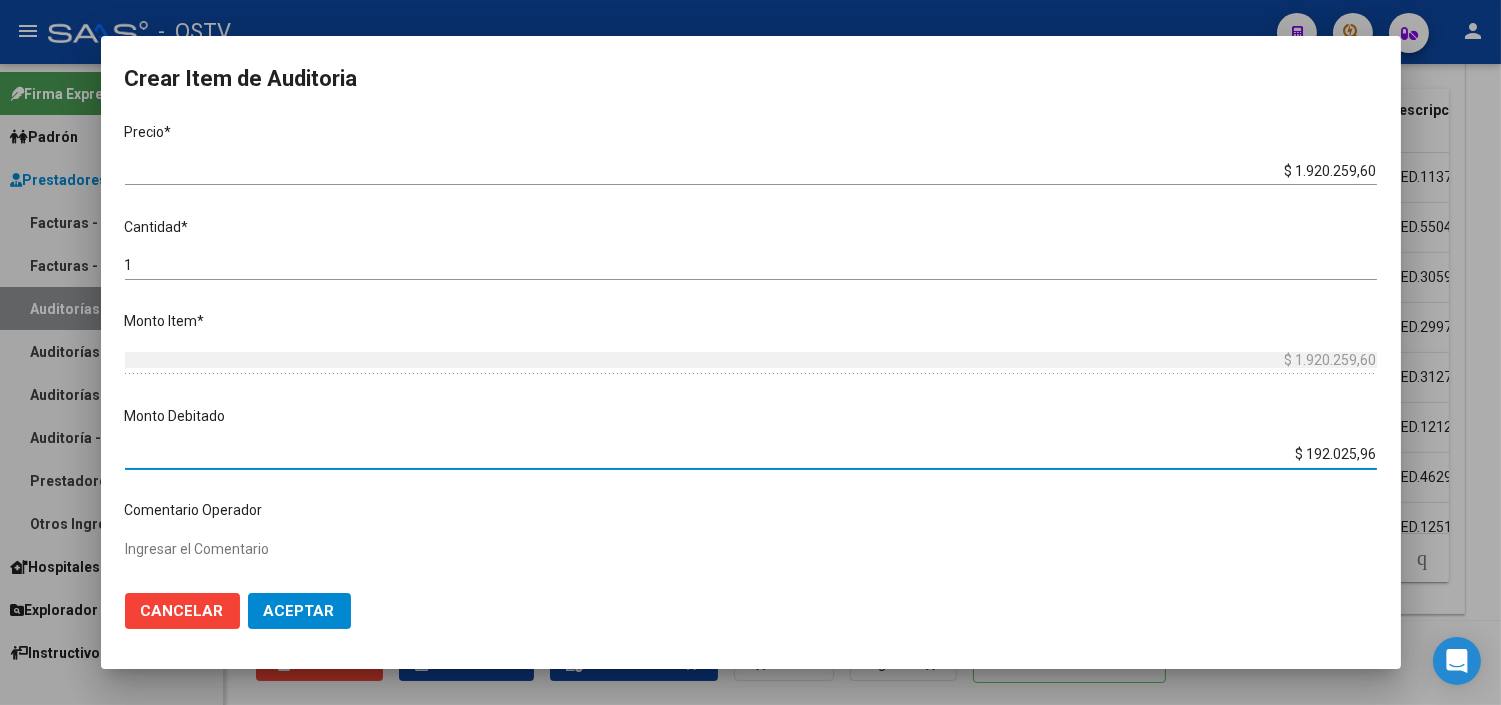 type on "$ 1.920.259,60" 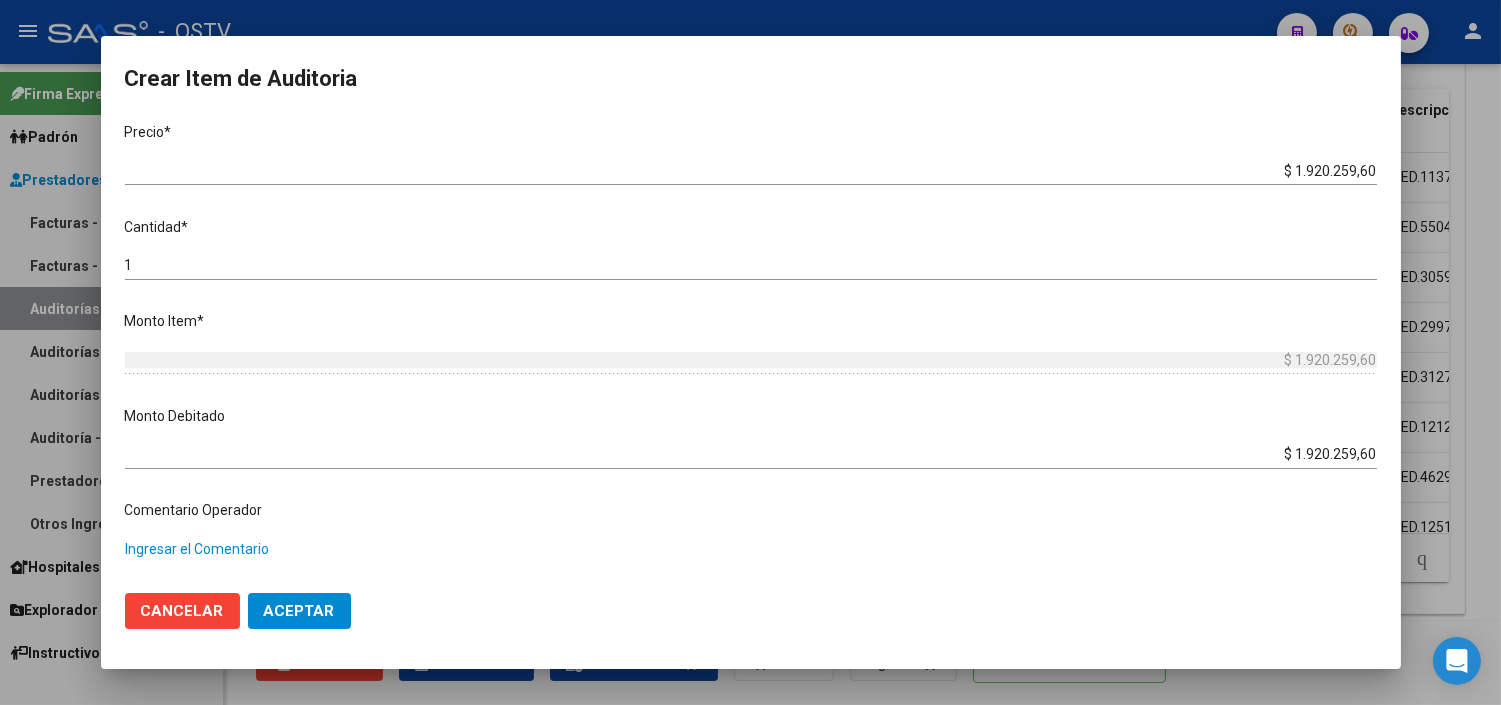 paste on "PRESTACION RECHAZADA MEDIANTE CD POR FALTA DE HC, DE DERIVACION Y DE GESTION DE AUDITORIA COMPARTIDA" 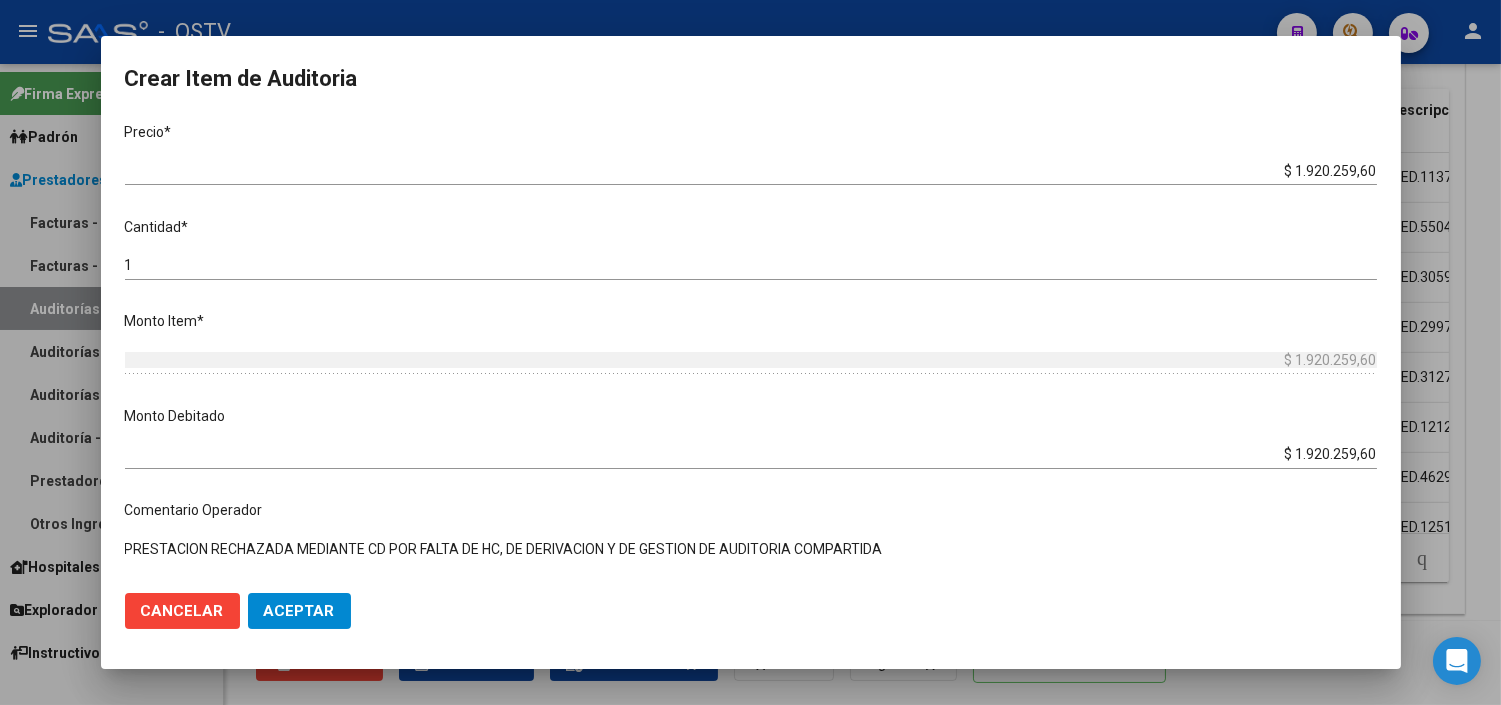 type on "PRESTACION RECHAZADA MEDIANTE CD POR FALTA DE HC, DE DERIVACION Y DE GESTION DE AUDITORIA COMPARTIDA" 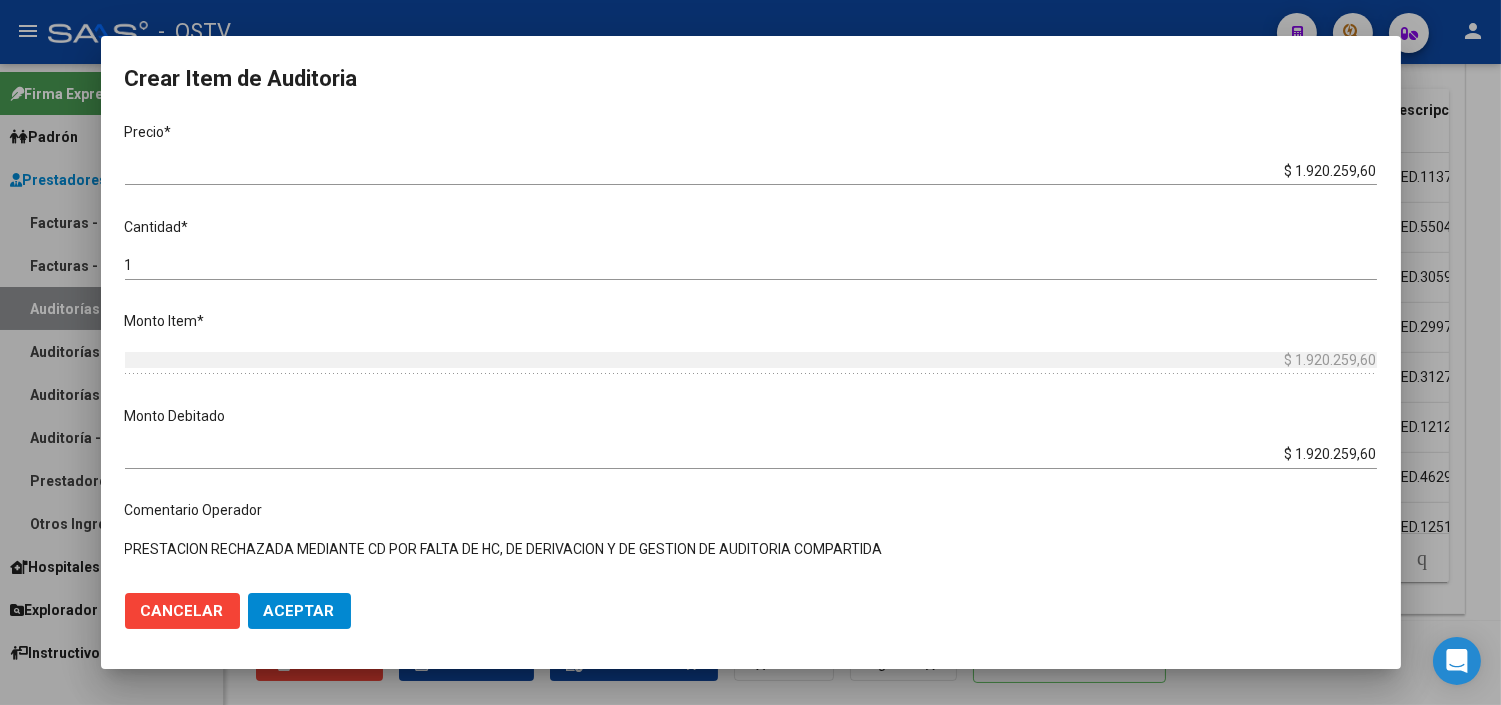 click on "Aceptar" 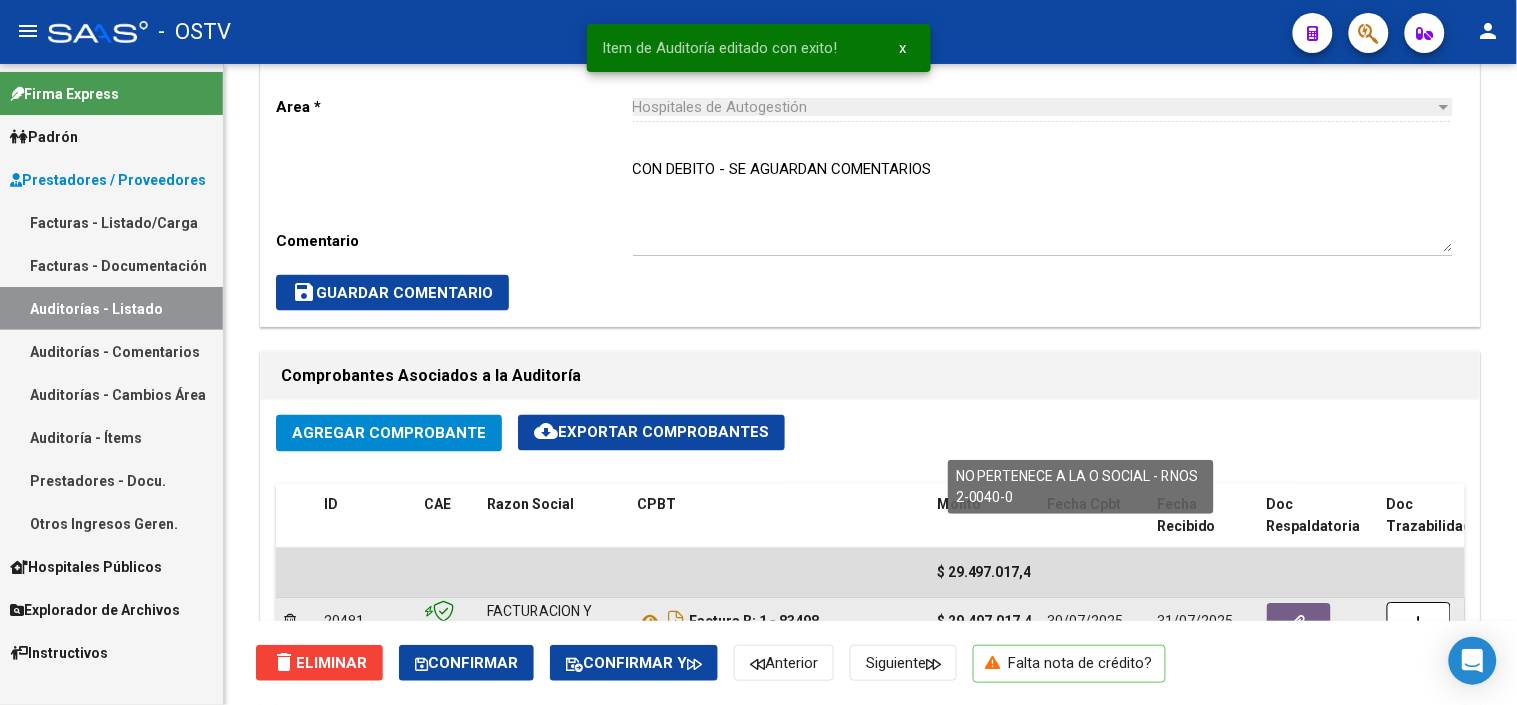 scroll, scrollTop: 1603, scrollLeft: 0, axis: vertical 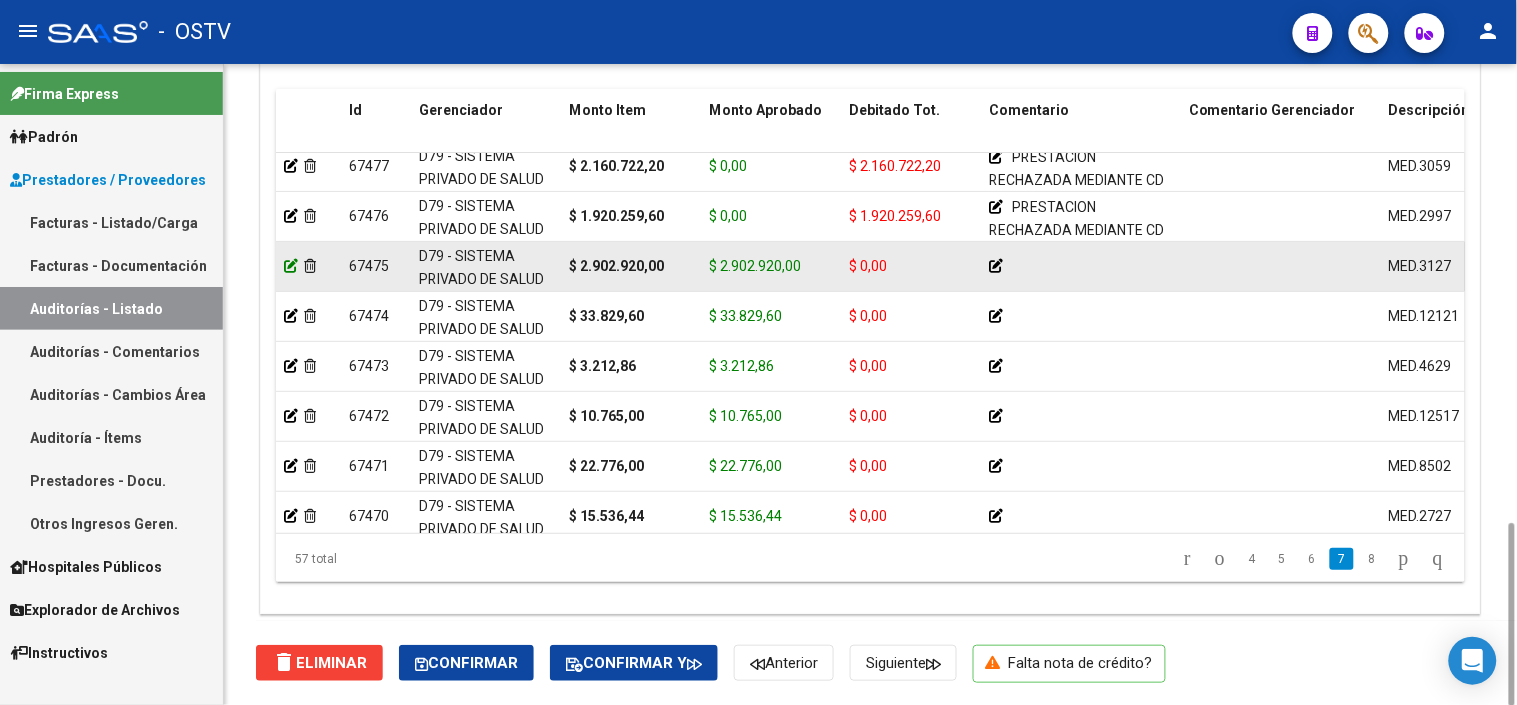 click 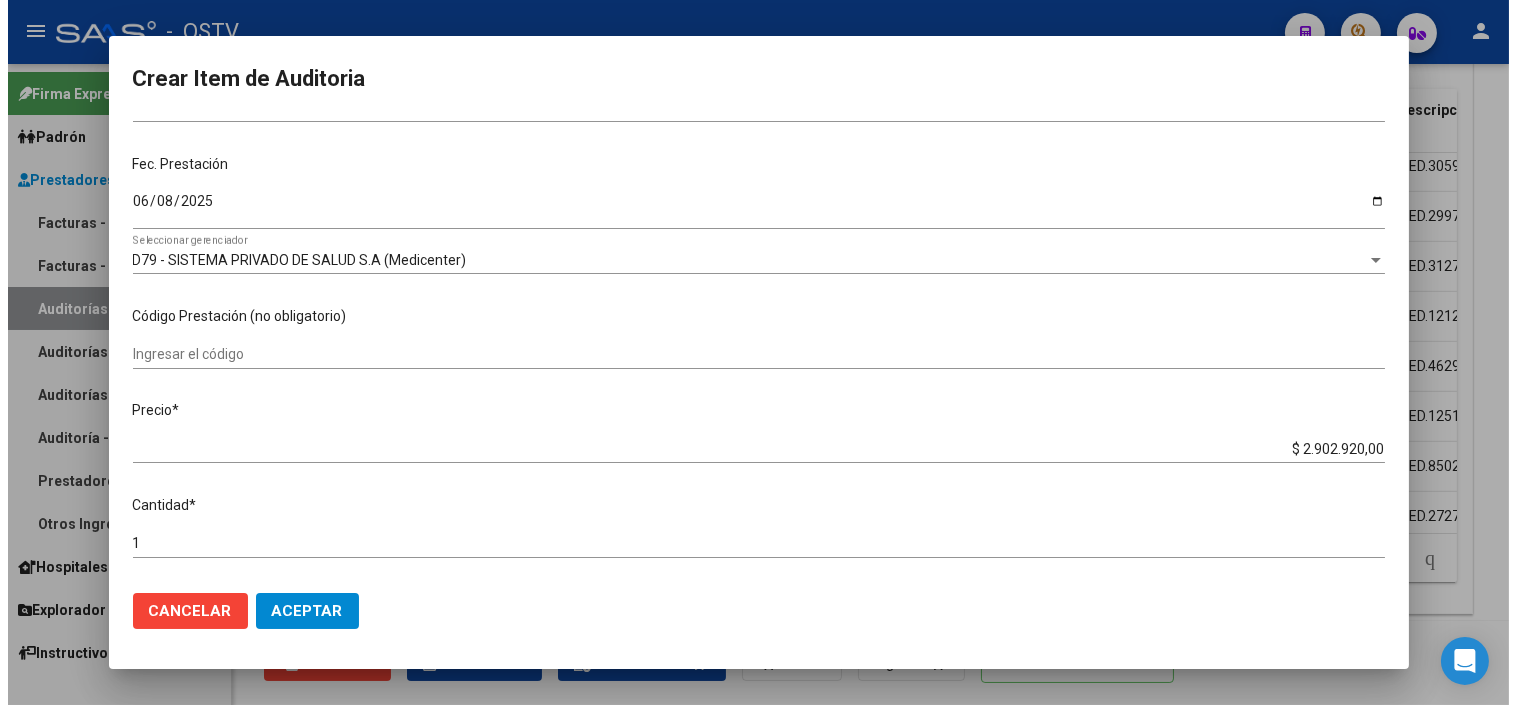 scroll, scrollTop: 555, scrollLeft: 0, axis: vertical 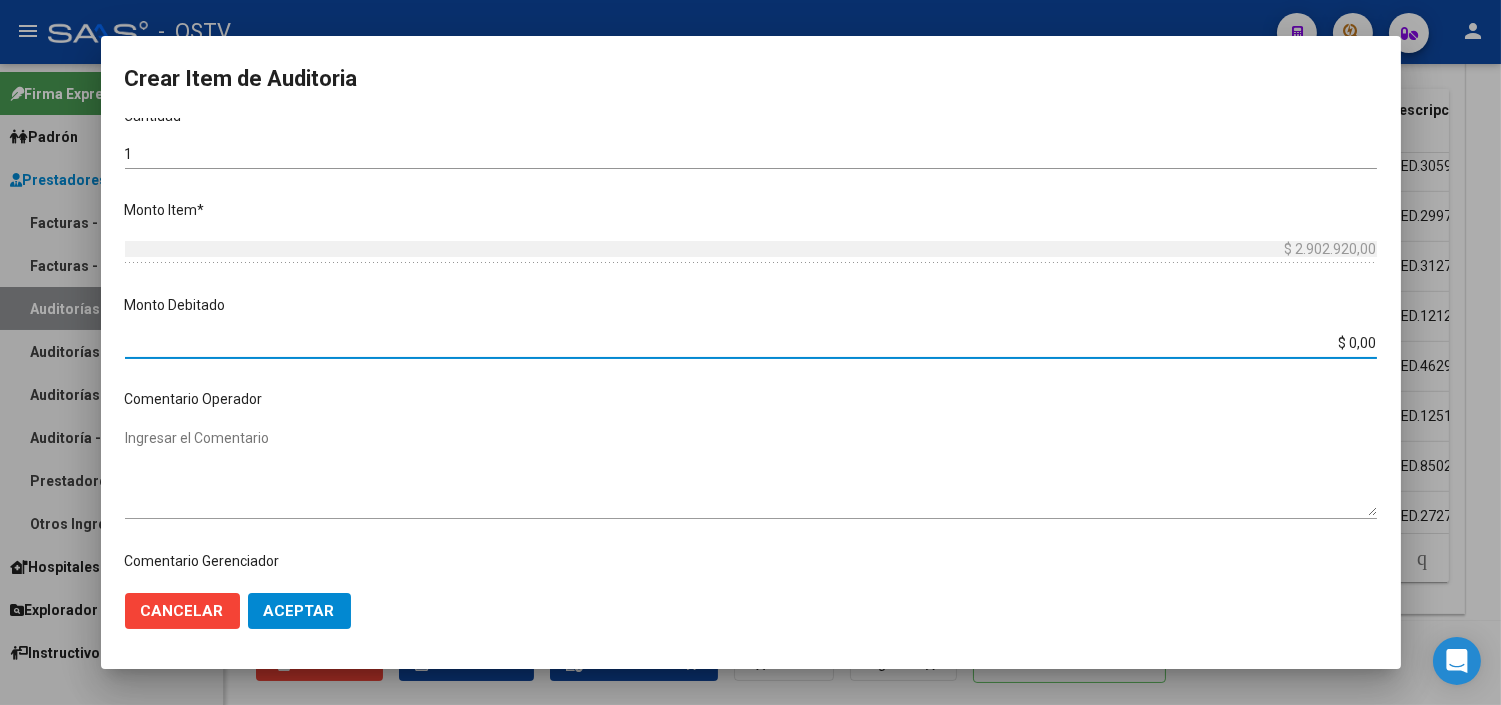 click on "$ 0,00" at bounding box center (751, 343) 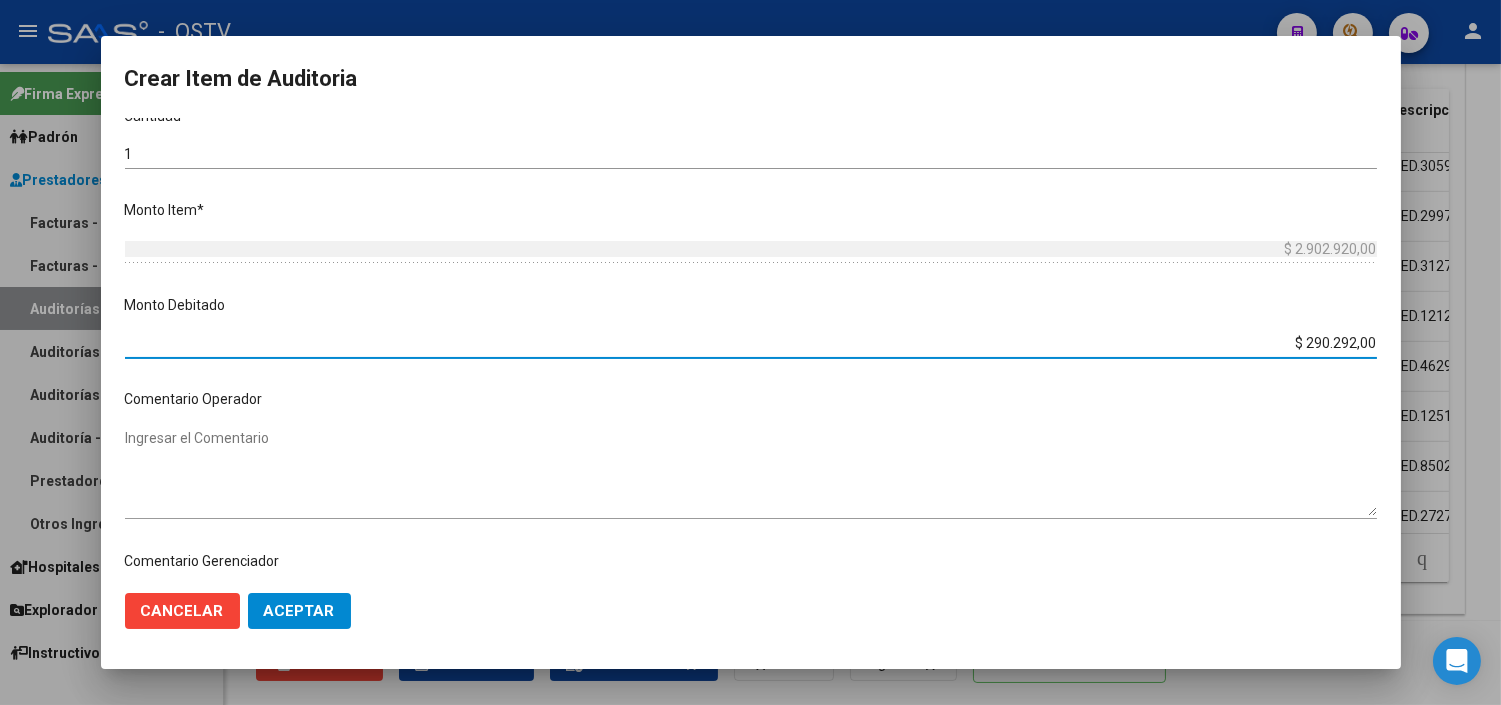 type on "$ 2.902.920,00" 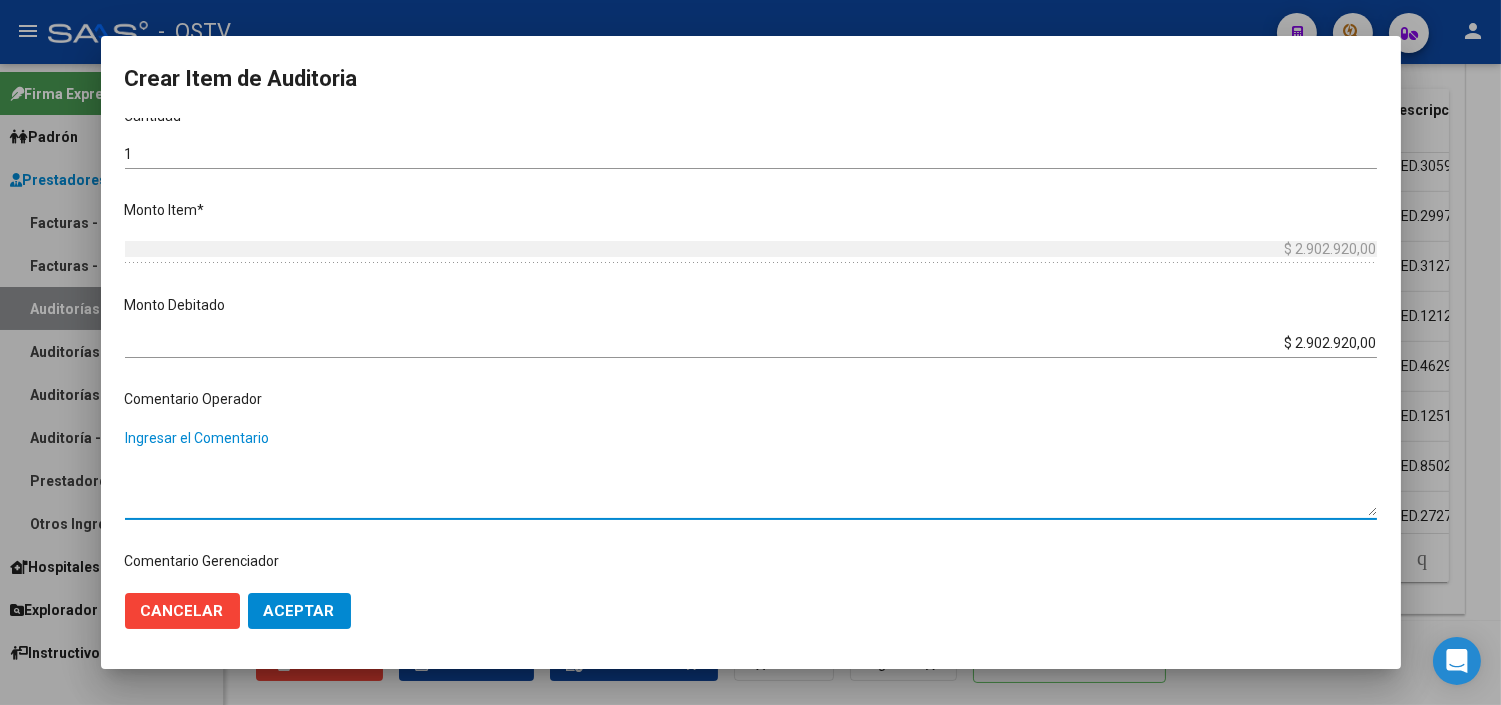 paste on "PRESTACION RECHAZADA MEDIANTE CD POR FALTA DE HC, DE DERIVACION Y DE GESTION DE AUDITORIA COMPARTIDA" 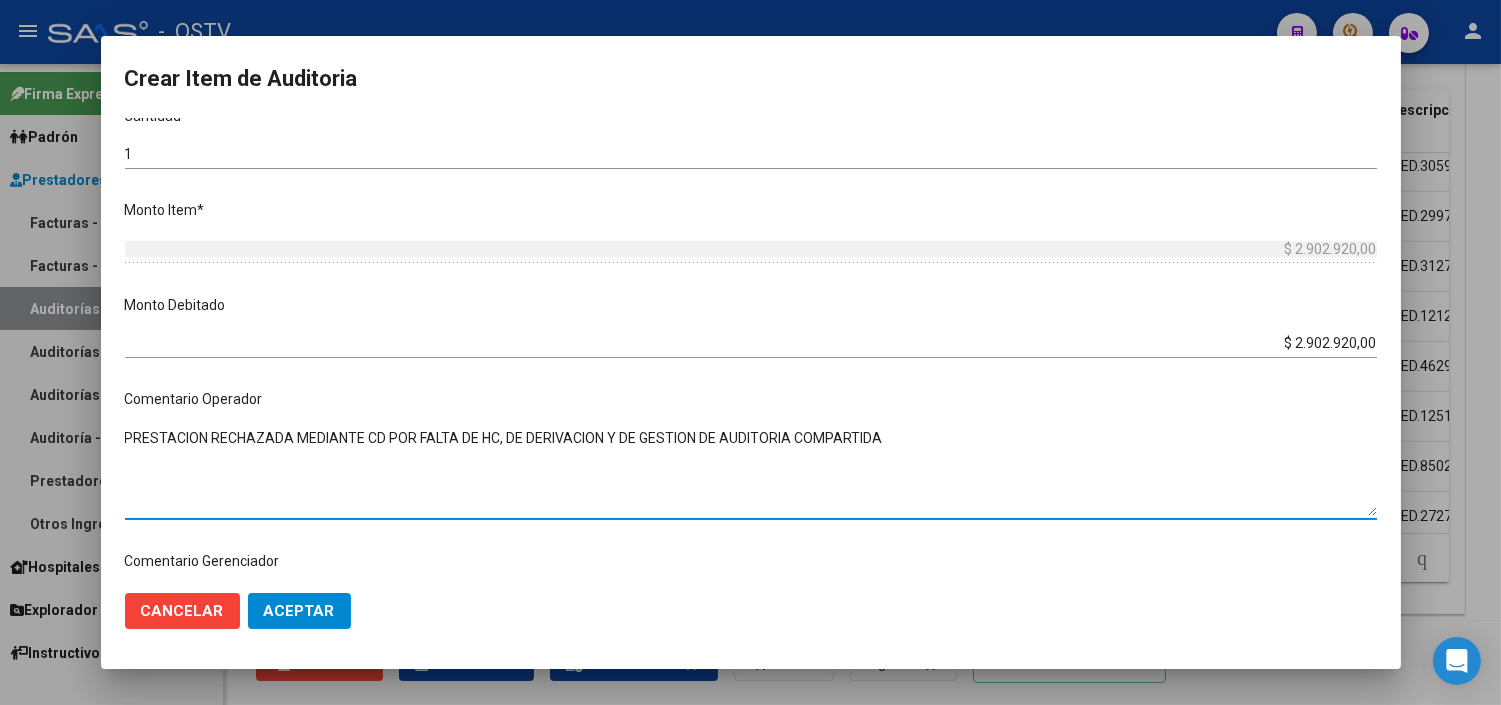 type on "PRESTACION RECHAZADA MEDIANTE CD POR FALTA DE HC, DE DERIVACION Y DE GESTION DE AUDITORIA COMPARTIDA" 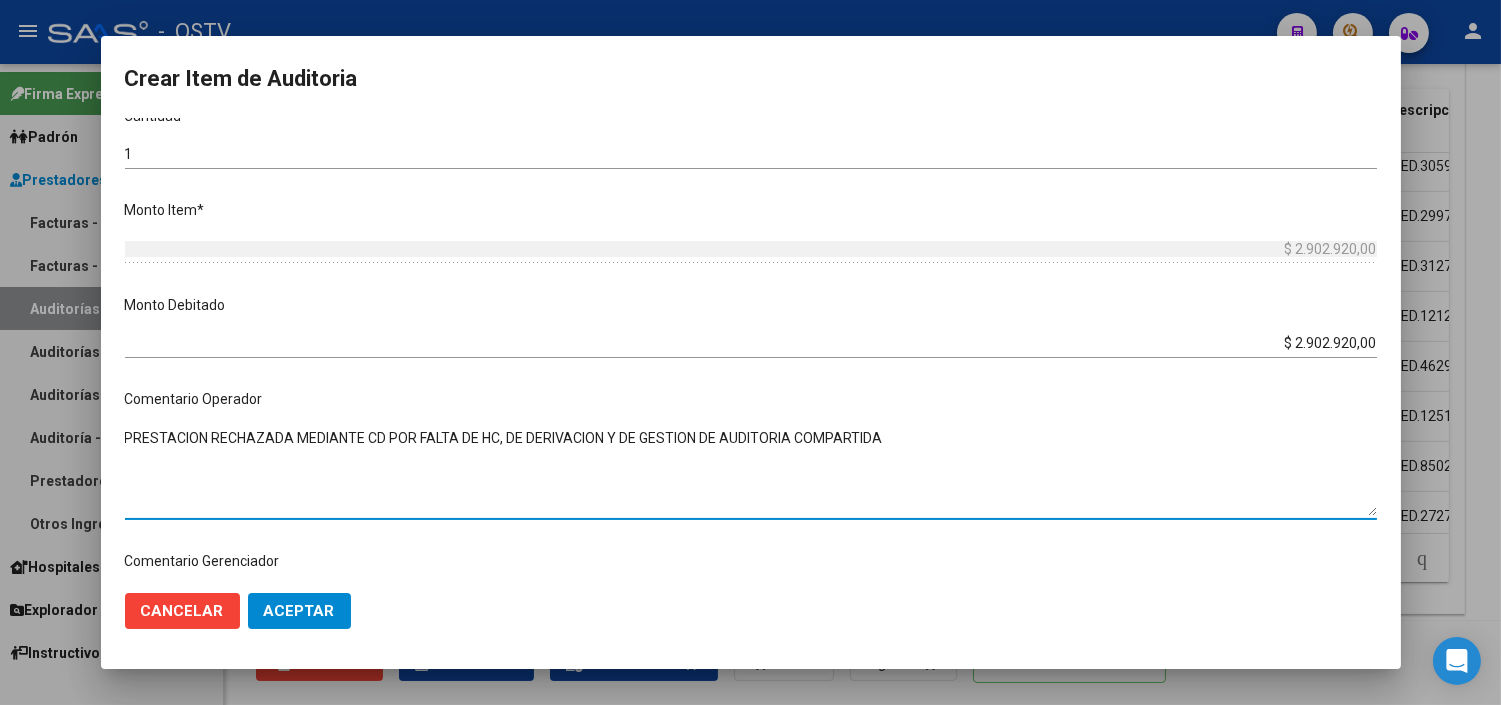 click on "Aceptar" 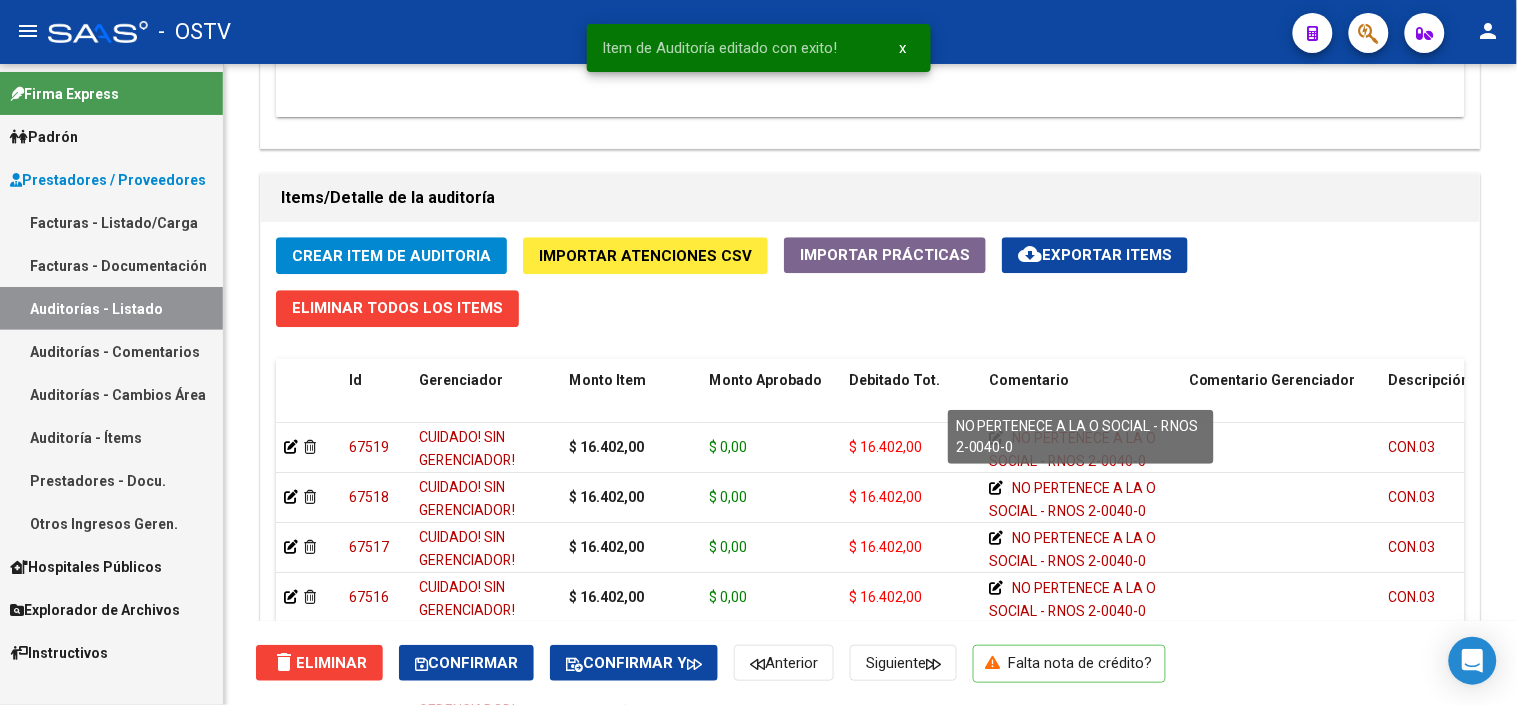 scroll, scrollTop: 1603, scrollLeft: 0, axis: vertical 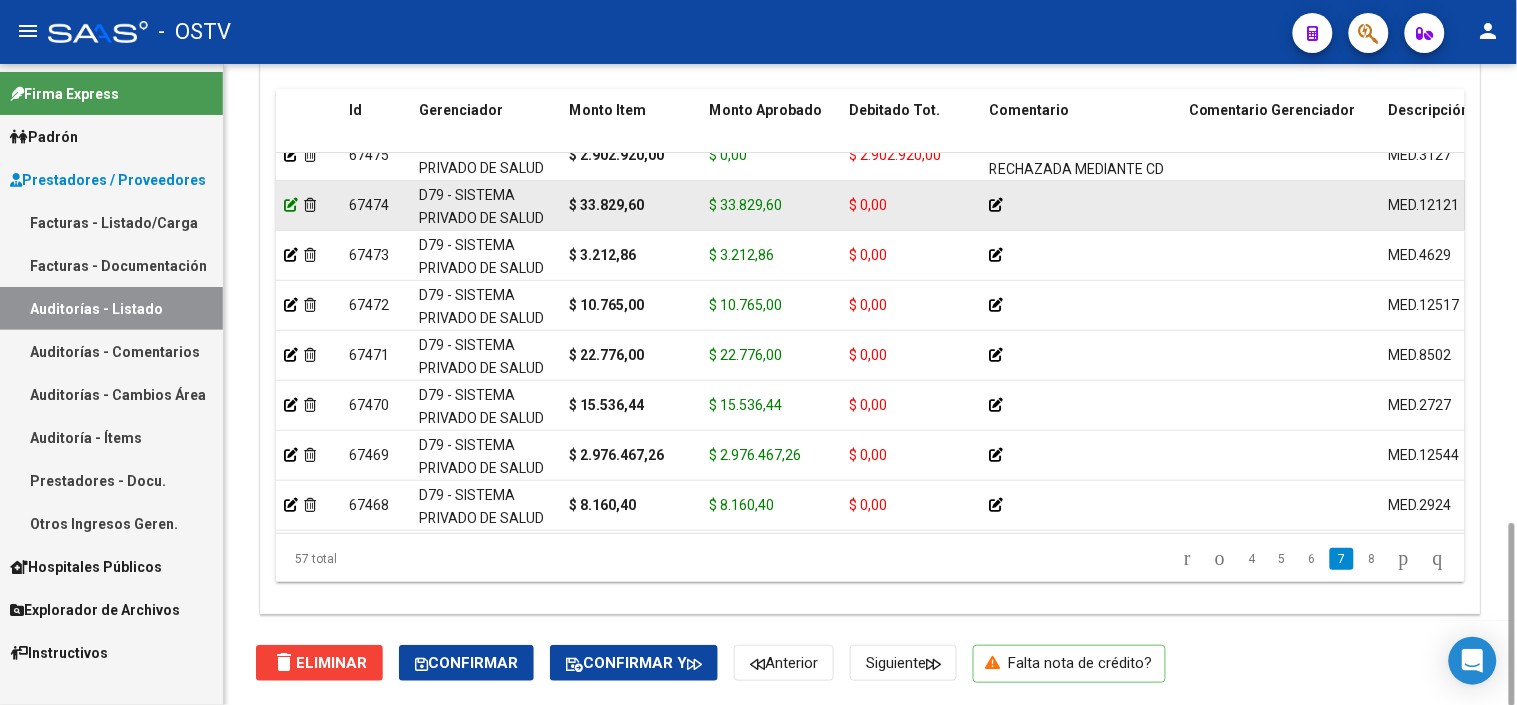 click 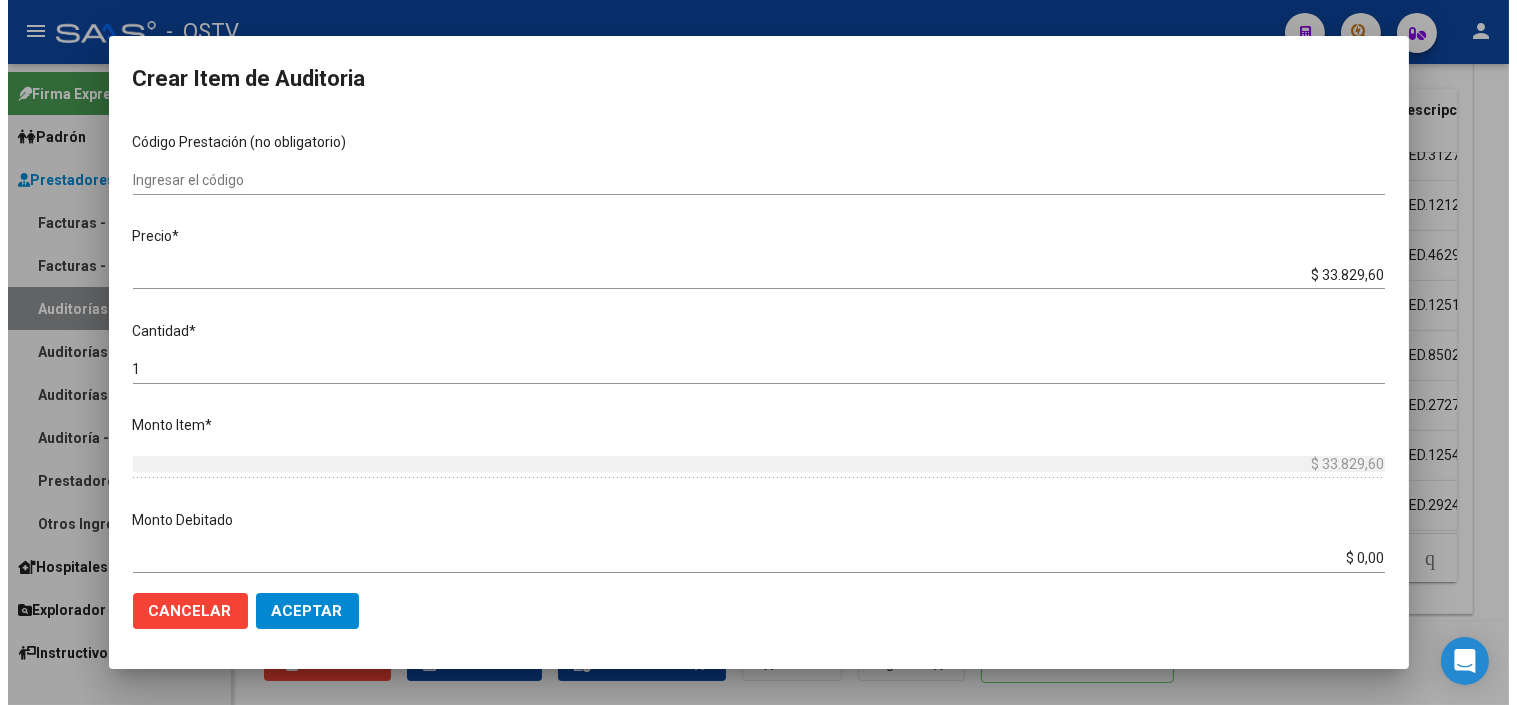 scroll, scrollTop: 444, scrollLeft: 0, axis: vertical 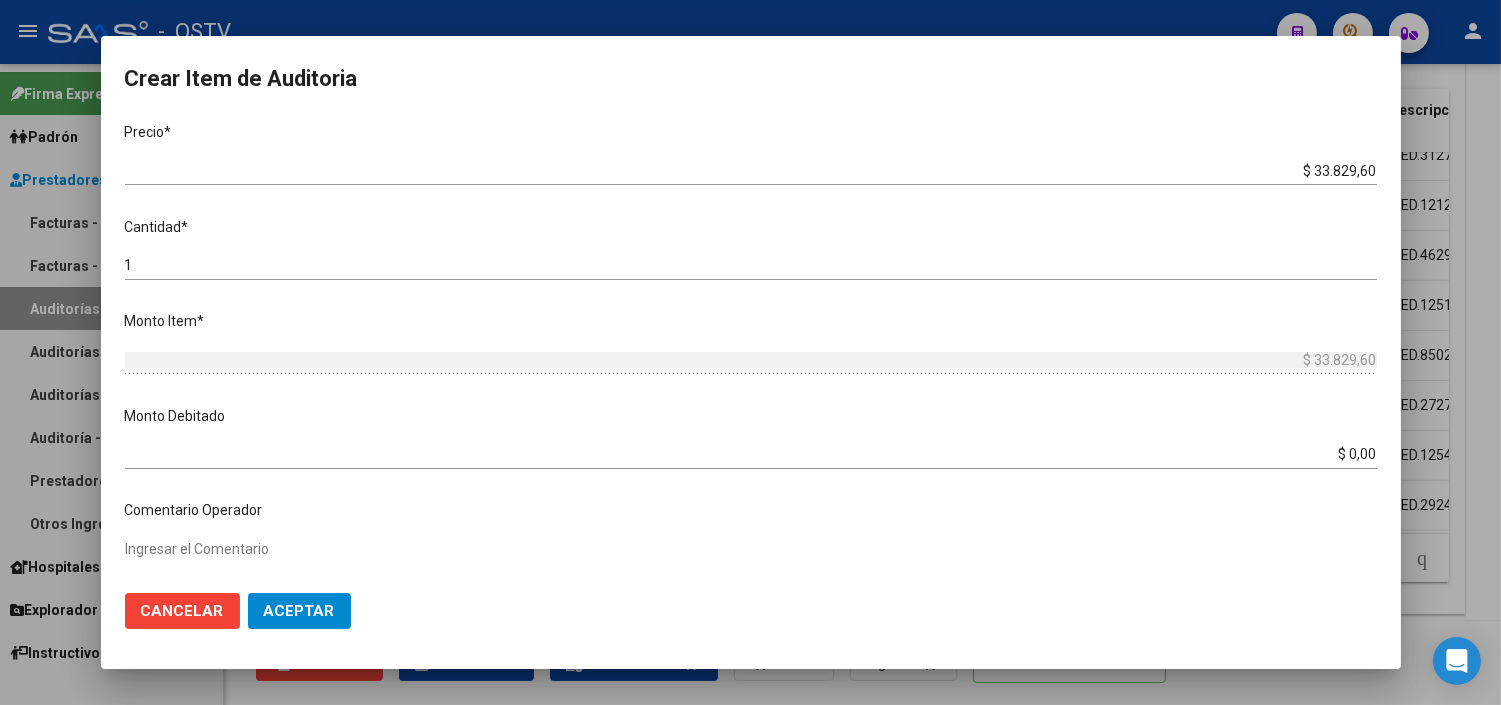 click on "$ 0,00" at bounding box center (751, 454) 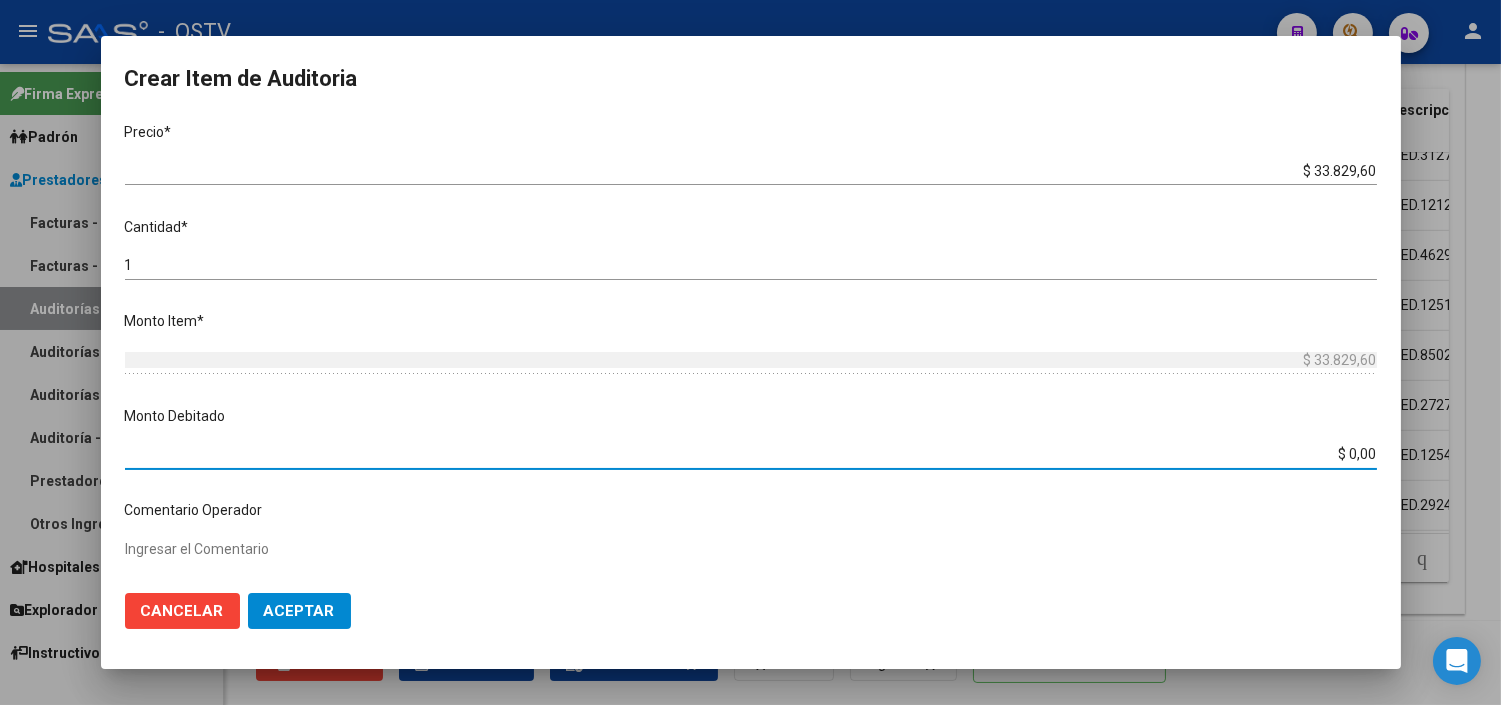 click on "$ 0,00" at bounding box center (751, 454) 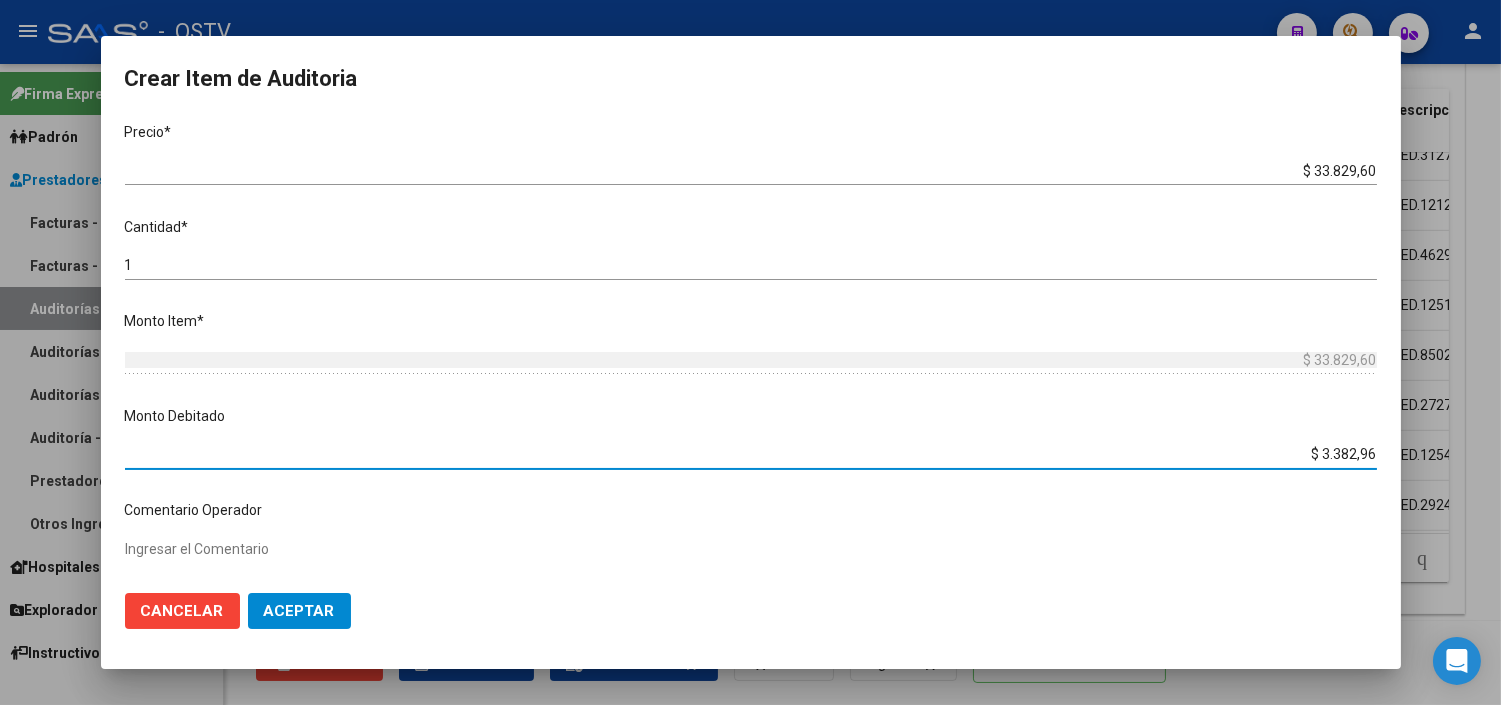 type on "$ 33.829,60" 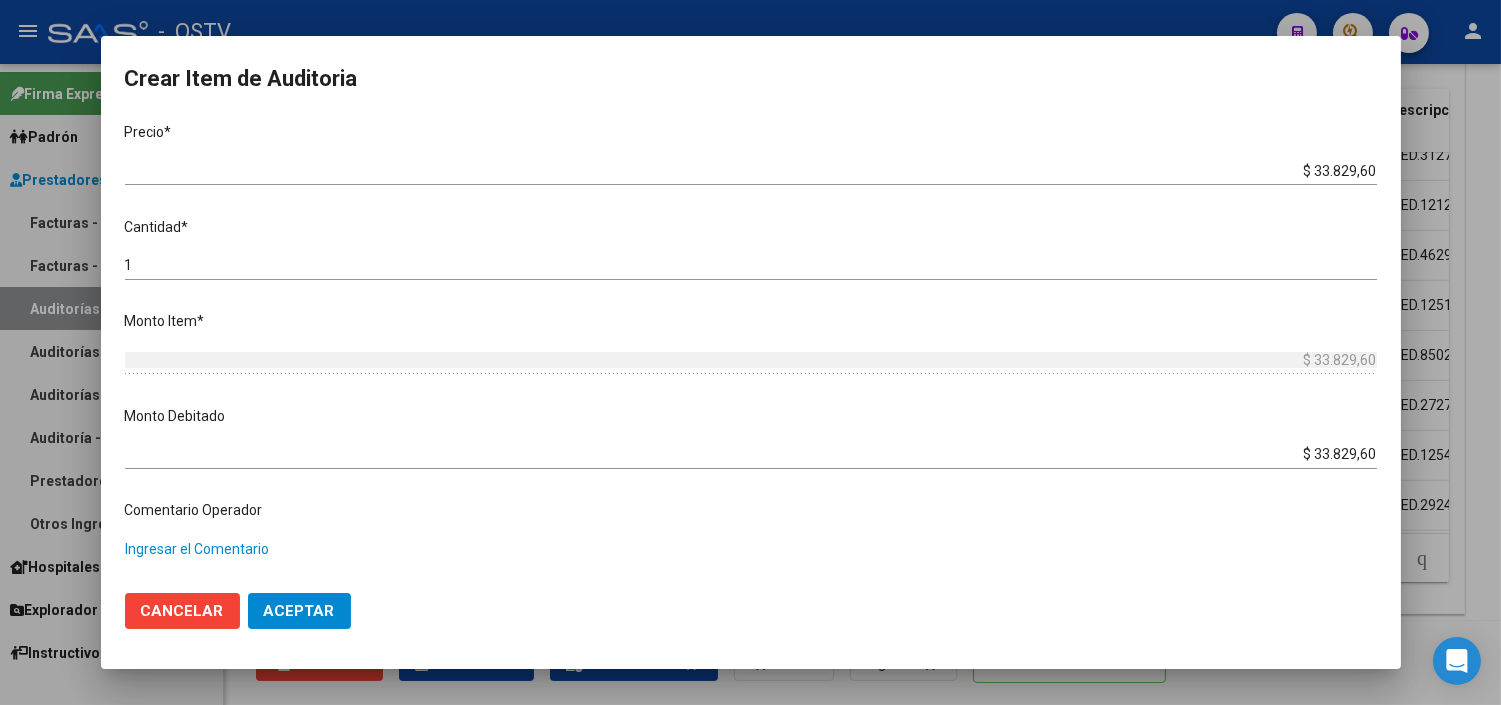 paste on "PRESTACION RECHAZADA MEDIANTE CD POR FALTA DE HC, DE DERIVACION Y DE GESTION DE AUDITORIA COMPARTIDA" 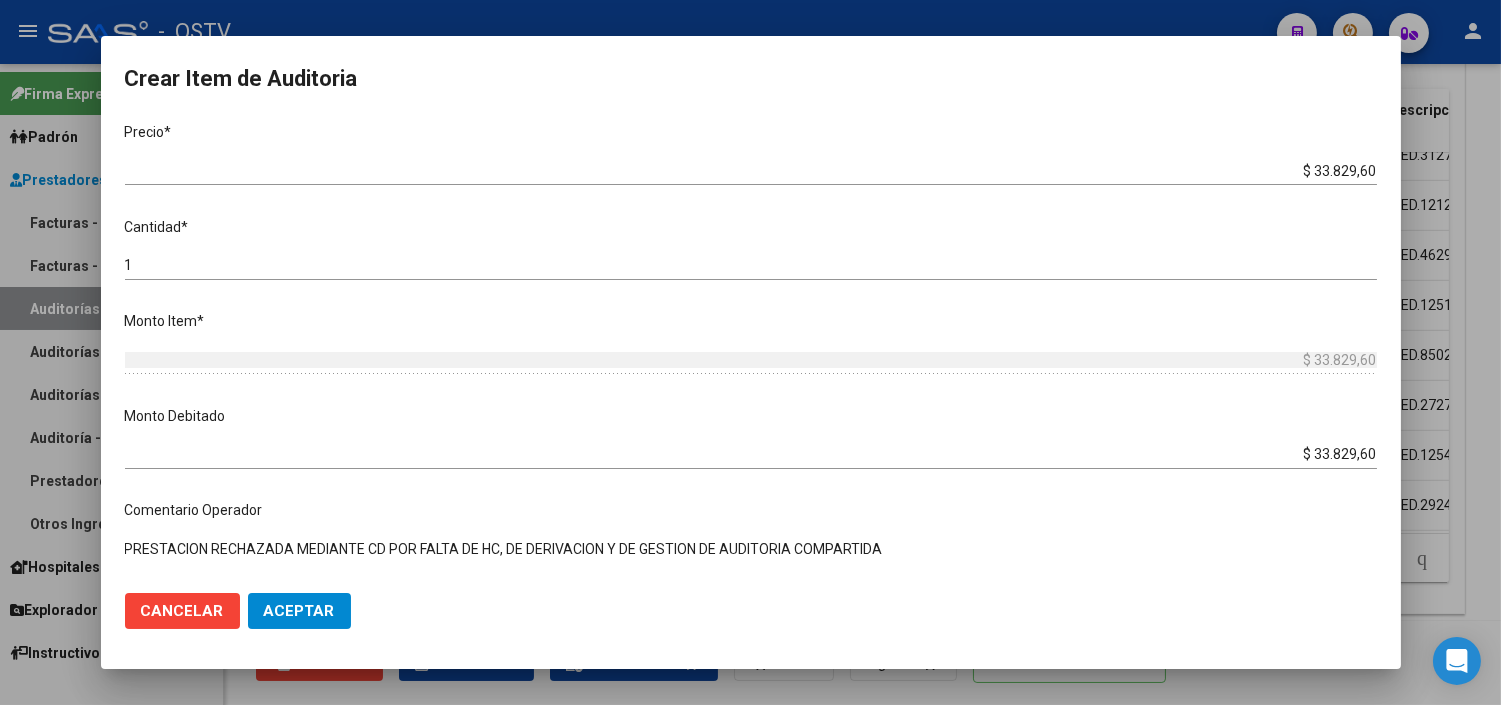 type on "PRESTACION RECHAZADA MEDIANTE CD POR FALTA DE HC, DE DERIVACION Y DE GESTION DE AUDITORIA COMPARTIDA" 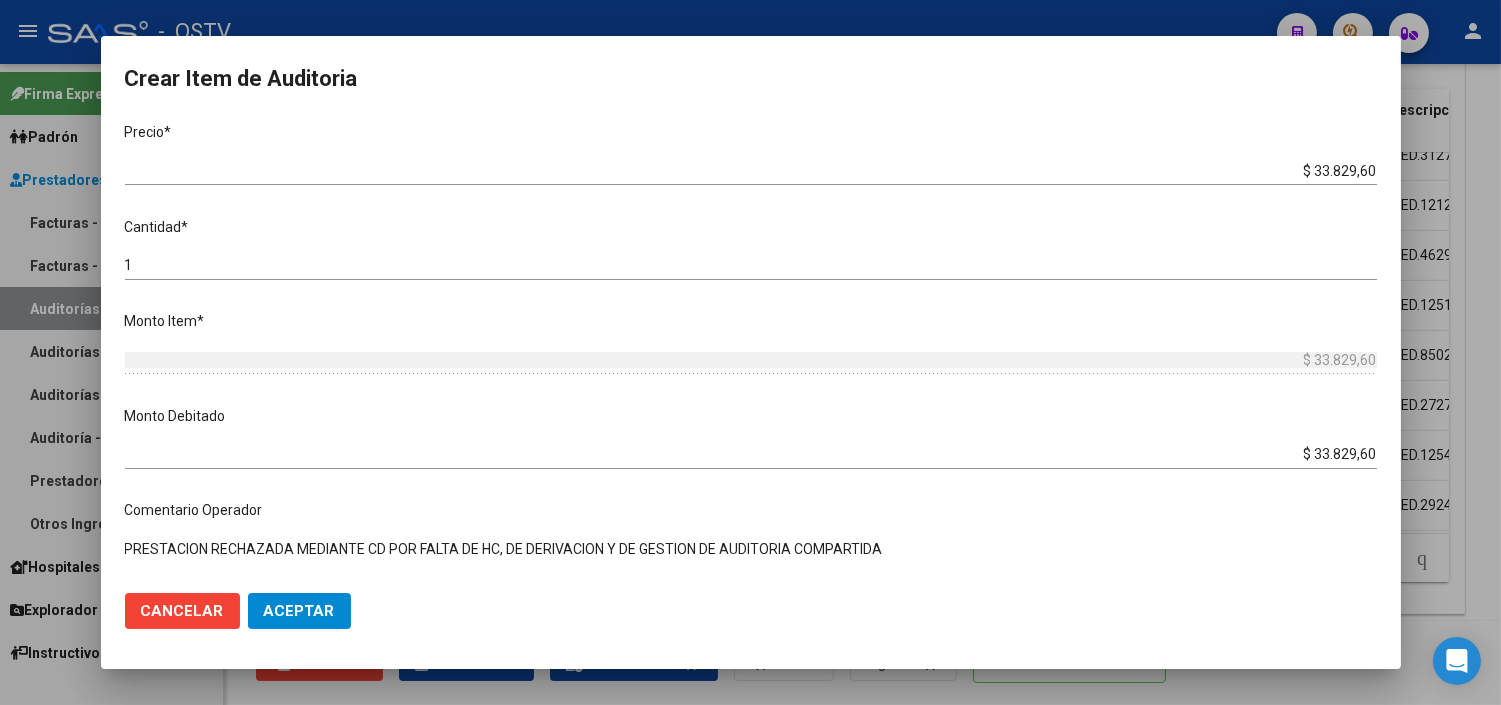 click on "Cancelar Aceptar" 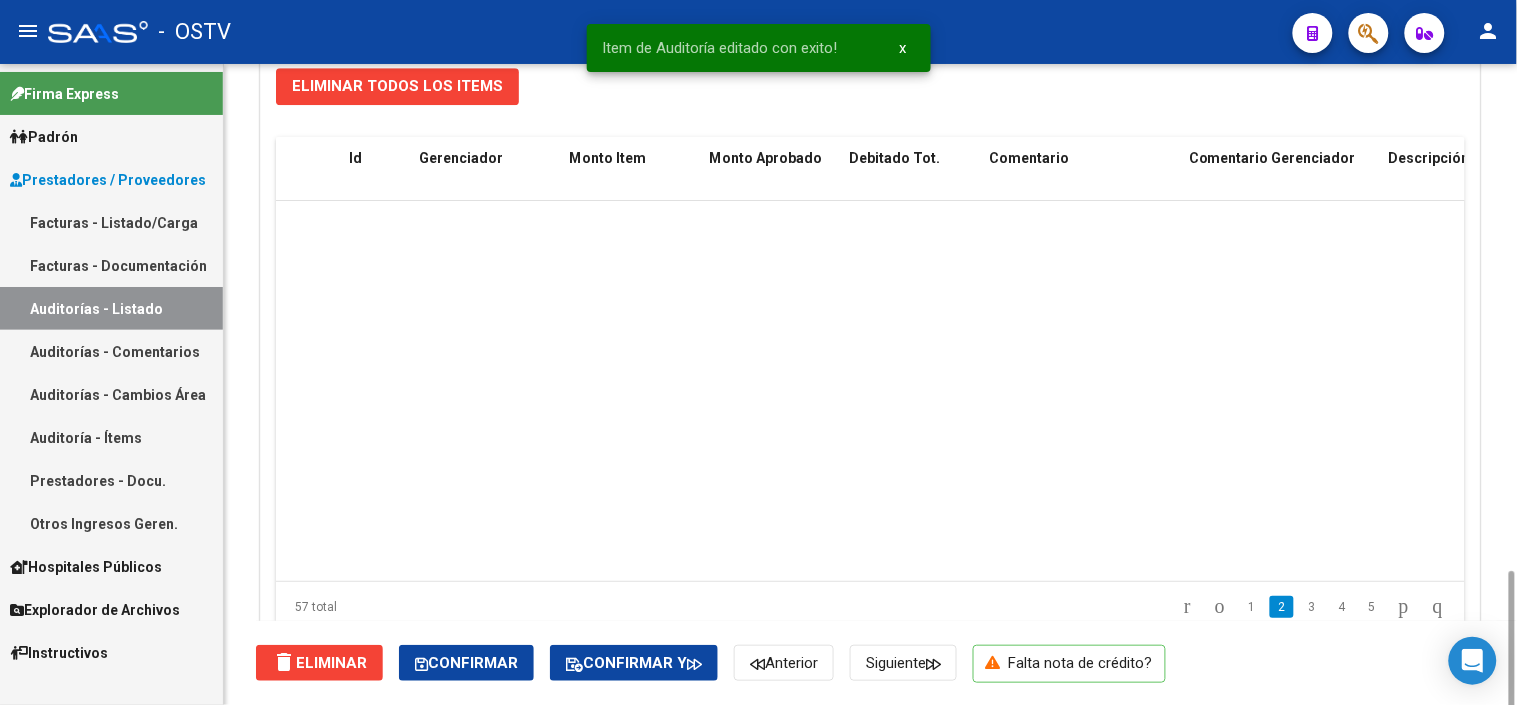 scroll, scrollTop: 1603, scrollLeft: 0, axis: vertical 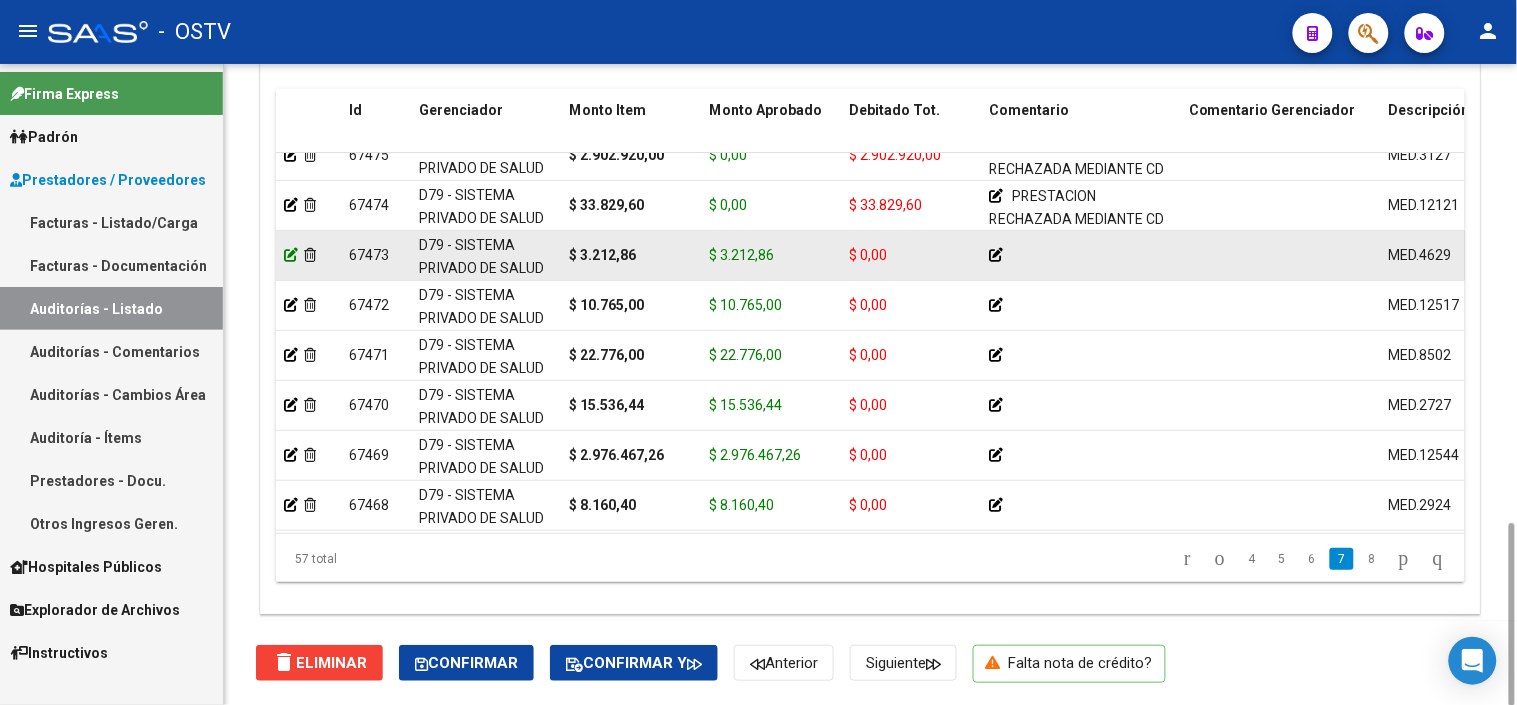 click 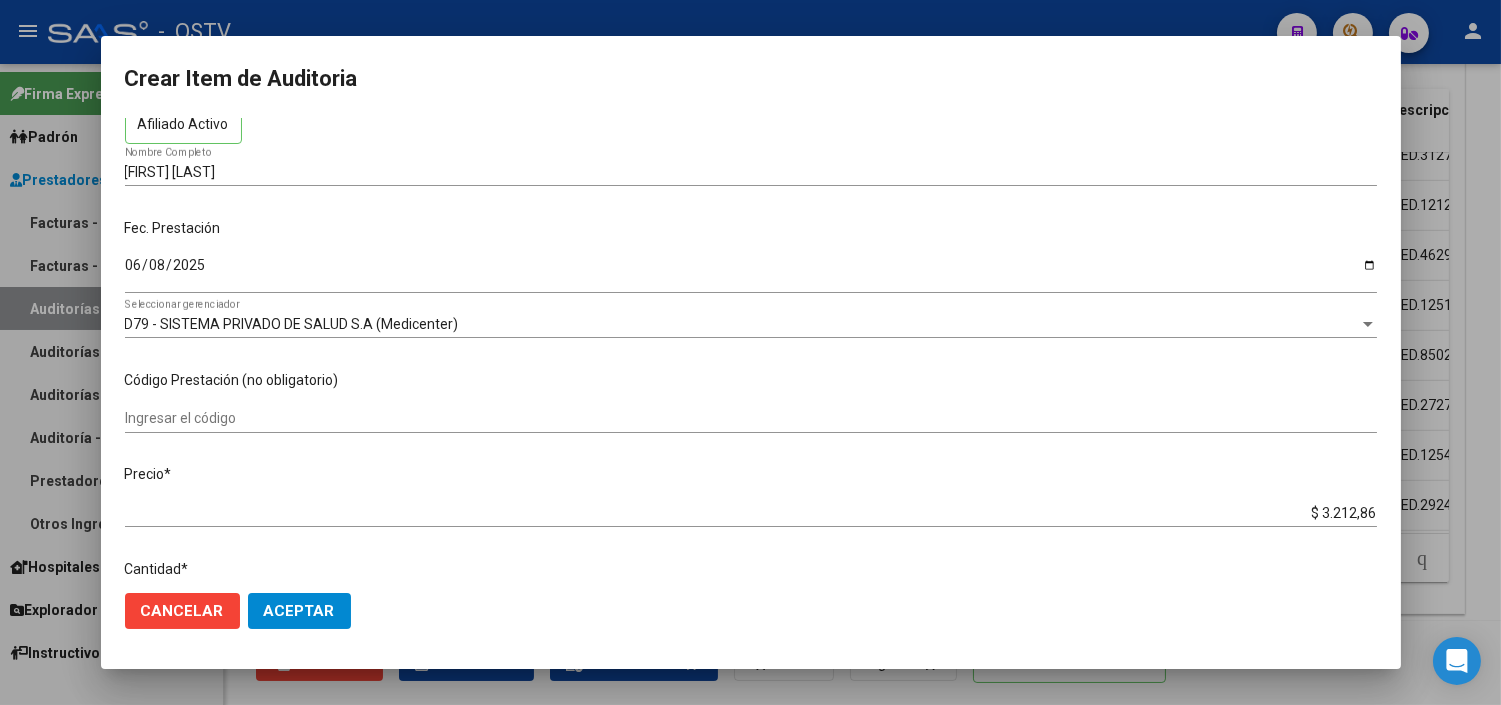 scroll, scrollTop: 333, scrollLeft: 0, axis: vertical 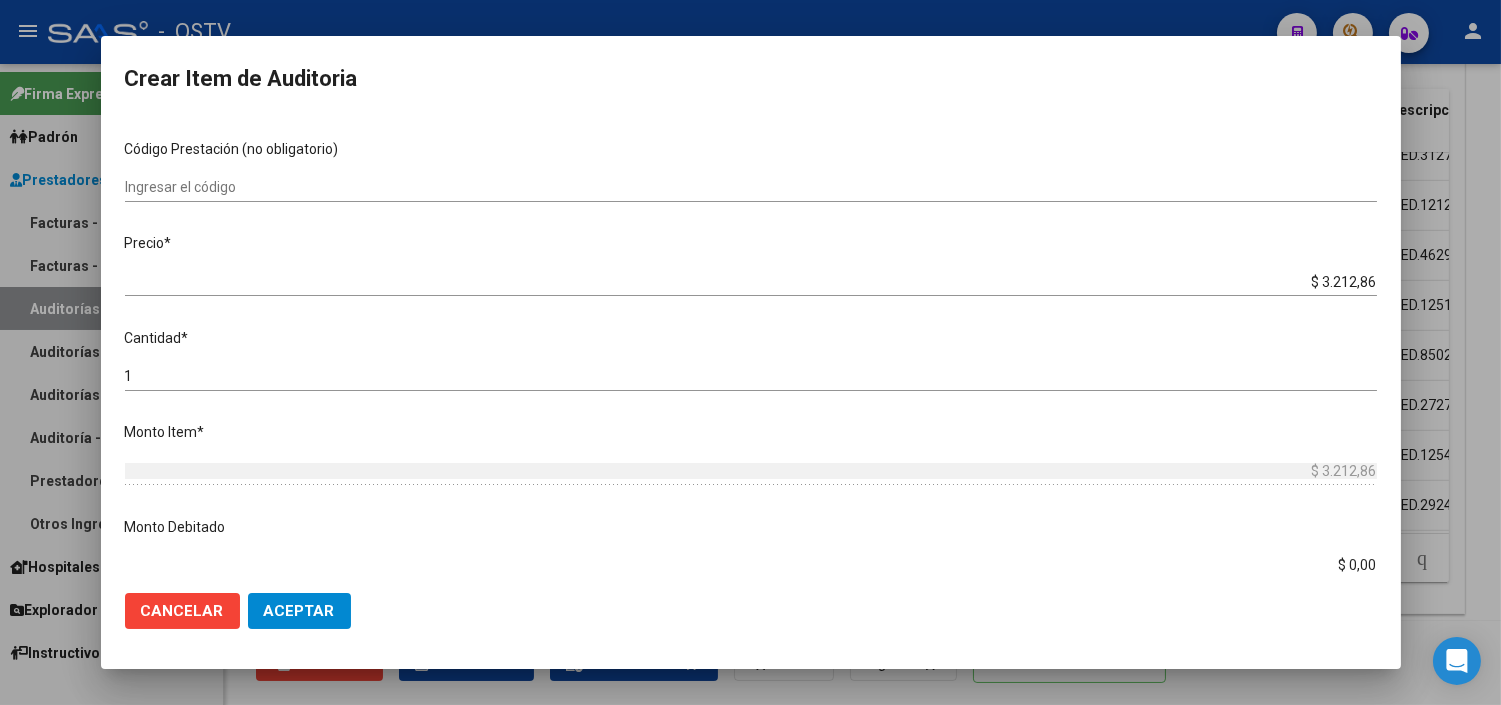 click on "$ 0,00" at bounding box center (751, 565) 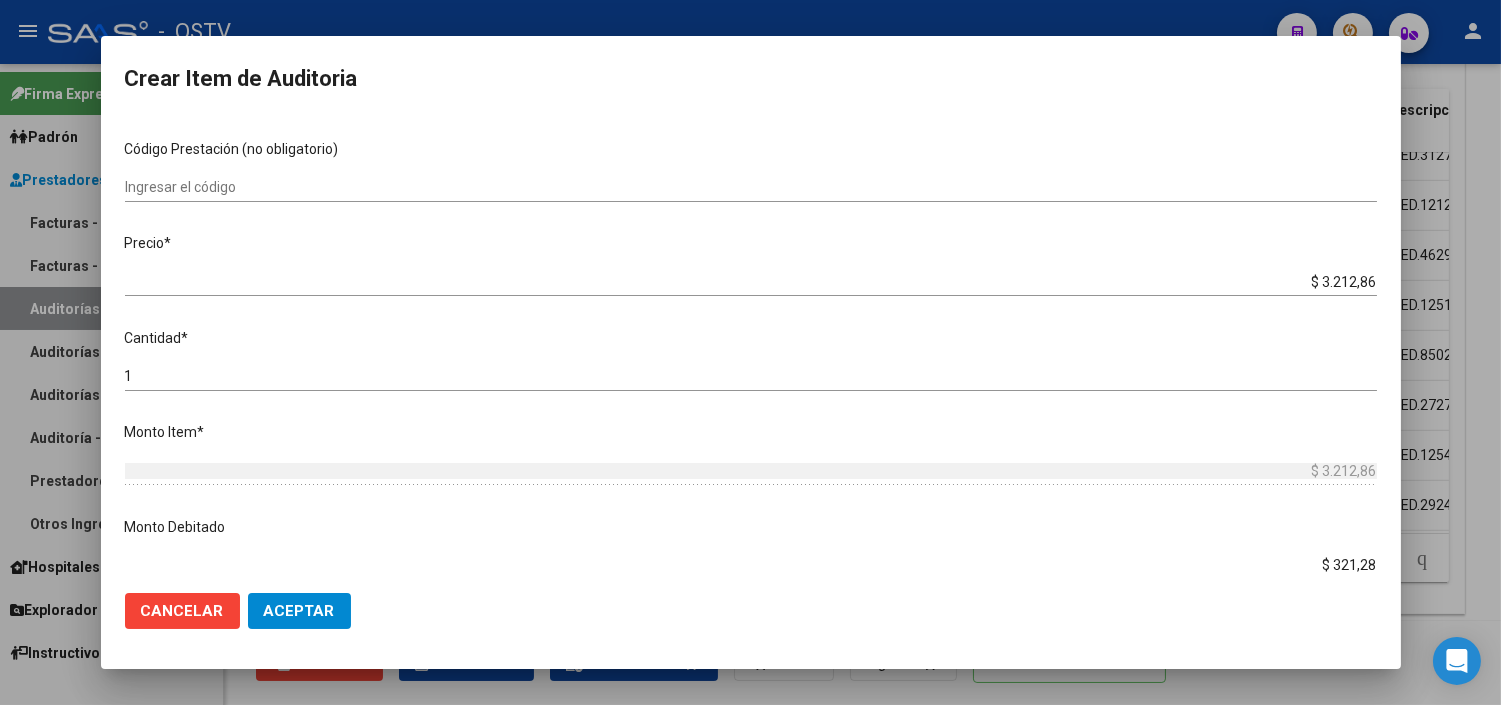 type on "$ 3.212,86" 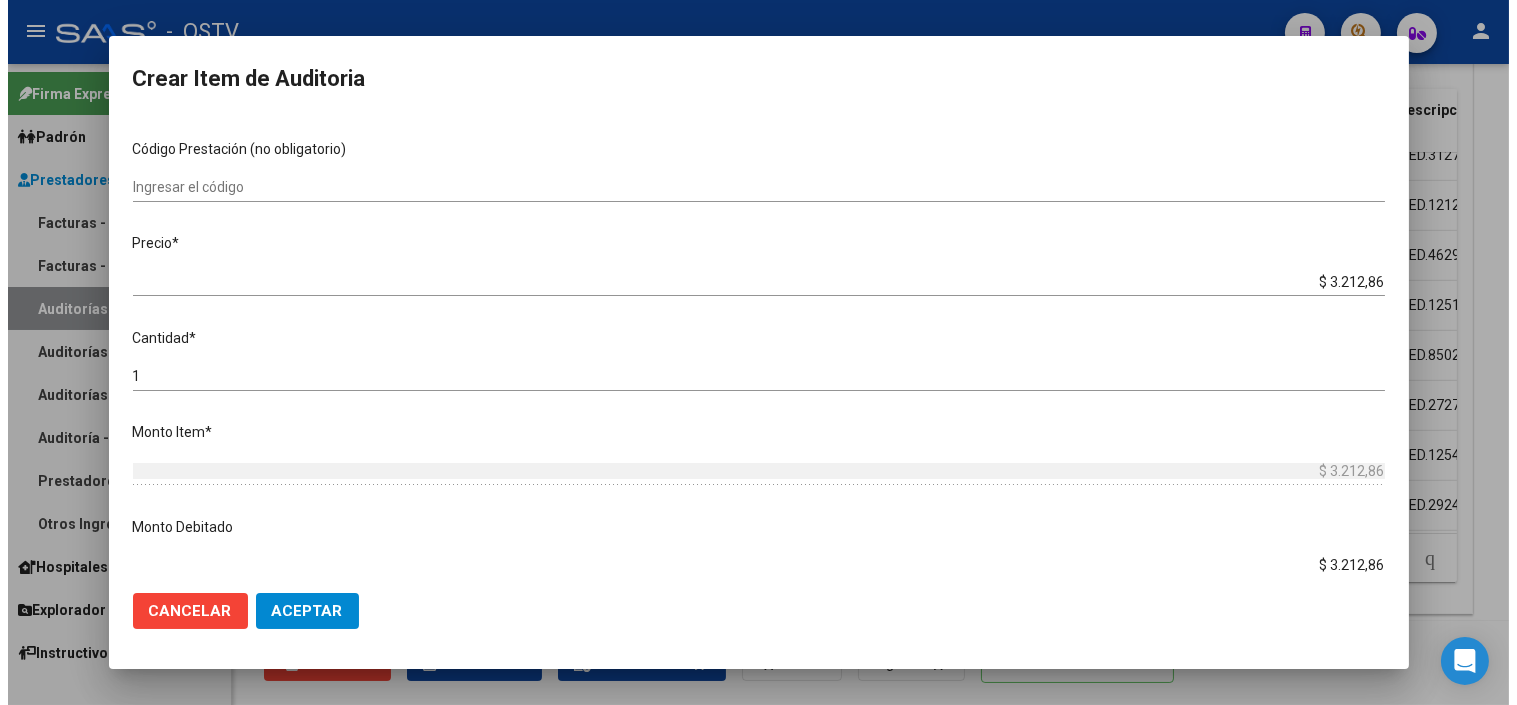 scroll, scrollTop: 644, scrollLeft: 0, axis: vertical 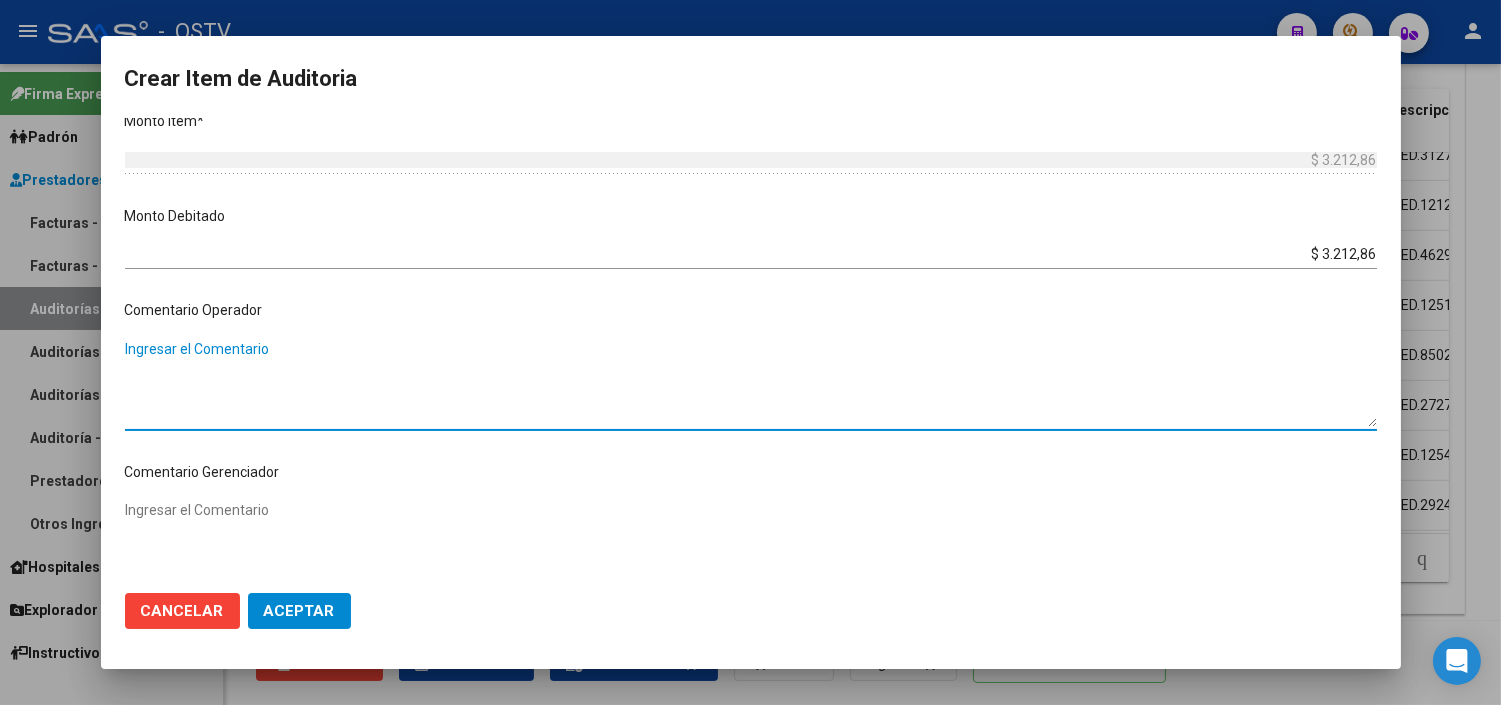paste on "PRESTACION RECHAZADA MEDIANTE CD POR FALTA DE HC, DE DERIVACION Y DE GESTION DE AUDITORIA COMPARTIDA" 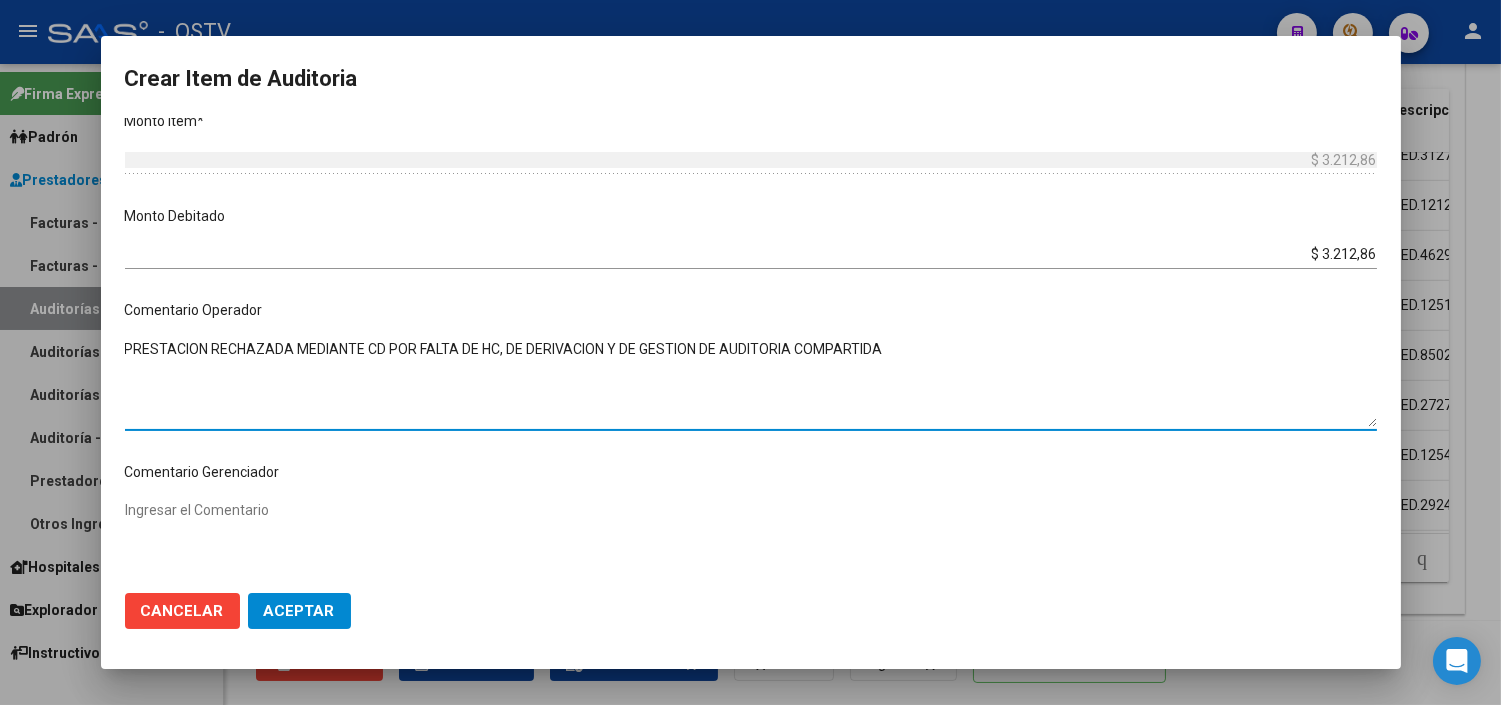 type on "PRESTACION RECHAZADA MEDIANTE CD POR FALTA DE HC, DE DERIVACION Y DE GESTION DE AUDITORIA COMPARTIDA" 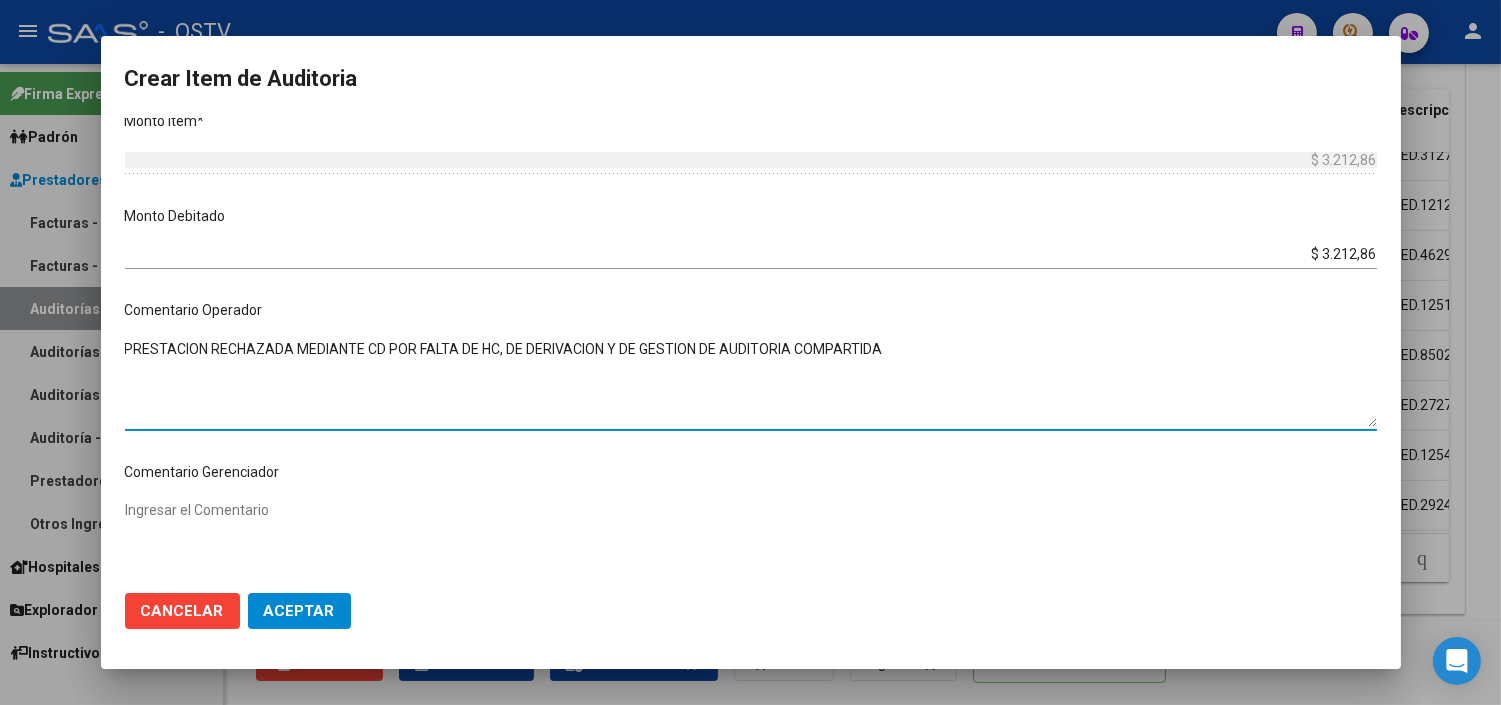 click on "Aceptar" 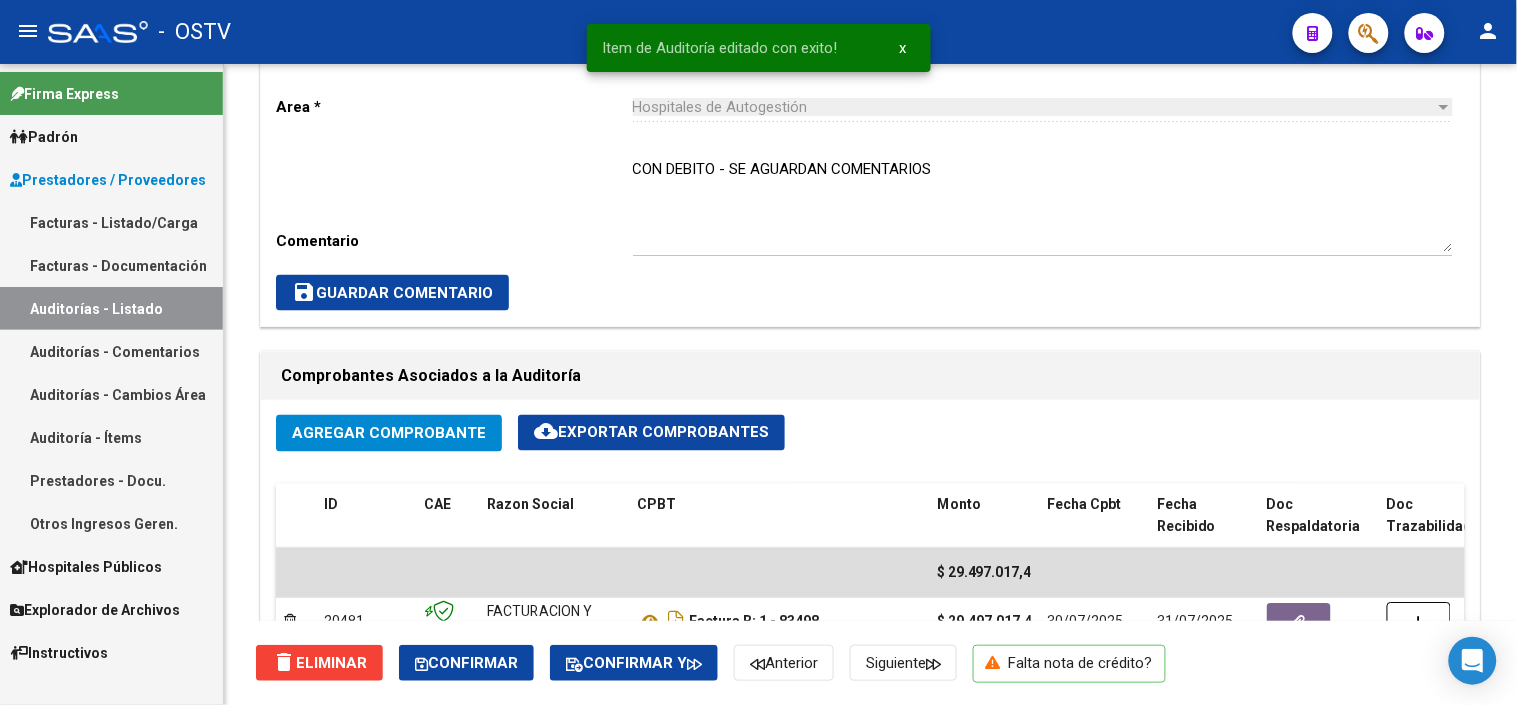 scroll, scrollTop: 1603, scrollLeft: 0, axis: vertical 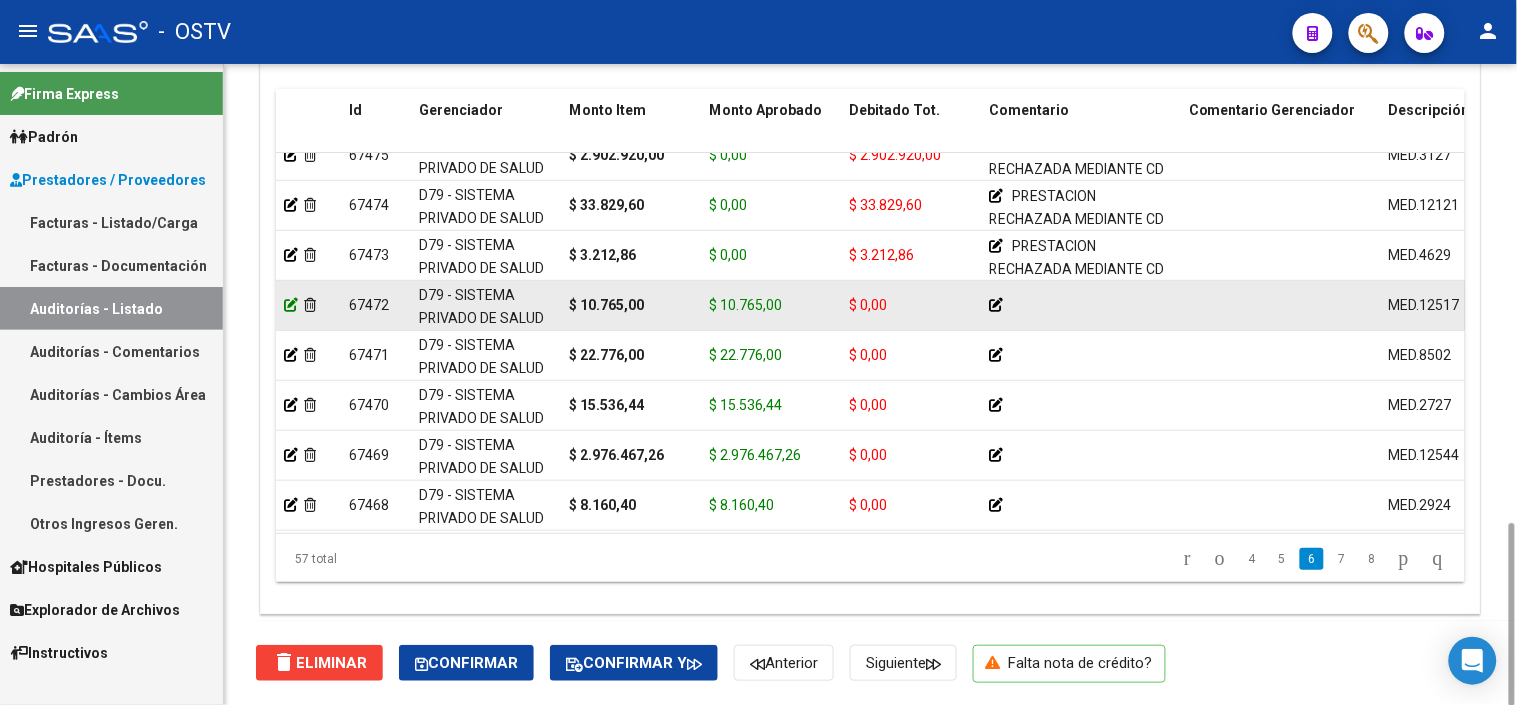 click 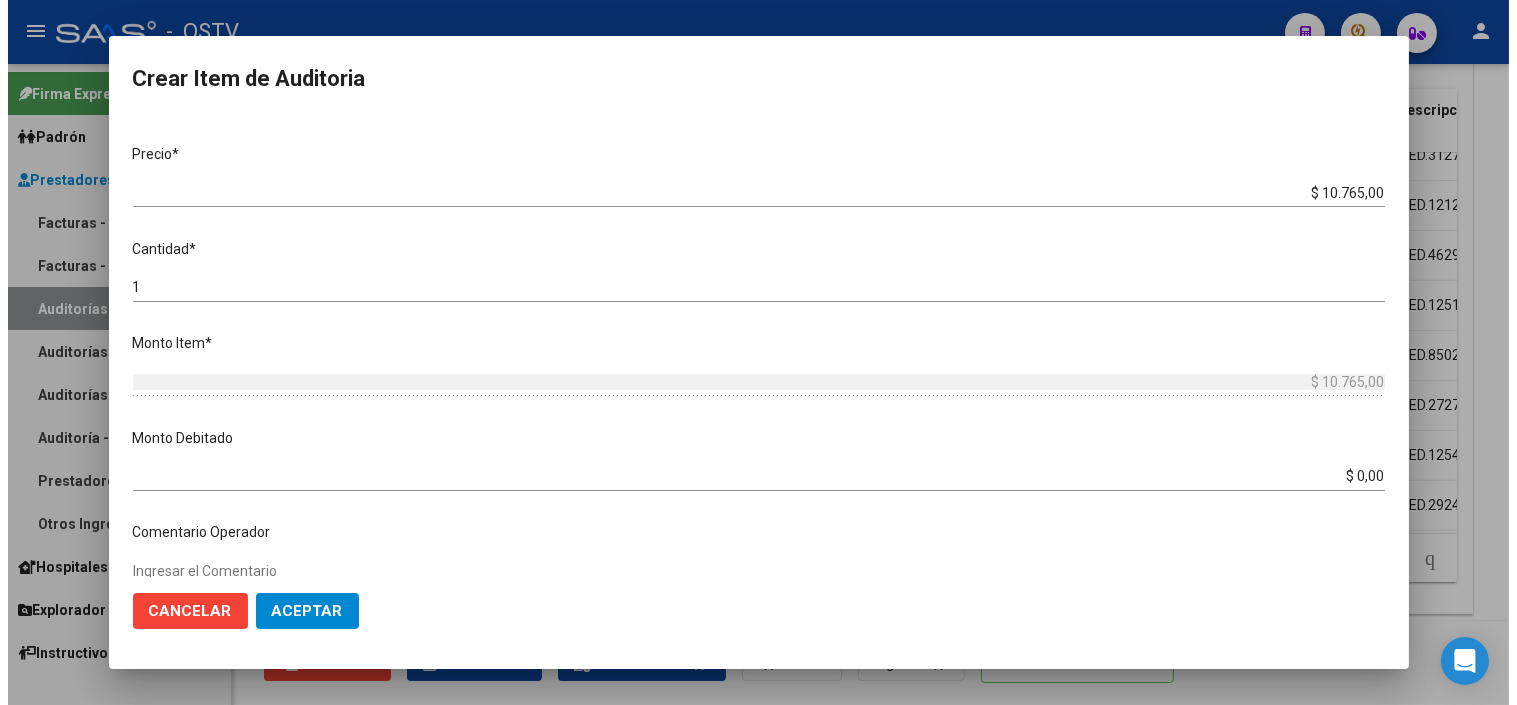 scroll, scrollTop: 555, scrollLeft: 0, axis: vertical 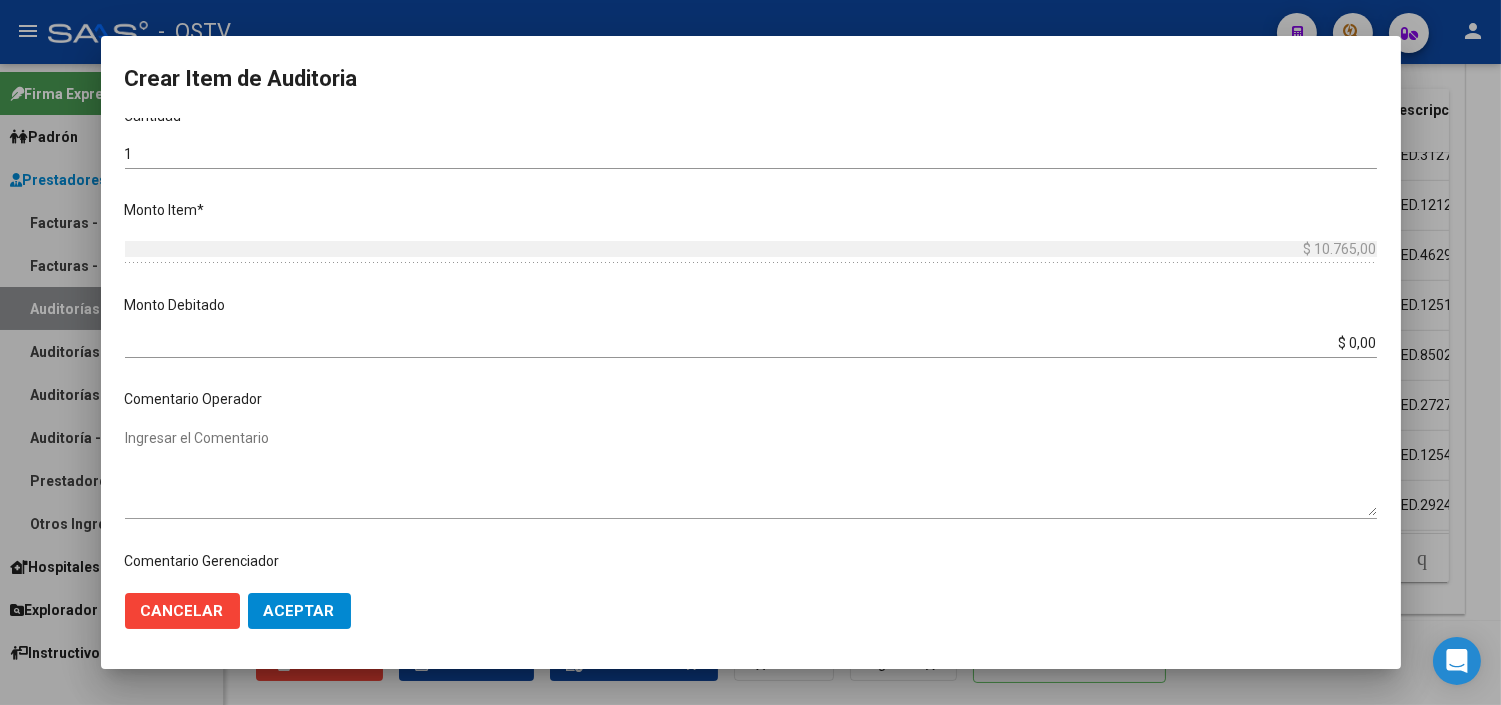 click on "$ 0,00" at bounding box center (751, 343) 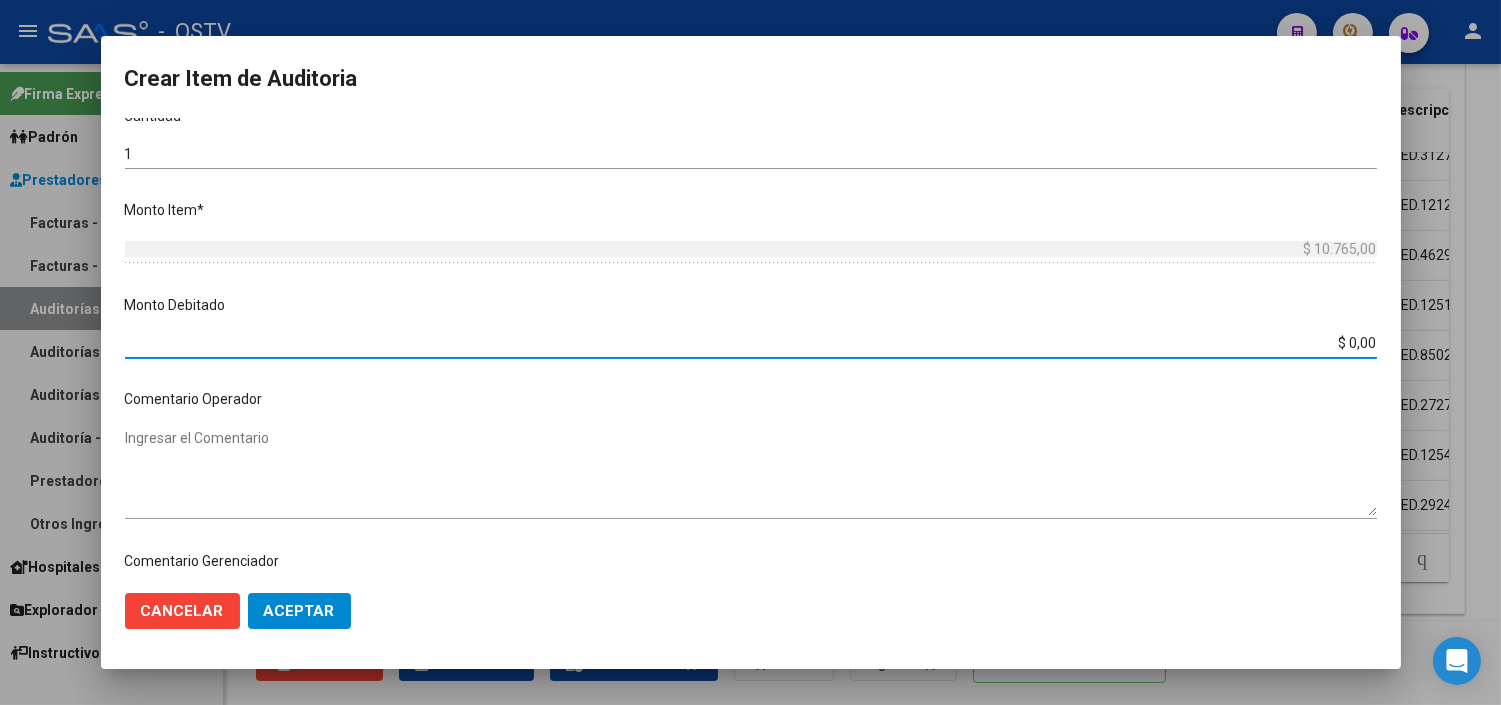 click on "$ 0,00" at bounding box center [751, 343] 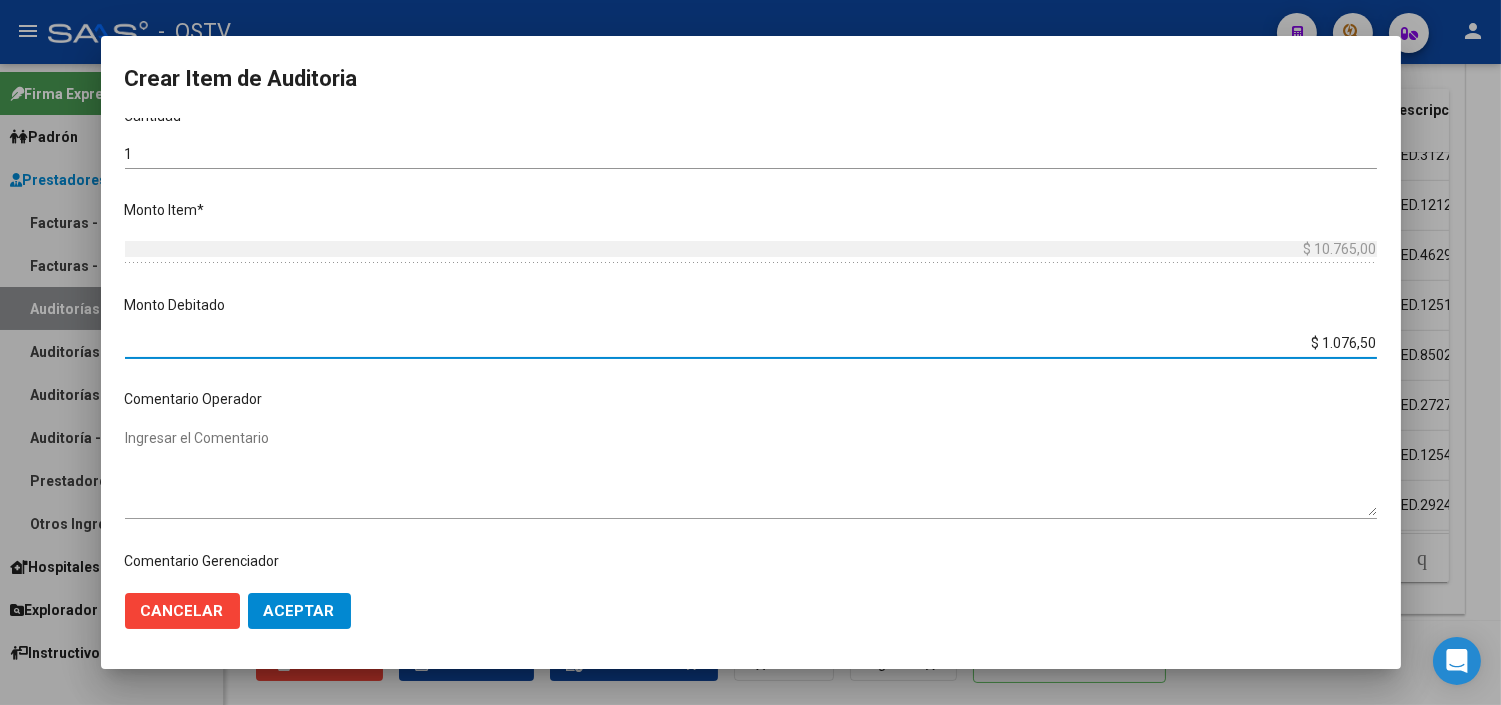 type on "$ 10.765,00" 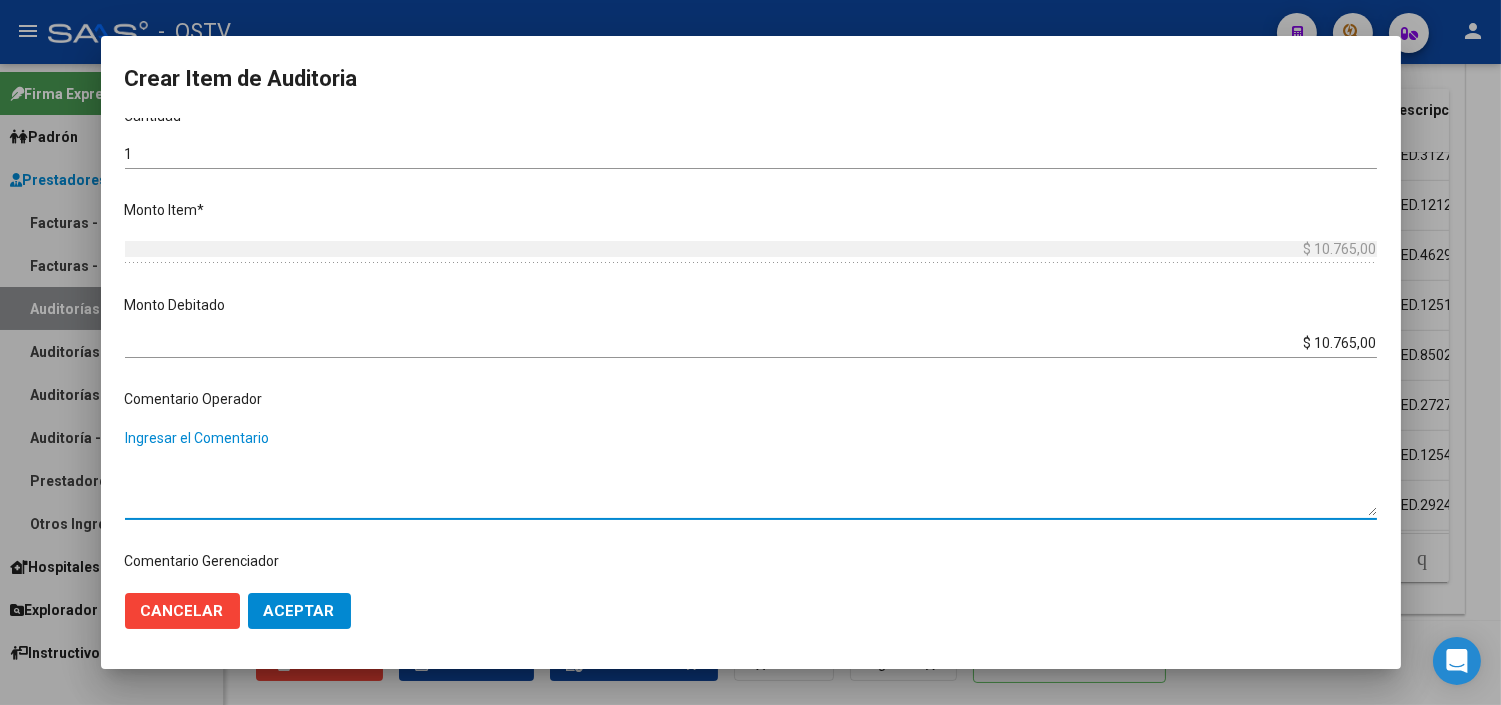 paste on "PRESTACION RECHAZADA MEDIANTE CD POR FALTA DE HC, DE DERIVACION Y DE GESTION DE AUDITORIA COMPARTIDA" 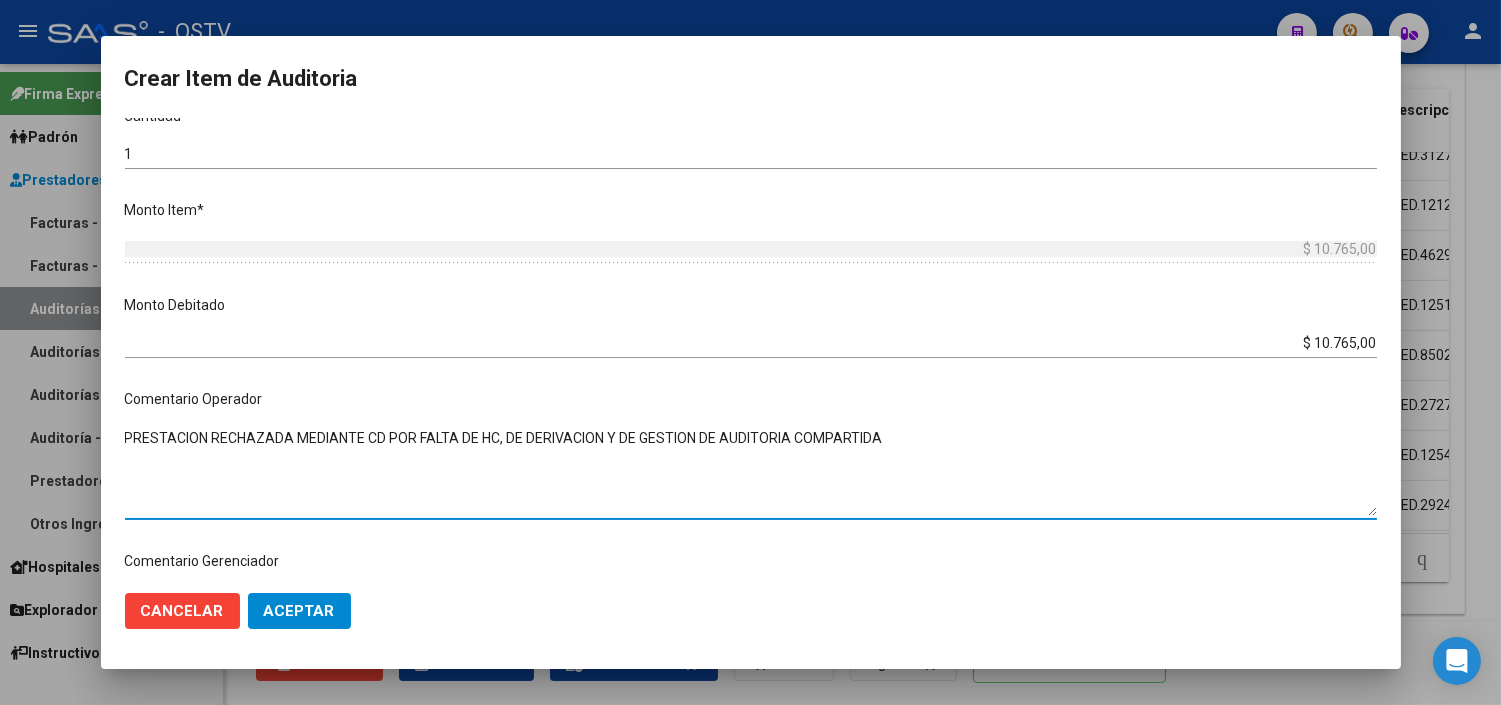 type on "PRESTACION RECHAZADA MEDIANTE CD POR FALTA DE HC, DE DERIVACION Y DE GESTION DE AUDITORIA COMPARTIDA" 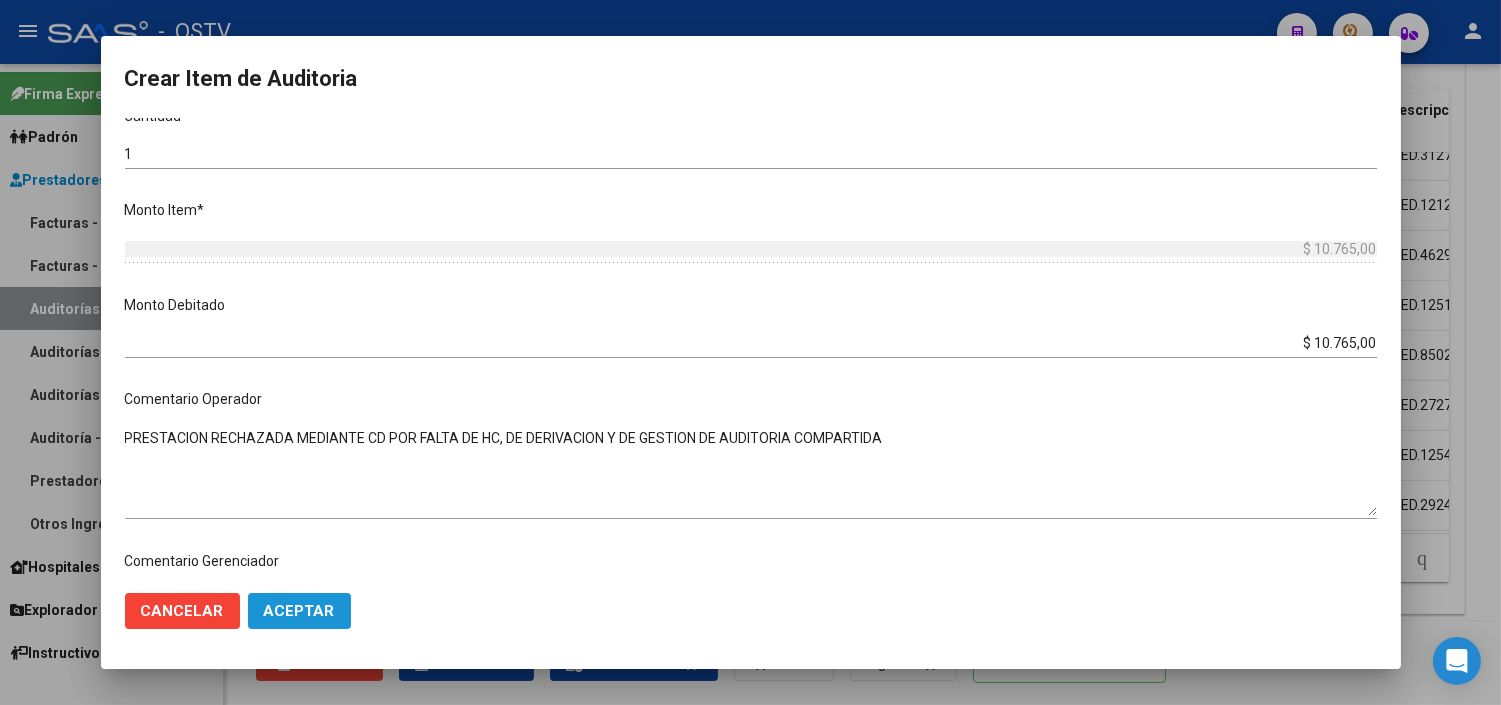 click on "Aceptar" 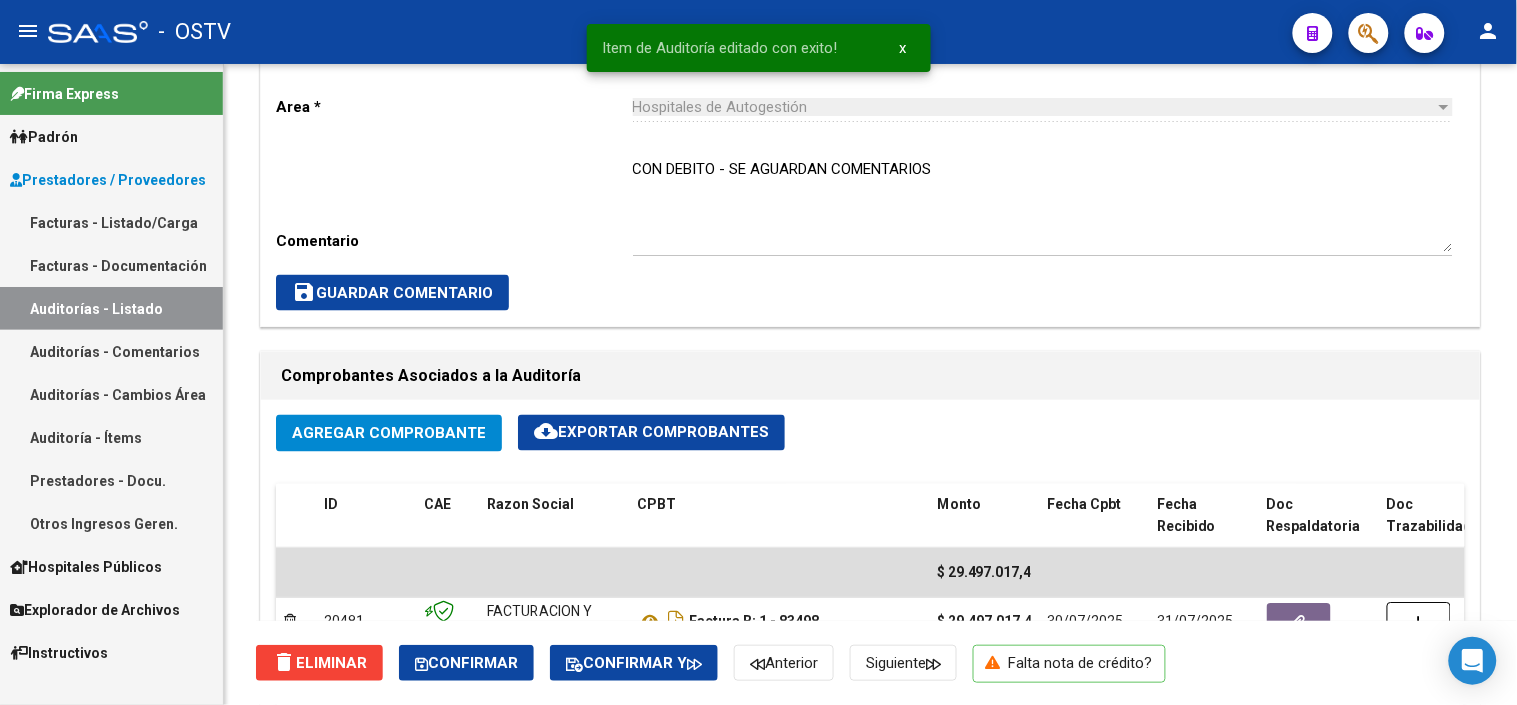 scroll, scrollTop: 1603, scrollLeft: 0, axis: vertical 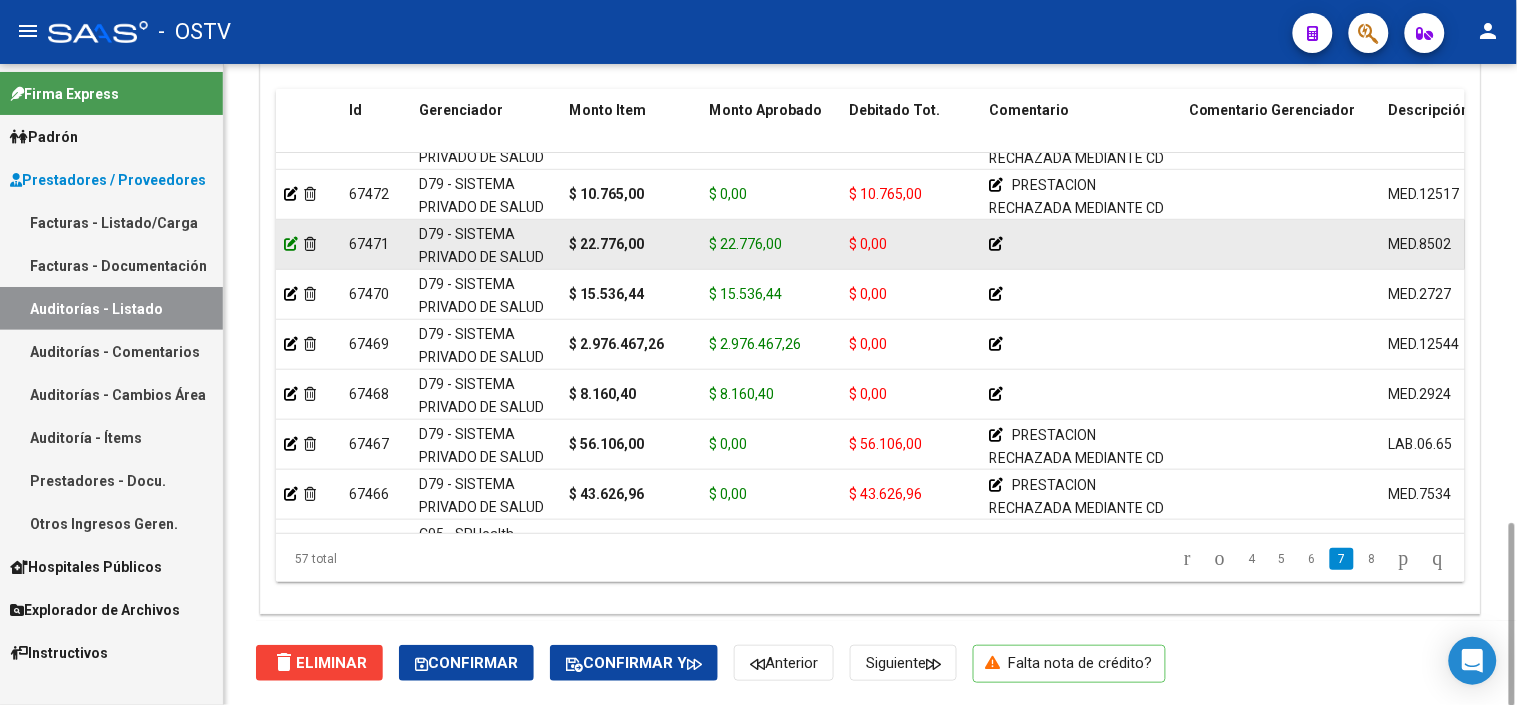 click 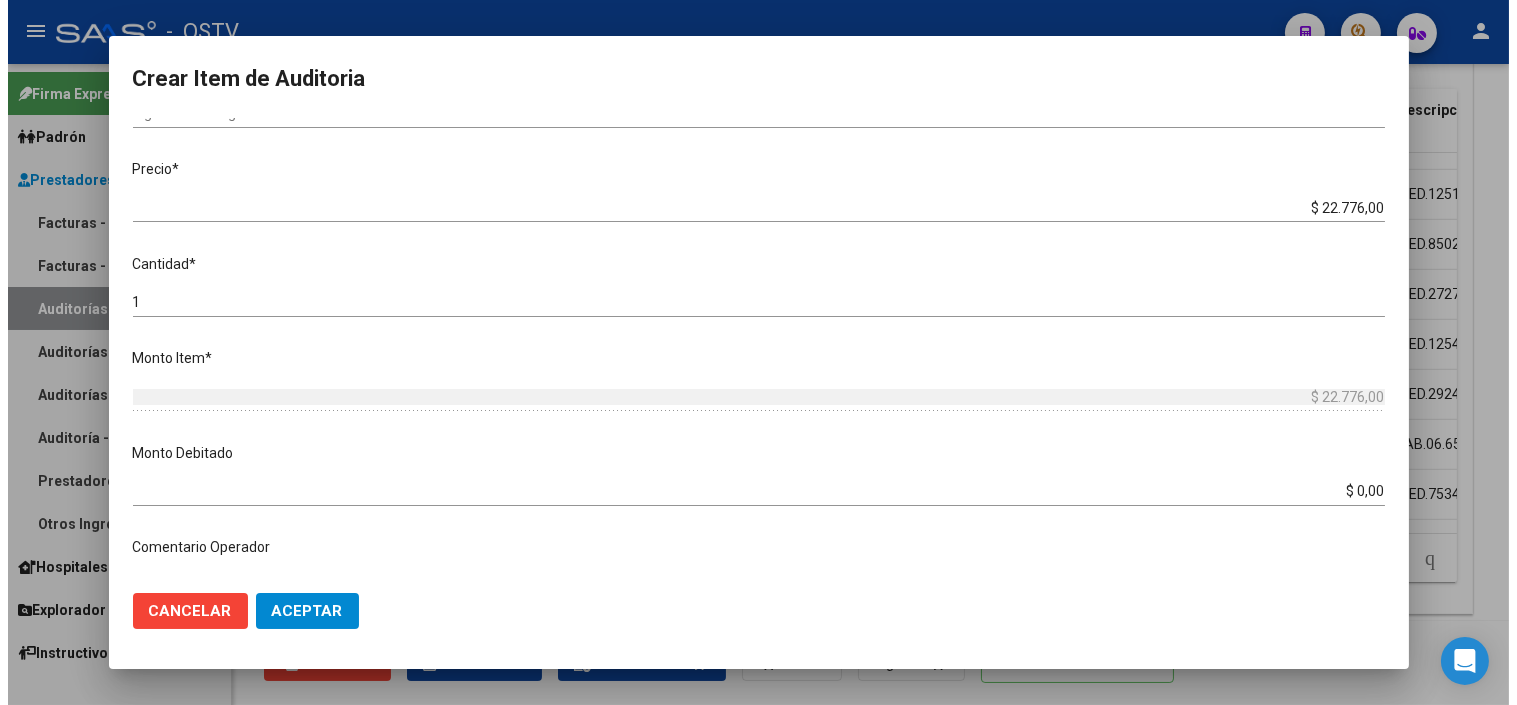 scroll, scrollTop: 444, scrollLeft: 0, axis: vertical 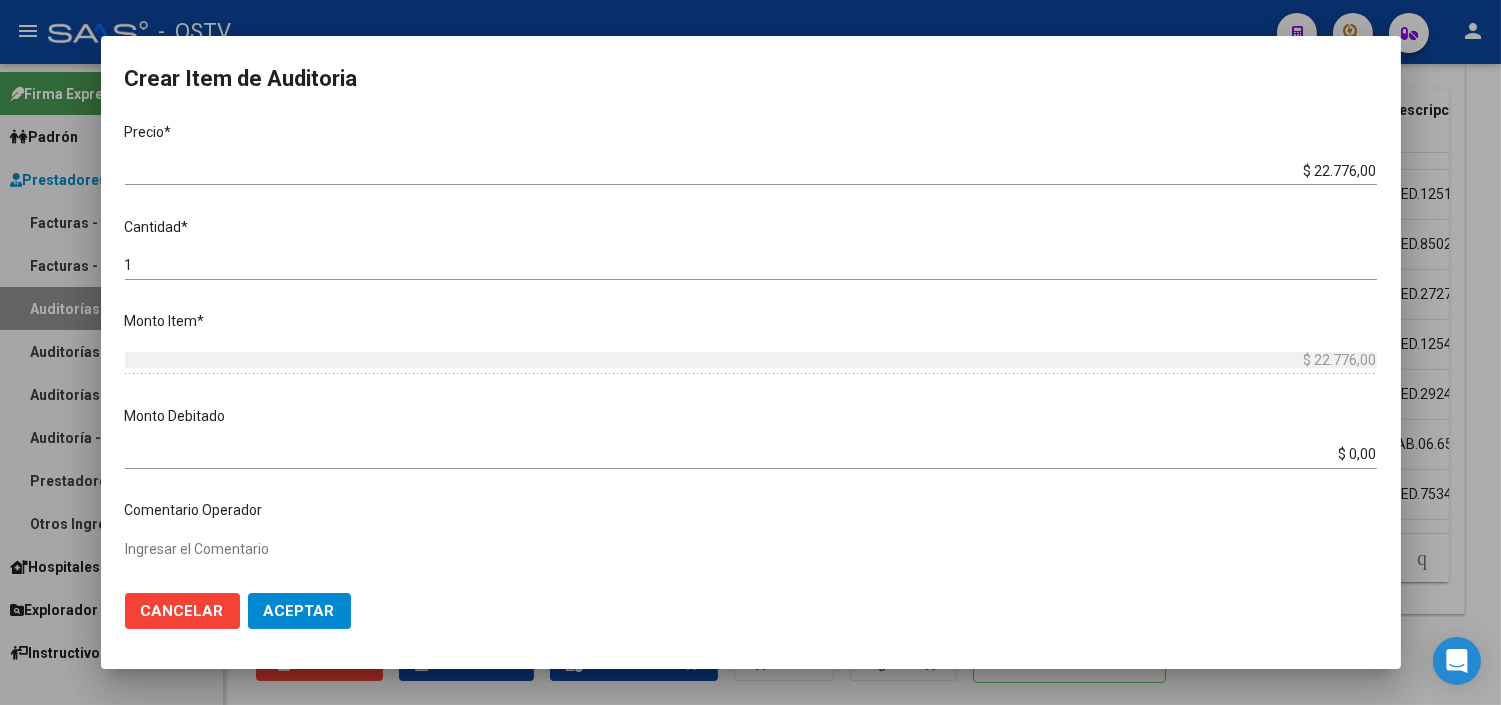 click on "$ 0,00" at bounding box center (751, 454) 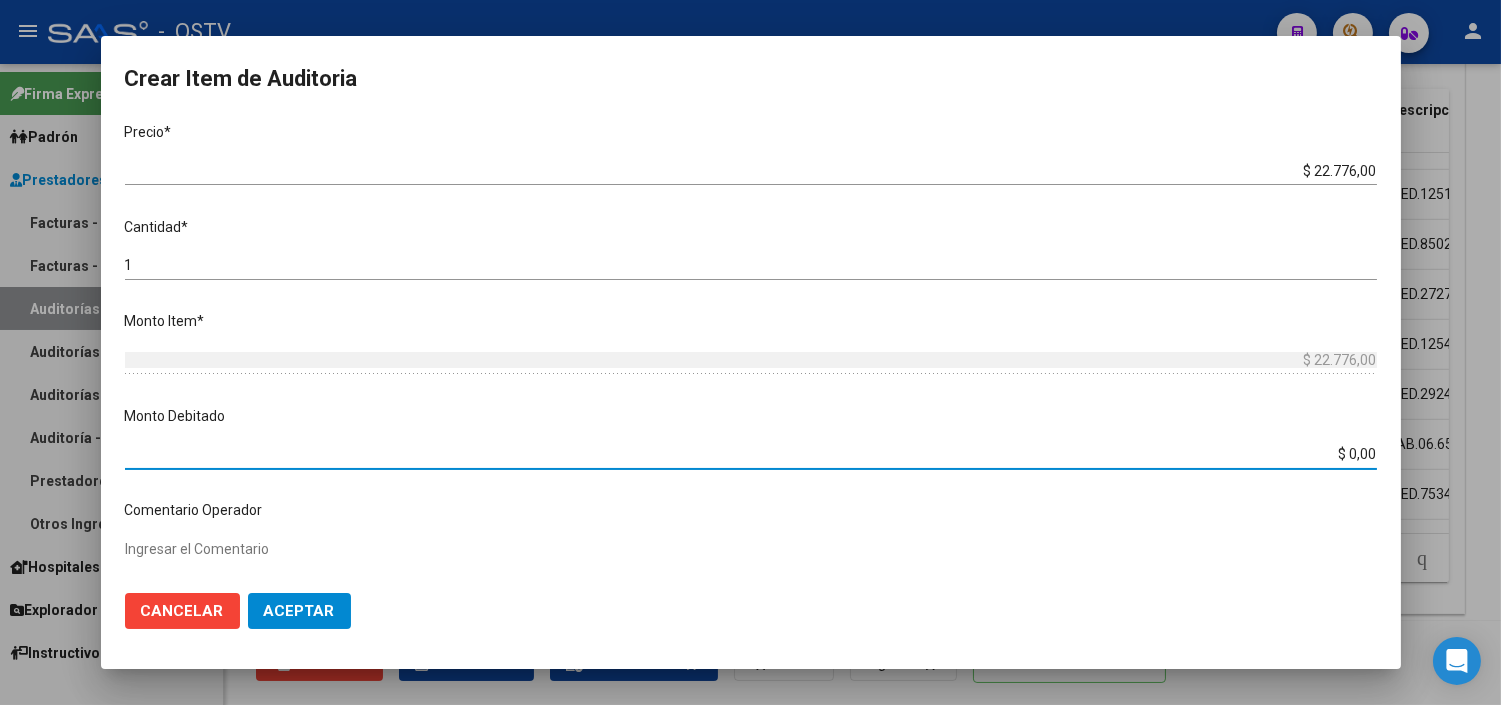 click on "$ 0,00" at bounding box center (751, 454) 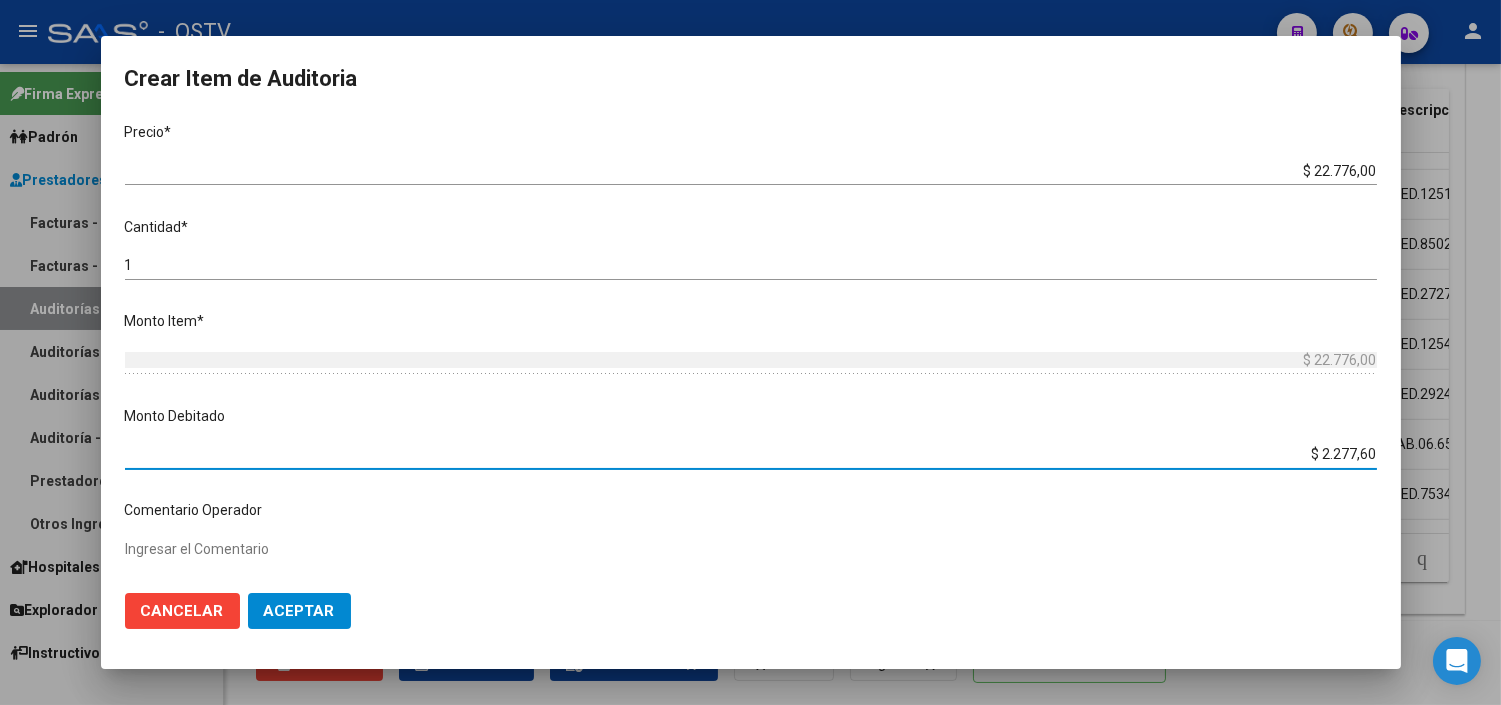 type on "$ 22.776,00" 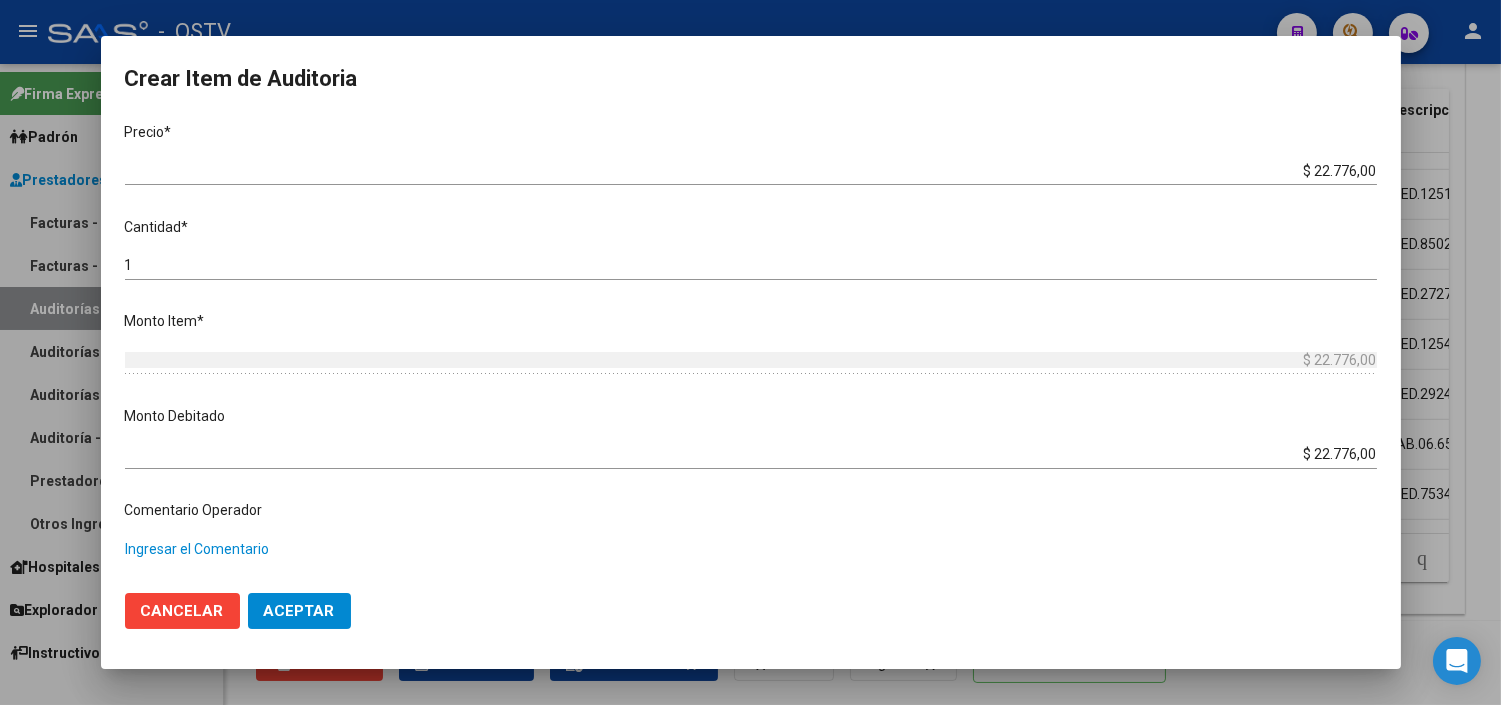 paste on "PRESTACION RECHAZADA MEDIANTE CD POR FALTA DE HC, DE DERIVACION Y DE GESTION DE AUDITORIA COMPARTIDA" 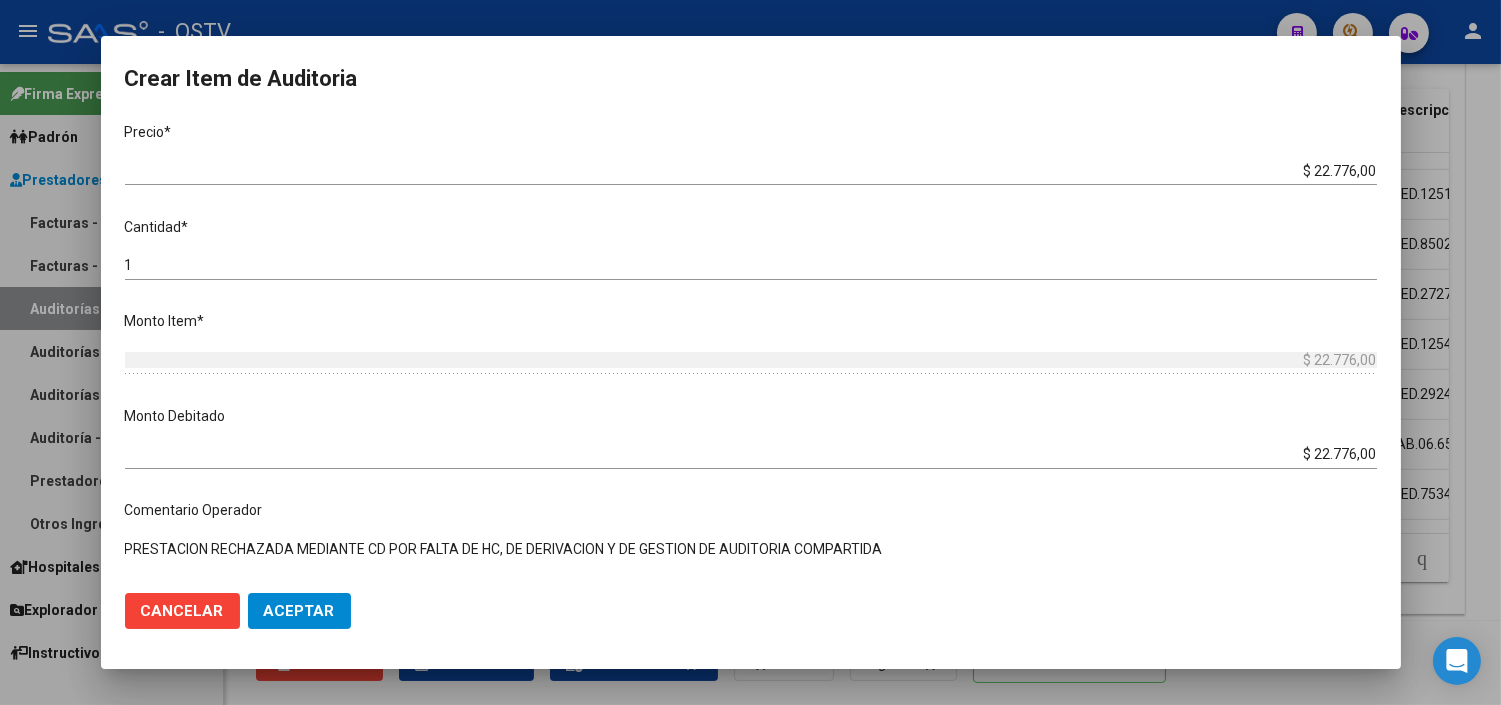 type on "PRESTACION RECHAZADA MEDIANTE CD POR FALTA DE HC, DE DERIVACION Y DE GESTION DE AUDITORIA COMPARTIDA" 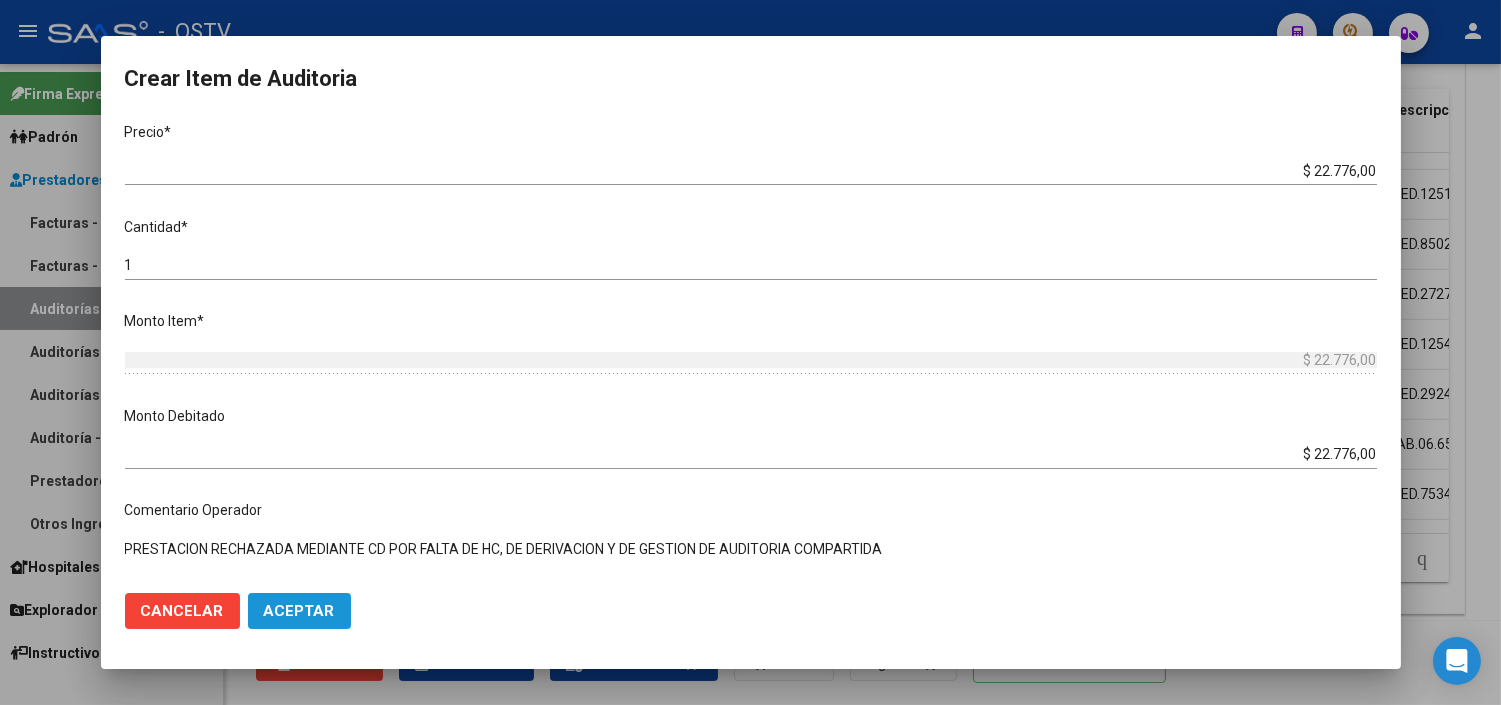 click on "Aceptar" 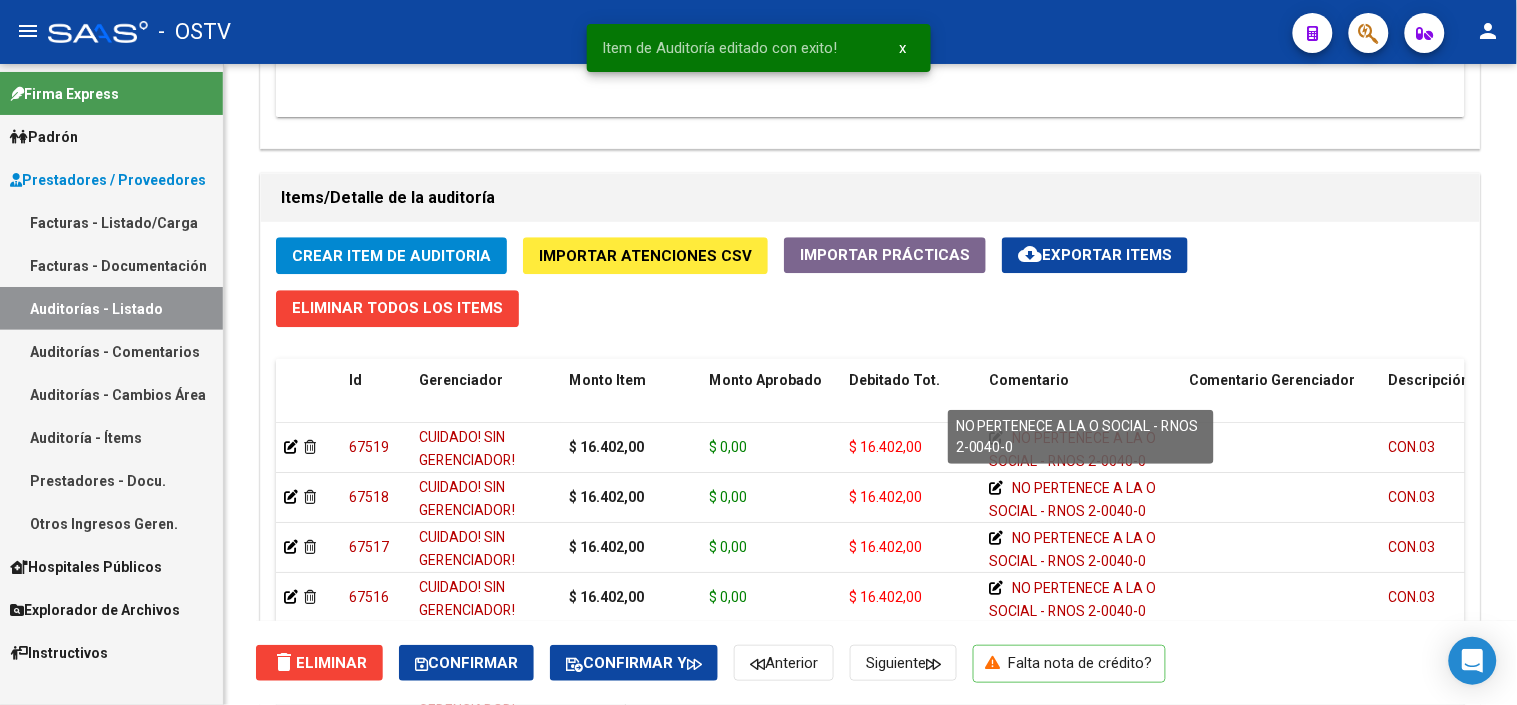 scroll, scrollTop: 1603, scrollLeft: 0, axis: vertical 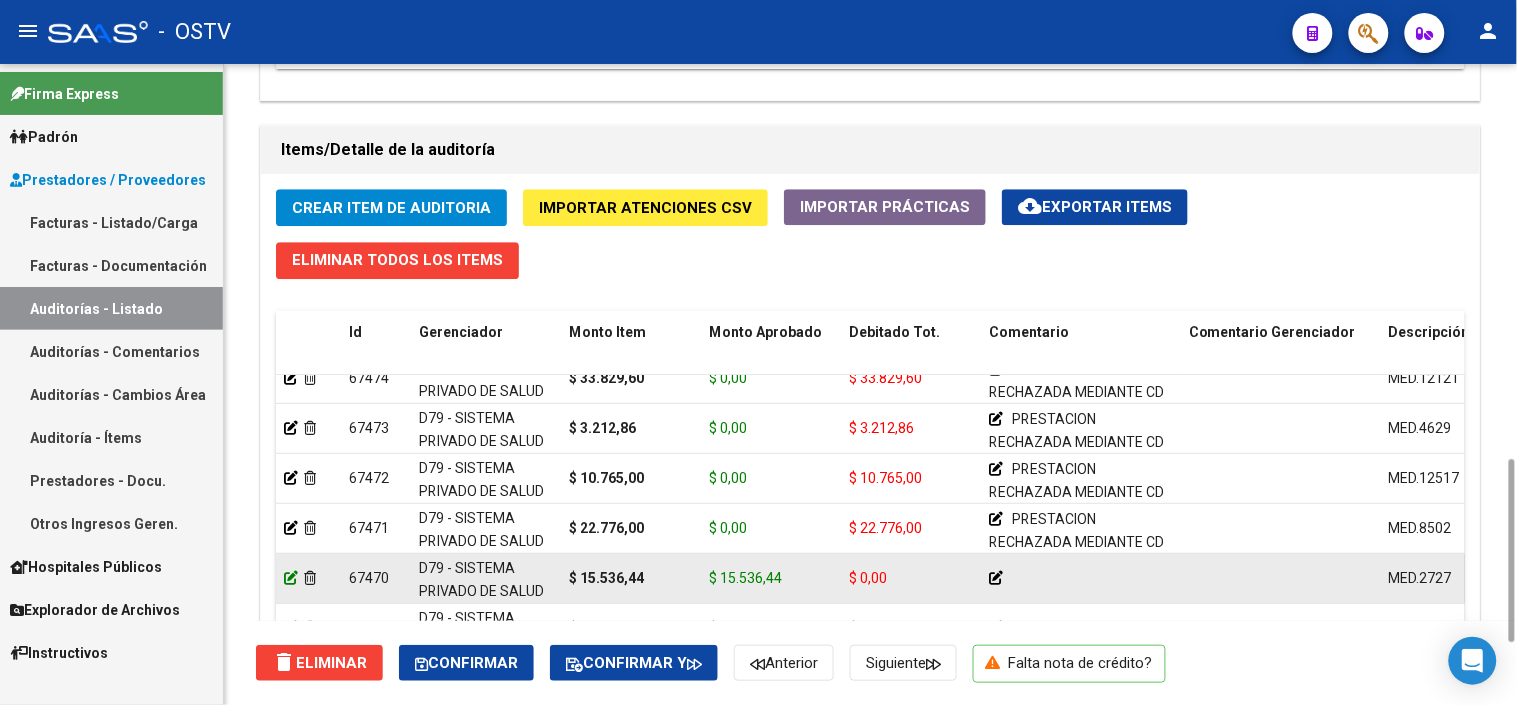 click 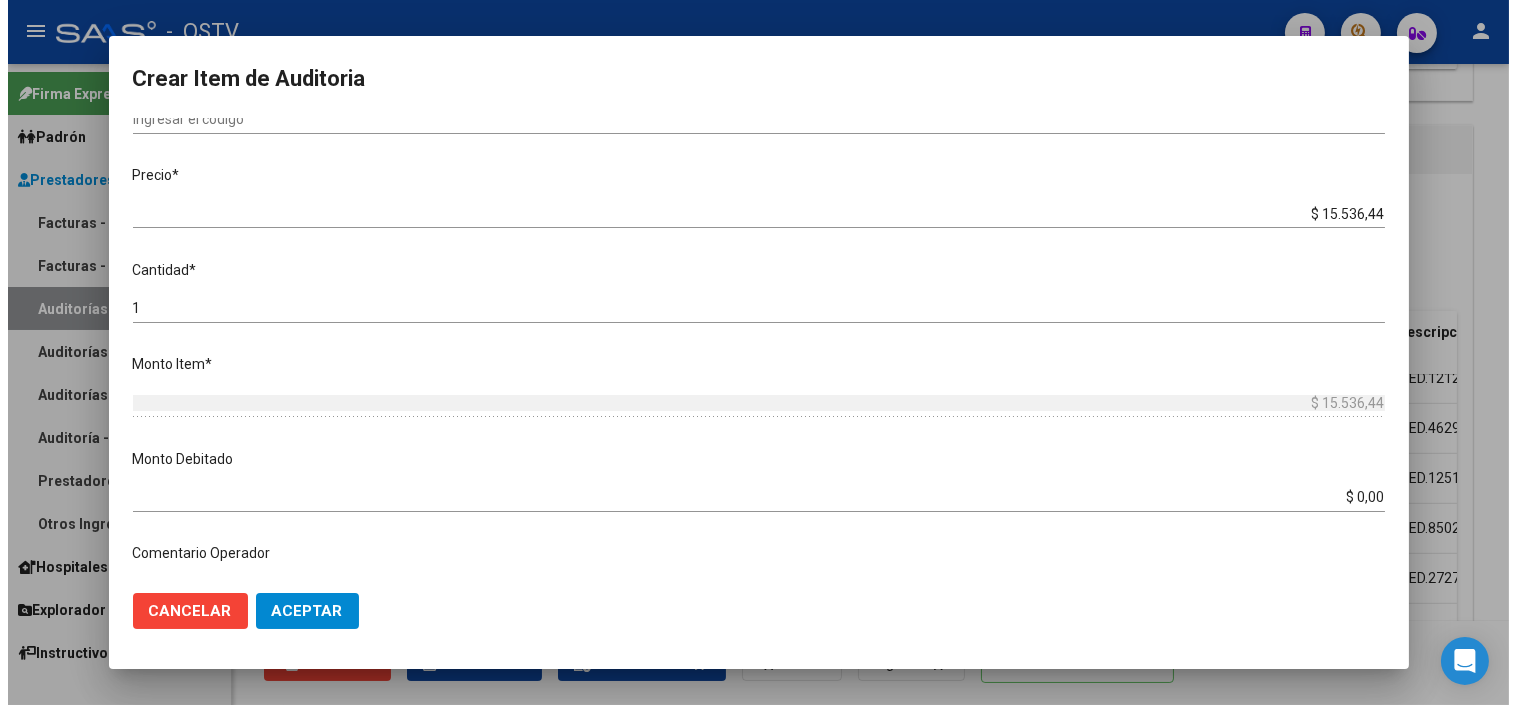 scroll, scrollTop: 444, scrollLeft: 0, axis: vertical 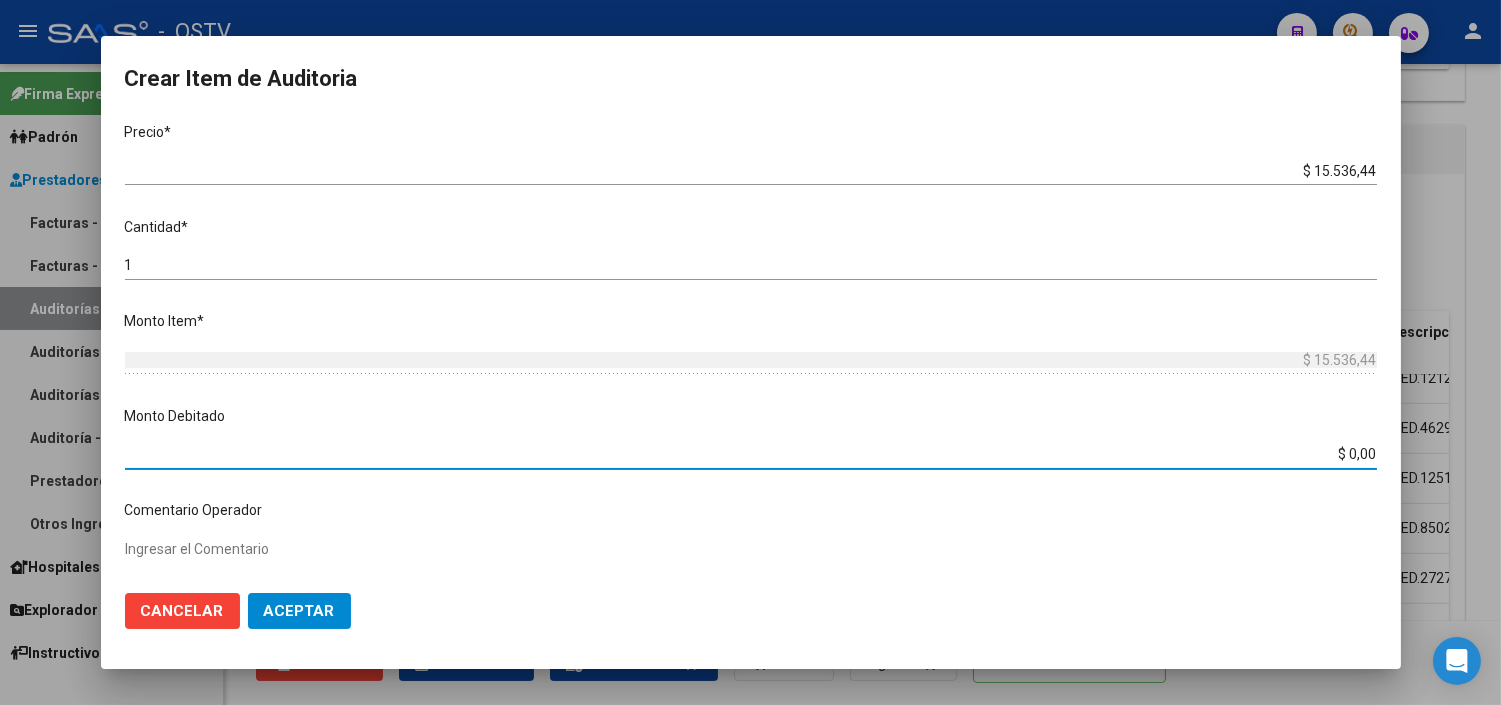 click on "$ 0,00" at bounding box center [751, 454] 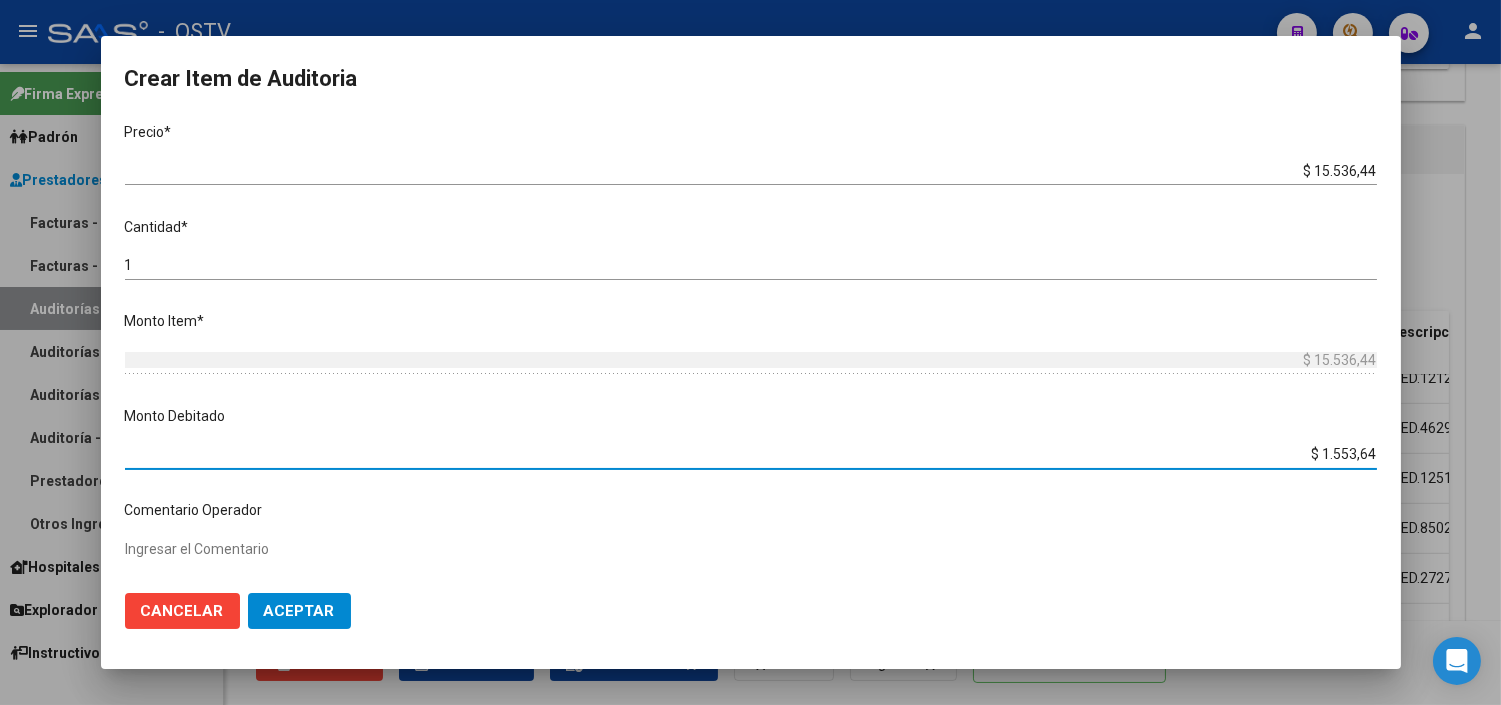 type on "$ 15.536,44" 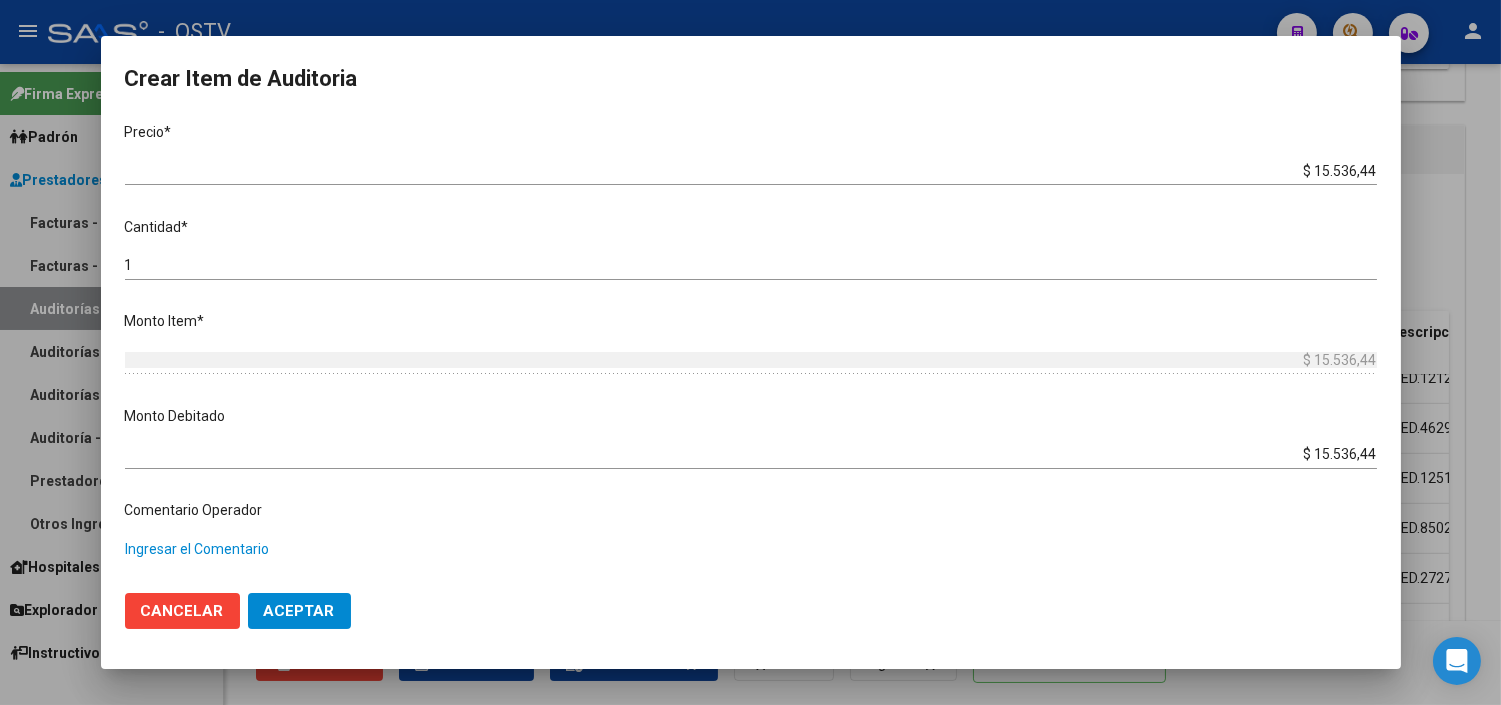paste on "PRESTACION RECHAZADA MEDIANTE CD POR FALTA DE HC, DE DERIVACION Y DE GESTION DE AUDITORIA COMPARTIDA" 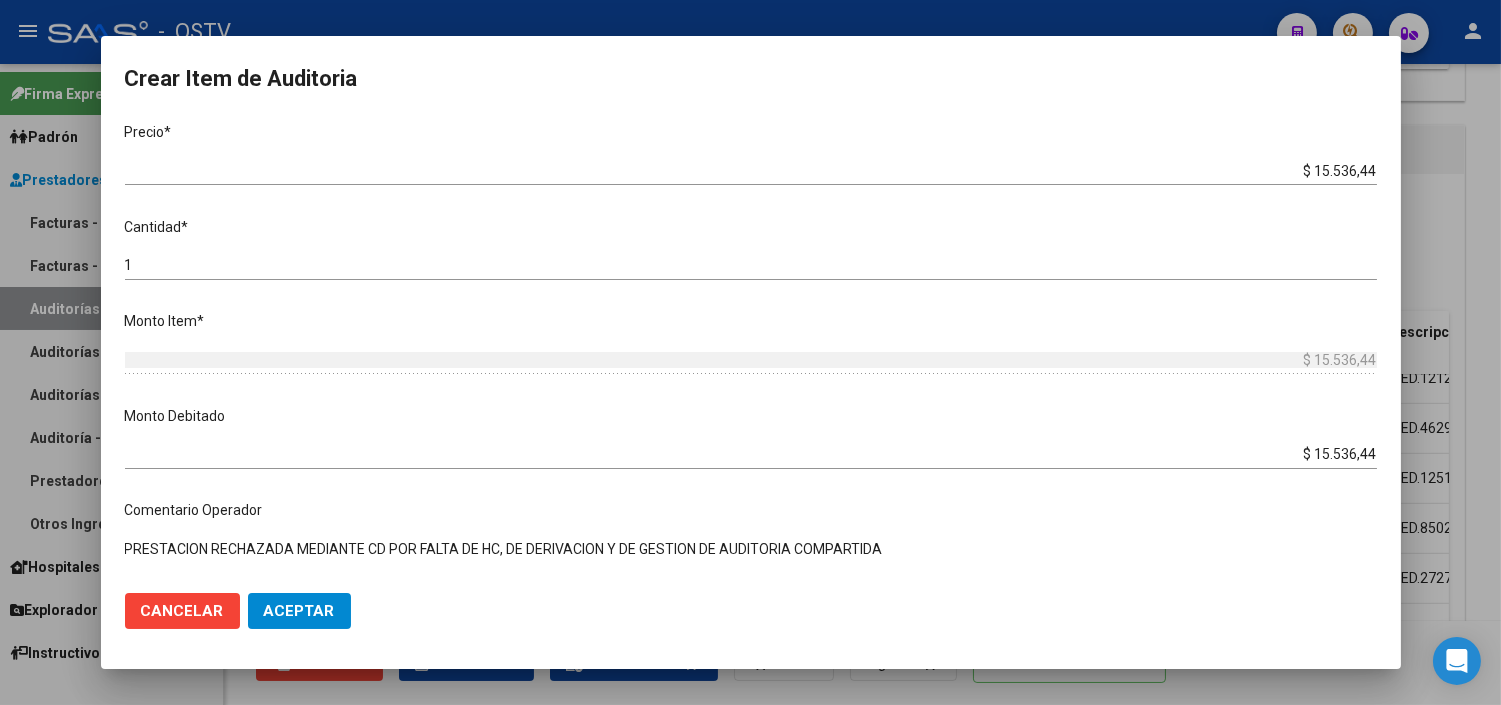 type on "PRESTACION RECHAZADA MEDIANTE CD POR FALTA DE HC, DE DERIVACION Y DE GESTION DE AUDITORIA COMPARTIDA" 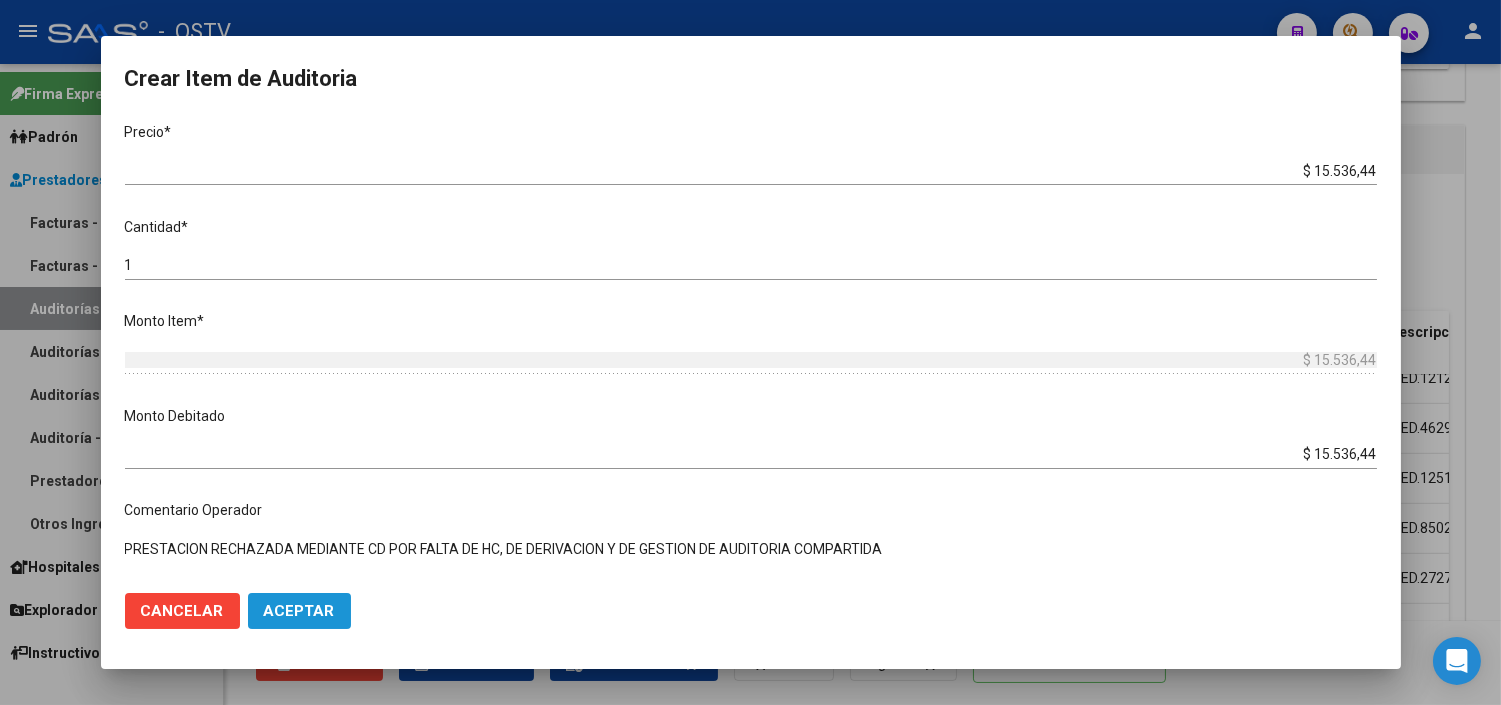 click on "Aceptar" 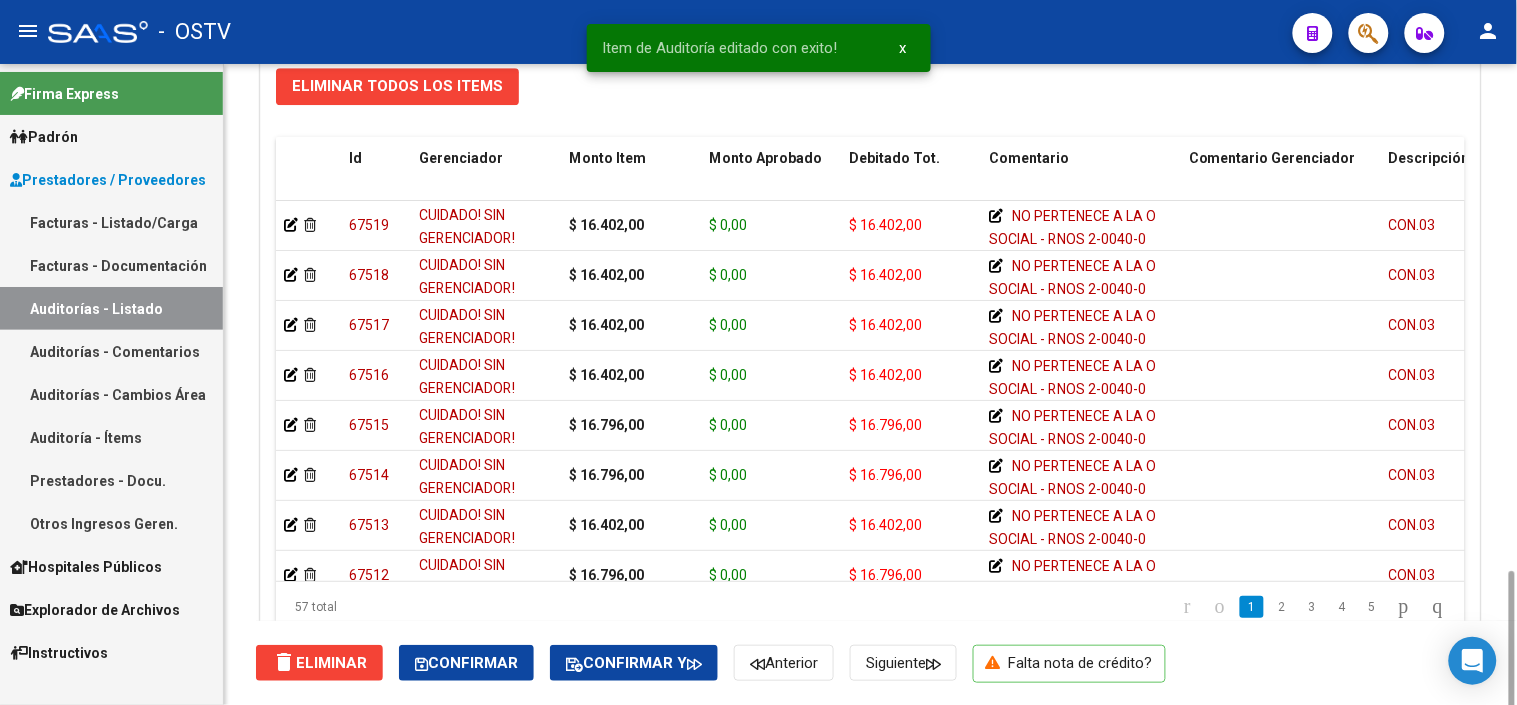 scroll, scrollTop: 1603, scrollLeft: 0, axis: vertical 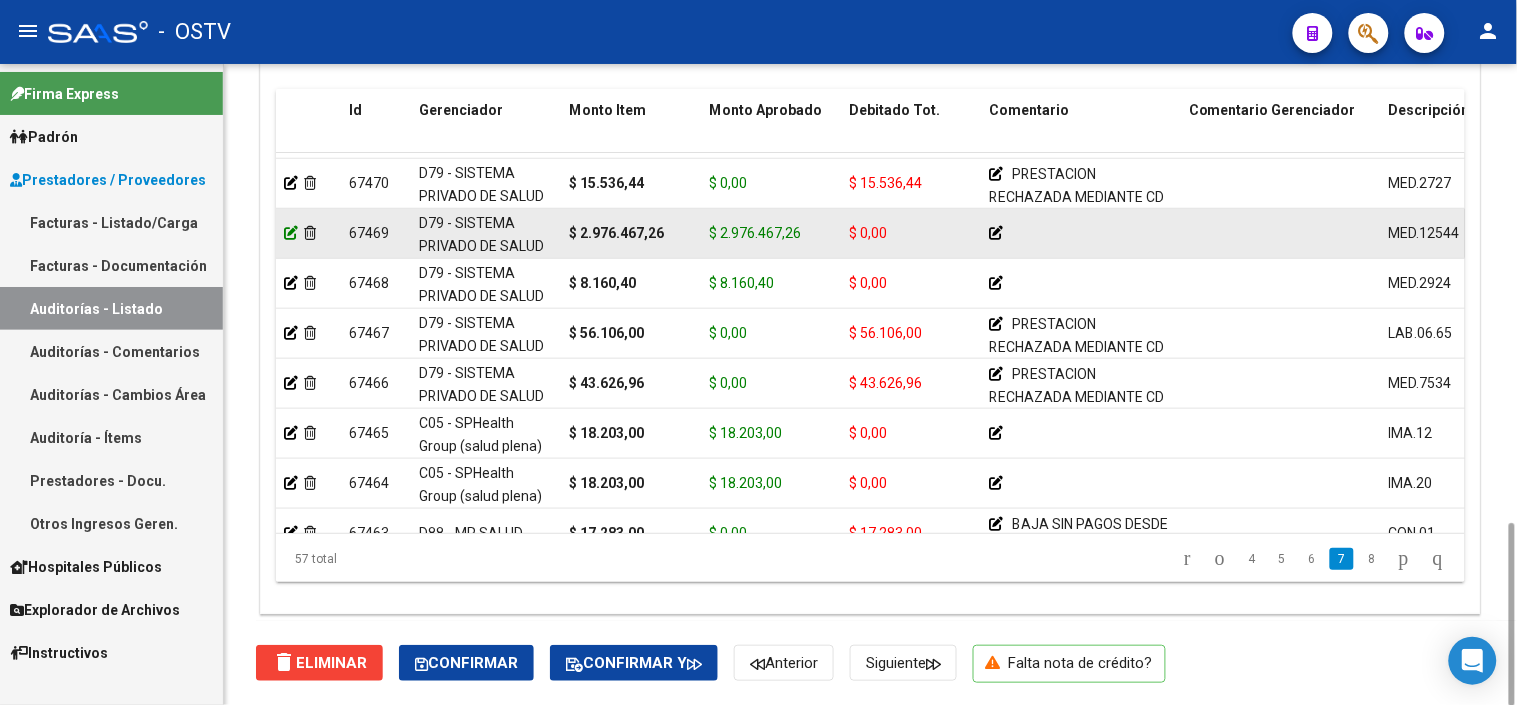 click 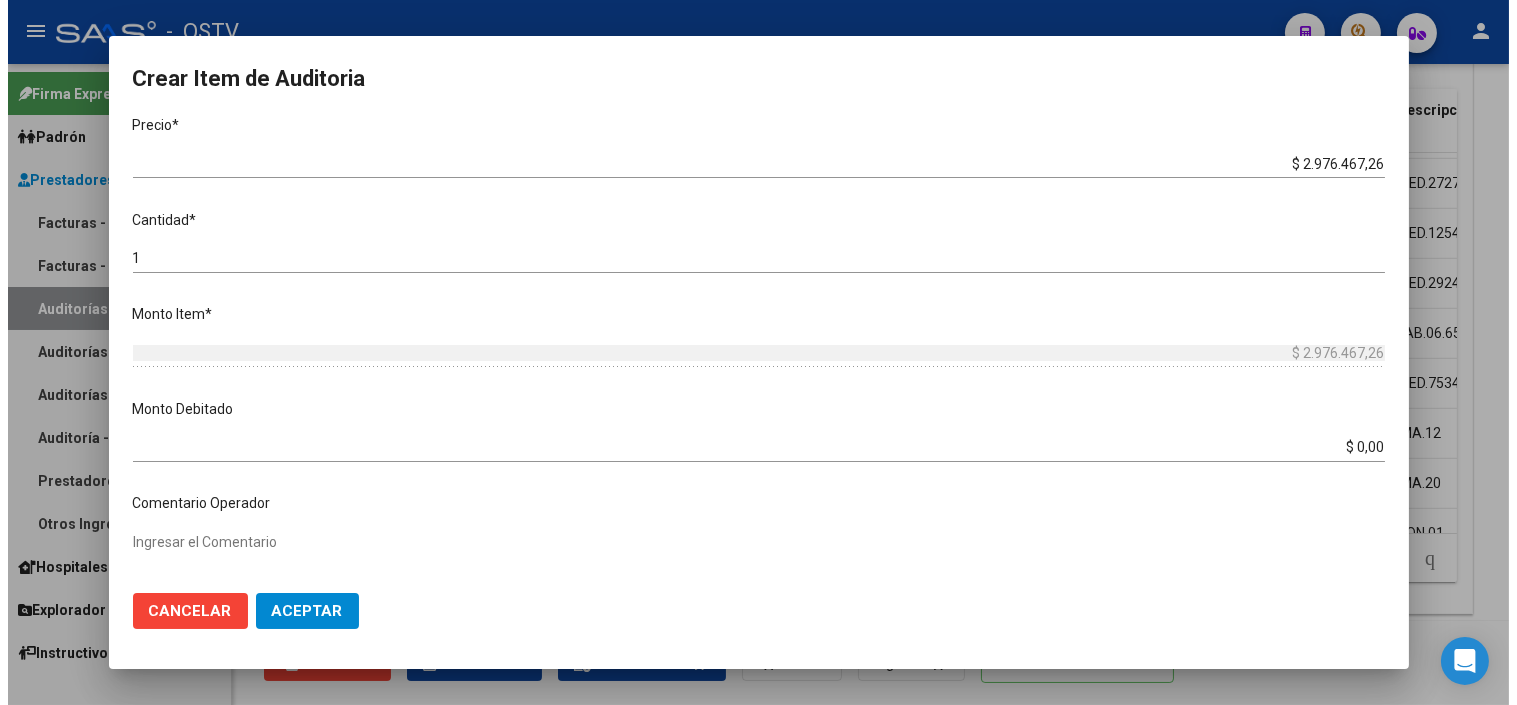 scroll, scrollTop: 555, scrollLeft: 0, axis: vertical 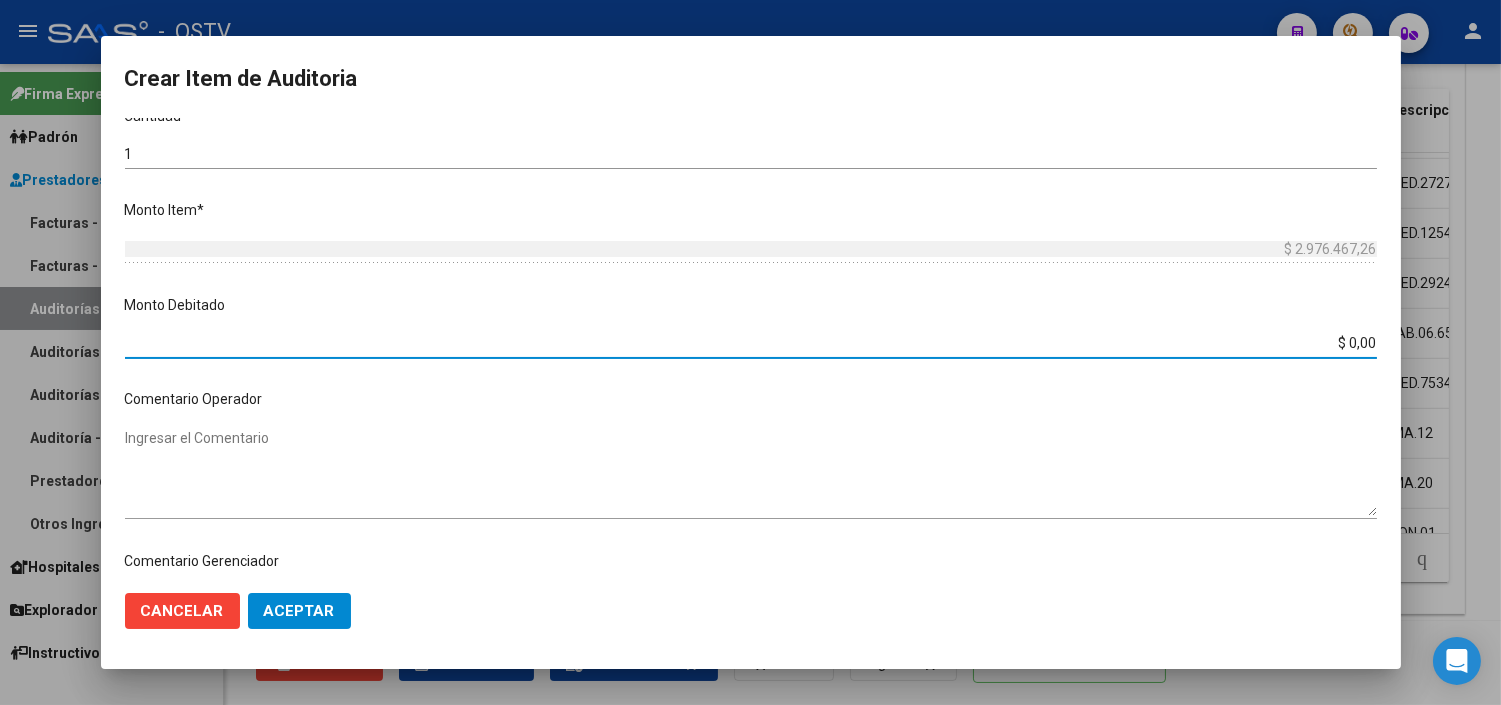 click on "$ 0,00" at bounding box center (751, 343) 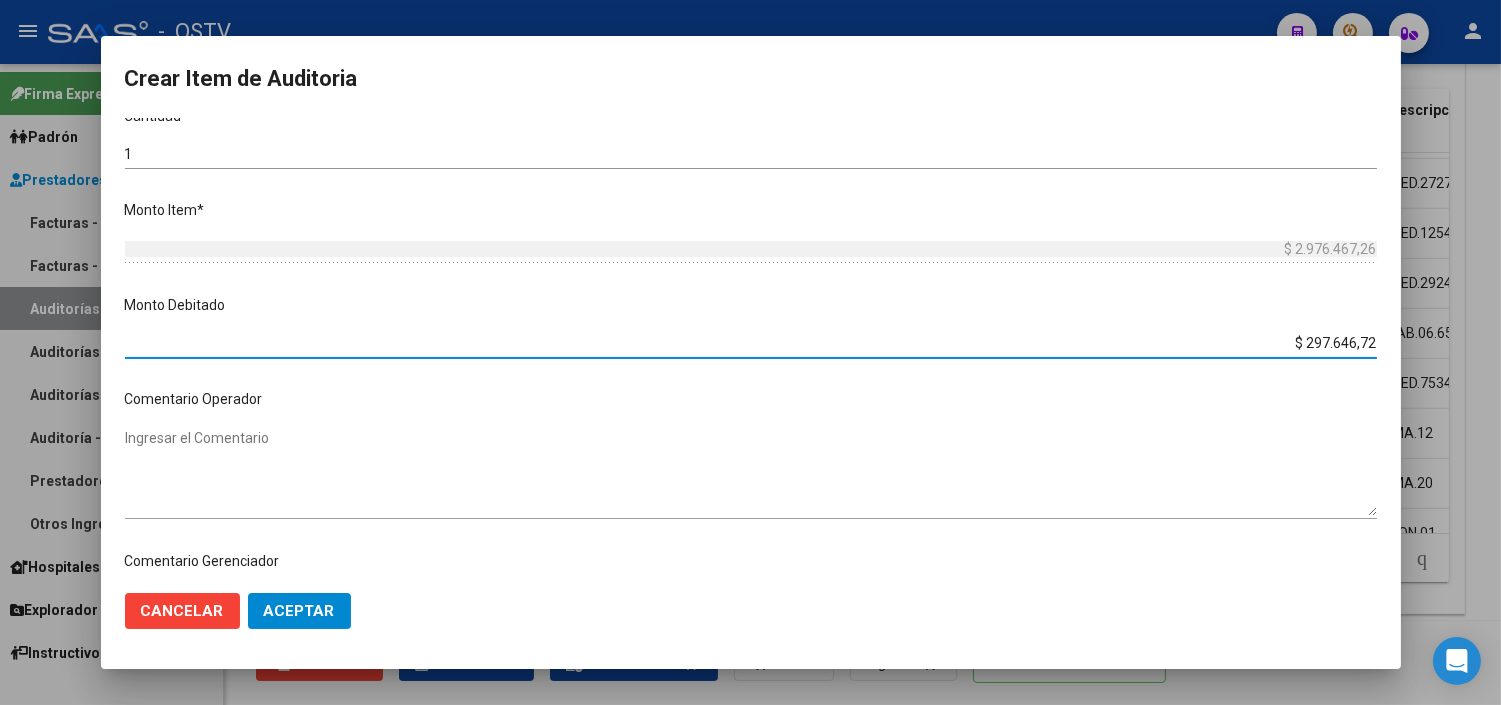 type on "$ 2.976.467,26" 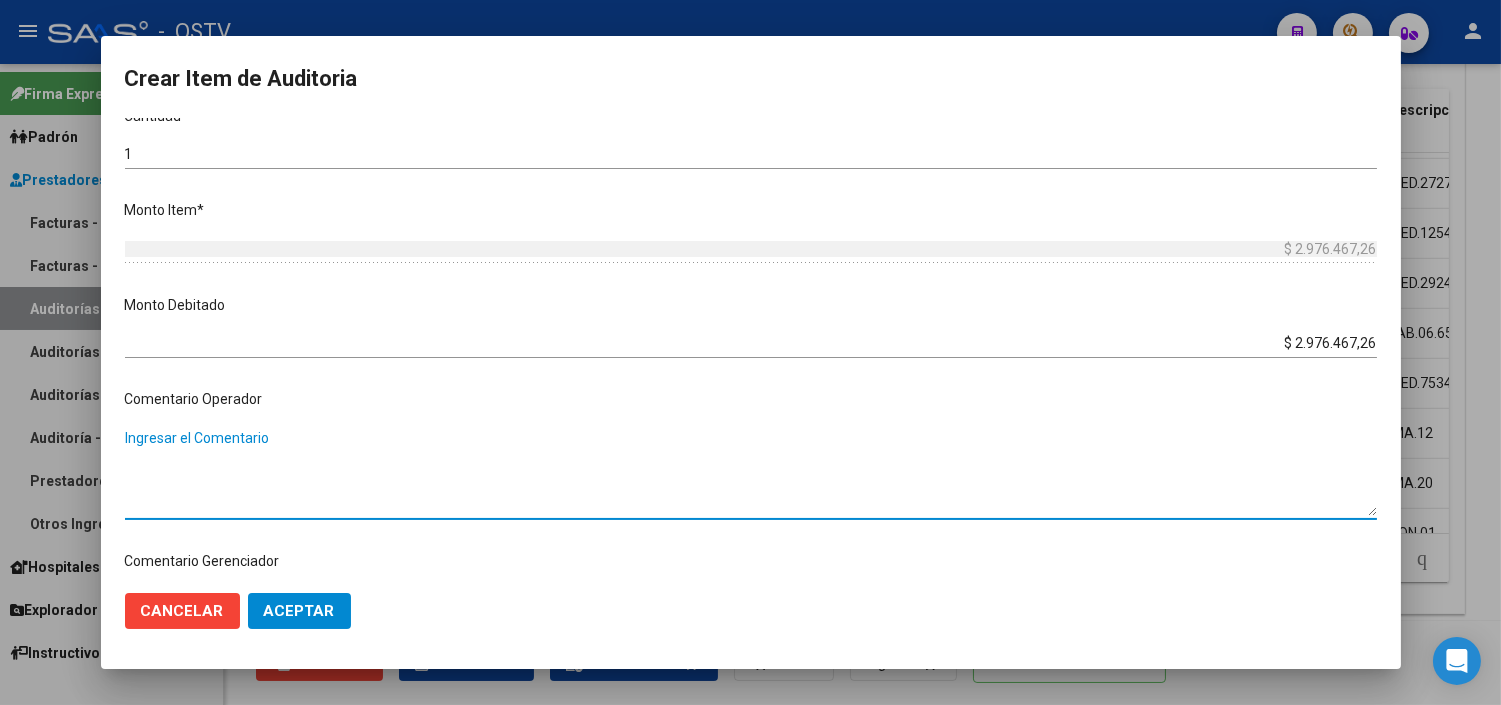 paste on "PRESTACION RECHAZADA MEDIANTE CD POR FALTA DE HC, DE DERIVACION Y DE GESTION DE AUDITORIA COMPARTIDA" 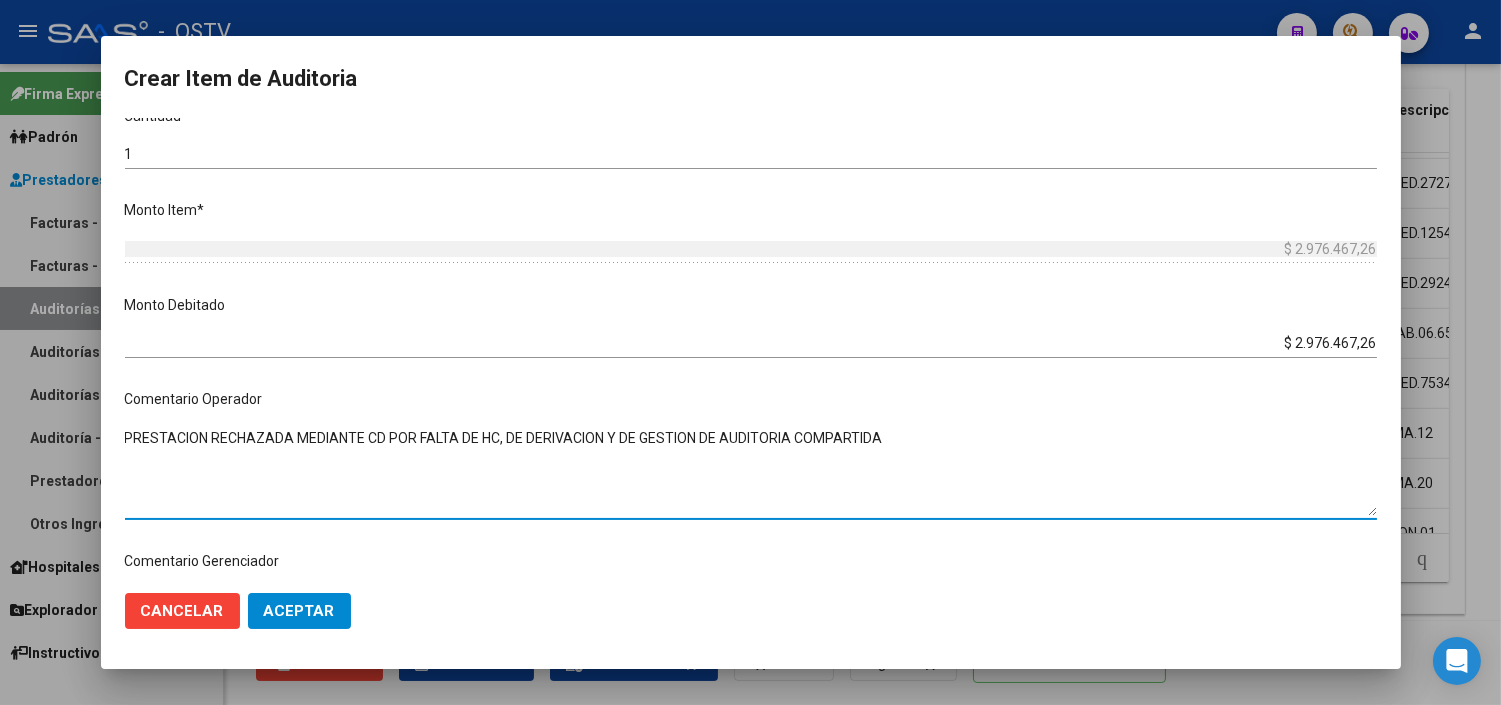 type on "PRESTACION RECHAZADA MEDIANTE CD POR FALTA DE HC, DE DERIVACION Y DE GESTION DE AUDITORIA COMPARTIDA" 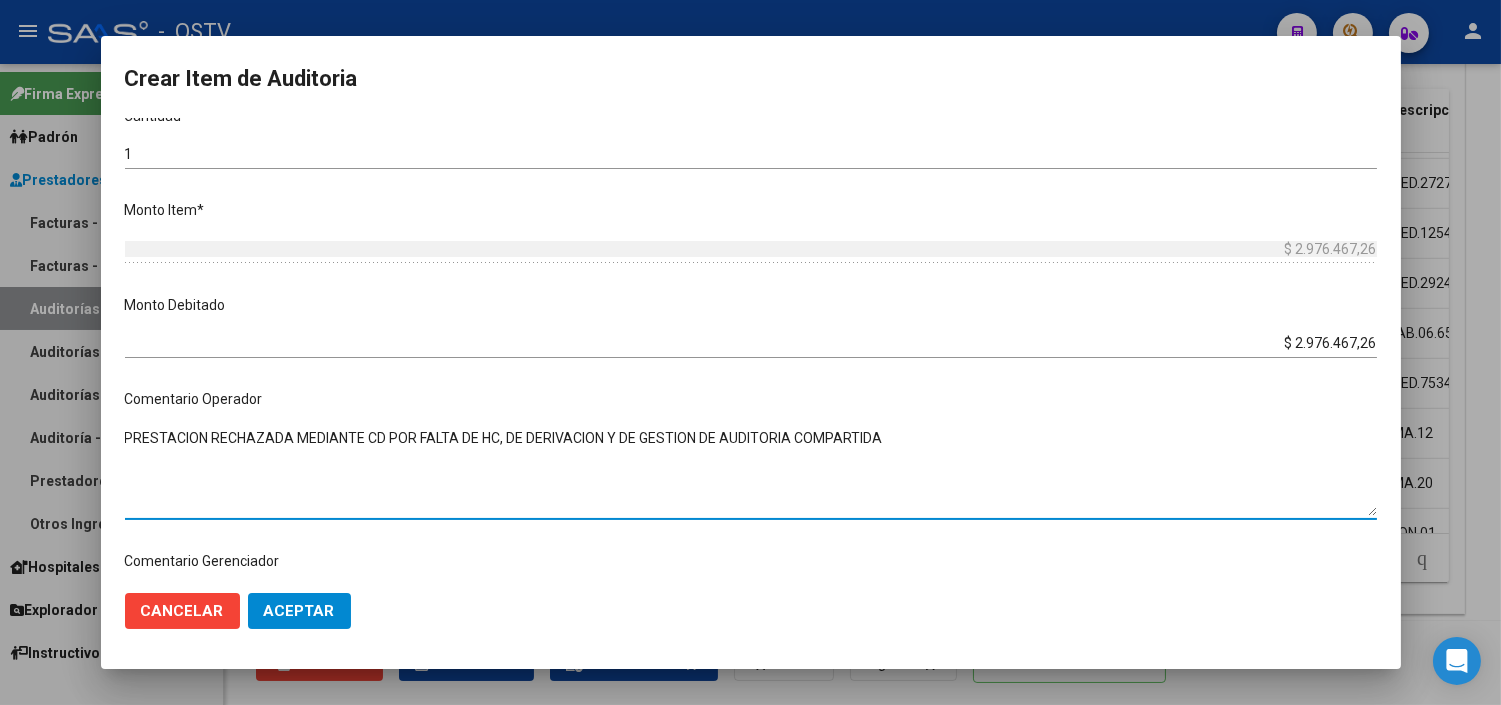 click on "Aceptar" 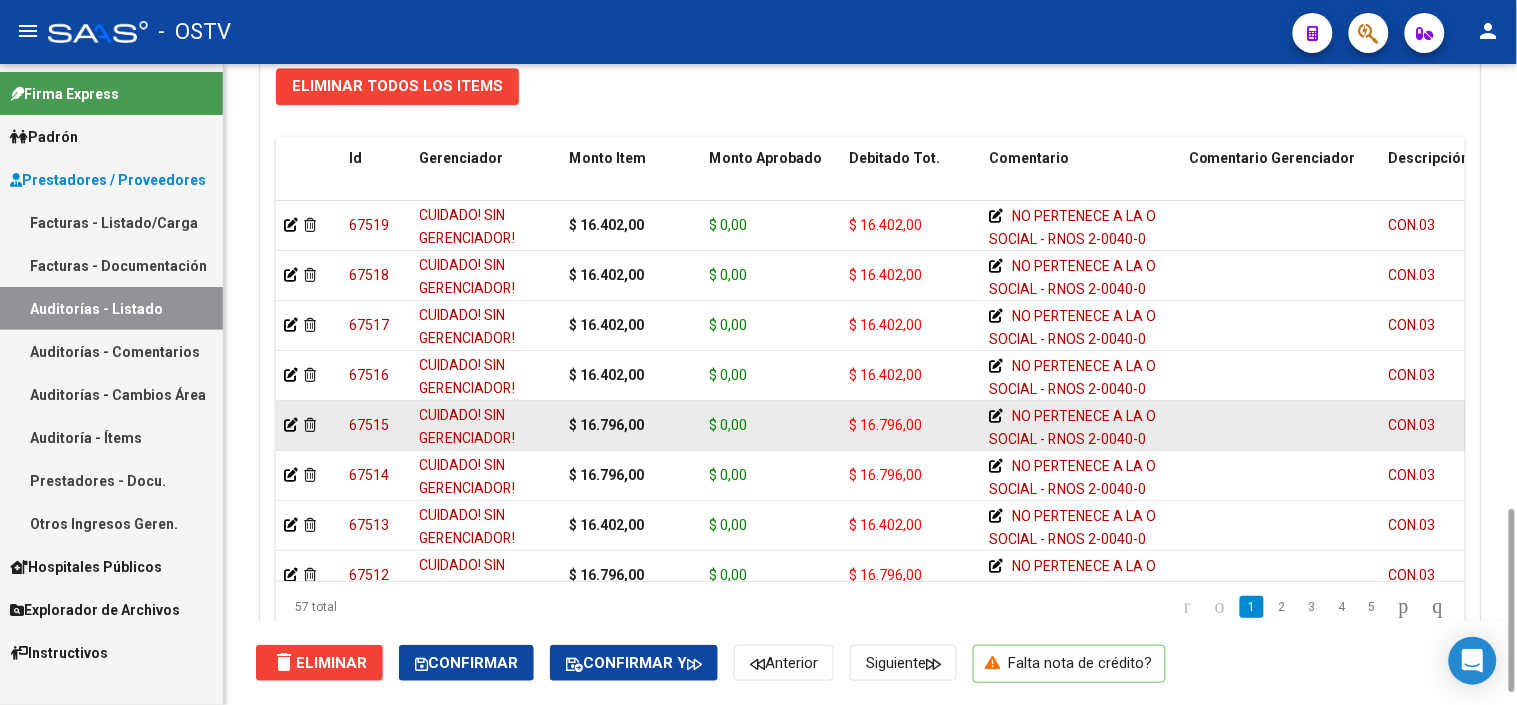 scroll, scrollTop: 1603, scrollLeft: 0, axis: vertical 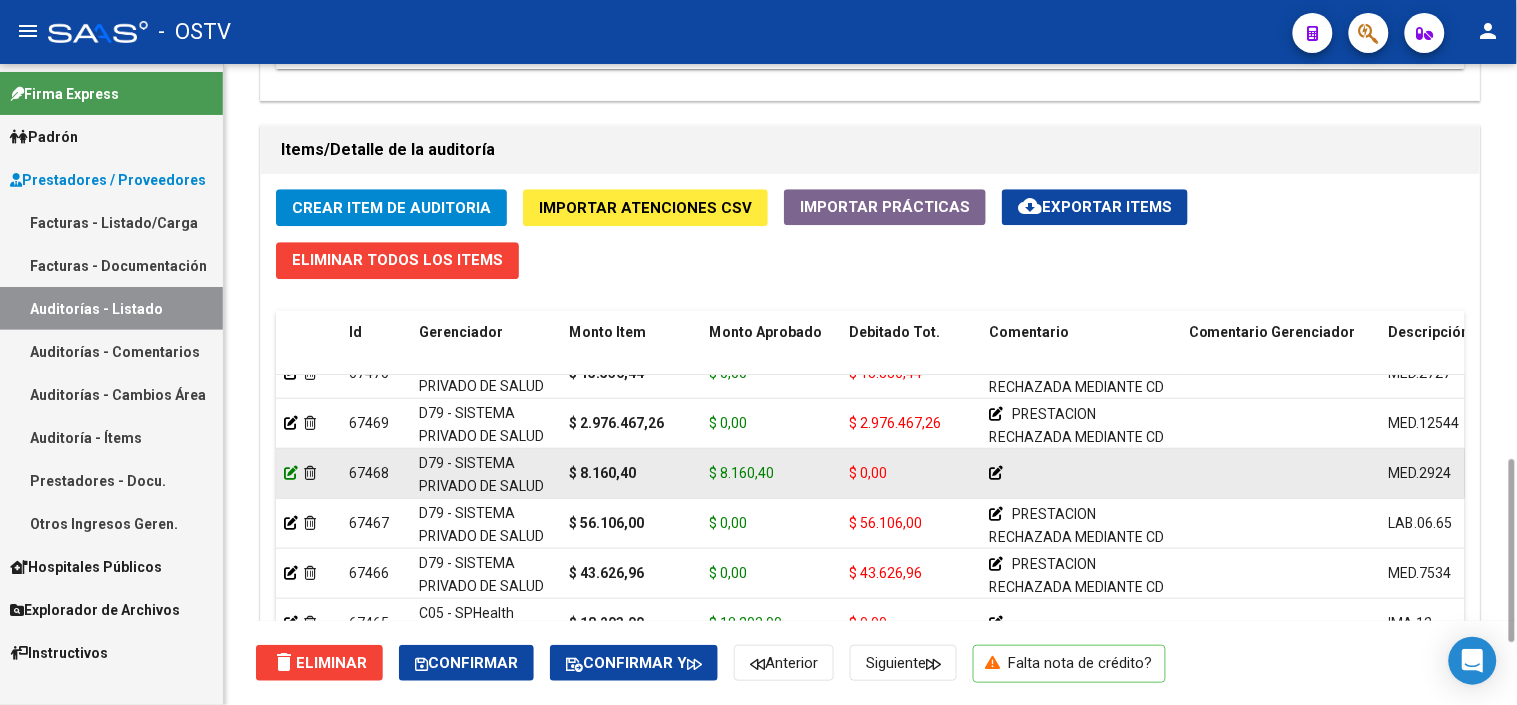 click 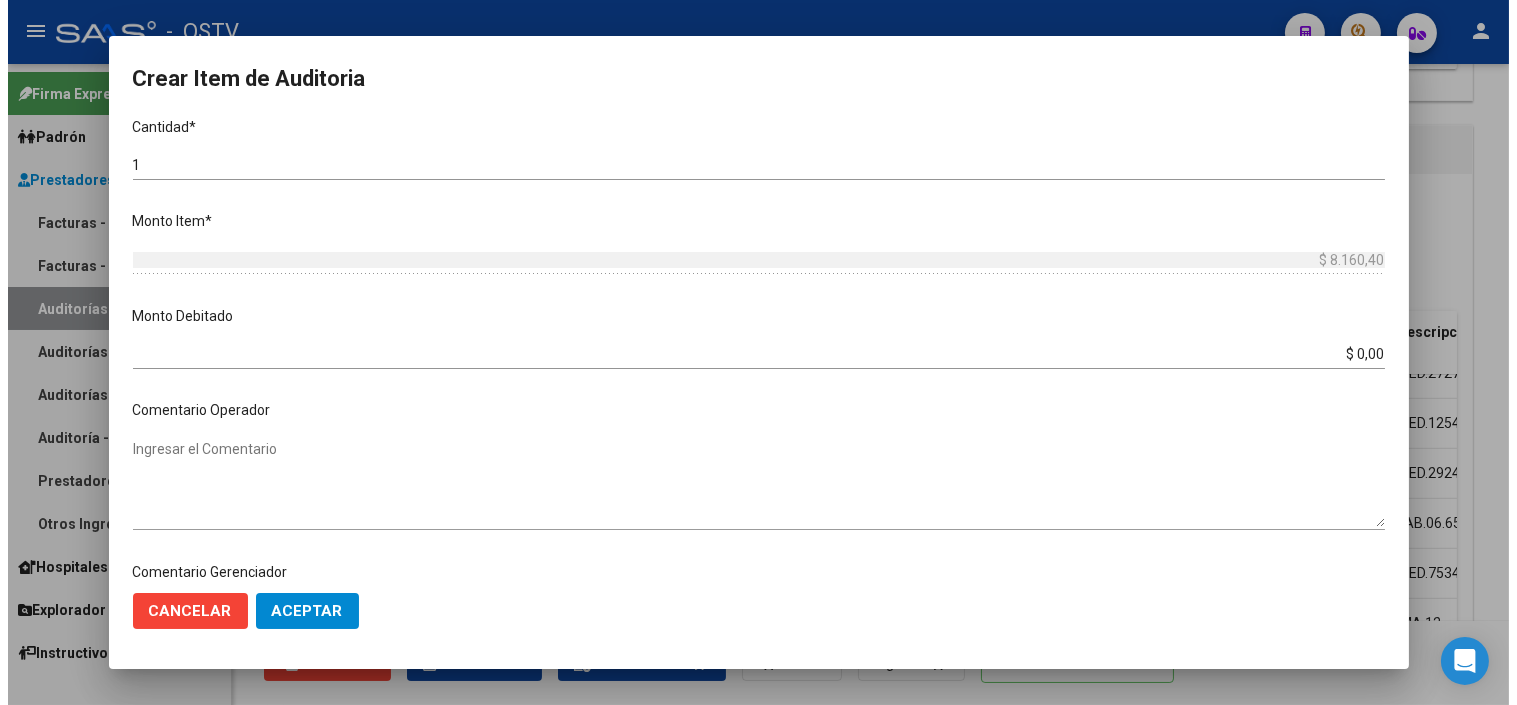 scroll, scrollTop: 555, scrollLeft: 0, axis: vertical 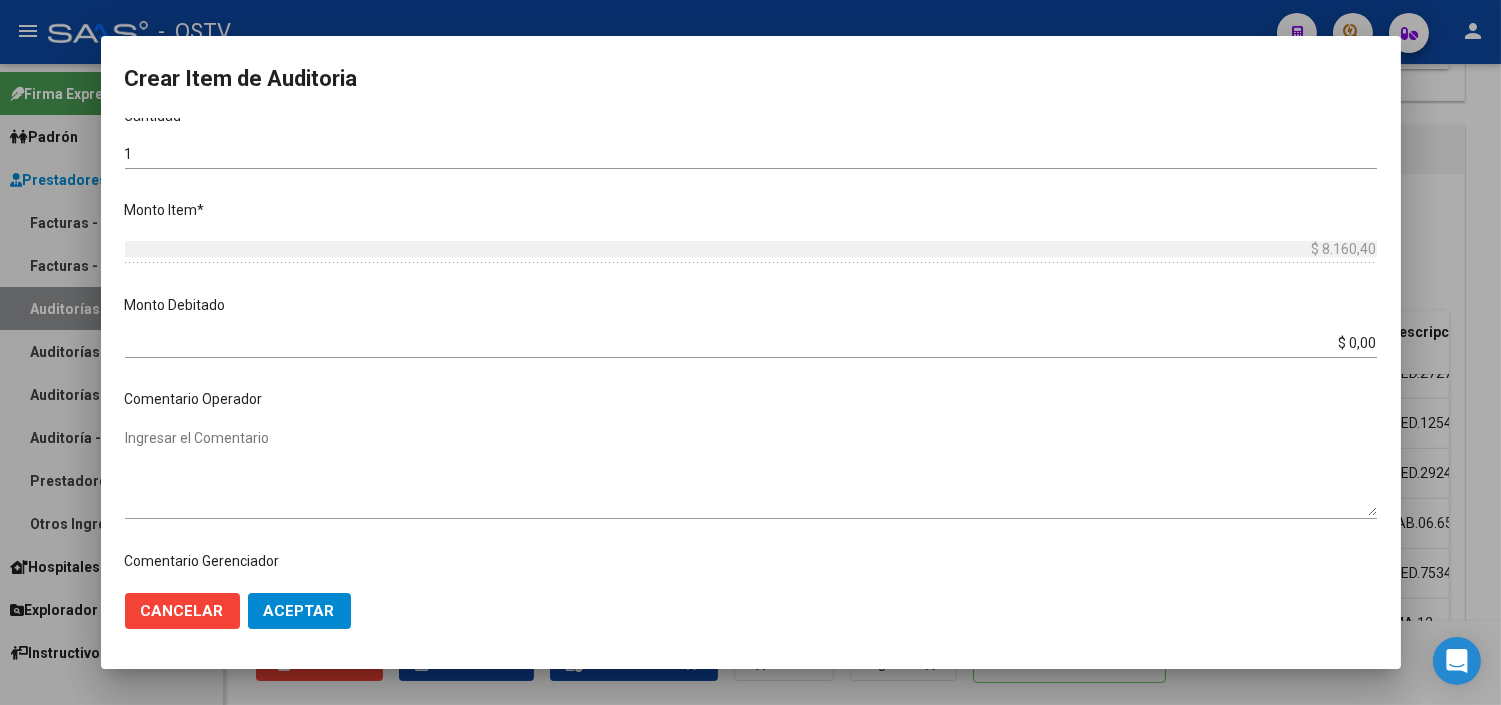click on "$ 0,00" at bounding box center [751, 343] 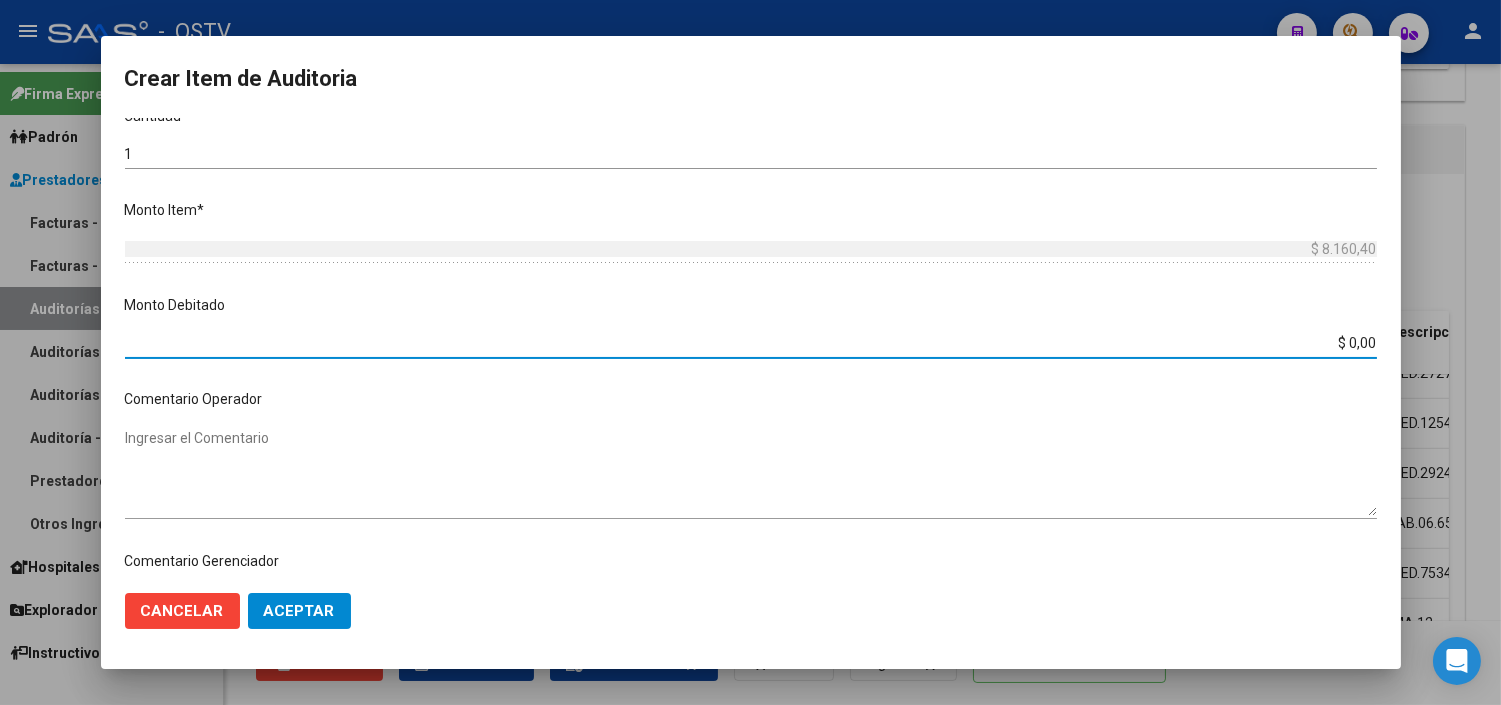 click on "$ 0,00" at bounding box center [751, 343] 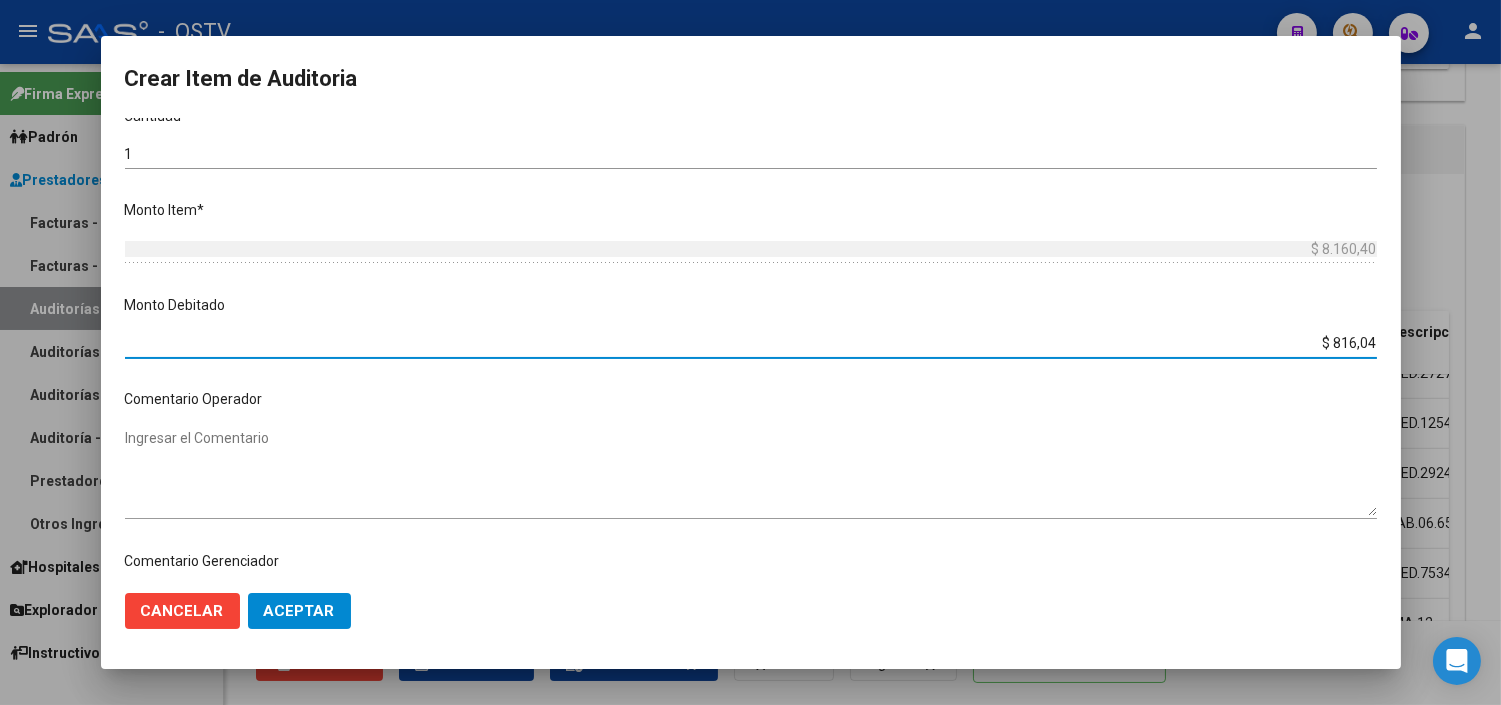 type on "$ 8.160,40" 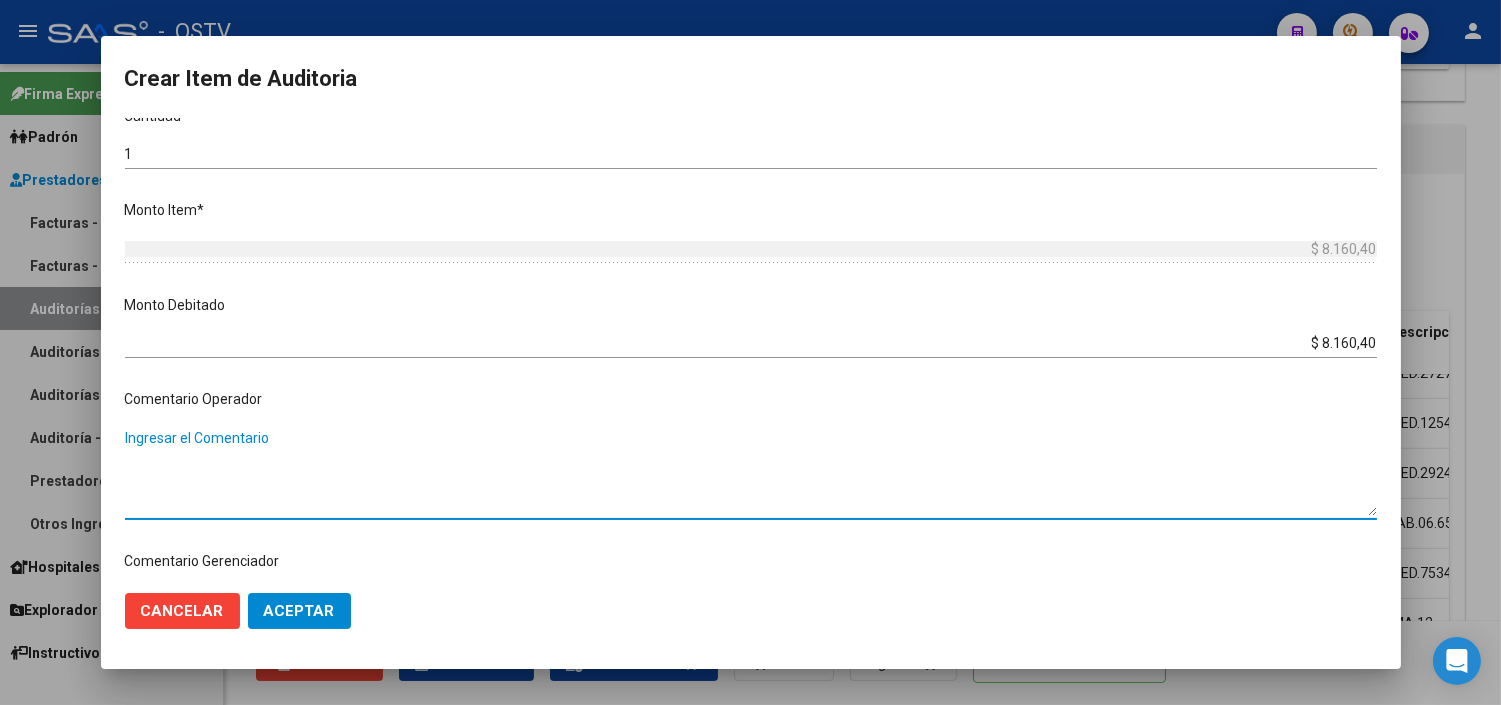 paste on "PRESTACION RECHAZADA MEDIANTE CD POR FALTA DE HC, DE DERIVACION Y DE GESTION DE AUDITORIA COMPARTIDA" 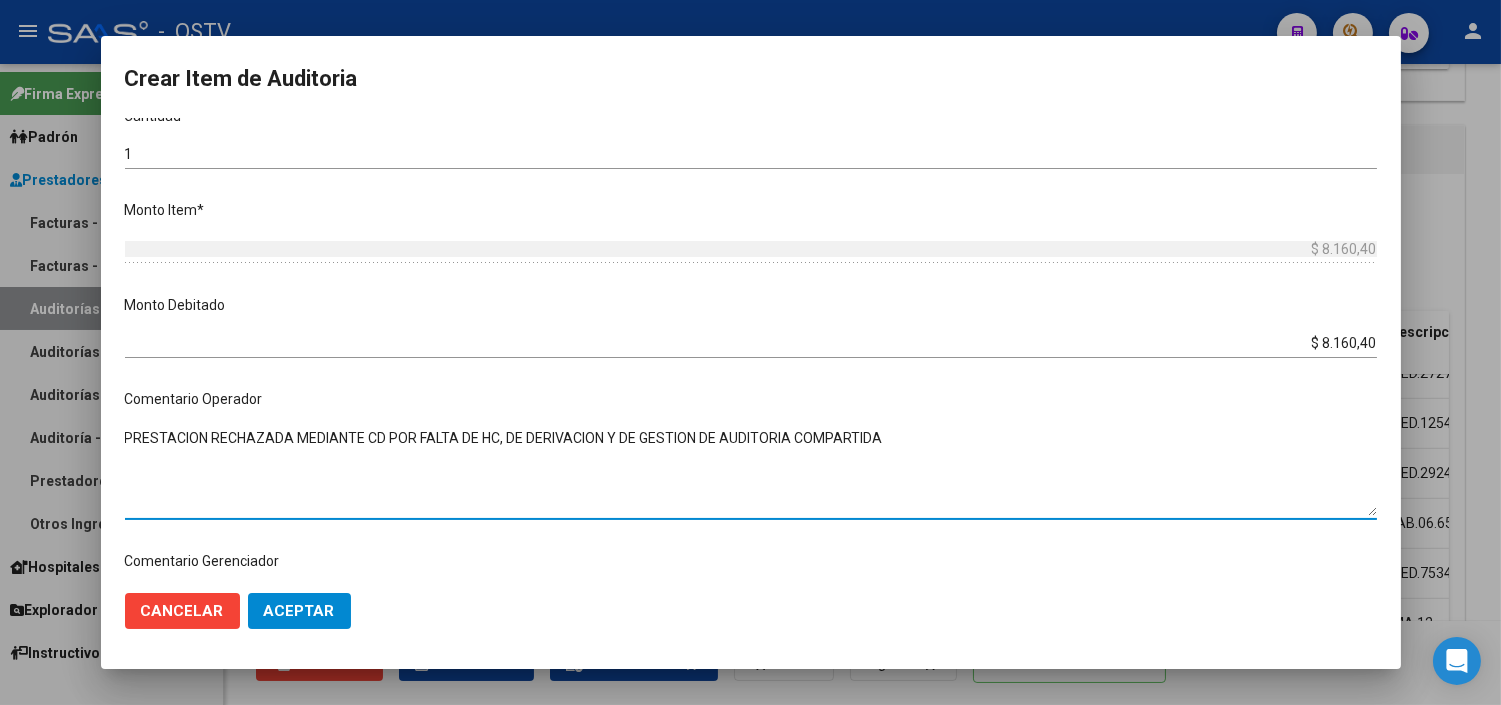 type on "PRESTACION RECHAZADA MEDIANTE CD POR FALTA DE HC, DE DERIVACION Y DE GESTION DE AUDITORIA COMPARTIDA" 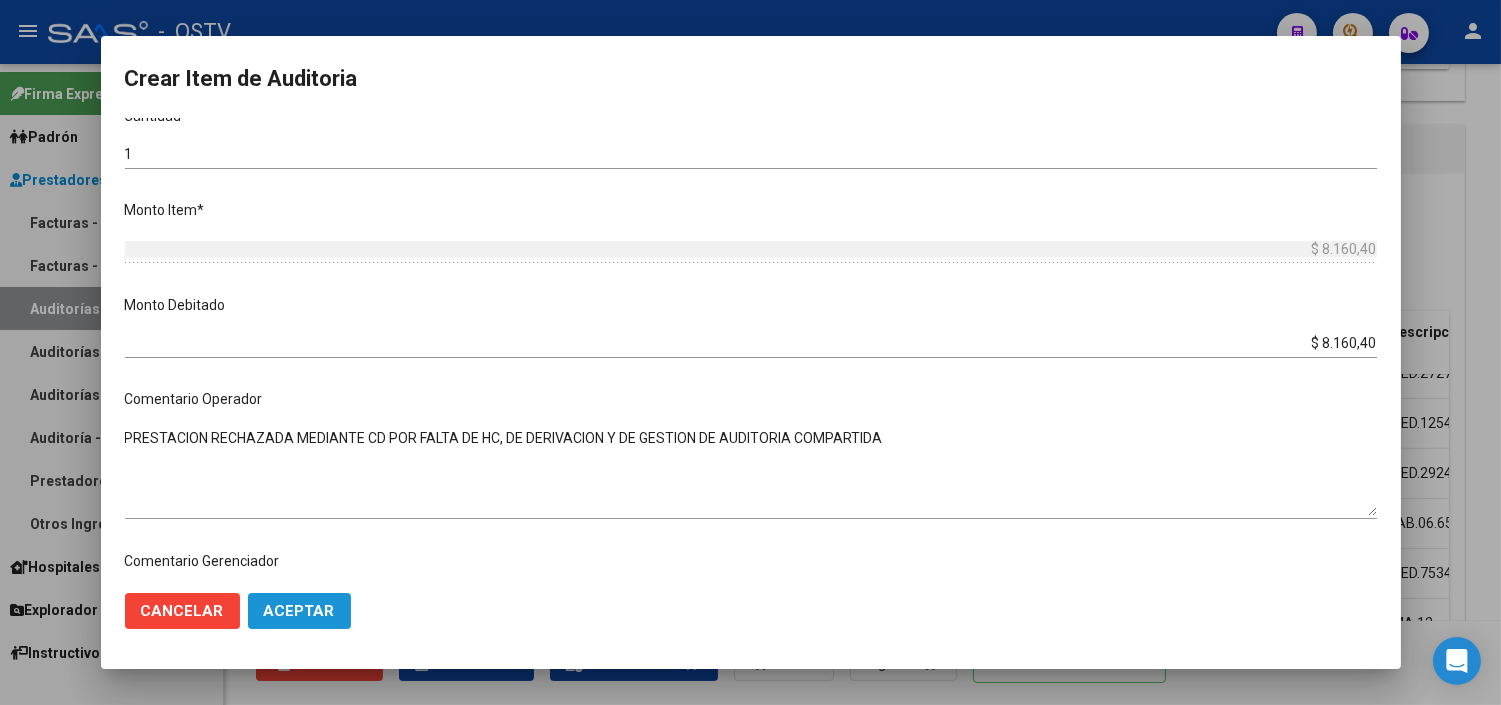 click on "Aceptar" 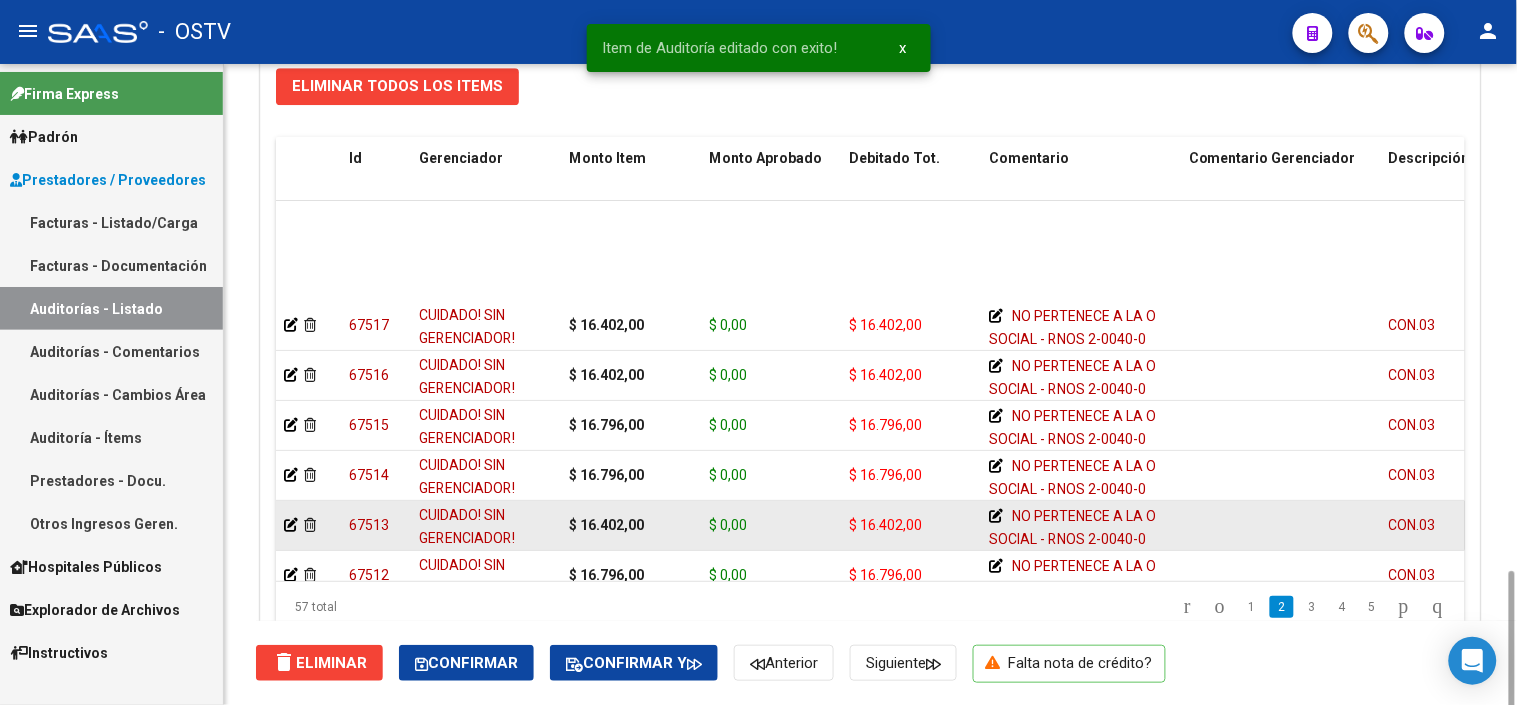 scroll, scrollTop: 1603, scrollLeft: 0, axis: vertical 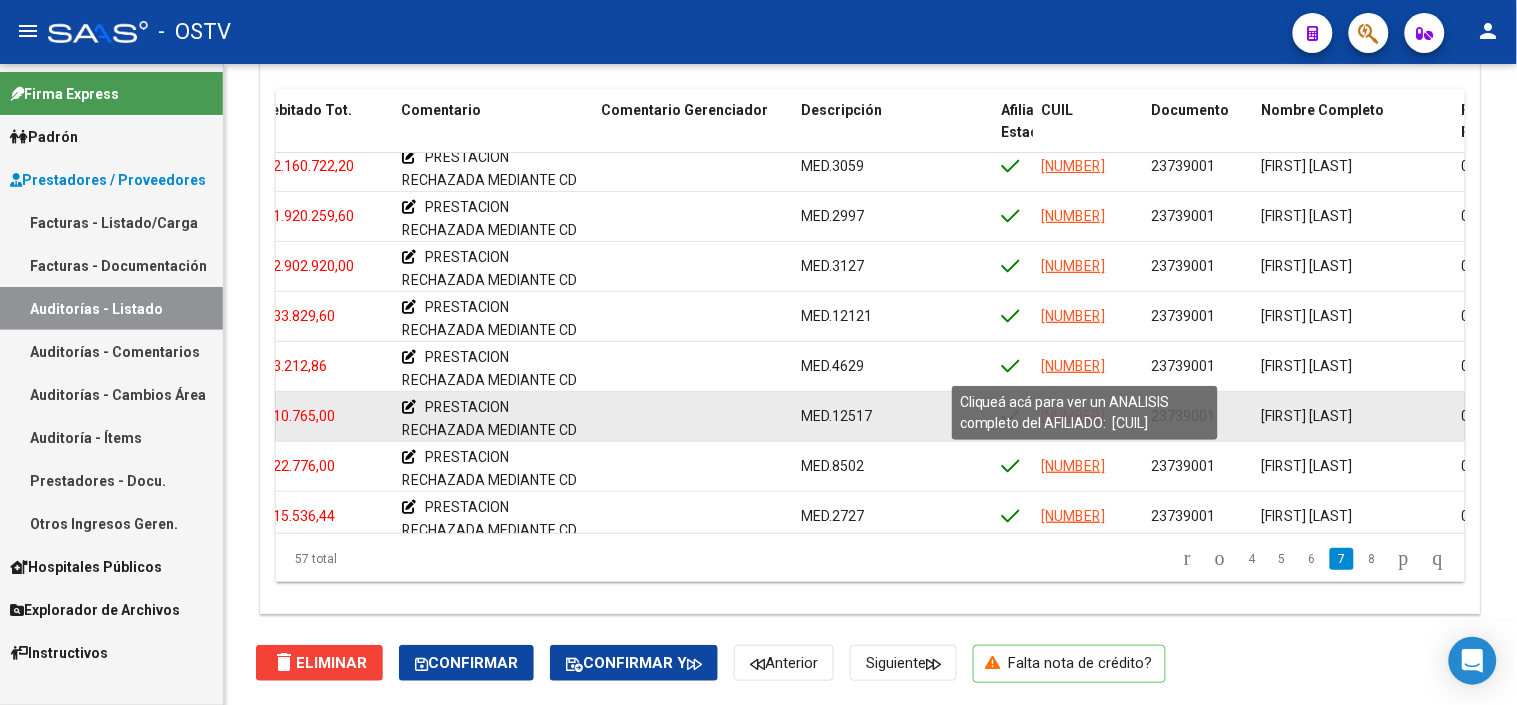 click on "20237390017" 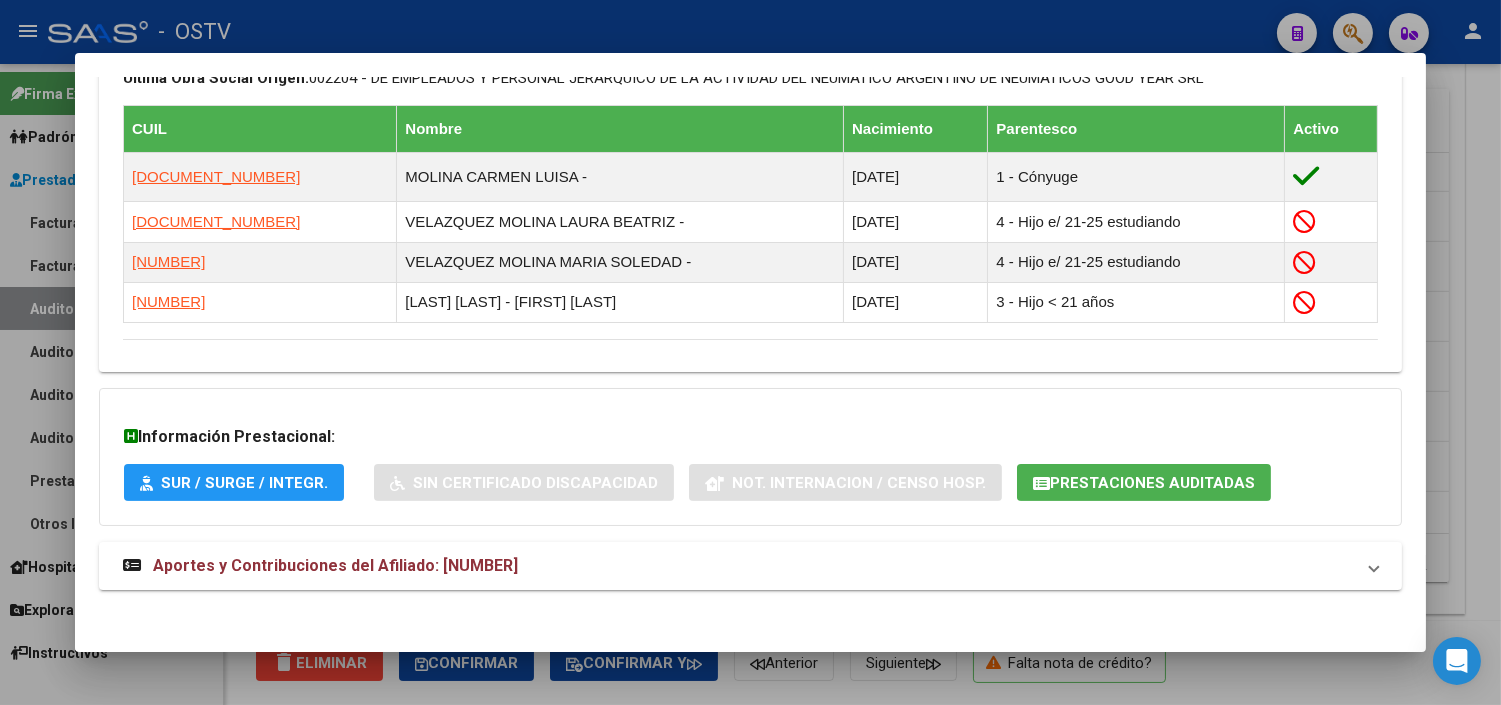 scroll, scrollTop: 1111, scrollLeft: 0, axis: vertical 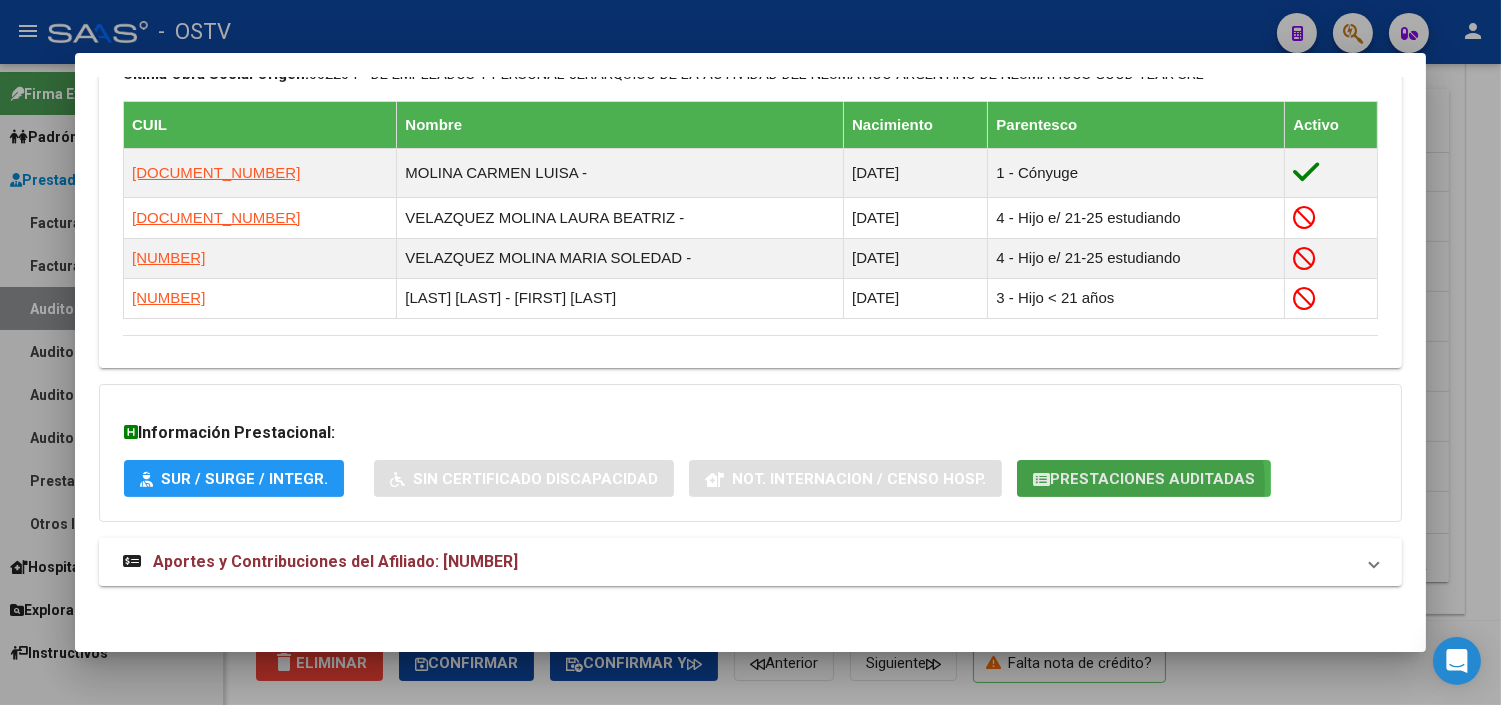 click on "Prestaciones Auditadas" 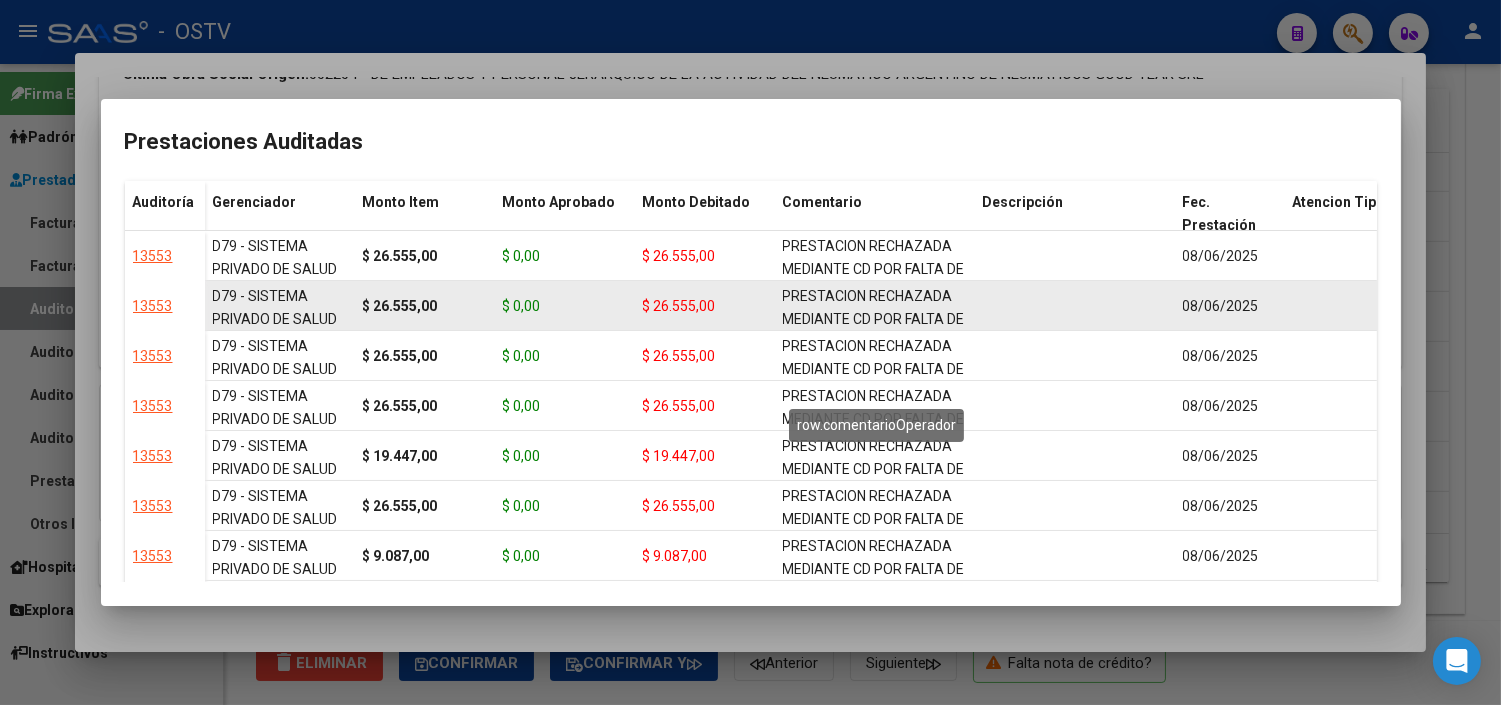 scroll, scrollTop: 71, scrollLeft: 0, axis: vertical 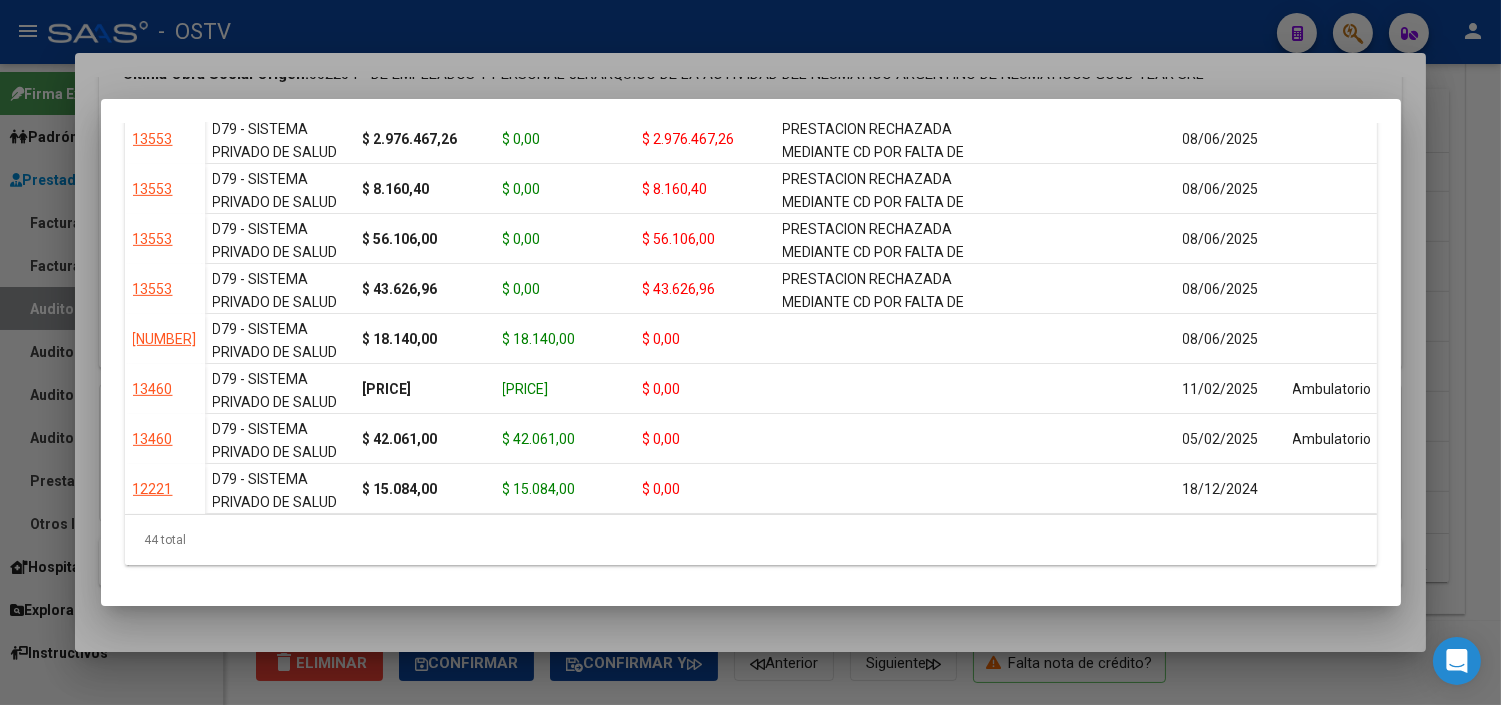 click at bounding box center [750, 352] 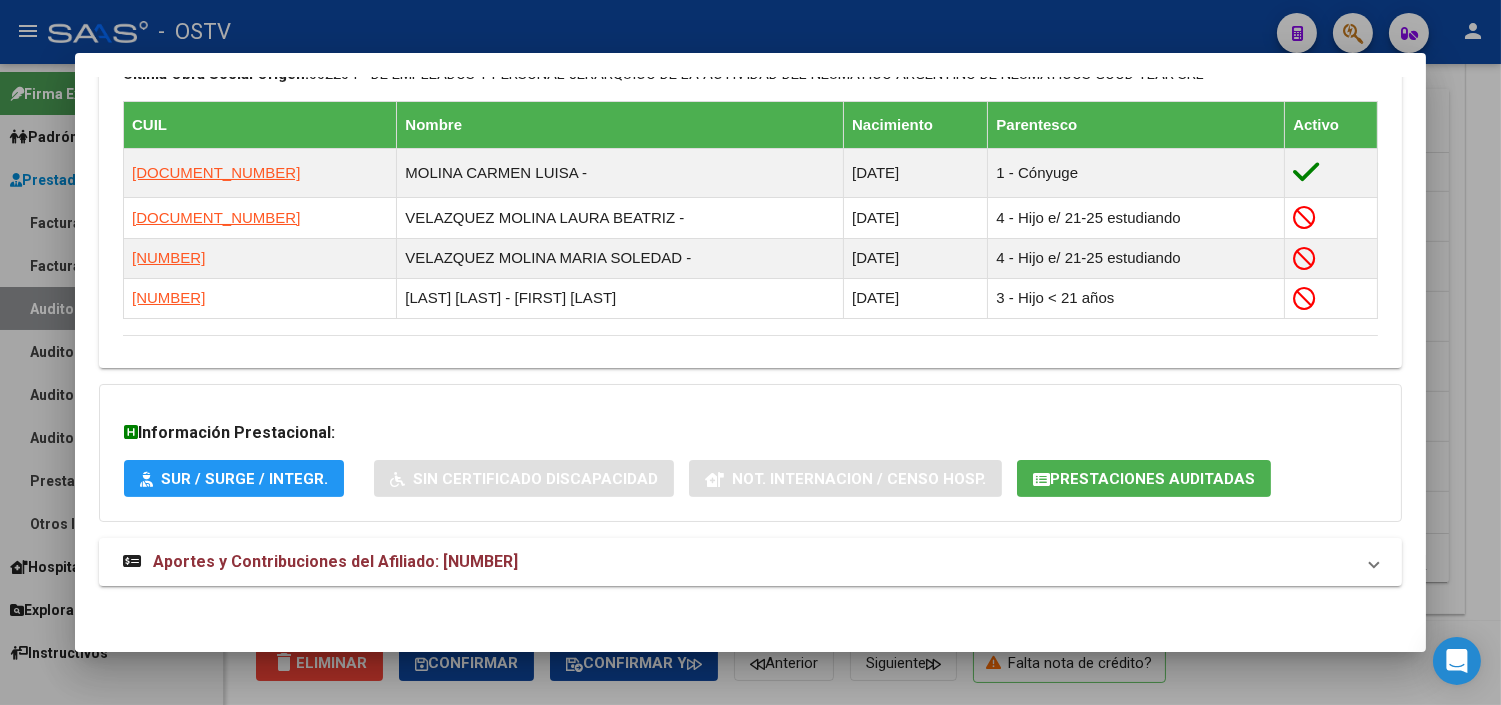click at bounding box center (750, 352) 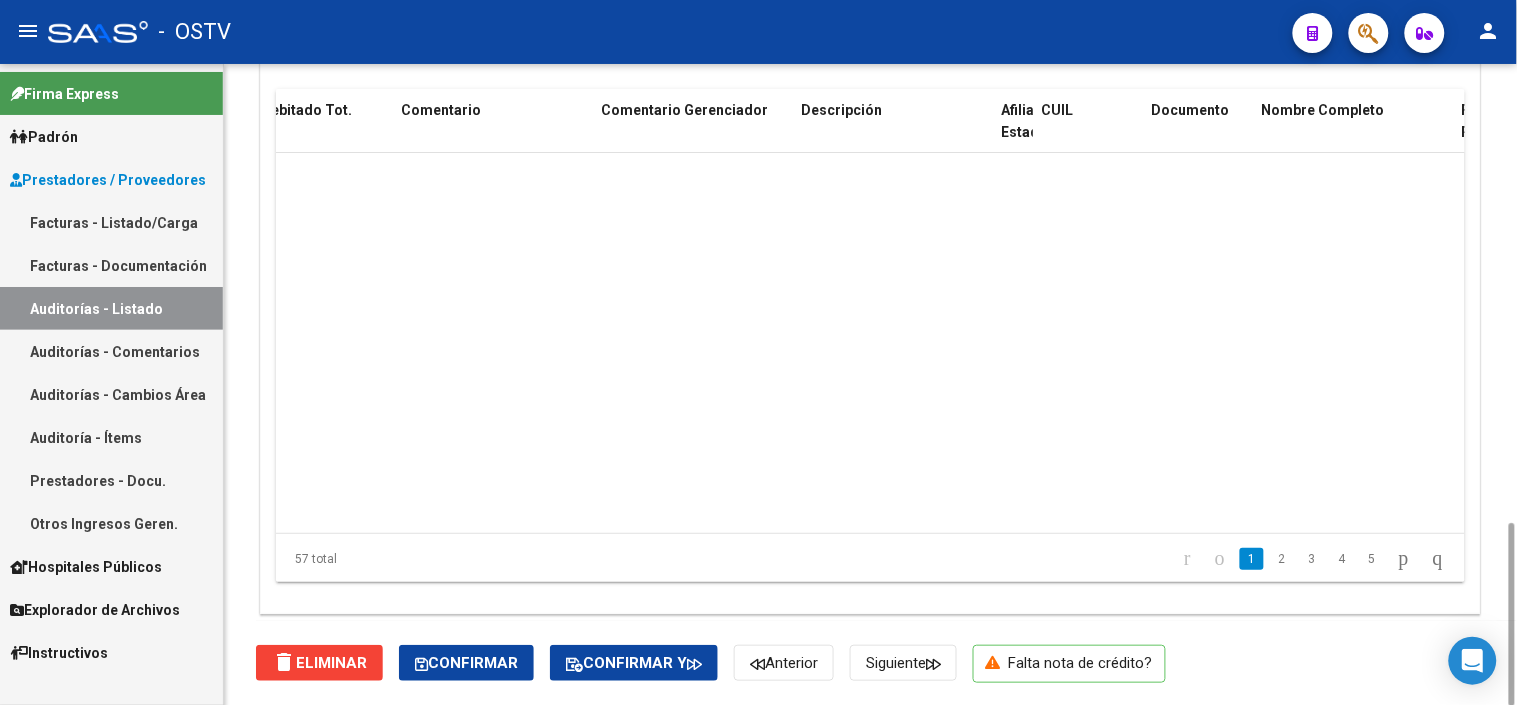 scroll, scrollTop: 0, scrollLeft: 587, axis: horizontal 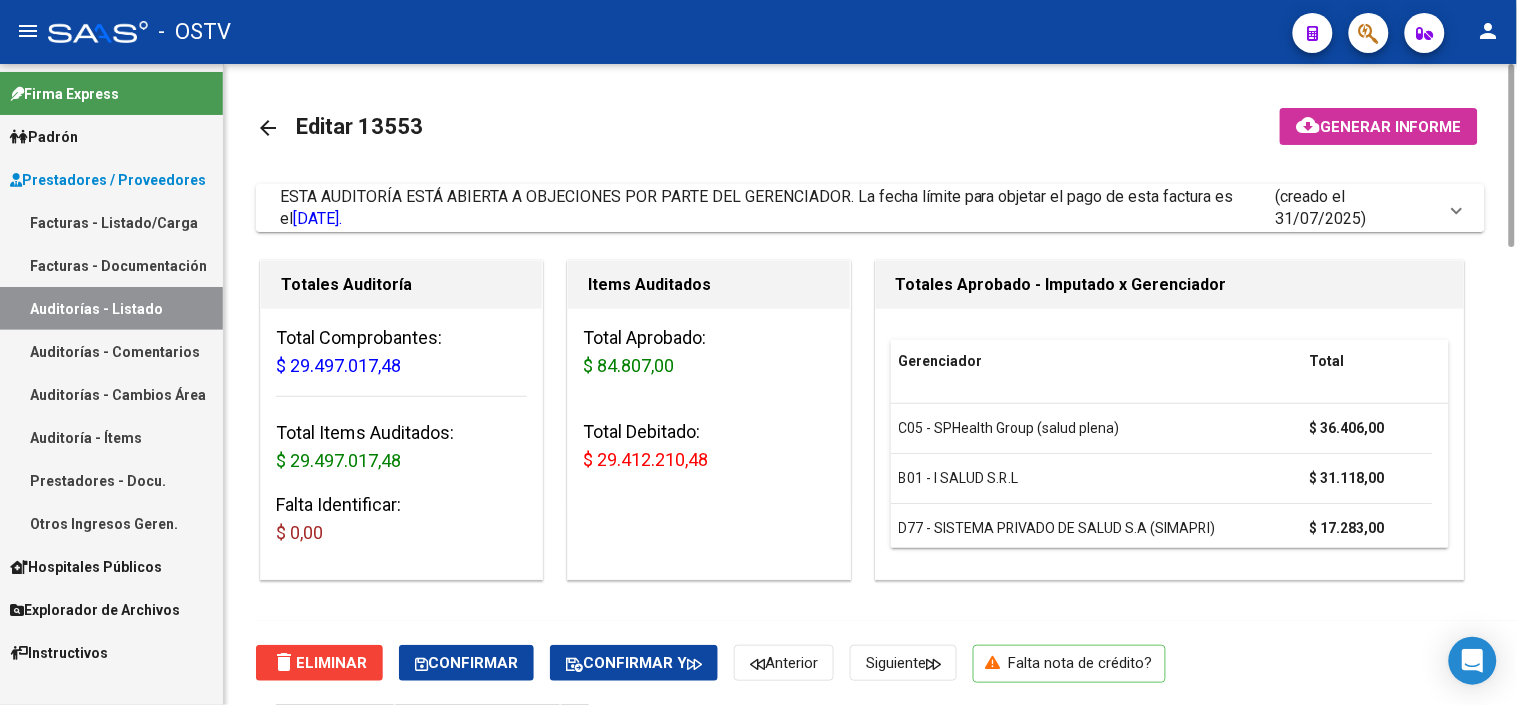 click on "Generar informe" 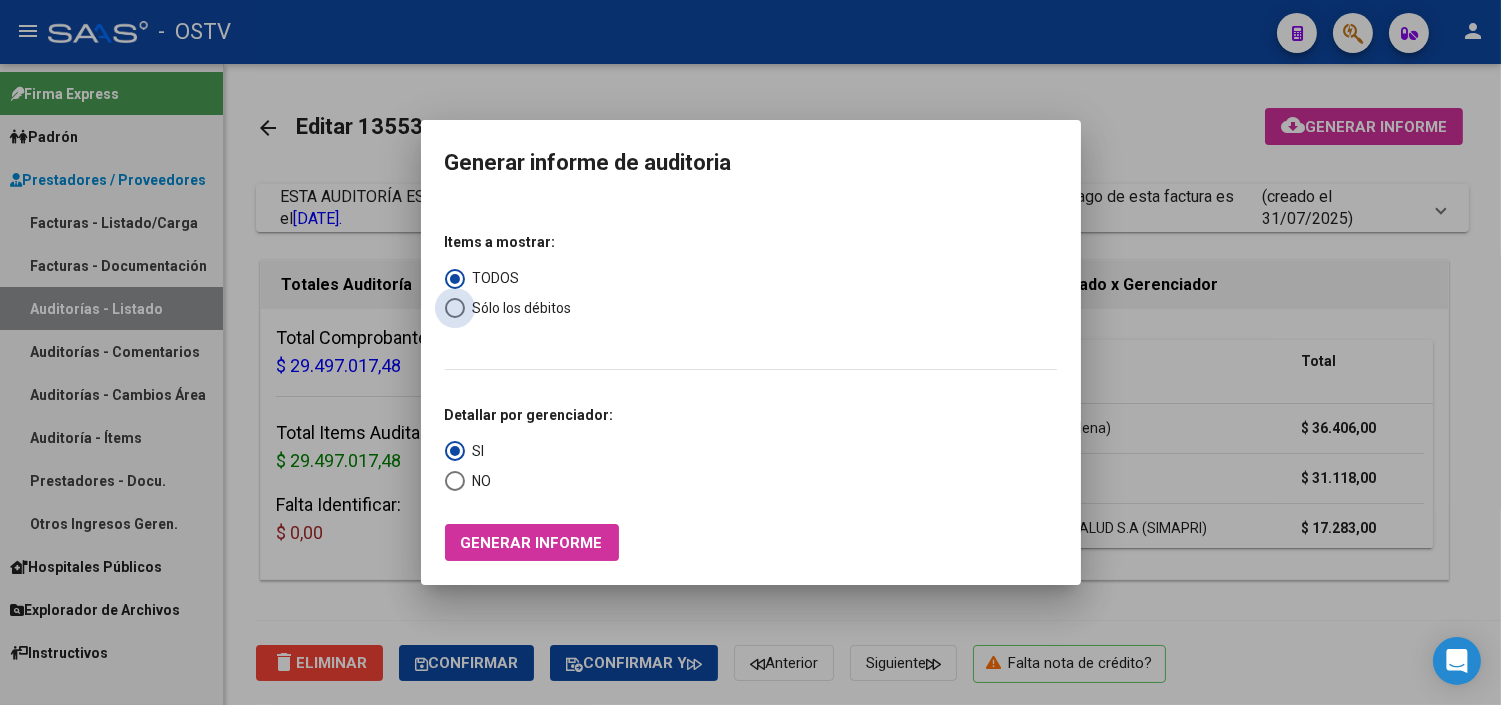 drag, startPoint x: 496, startPoint y: 314, endPoint x: 460, endPoint y: 416, distance: 108.16654 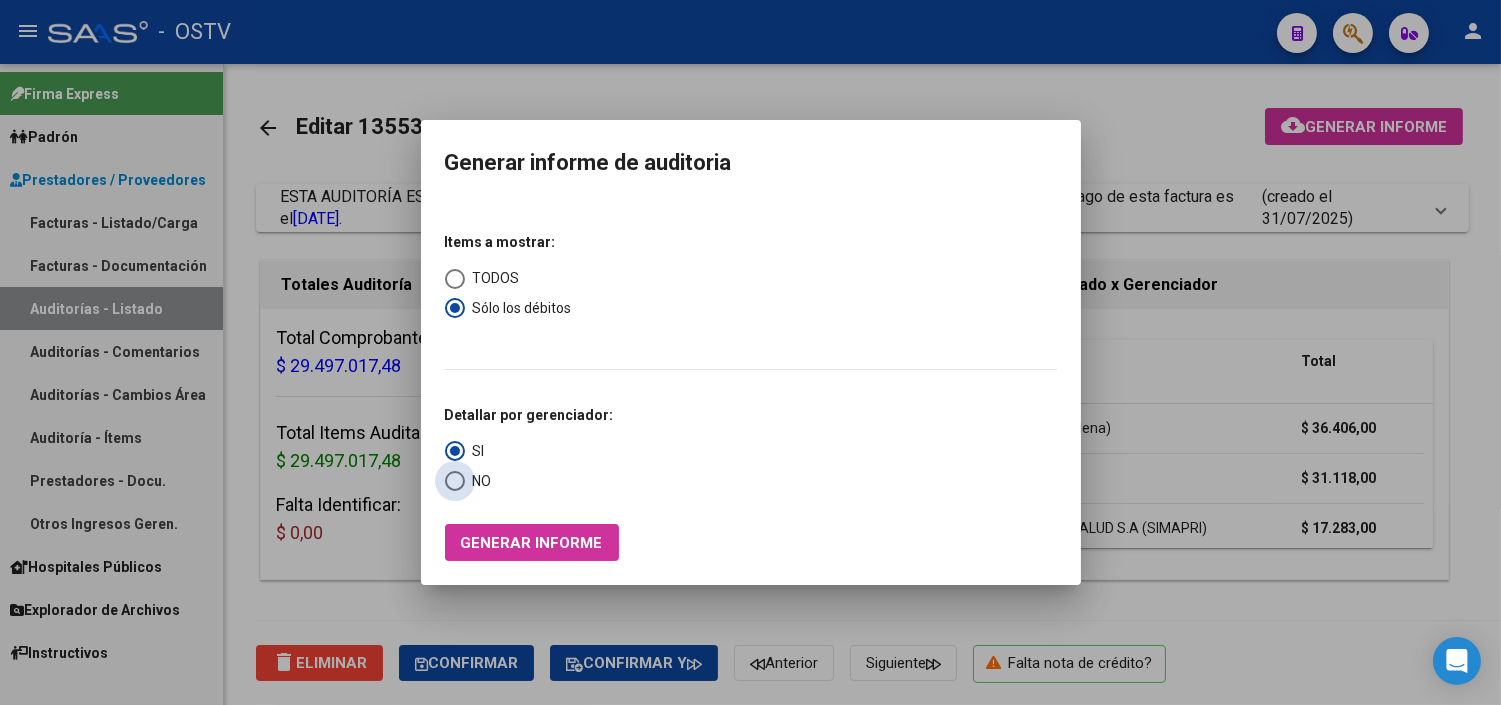 click at bounding box center [454, 481] 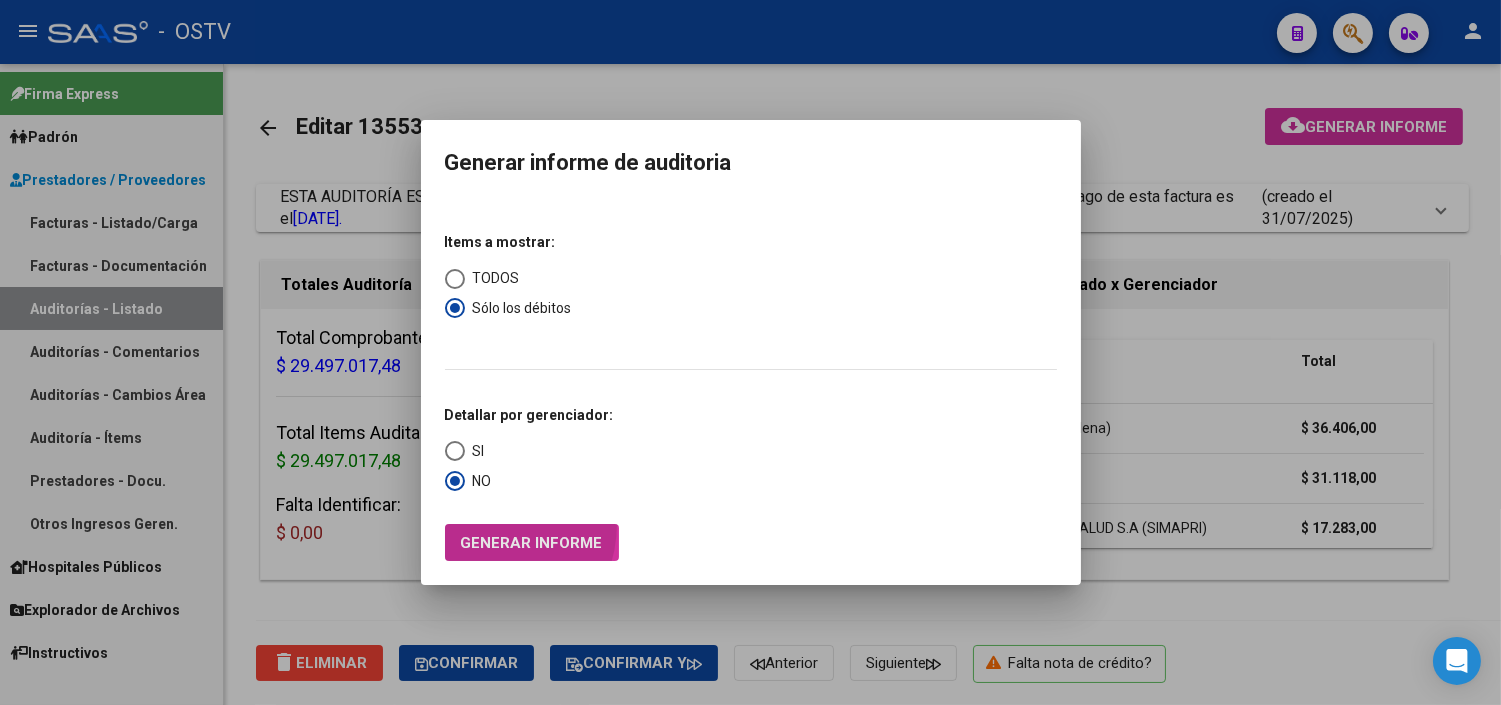 click on "Generar informe" at bounding box center [532, 542] 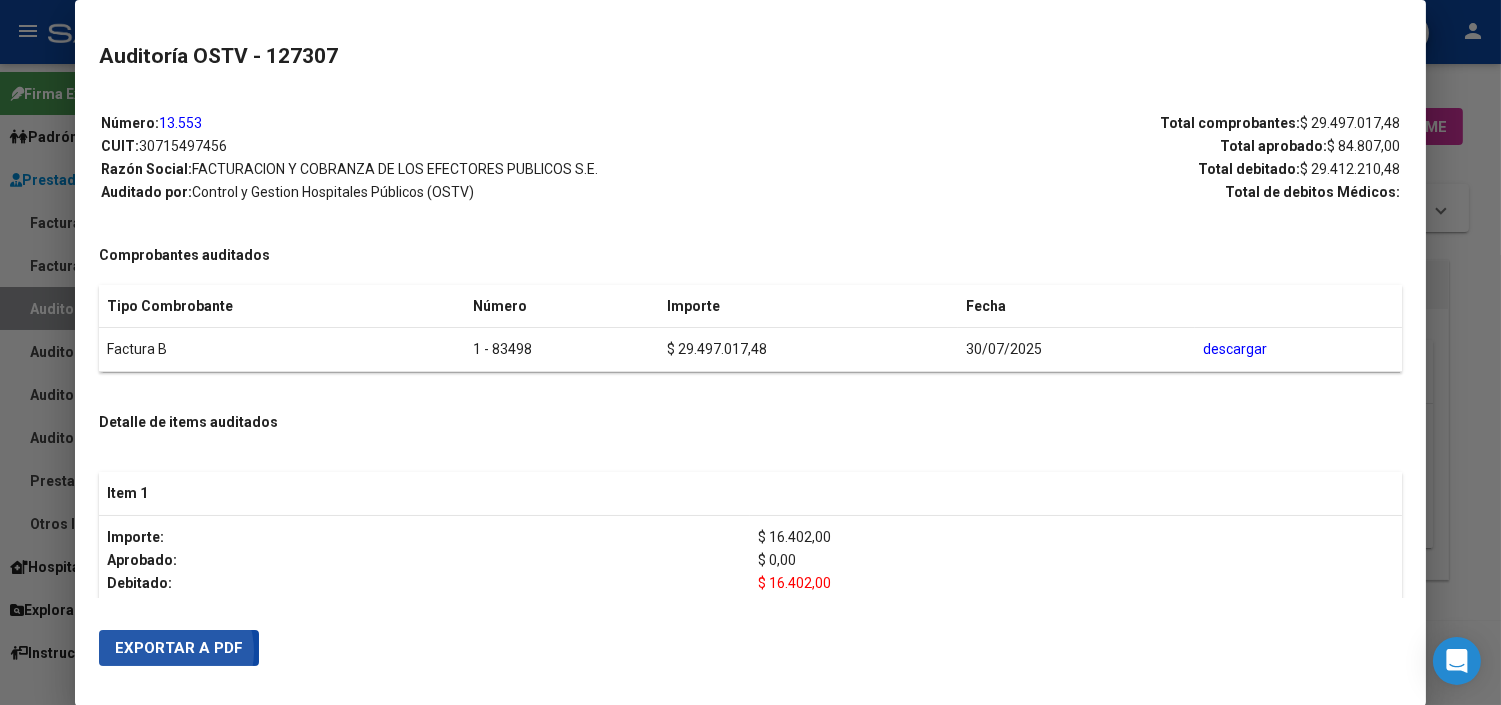 click on "Exportar a PDF" at bounding box center (179, 648) 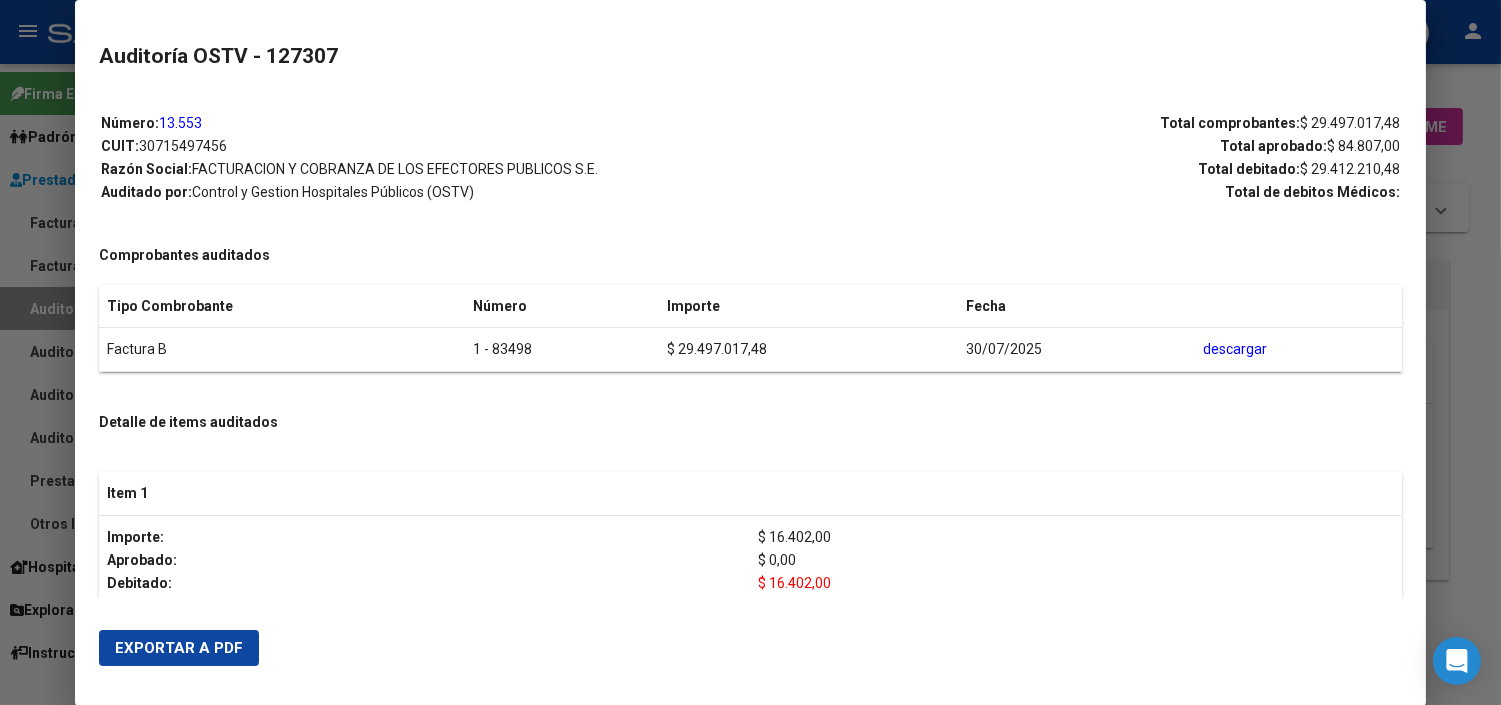 click at bounding box center (750, 352) 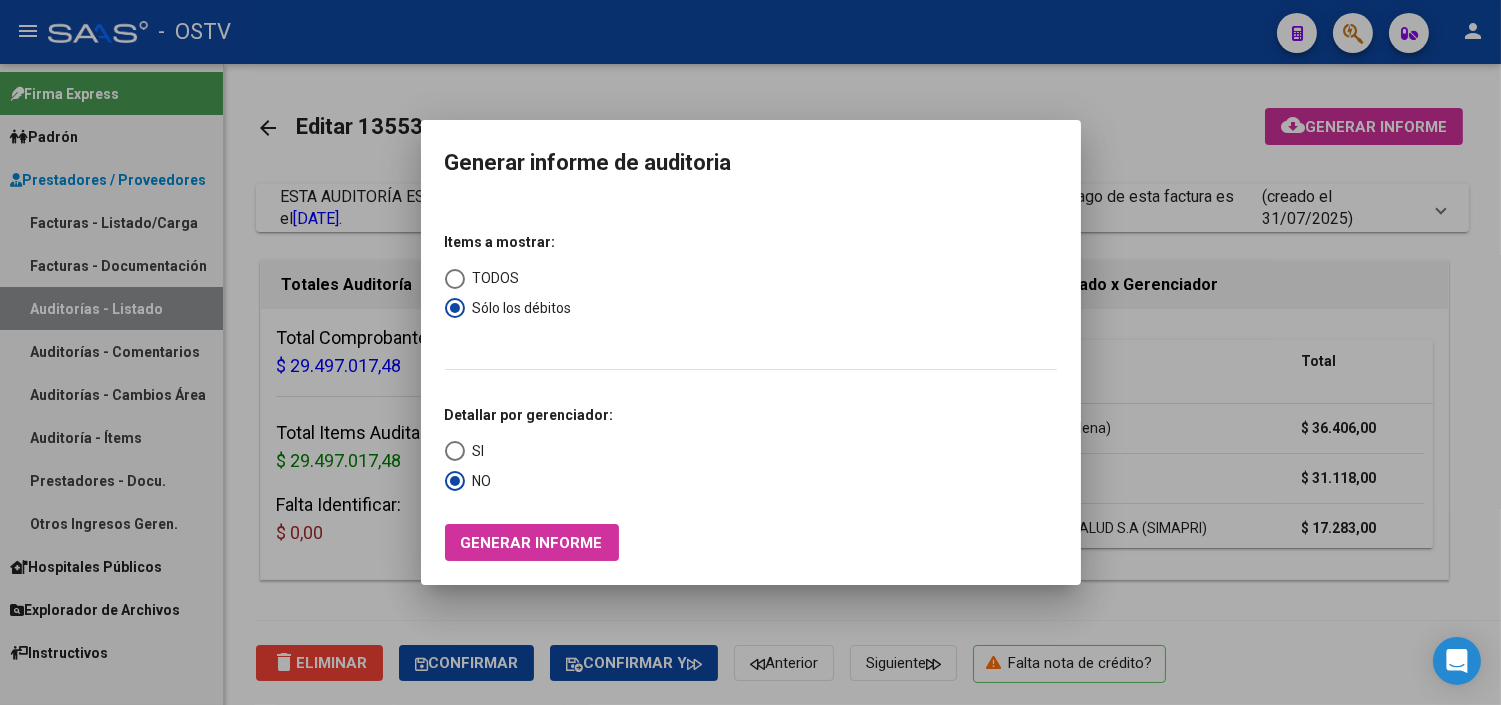 click at bounding box center (750, 352) 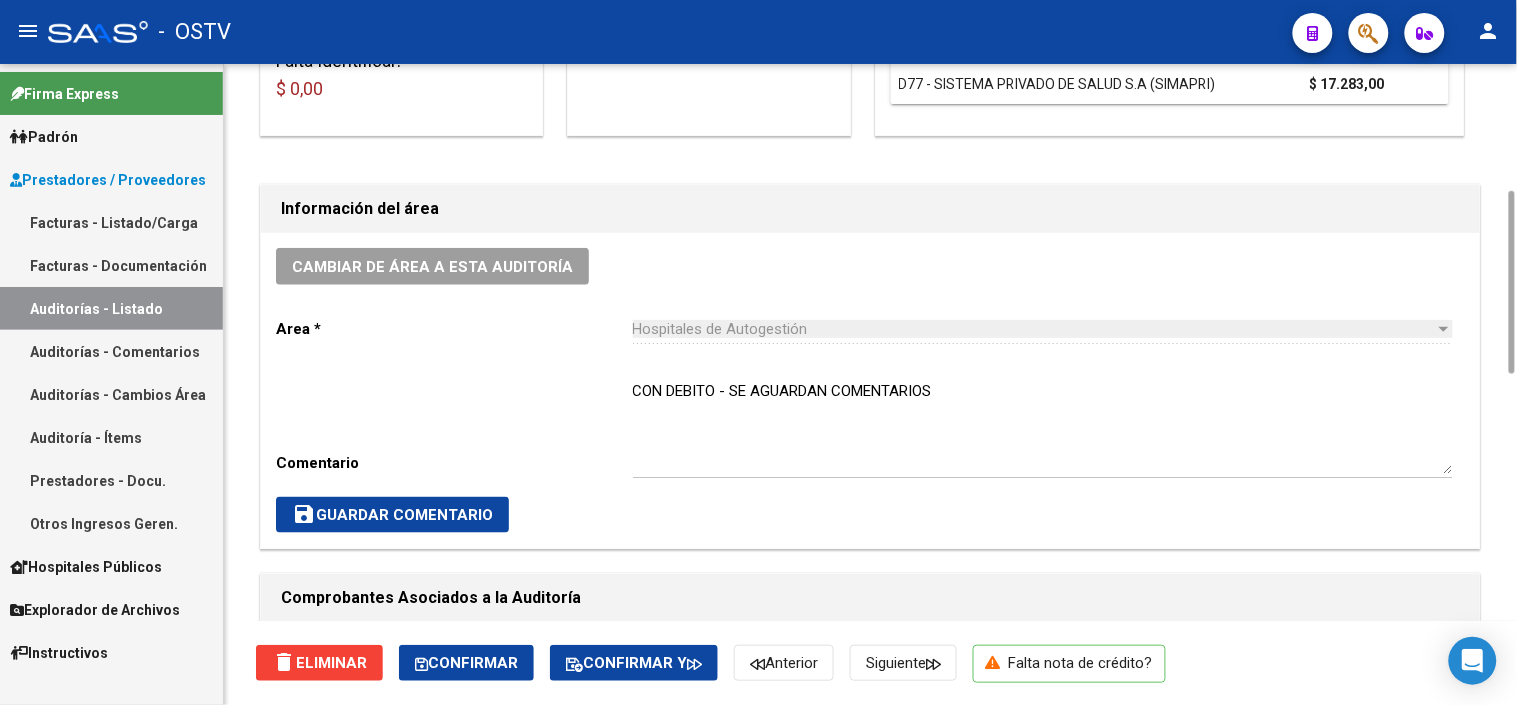 scroll, scrollTop: 888, scrollLeft: 0, axis: vertical 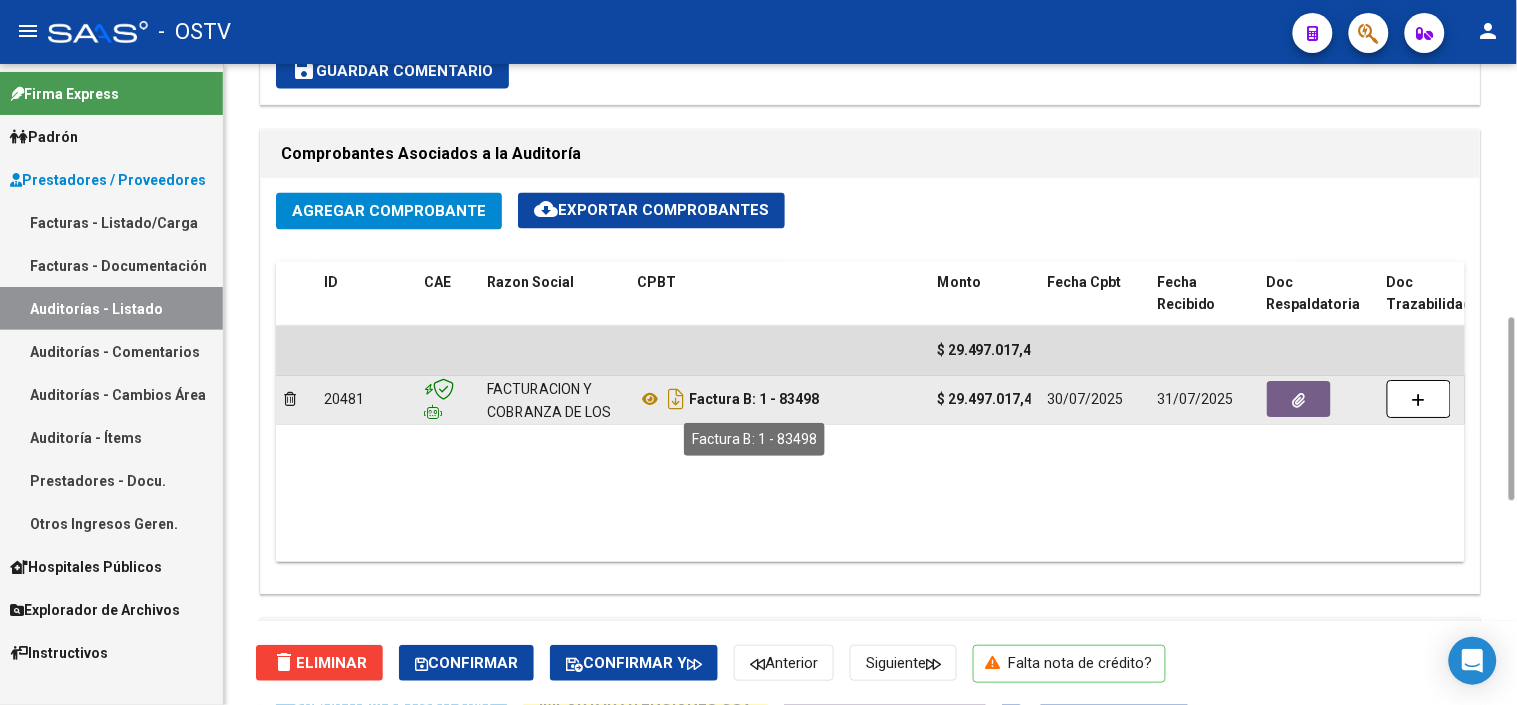 drag, startPoint x: 776, startPoint y: 403, endPoint x: 818, endPoint y: 406, distance: 42.107006 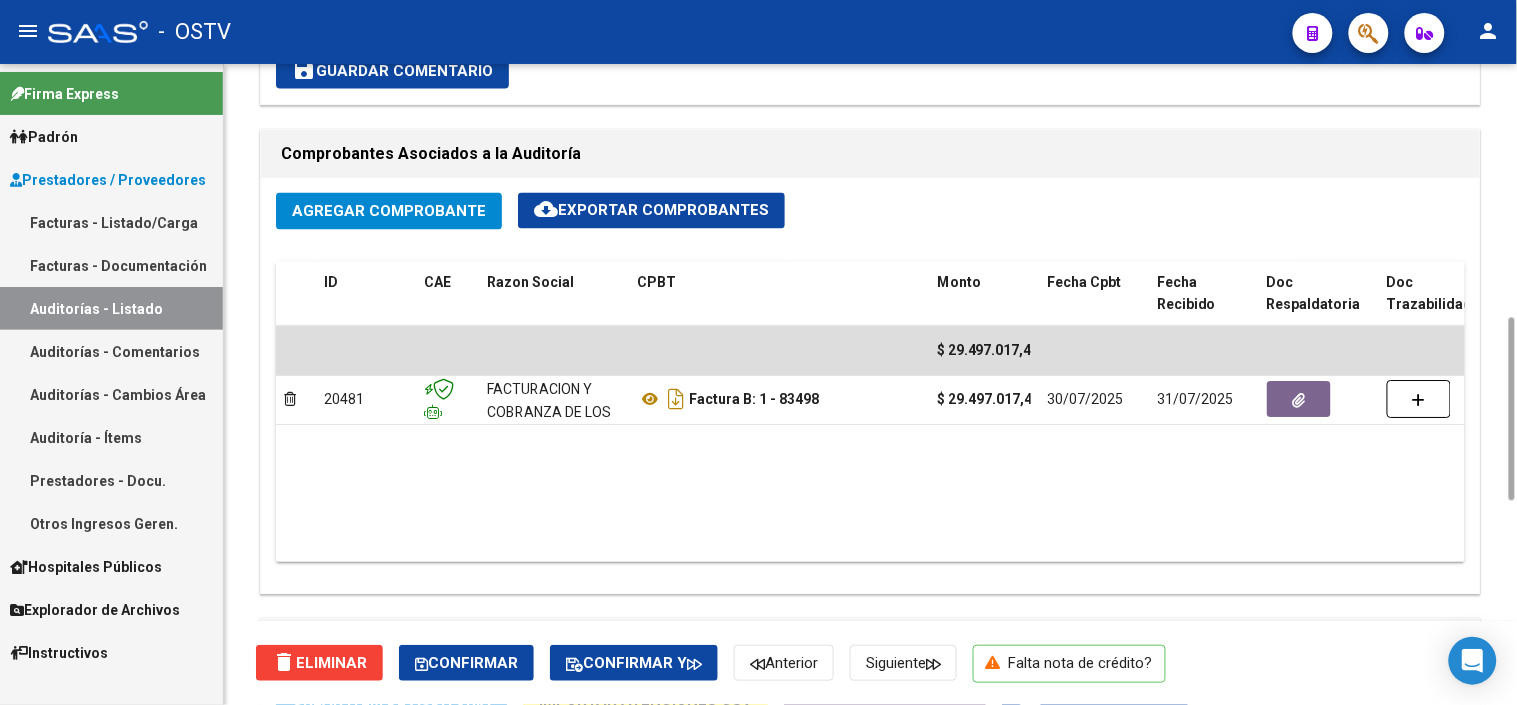 copy on "83498" 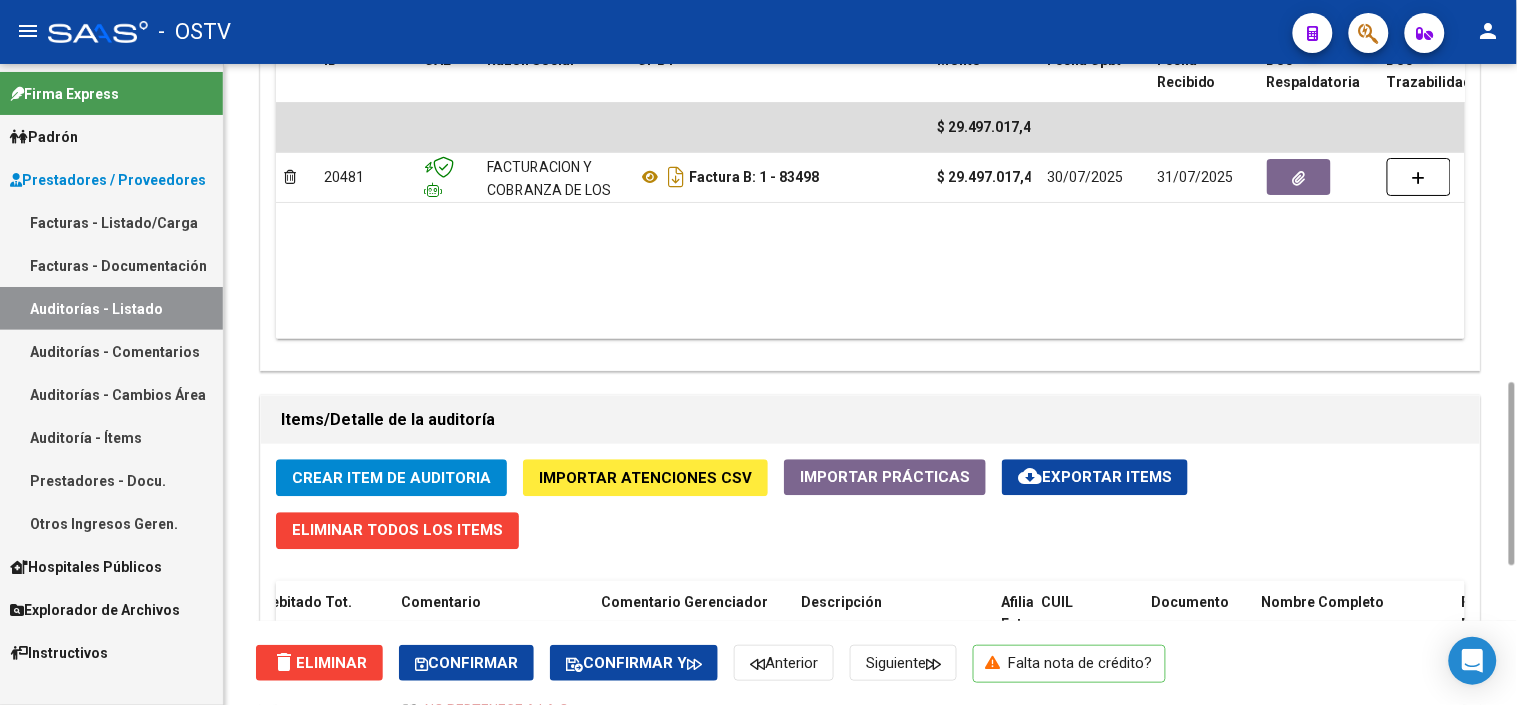 scroll, scrollTop: 888, scrollLeft: 0, axis: vertical 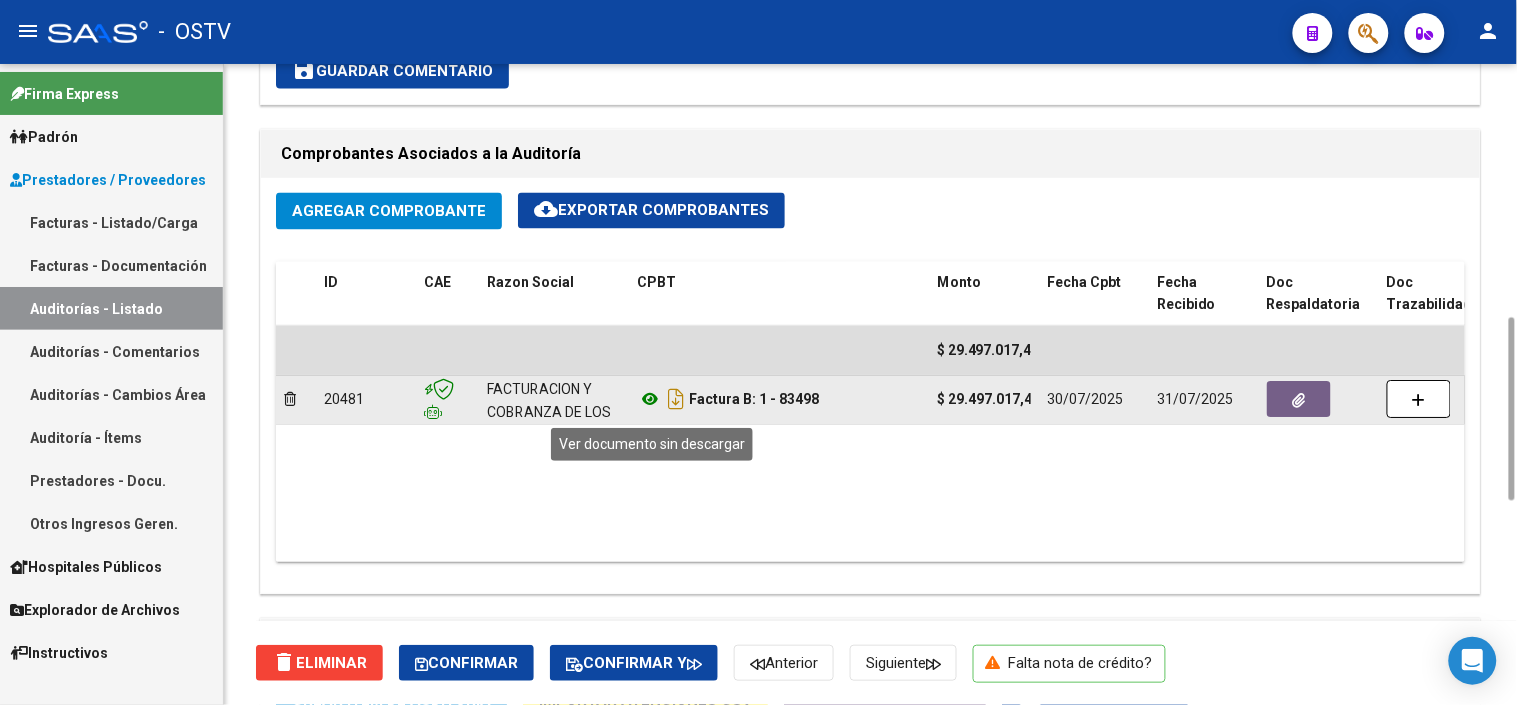 click 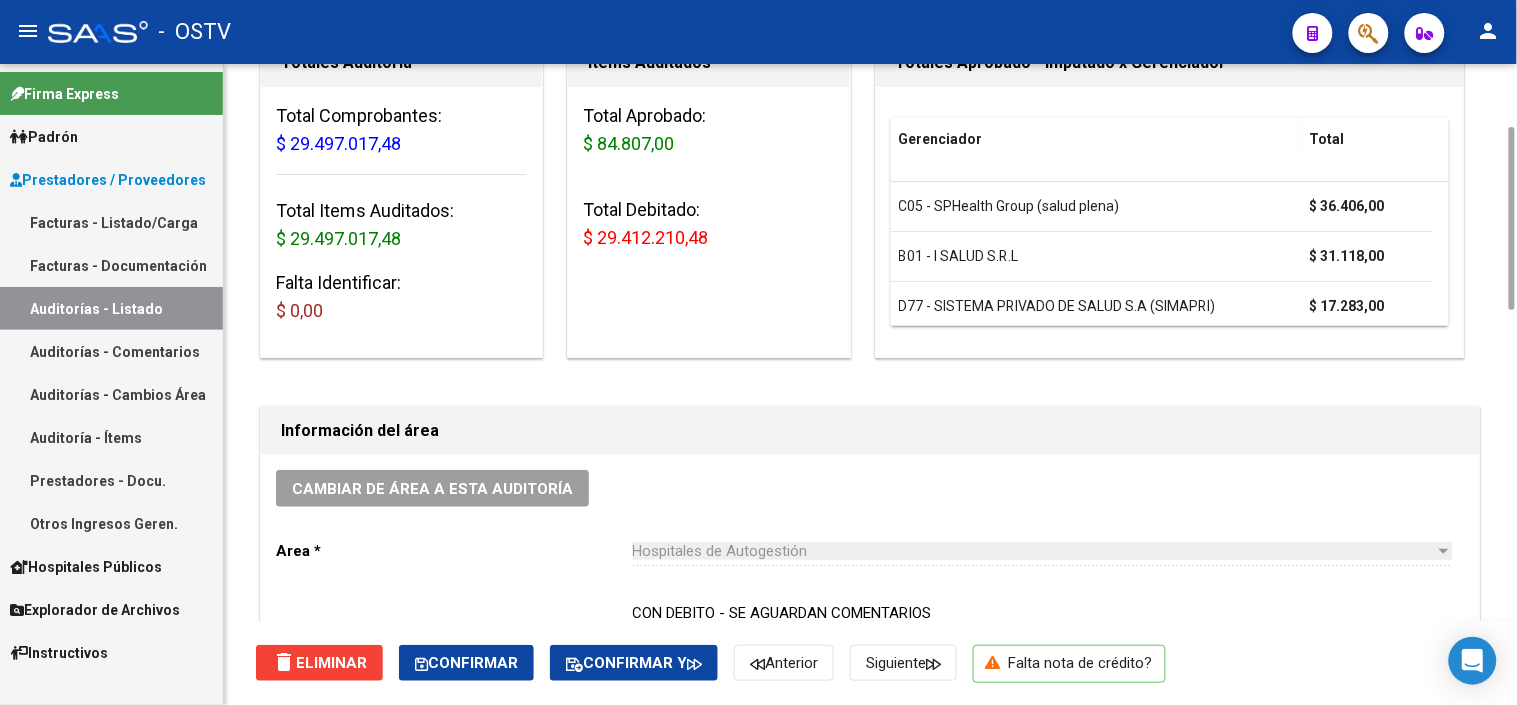 scroll, scrollTop: 444, scrollLeft: 0, axis: vertical 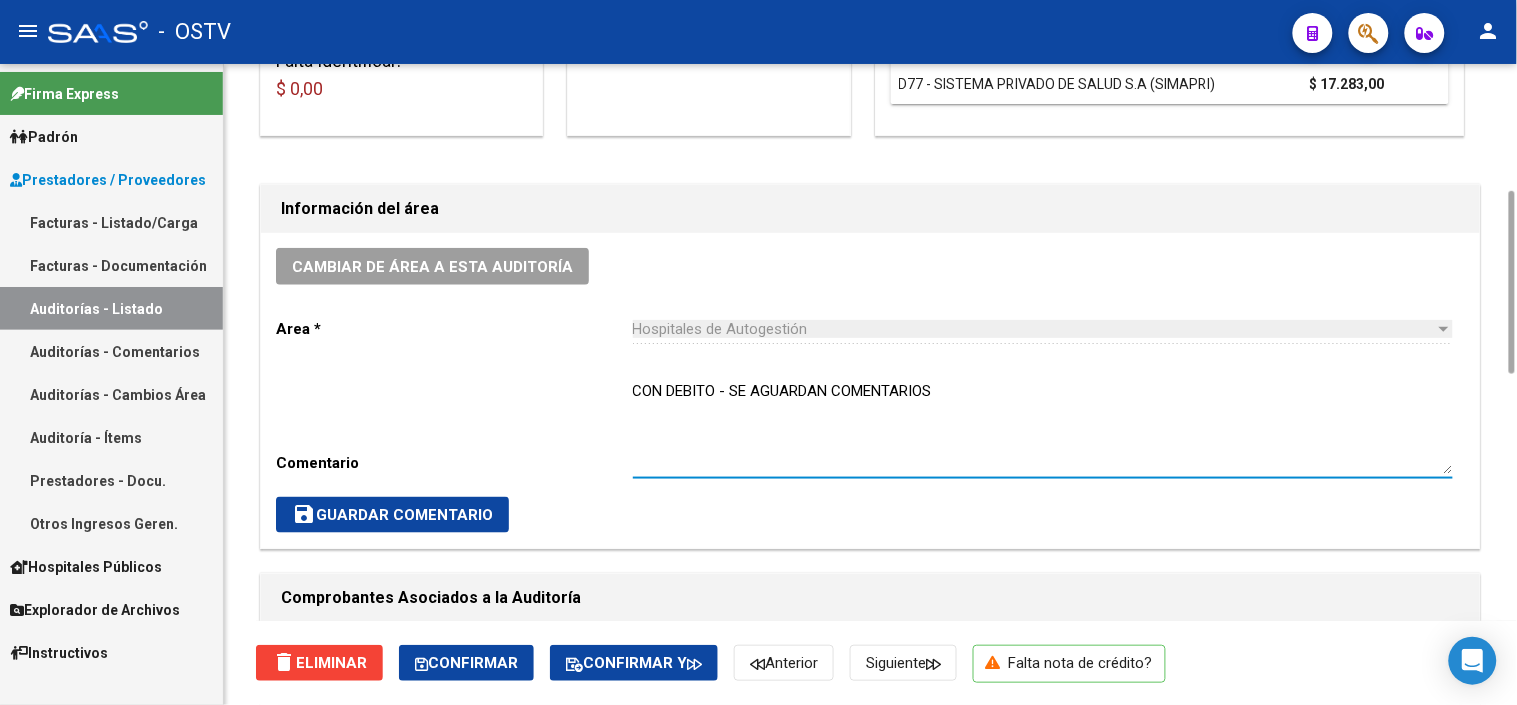 drag, startPoint x: 733, startPoint y: 395, endPoint x: 960, endPoint y: 391, distance: 227.03523 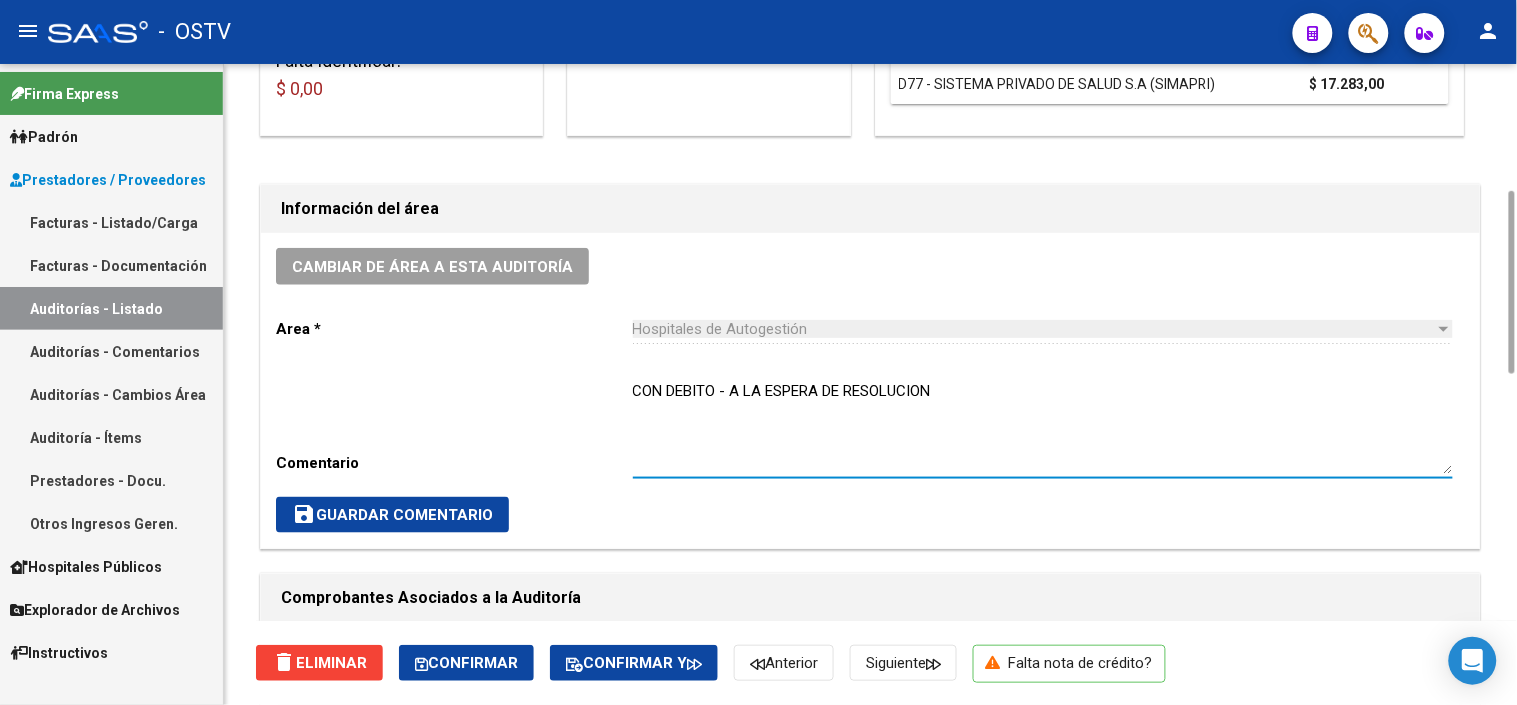 type on "CON DEBITO - A LA ESPERA DE RESOLUCION" 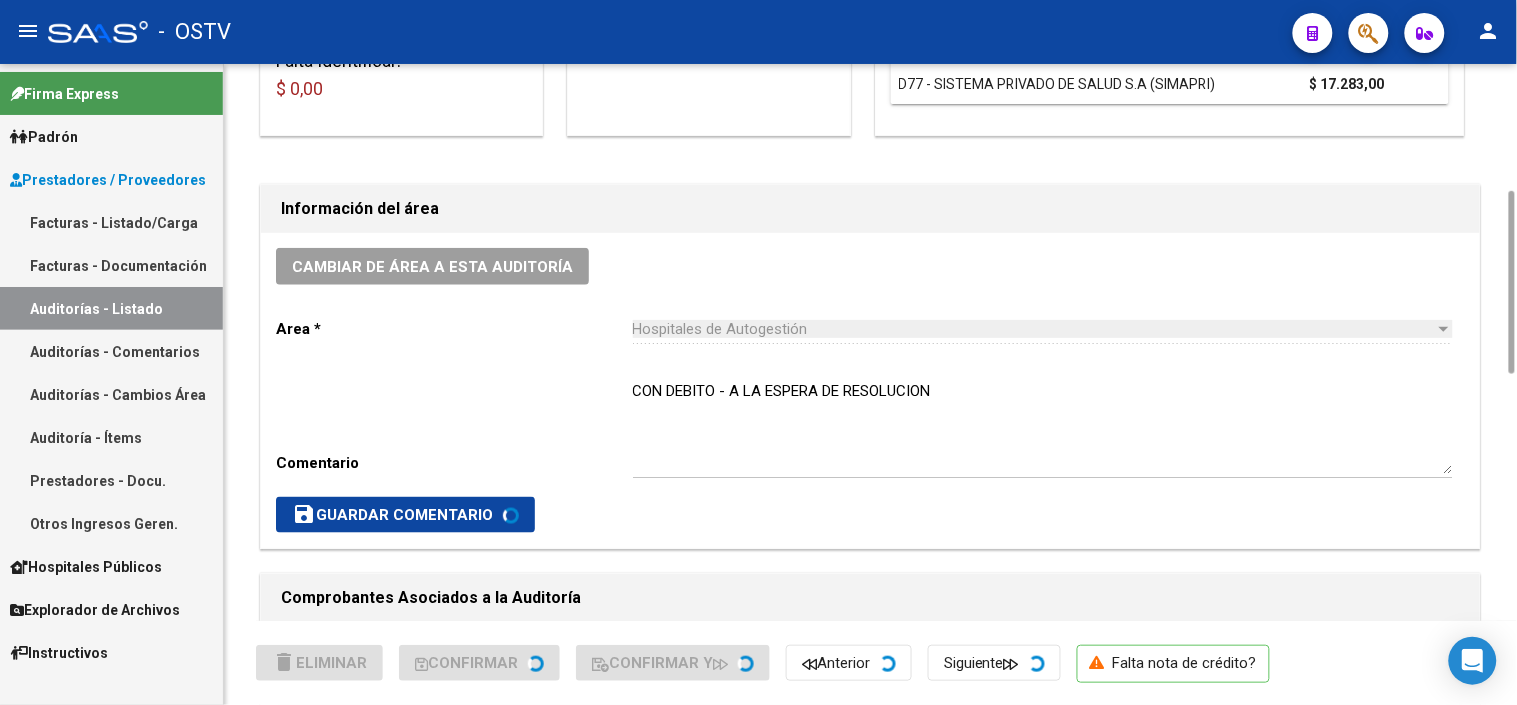 scroll, scrollTop: 888, scrollLeft: 0, axis: vertical 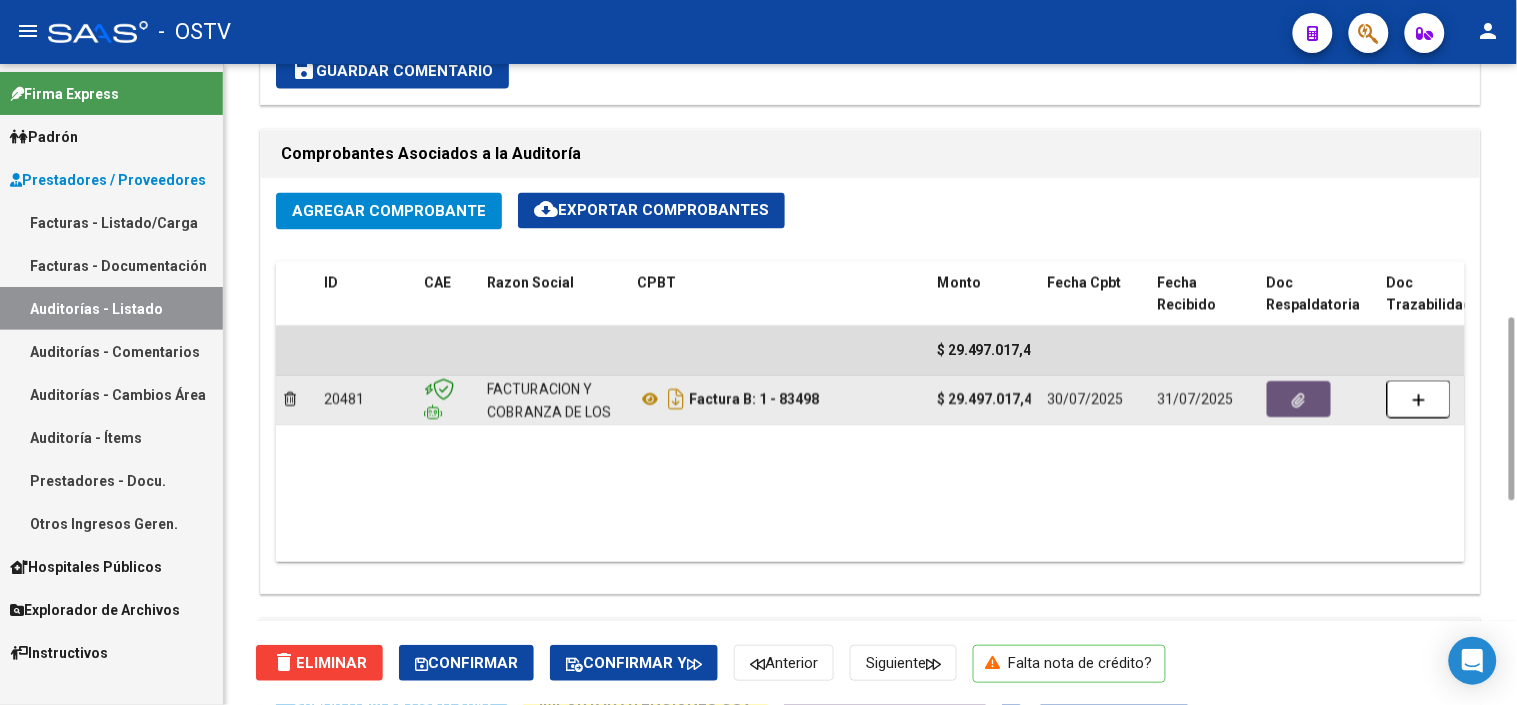 click 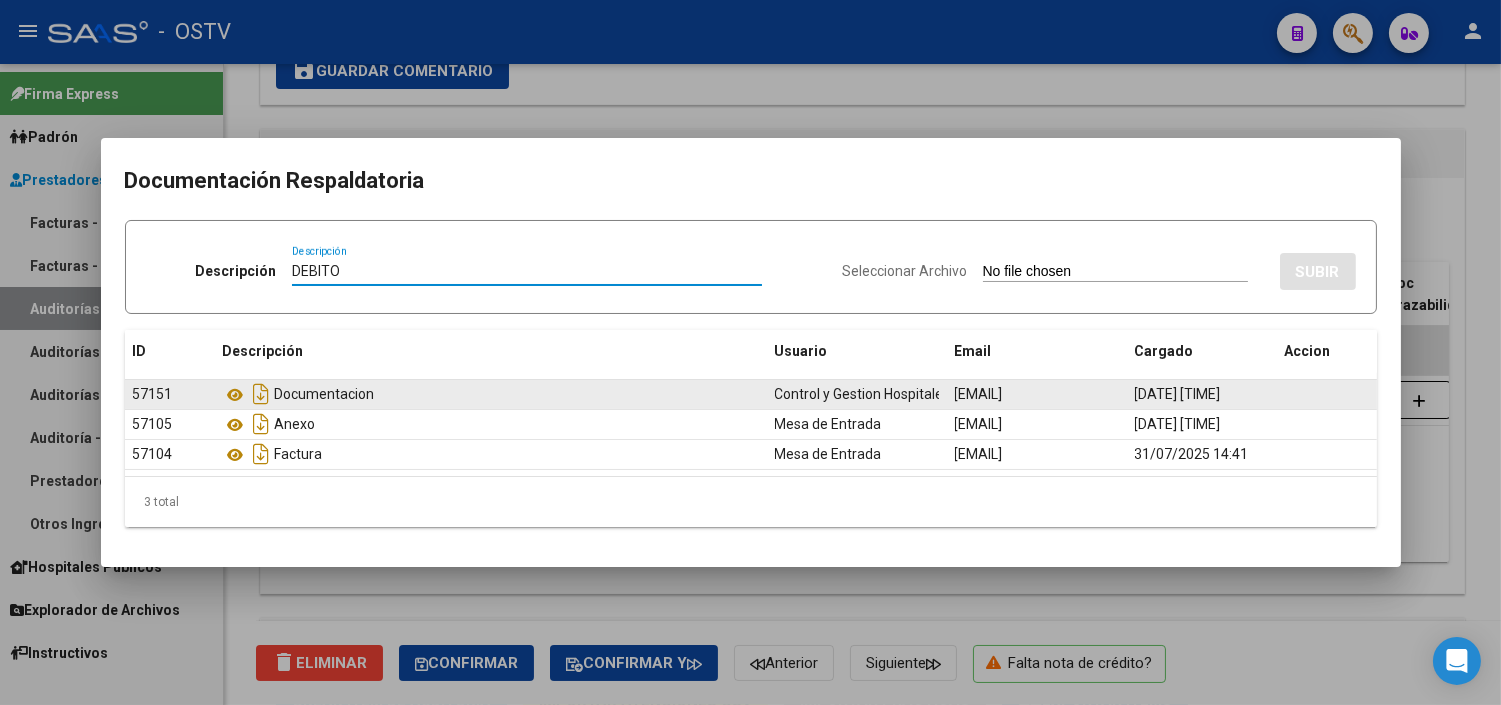 type on "DEBITO" 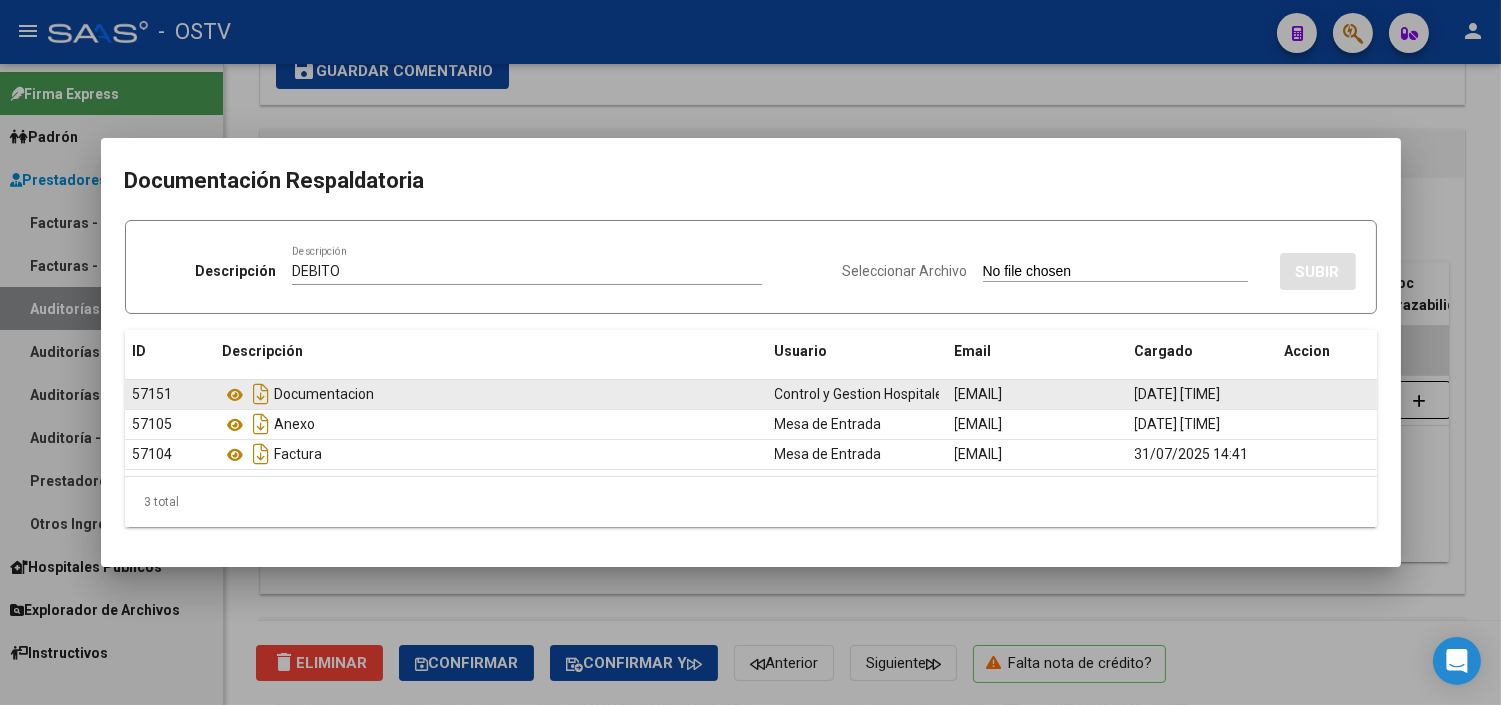 click on "Seleccionar Archivo" at bounding box center [1115, 272] 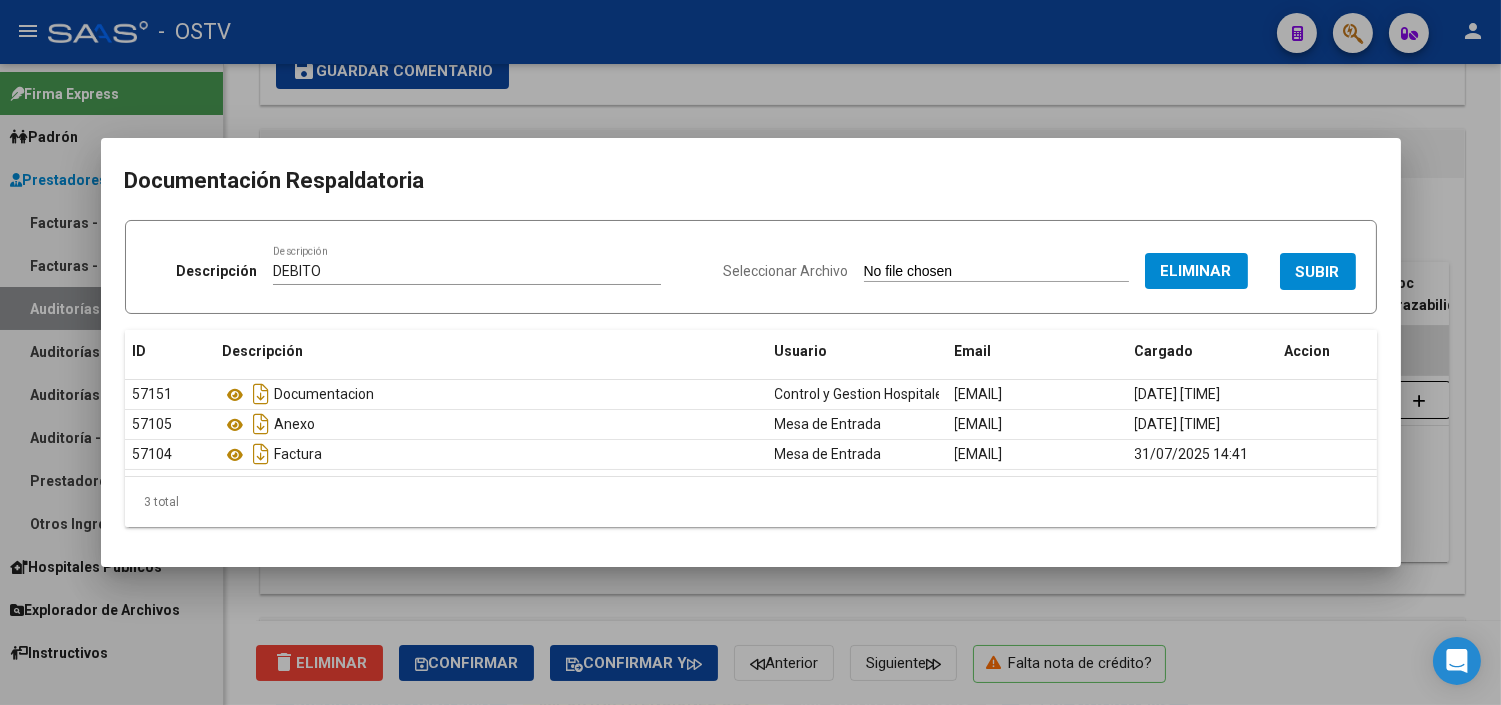 click on "SUBIR" at bounding box center (1318, 272) 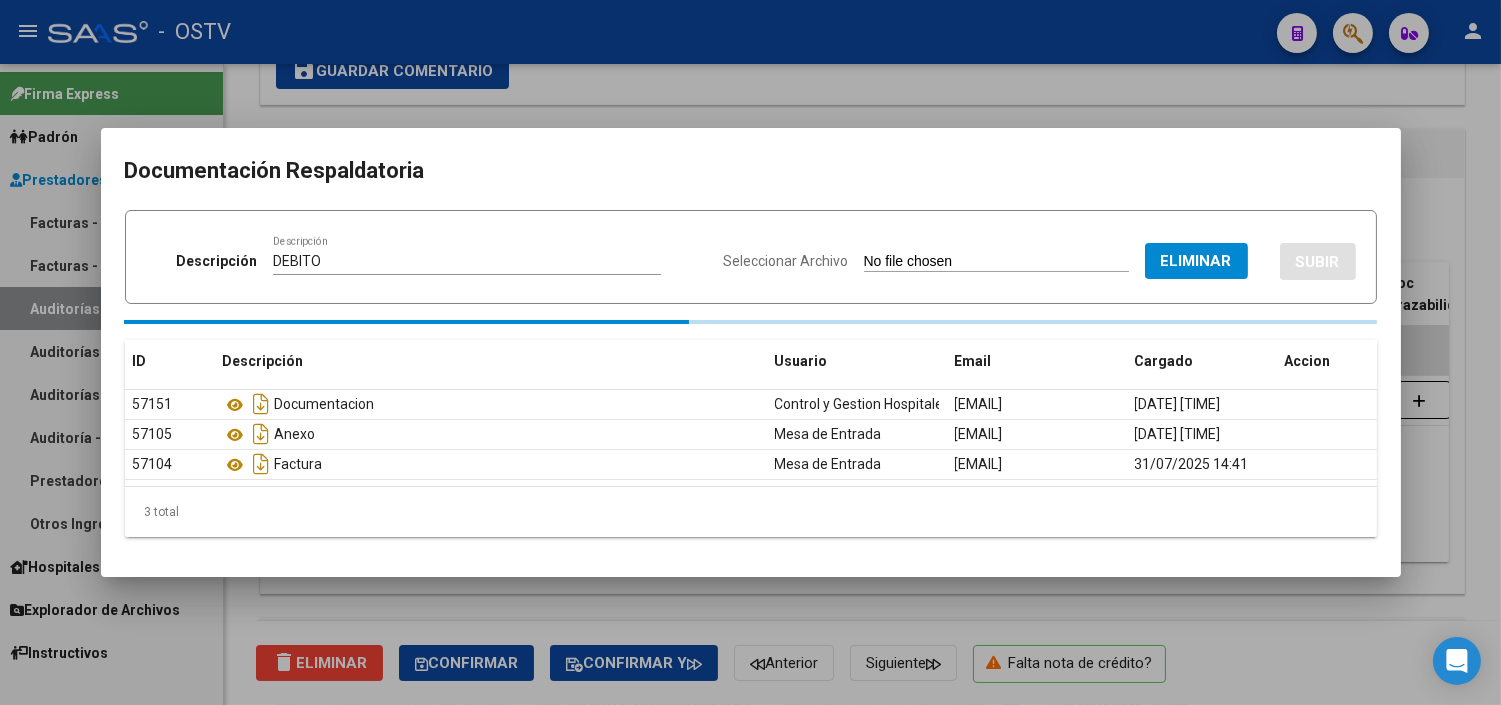 type 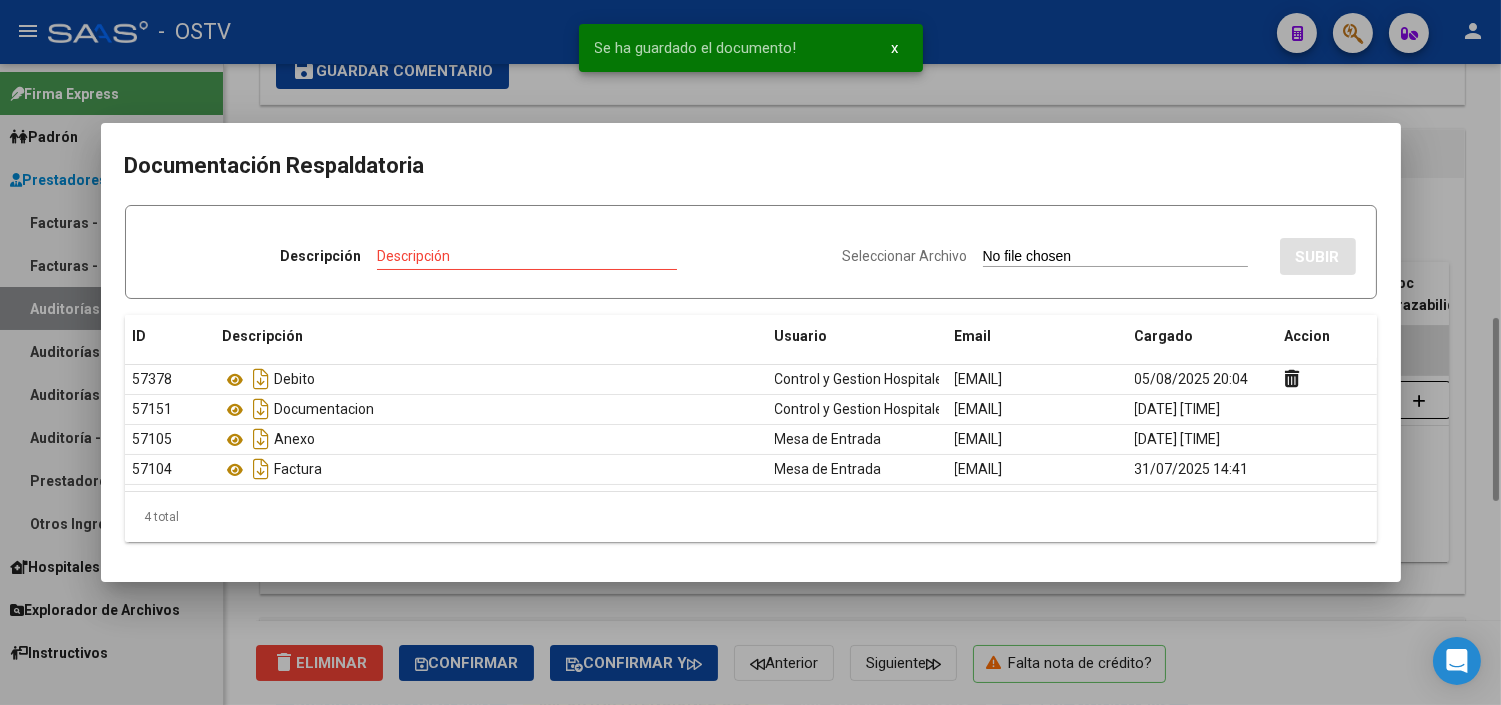 click at bounding box center [750, 352] 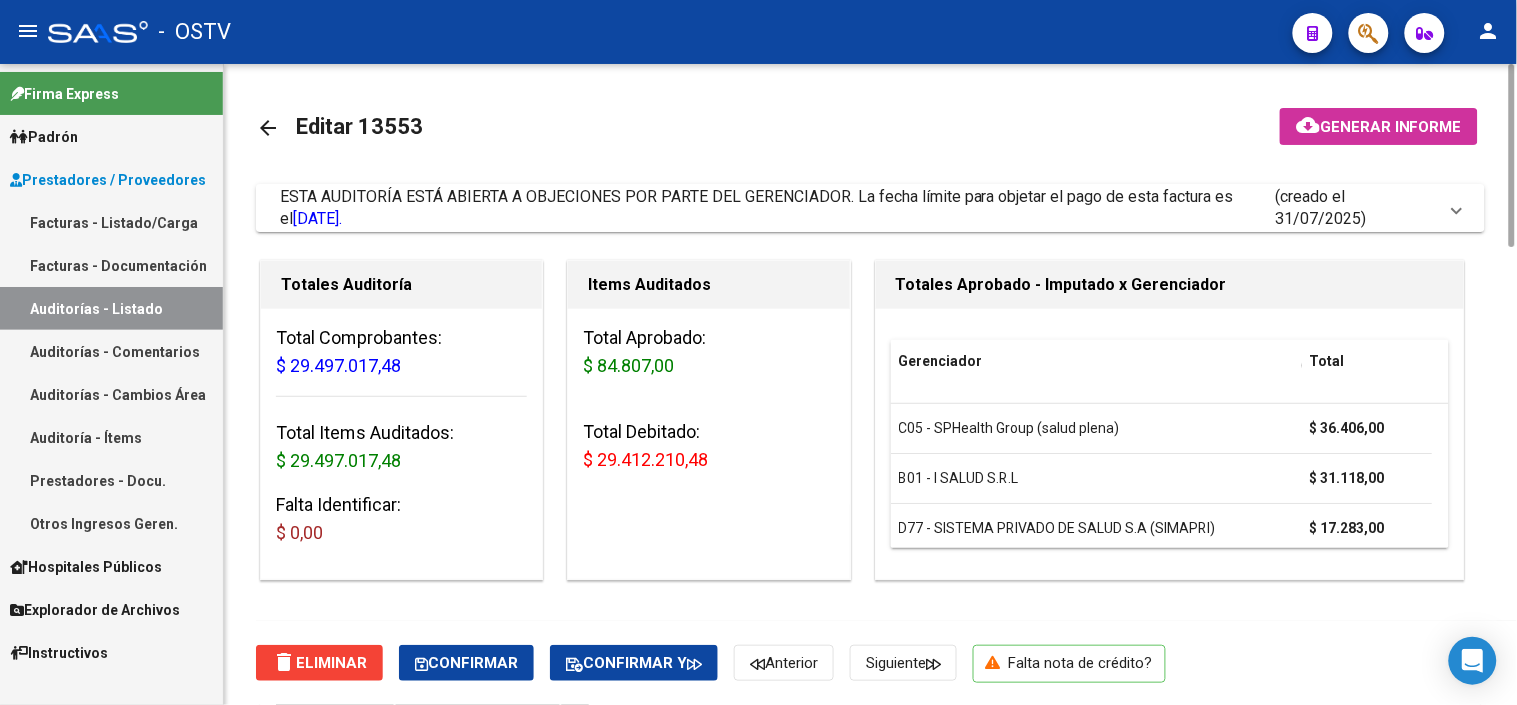 scroll, scrollTop: 222, scrollLeft: 0, axis: vertical 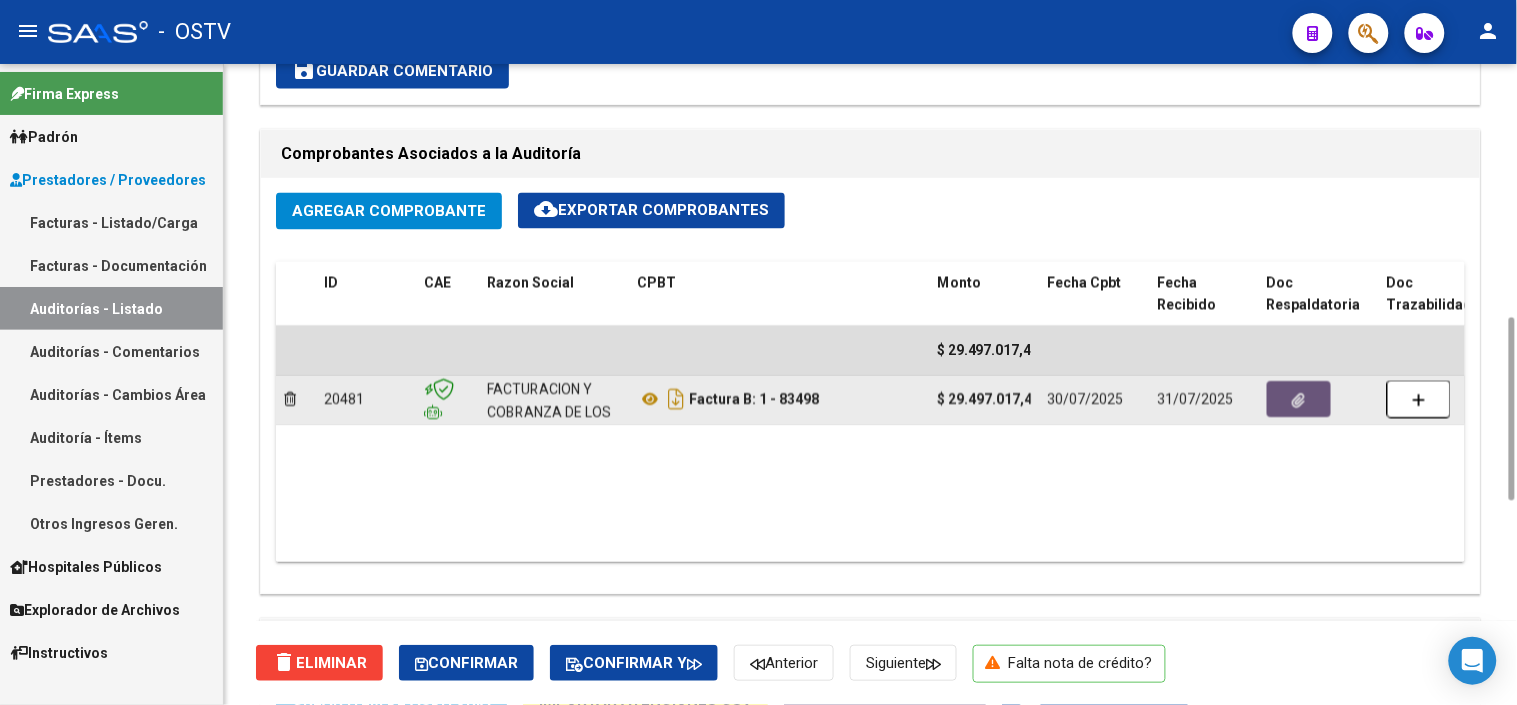 click 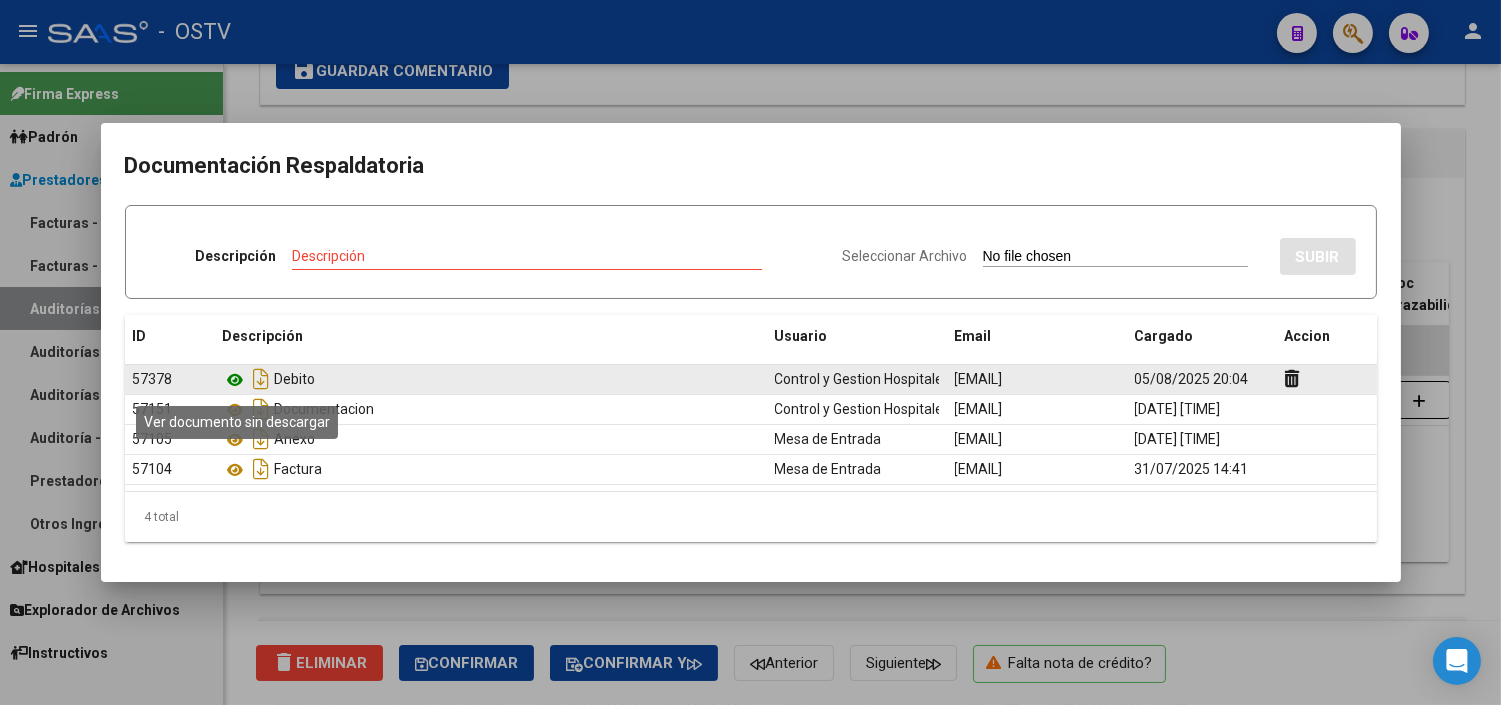 click 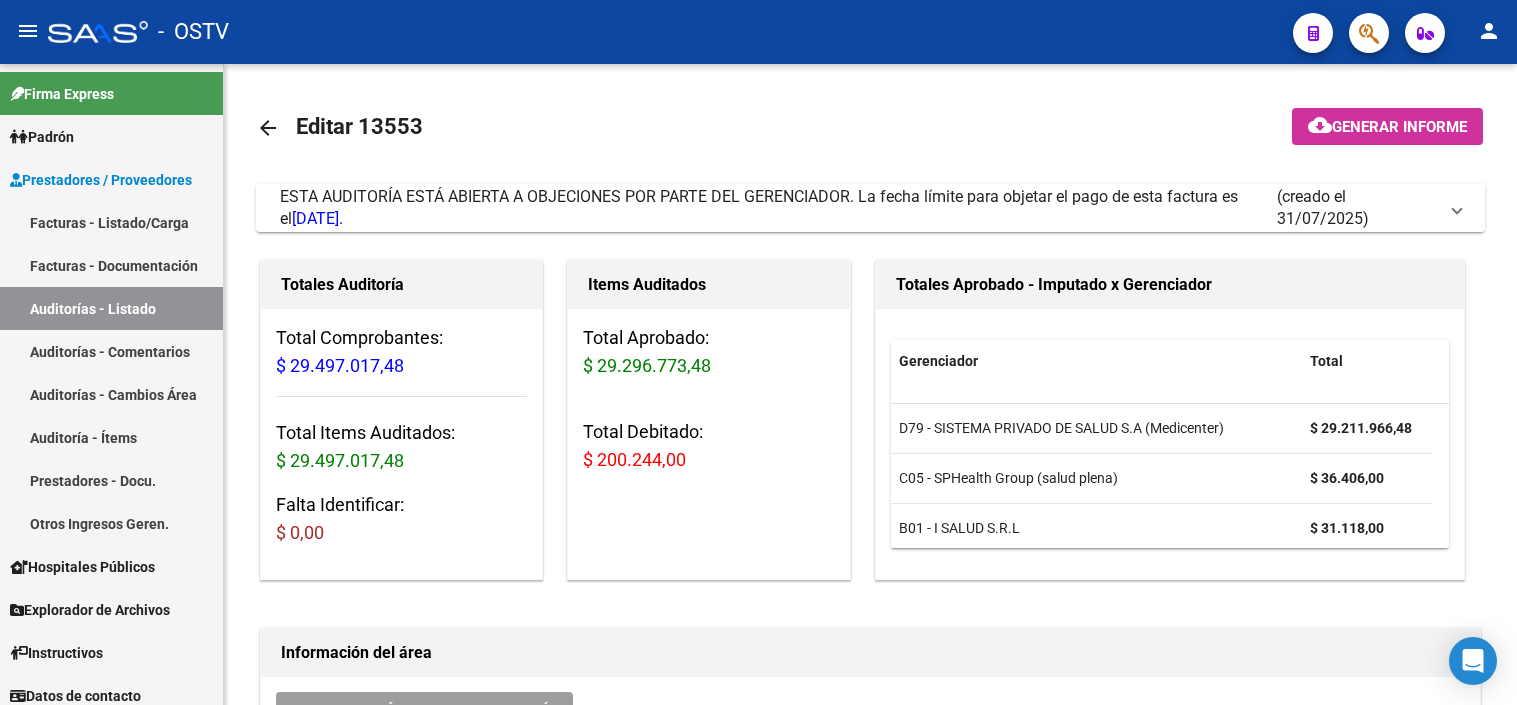 scroll, scrollTop: 0, scrollLeft: 0, axis: both 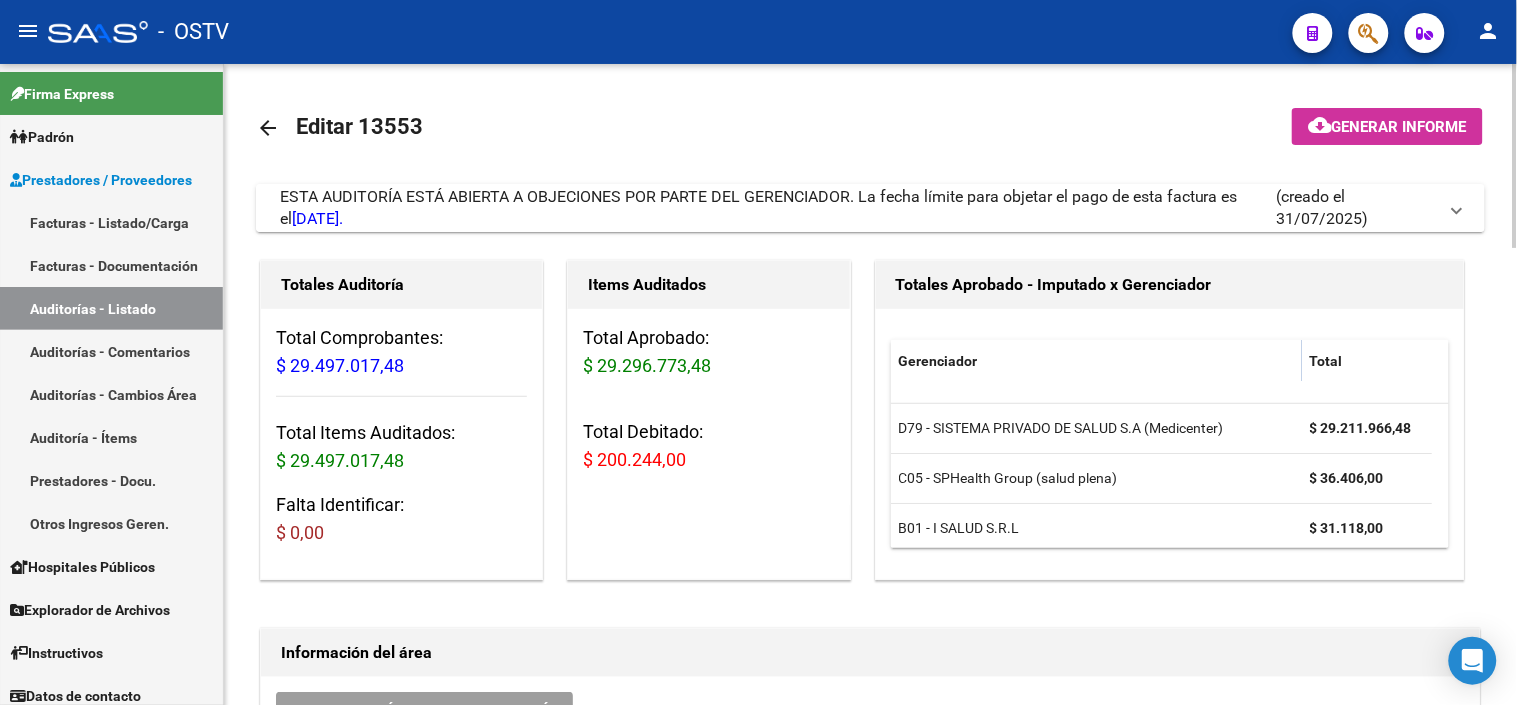 click on "ESTA AUDITORÍA ESTÁ ABIERTA A OBJECIONES POR PARTE DEL GERENCIADOR. La fecha límite para objetar el pago de esta factura es el  10/08/2025." at bounding box center (778, 208) 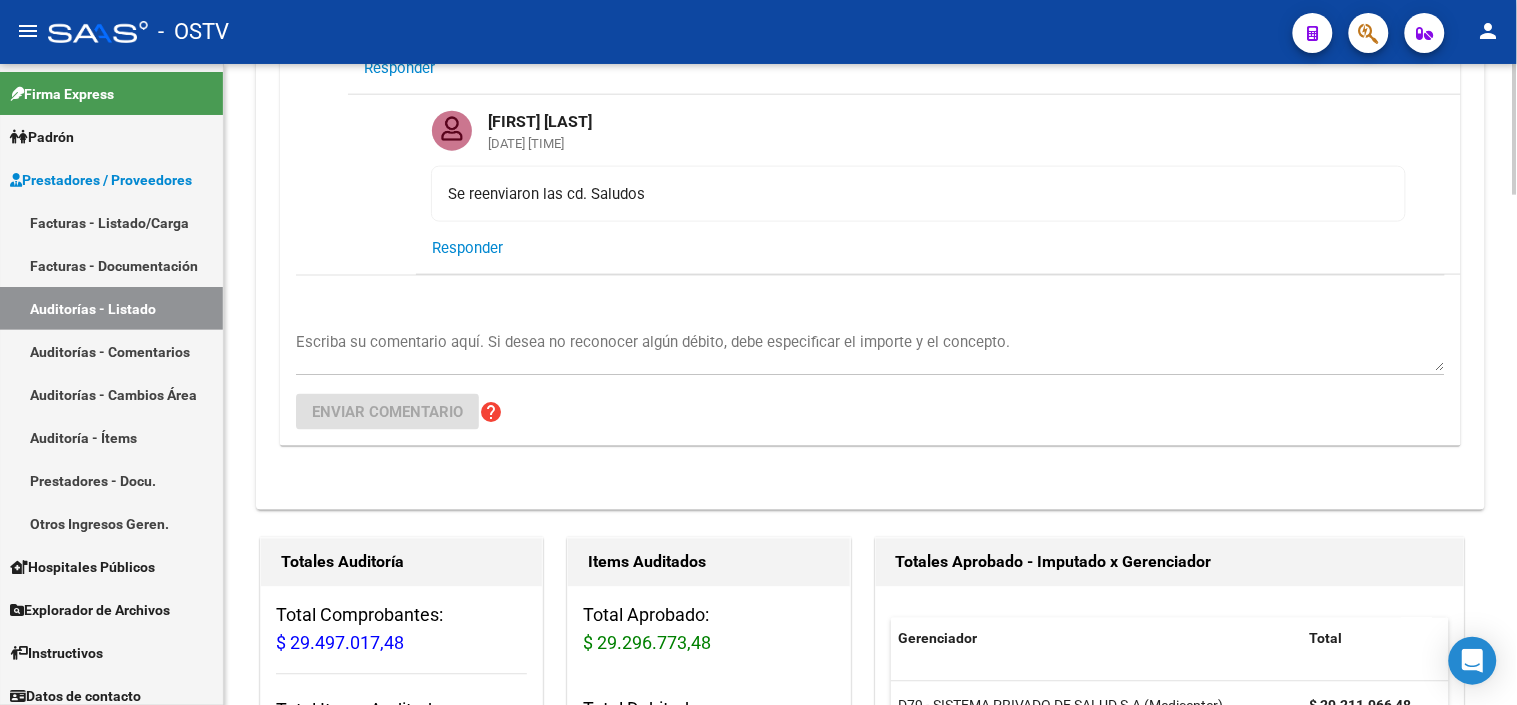 scroll, scrollTop: 666, scrollLeft: 0, axis: vertical 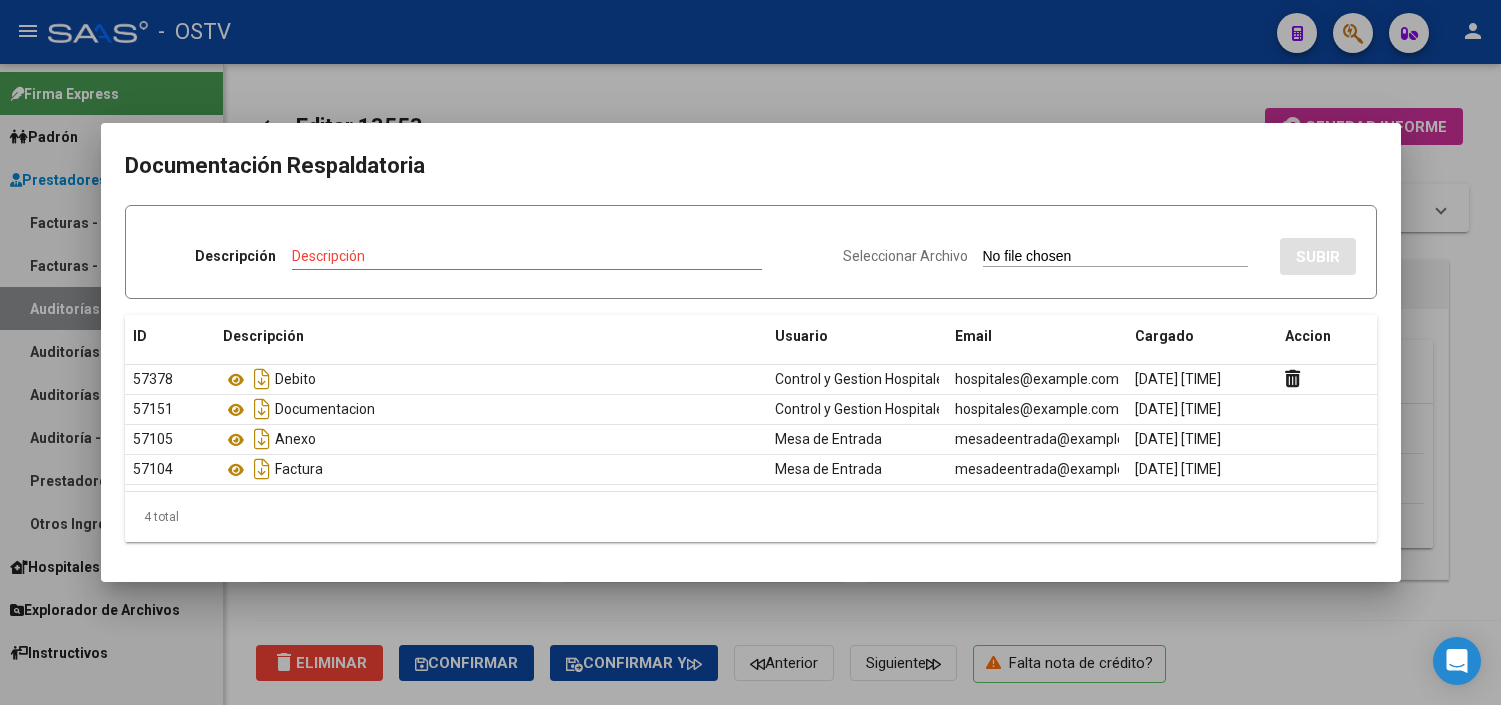 click at bounding box center [750, 352] 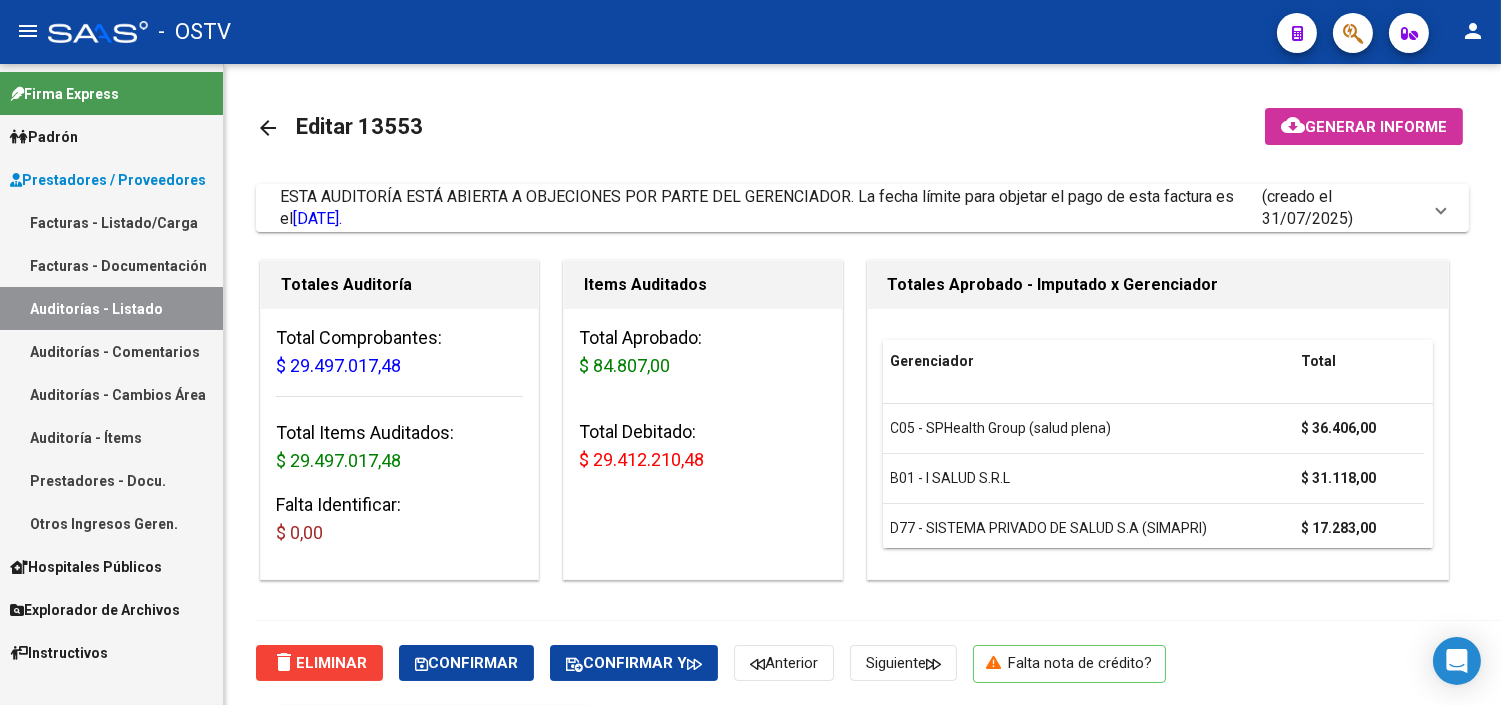 scroll, scrollTop: 888, scrollLeft: 0, axis: vertical 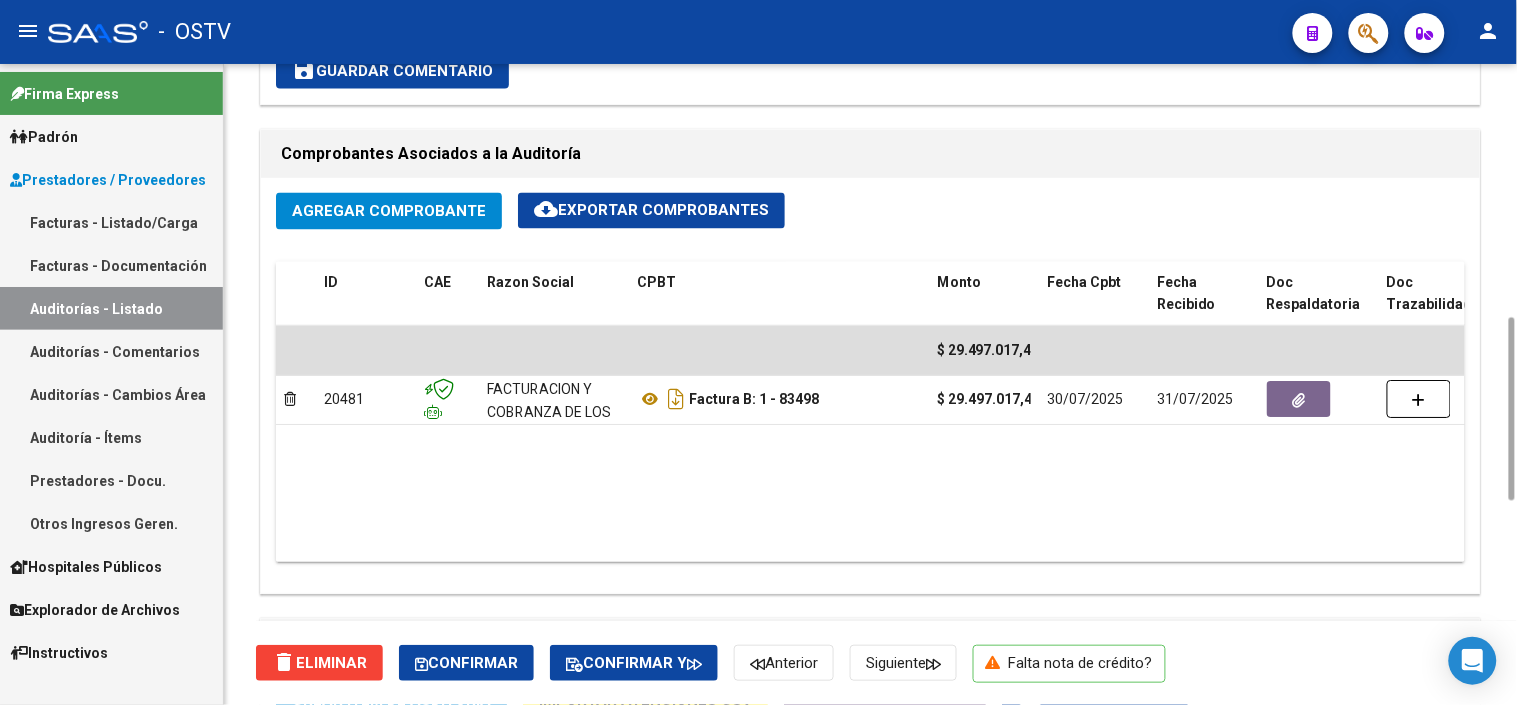 type 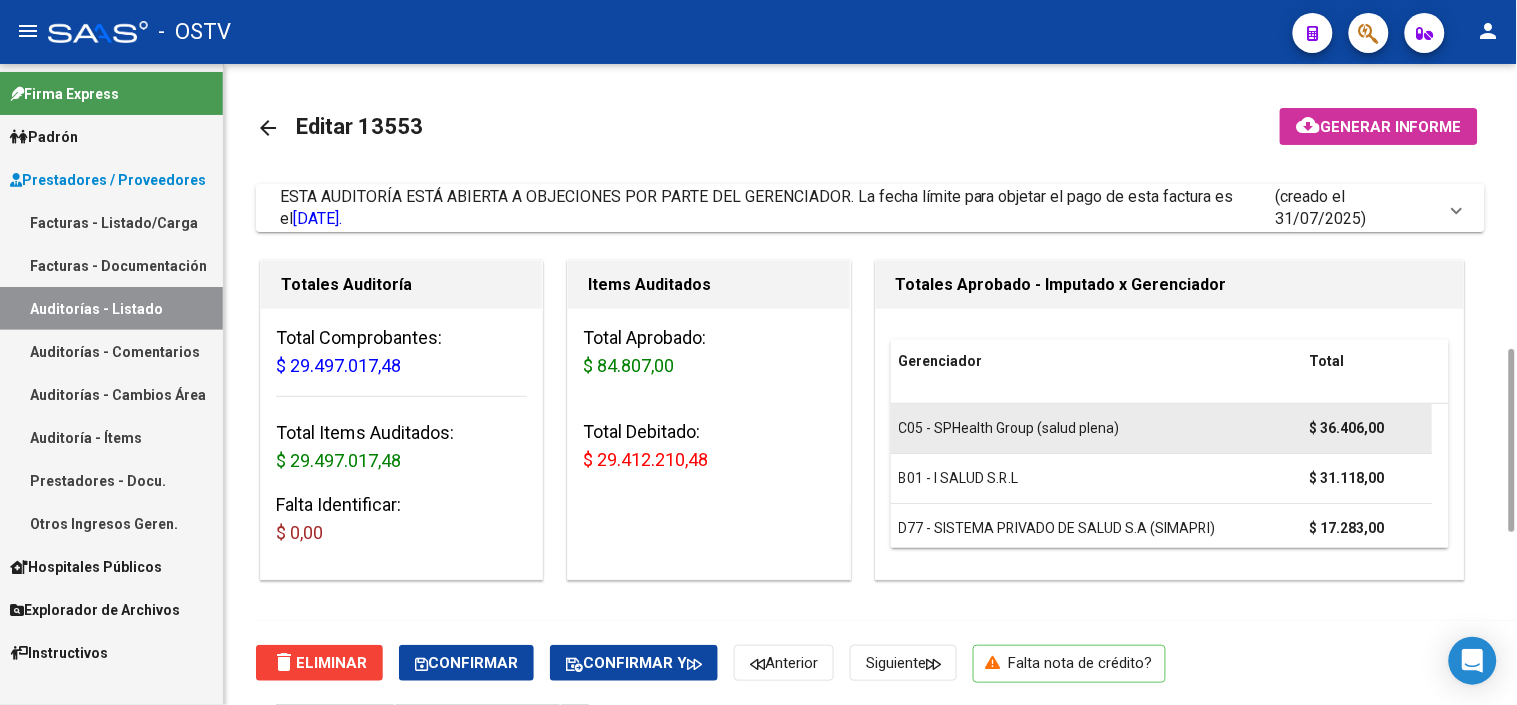 scroll, scrollTop: 222, scrollLeft: 0, axis: vertical 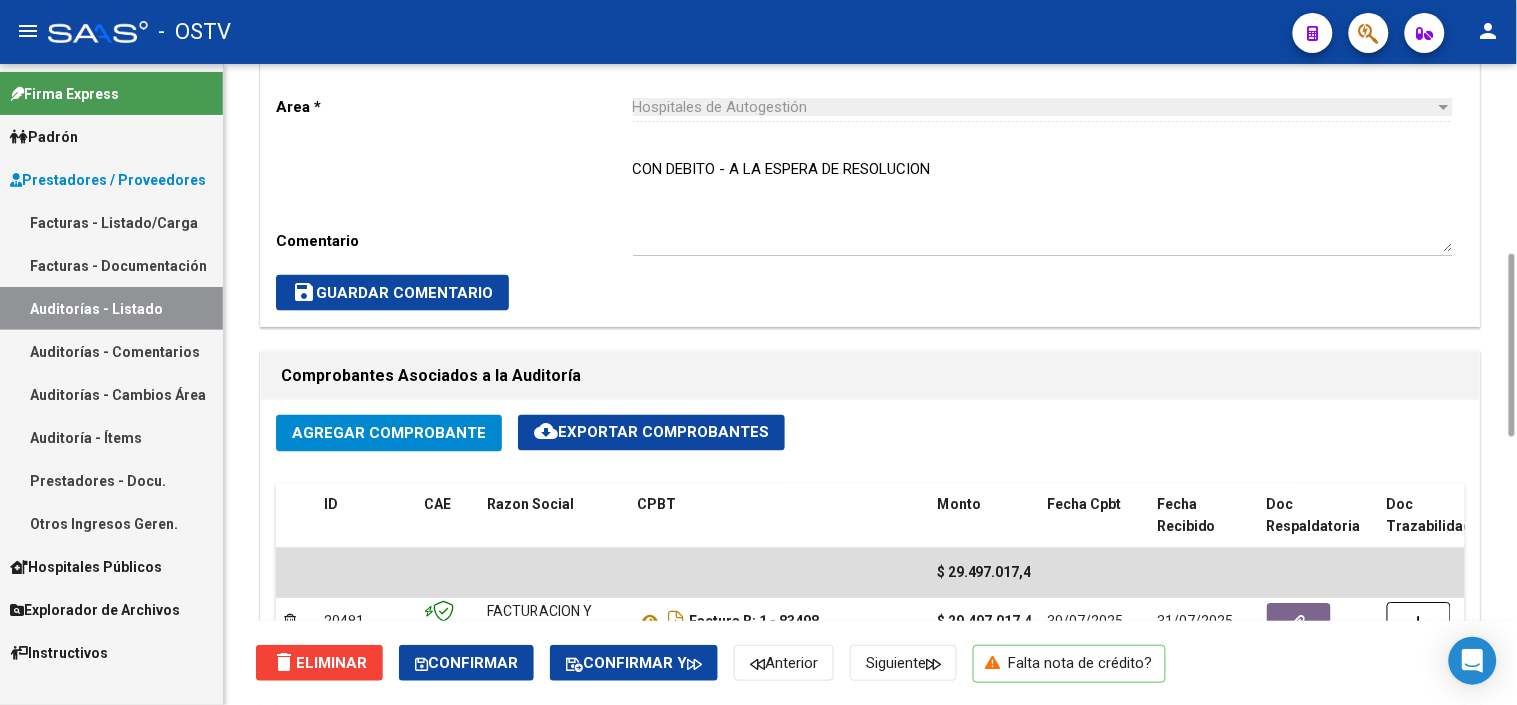 click on "save  Guardar Comentario" 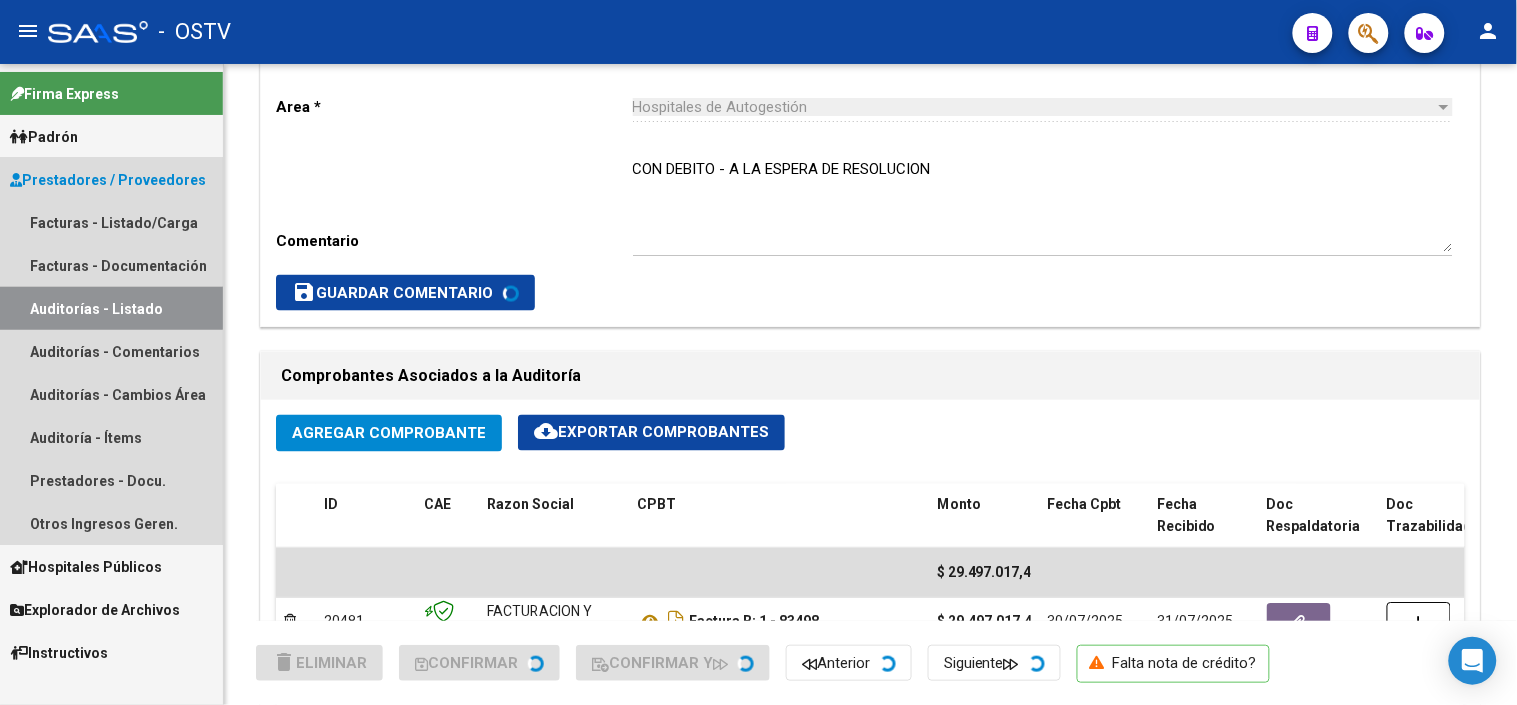 click on "Auditorías - Listado" at bounding box center [111, 308] 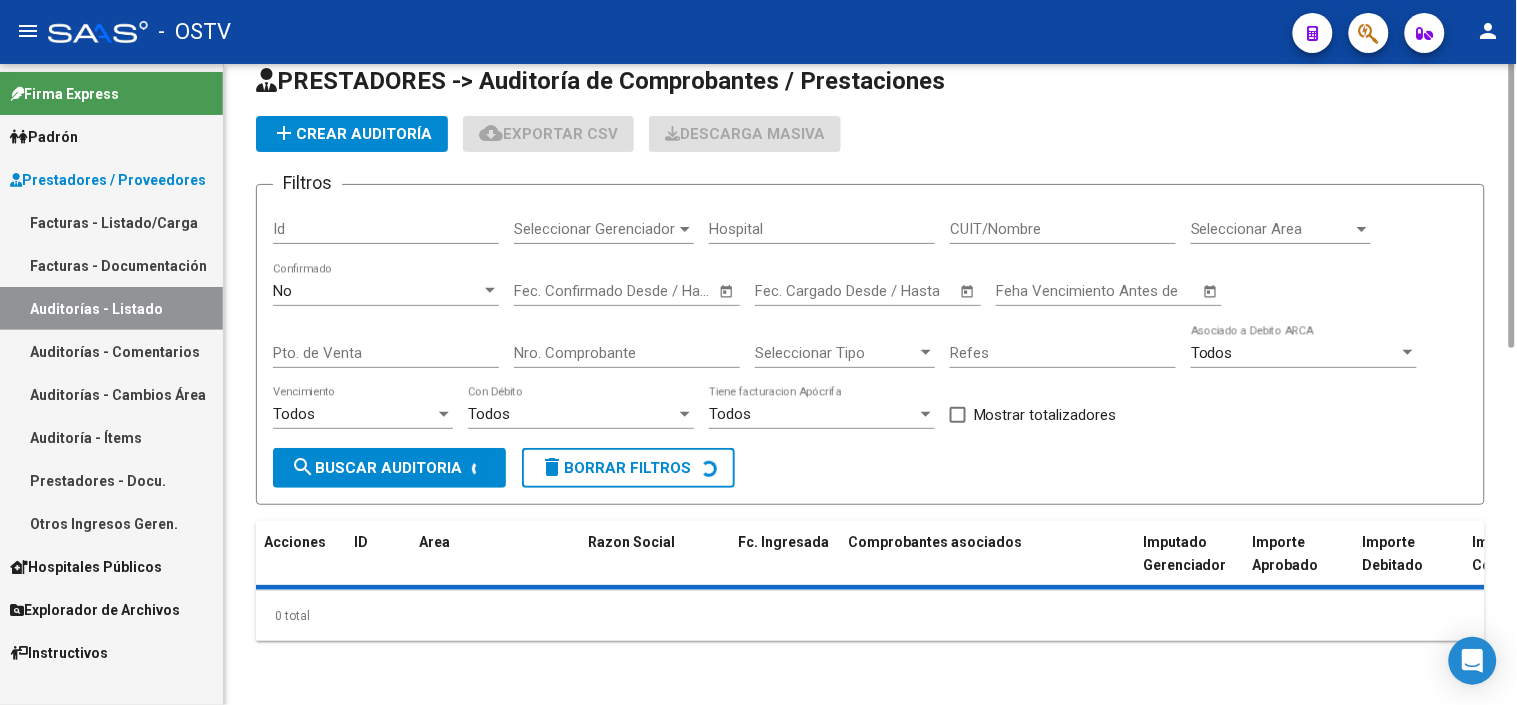 scroll, scrollTop: 0, scrollLeft: 0, axis: both 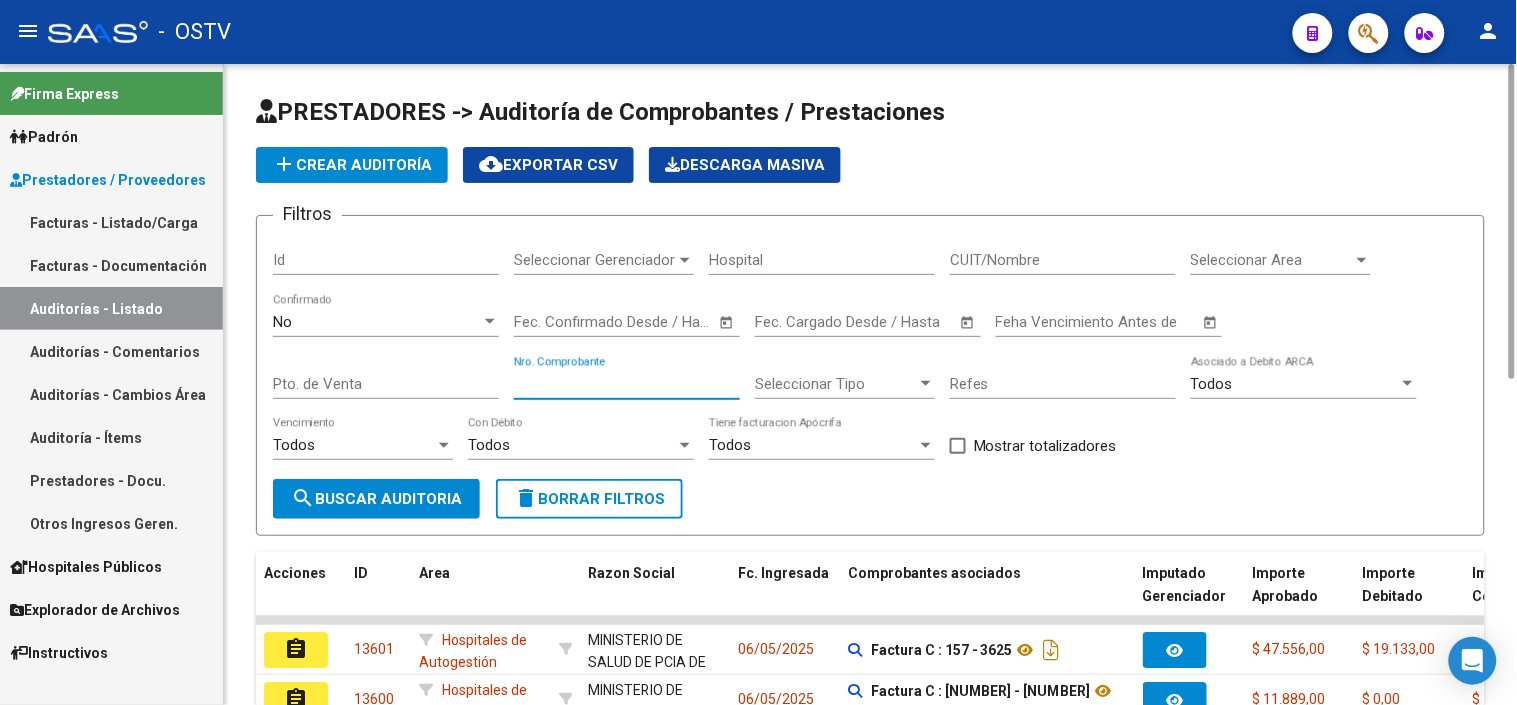 click on "Nro. Comprobante" at bounding box center (627, 384) 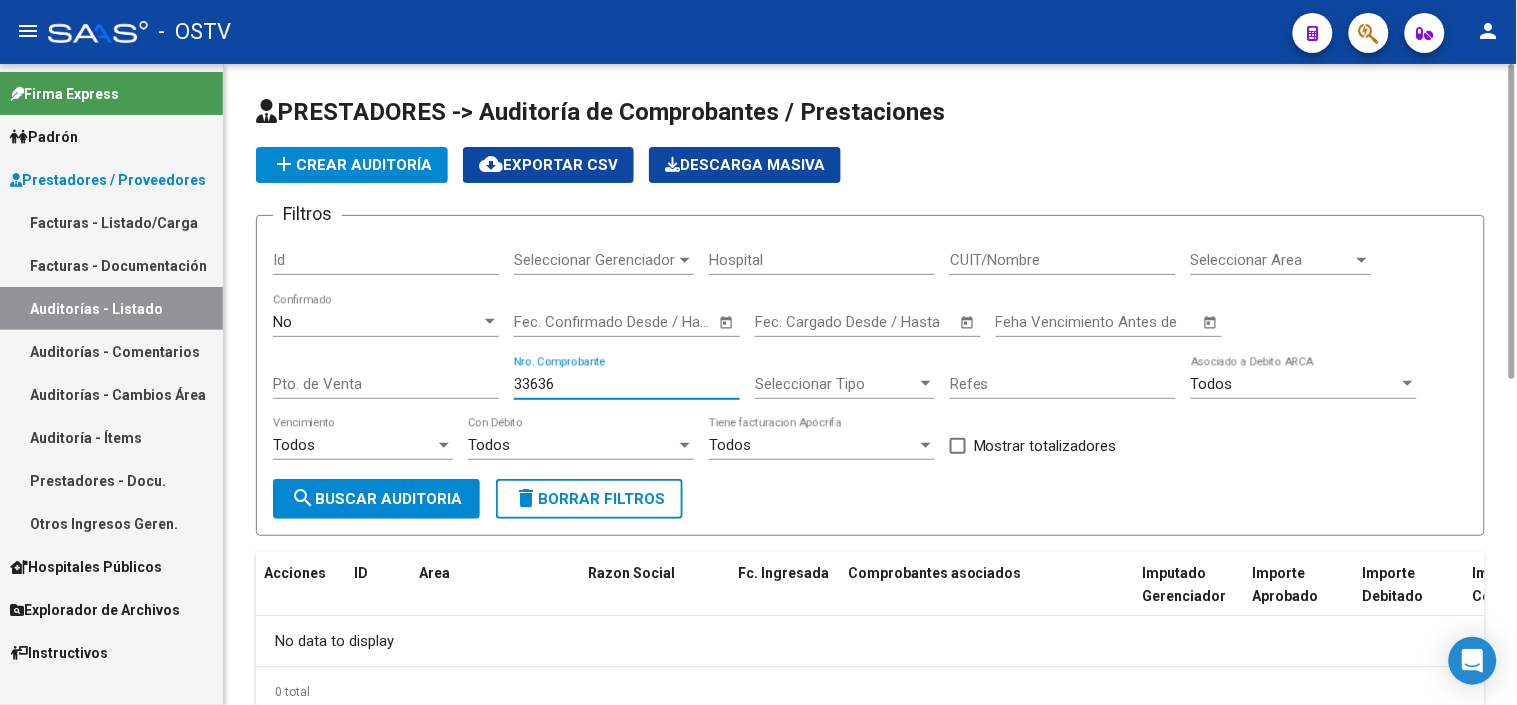 type on "33636" 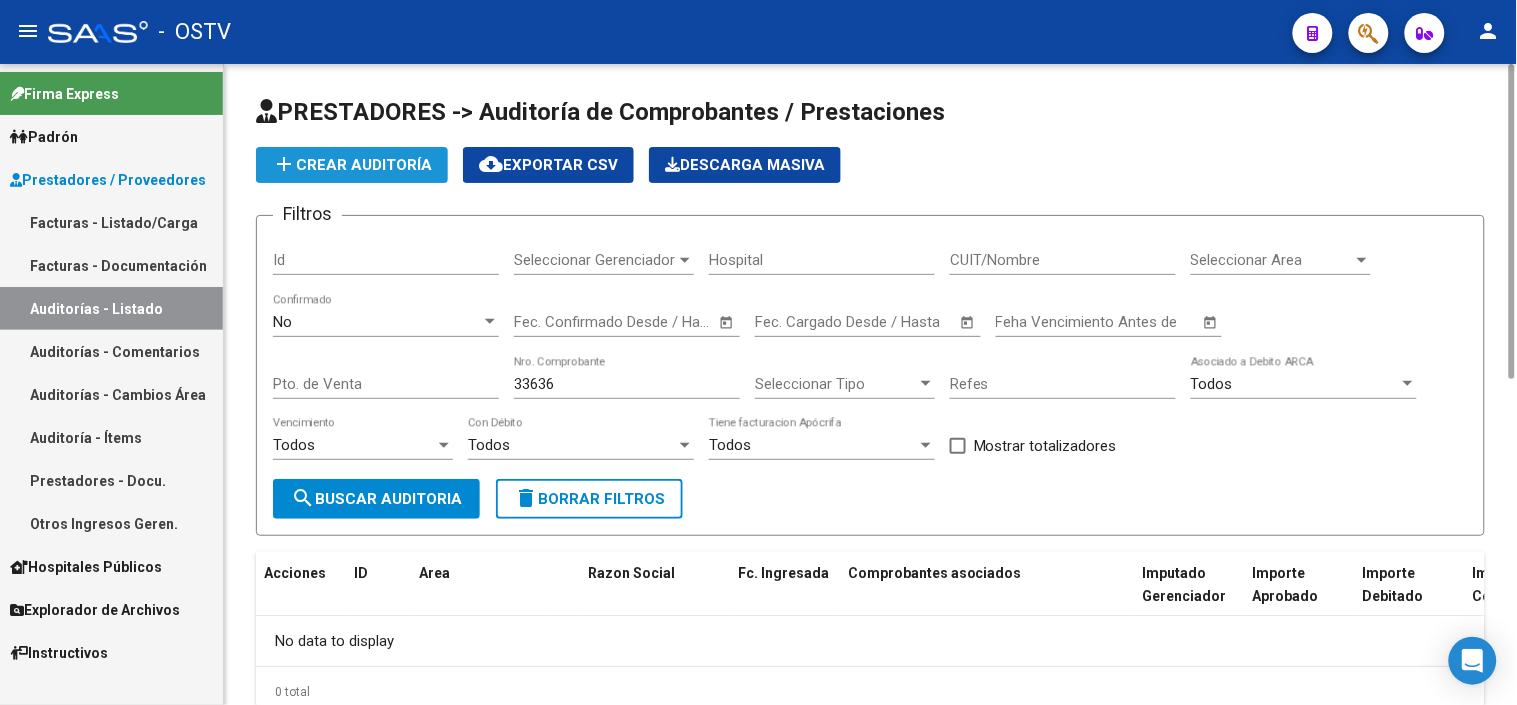 click on "add  Crear Auditoría" 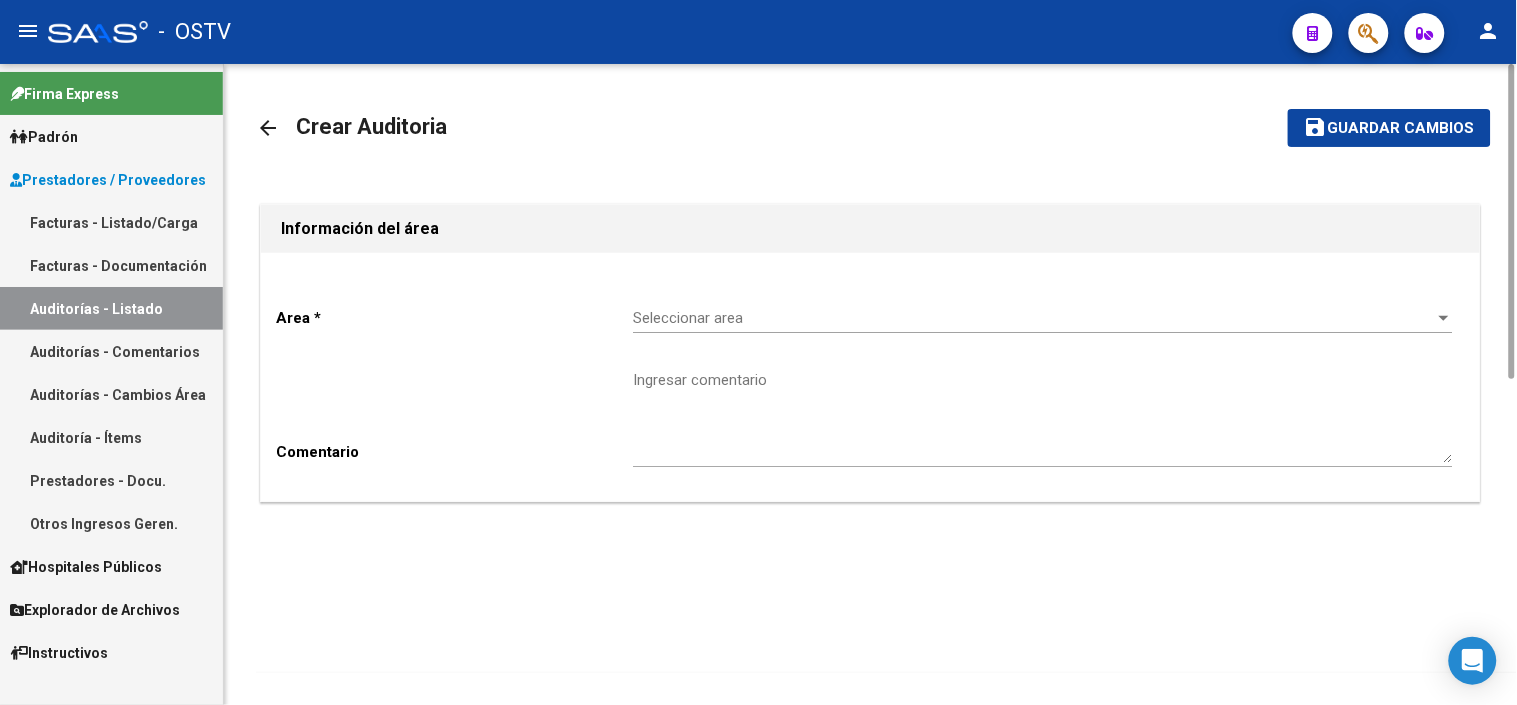 click on "Seleccionar area Seleccionar area" 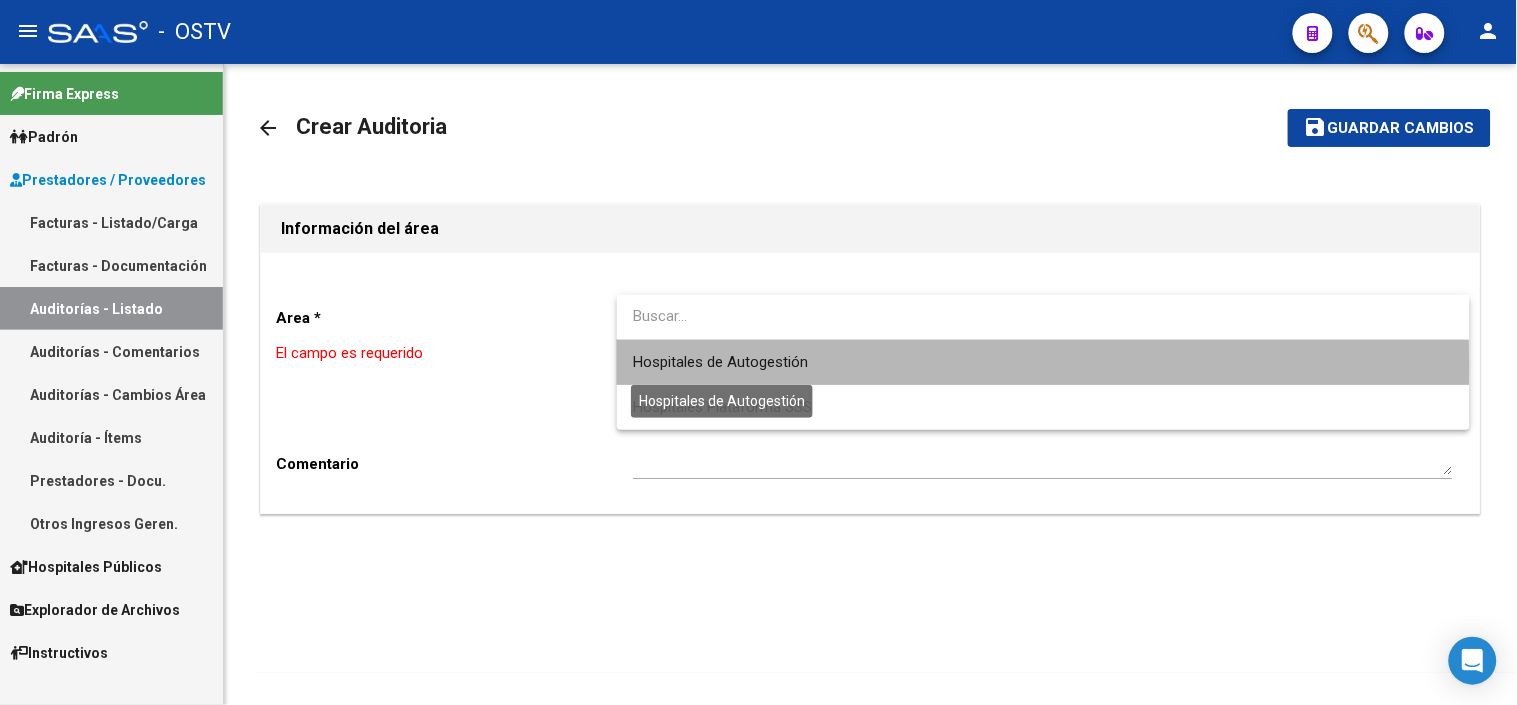 click on "Hospitales de Autogestión" at bounding box center [720, 362] 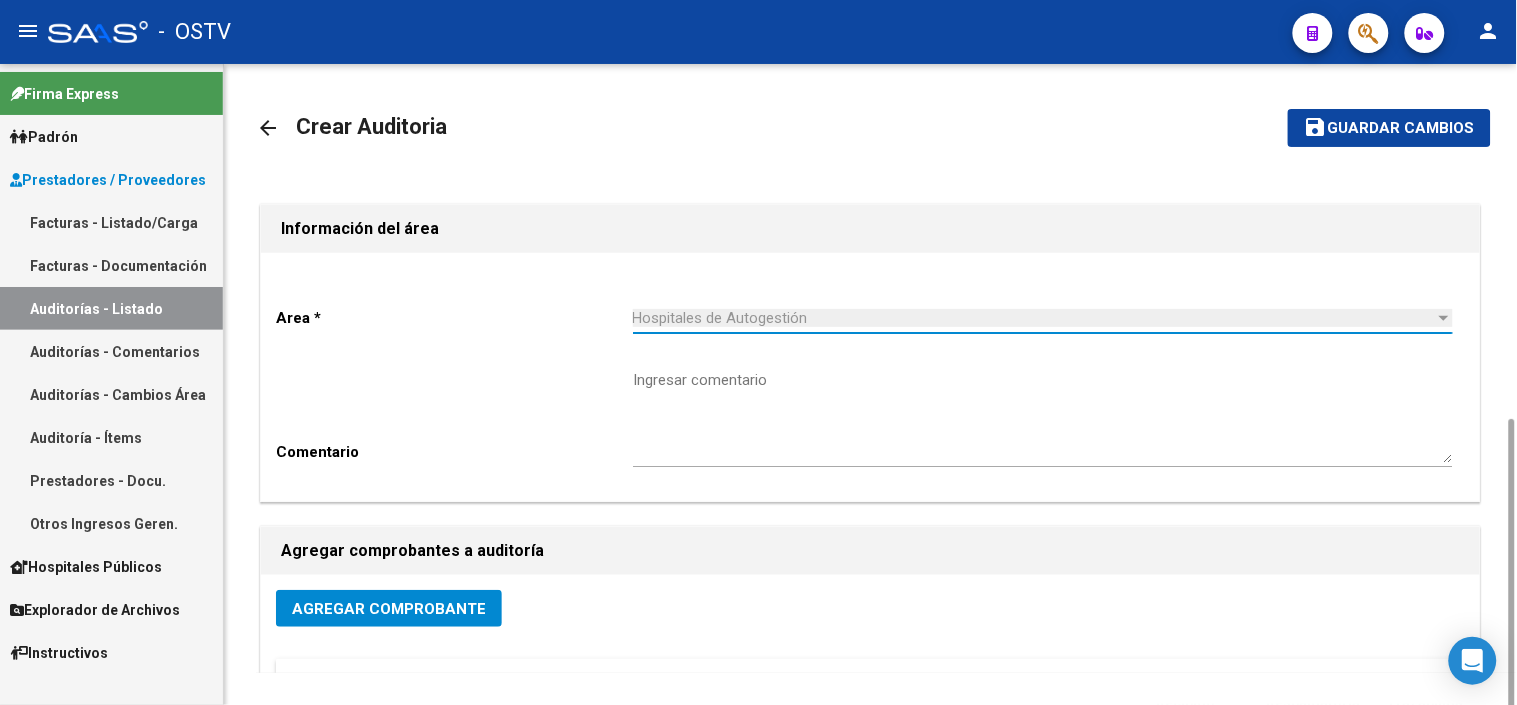 scroll, scrollTop: 428, scrollLeft: 0, axis: vertical 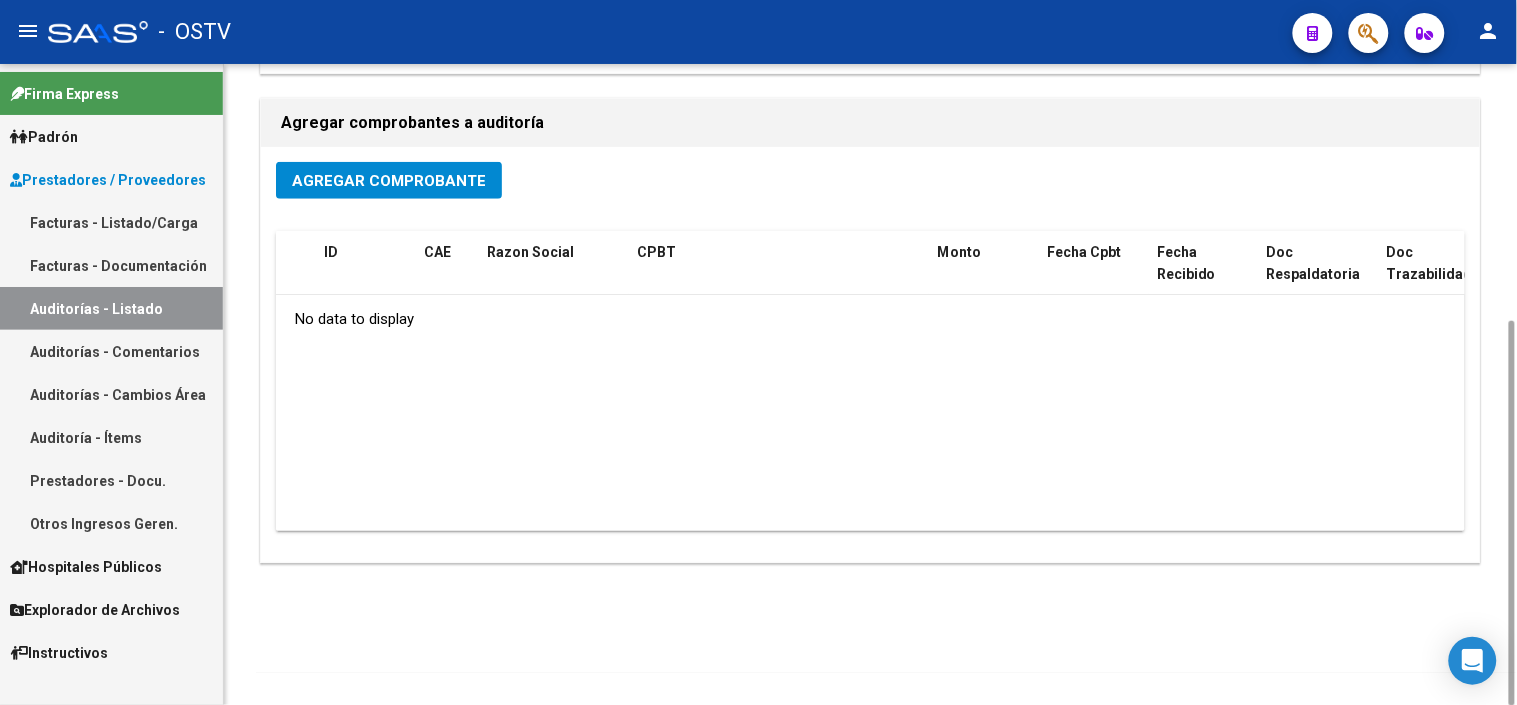 click on "Agregar Comprobante" 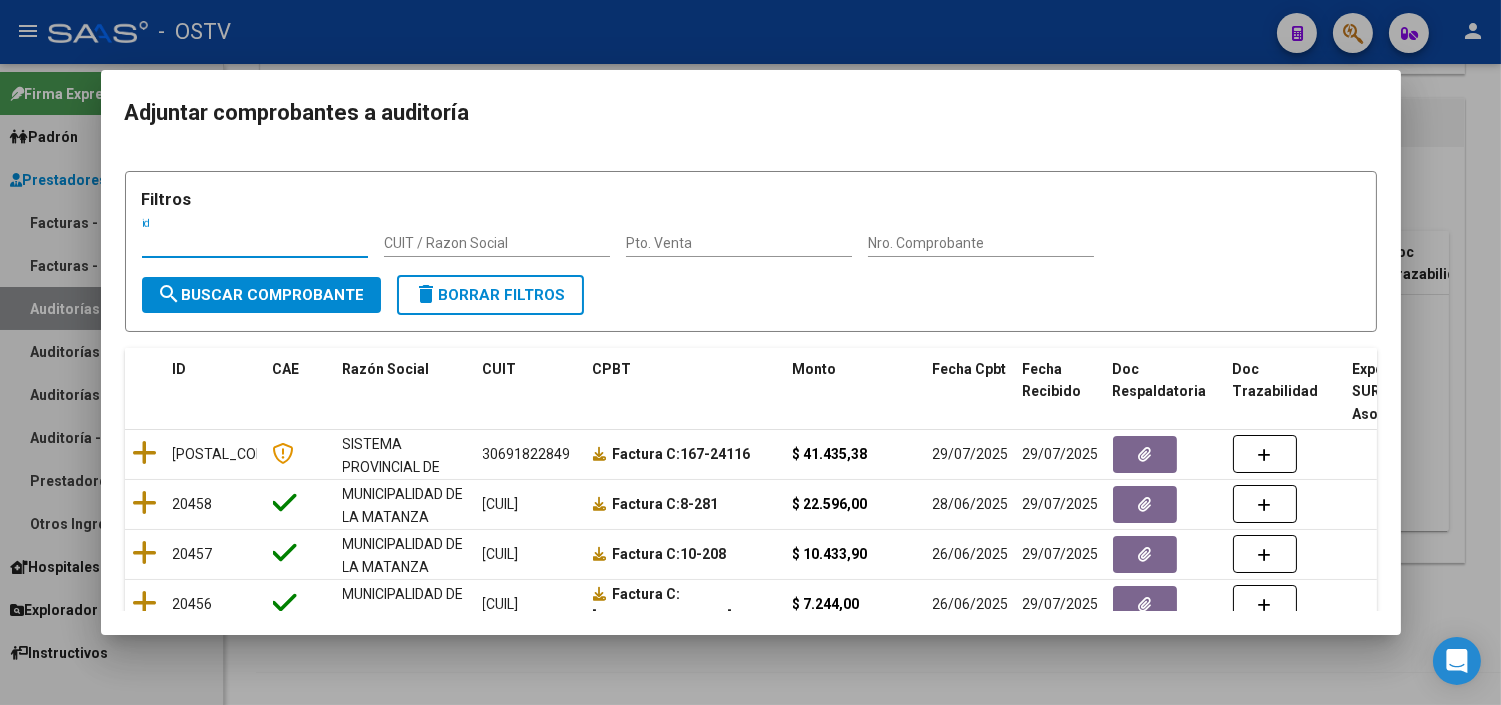 click on "Nro. Comprobante" at bounding box center [981, 243] 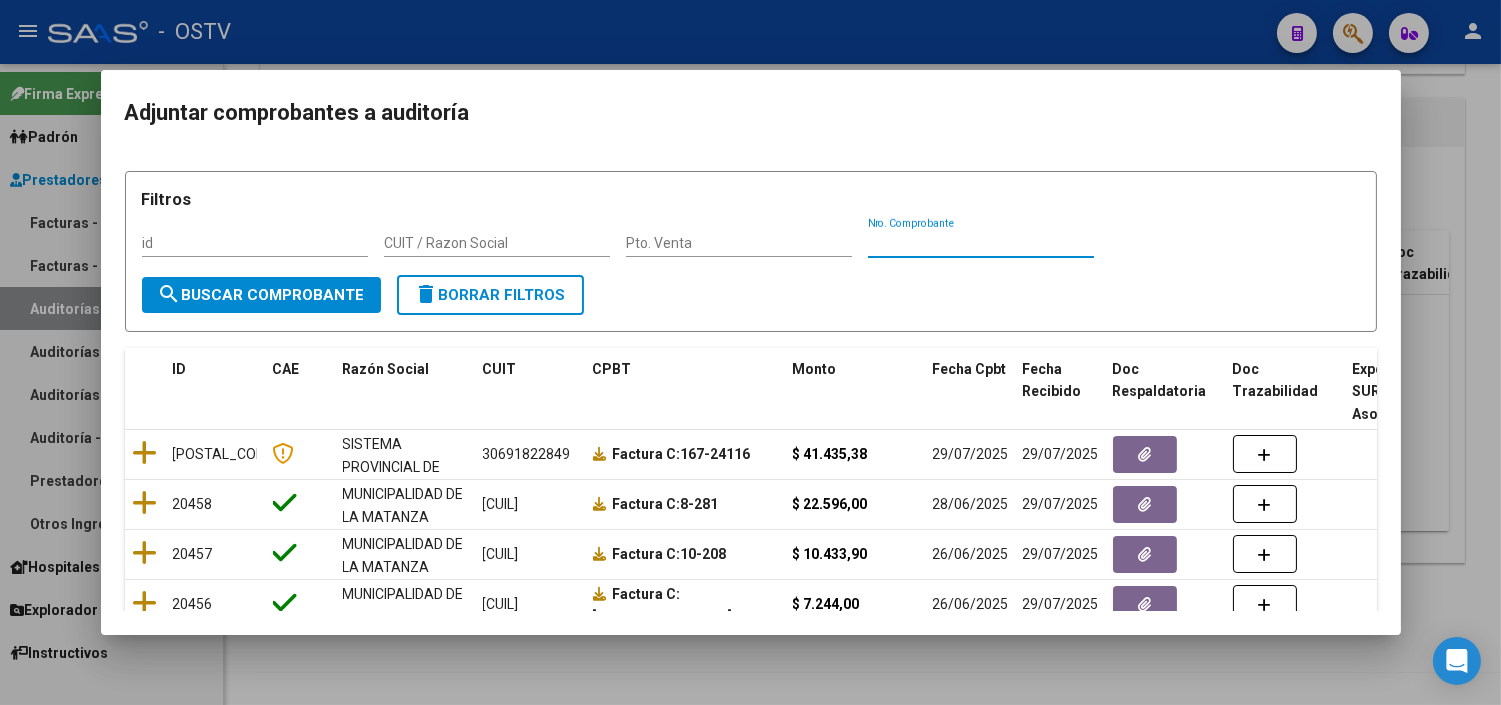 paste on "225.90000" 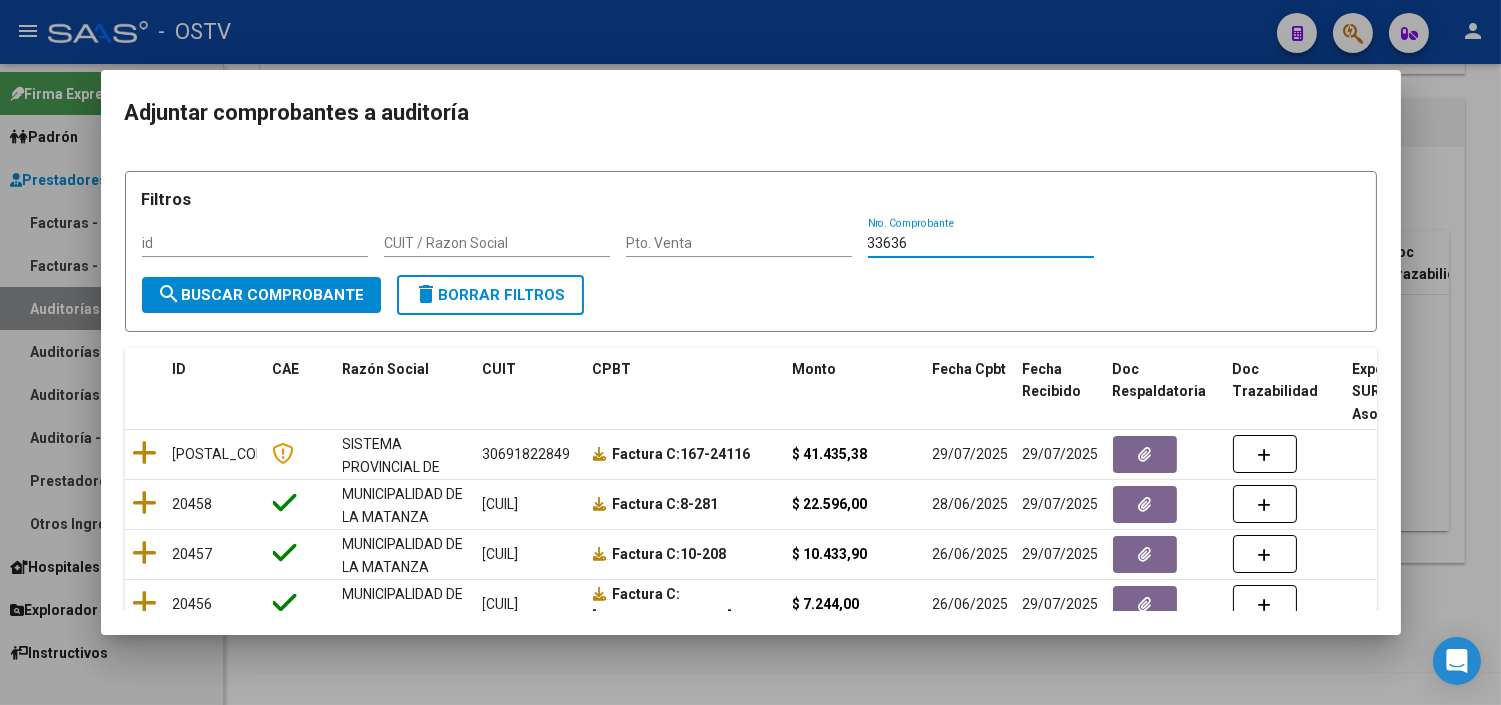 type on "33636" 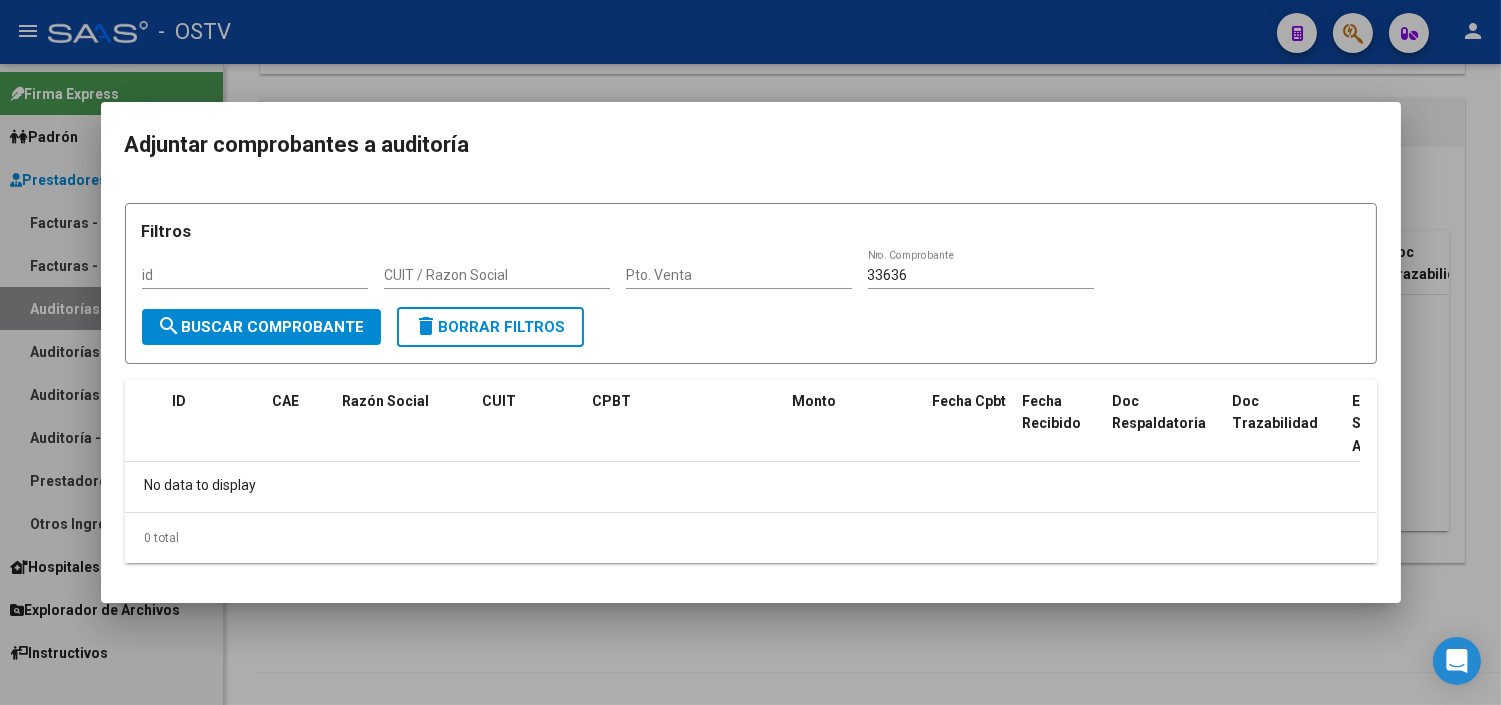 click at bounding box center [750, 352] 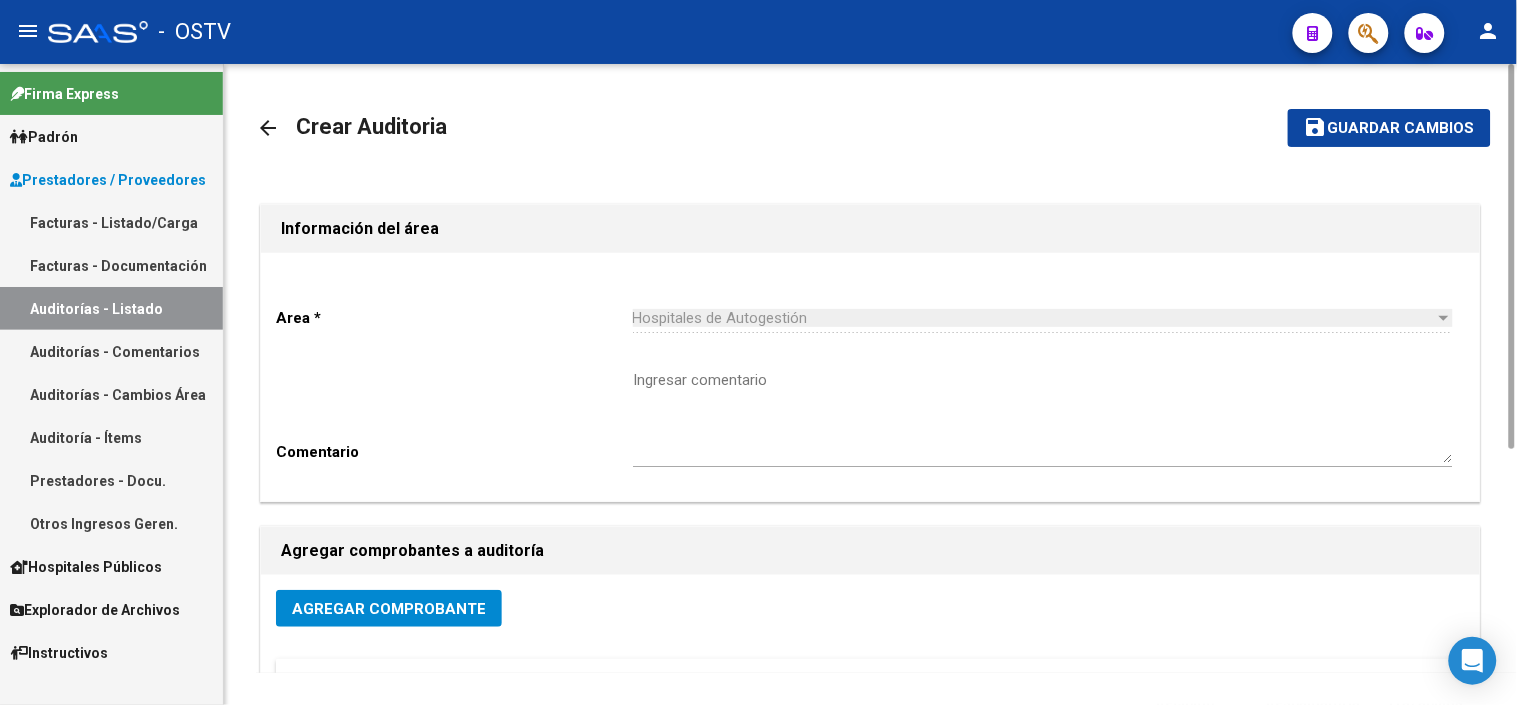 scroll, scrollTop: 222, scrollLeft: 0, axis: vertical 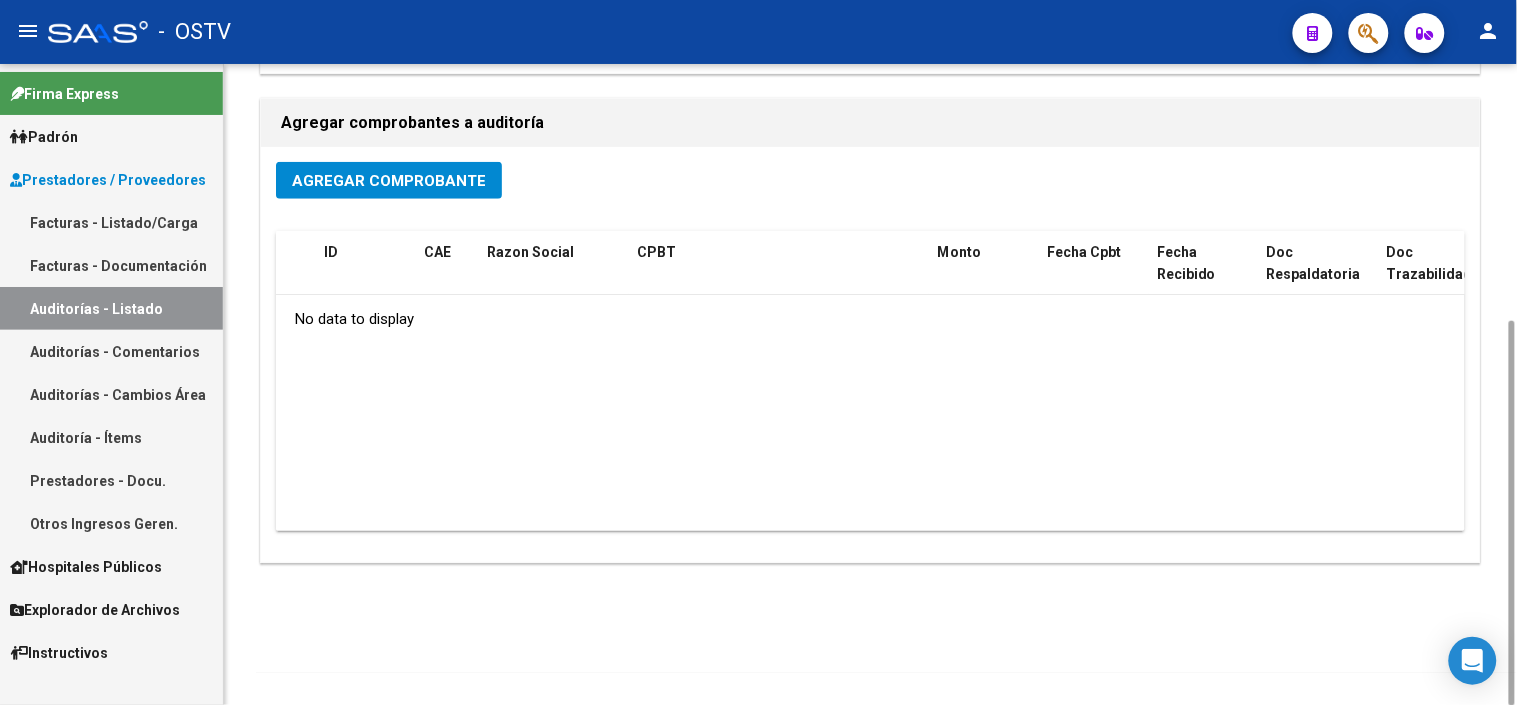 click on "Agregar Comprobante" 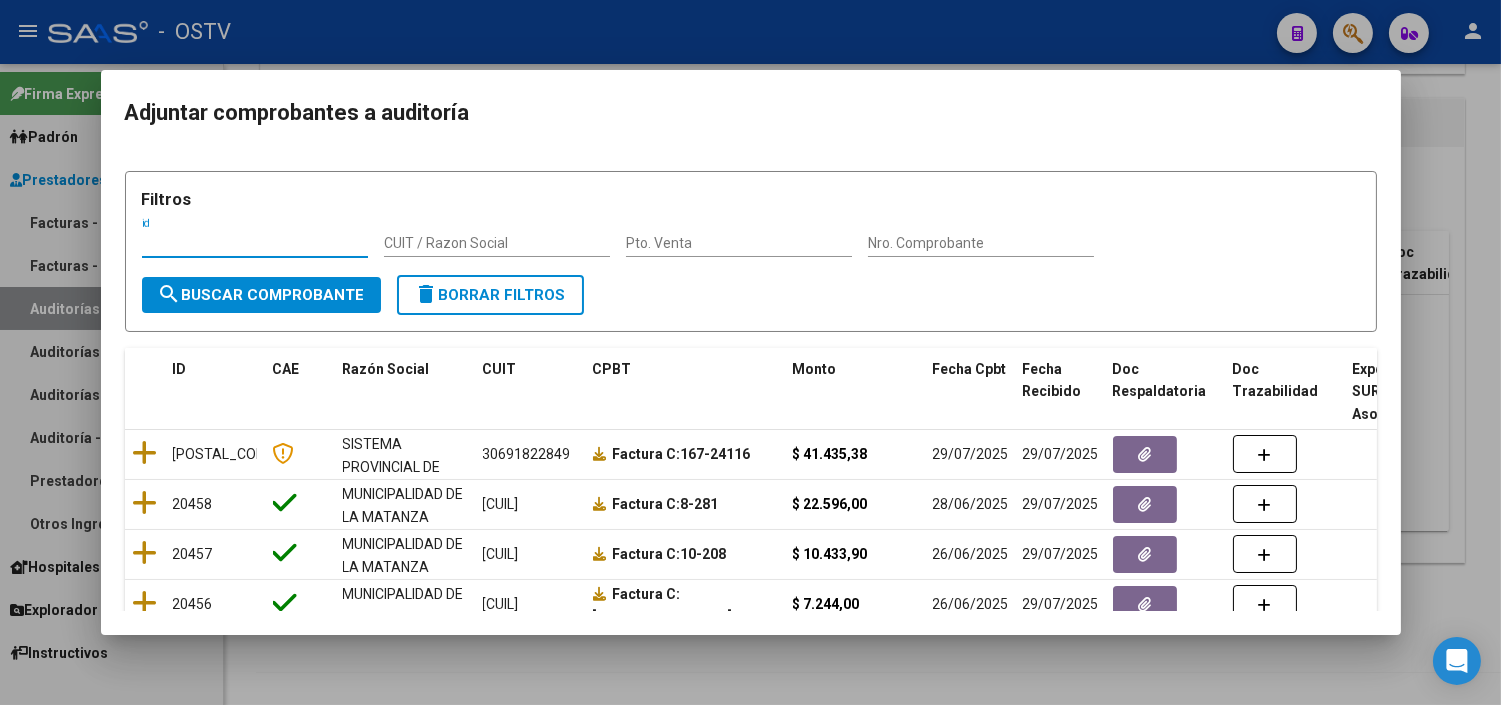 click on "Nro. Comprobante" at bounding box center (981, 243) 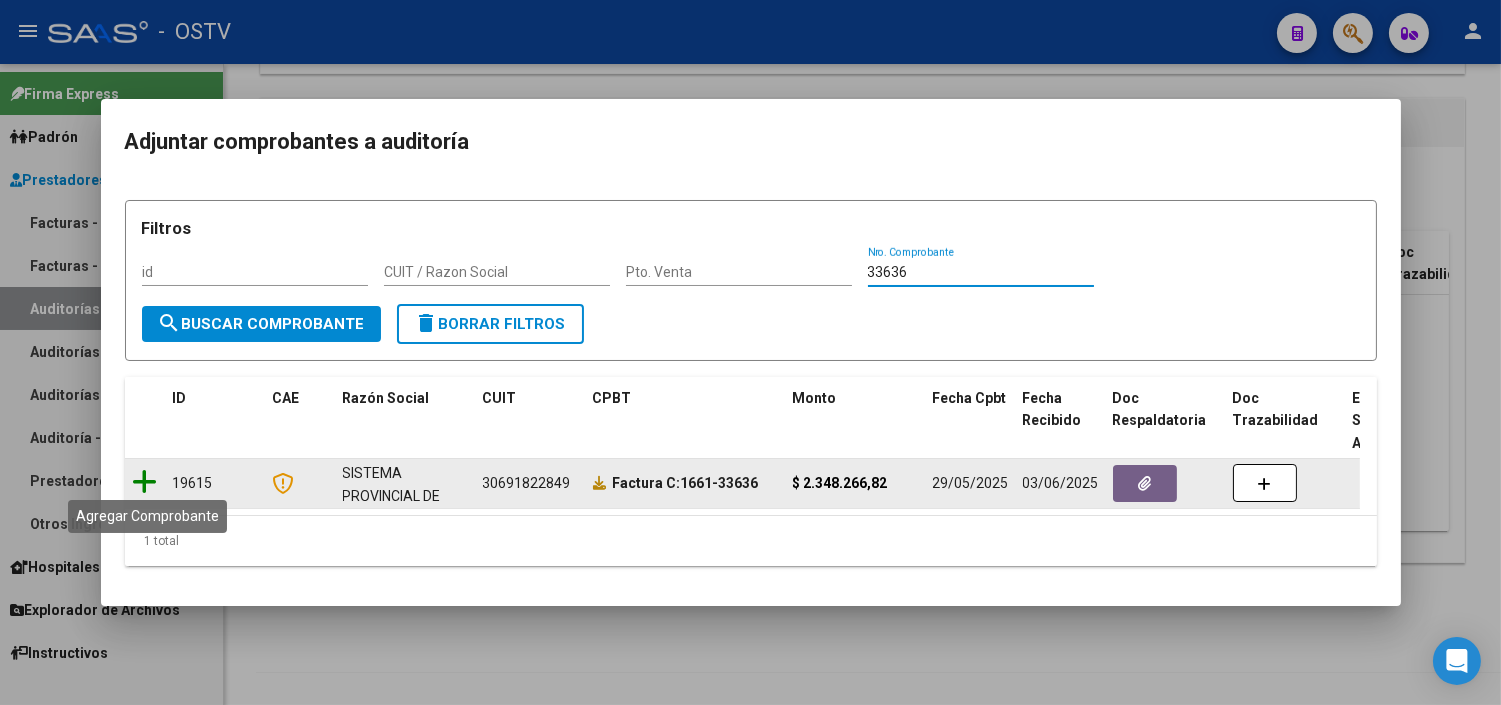 type on "33636" 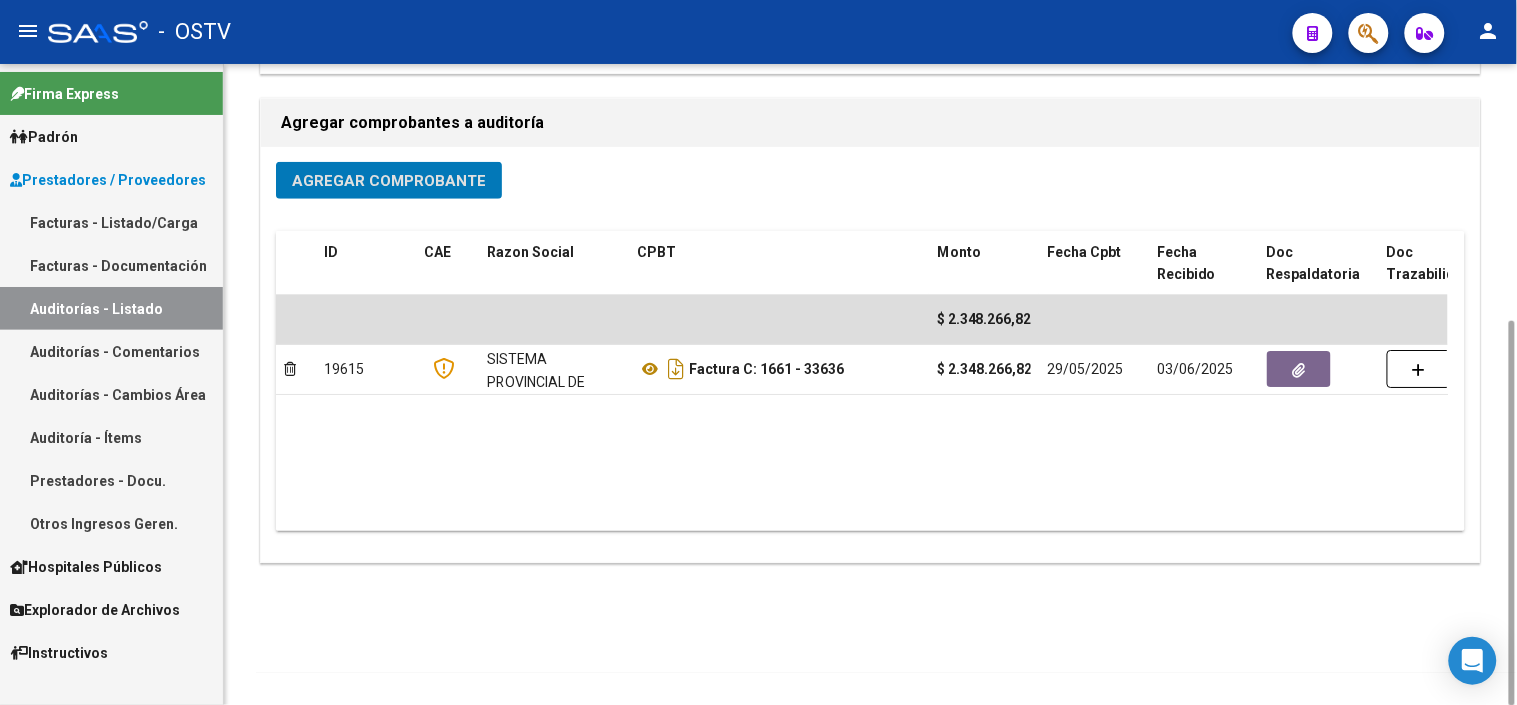scroll, scrollTop: 0, scrollLeft: 0, axis: both 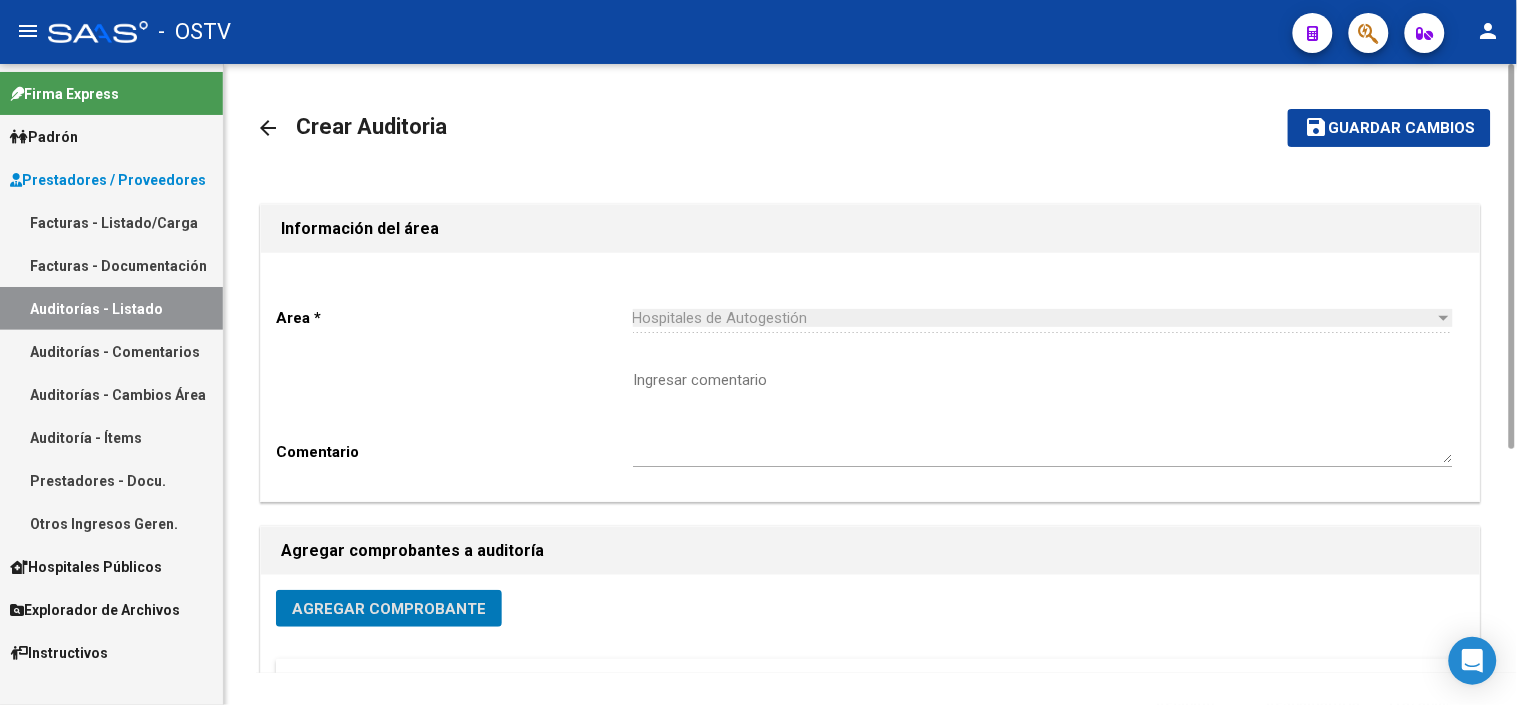 click on "Guardar cambios" 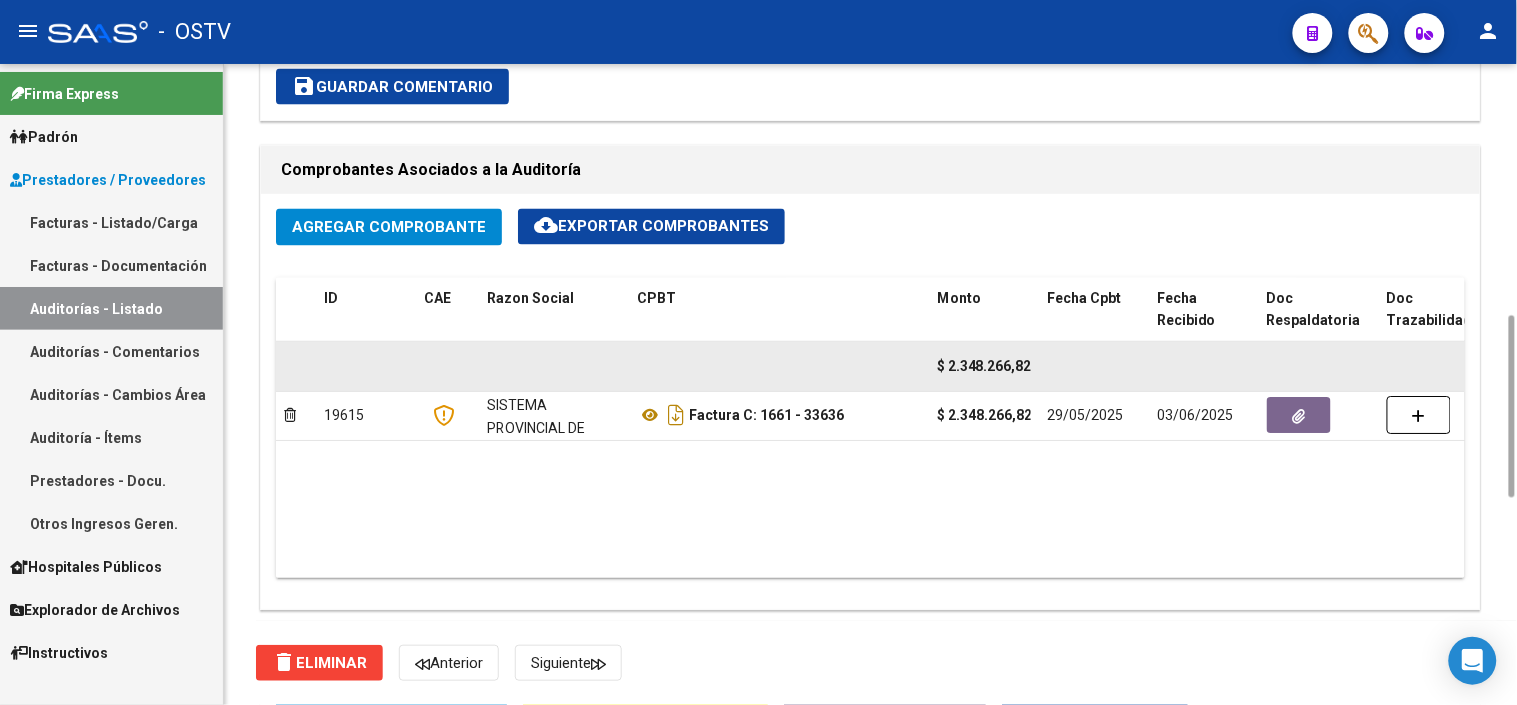 scroll, scrollTop: 1111, scrollLeft: 0, axis: vertical 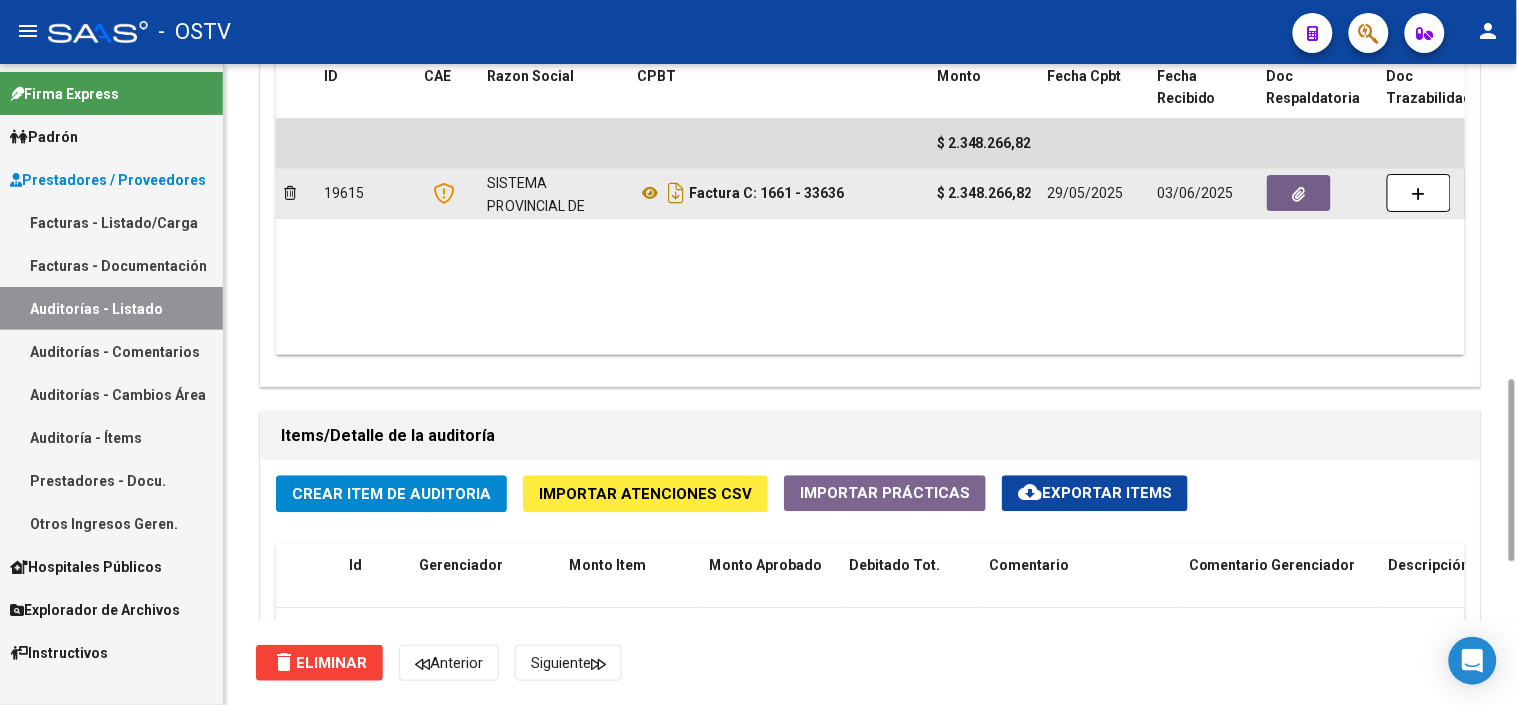 click 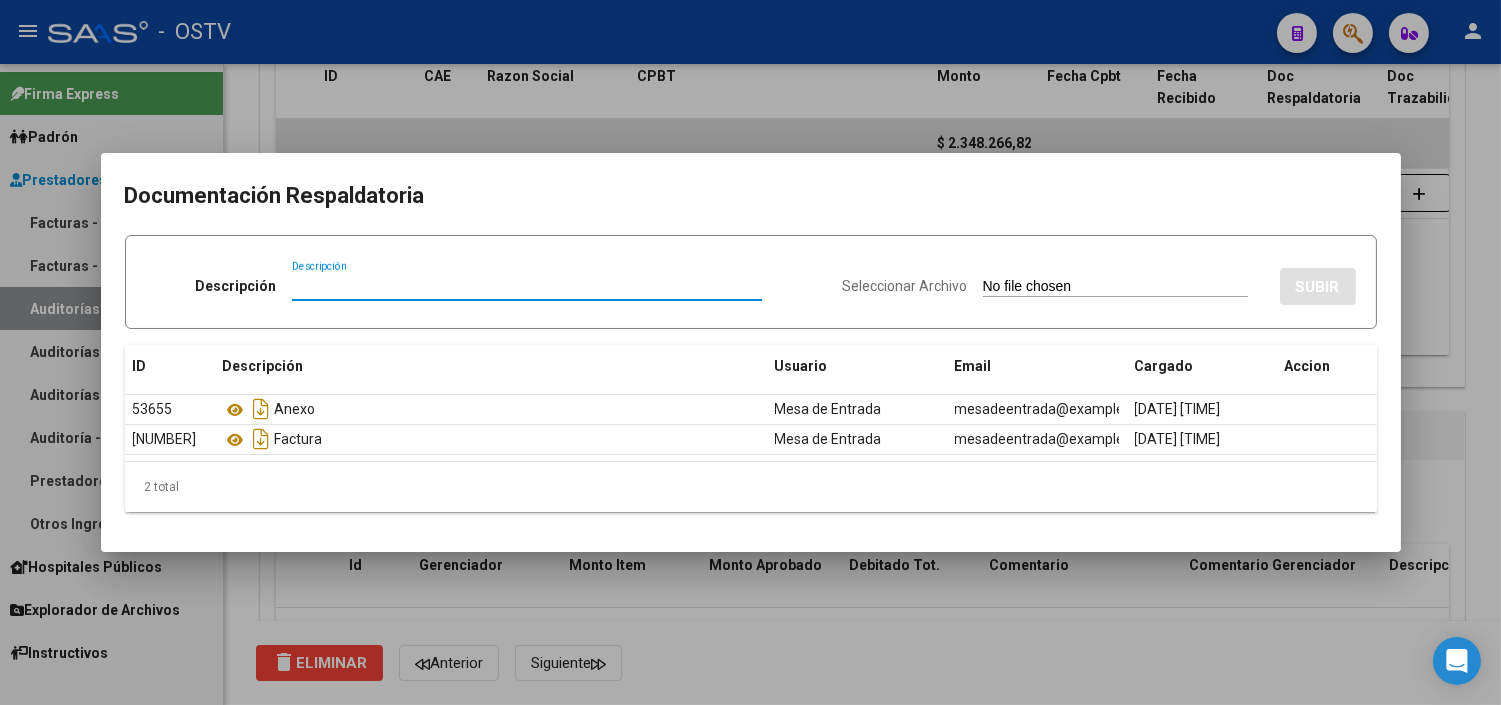 click at bounding box center (750, 352) 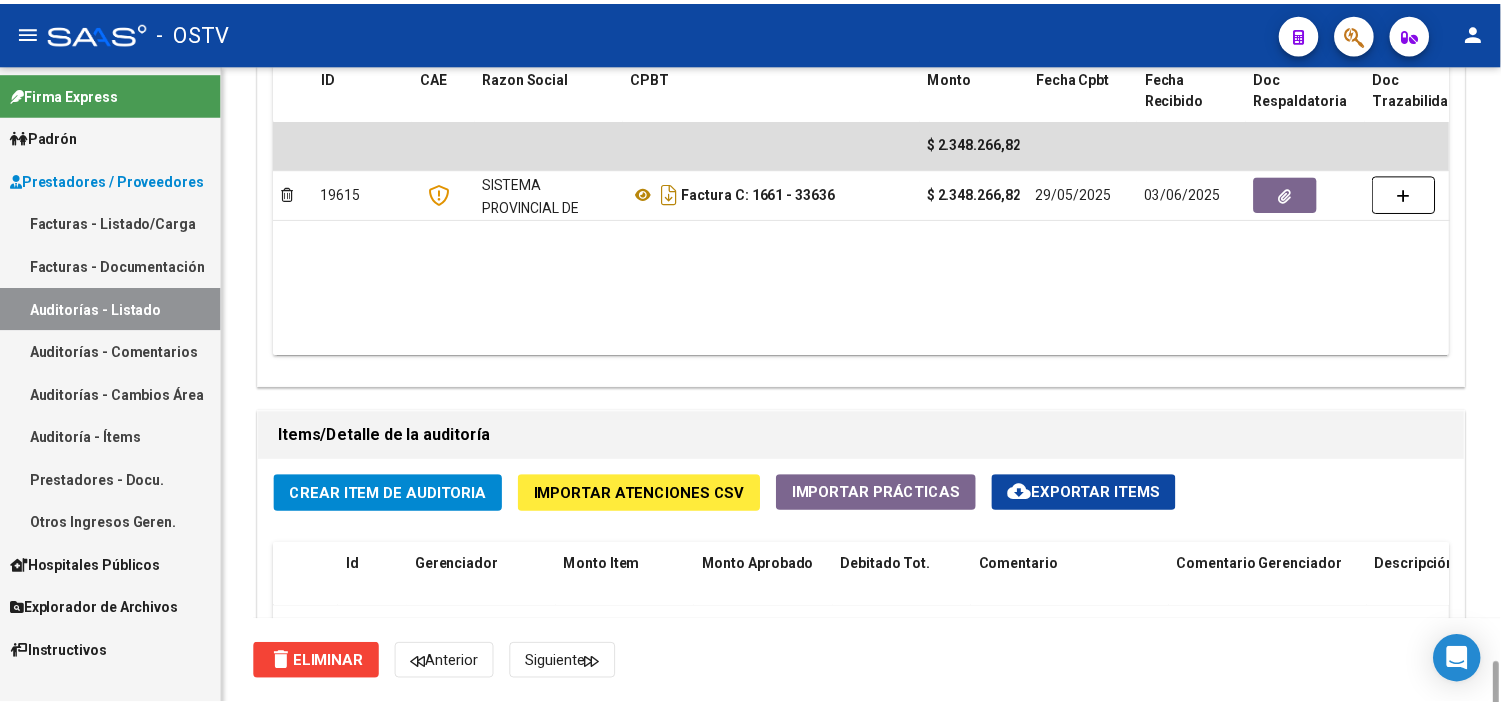scroll, scrollTop: 1333, scrollLeft: 0, axis: vertical 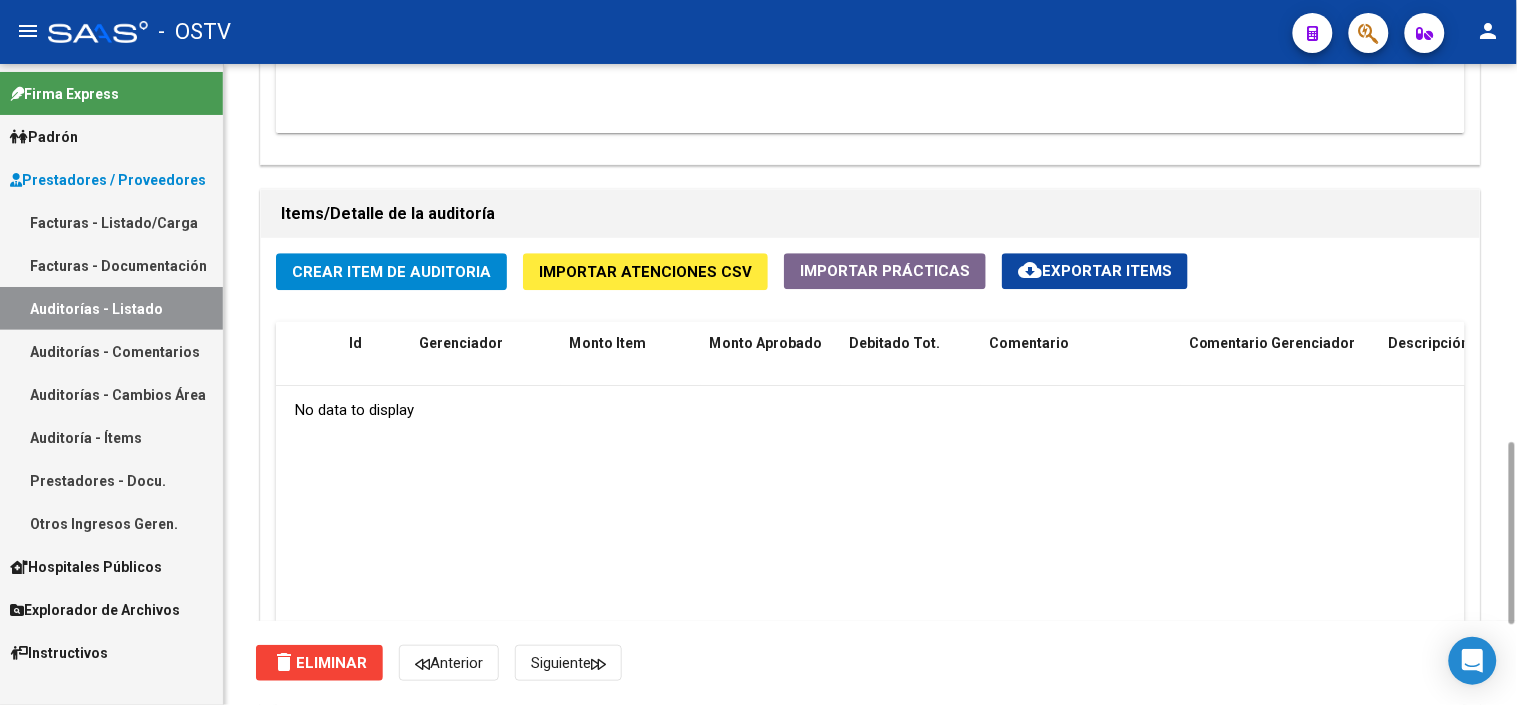 click on "Crear Item de Auditoria" 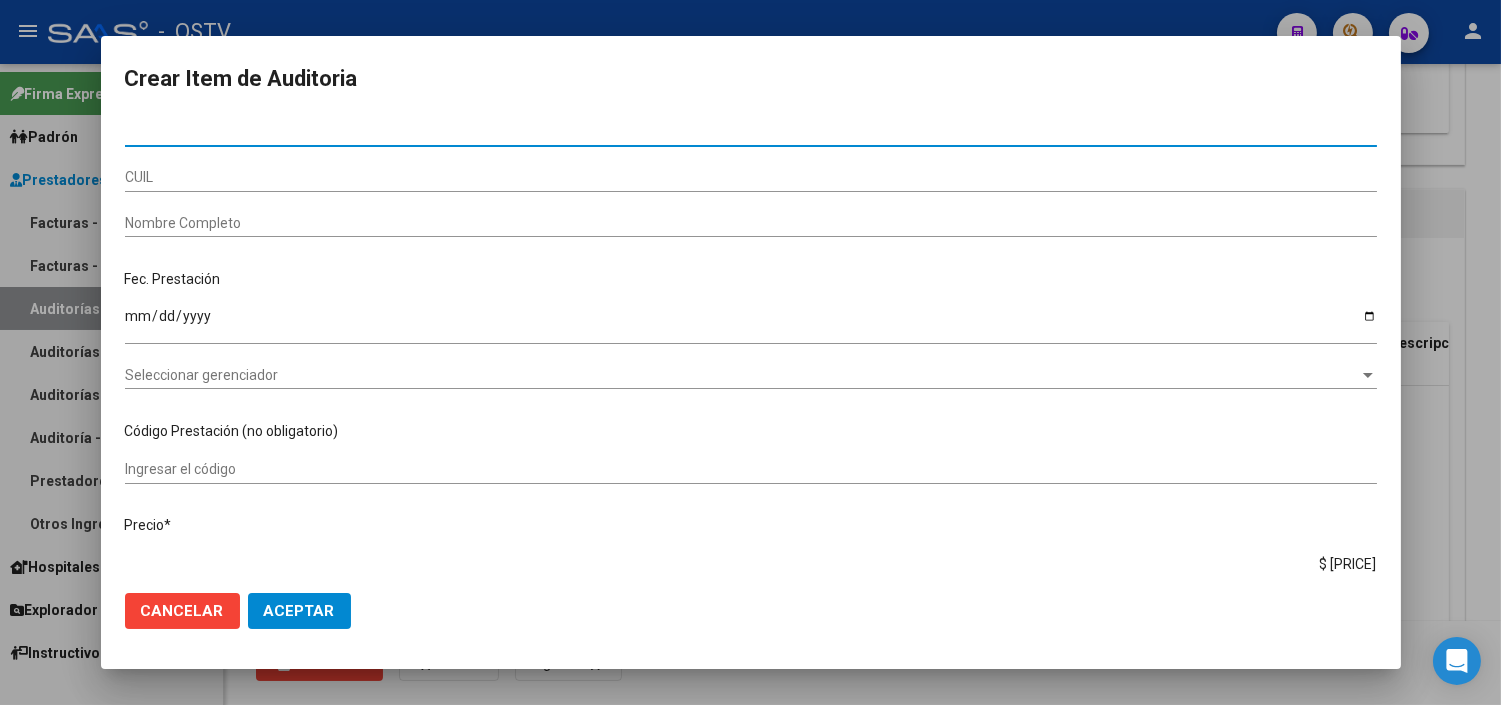 paste on "35810863" 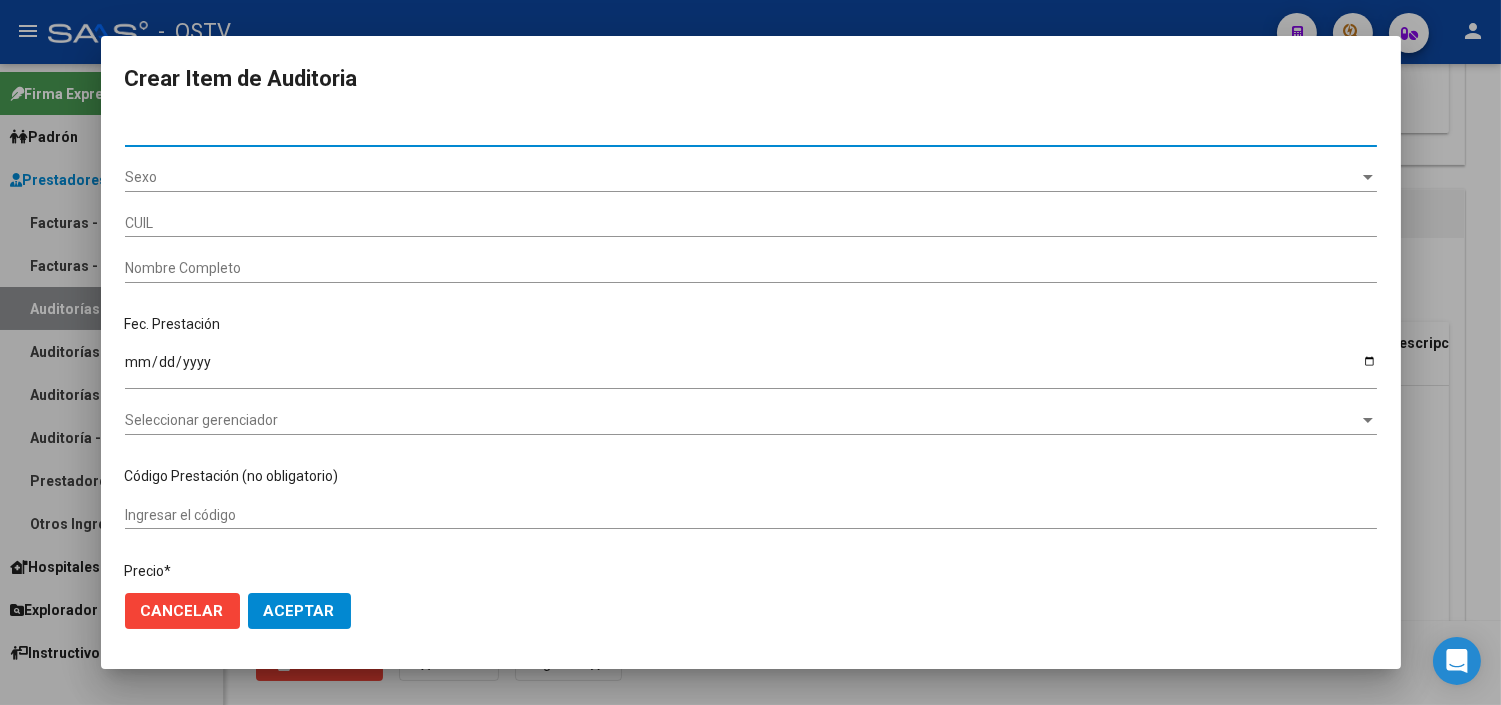 type on "27358108631" 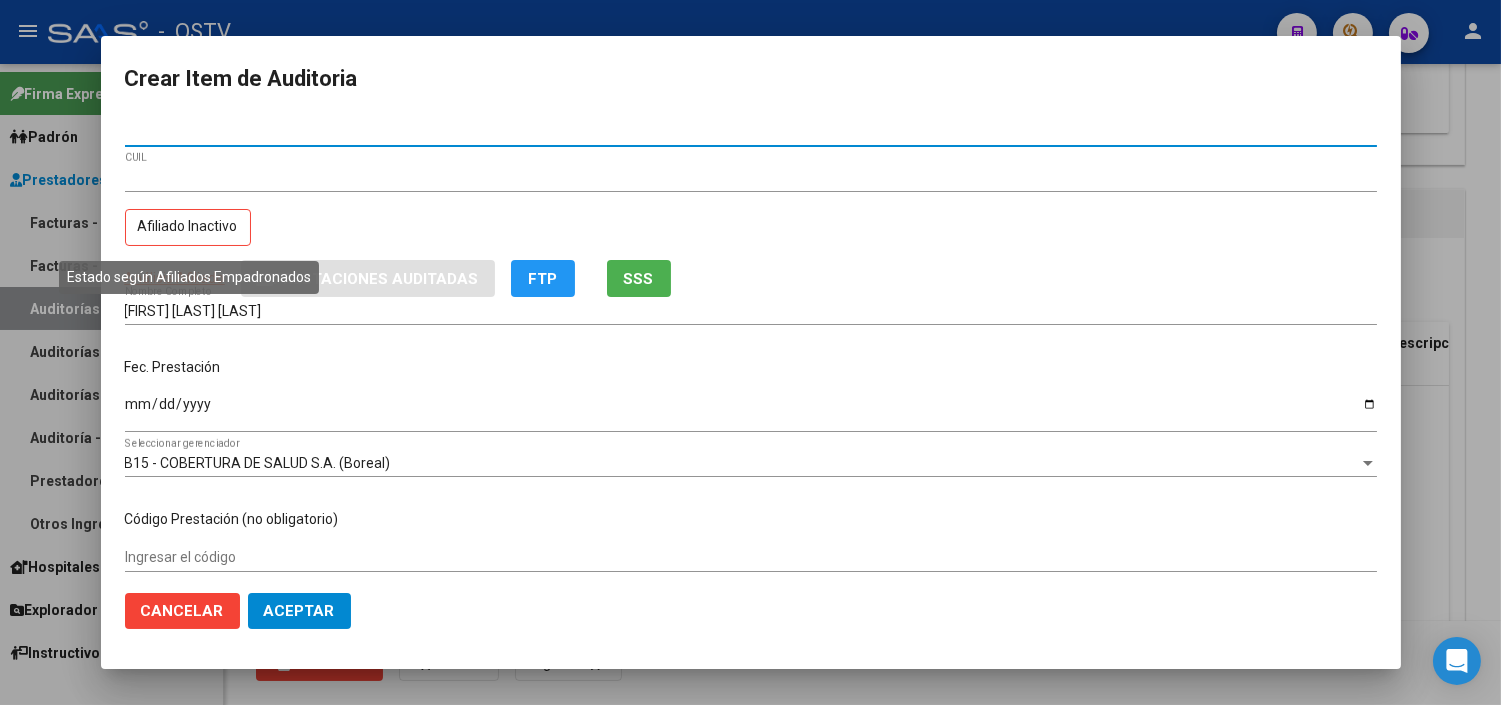 type on "35810863" 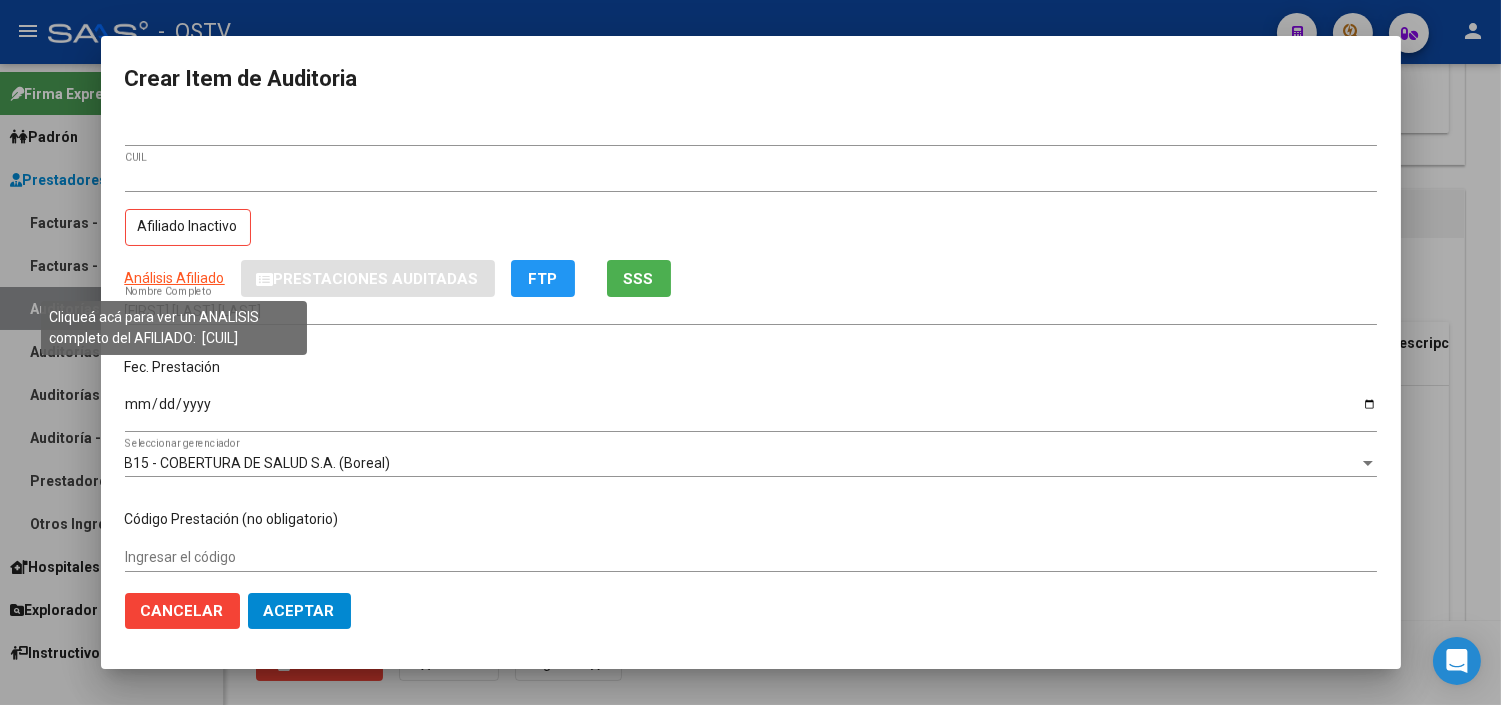 click on "Análisis Afiliado" at bounding box center [175, 278] 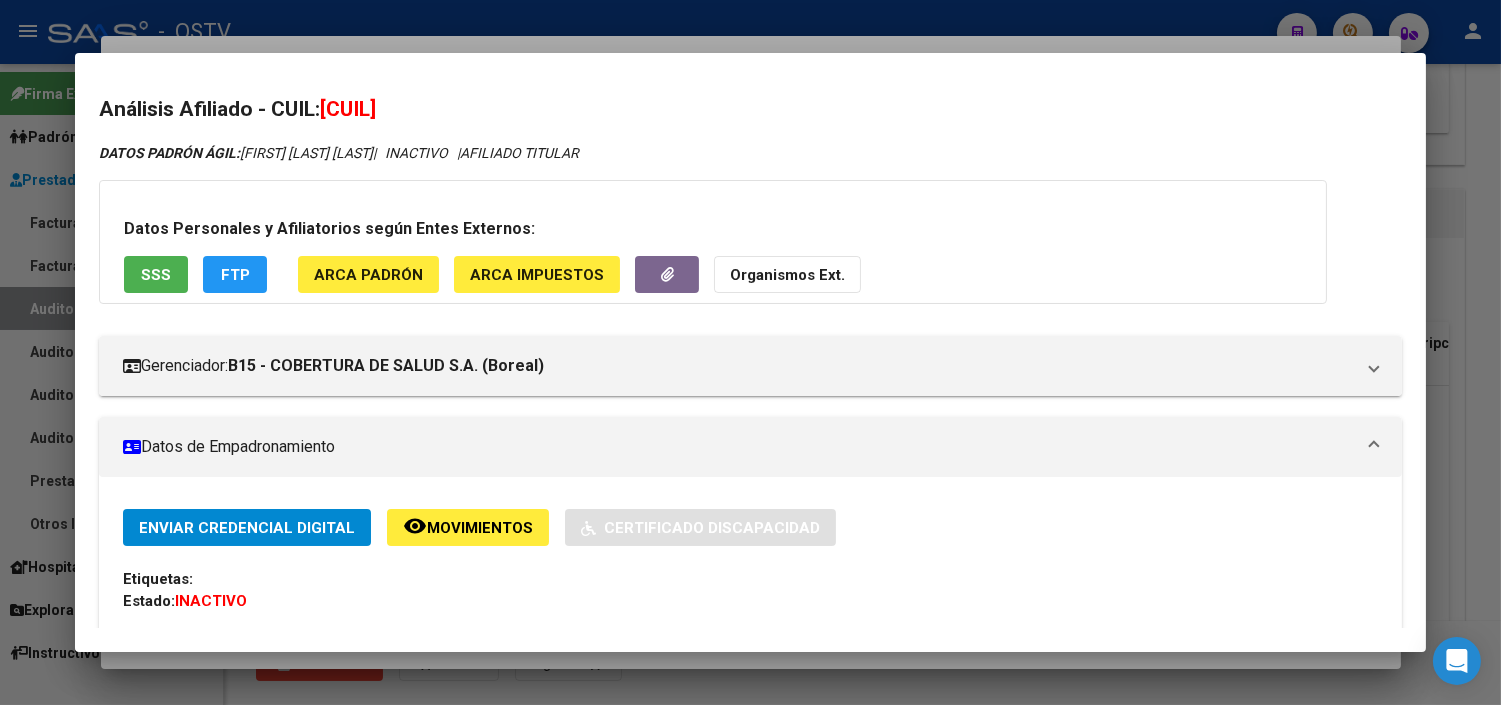 click on "SSS" at bounding box center (156, 275) 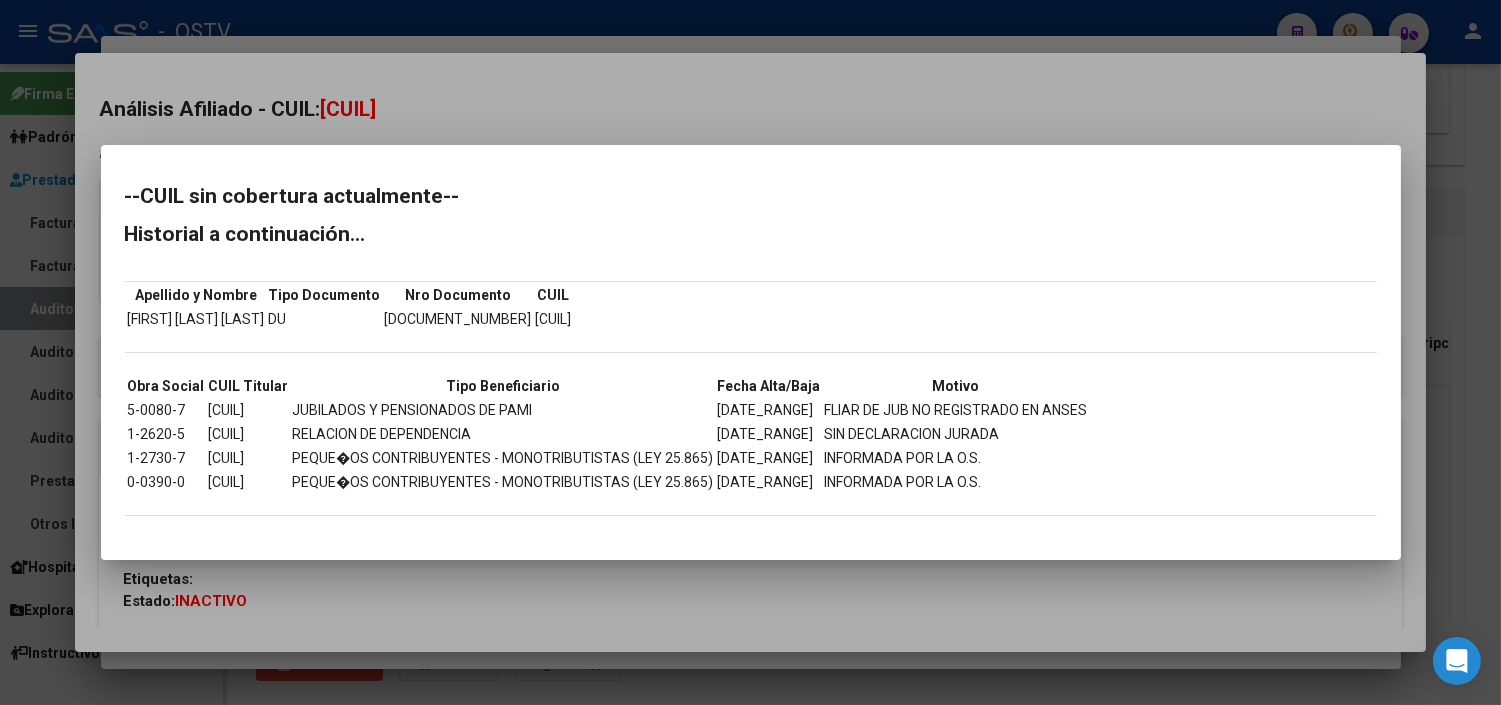 click at bounding box center (750, 352) 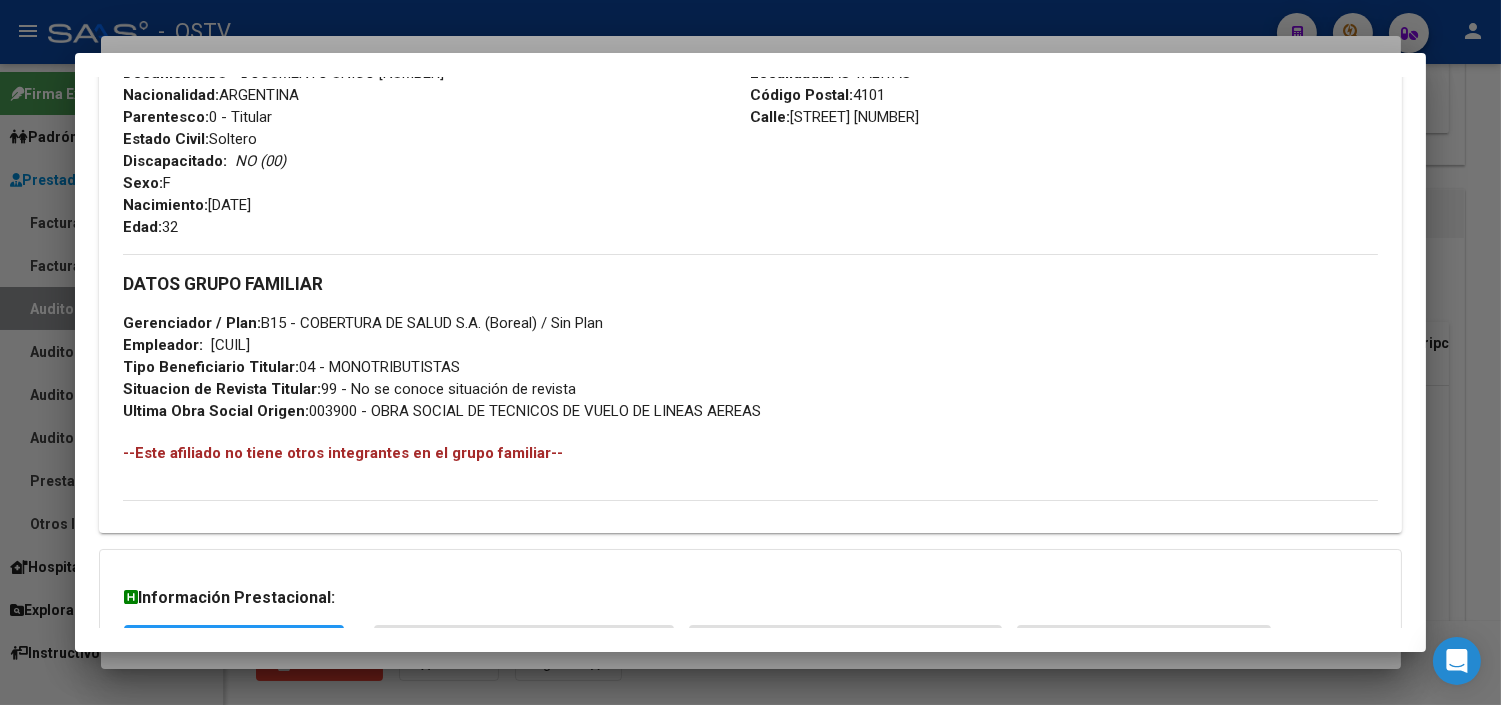 scroll, scrollTop: 982, scrollLeft: 0, axis: vertical 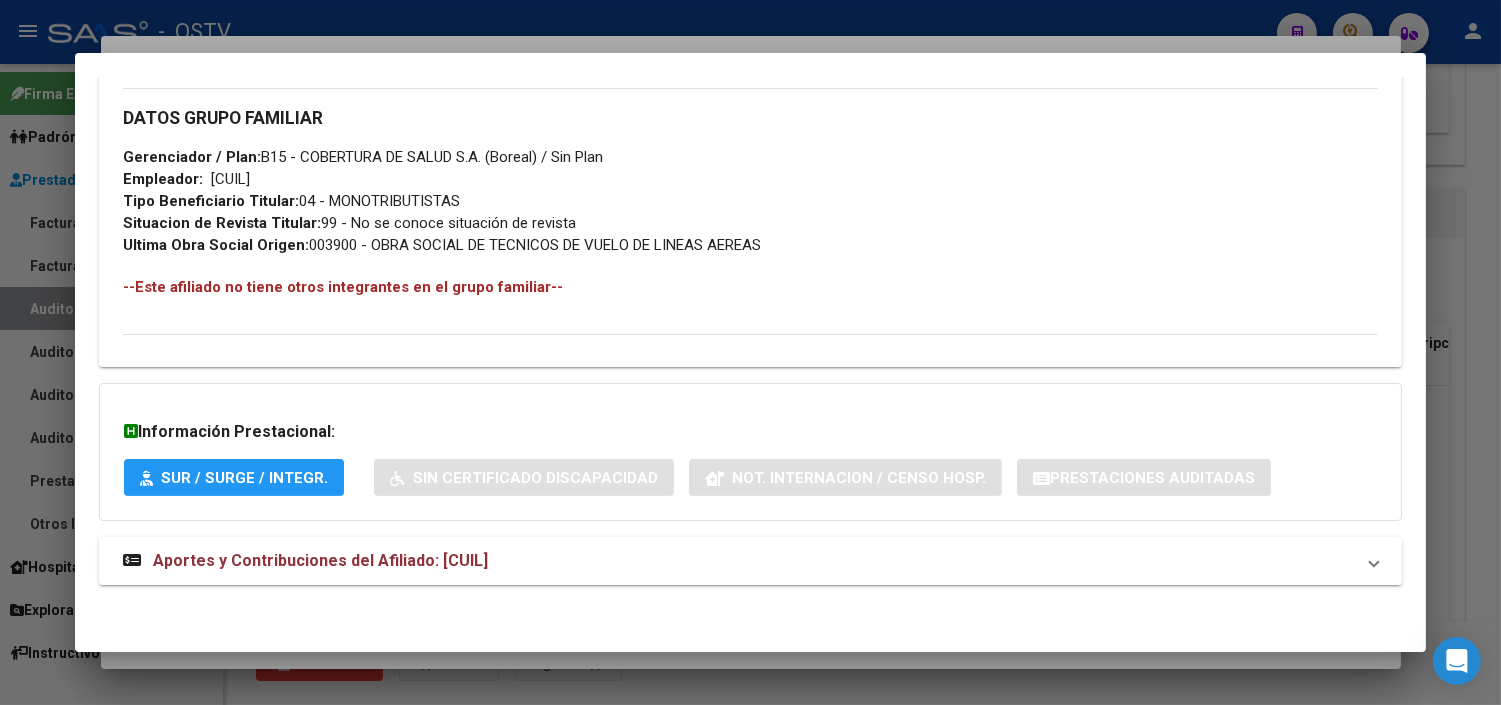 click on "Aportes y Contribuciones del Afiliado: 27358108631" at bounding box center (320, 560) 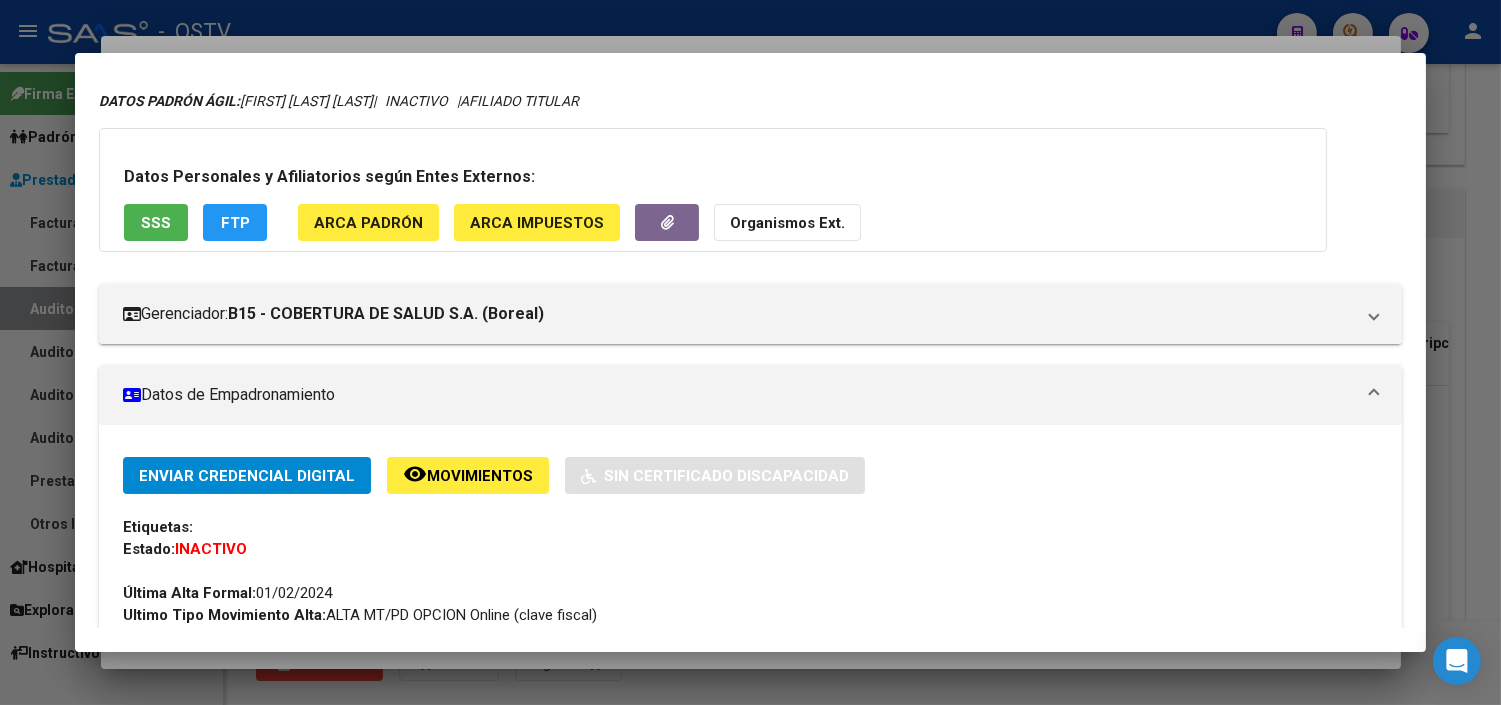 scroll, scrollTop: 0, scrollLeft: 0, axis: both 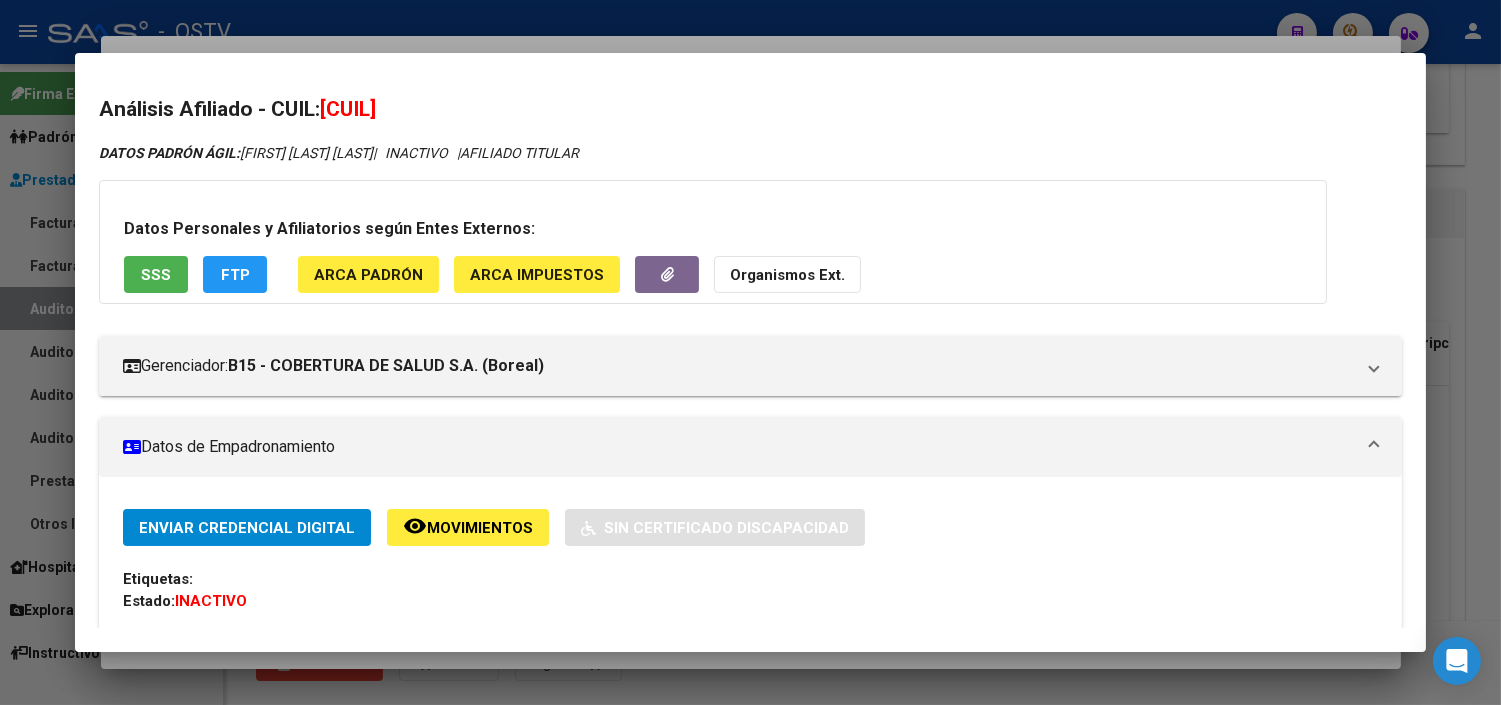 click on "27358108631" at bounding box center [348, 109] 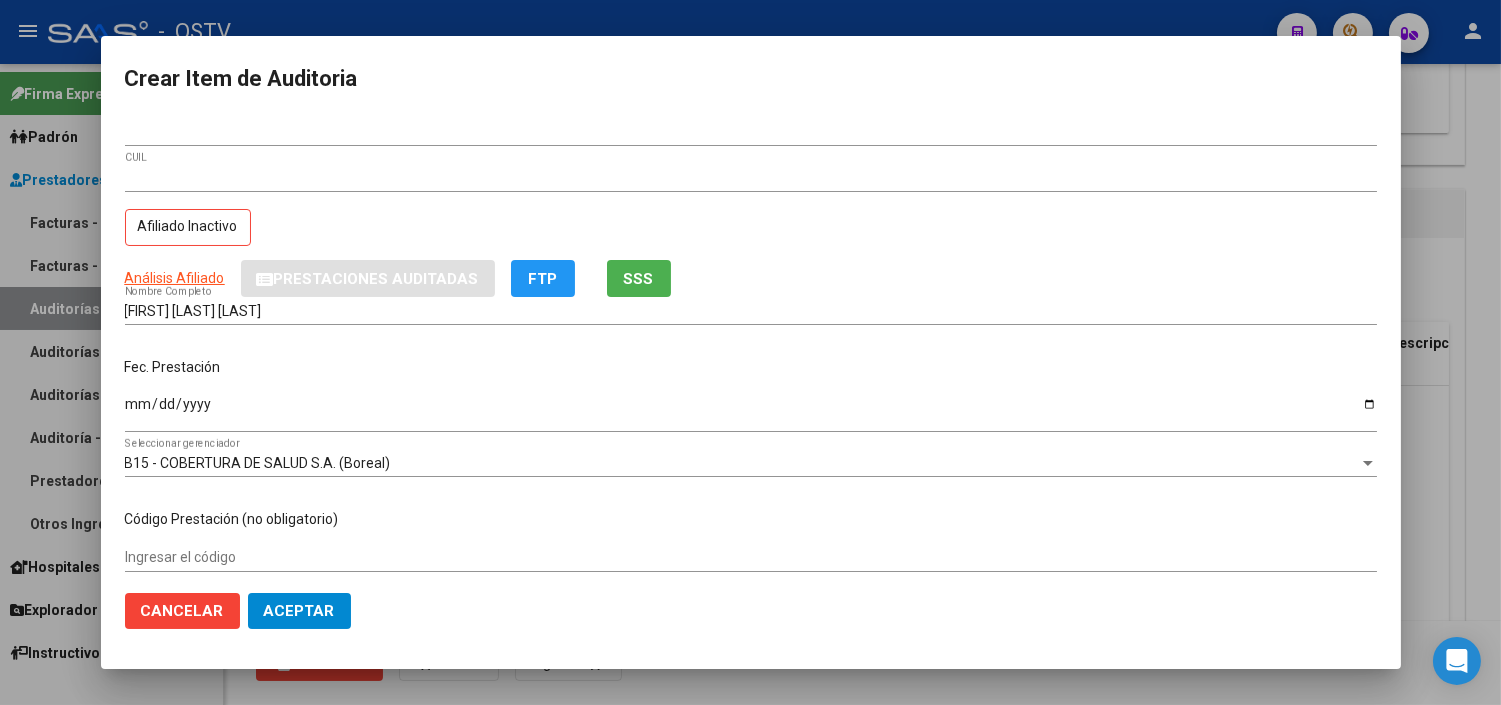 click on "35810863" at bounding box center [751, 132] 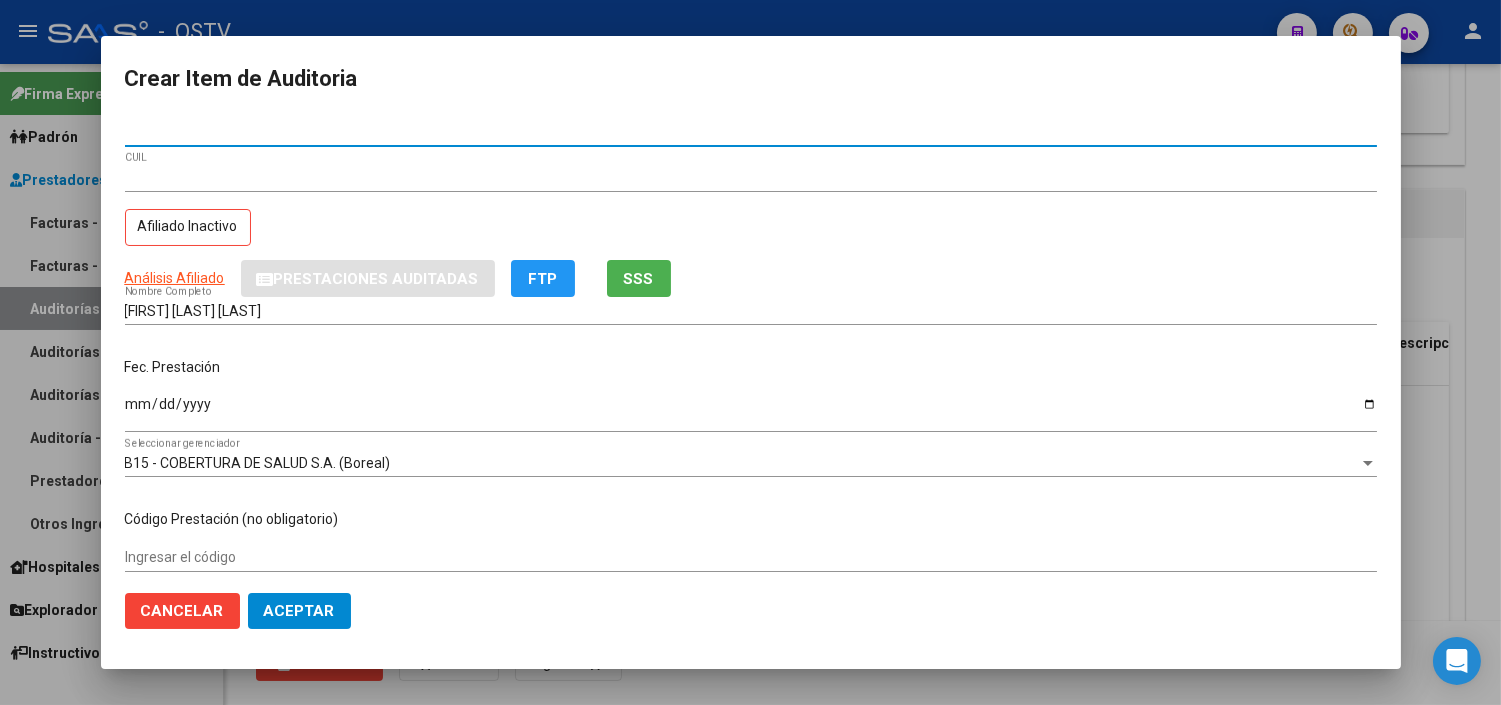 drag, startPoint x: 176, startPoint y: 134, endPoint x: 190, endPoint y: 133, distance: 14.035668 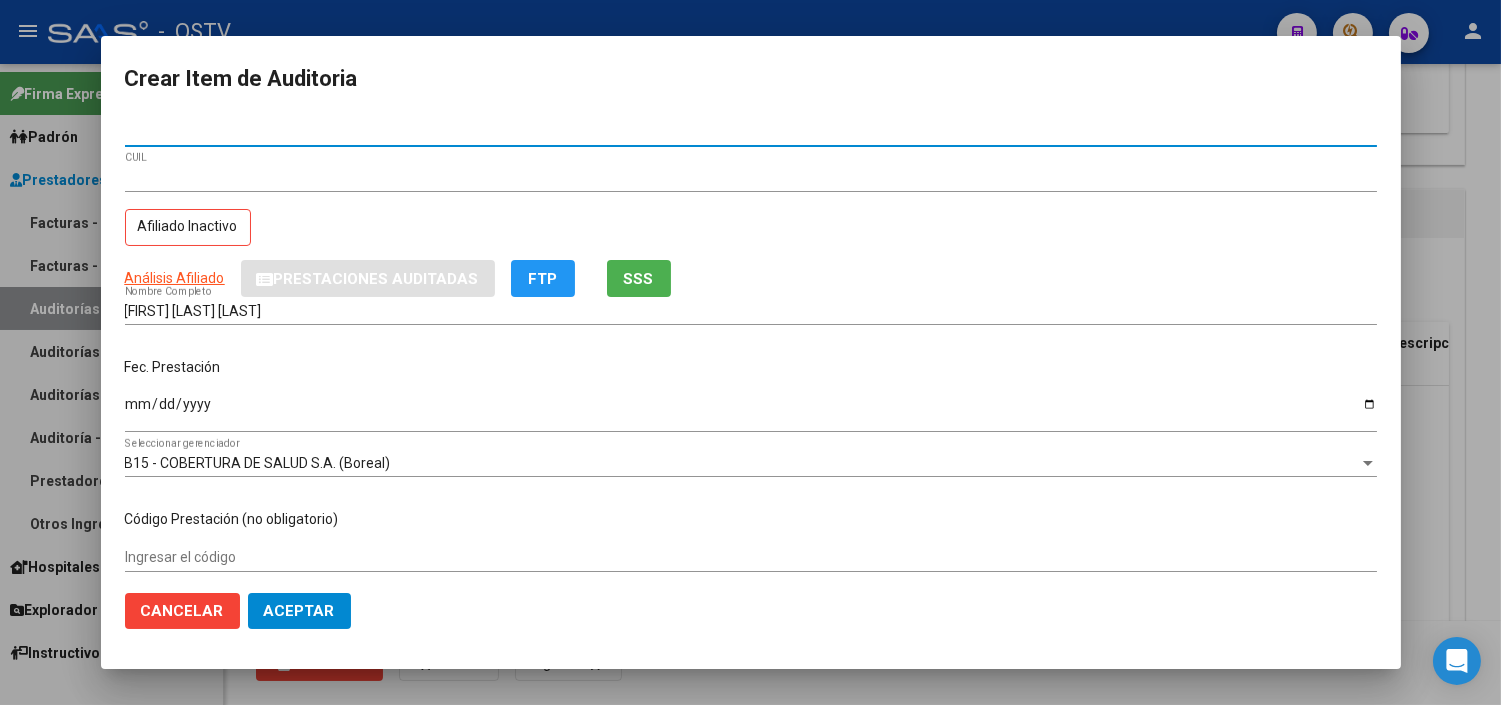click on "Ingresar la fecha" at bounding box center [751, 411] 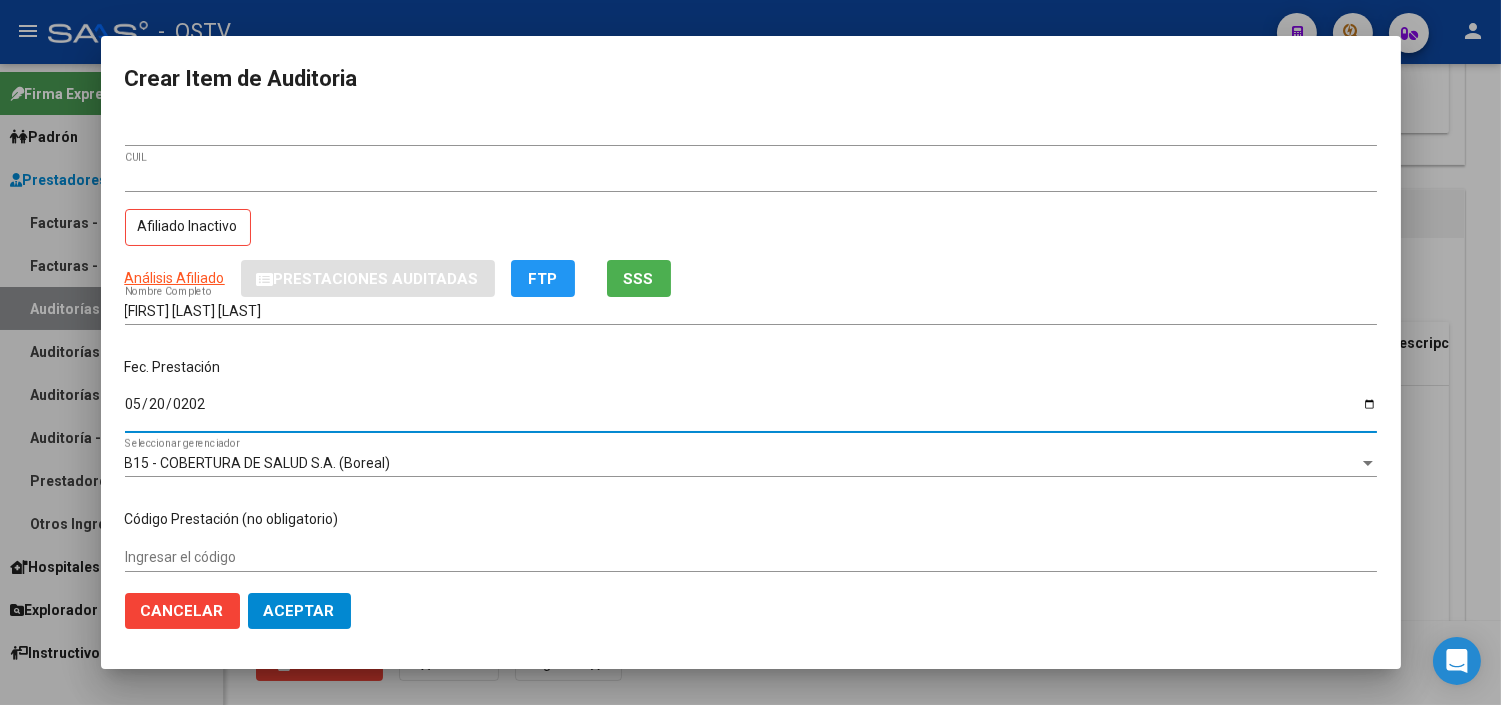 type on "2025-05-20" 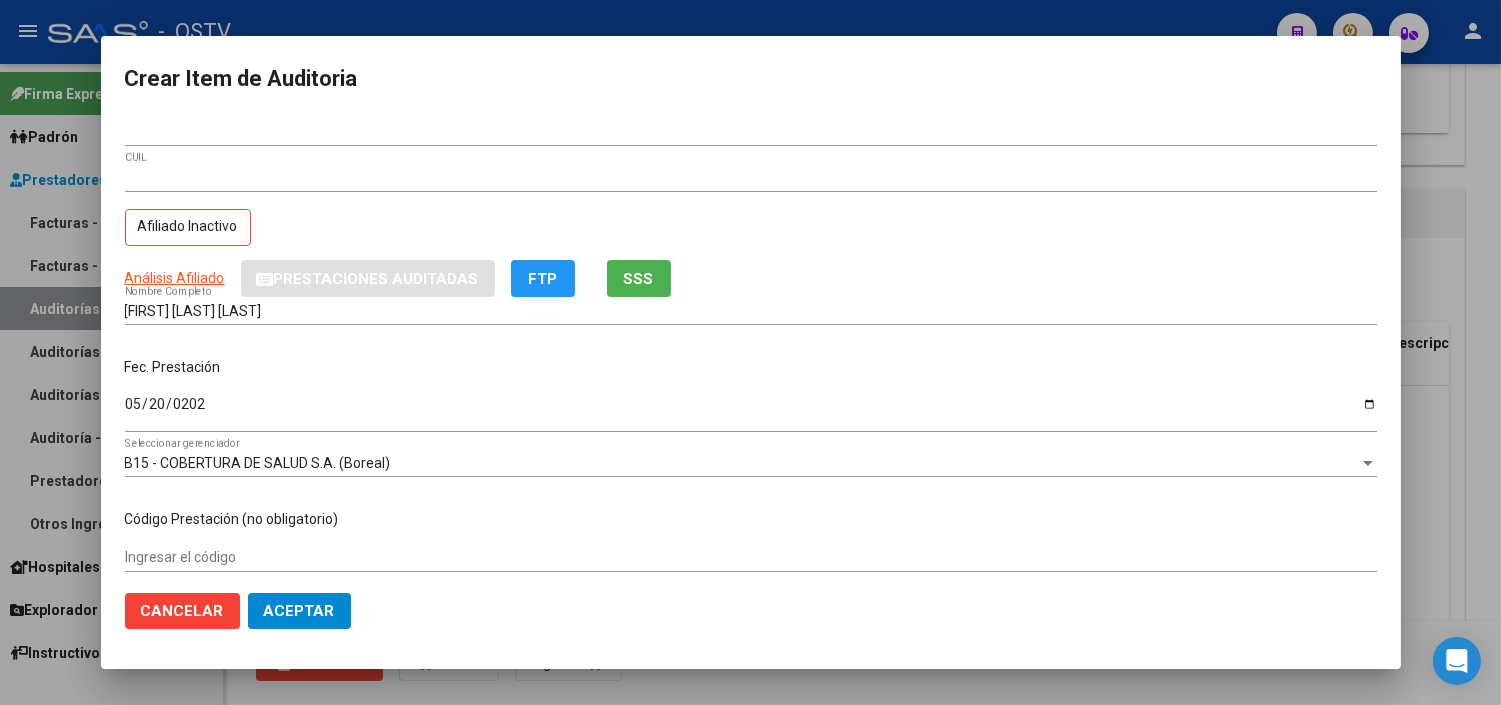 scroll, scrollTop: 304, scrollLeft: 0, axis: vertical 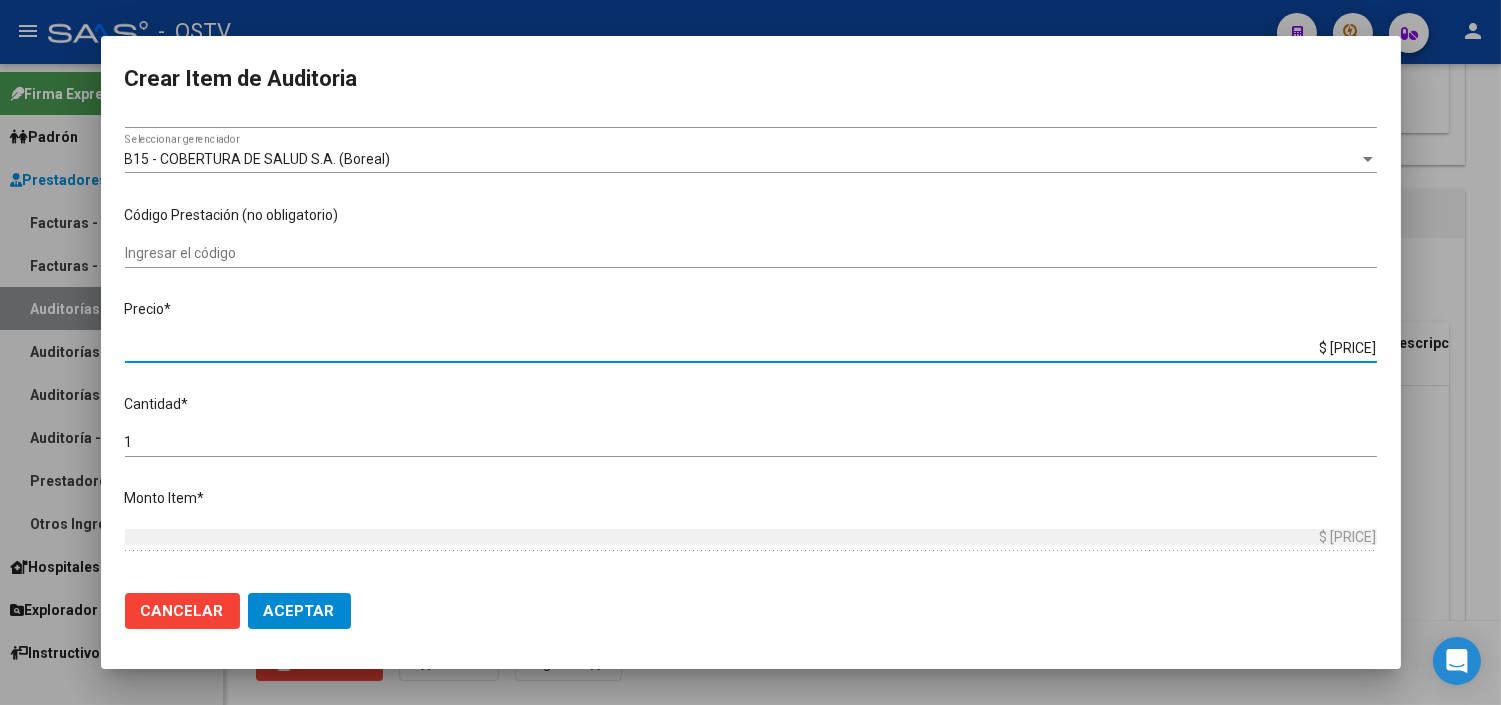 paste on "499.127,83" 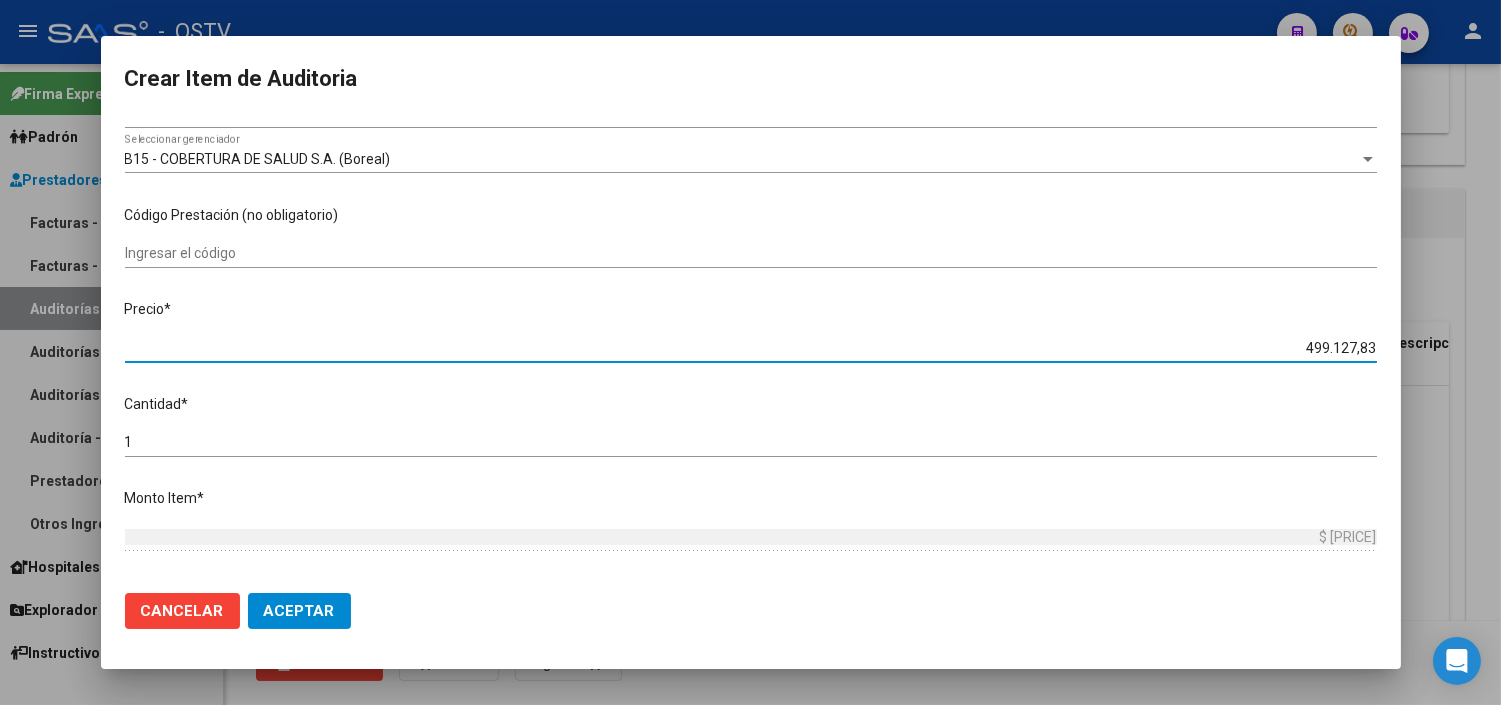 type on "$ 499.127,83" 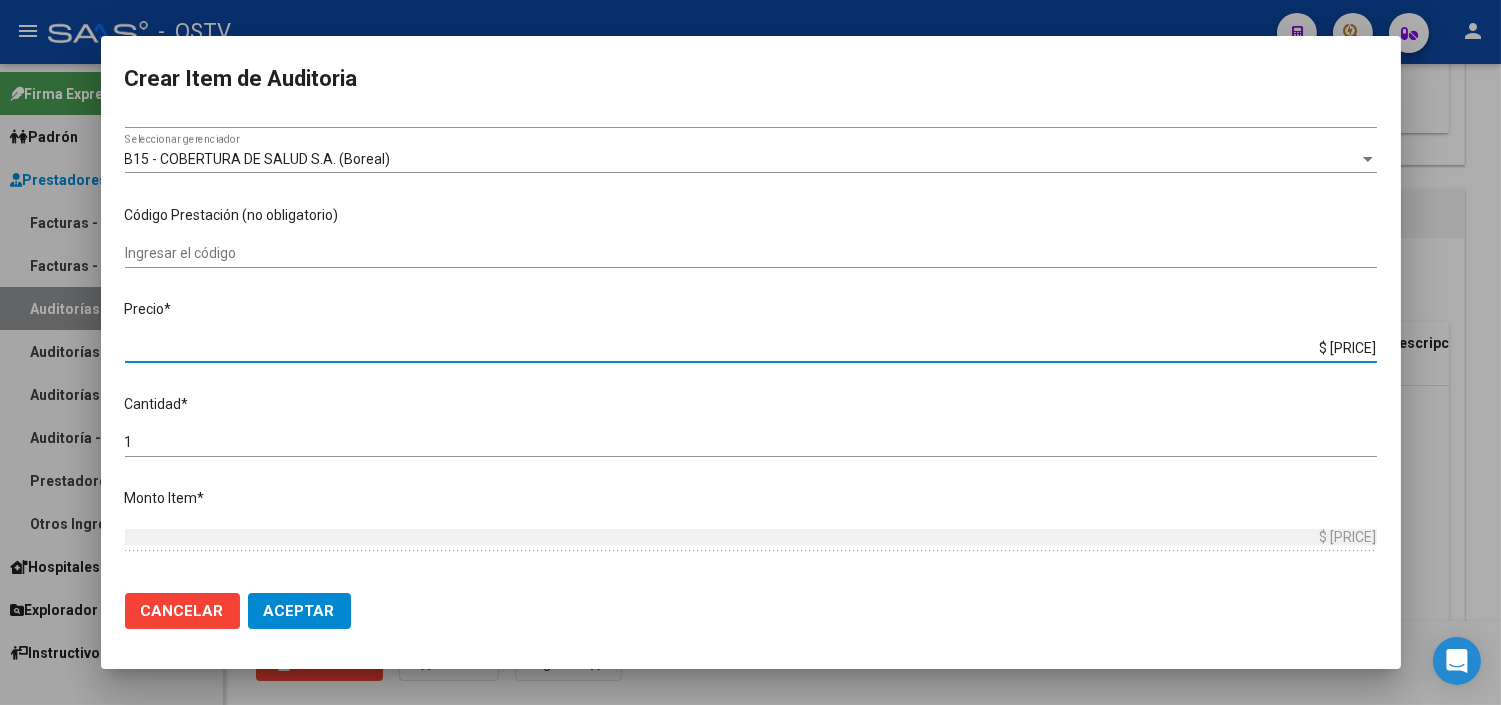 type on "$ 499.127,83" 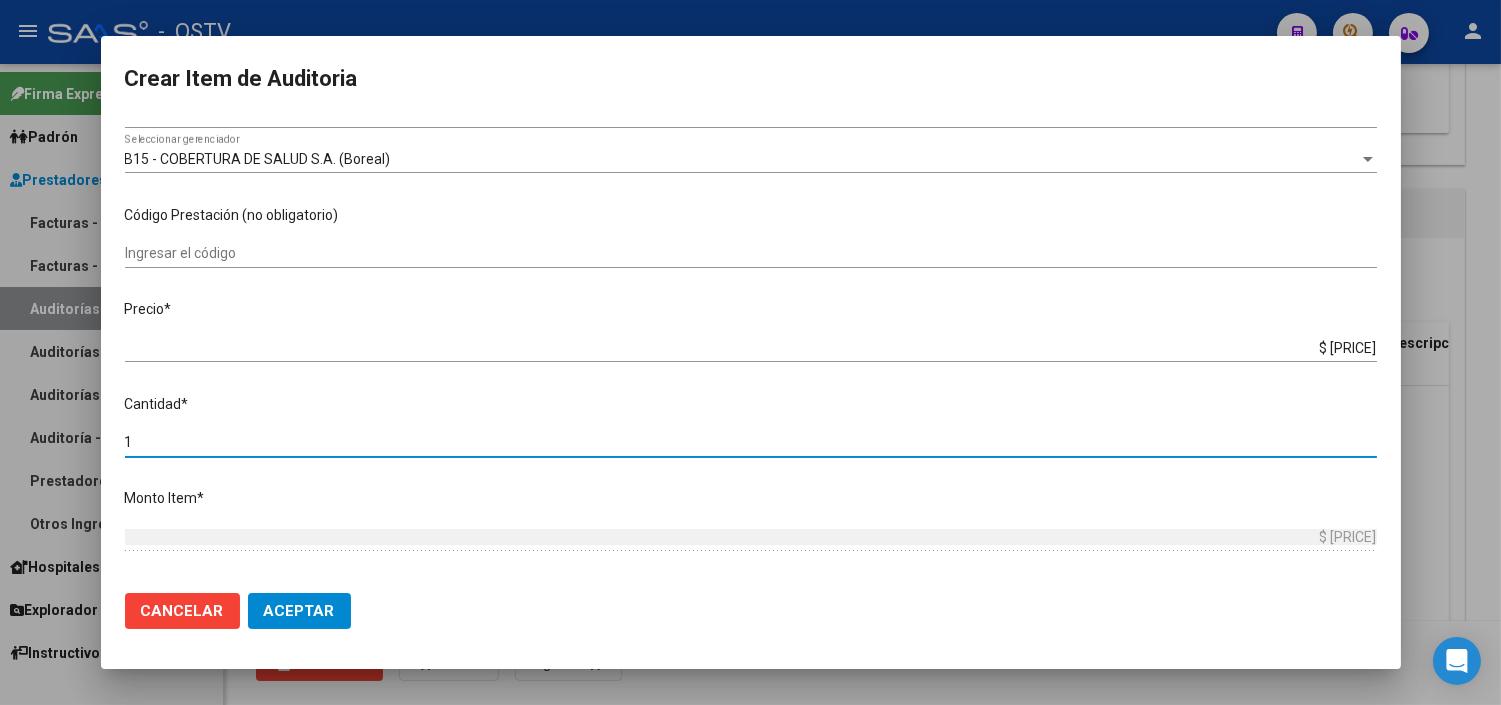scroll, scrollTop: 587, scrollLeft: 0, axis: vertical 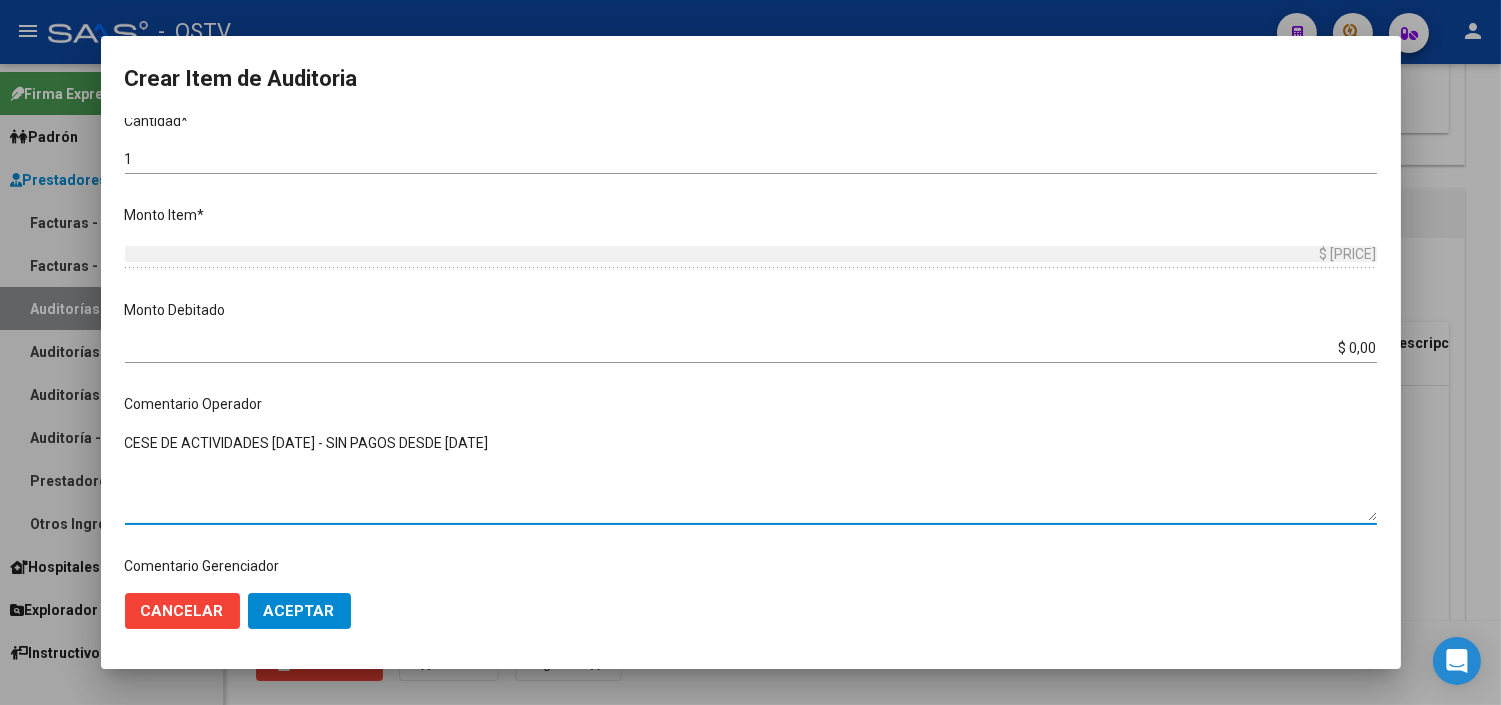 type on "CESE DE ACTIVIDADES 04/2025 - SIN PAGOS DESDE 01/2025" 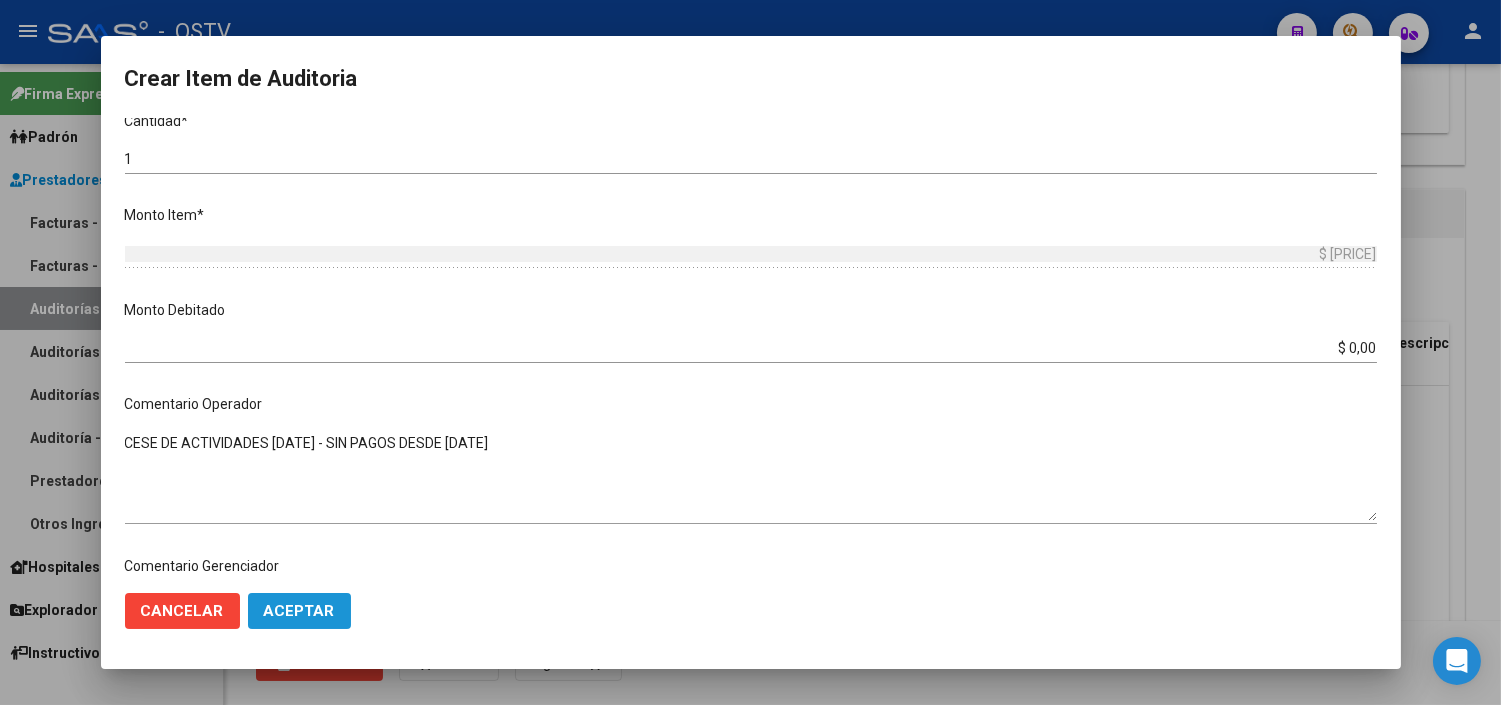 click on "Aceptar" 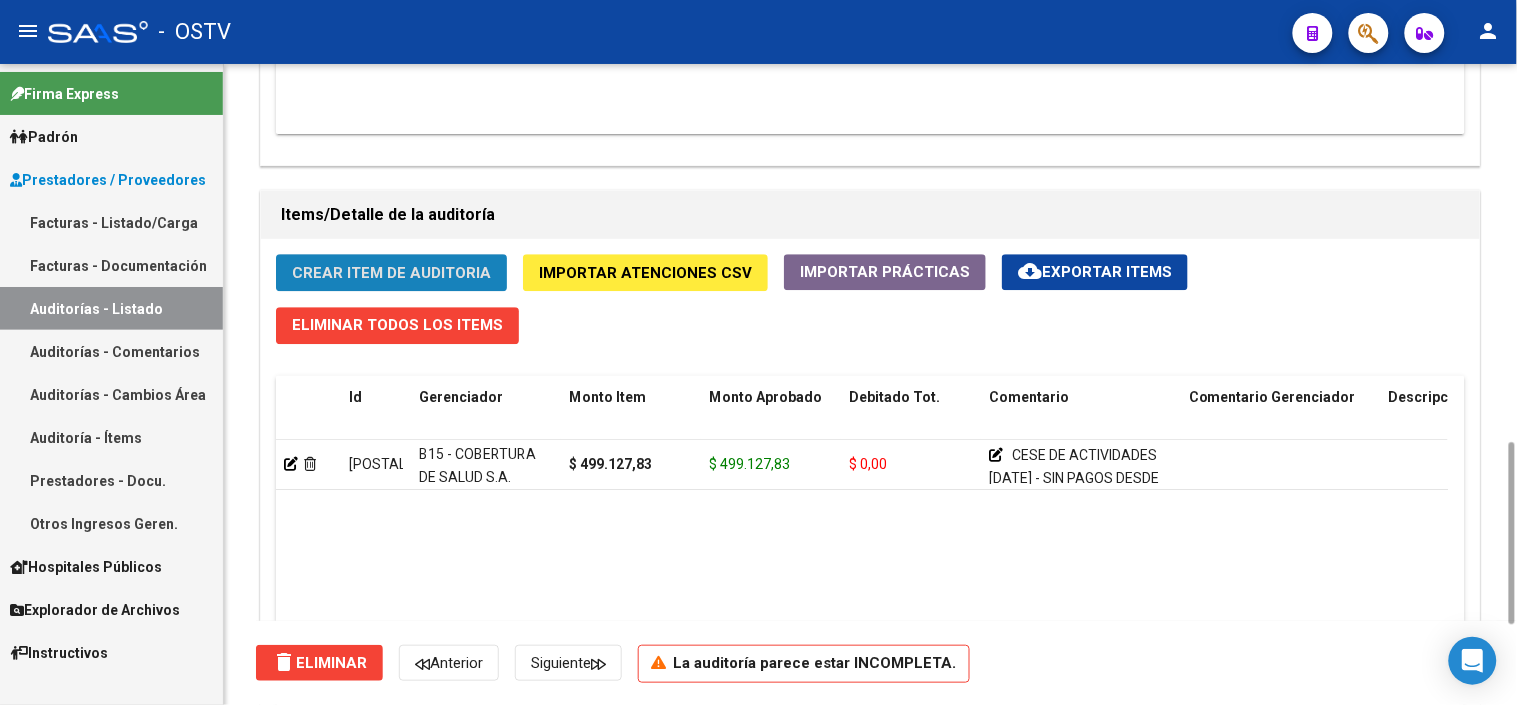click on "Crear Item de Auditoria" 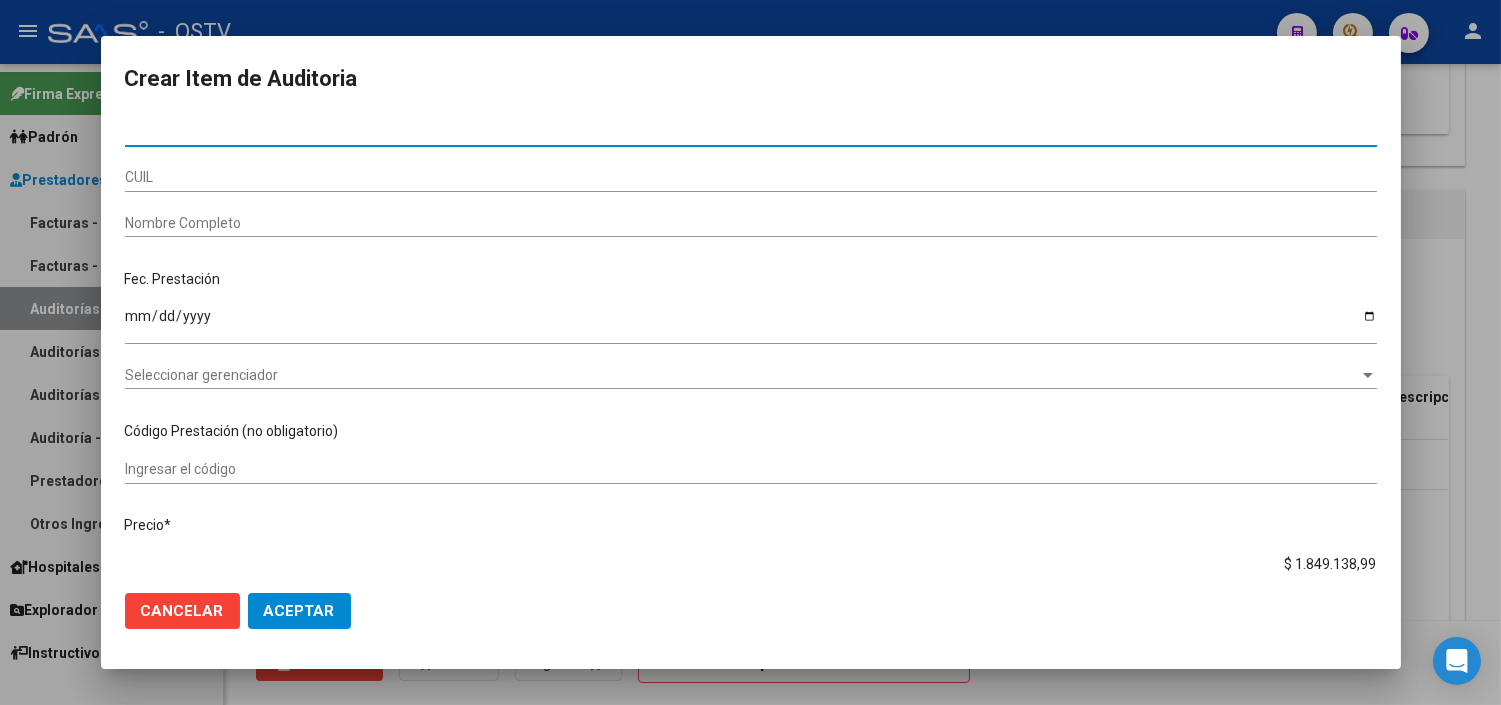 paste on "44659211" 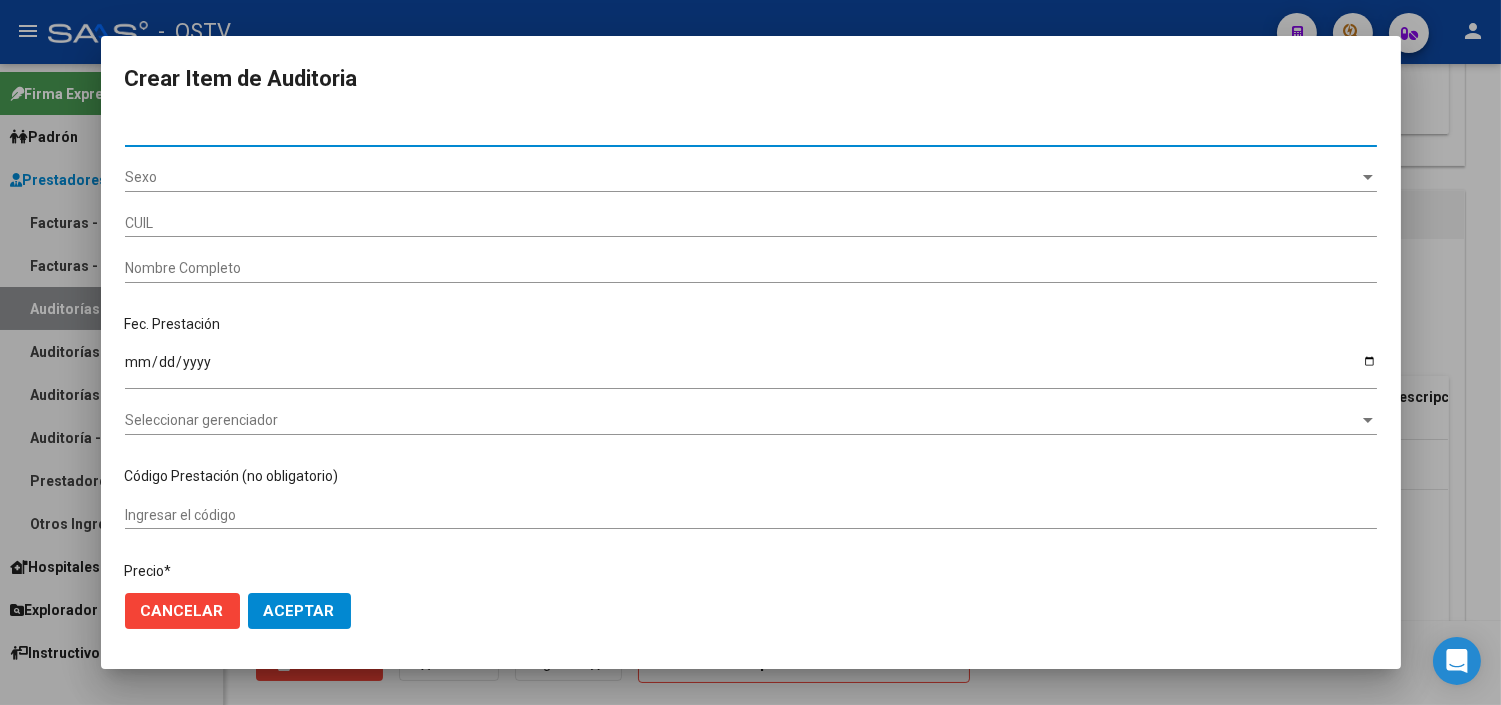 type on "23446592114" 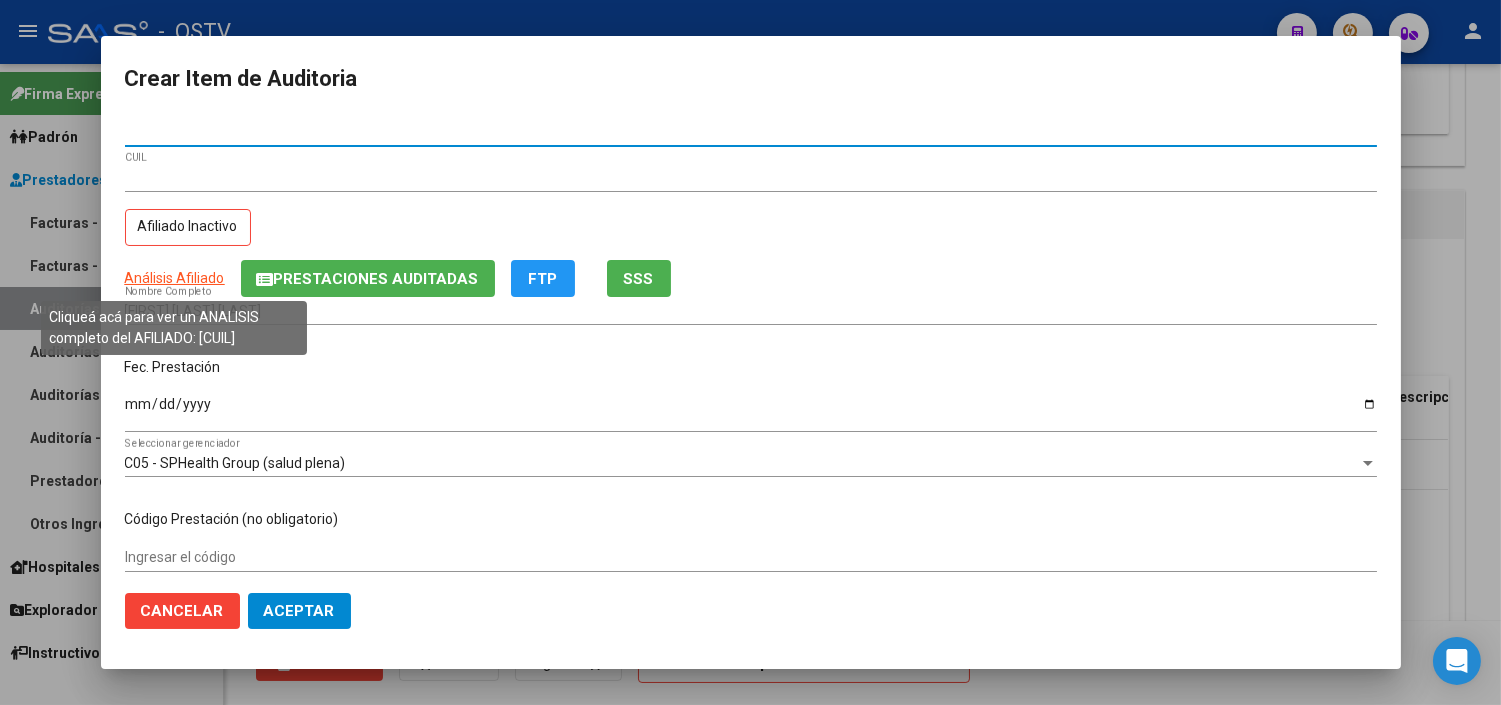 type on "44659211" 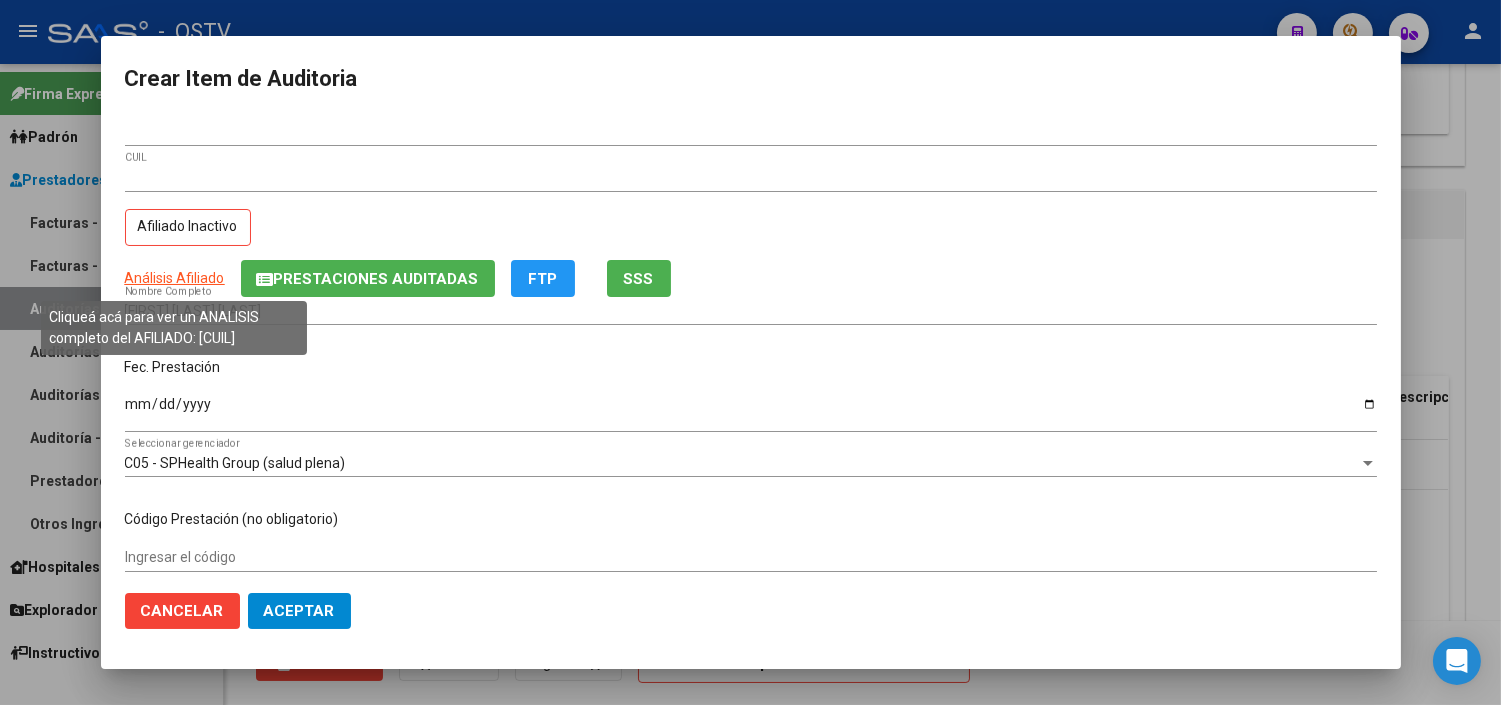 click on "Análisis Afiliado" at bounding box center [175, 278] 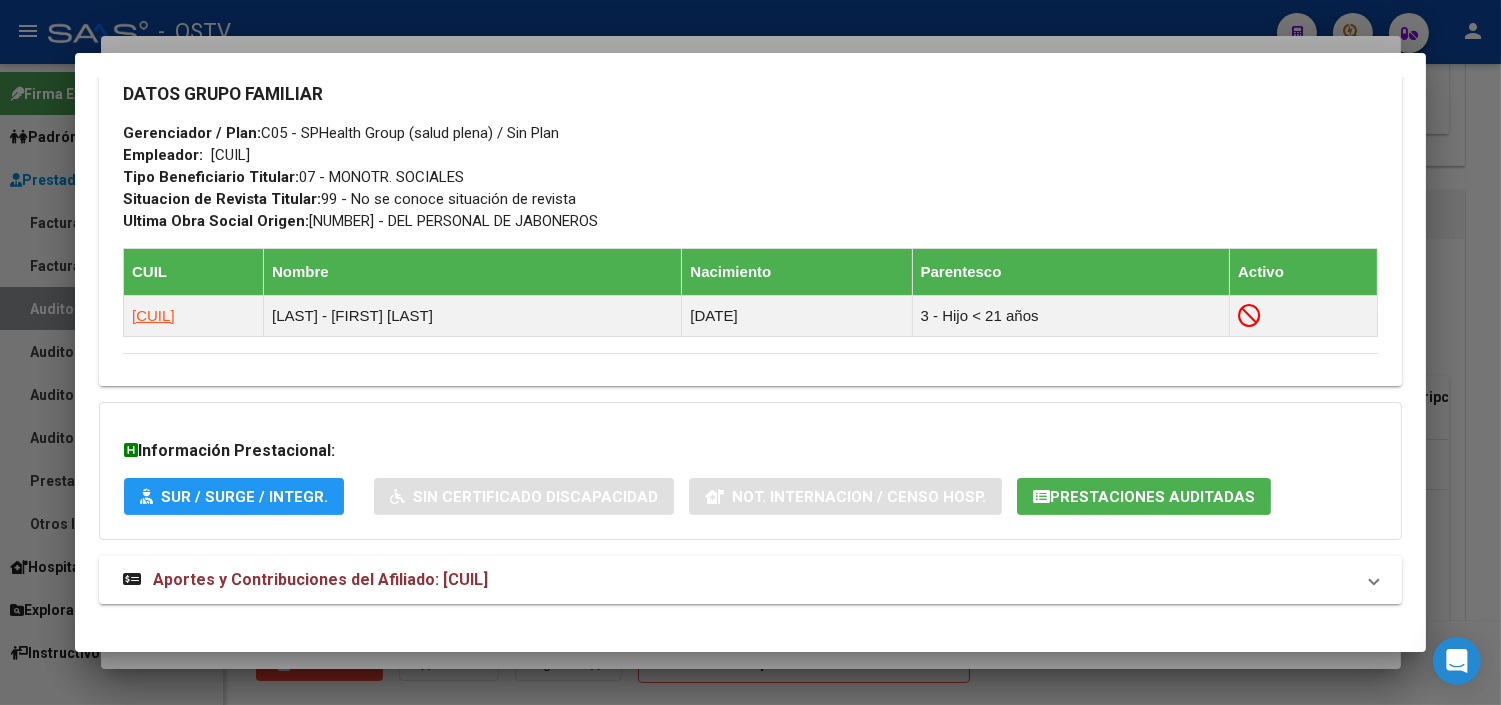 scroll, scrollTop: 1024, scrollLeft: 0, axis: vertical 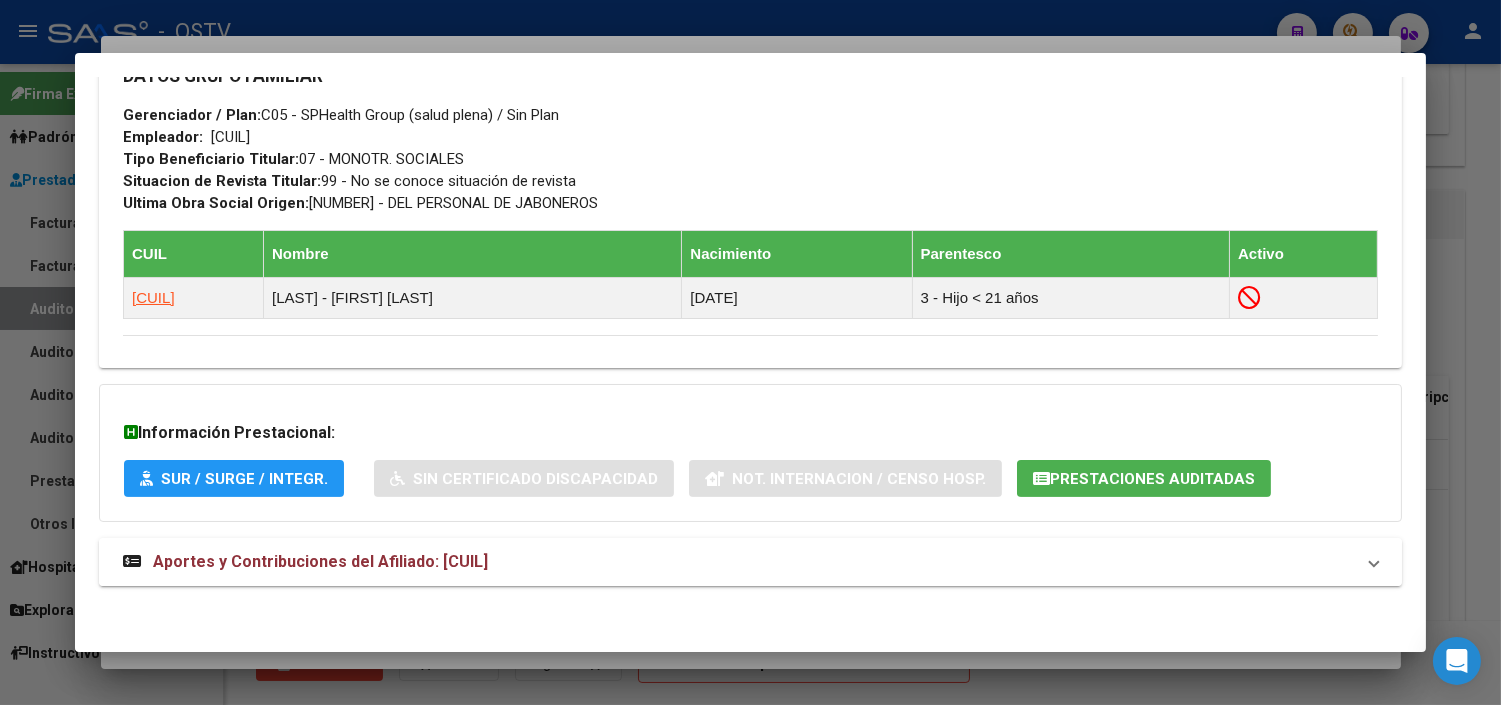 click on "Aportes y Contribuciones del Afiliado: 23446592114" at bounding box center [320, 561] 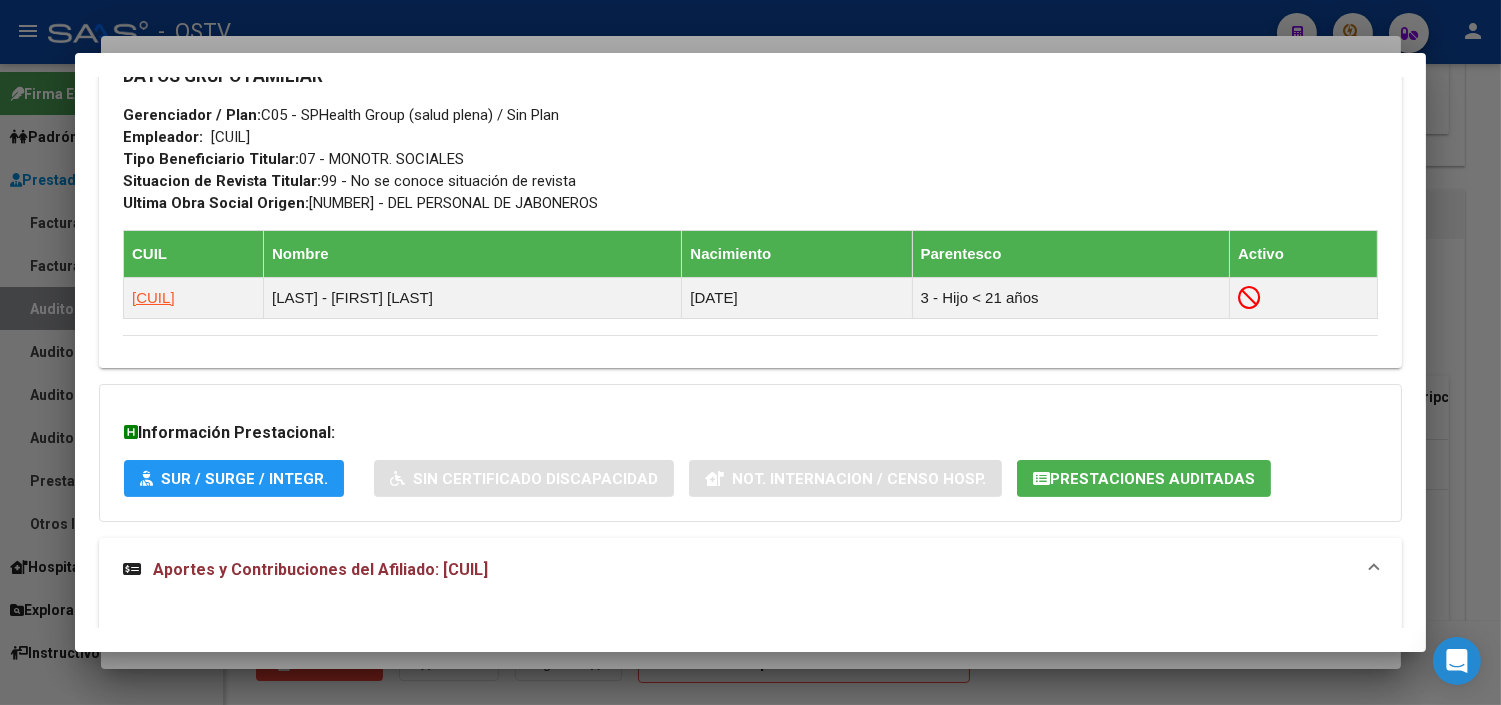 click on "Prestaciones Auditadas" 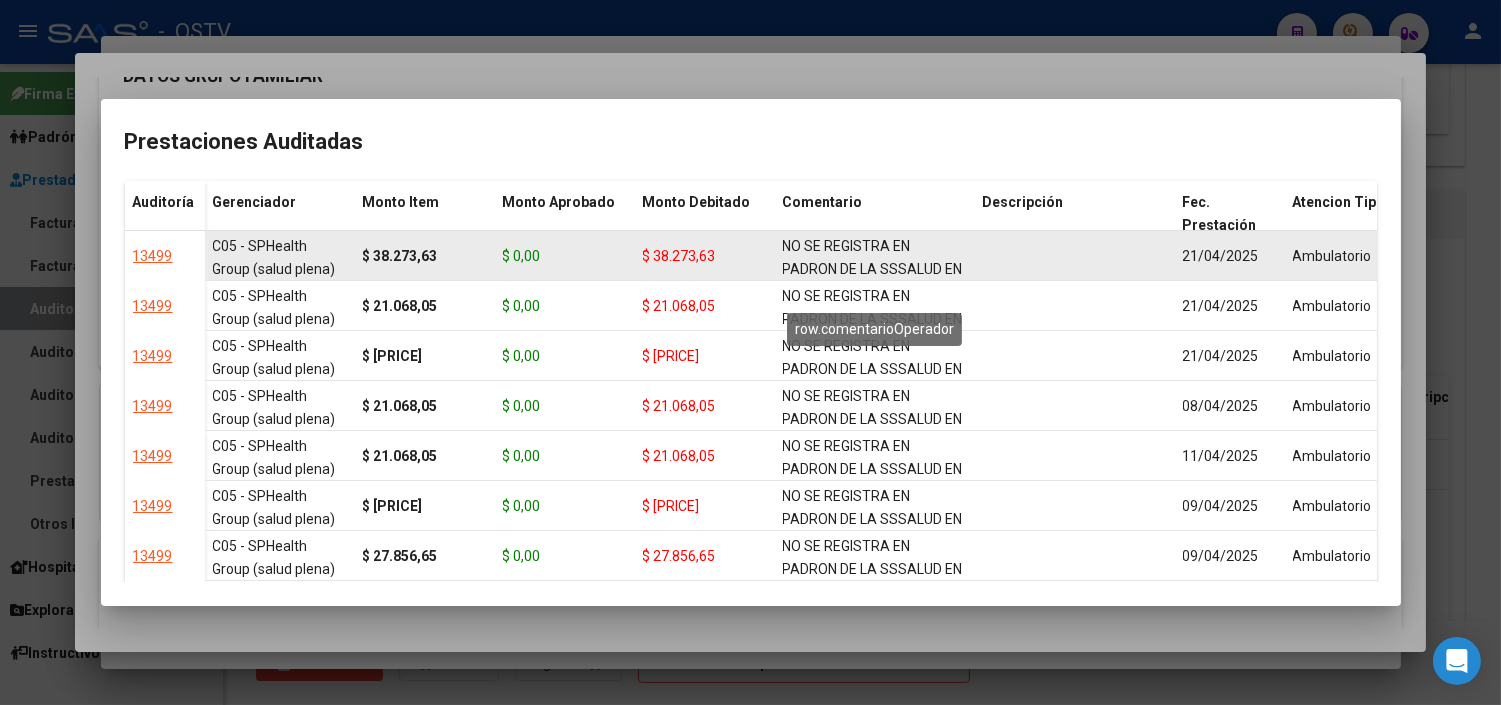 scroll, scrollTop: 25, scrollLeft: 0, axis: vertical 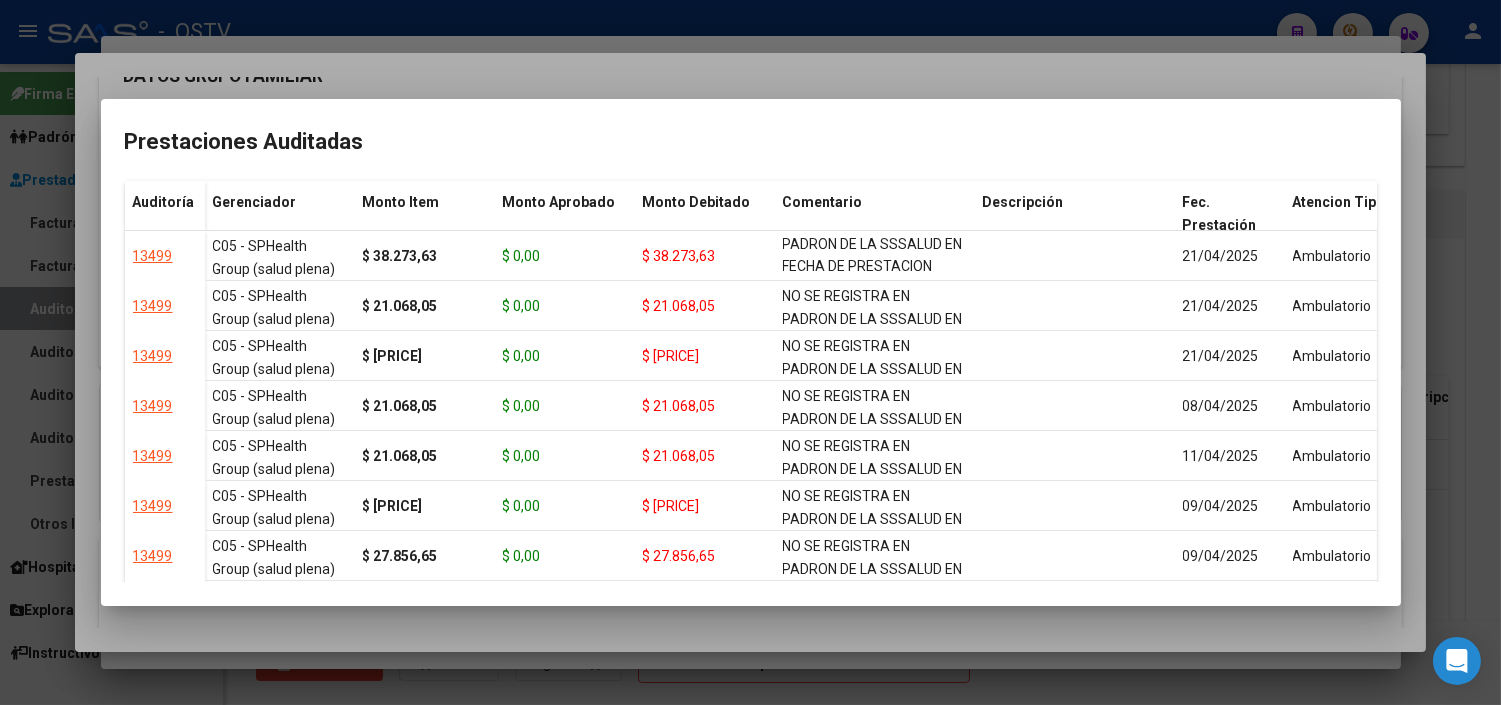 click at bounding box center [750, 352] 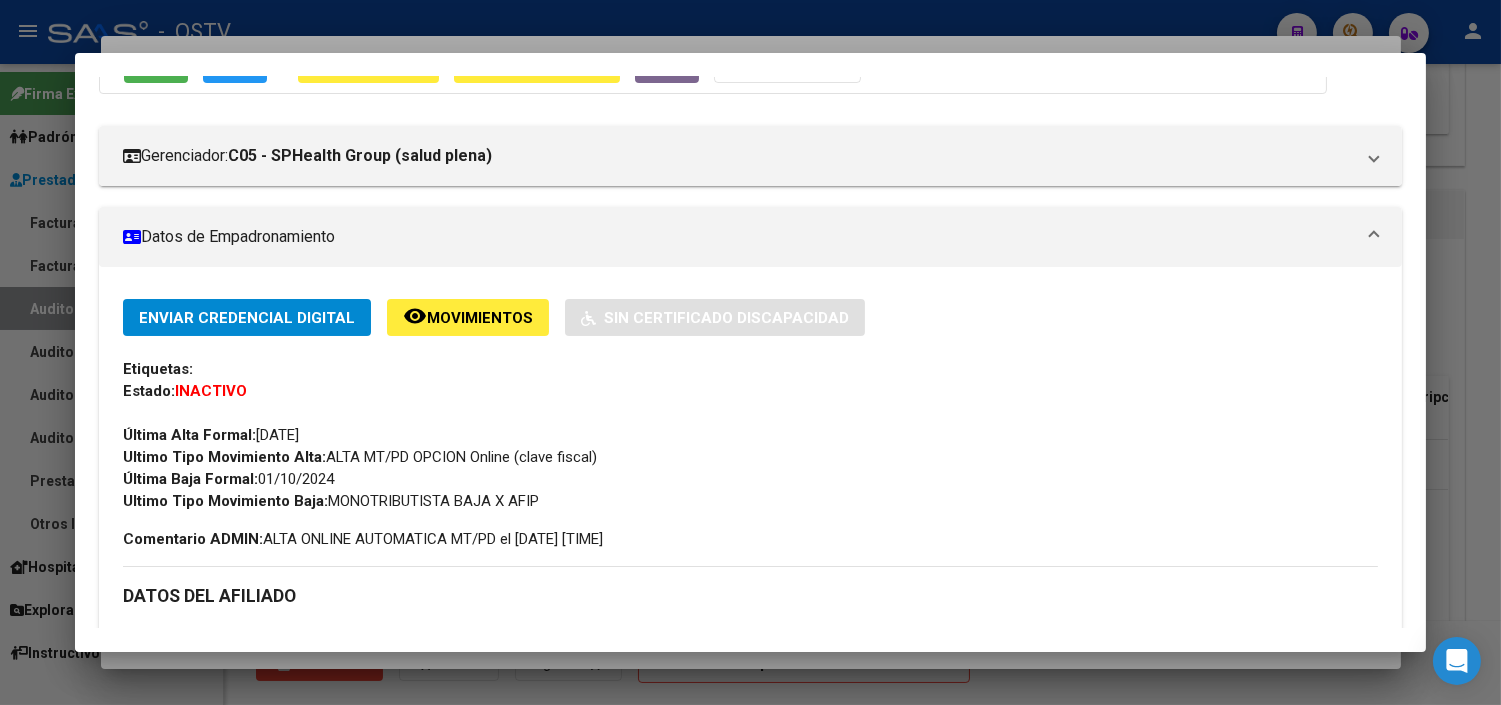 scroll, scrollTop: 0, scrollLeft: 0, axis: both 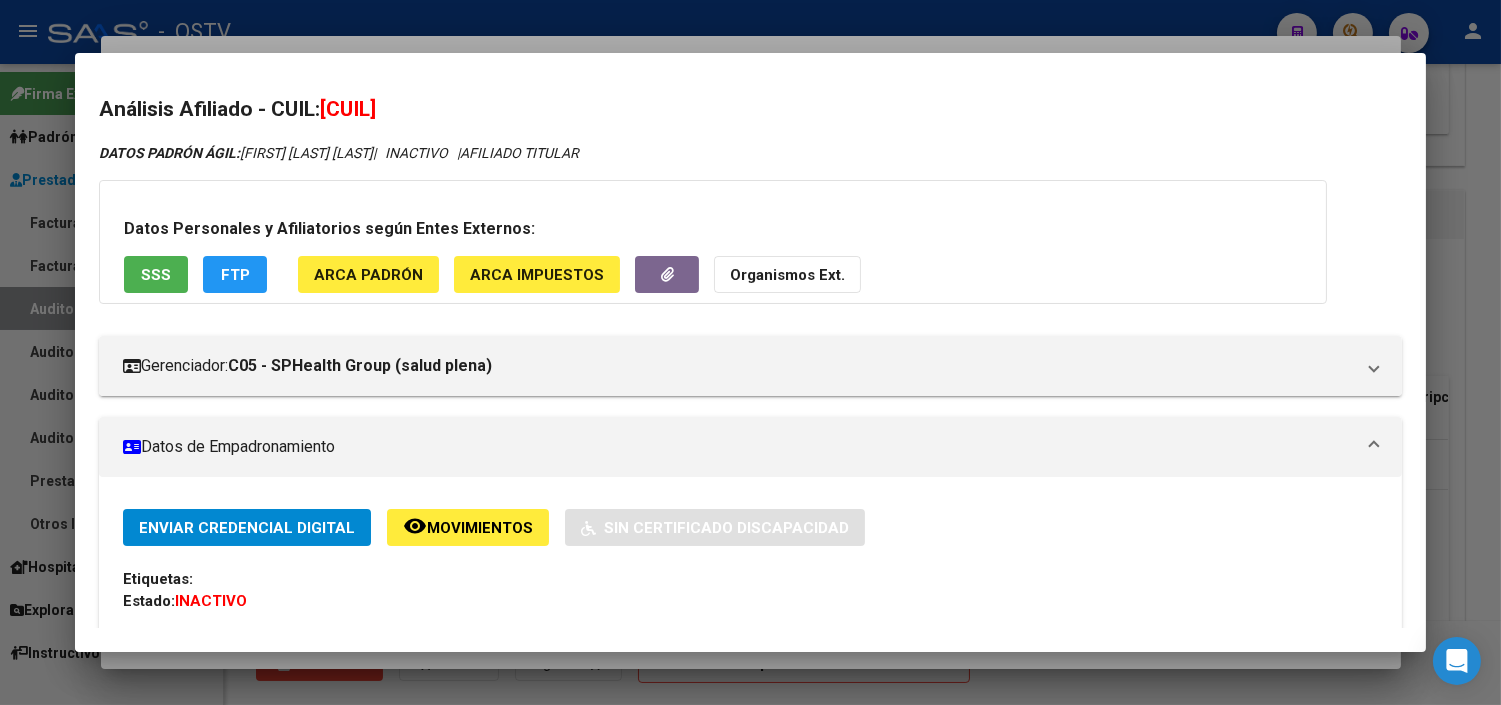 drag, startPoint x: 345, startPoint y: 108, endPoint x: 440, endPoint y: 105, distance: 95.047356 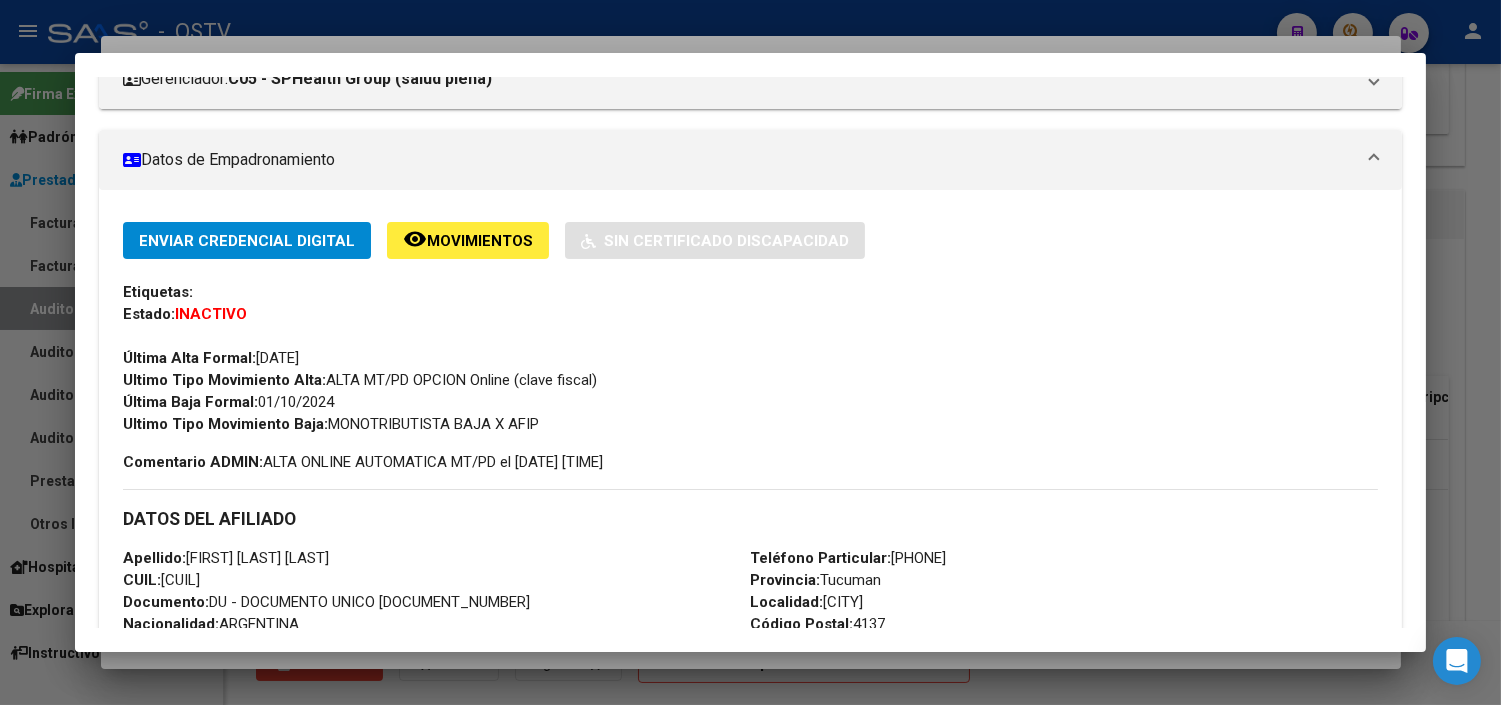 scroll, scrollTop: 333, scrollLeft: 0, axis: vertical 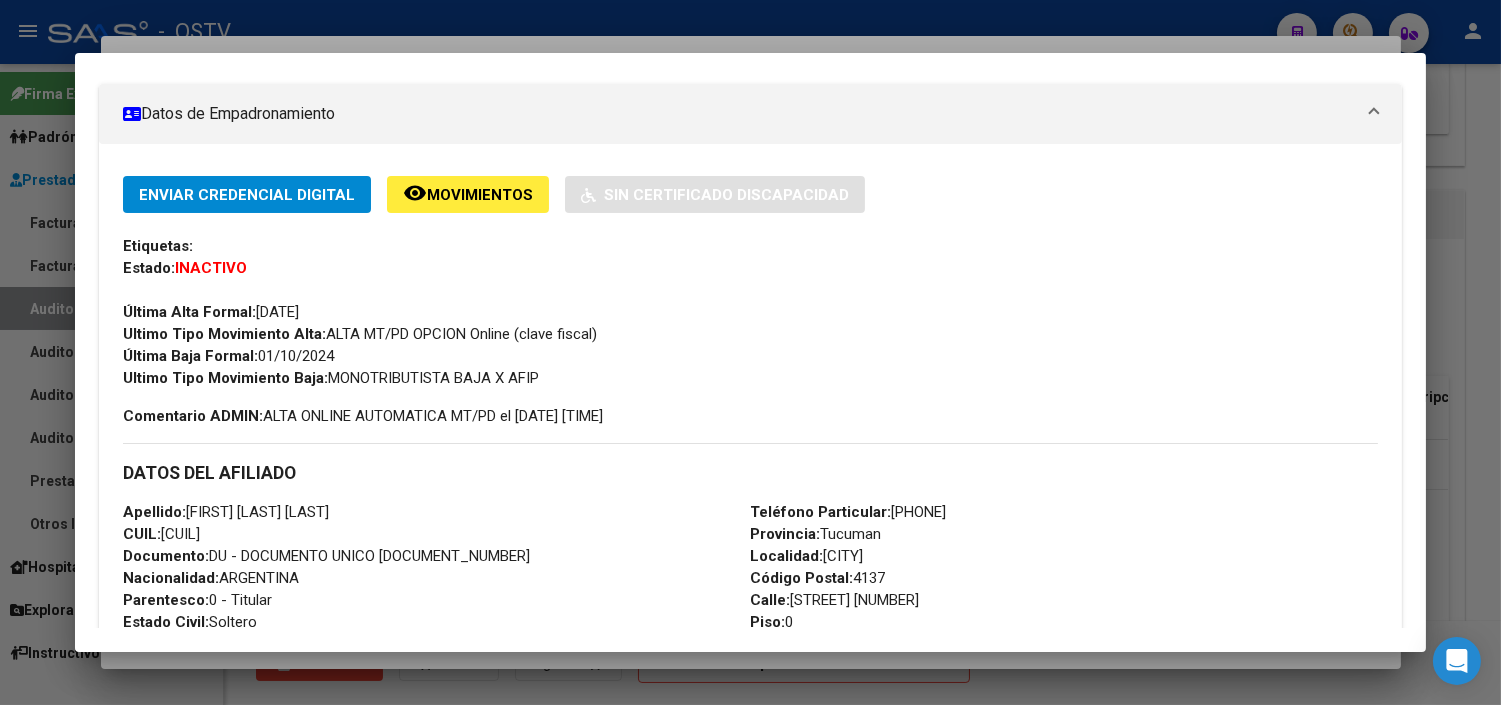 click at bounding box center (750, 352) 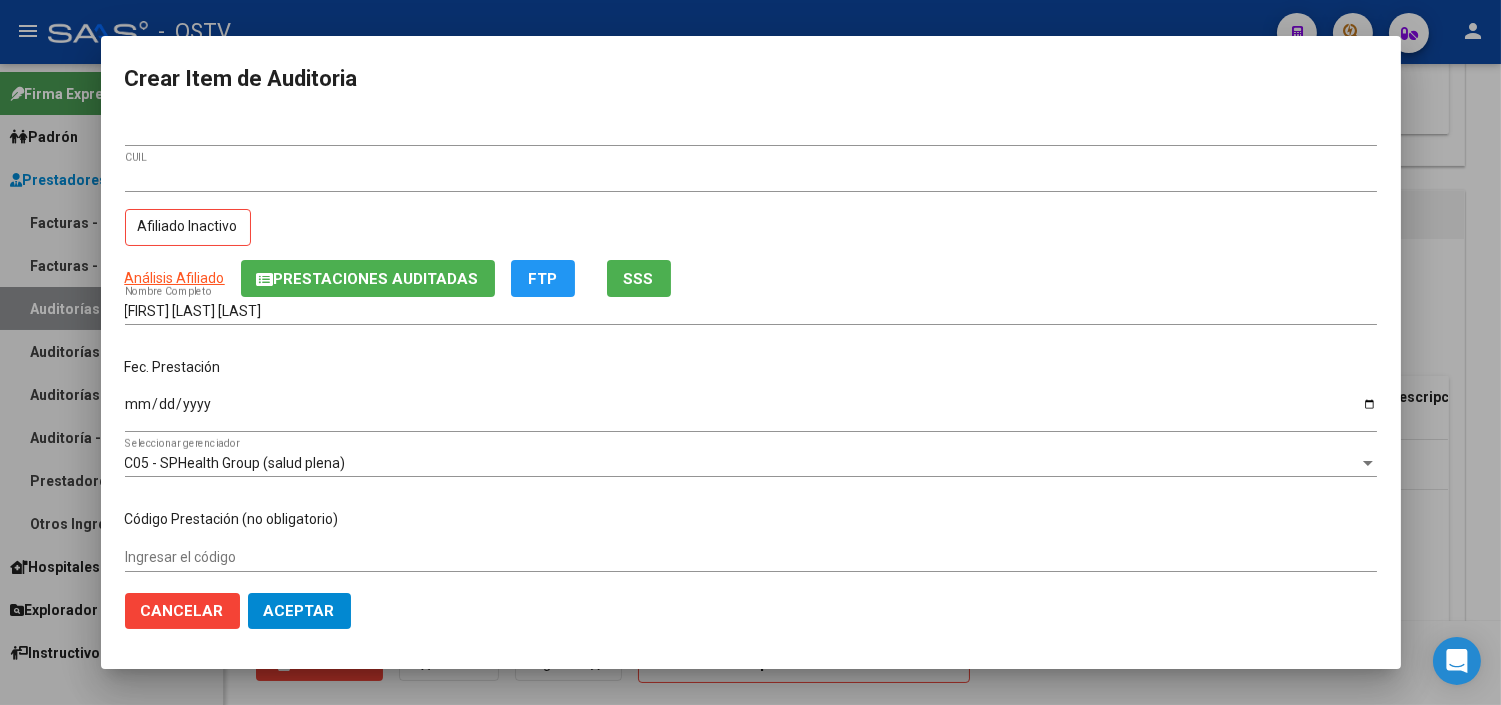 click on "Ingresar la fecha" at bounding box center (751, 411) 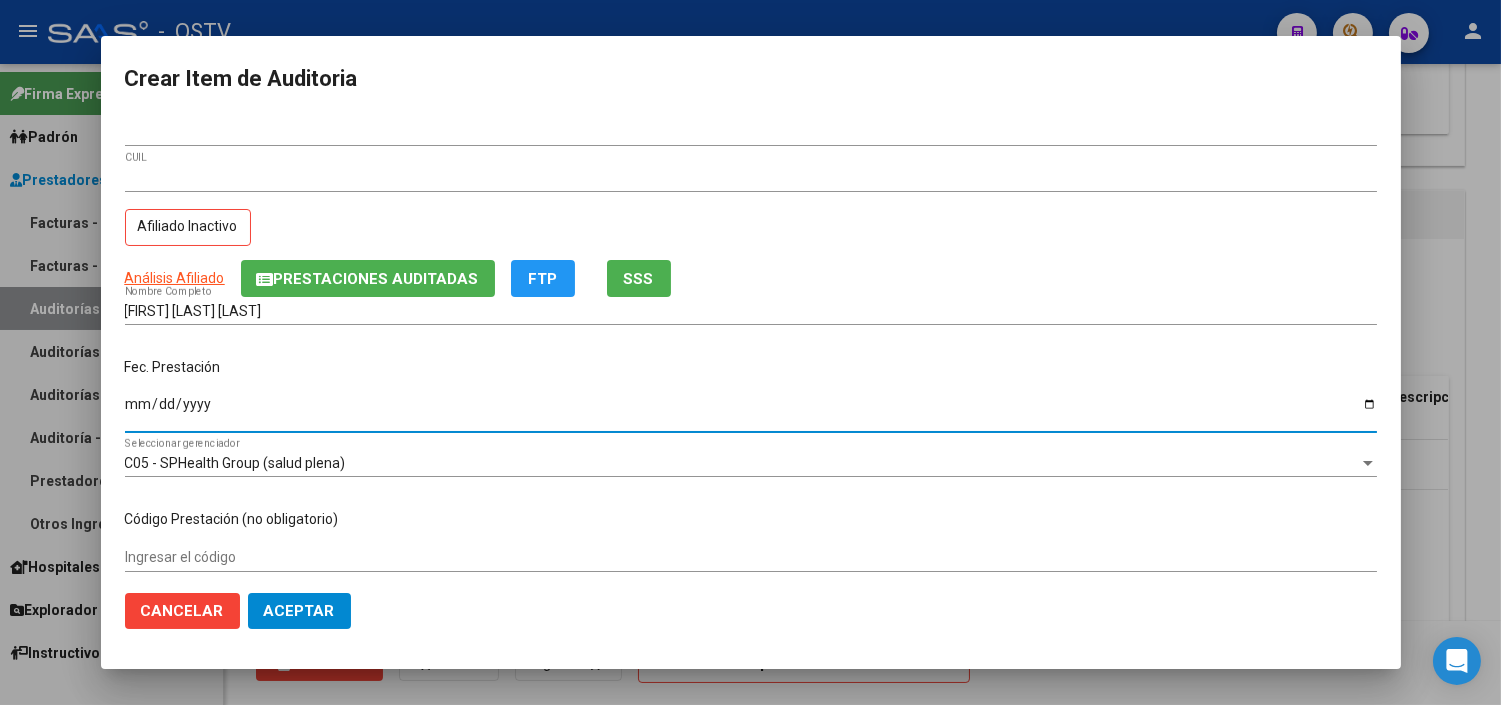 type on "2025-03-28" 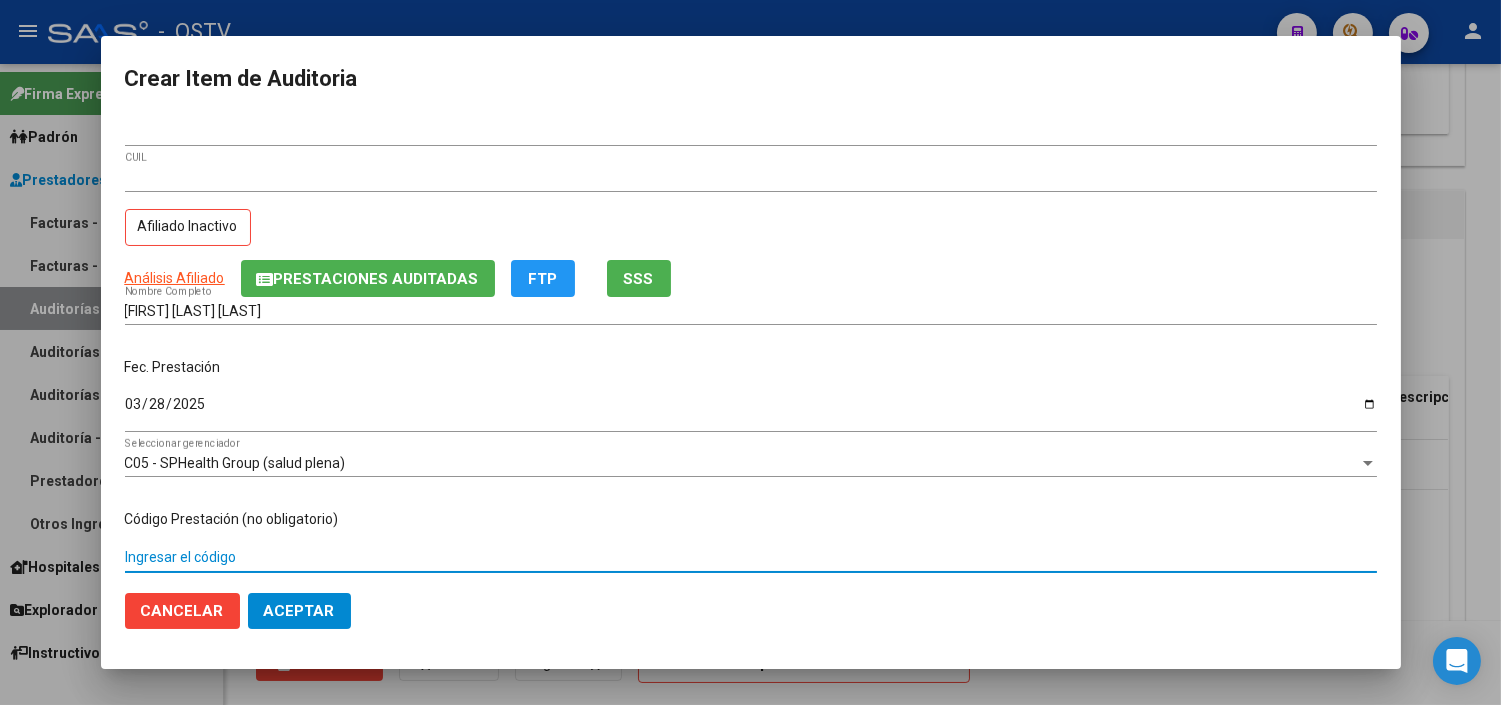 scroll, scrollTop: 304, scrollLeft: 0, axis: vertical 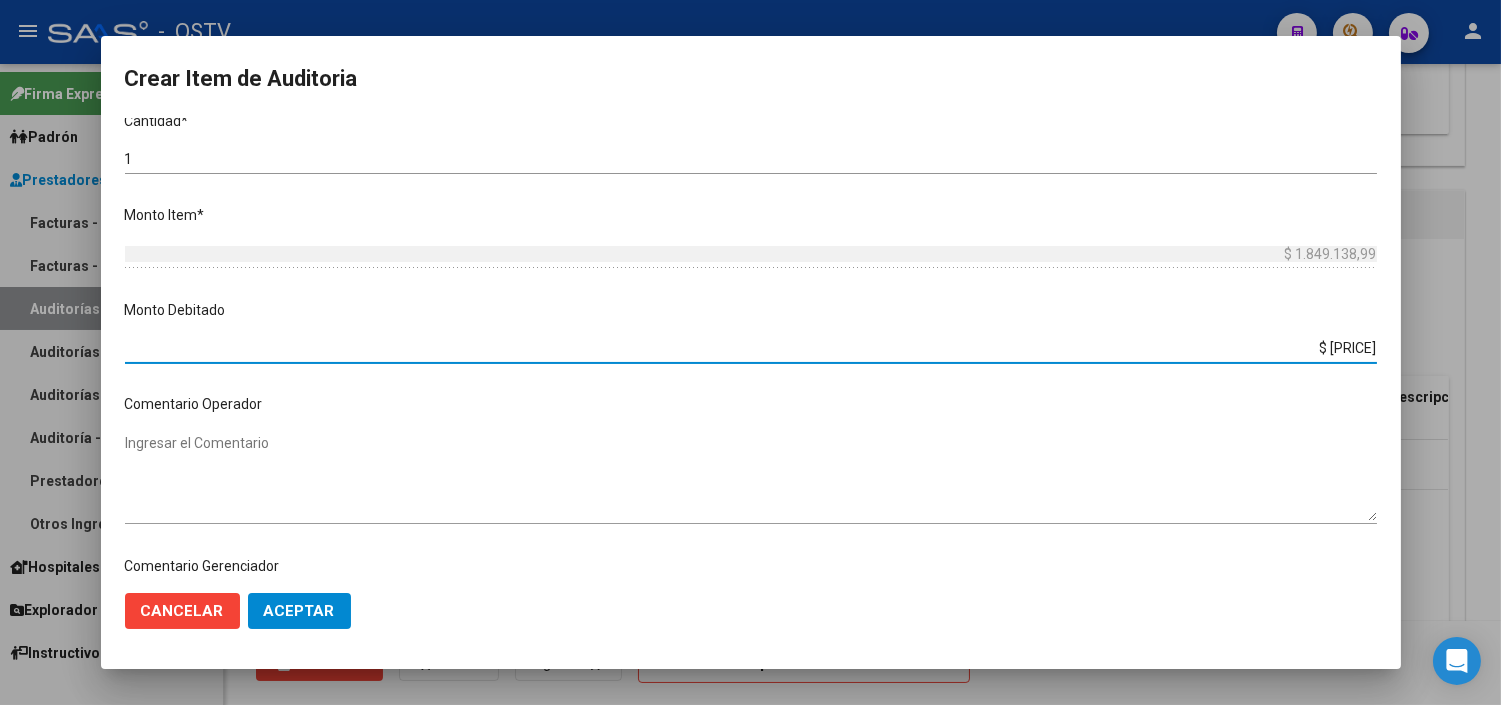 type on "$ 1.849.138,99" 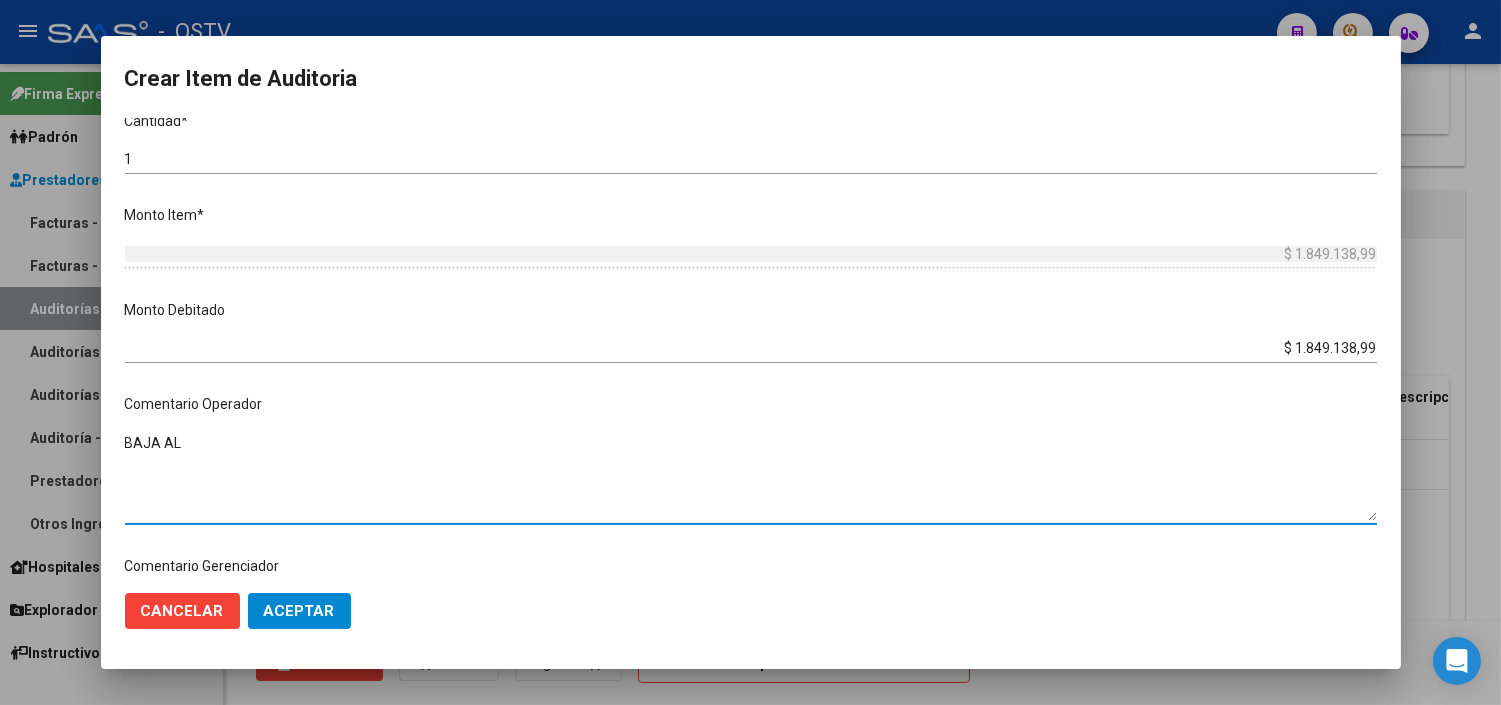 paste on "31-10-2024" 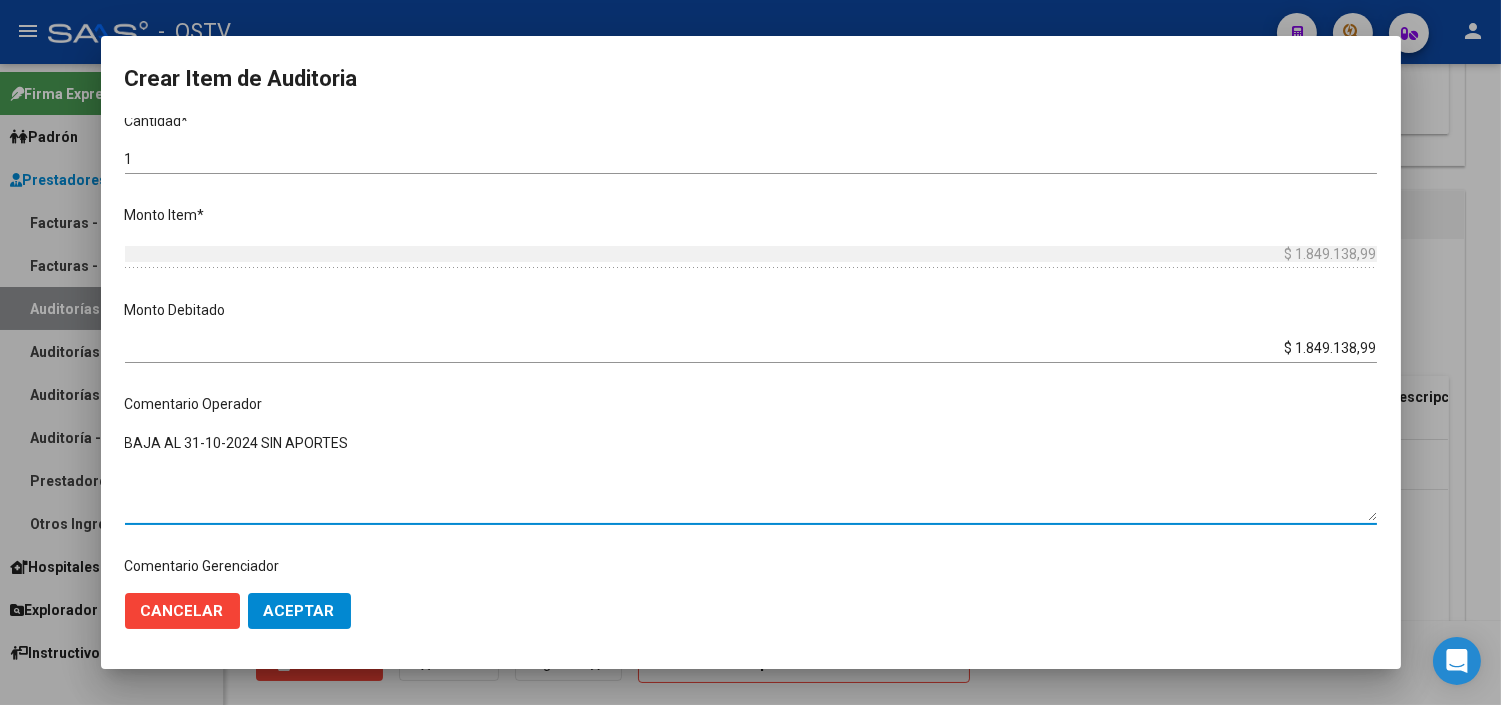 type on "BAJA AL 31-10-2024 SIN APORTES" 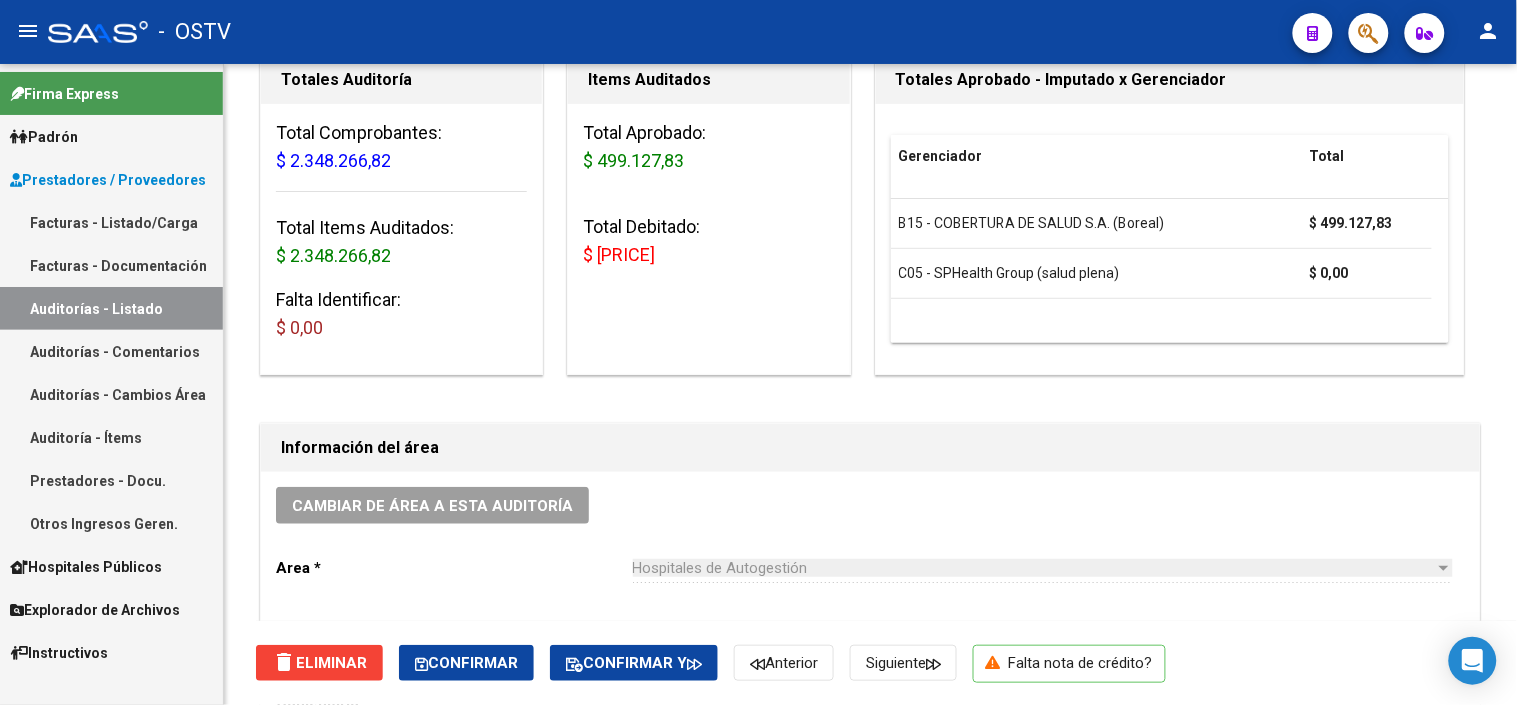 scroll, scrollTop: 0, scrollLeft: 0, axis: both 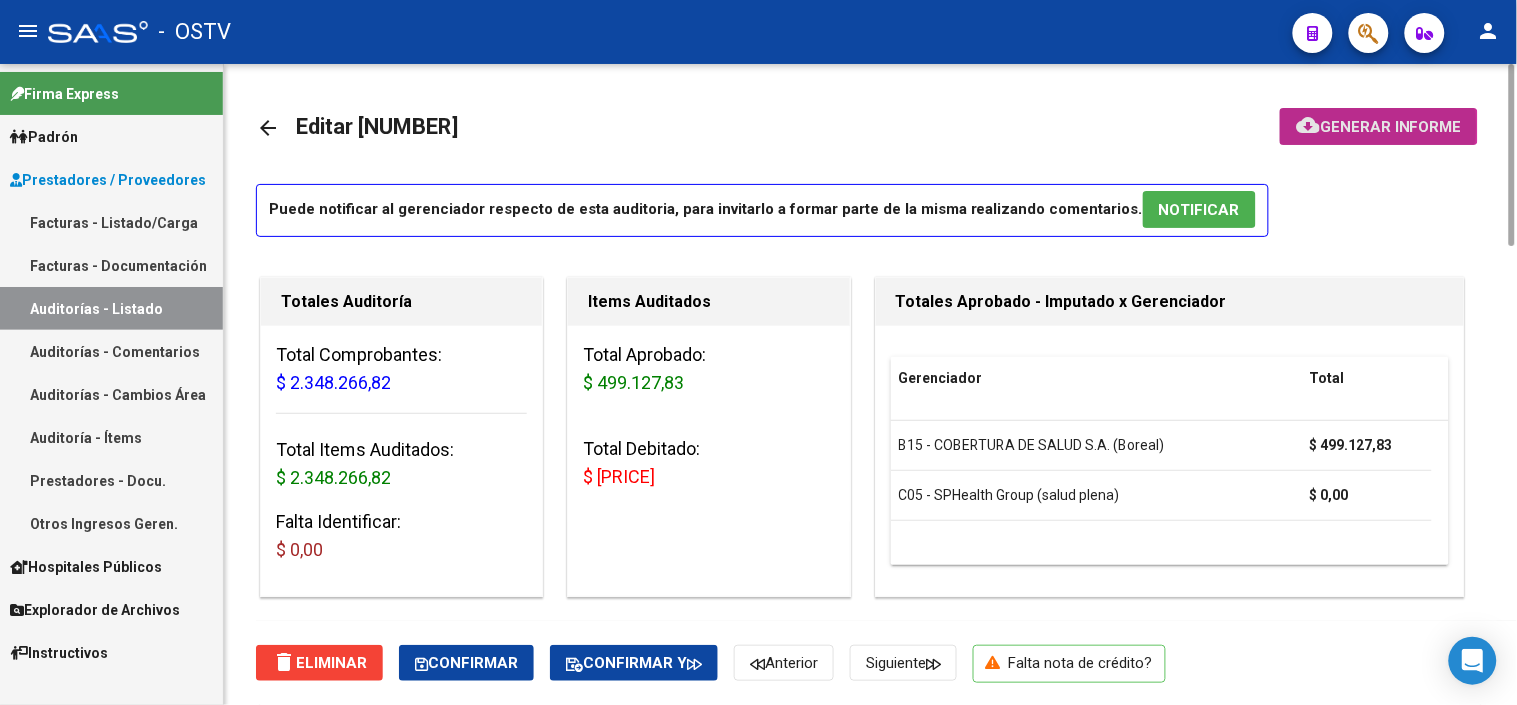 click on "Generar informe" 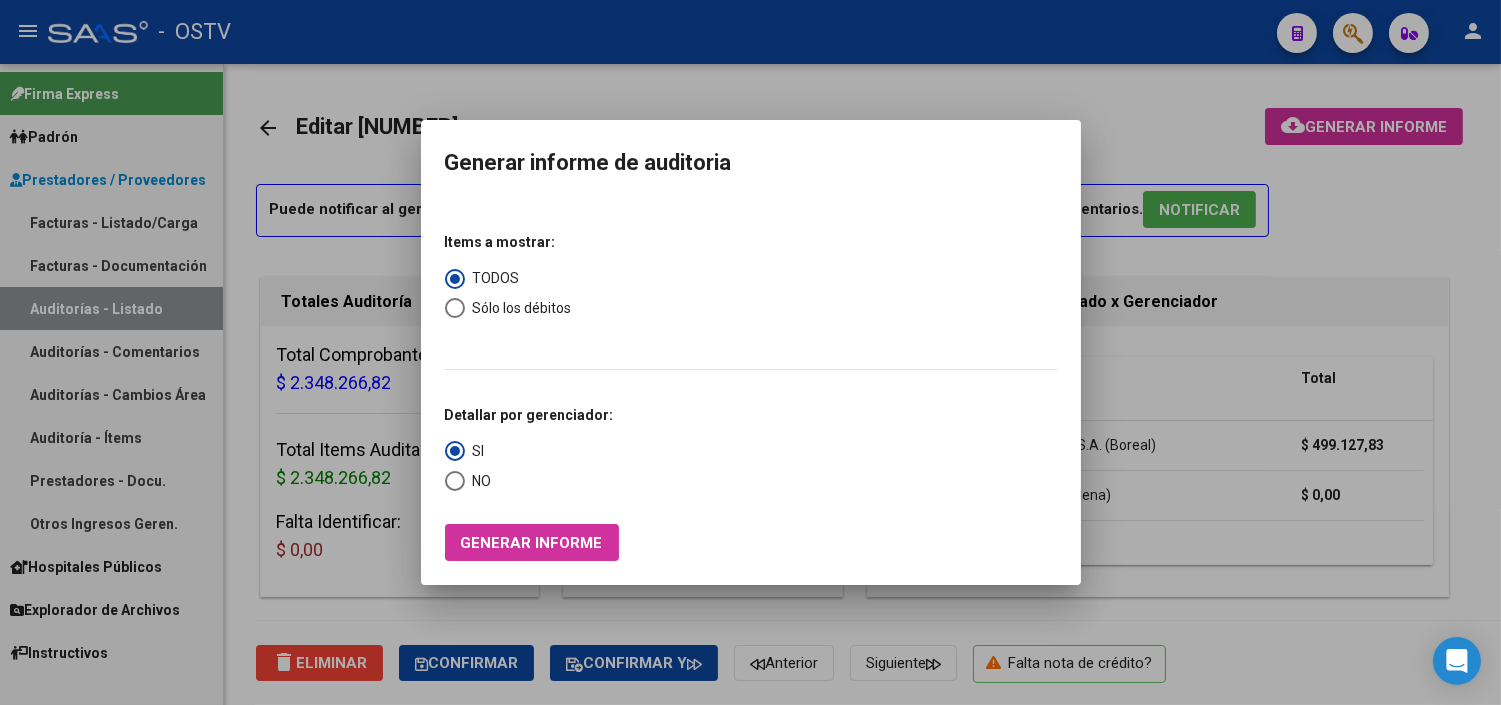 click at bounding box center [750, 352] 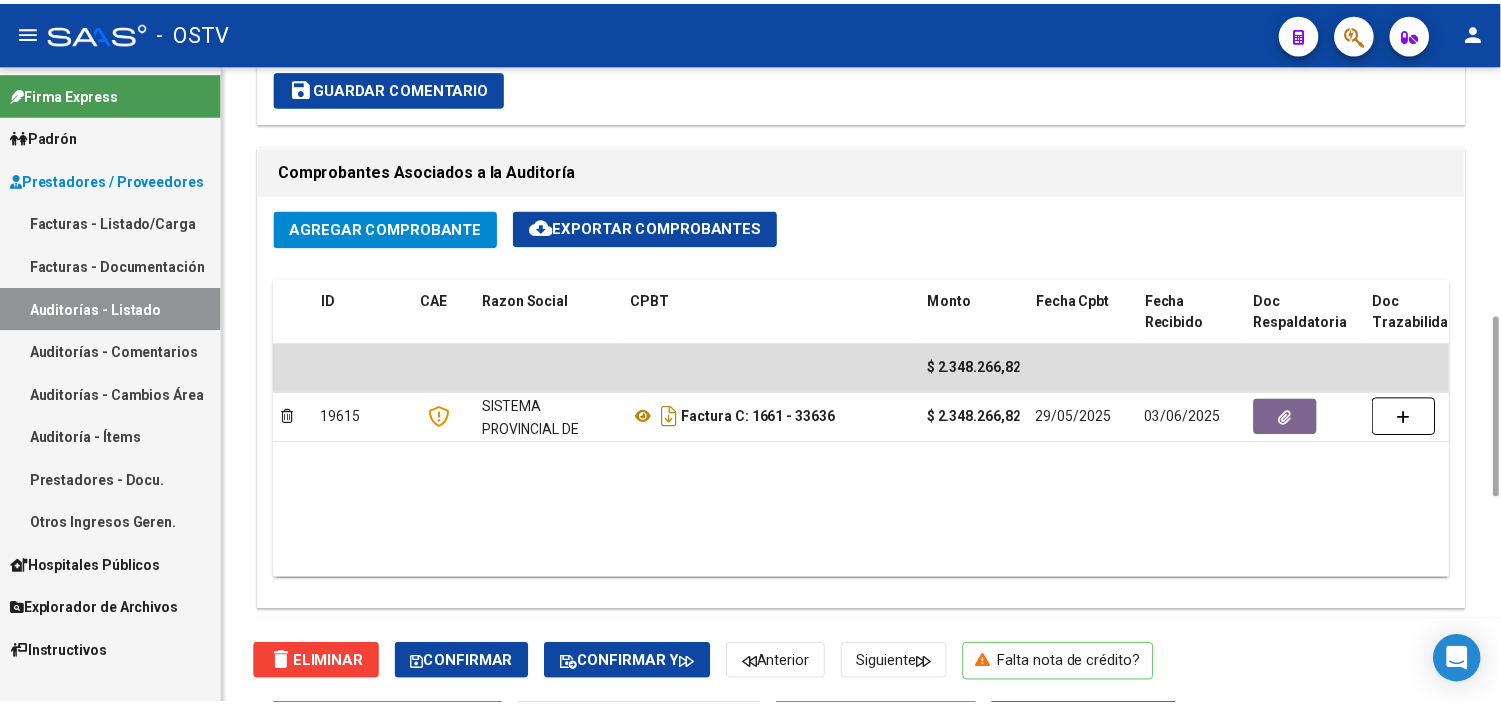 scroll, scrollTop: 1333, scrollLeft: 0, axis: vertical 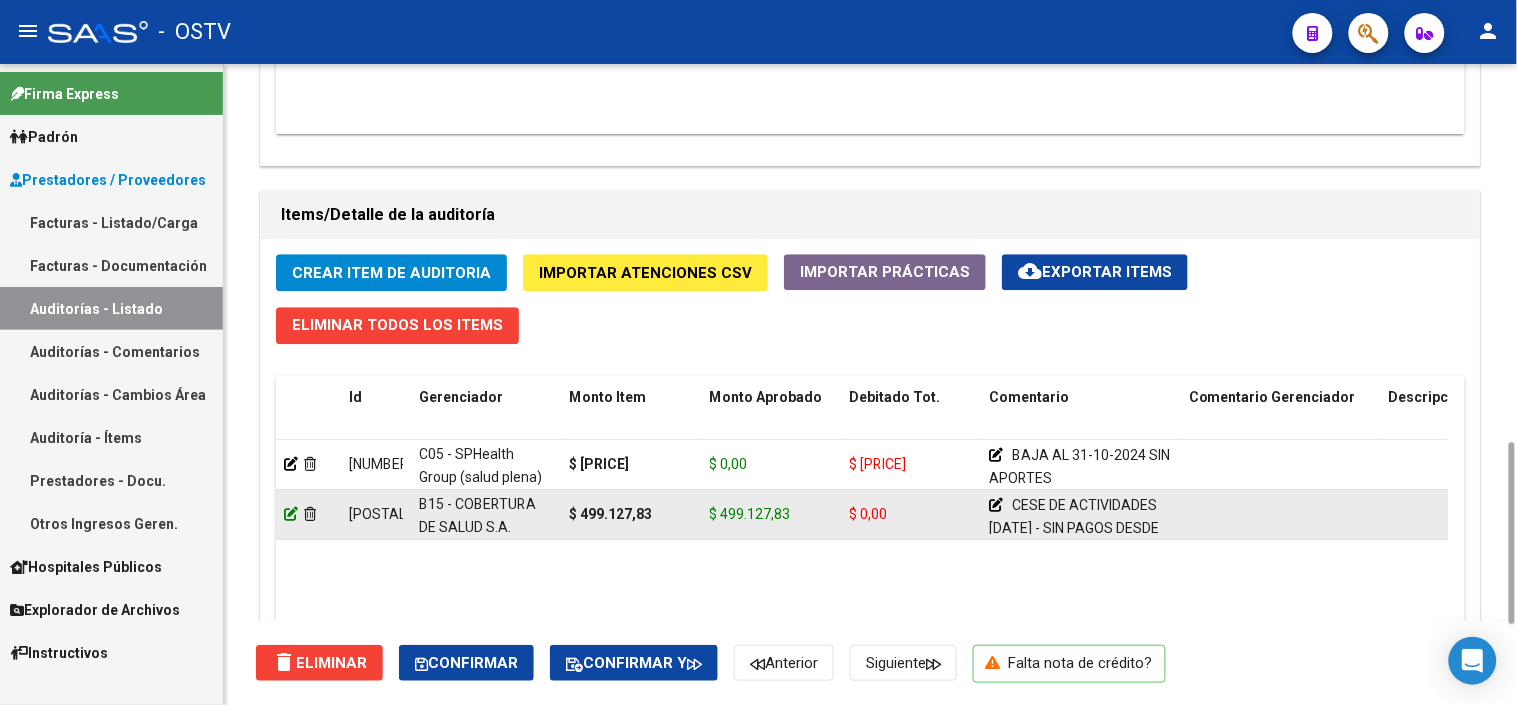 click 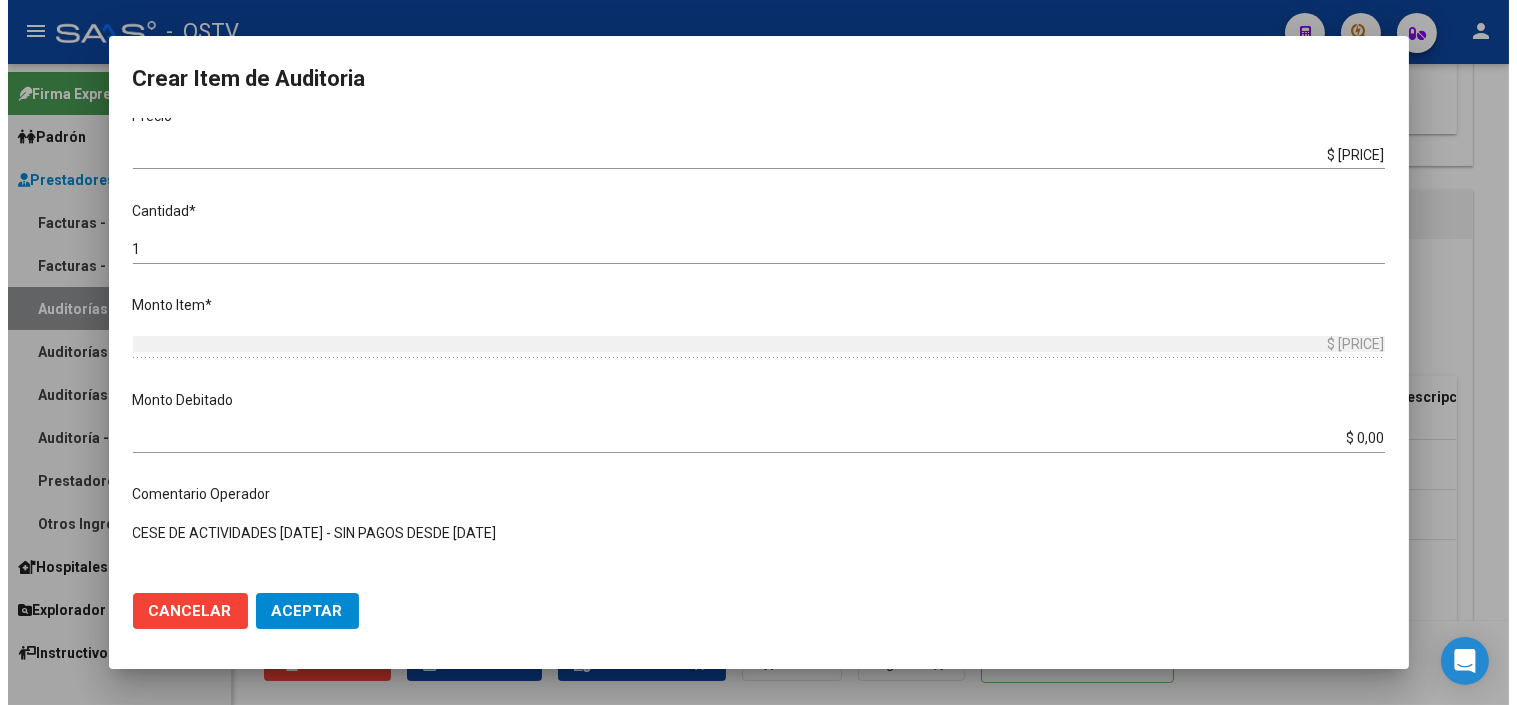 scroll, scrollTop: 495, scrollLeft: 0, axis: vertical 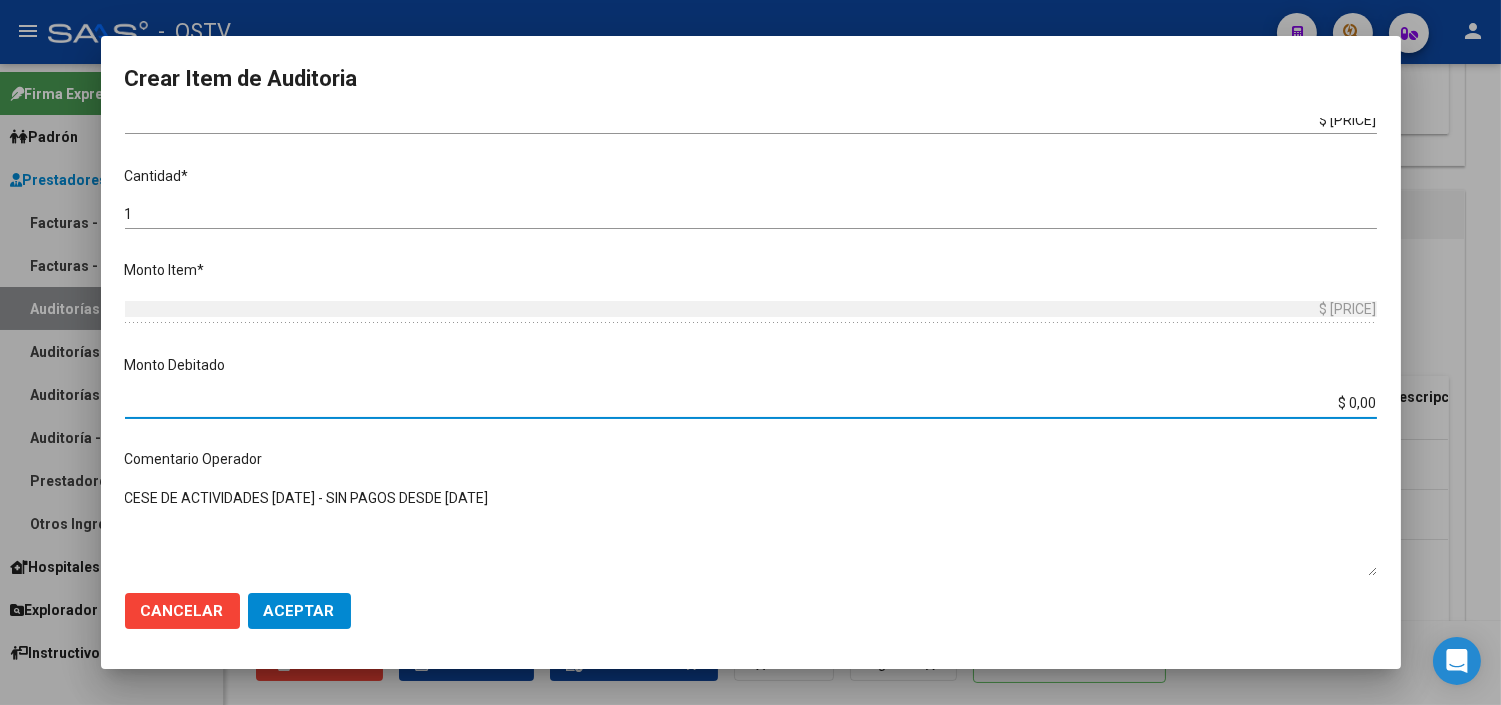 click on "$ 0,00" at bounding box center [751, 403] 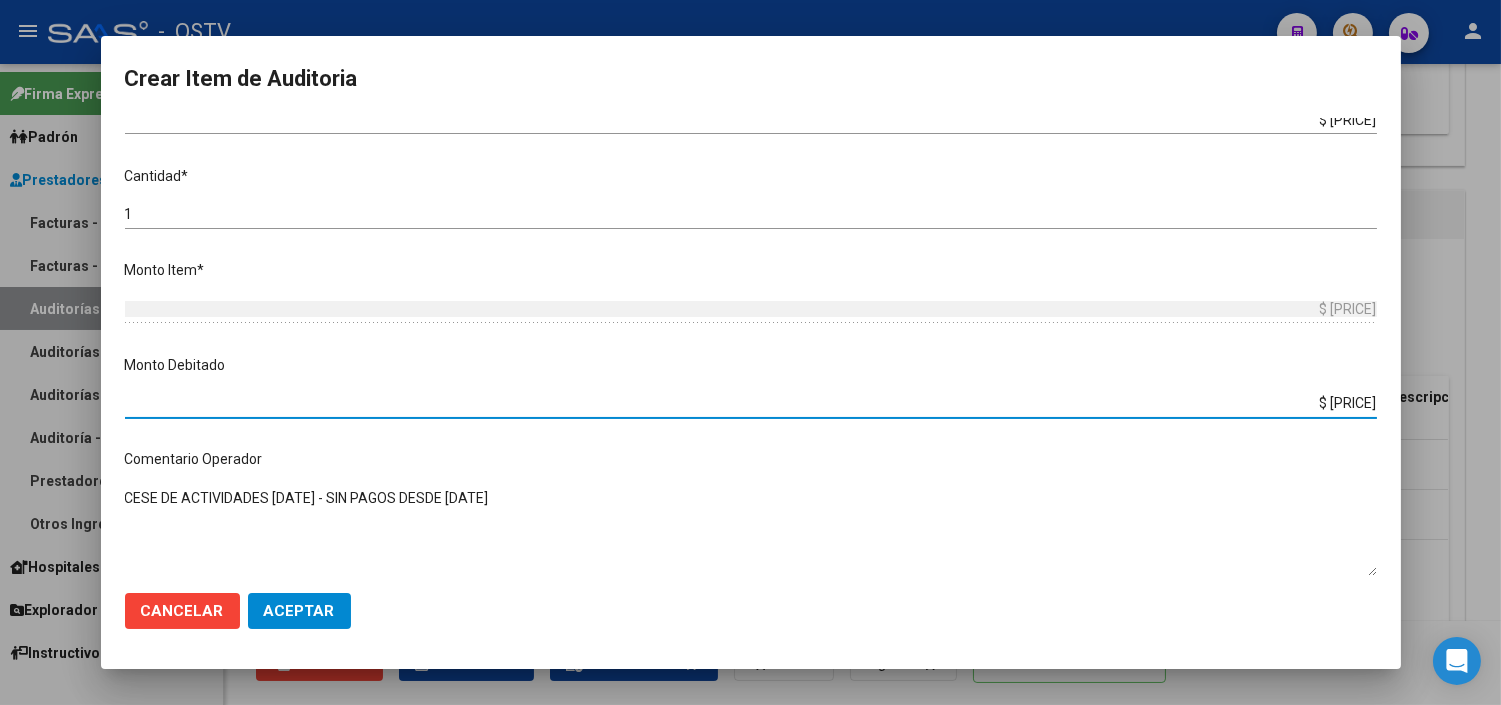 type on "$ 499.127,83" 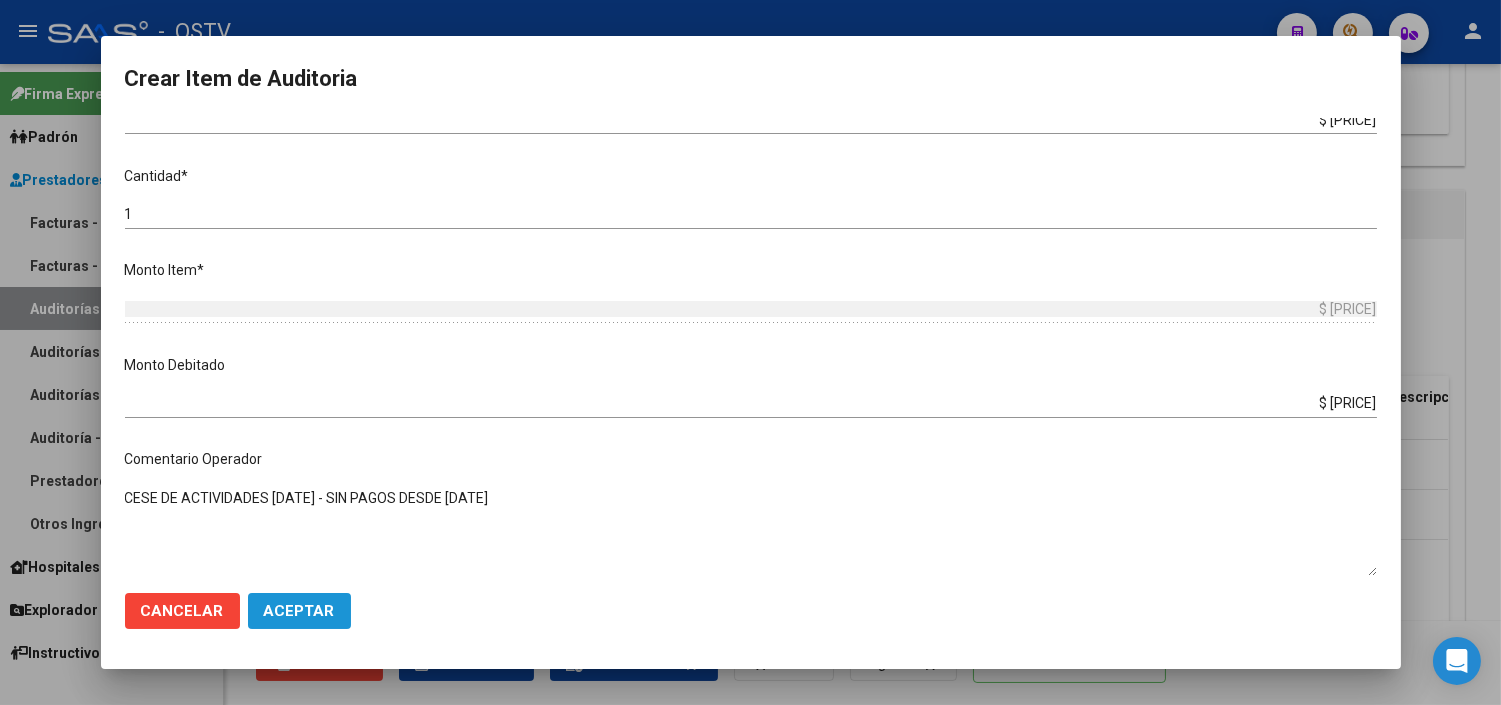 click on "Aceptar" 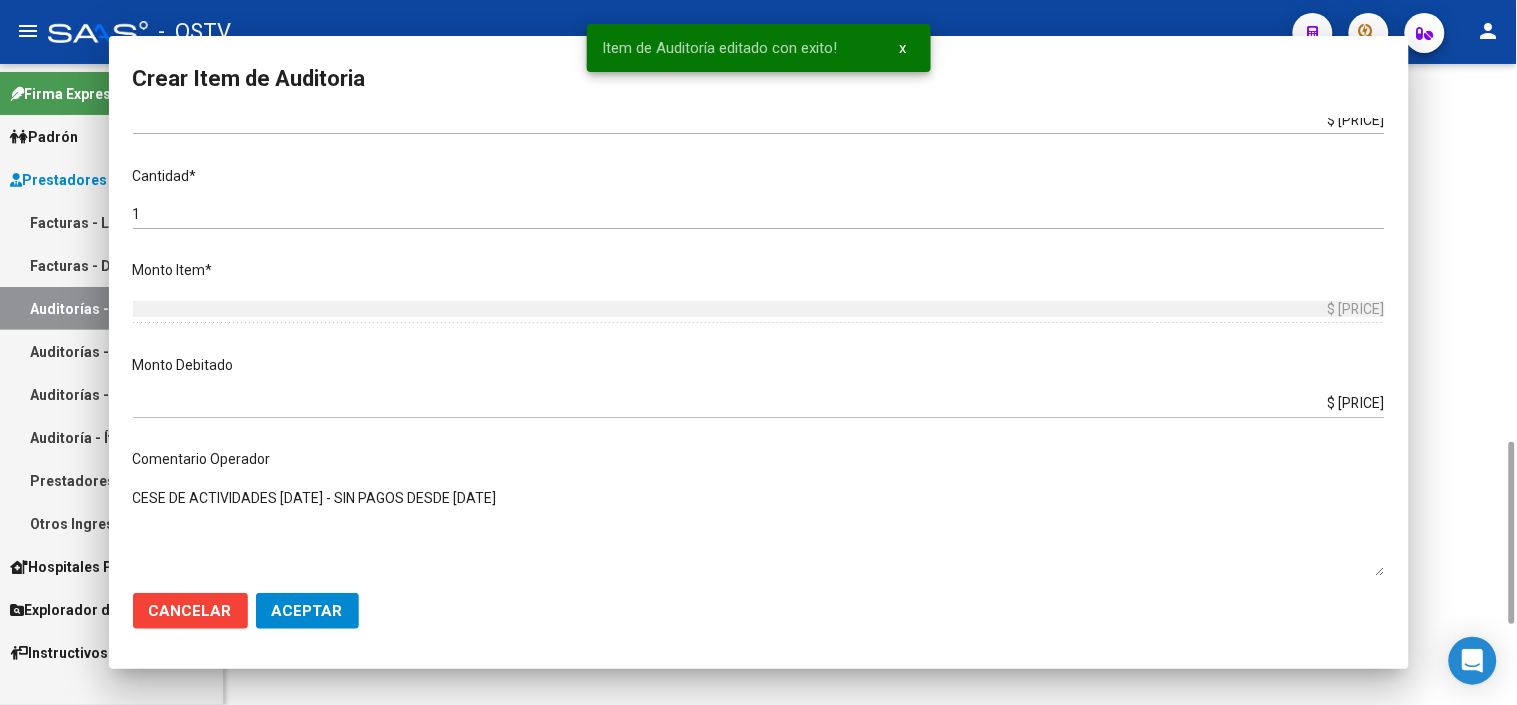 scroll, scrollTop: 0, scrollLeft: 0, axis: both 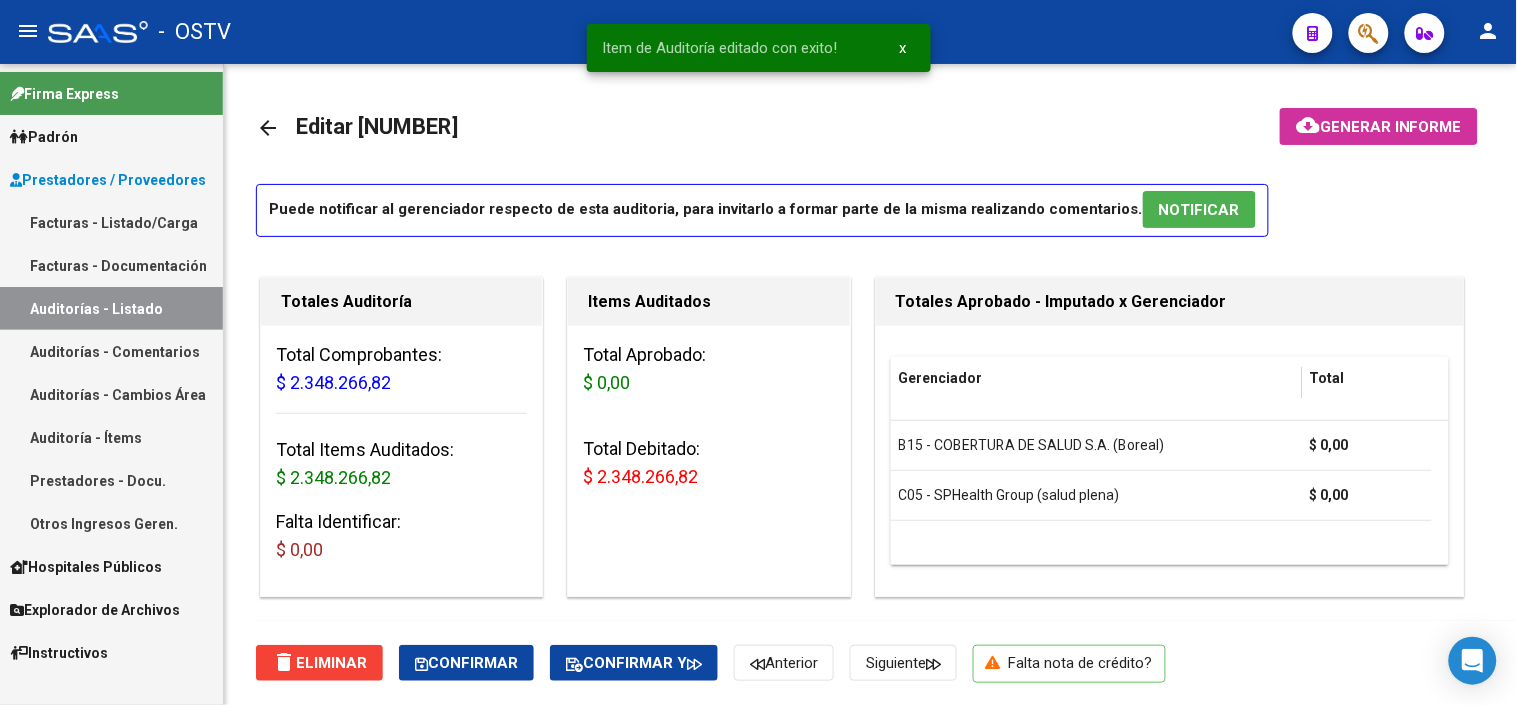 click on "cloud_download  Generar informe" 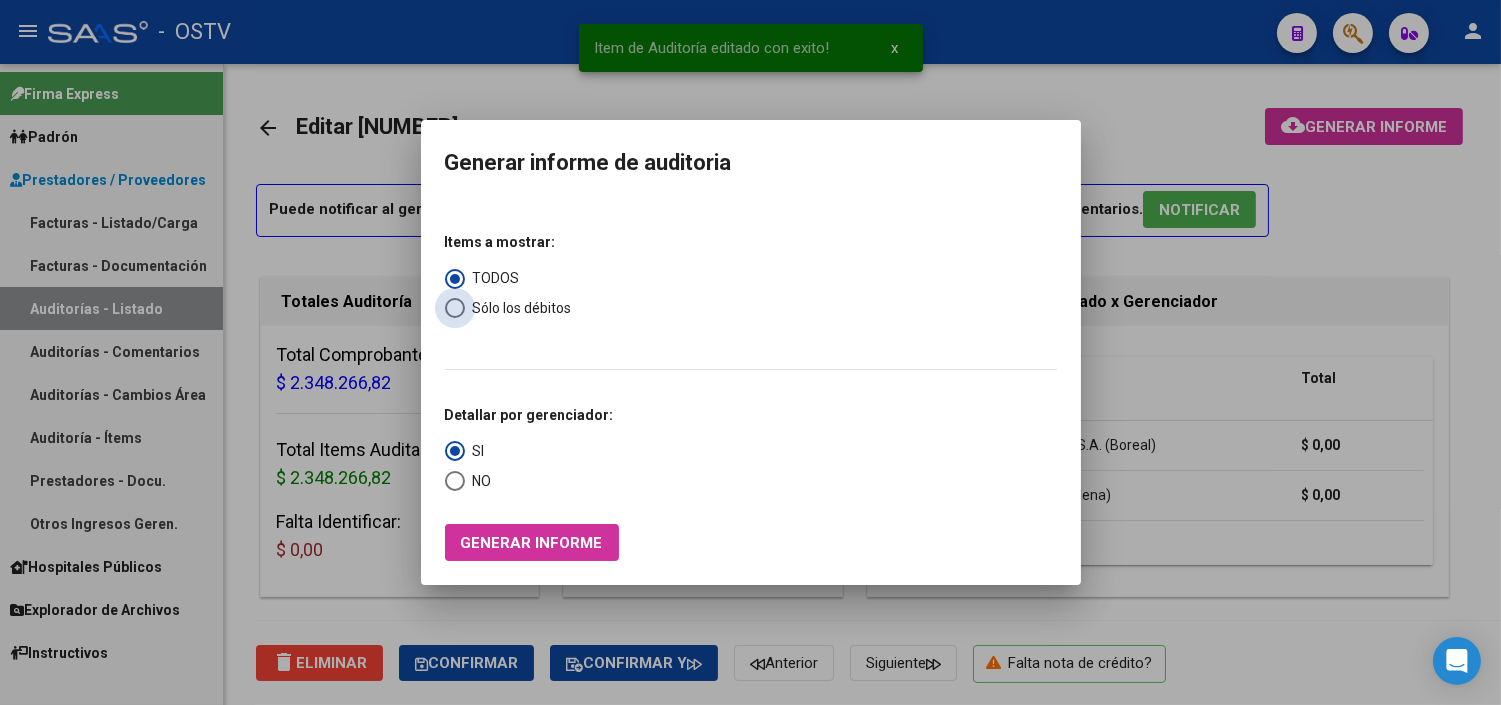click on "Sólo los débitos" at bounding box center [518, 308] 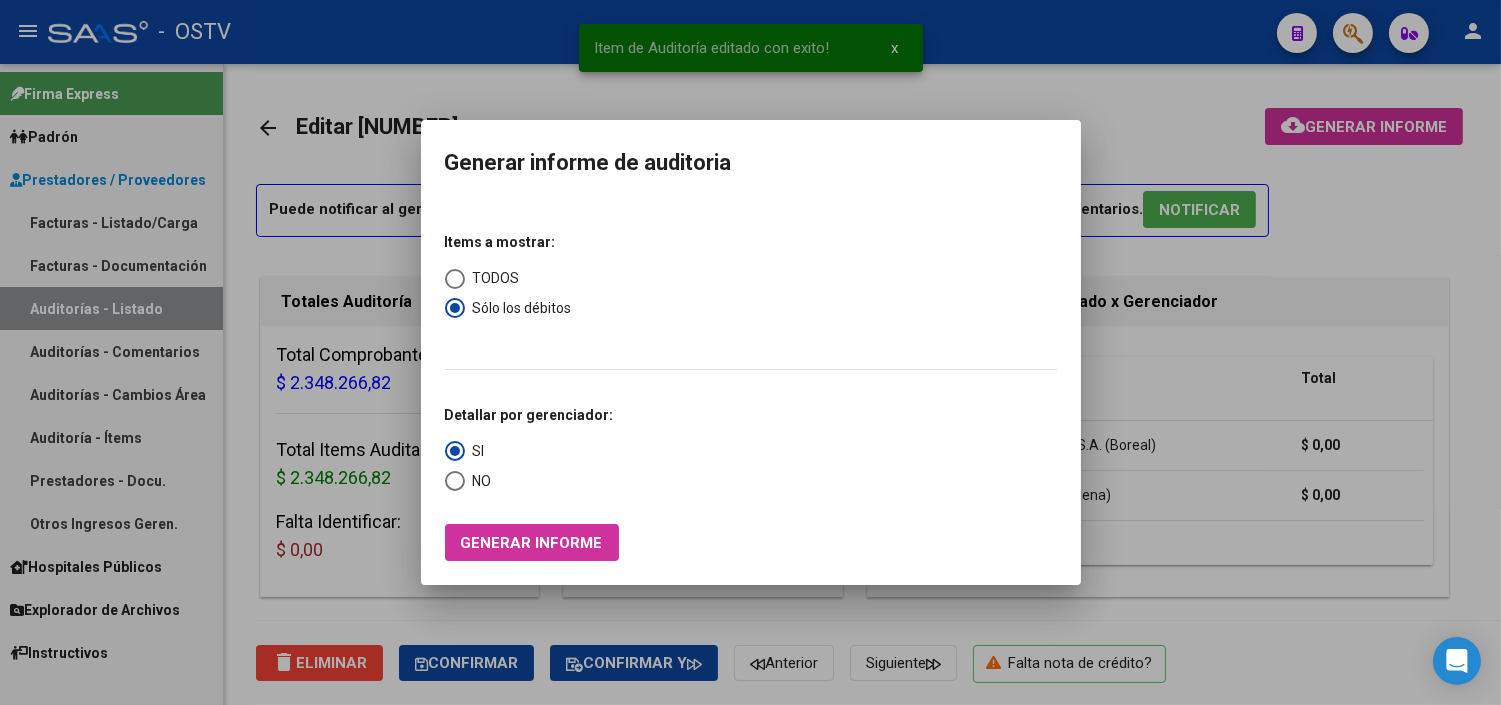 click at bounding box center (455, 481) 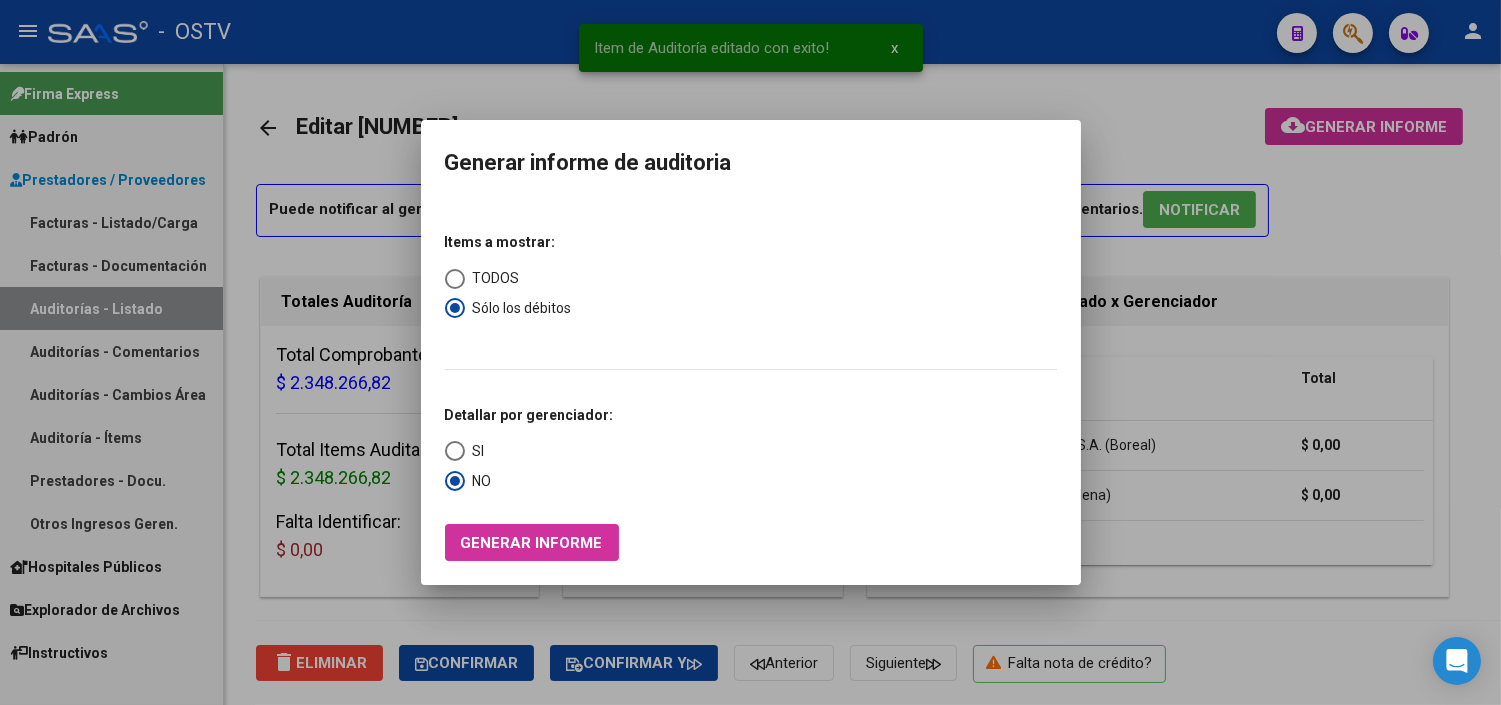 click on "Generar informe" at bounding box center [532, 543] 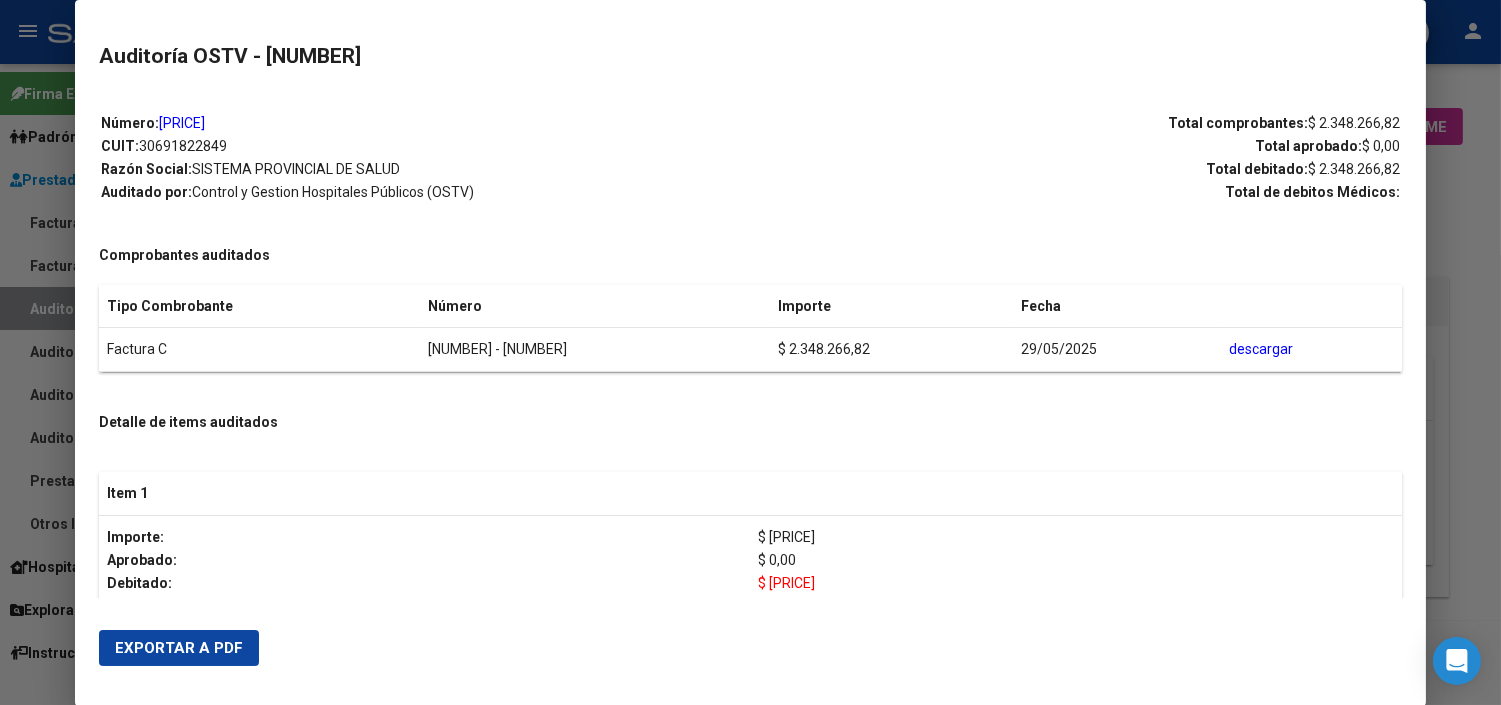 click on "Exportar a PDF" at bounding box center (179, 648) 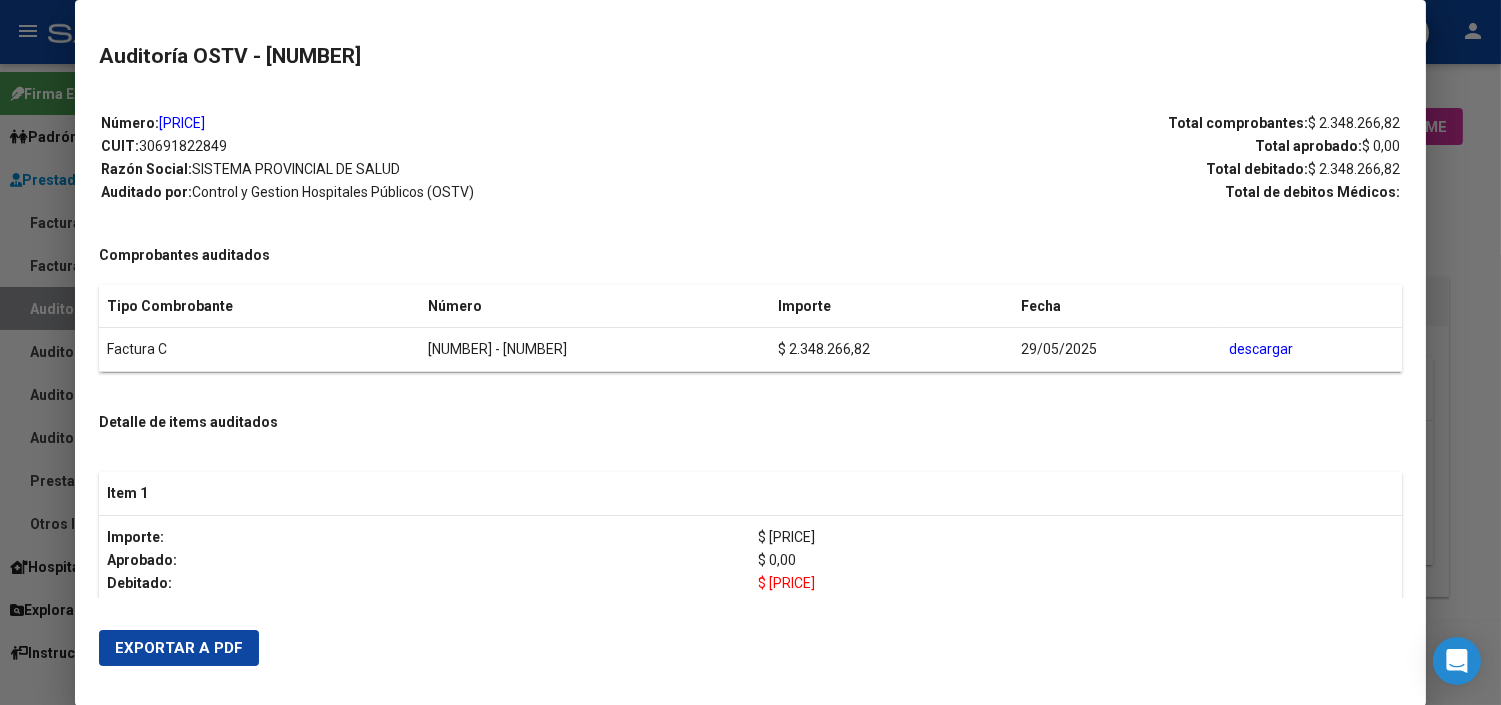click at bounding box center [750, 352] 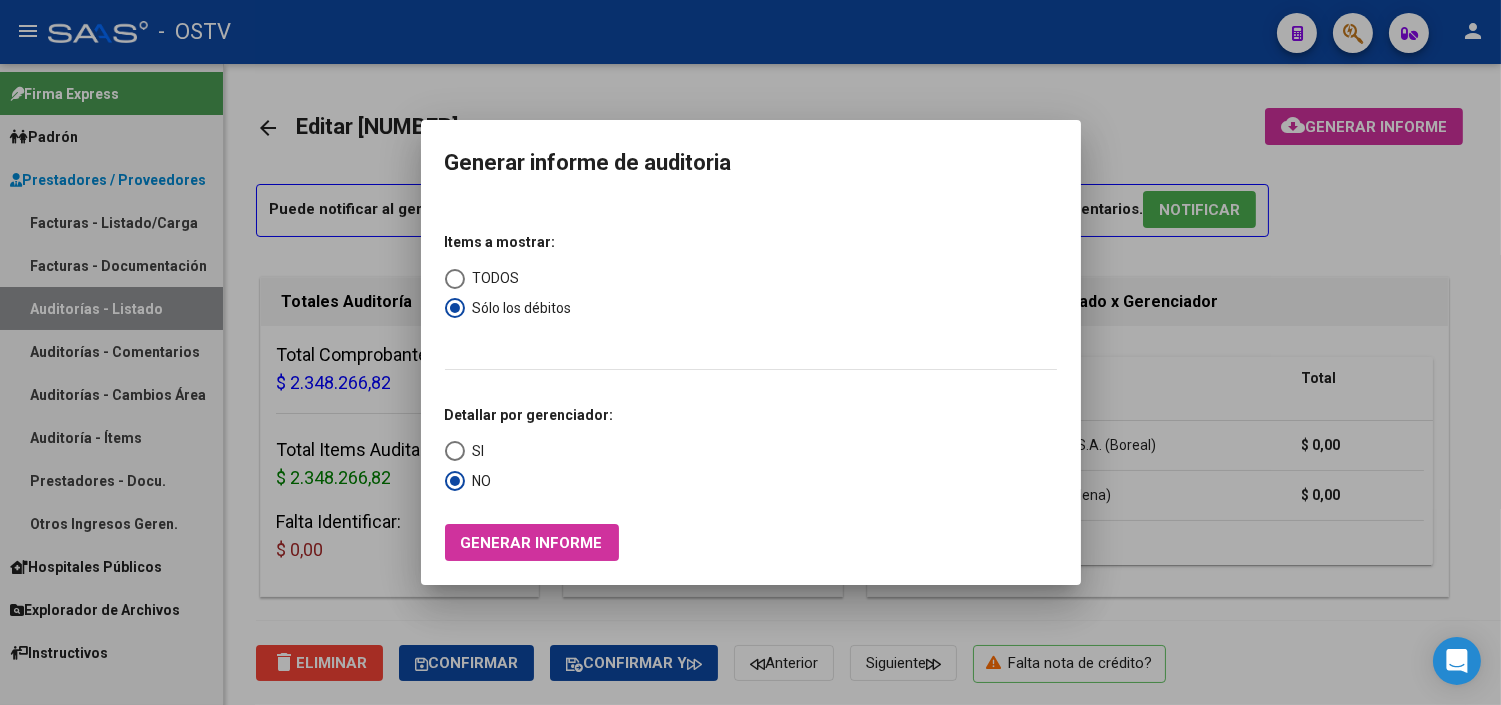 click at bounding box center (750, 352) 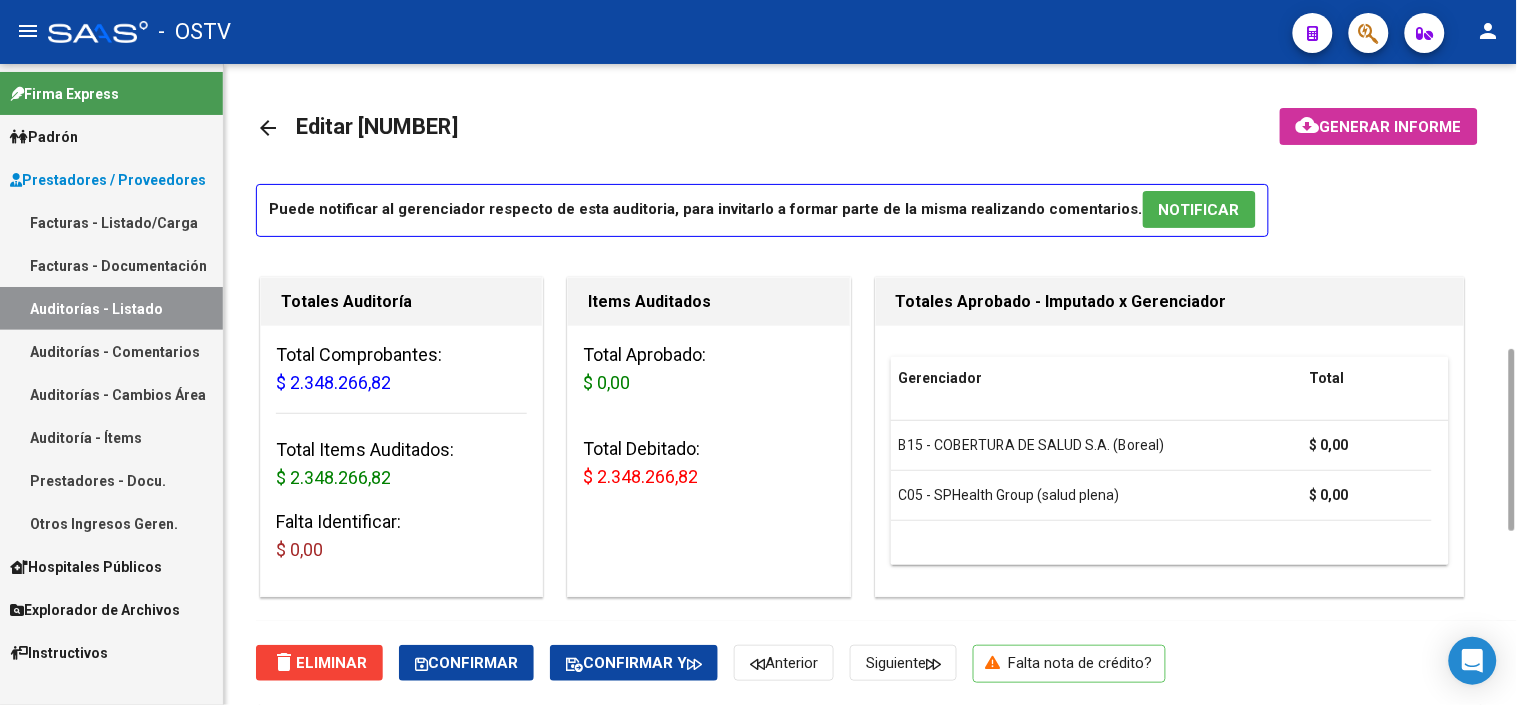scroll, scrollTop: 444, scrollLeft: 0, axis: vertical 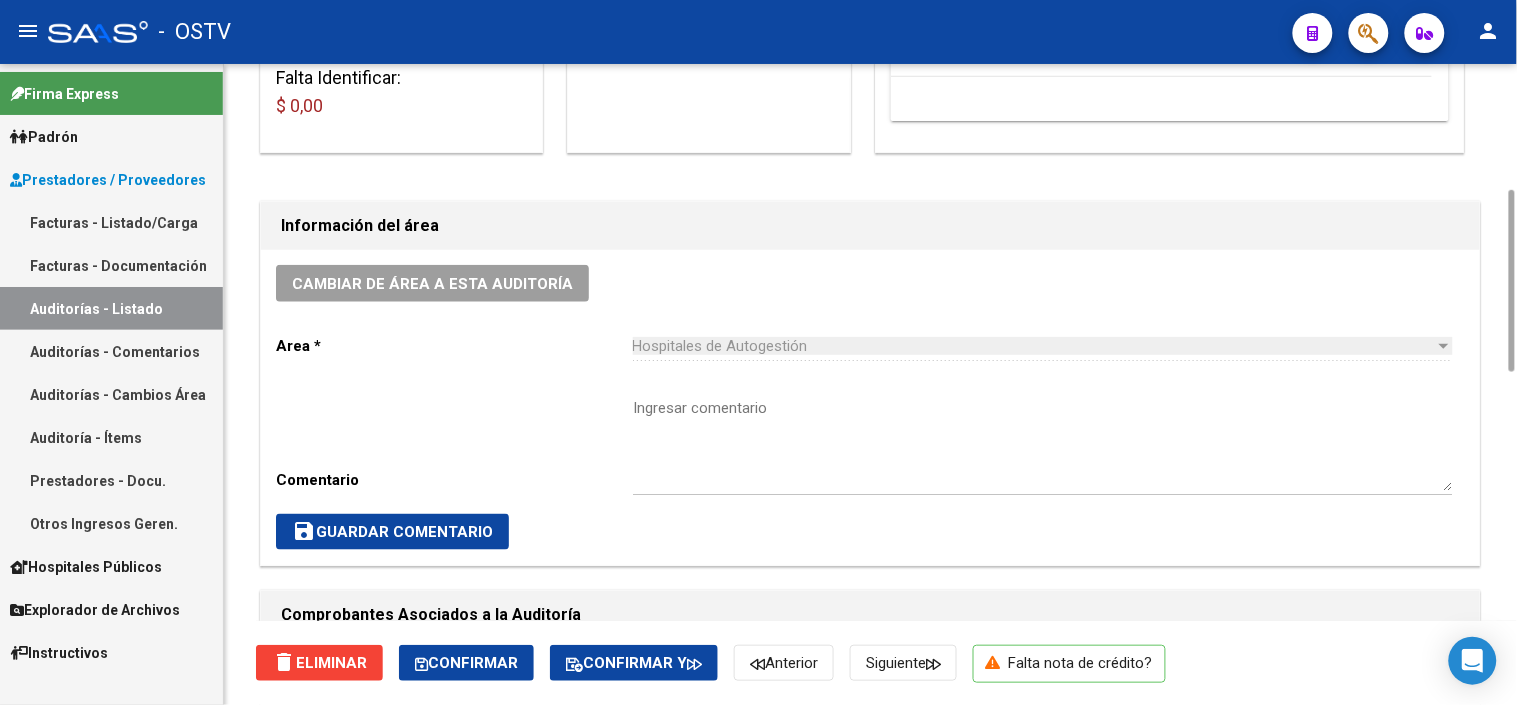 click on "Ingresar comentario" at bounding box center (1043, 444) 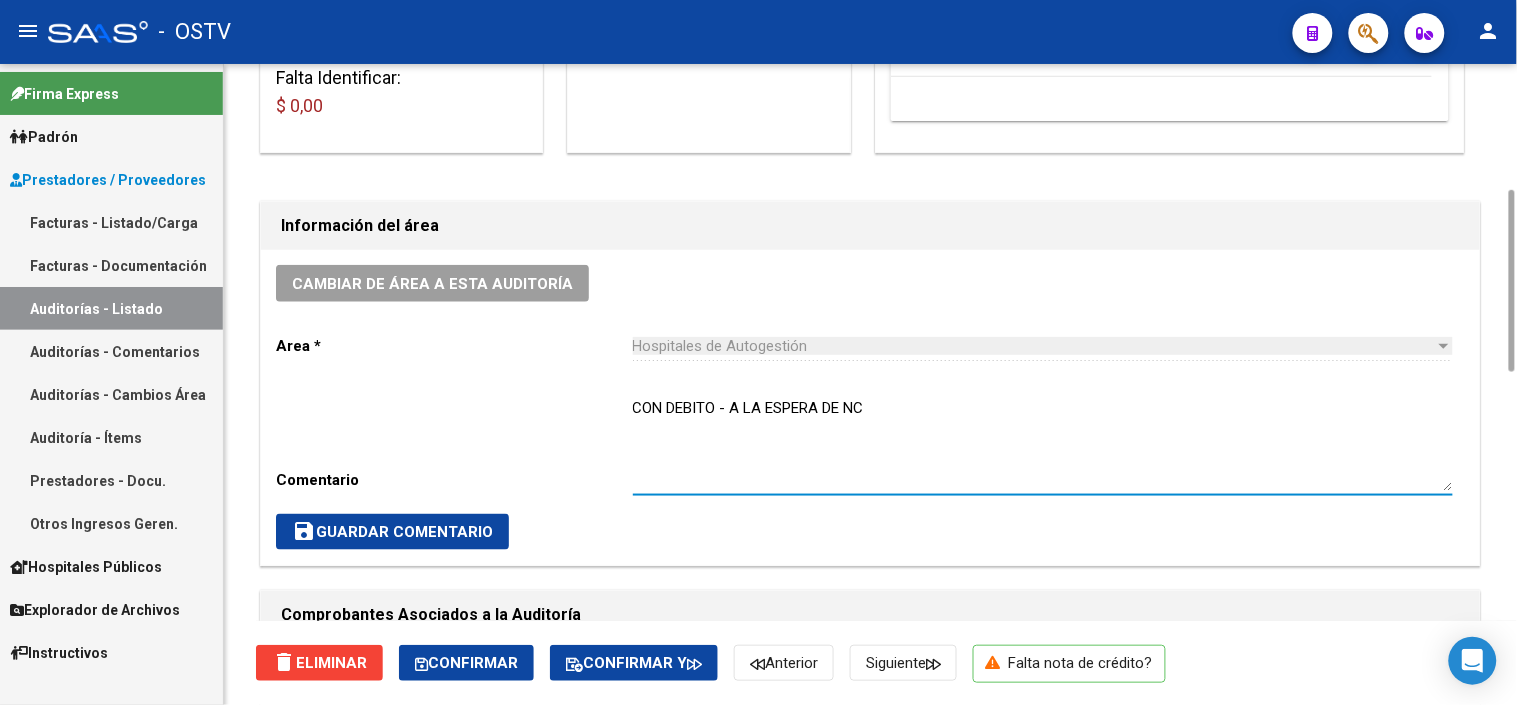 type on "CON DEBITO - A LA ESPERA DE NC" 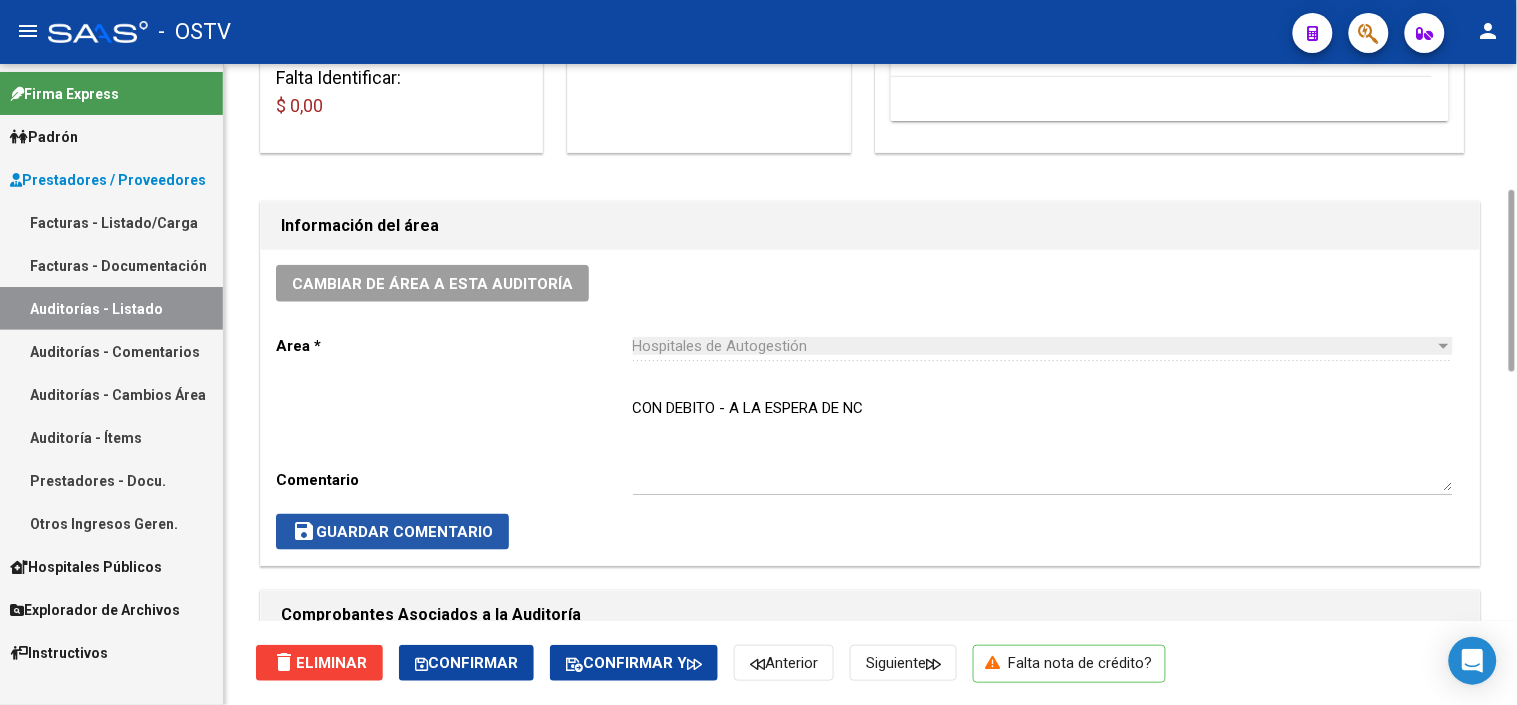 click on "save  Guardar Comentario" 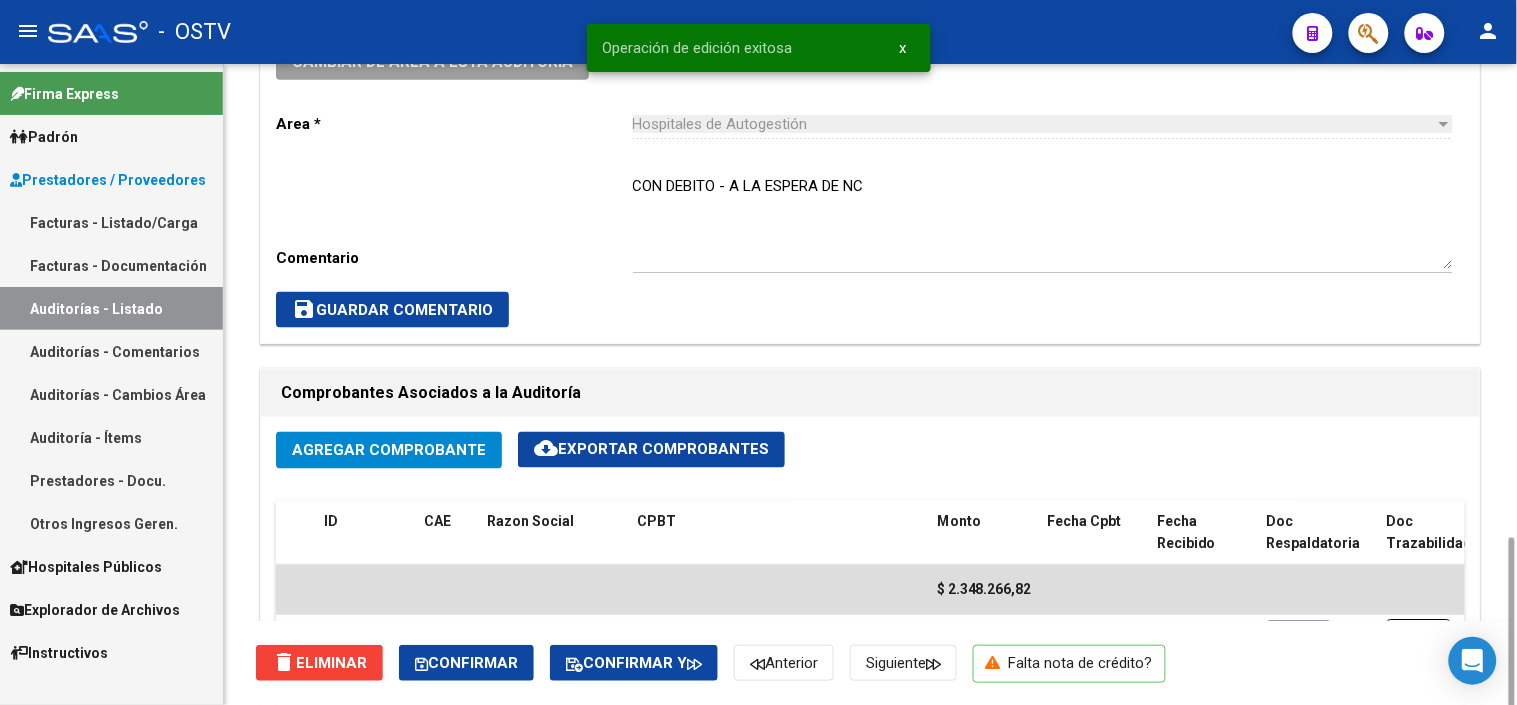 scroll, scrollTop: 888, scrollLeft: 0, axis: vertical 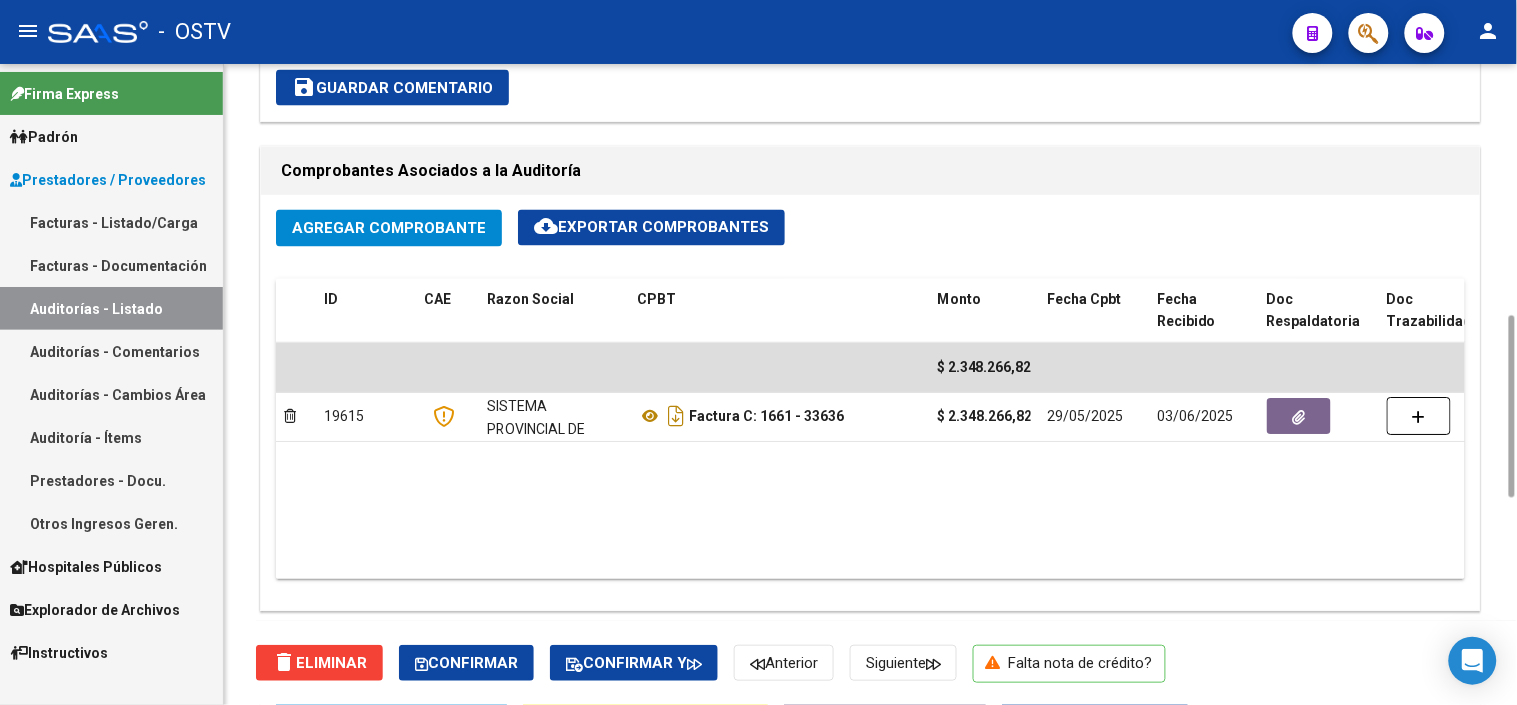 click on "$ 2.348.266,82 19615 SISTEMA PROVINCIAL DE SALUD  Factura C: 1661 - 33636  $ 2.348.266,82 29/05/2025 03/06/2025 03/06/2025 Mesa de Entrada - mesadeentrada@vialsalud.com.ar" 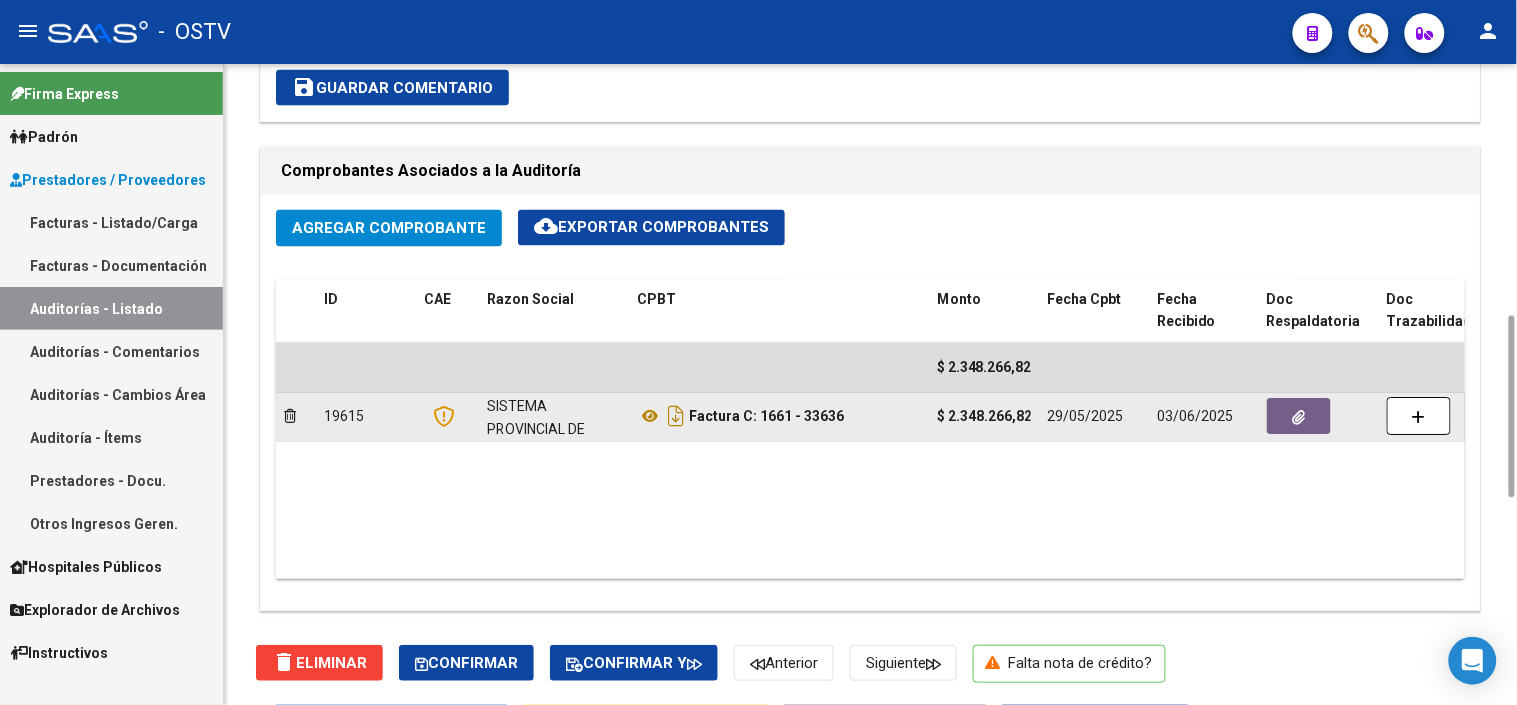 click 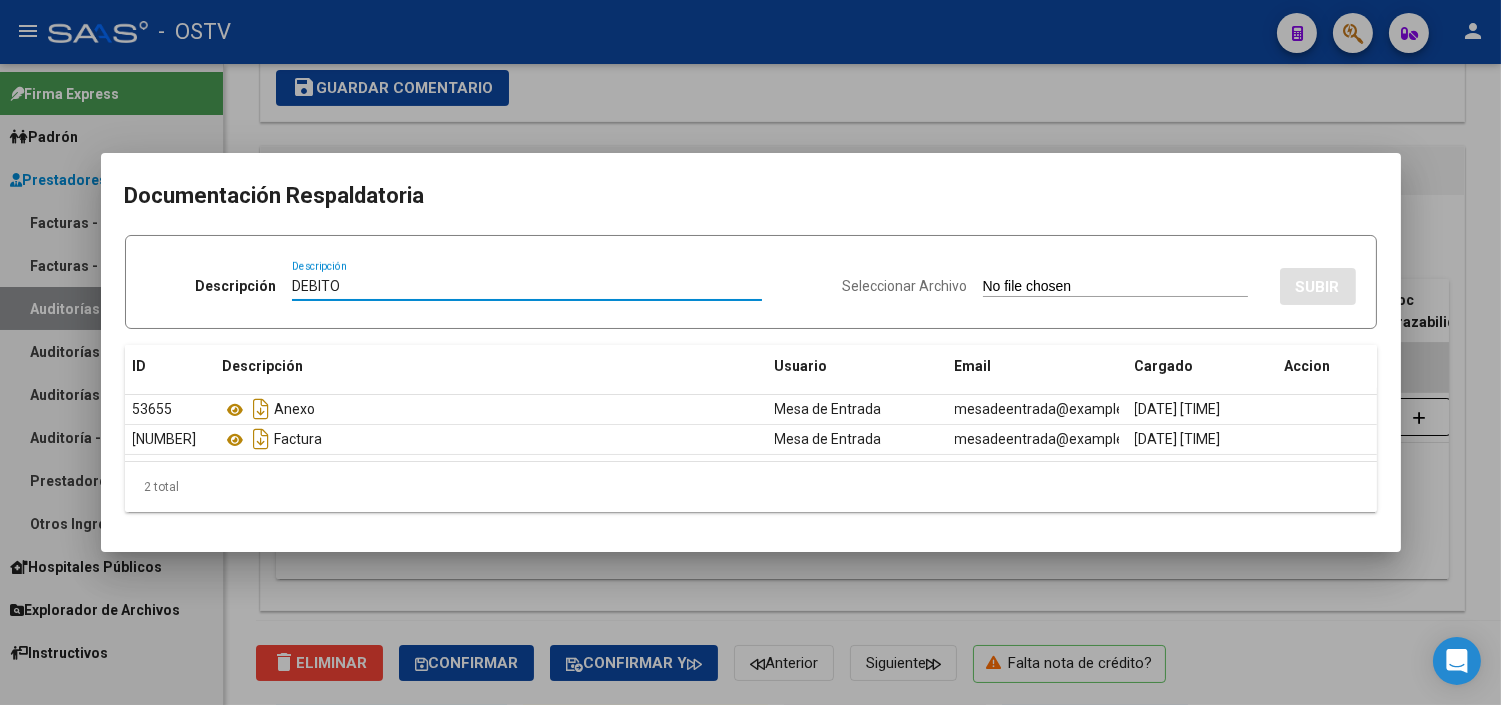 type on "DEBITO" 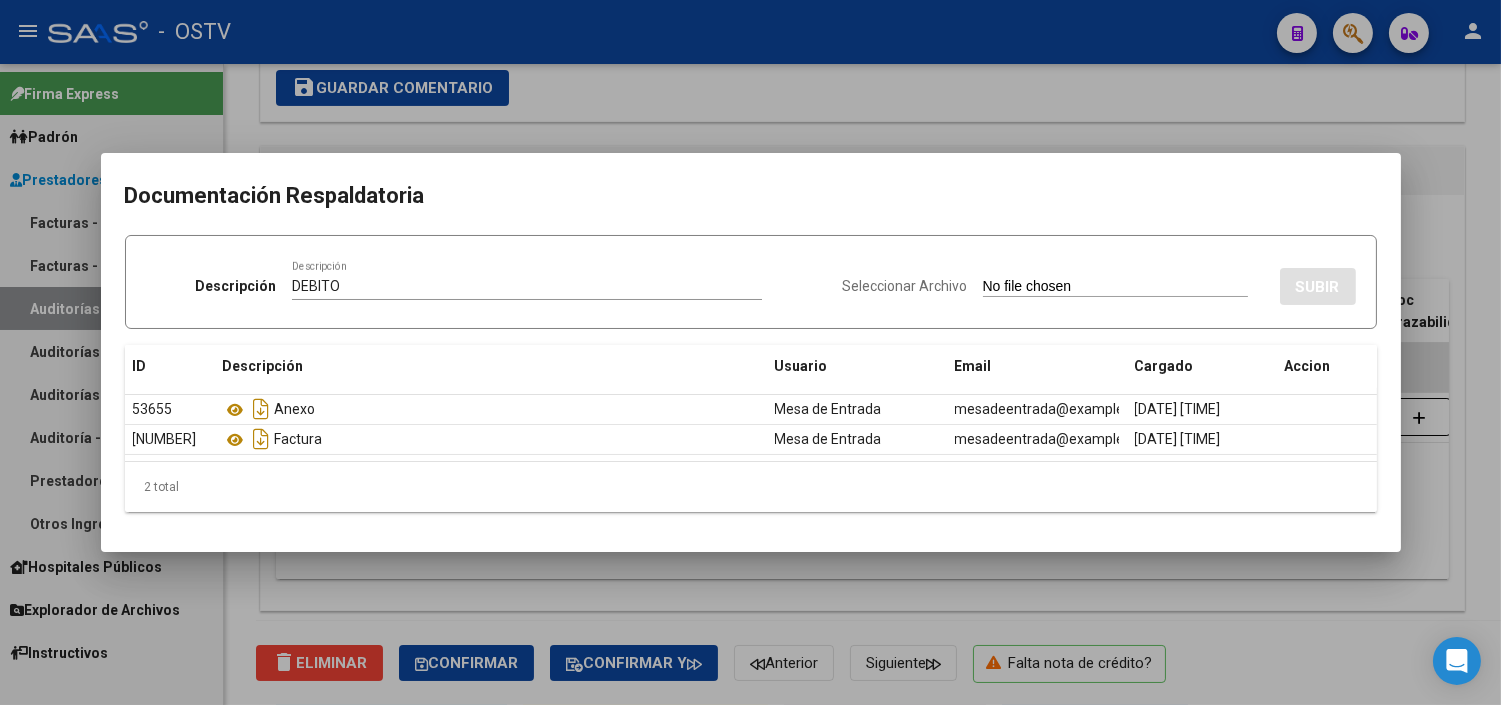click on "Seleccionar Archivo" at bounding box center [1115, 287] 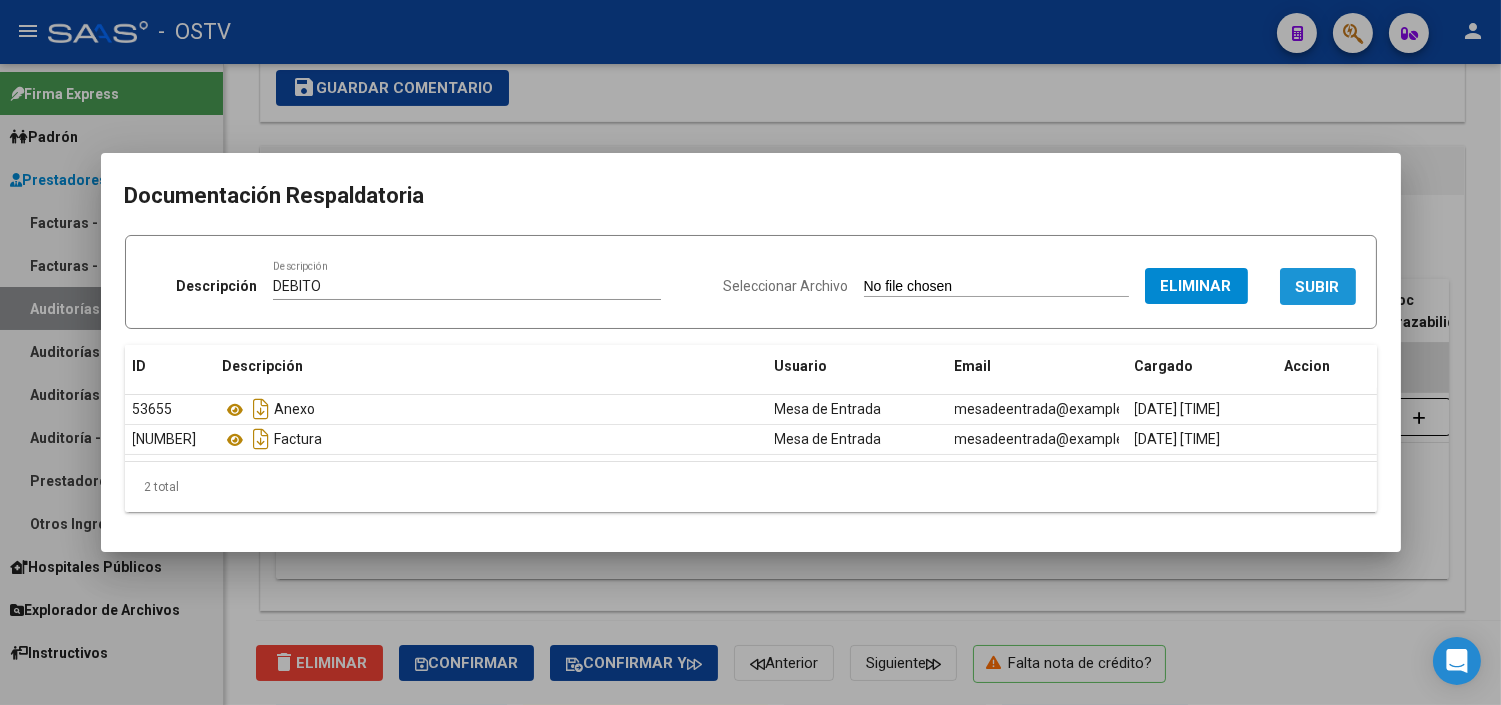 click on "SUBIR" at bounding box center (1318, 287) 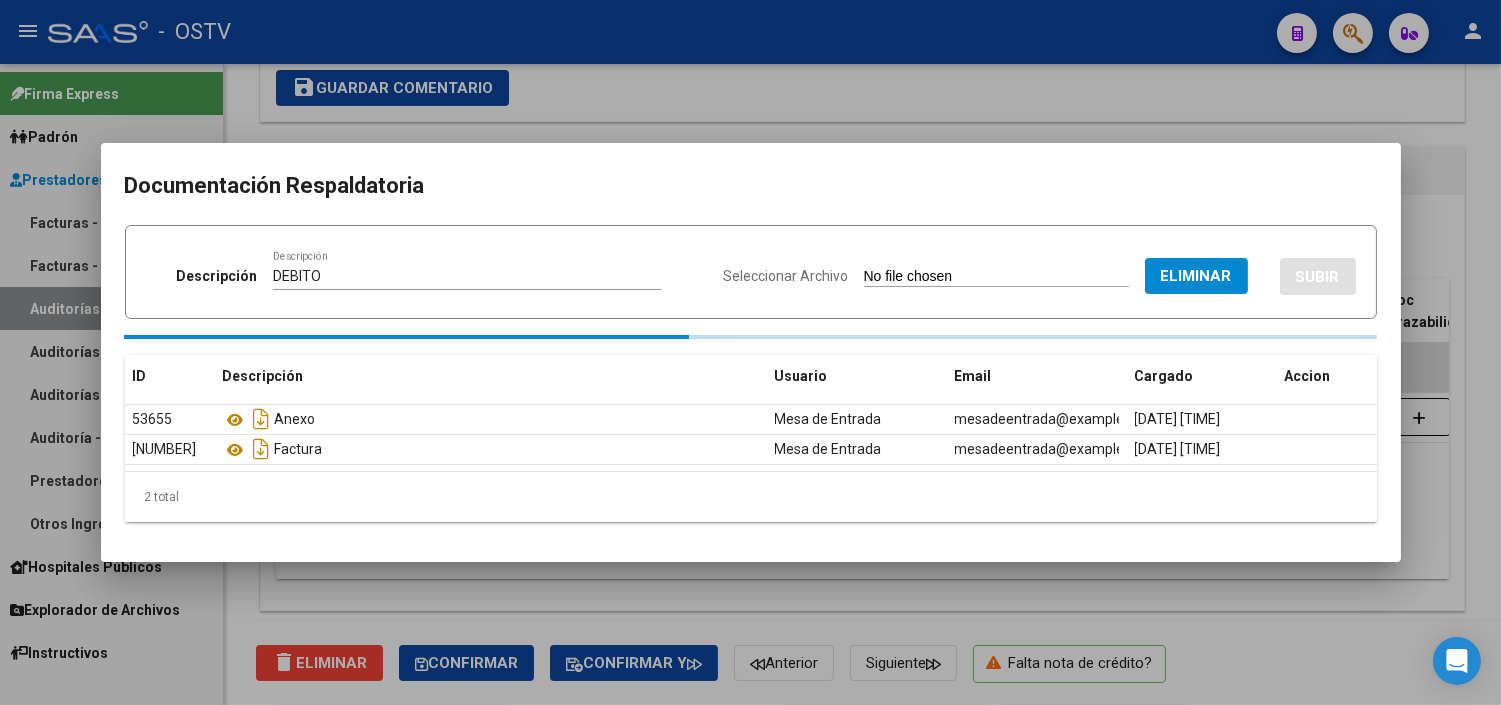 type 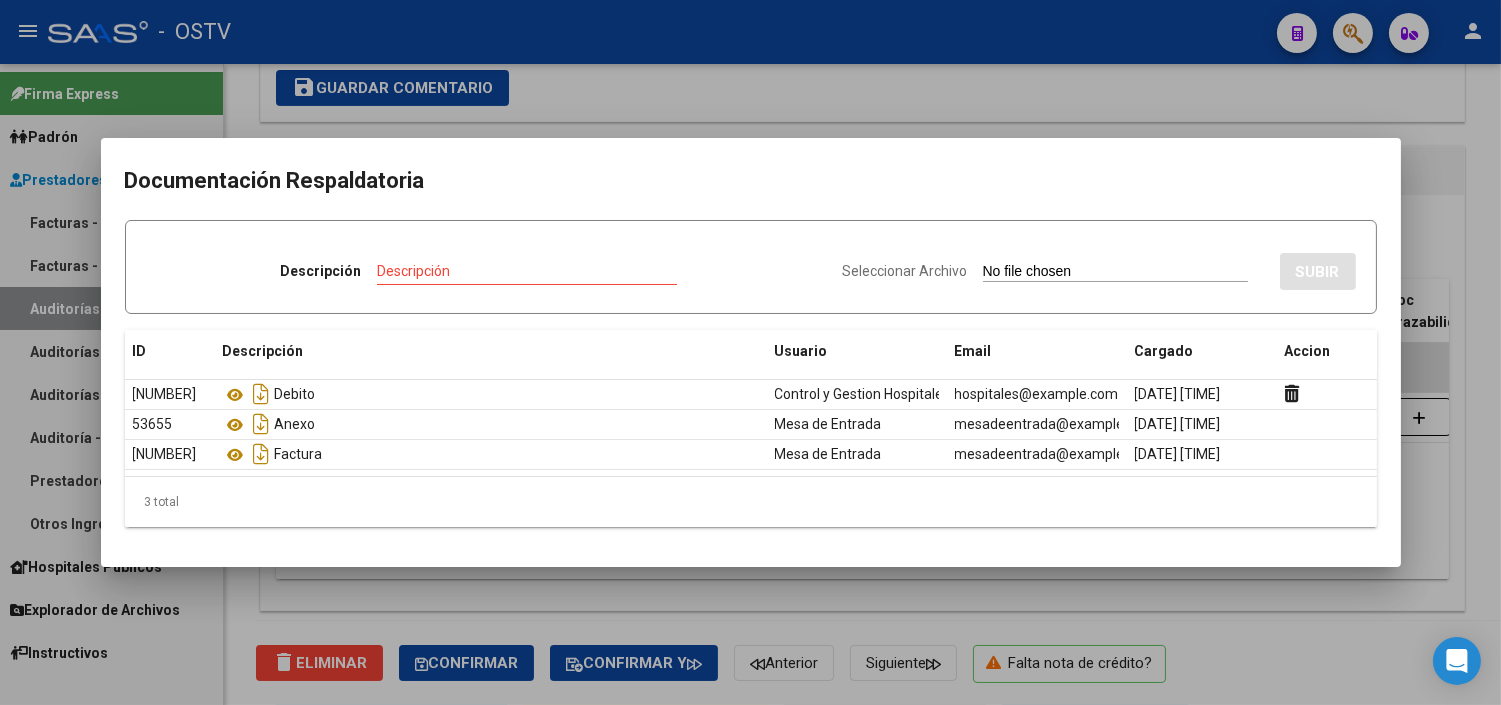 click at bounding box center (750, 352) 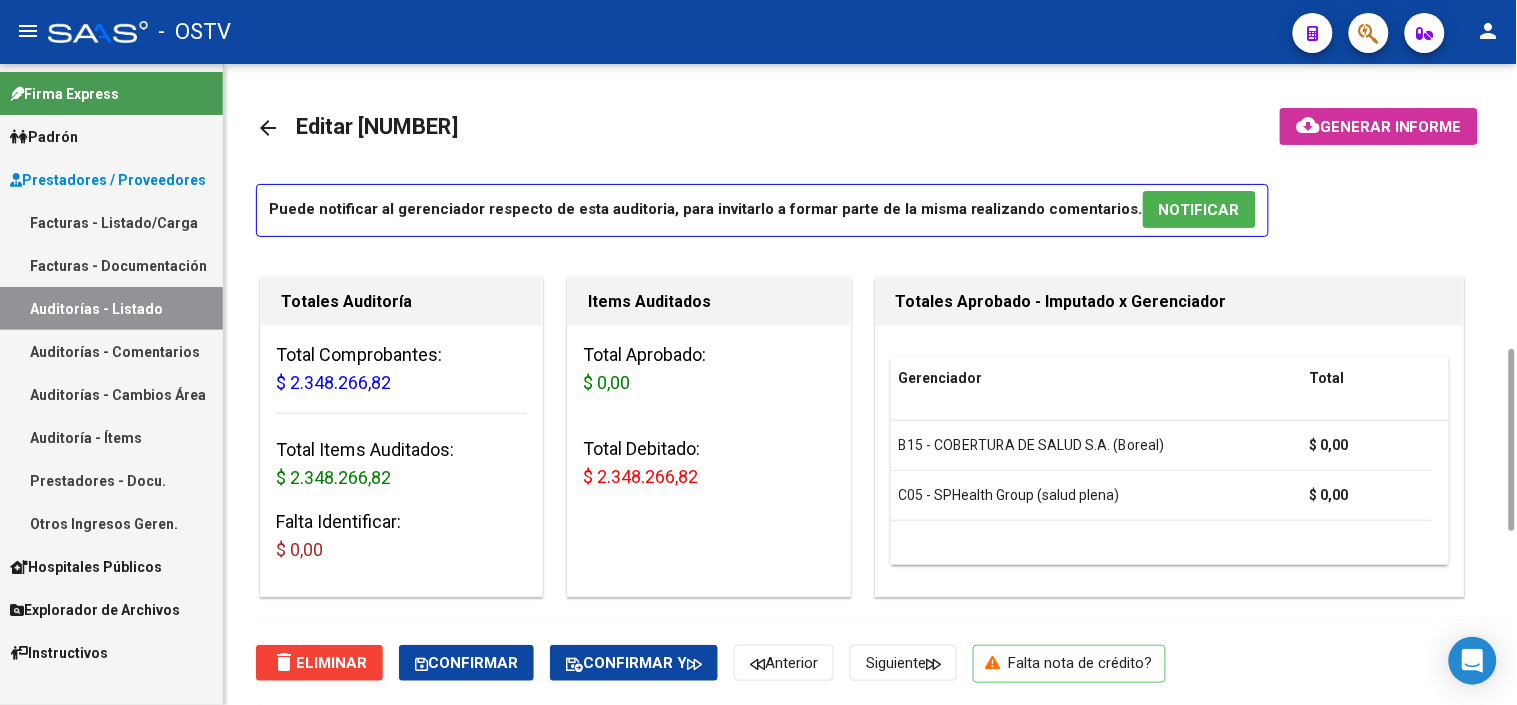 scroll, scrollTop: 444, scrollLeft: 0, axis: vertical 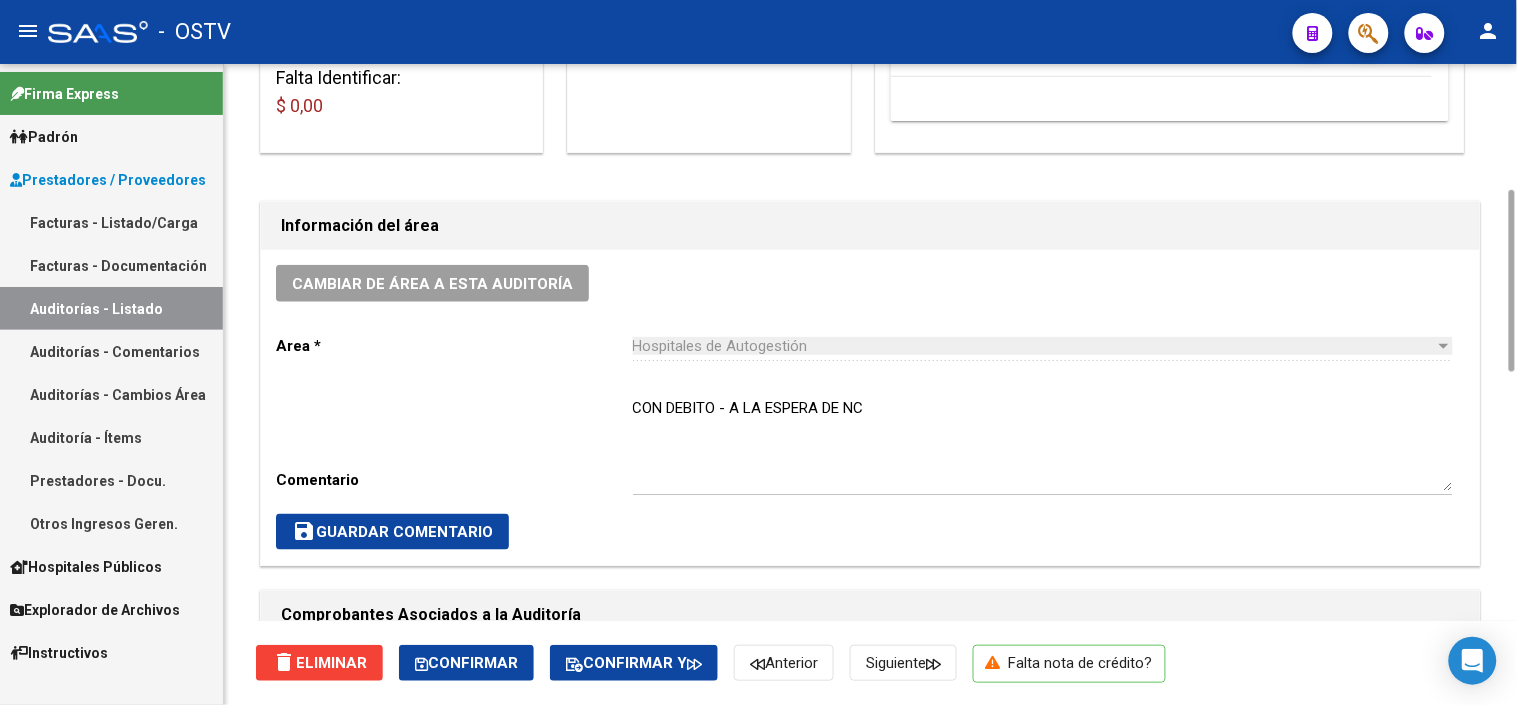 click on "save  Guardar Comentario" 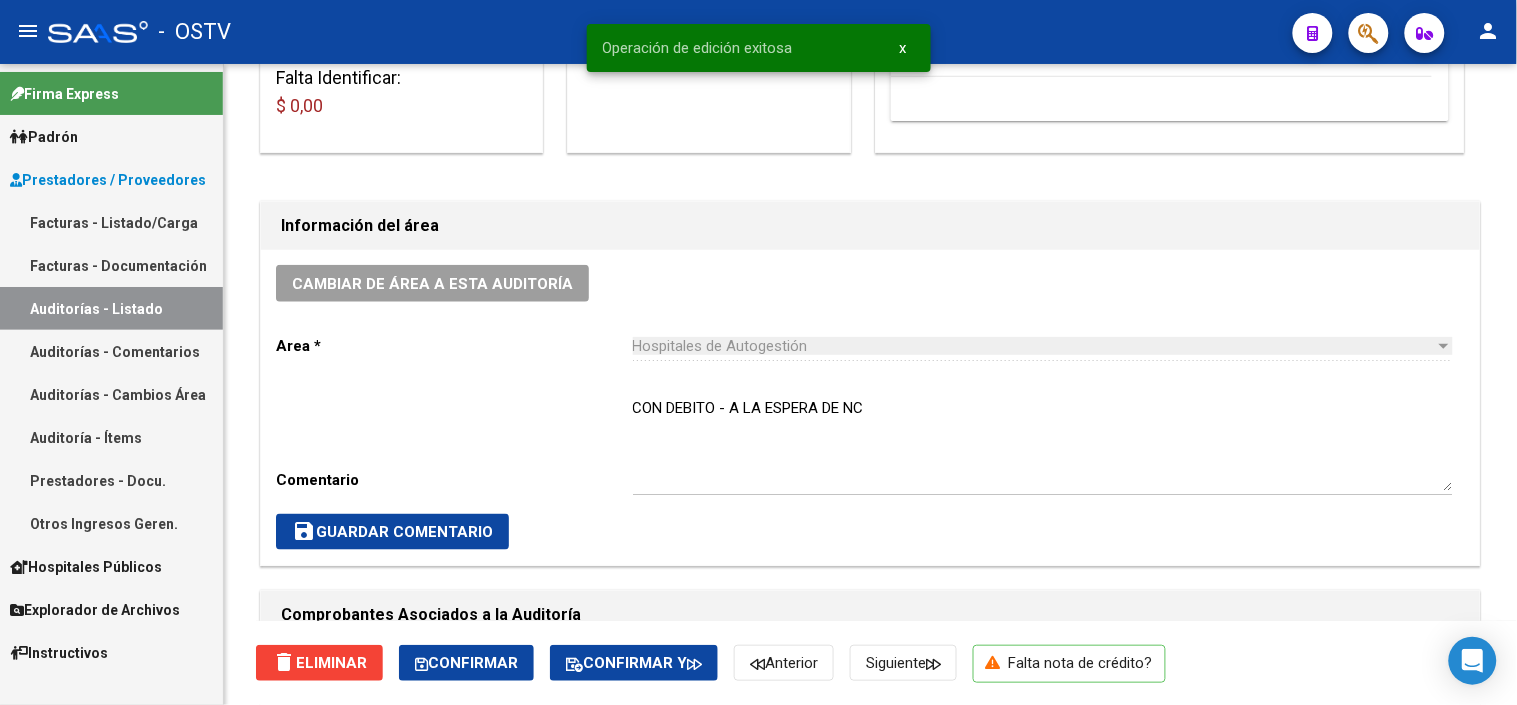 click on "Auditorías - Listado" at bounding box center [111, 308] 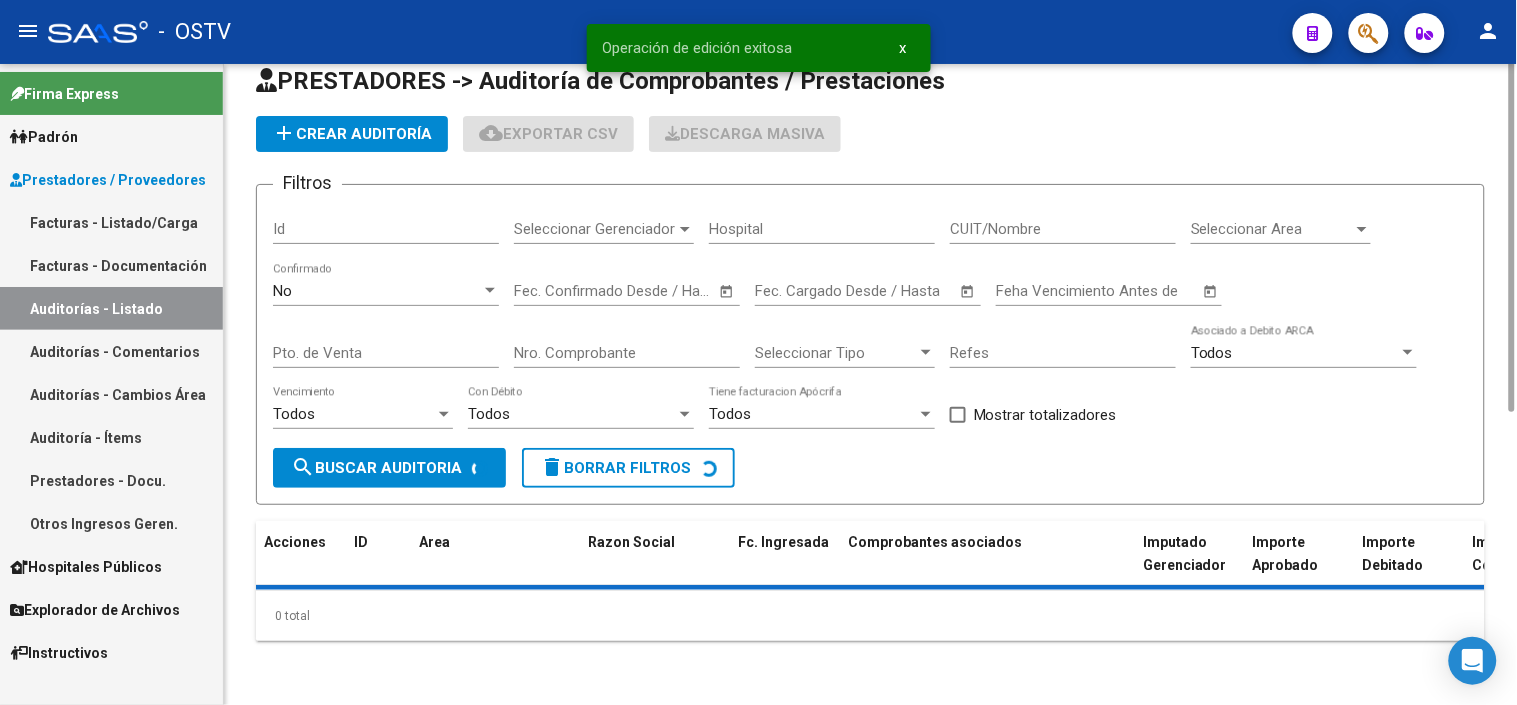 scroll, scrollTop: 0, scrollLeft: 0, axis: both 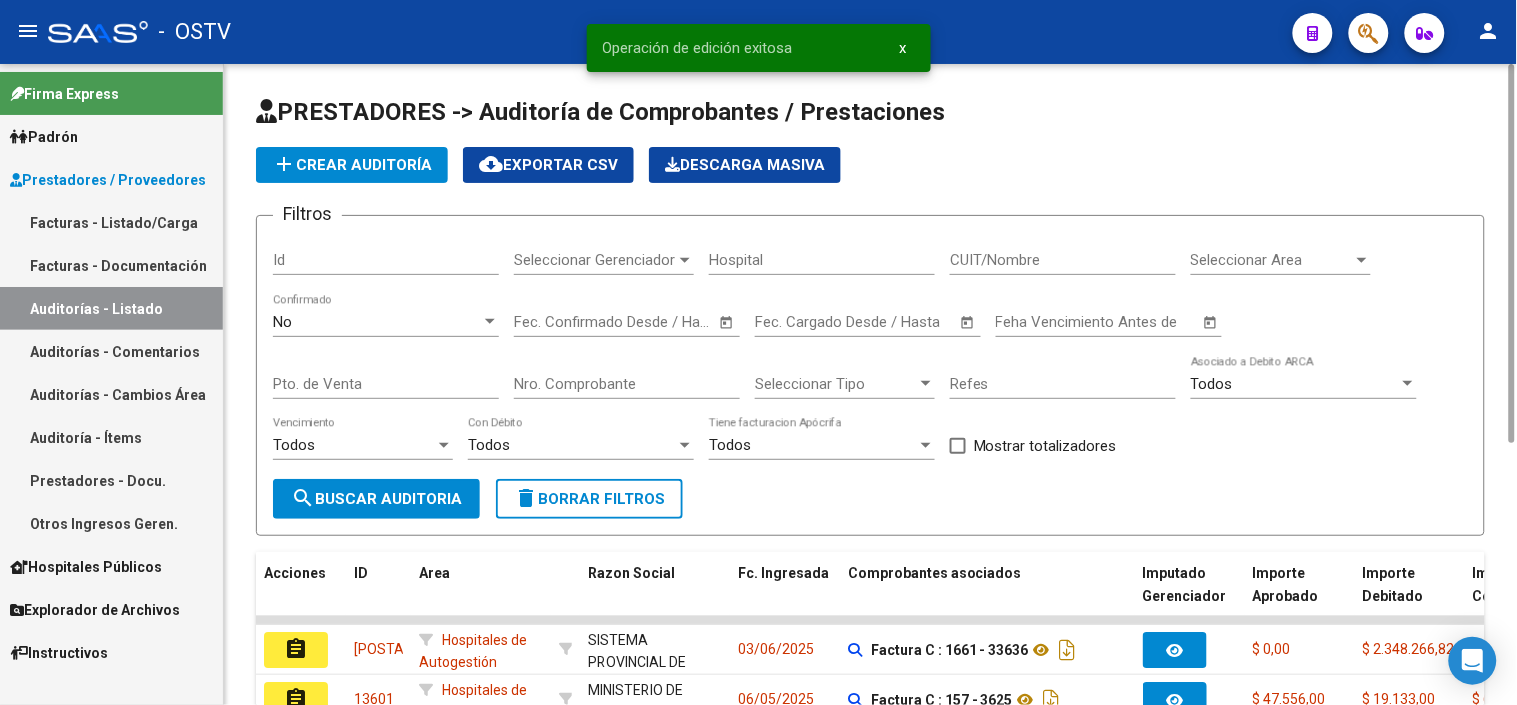click on "add  Crear Auditoría" 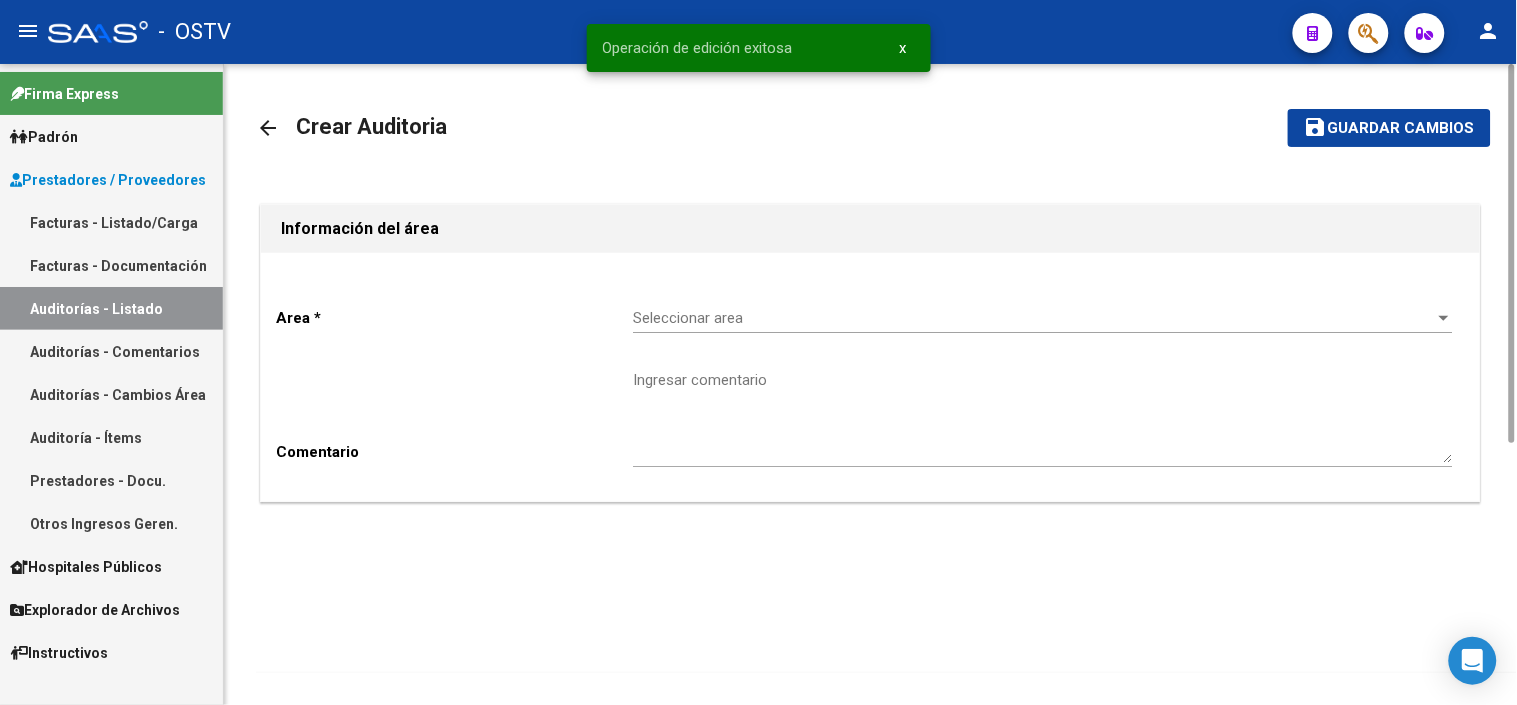 click on "Seleccionar area" at bounding box center [1034, 318] 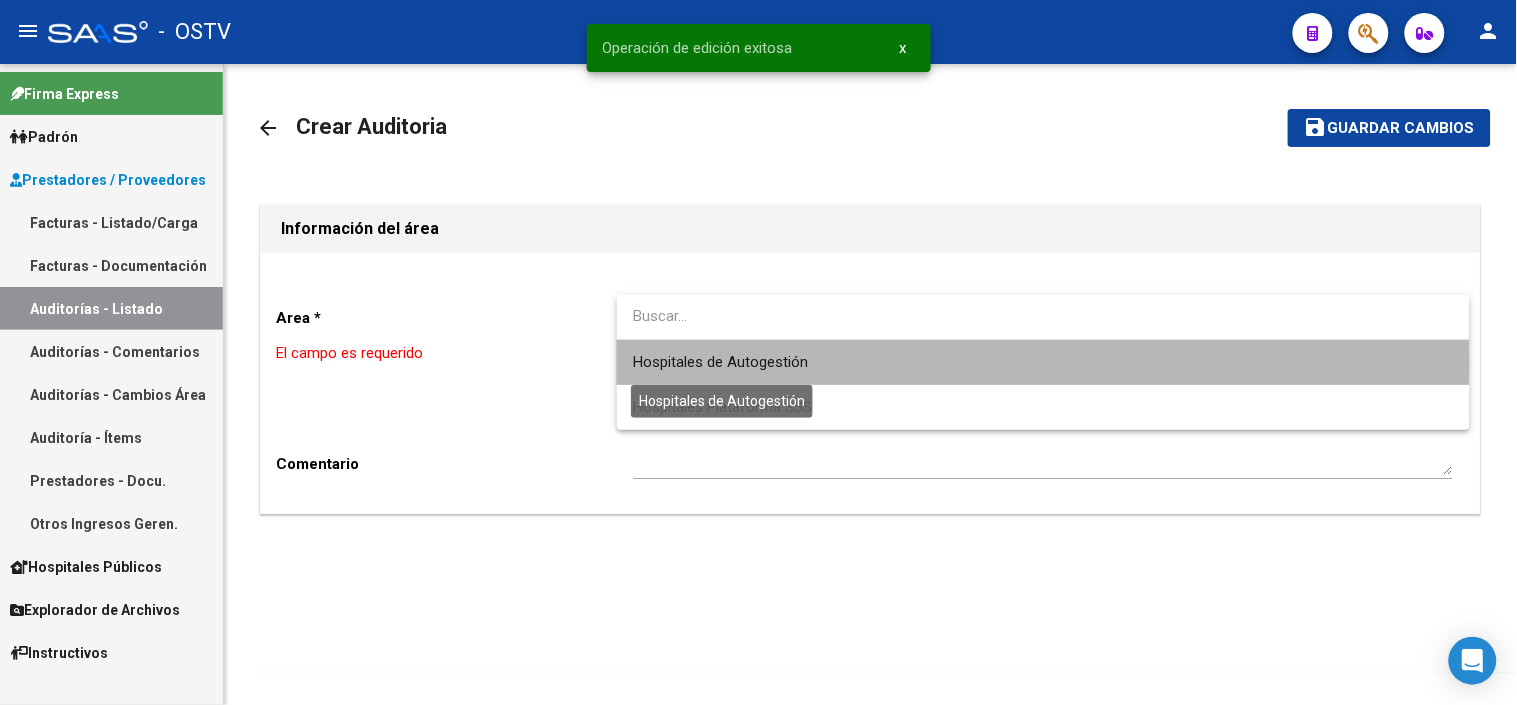 click on "Hospitales de Autogestión" at bounding box center (720, 362) 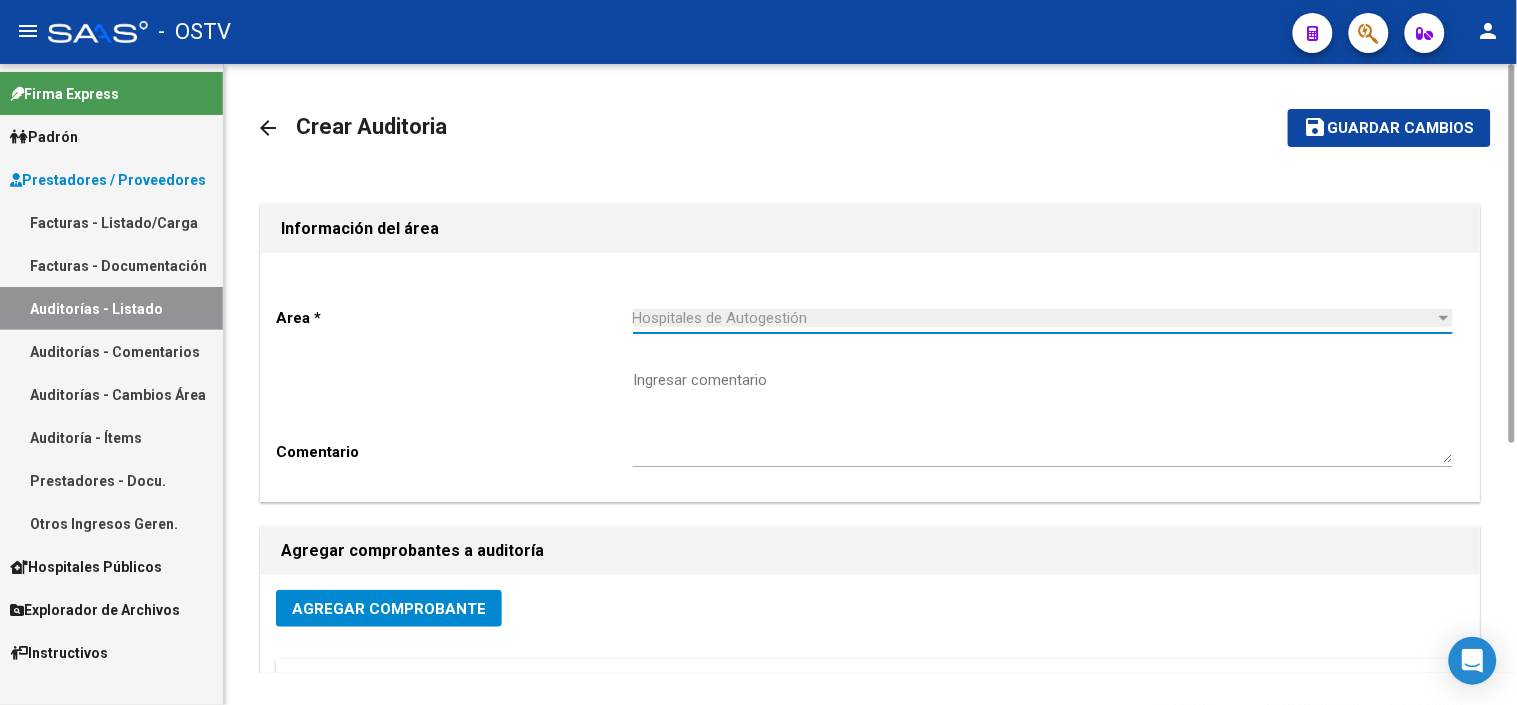 scroll, scrollTop: 222, scrollLeft: 0, axis: vertical 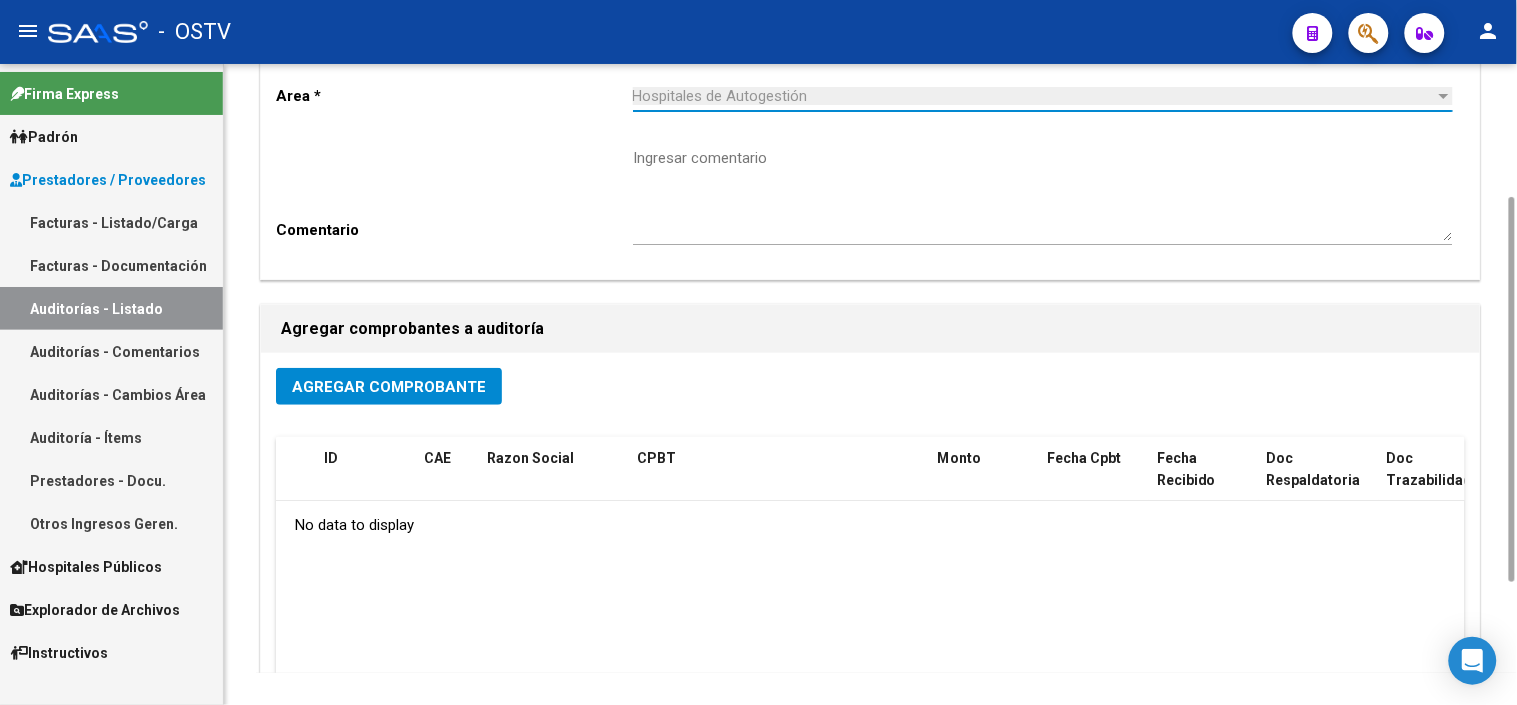 click on "Agregar Comprobante" 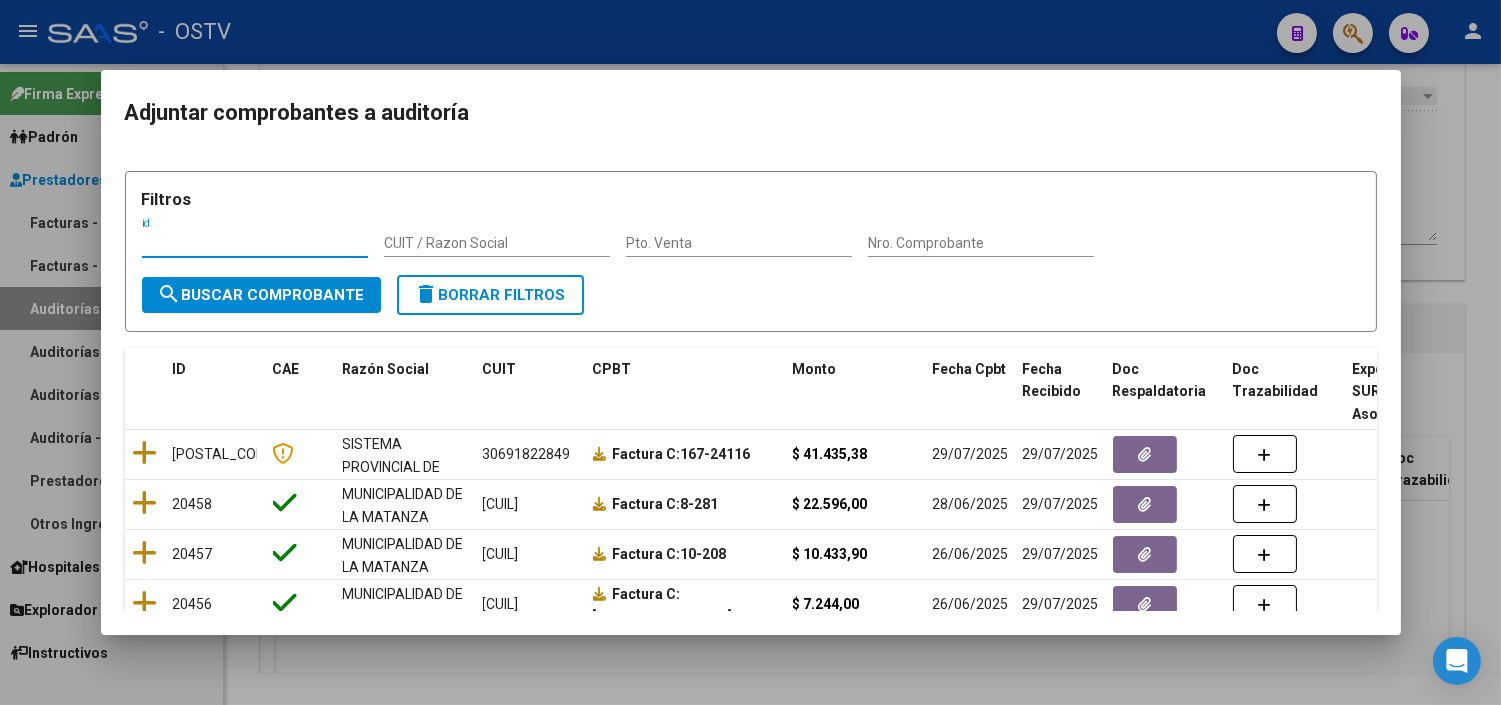 click on "Nro. Comprobante" at bounding box center (981, 243) 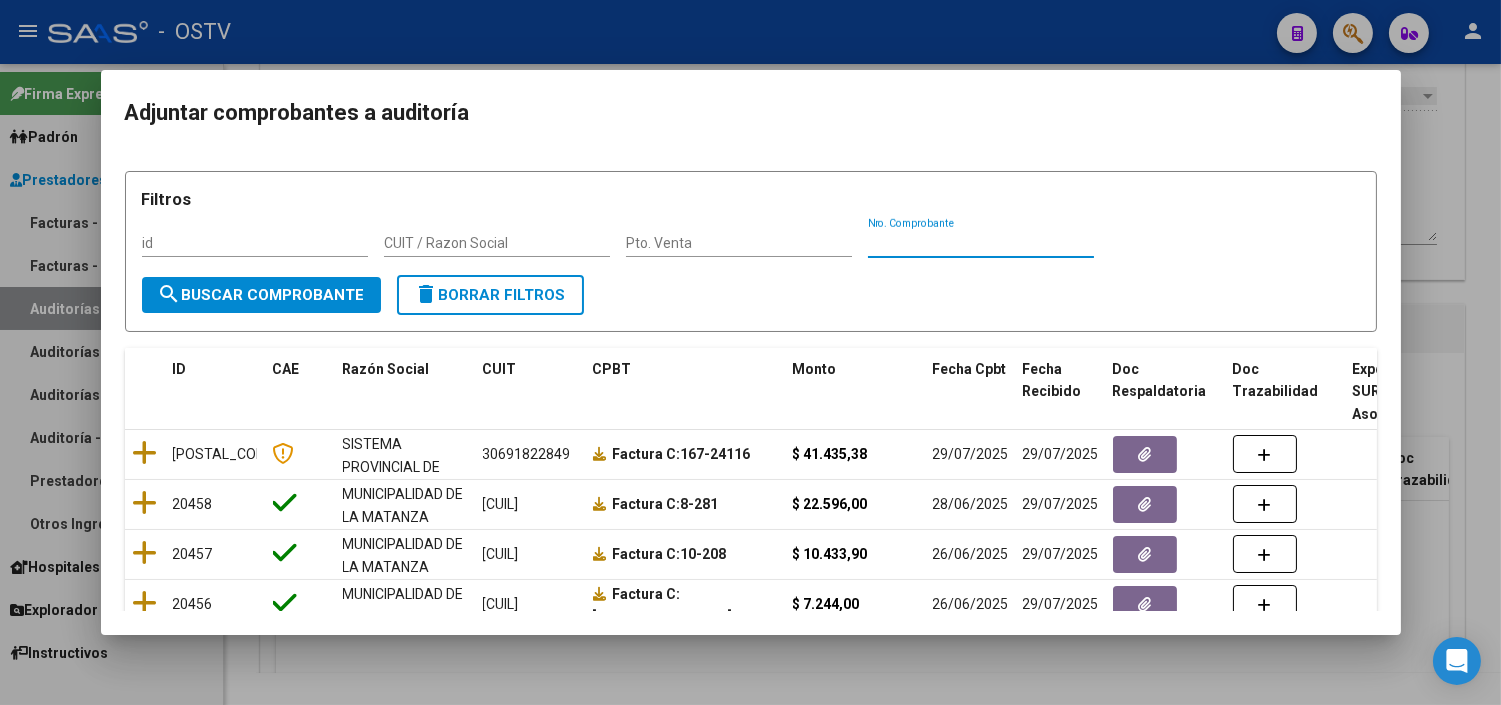 paste on "6080" 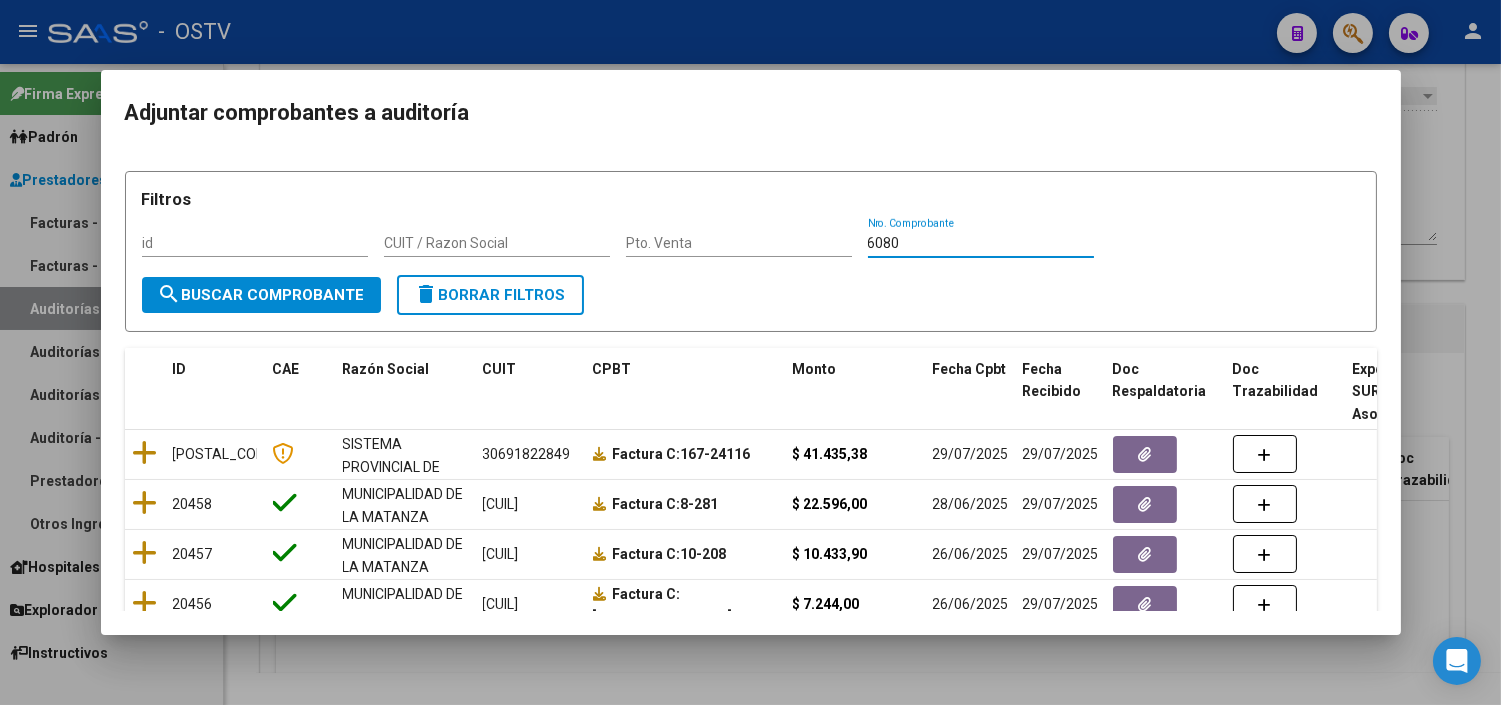 type on "6080" 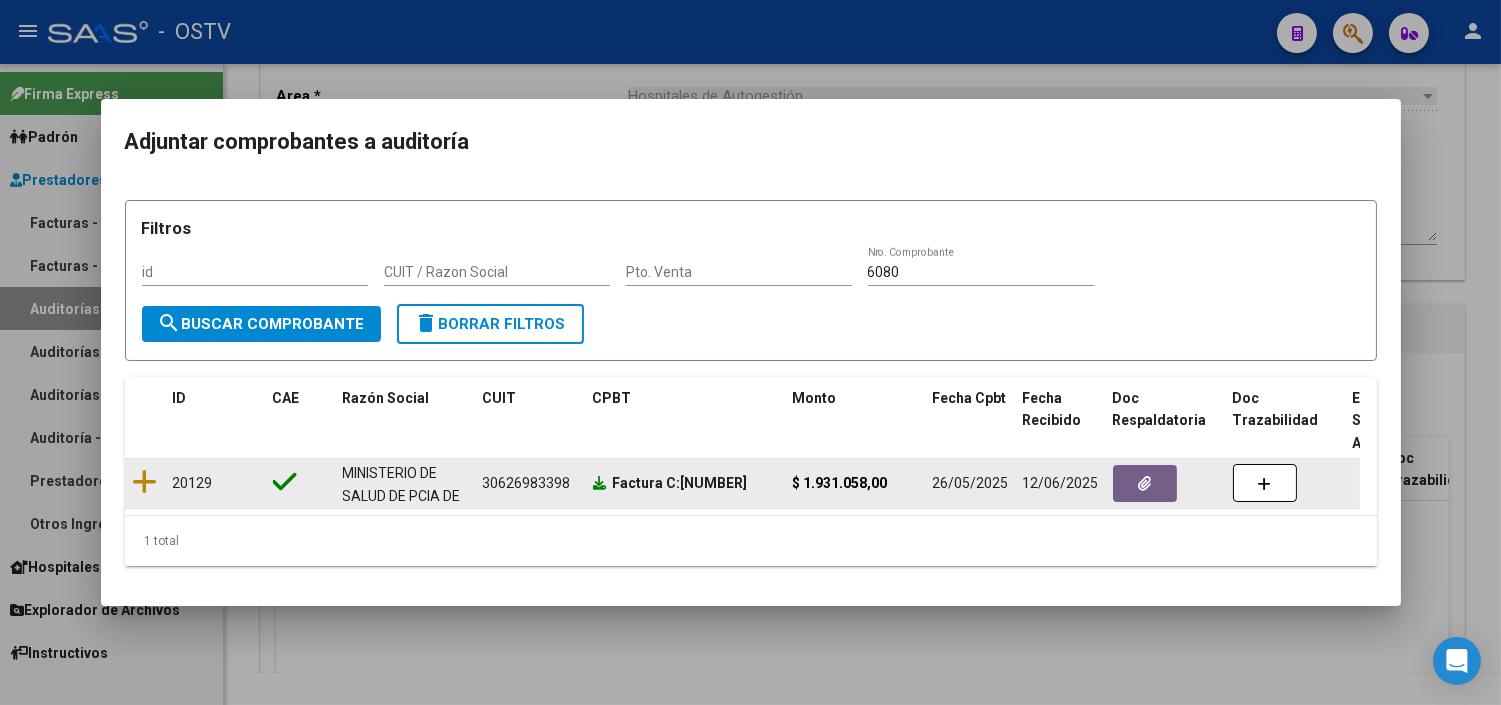 click 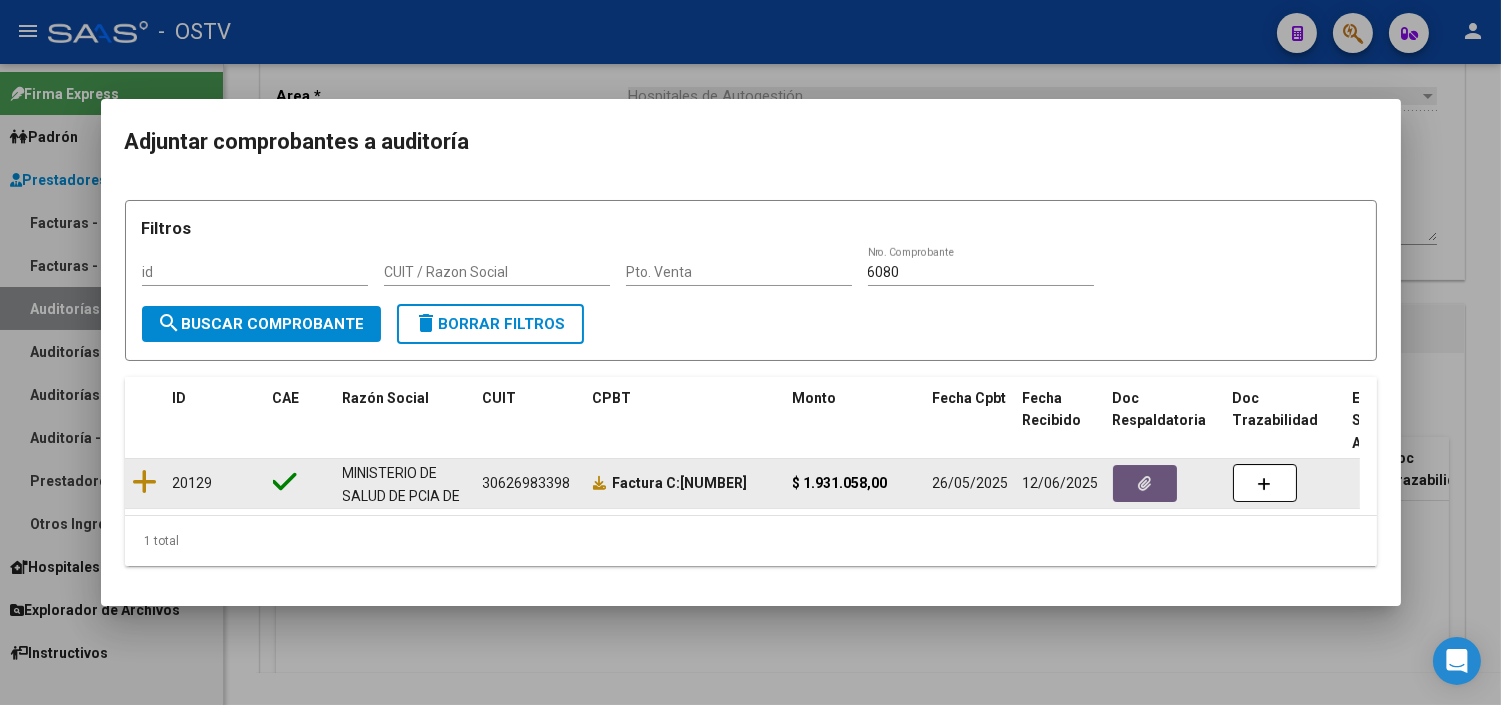 click 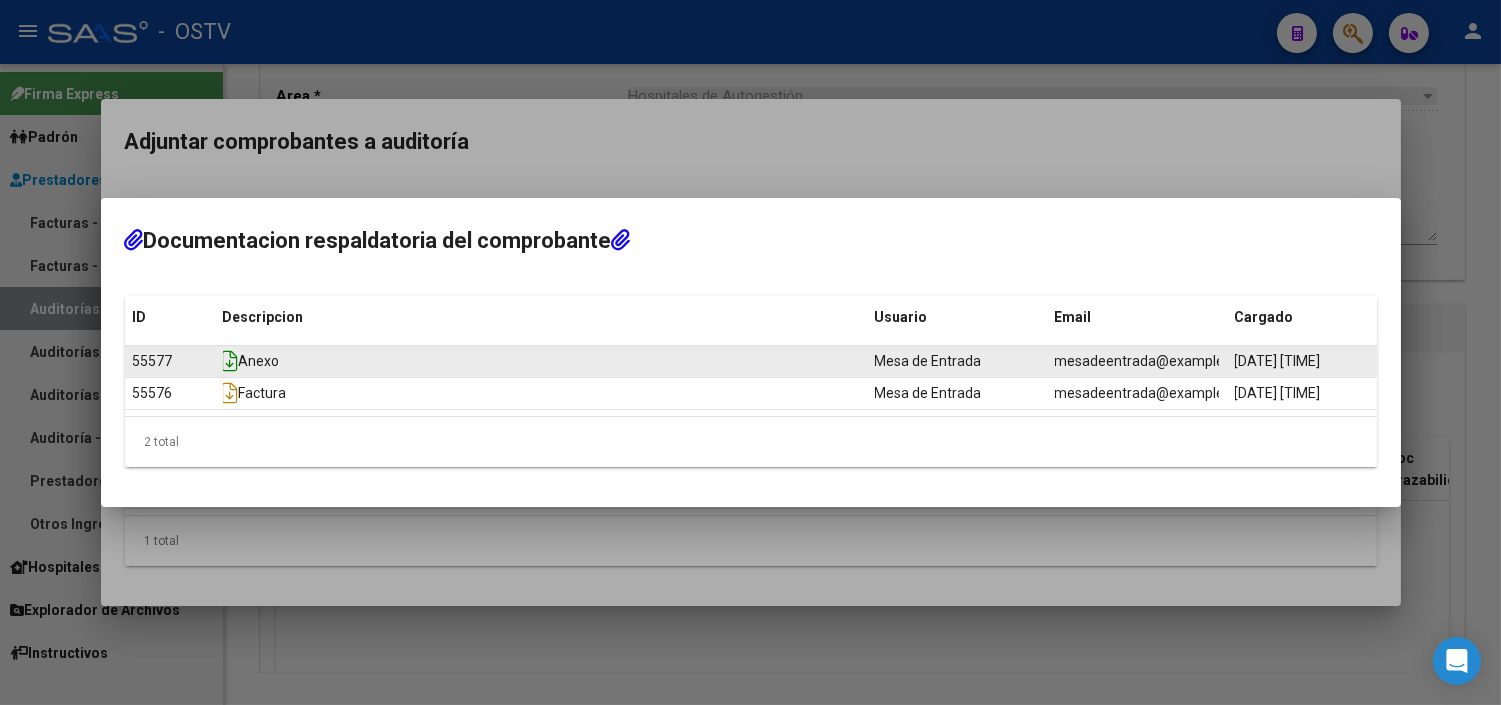 click 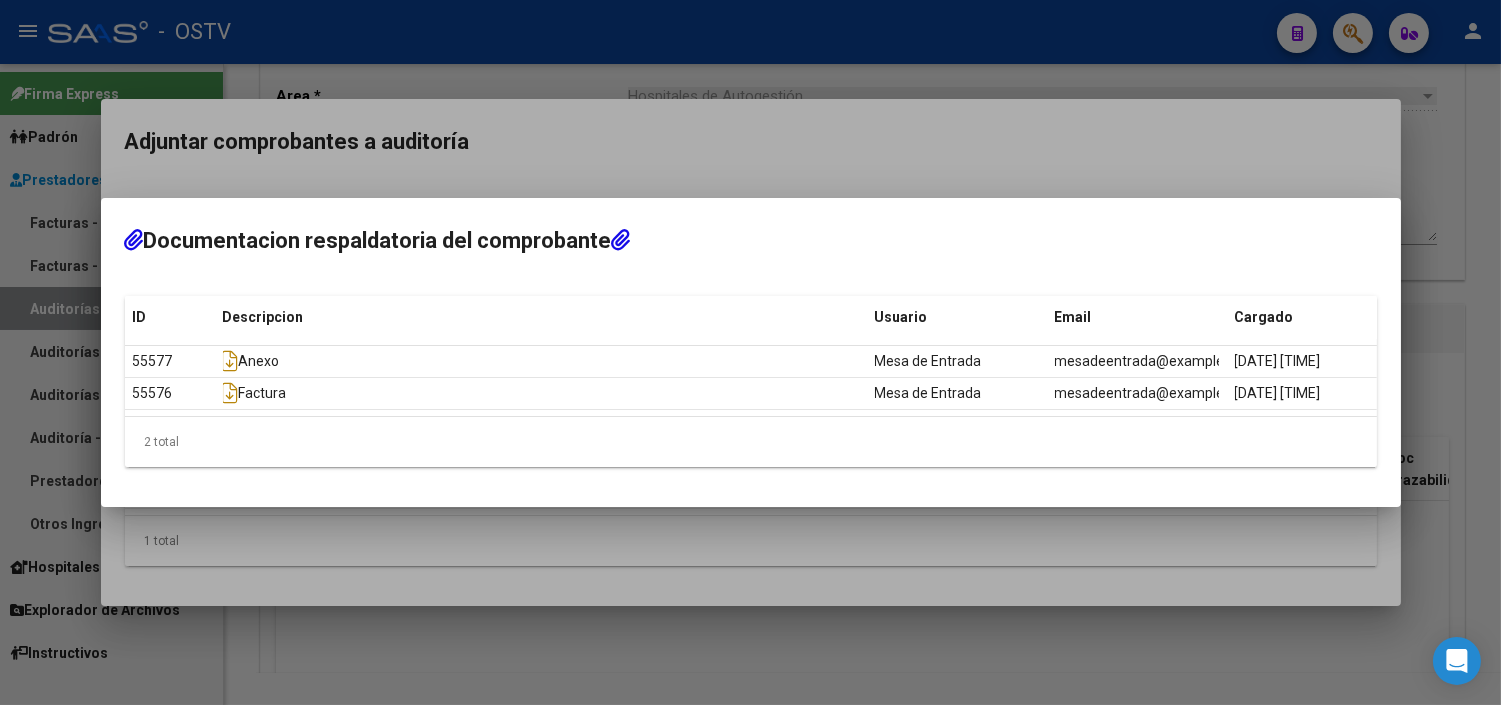 click at bounding box center (750, 352) 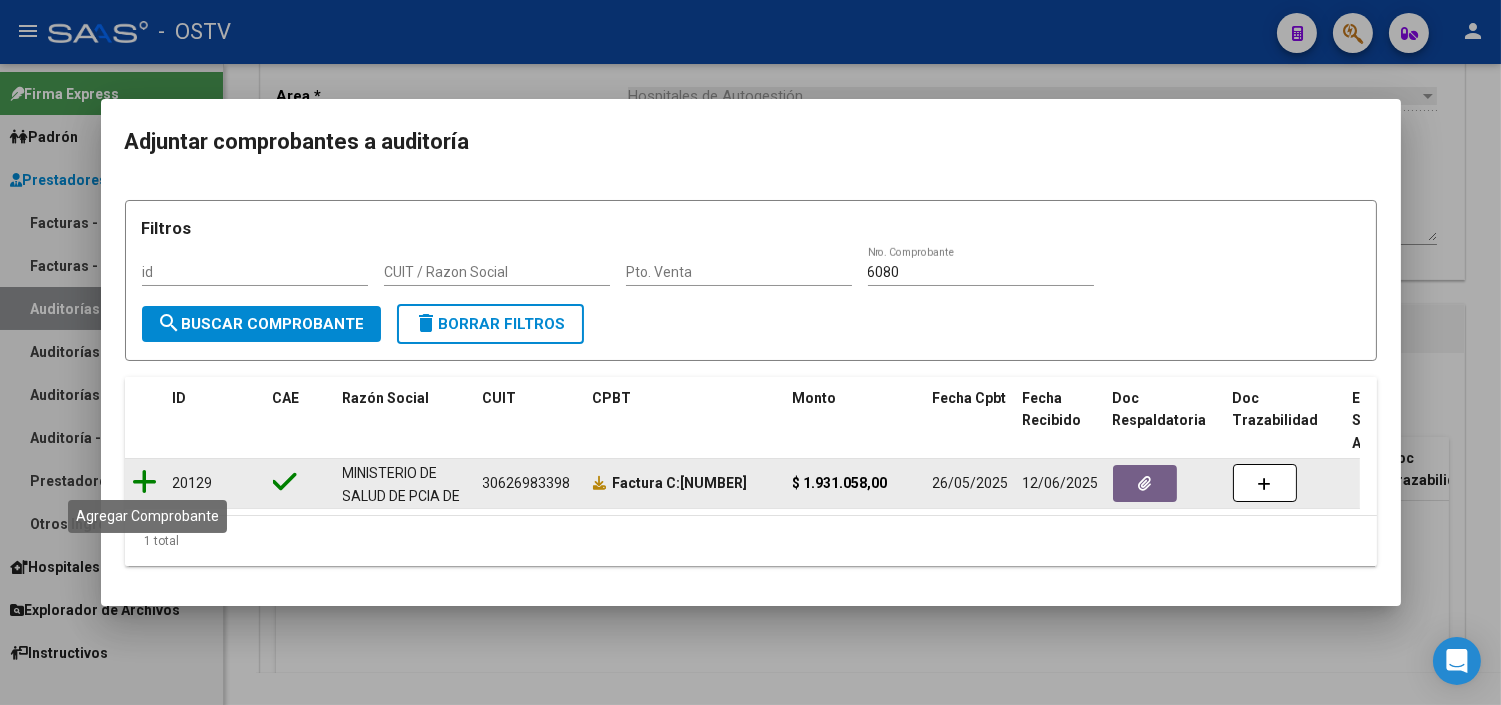 click 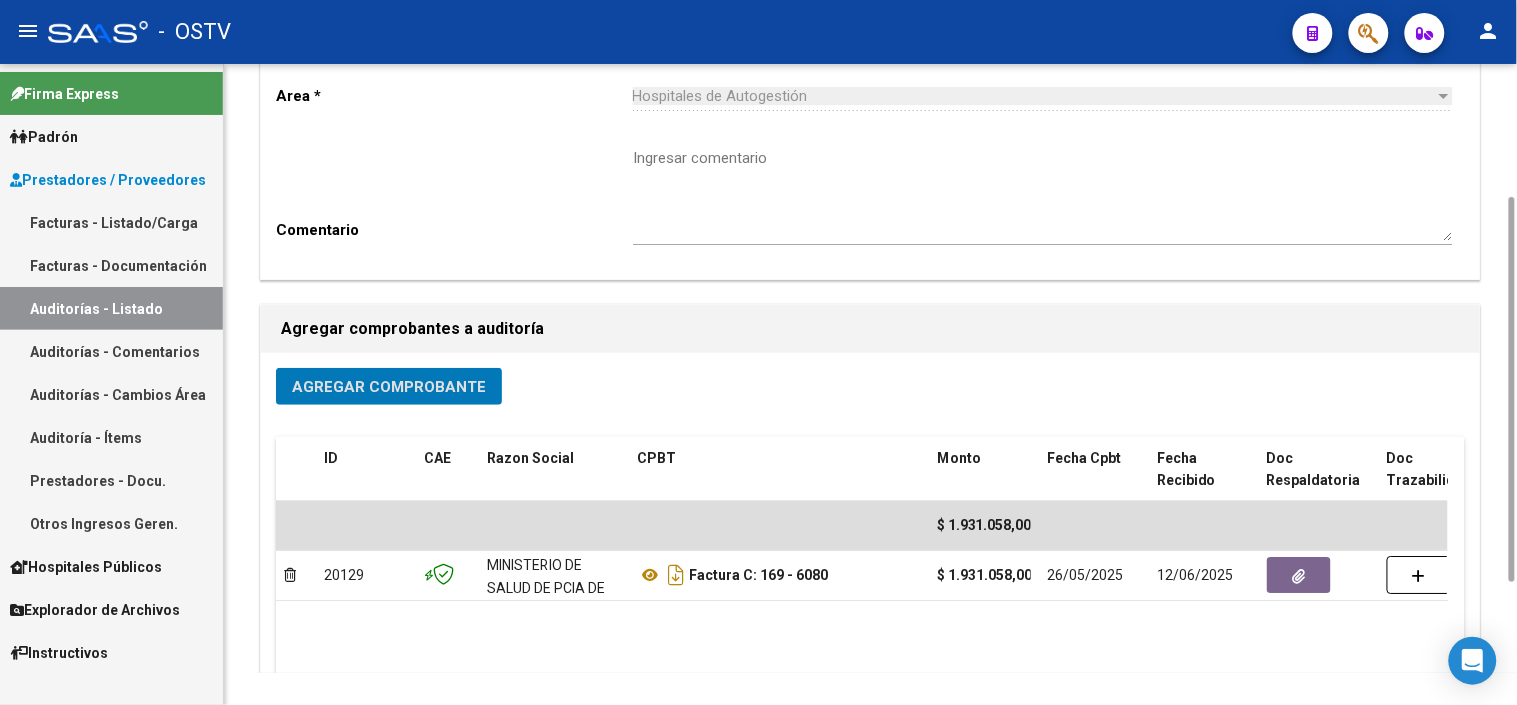 scroll, scrollTop: 0, scrollLeft: 0, axis: both 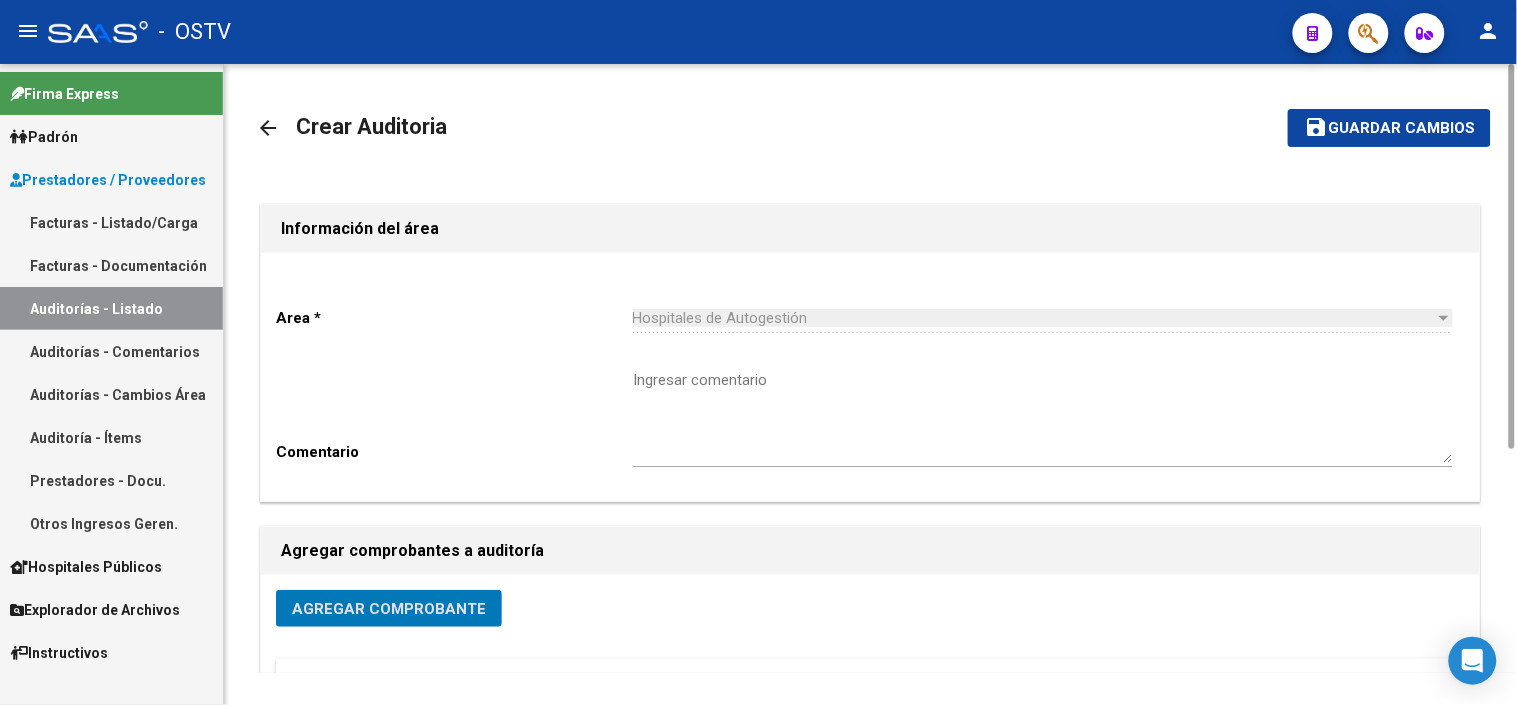 click on "save" 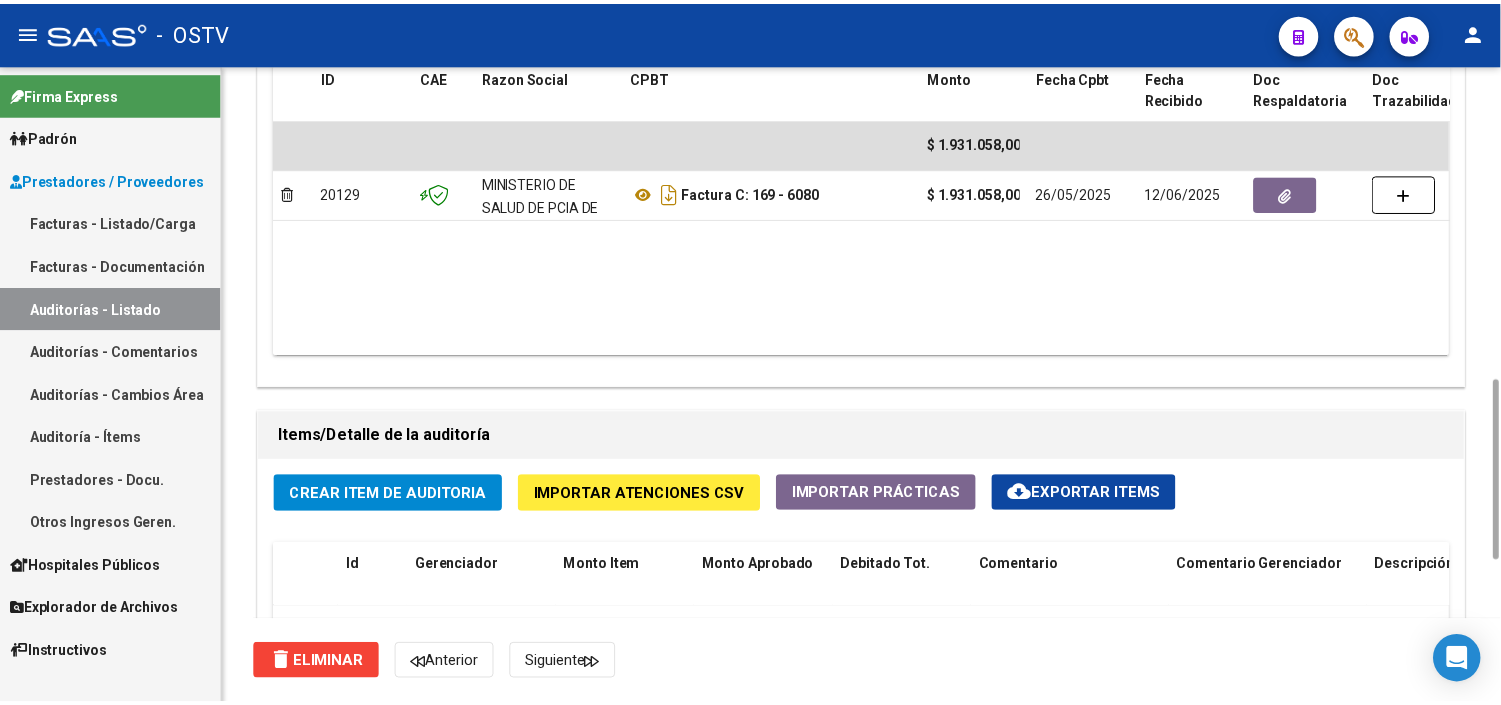 scroll, scrollTop: 1333, scrollLeft: 0, axis: vertical 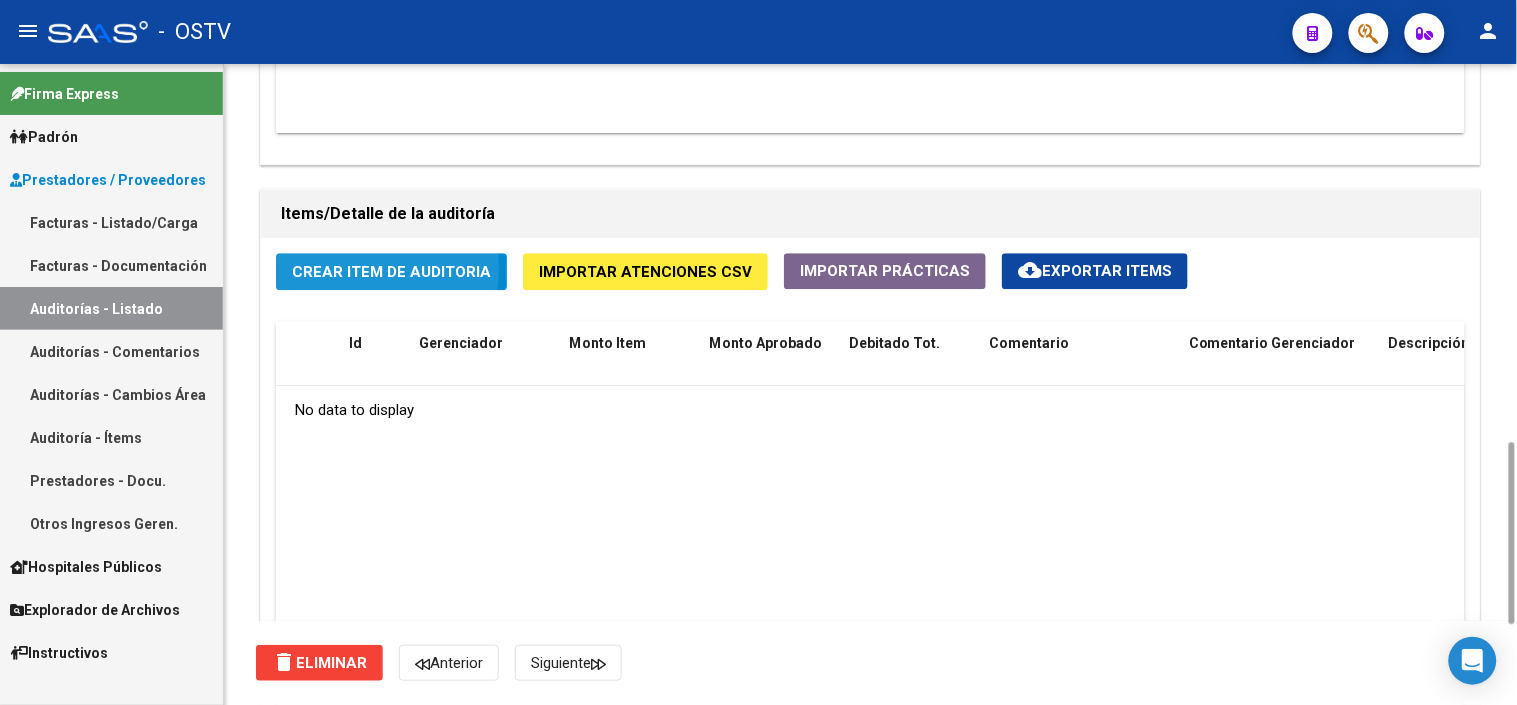 click on "Crear Item de Auditoria" 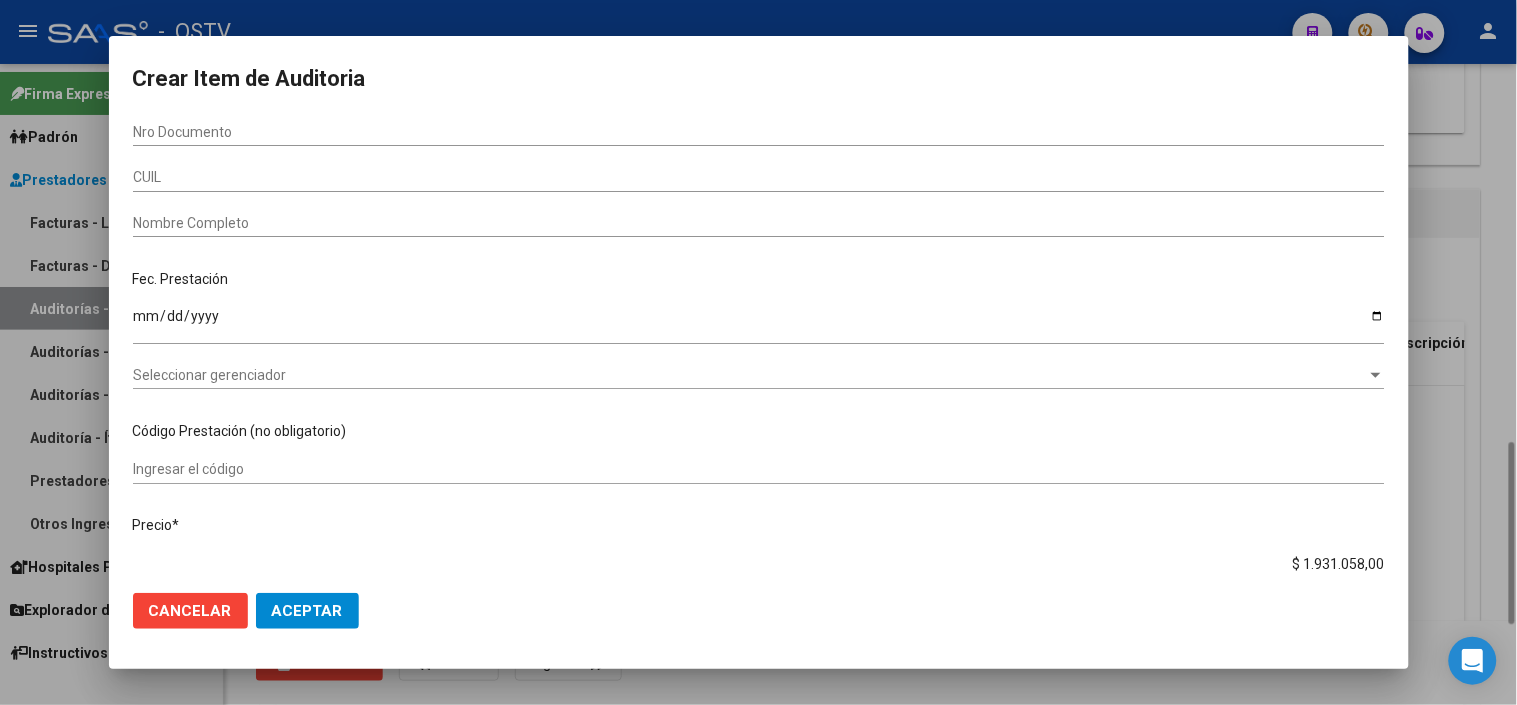 type 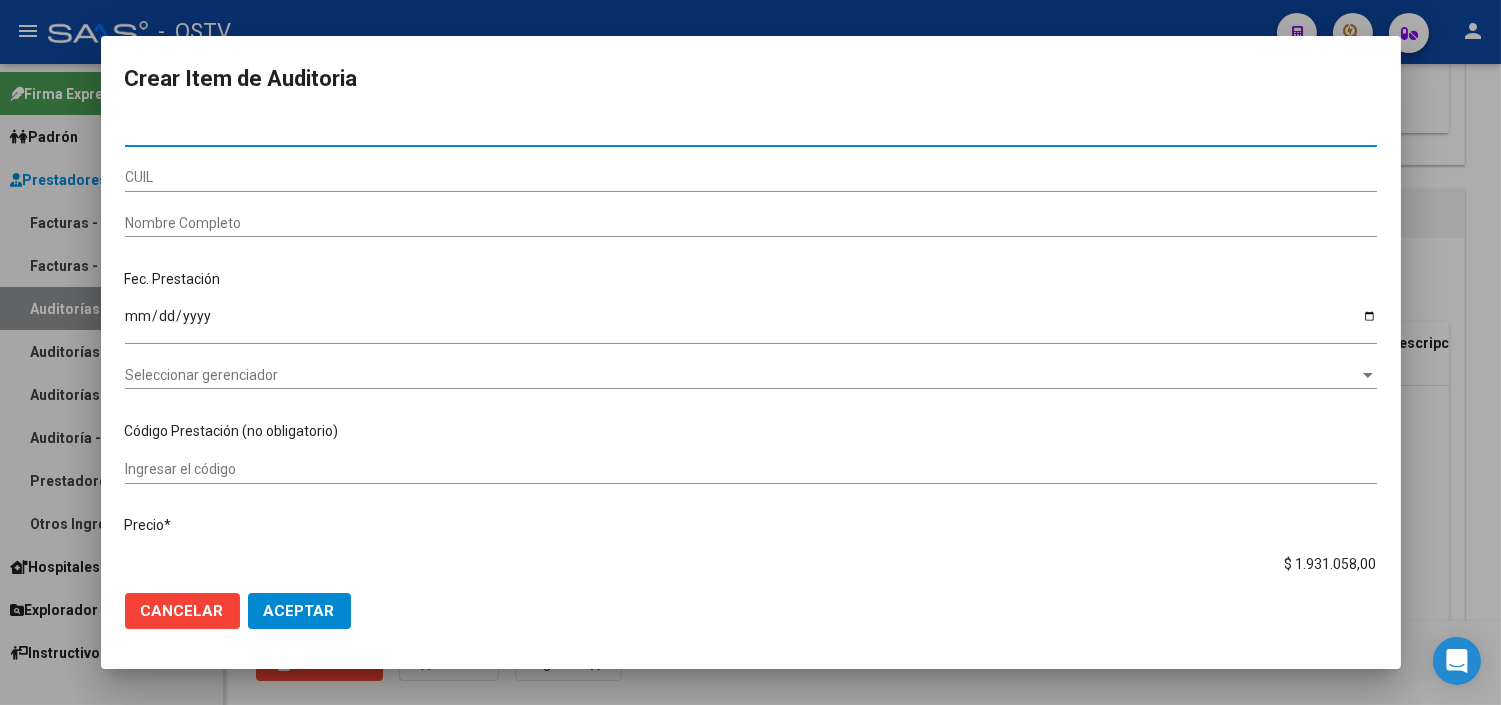 type on "40250419" 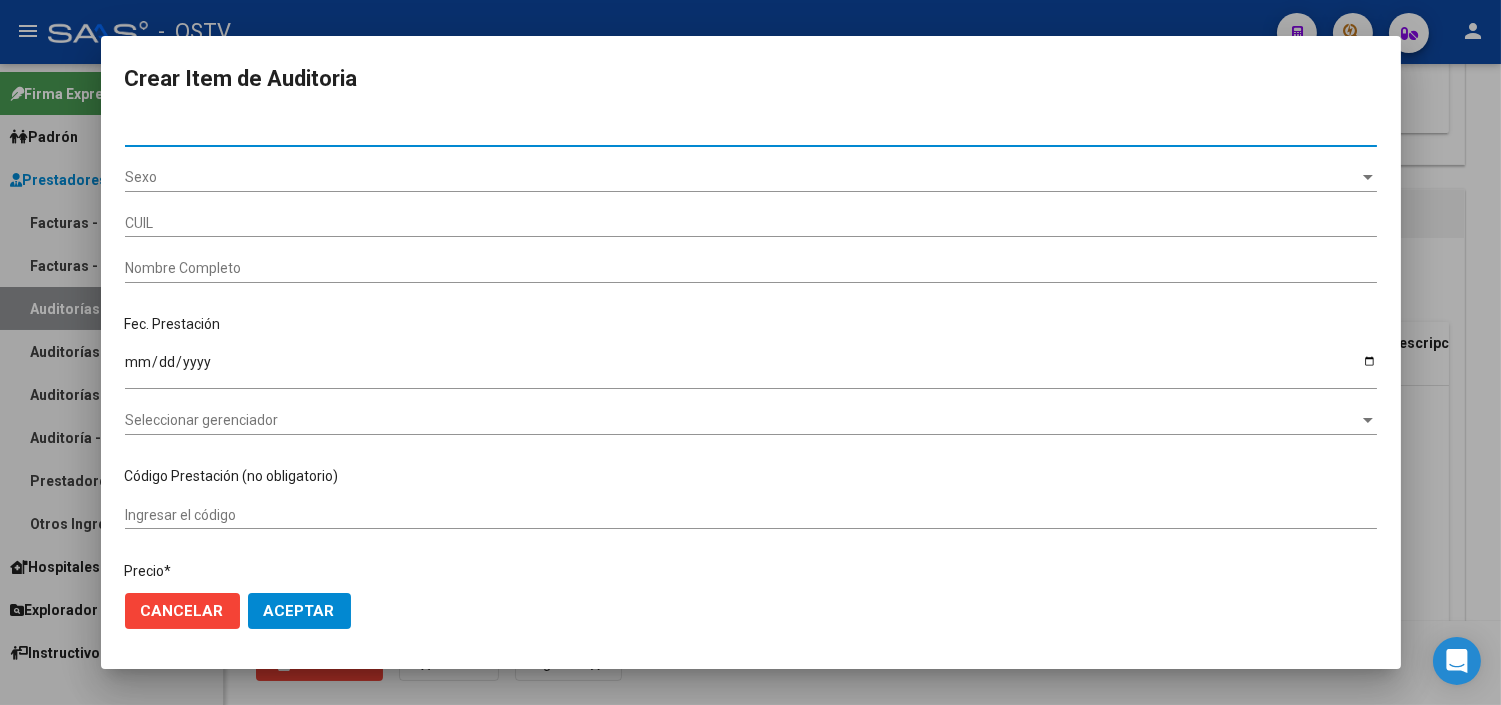 type on "27402504191" 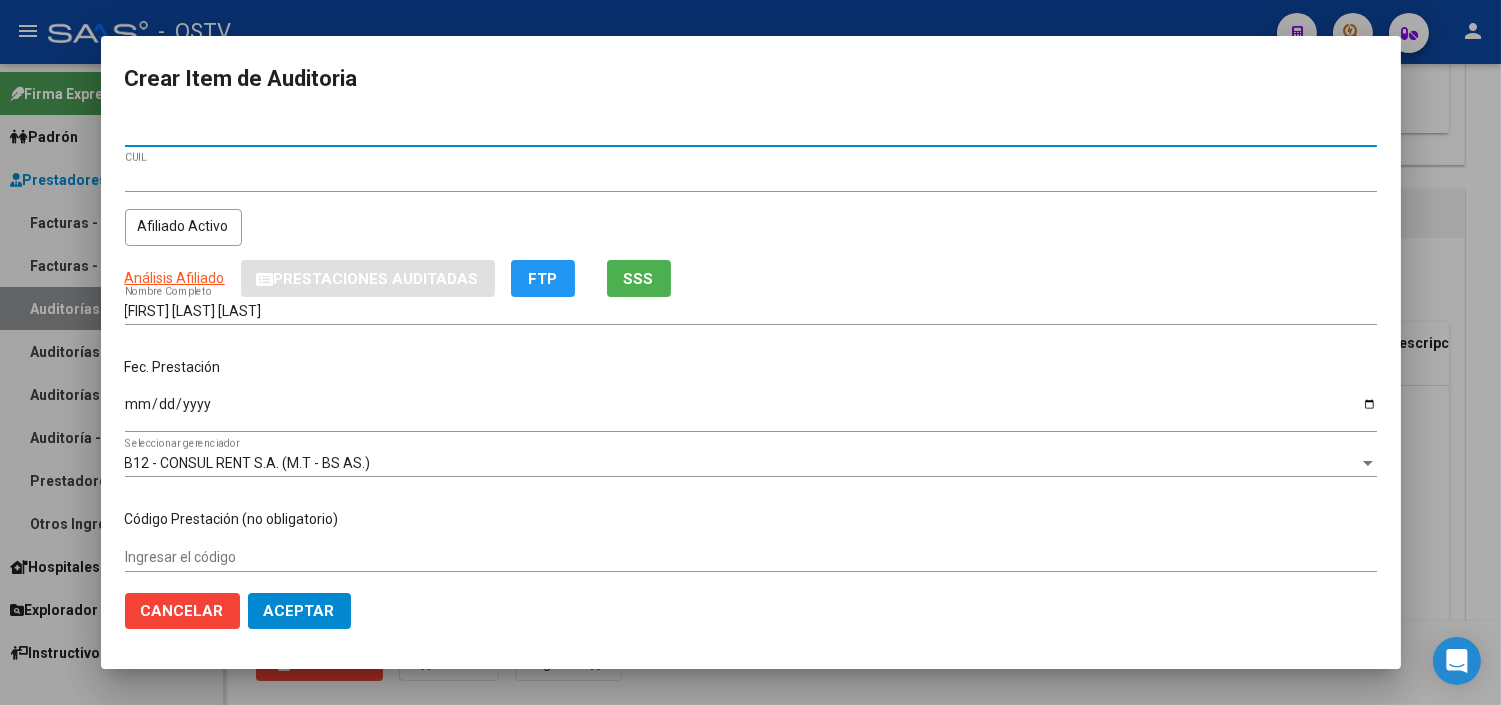 type on "40250419" 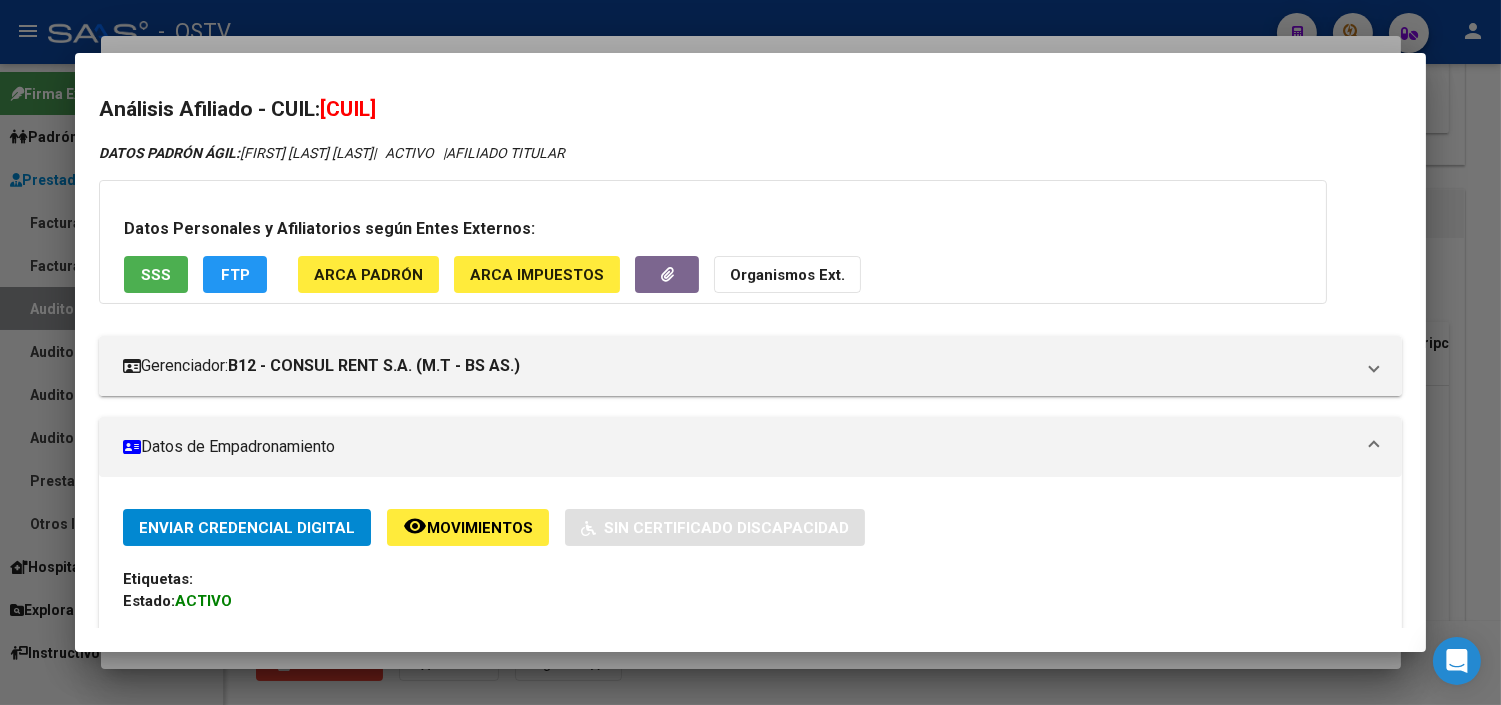 click on "SSS" at bounding box center [156, 274] 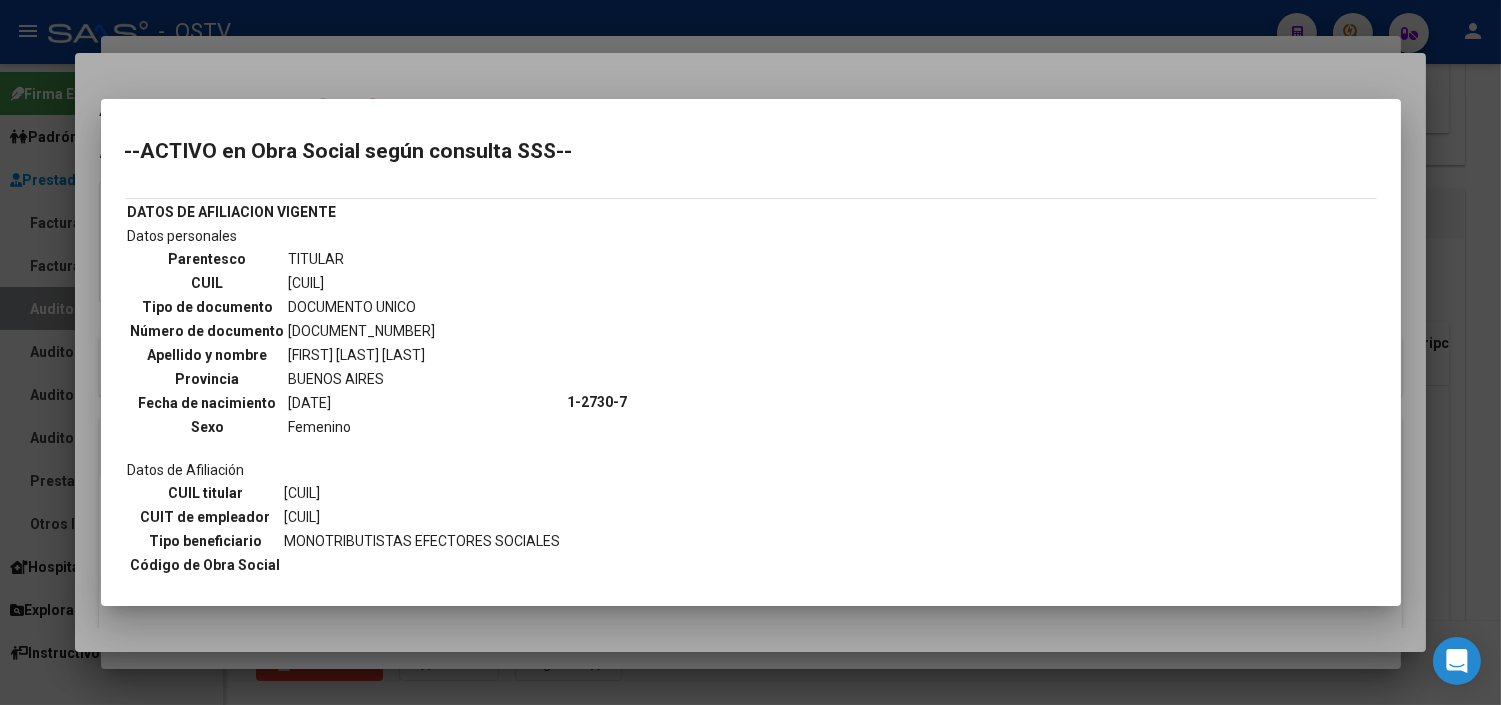 scroll, scrollTop: 71, scrollLeft: 0, axis: vertical 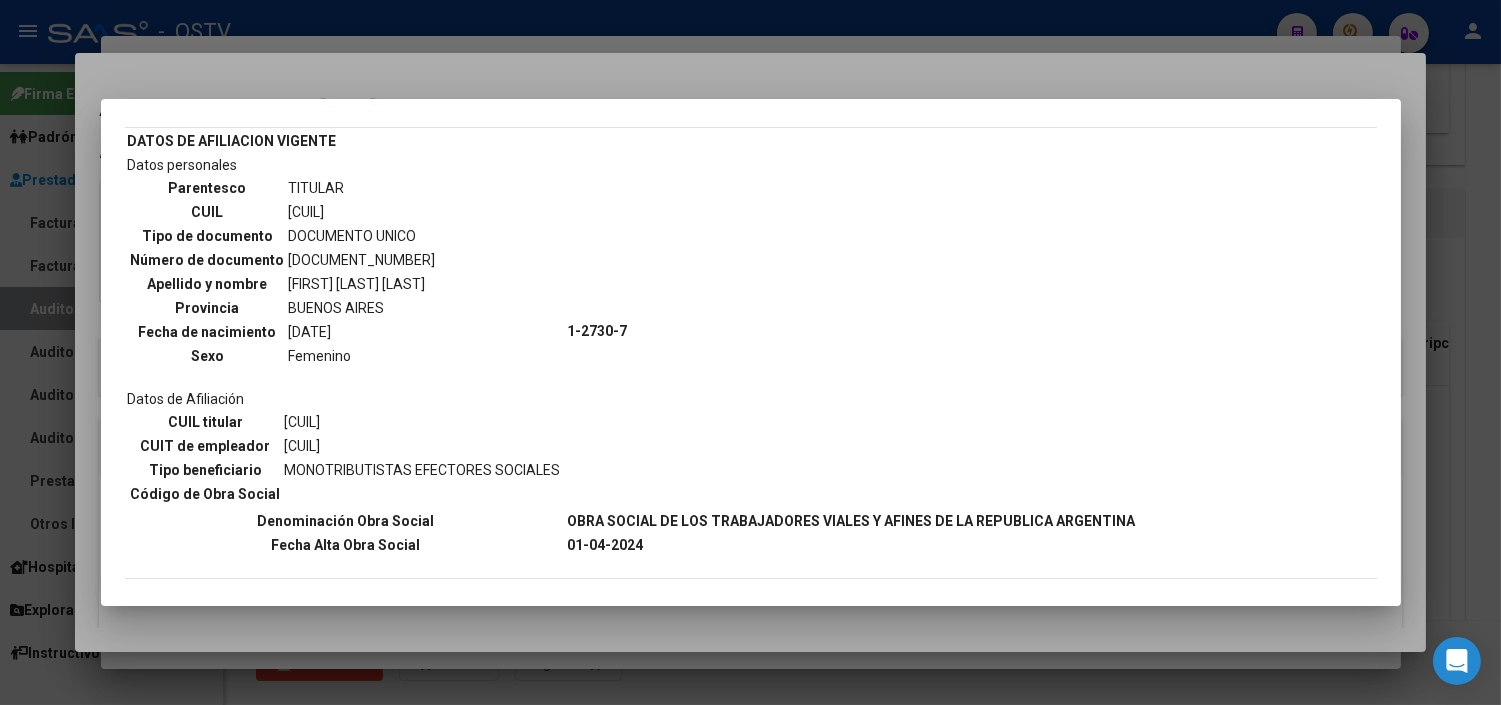 click at bounding box center (750, 352) 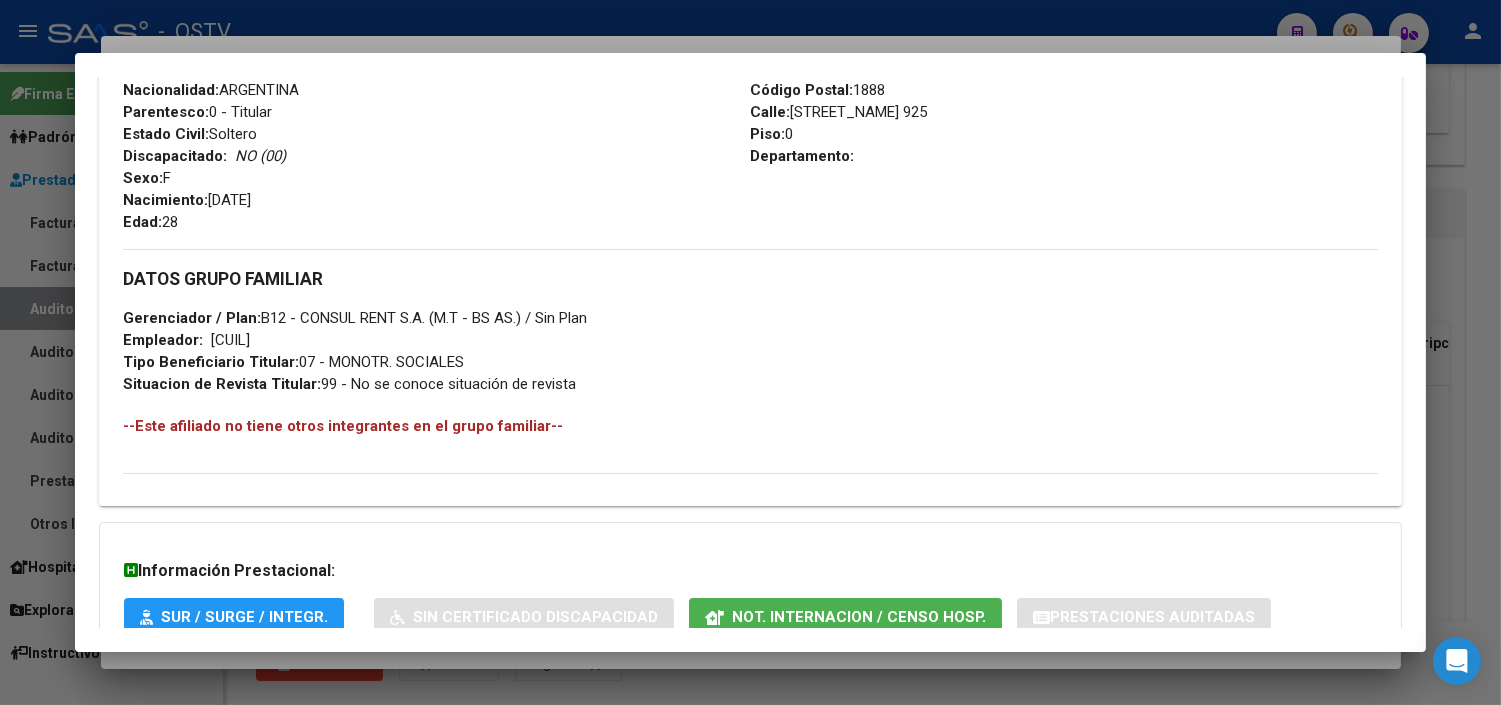 scroll, scrollTop: 915, scrollLeft: 0, axis: vertical 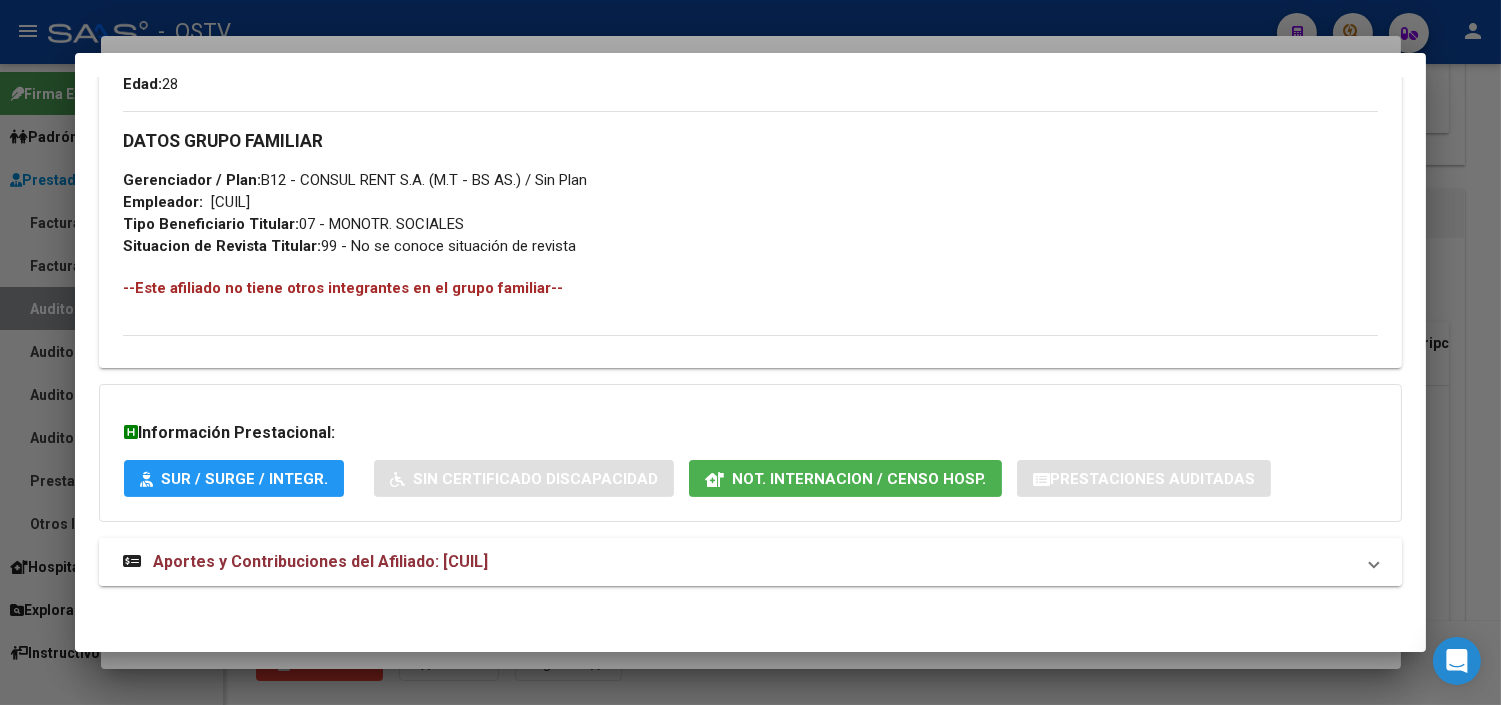 click on "Aportes y Contribuciones del Afiliado: 27402504191" at bounding box center [320, 561] 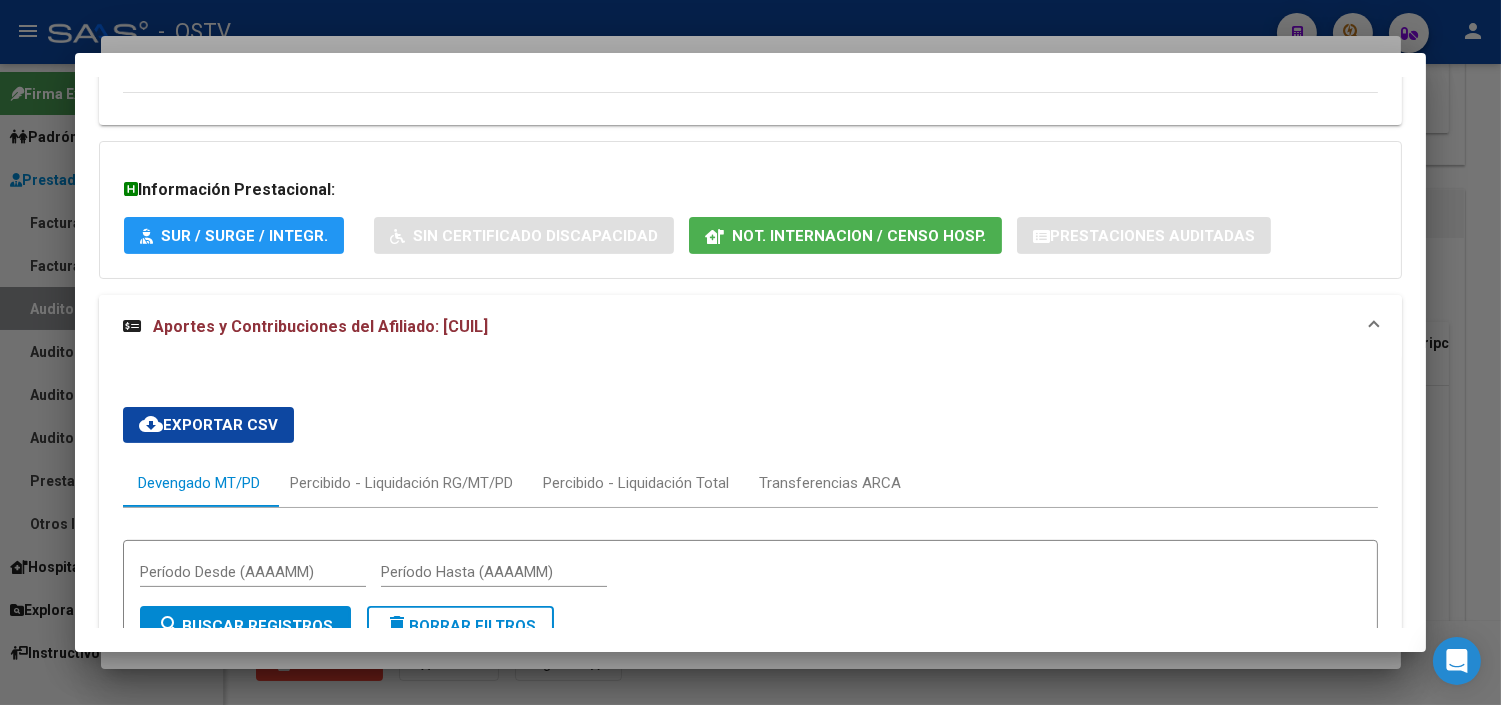 scroll, scrollTop: 1137, scrollLeft: 0, axis: vertical 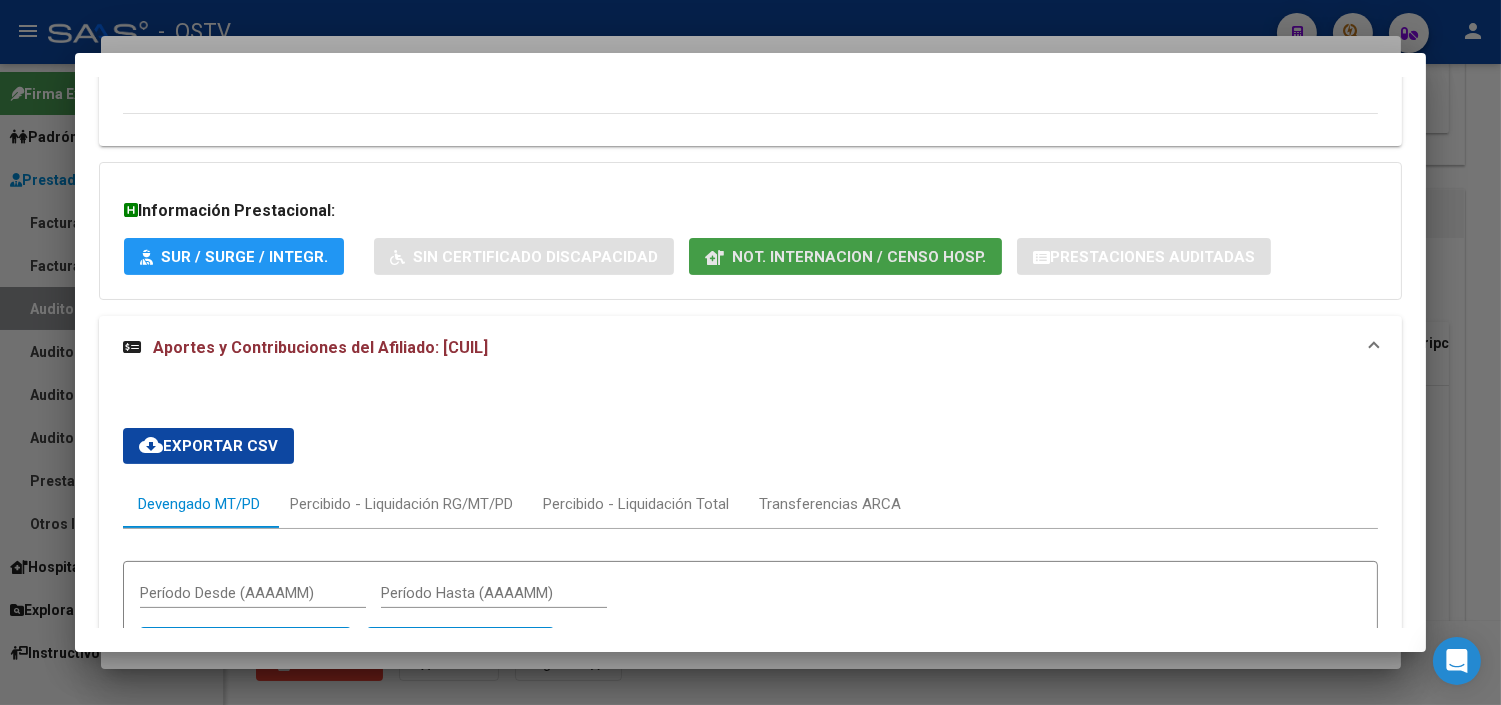 click on "Not. Internacion / Censo Hosp." 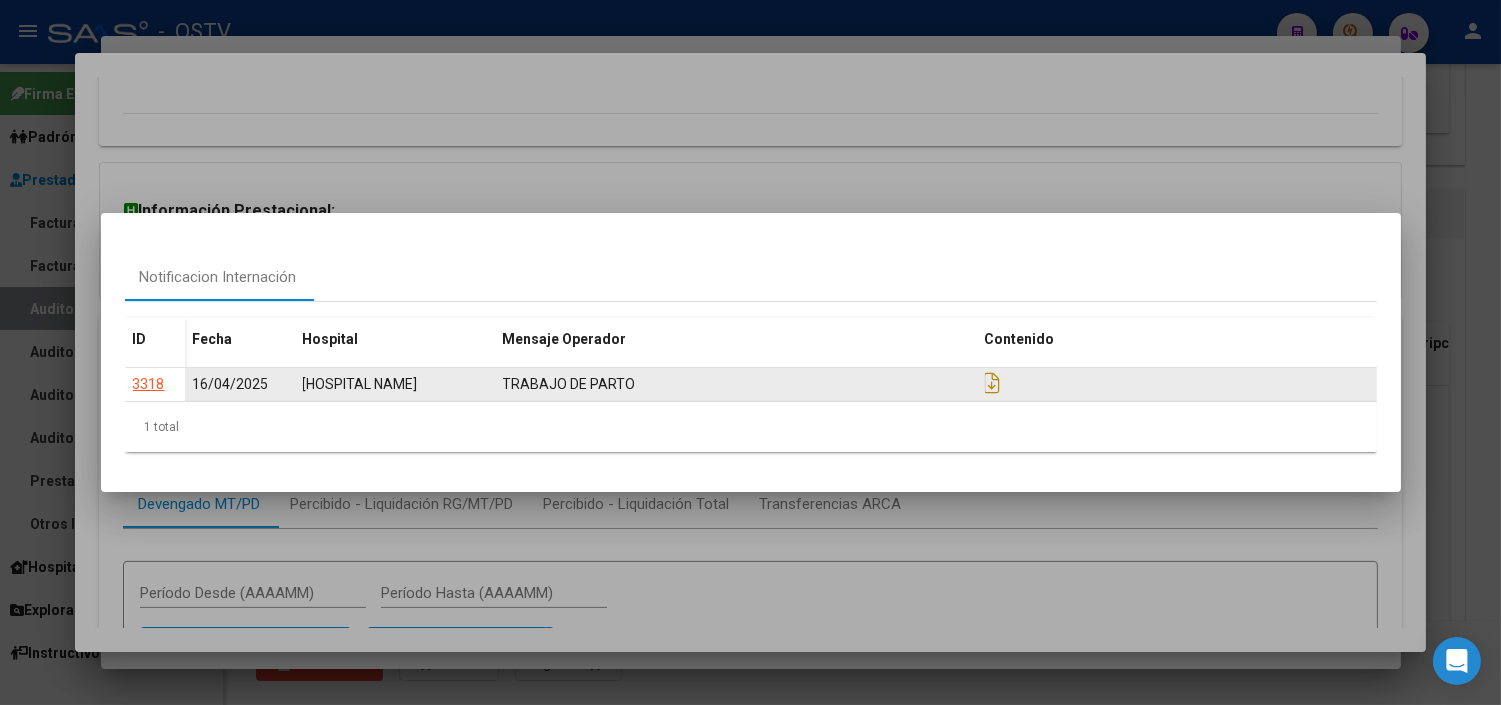 click on "3318" 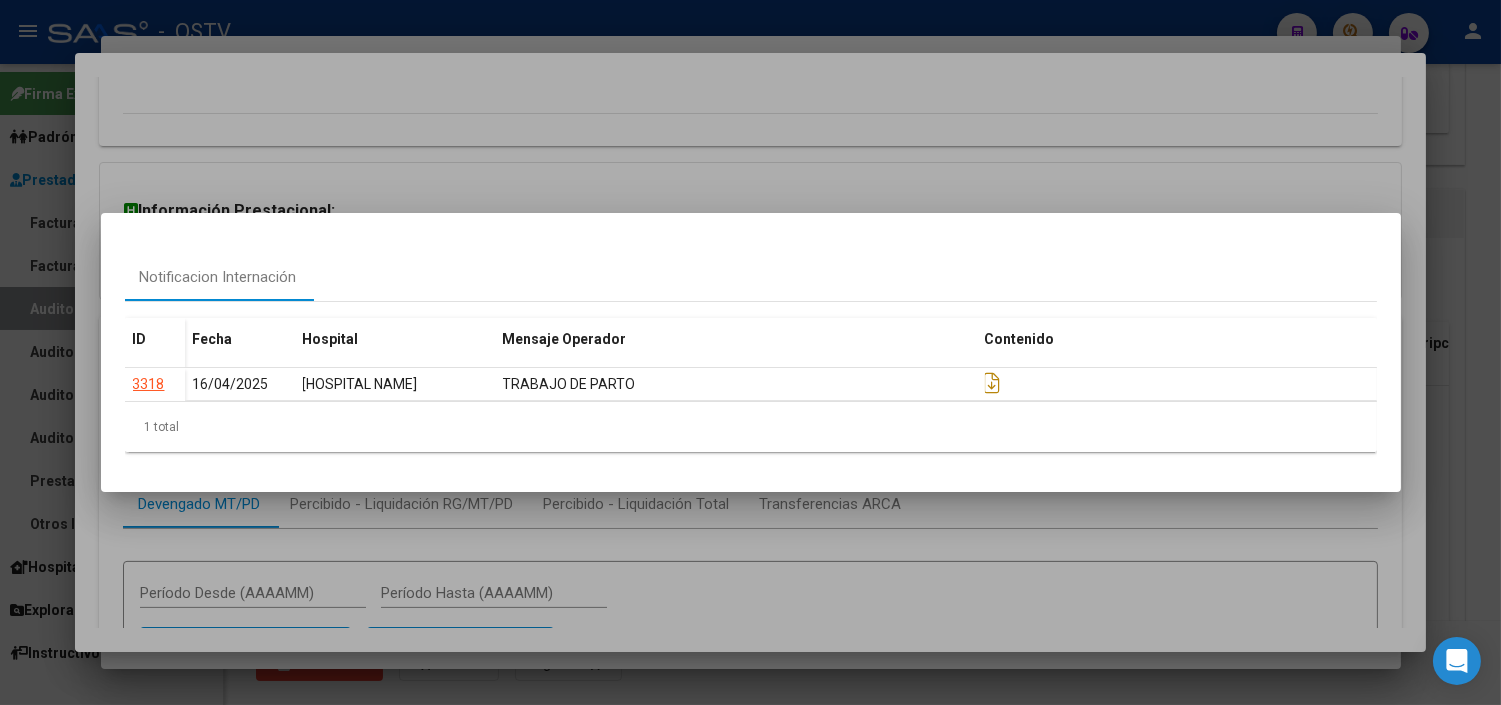 click at bounding box center [750, 352] 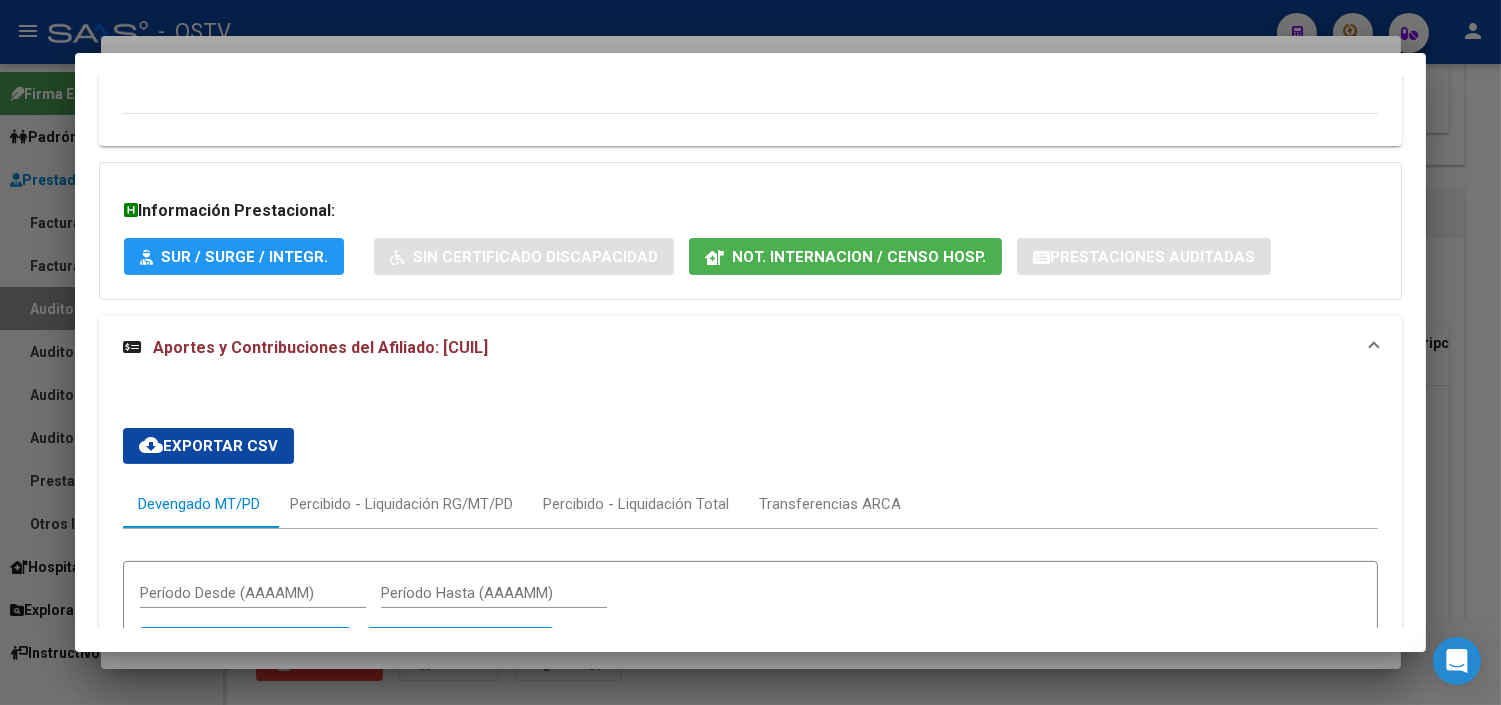 click on "Análisis Afiliado - CUIL:  27402504191 DATOS PADRÓN ÁGIL:  DA SILVA ALDANA ESTEFANIA      |   ACTIVO   |     AFILIADO TITULAR  Datos Personales y Afiliatorios según Entes Externos: SSS FTP ARCA Padrón ARCA Impuestos Organismos Ext.    Gerenciador:      B12 - CONSUL RENT S.A. (M.T - BS  AS.) Atención telefónica: Atencion al Socio:   4331 - 1143   //  1157 Atencion al Socio:   4342  -  1471   //  2537 Atencion al Socio:   4342 - 5891 Sitio WEB (Cartilla):   www.mgnsalud1.com.ar Atención emergencias: Telefono Emergencias:   5218 - 5008 Otros Datos Útiles: Cartilla:  LINK    Datos de Empadronamiento  Enviar Credencial Digital remove_red_eye Movimientos    Sin Certificado Discapacidad Etiquetas: Estado: ACTIVO Última Alta Formal:  01/04/2024 Ultimo Tipo Movimiento Alta:  ALTA Adhesión Directa MT Comentario ADMIN:  ALTA ONLINE AUTOMATICA MT/PD el 2024-07-31 12:35:45 DATOS DEL AFILIADO Apellido:  ALDANA ESTEFANIA DA SILVA CUIL:  27402504191 Documento:  DU - DOCUMENTO UNICO 40250419   Soltero" at bounding box center (750, 352) 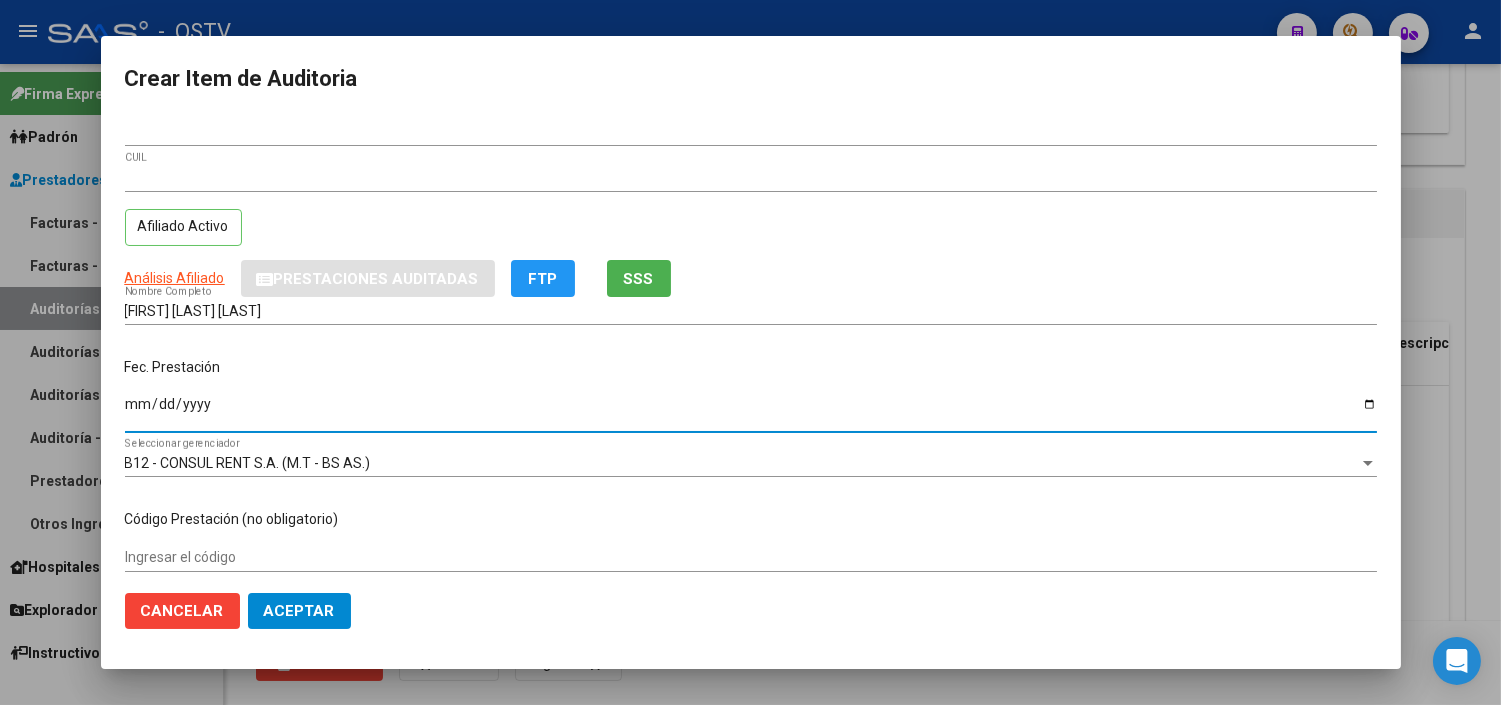click on "Ingresar la fecha" at bounding box center [751, 411] 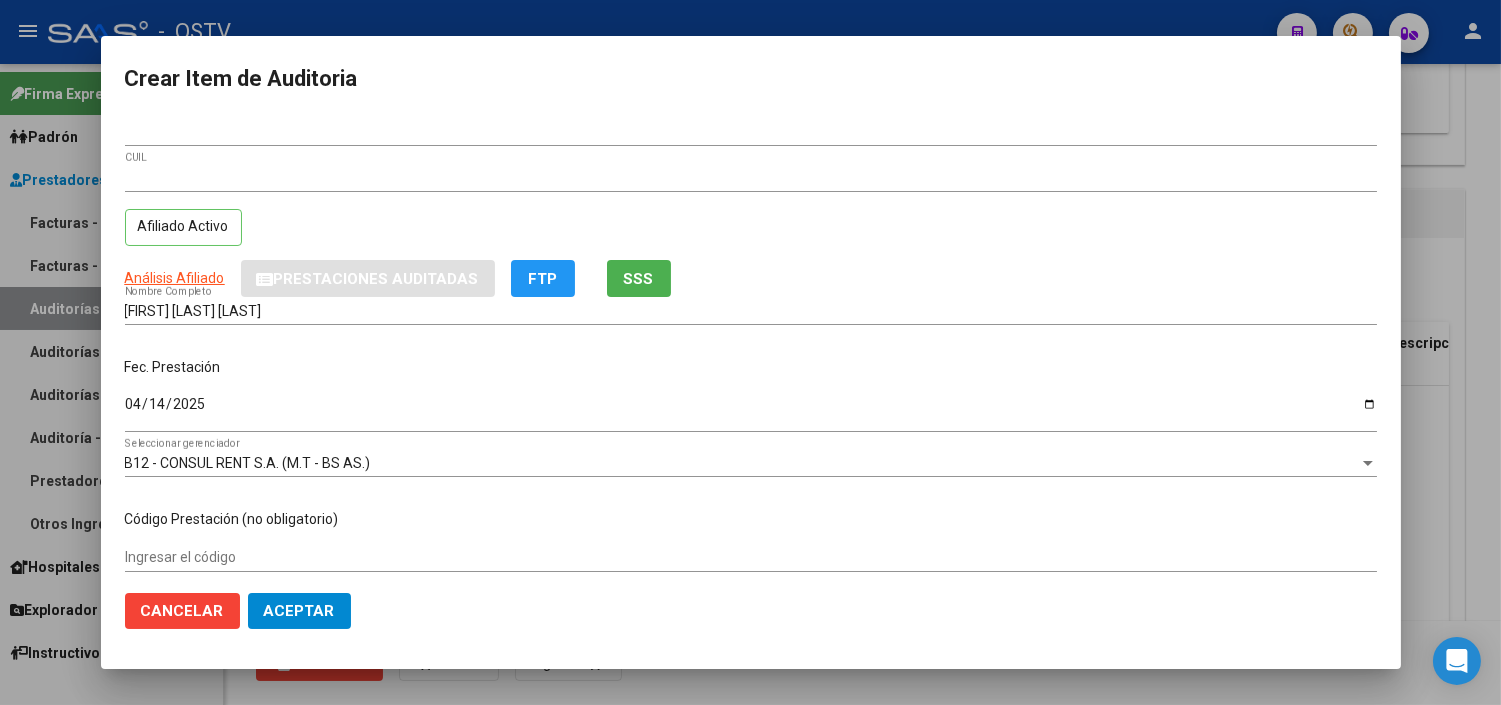 scroll, scrollTop: 304, scrollLeft: 0, axis: vertical 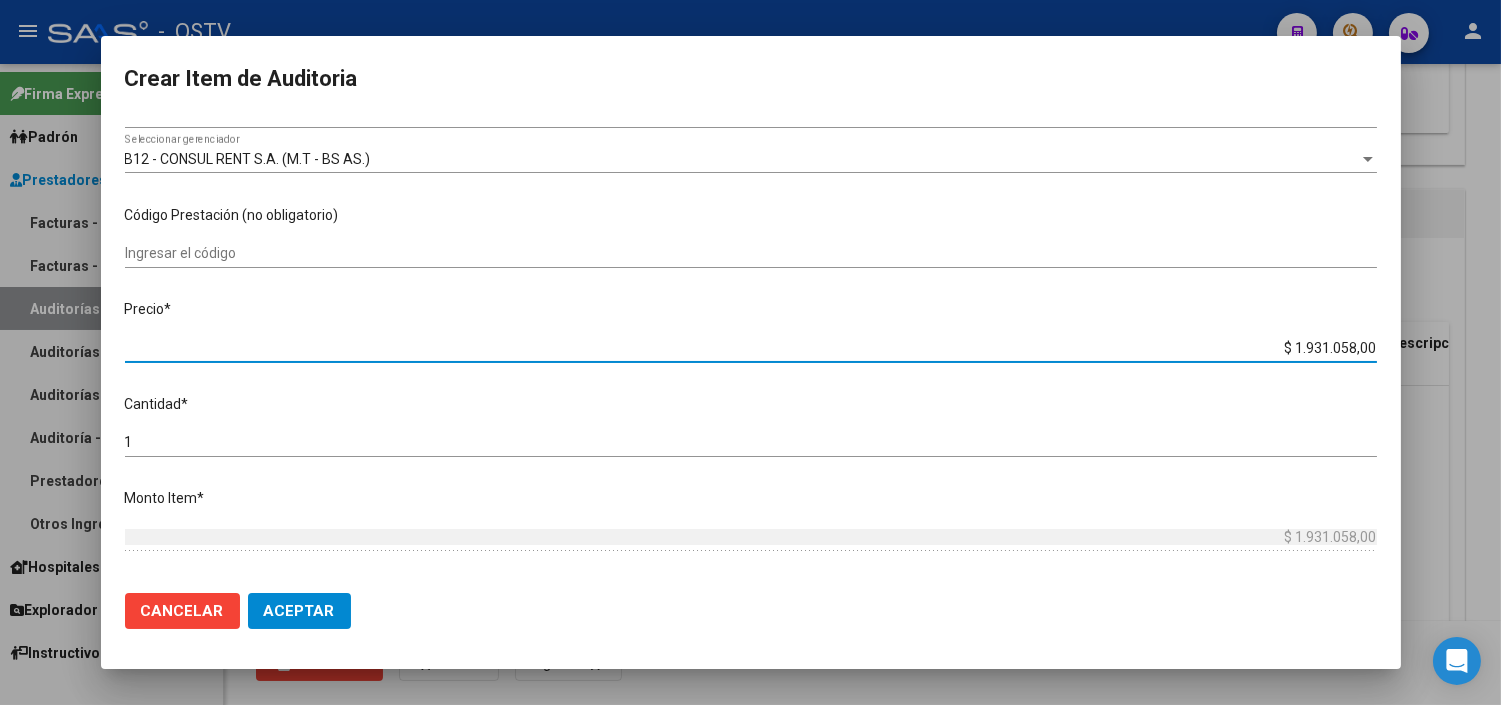 type on "$ 0,06" 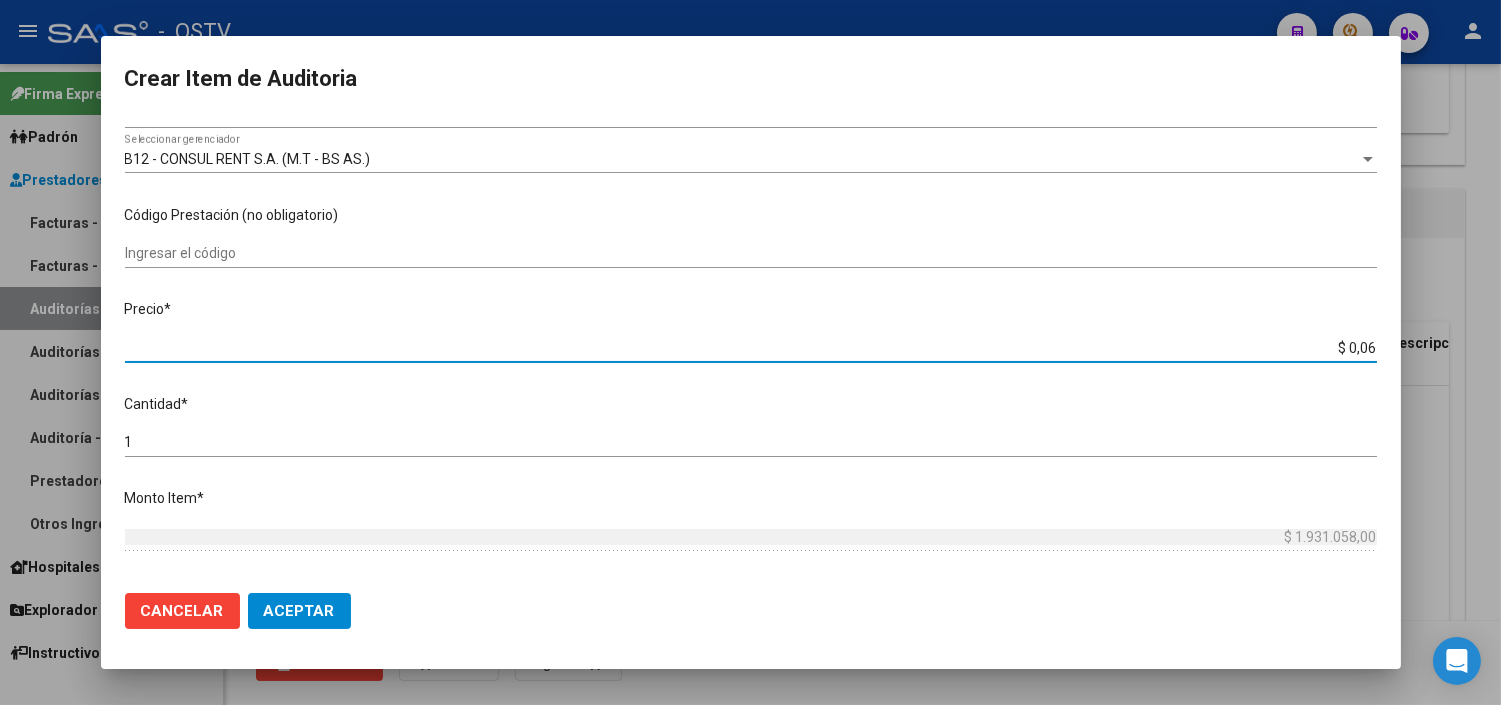 type on "$ 0,06" 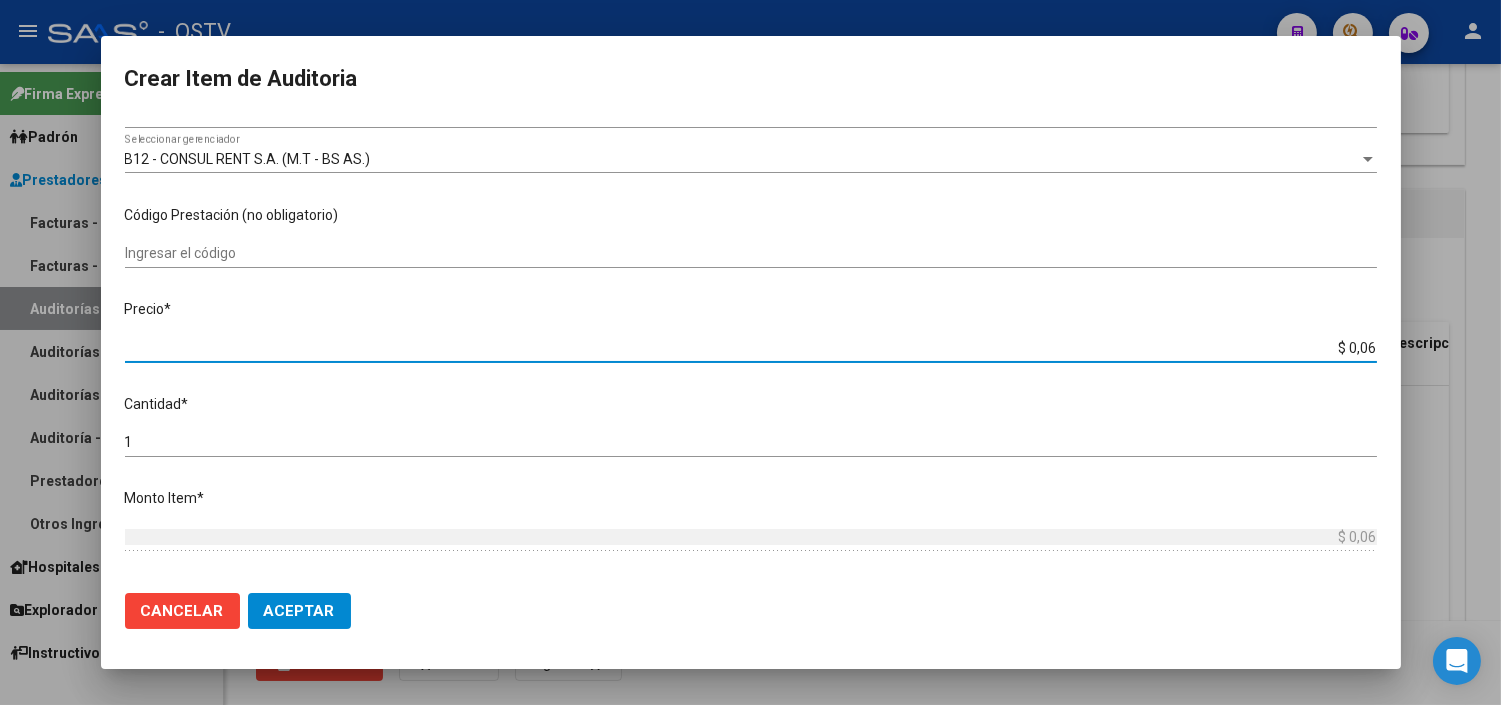 type on "$ 0,64" 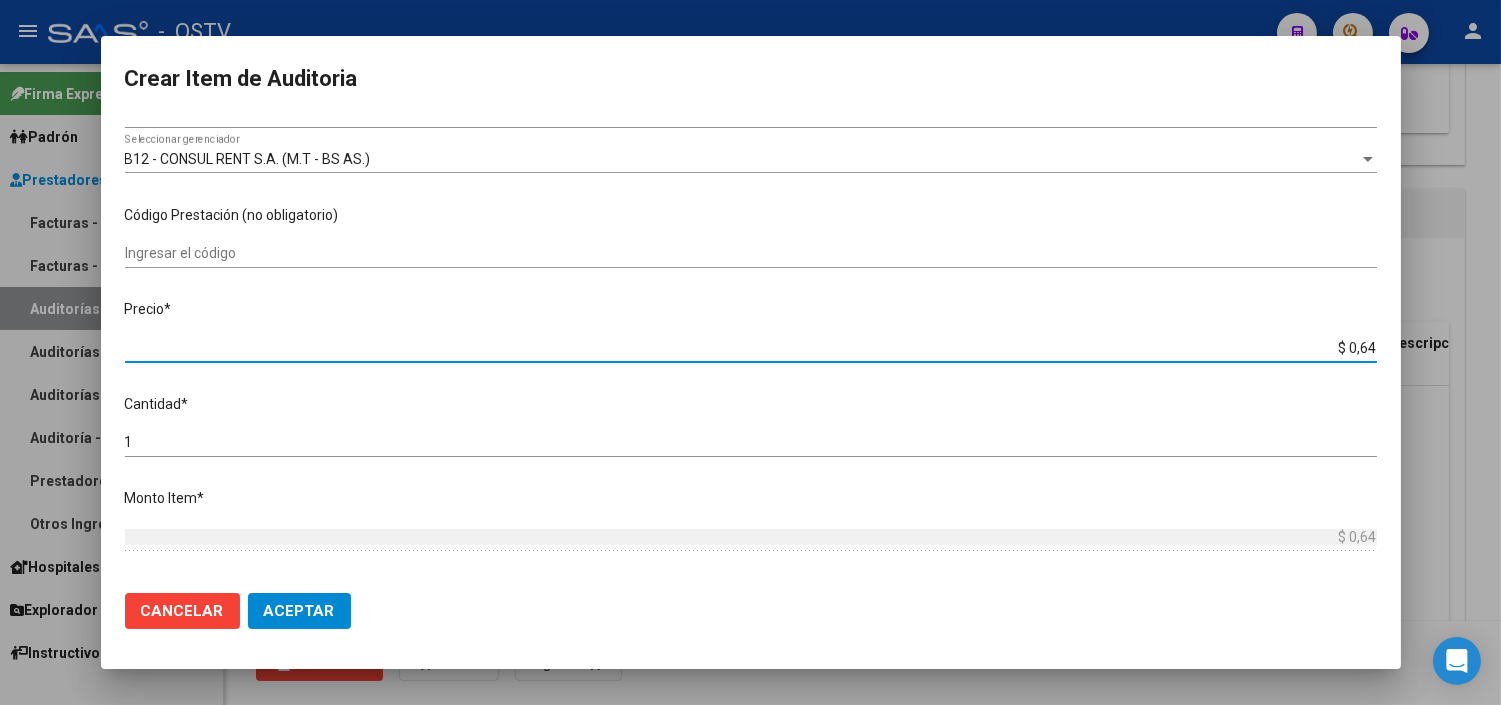 type on "$ 6,43" 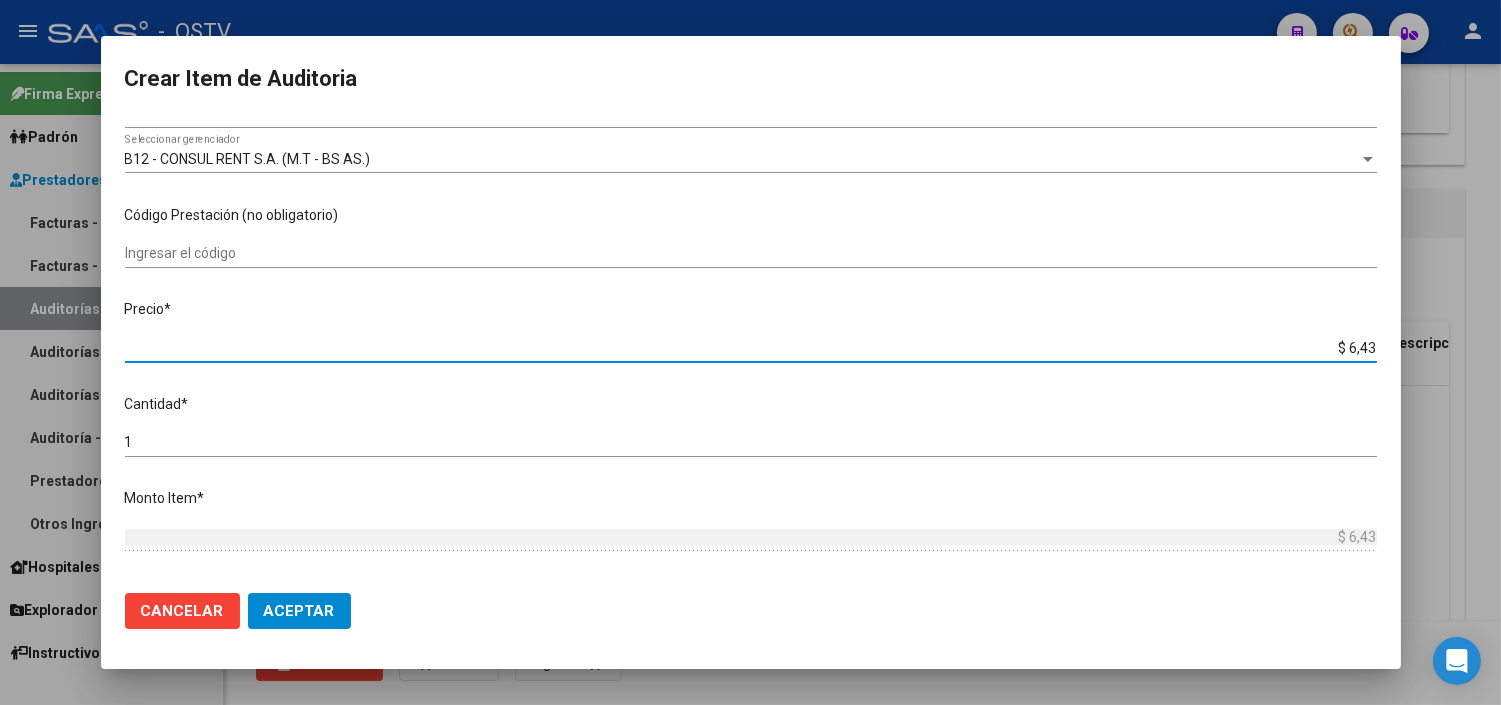 type on "$ 64,36" 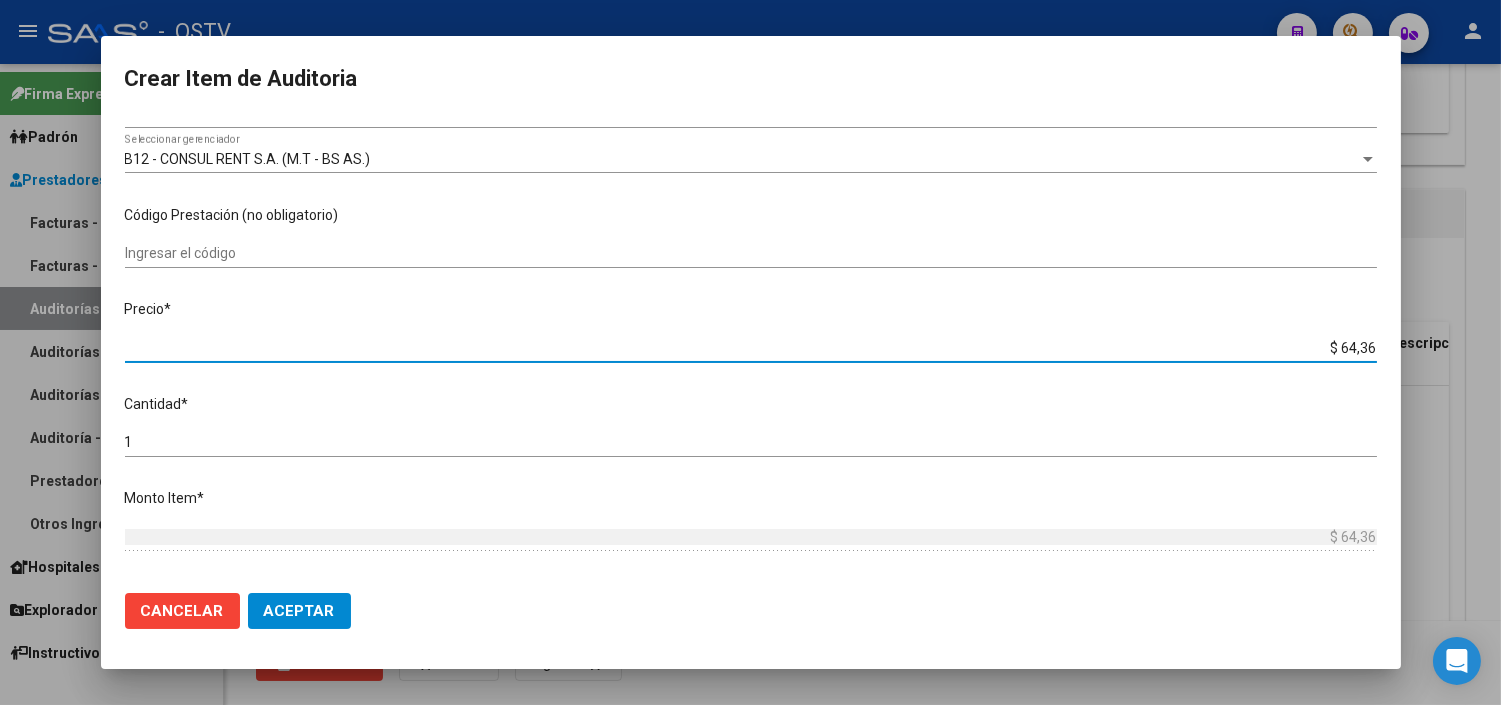 type on "$ 643,68" 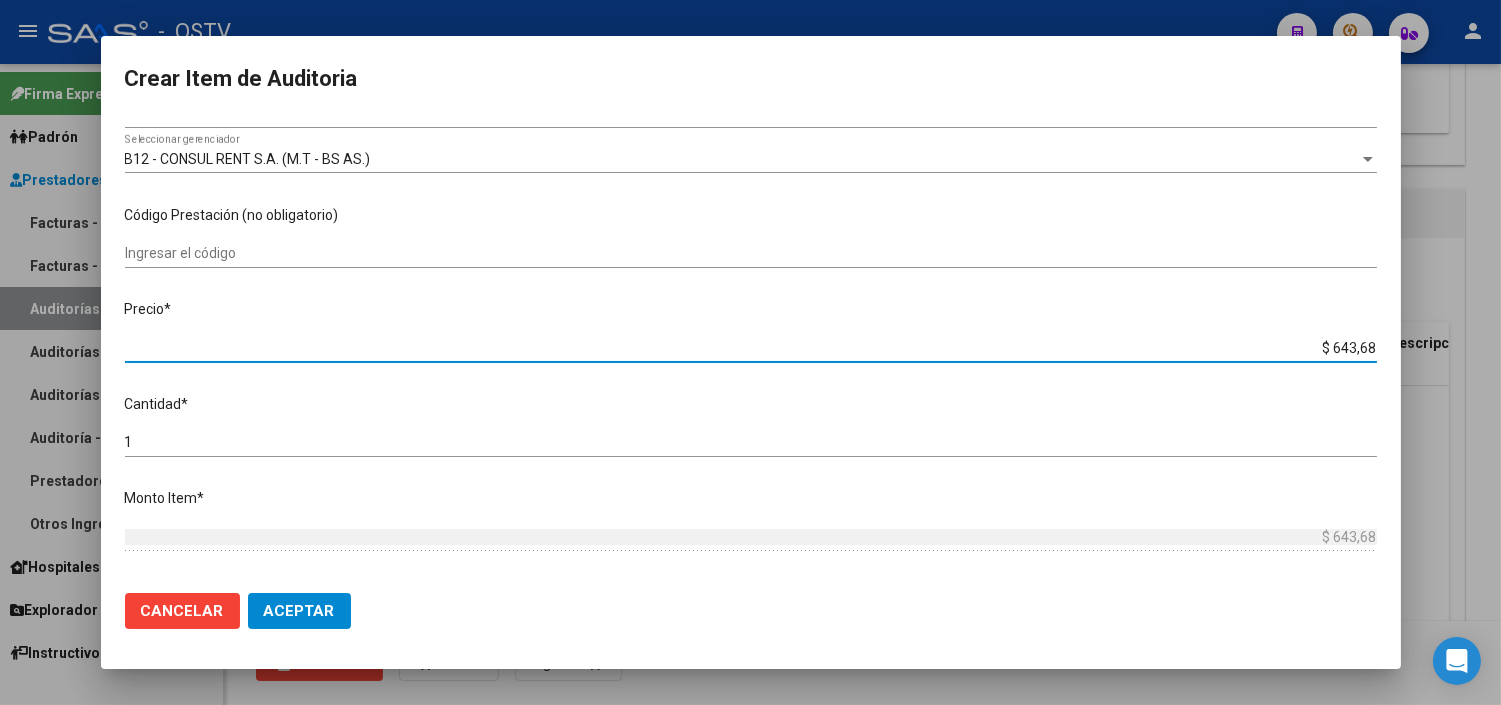 type on "$ 6.436,86" 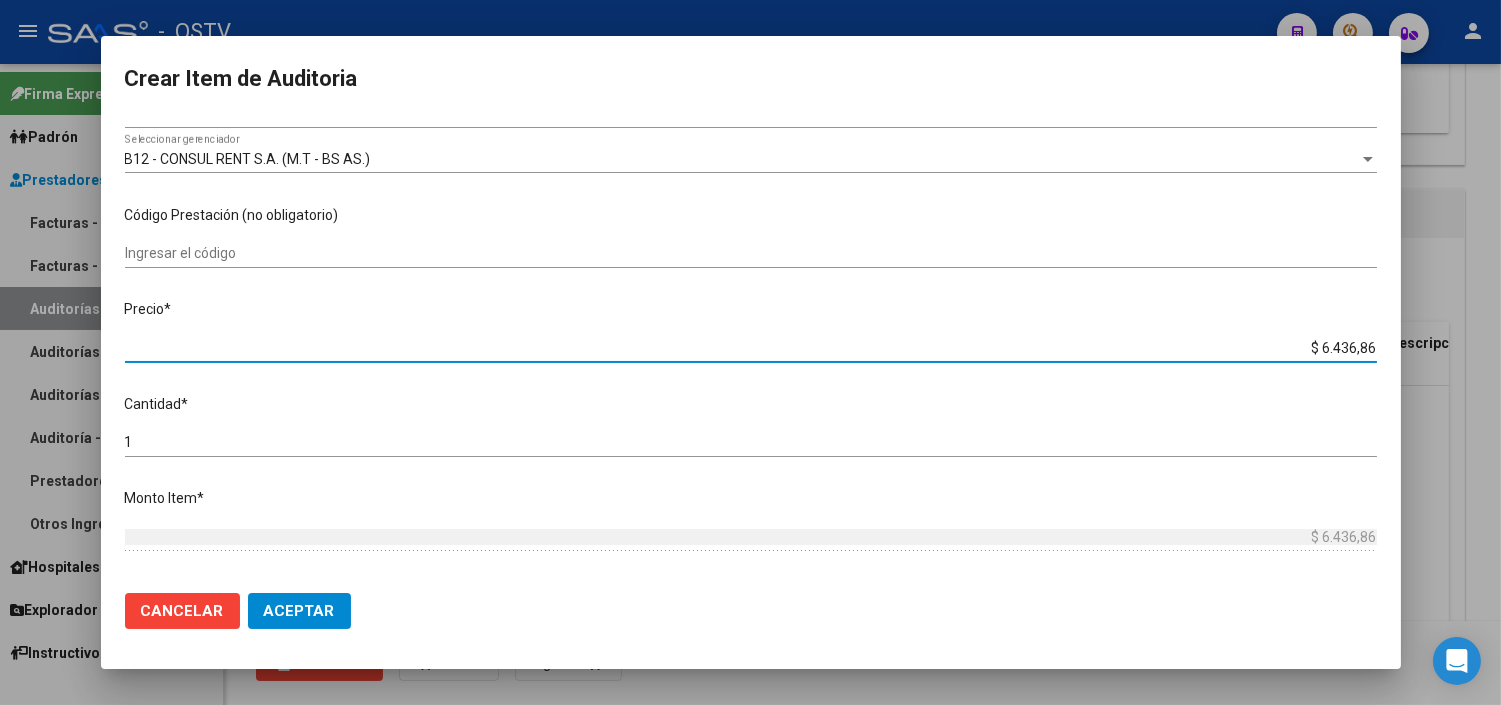 type on "$ 64.368,60" 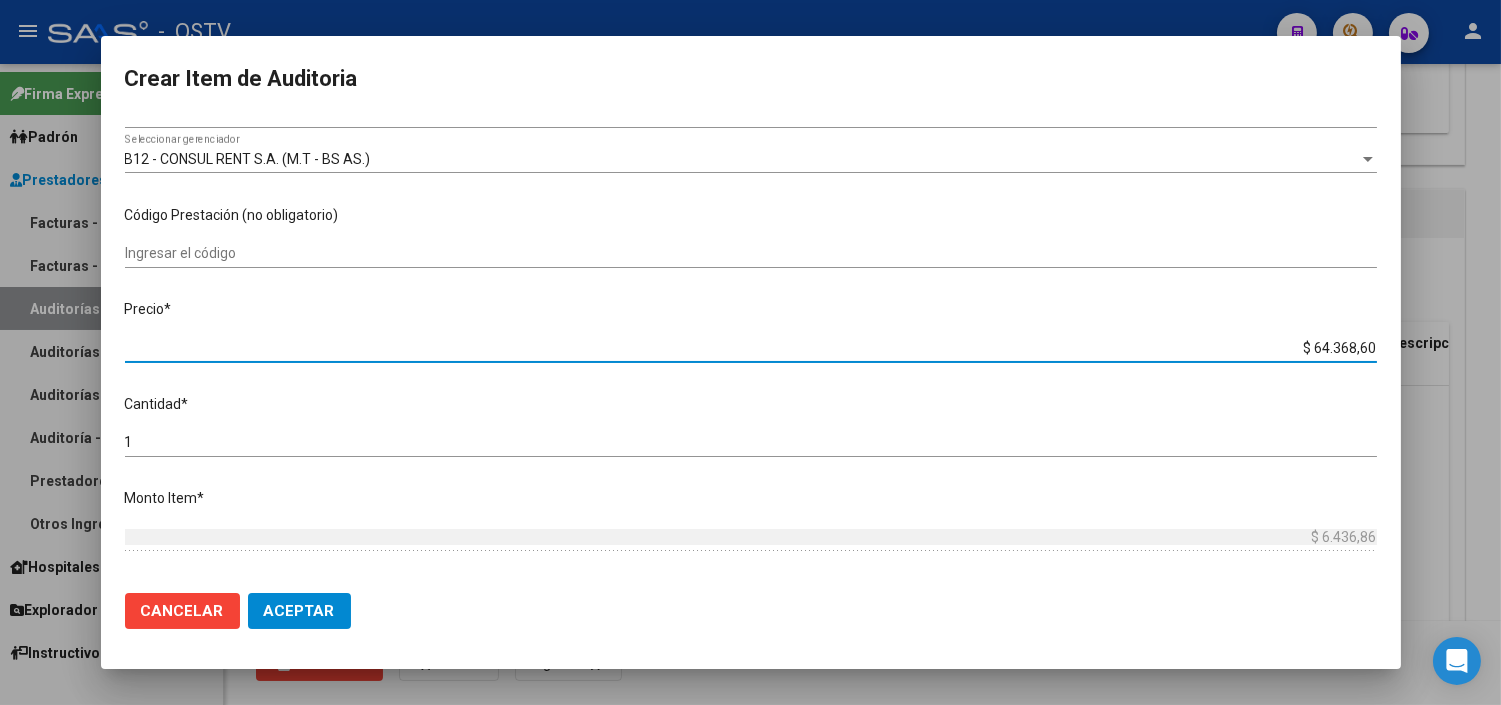 type on "$ 64.368,60" 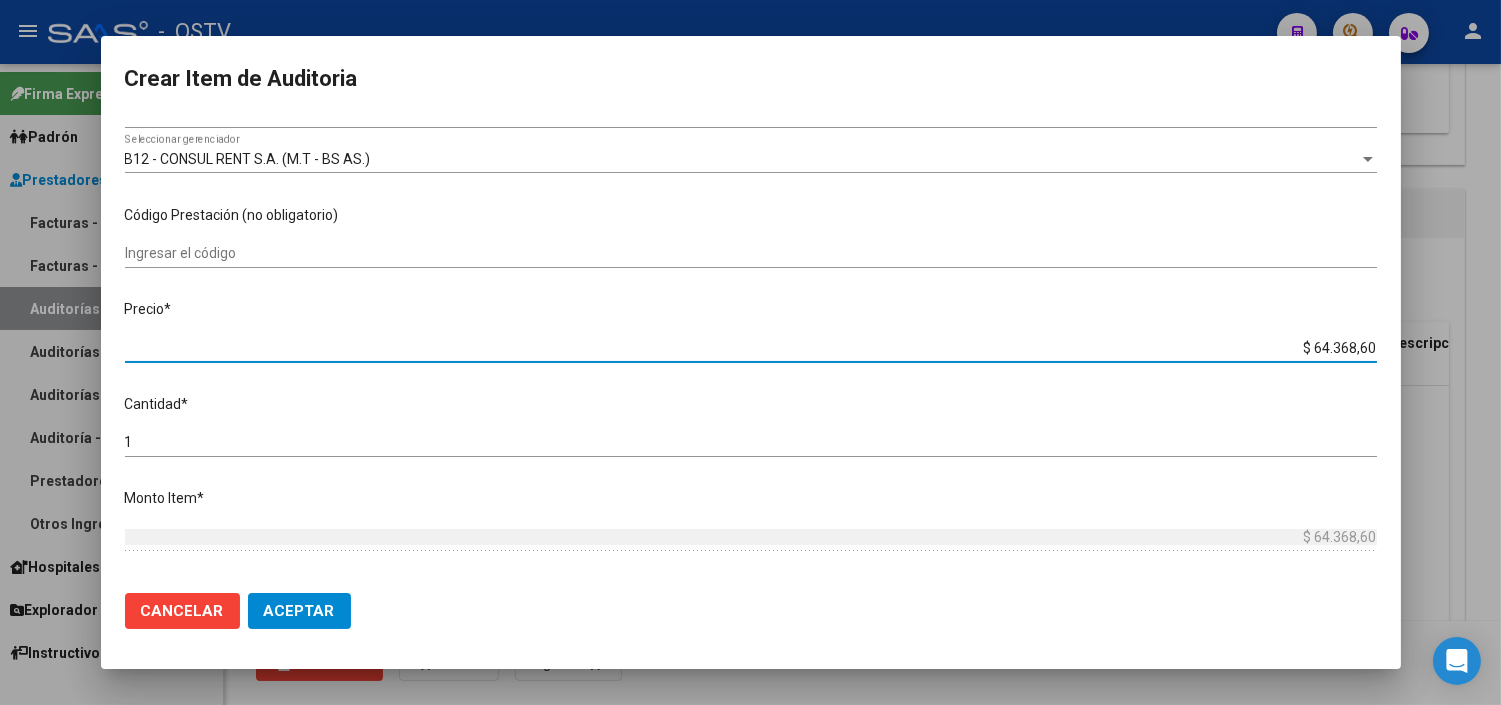 type on "$ 643.686,00" 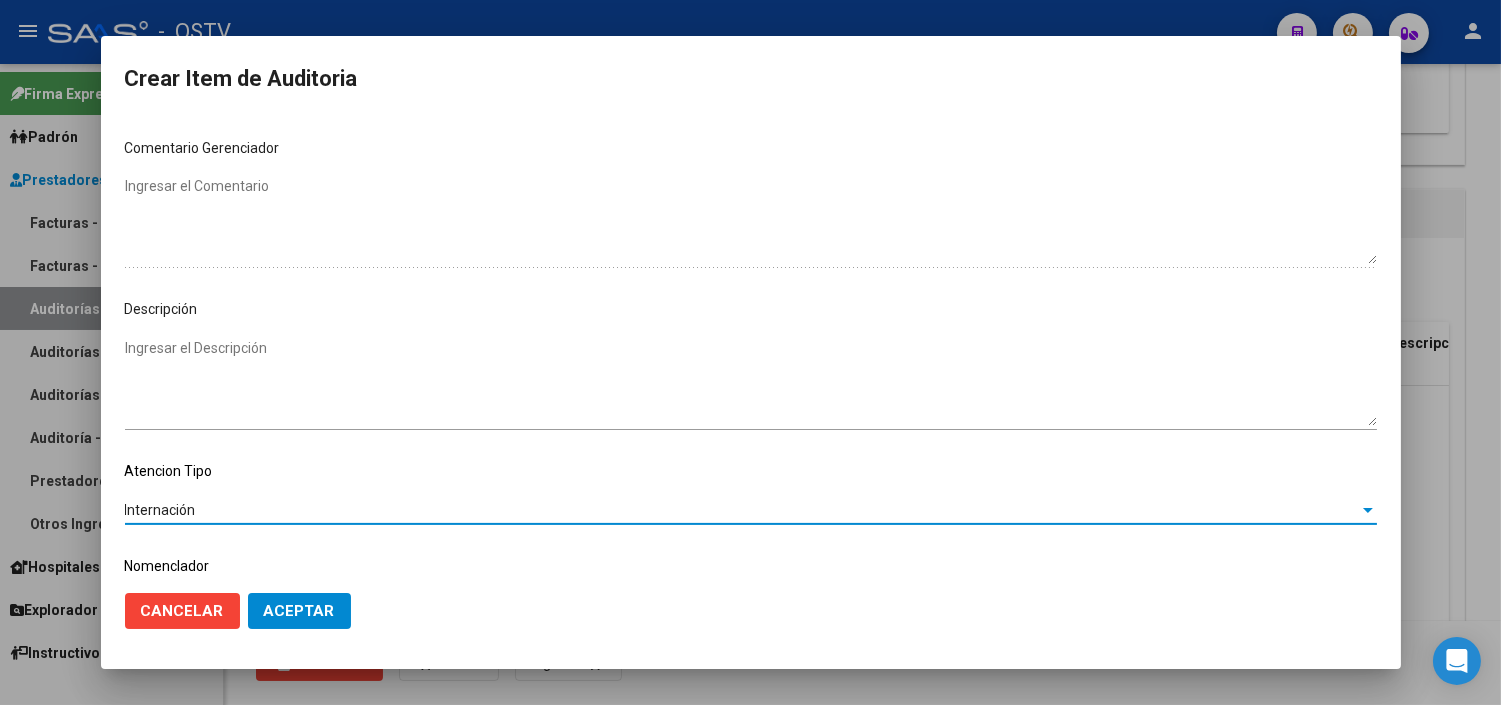 scroll, scrollTop: 1063, scrollLeft: 0, axis: vertical 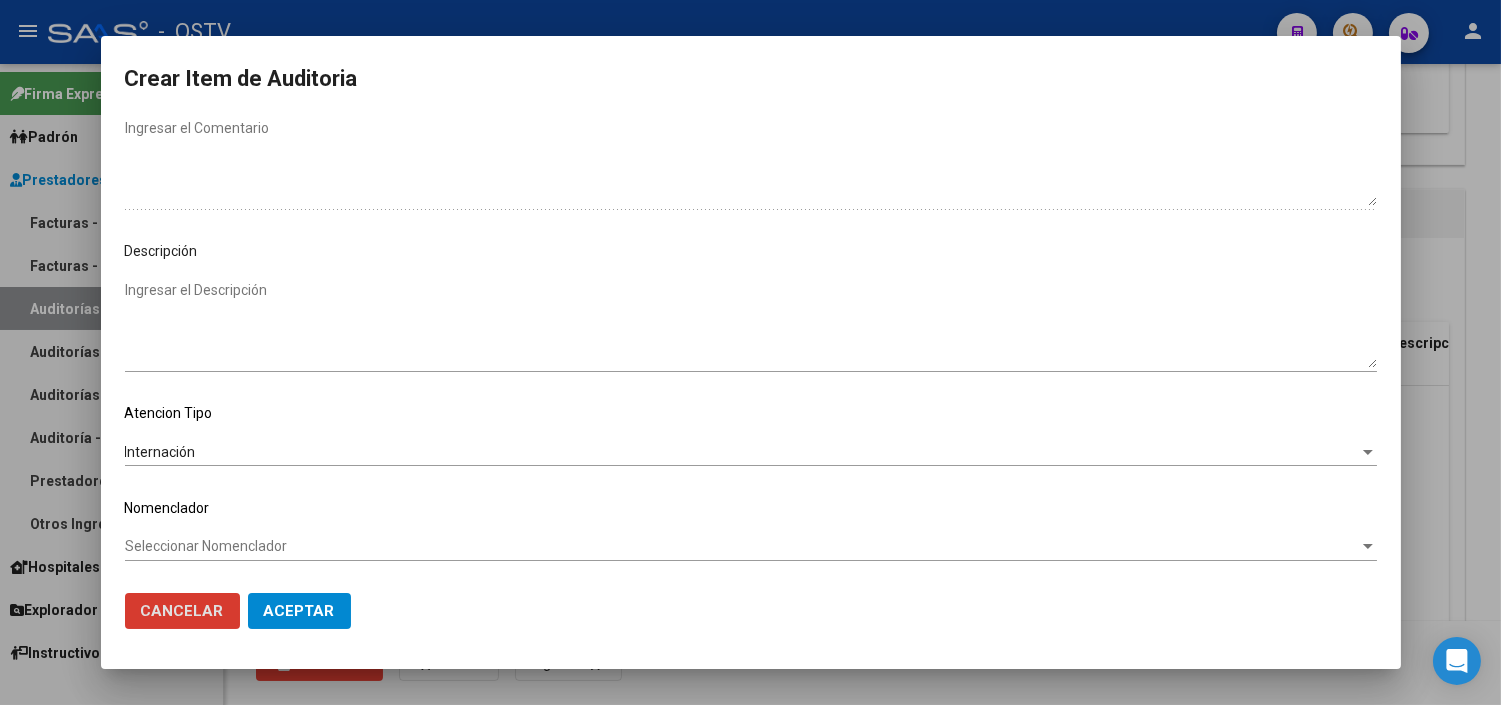 type 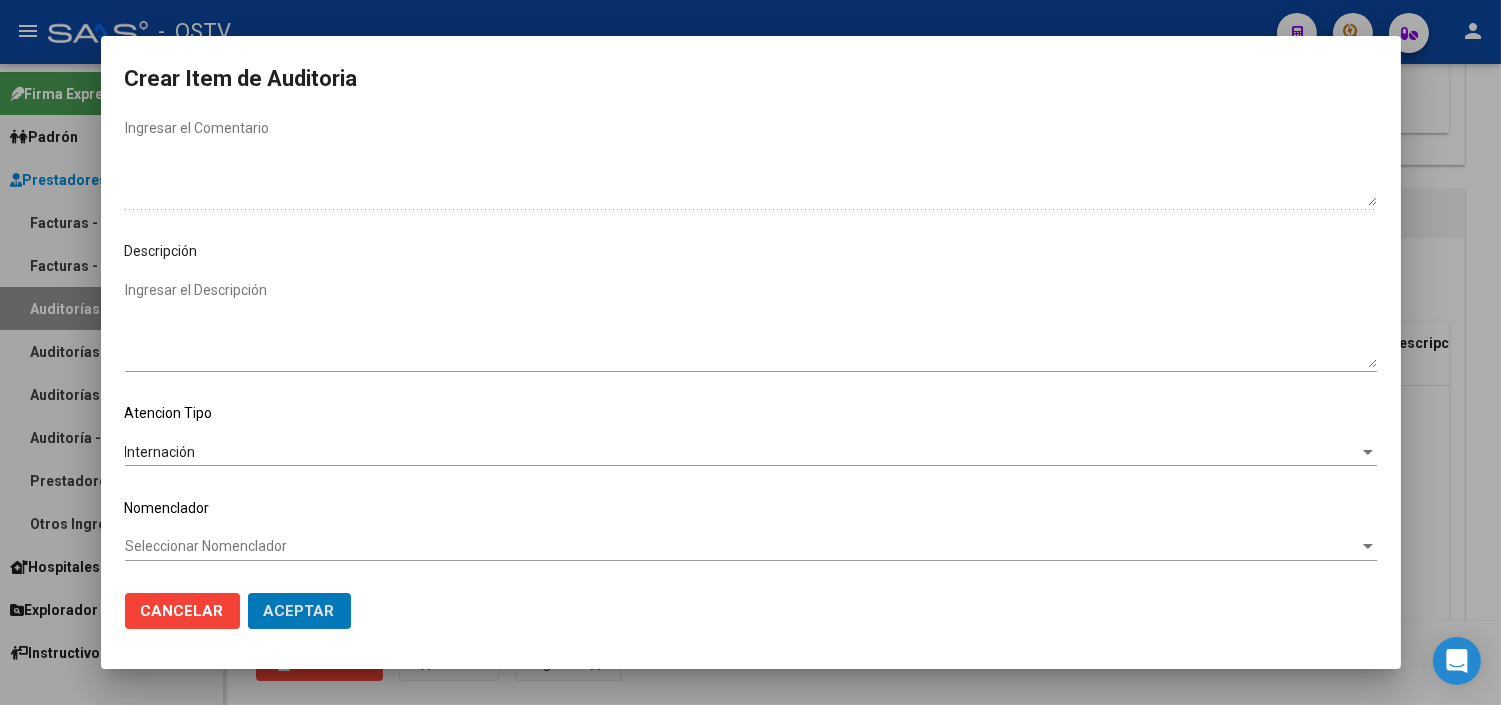 click on "Aceptar" 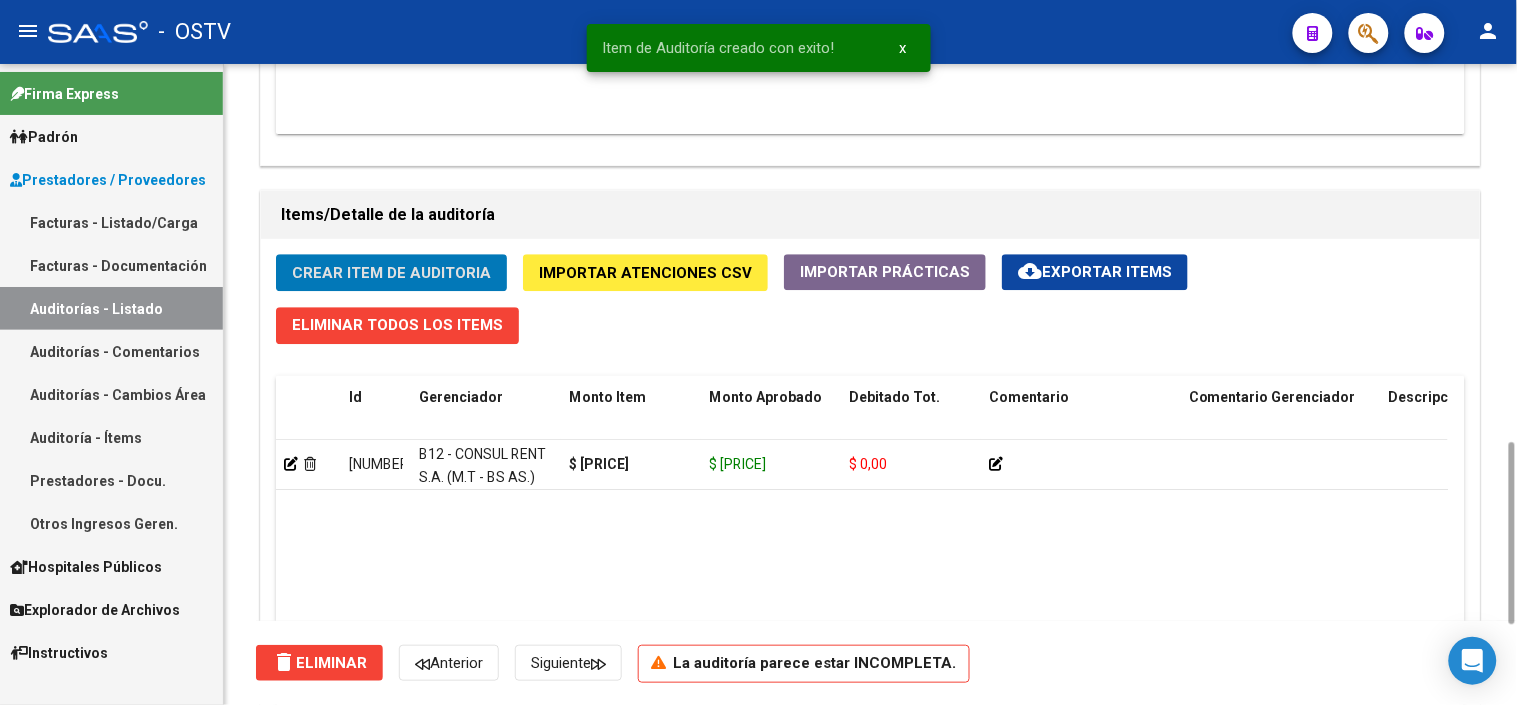 click on "Crear Item de Auditoria" 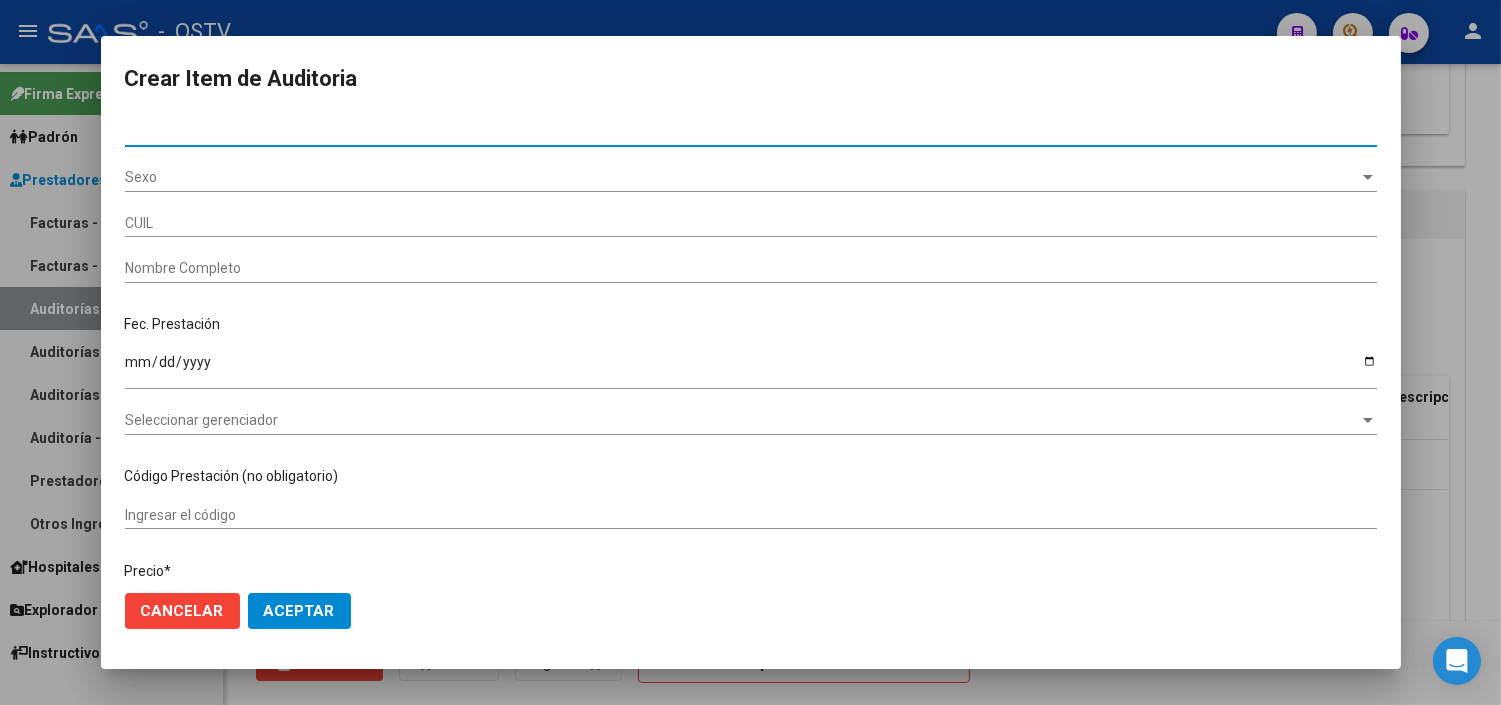 type on "95781060" 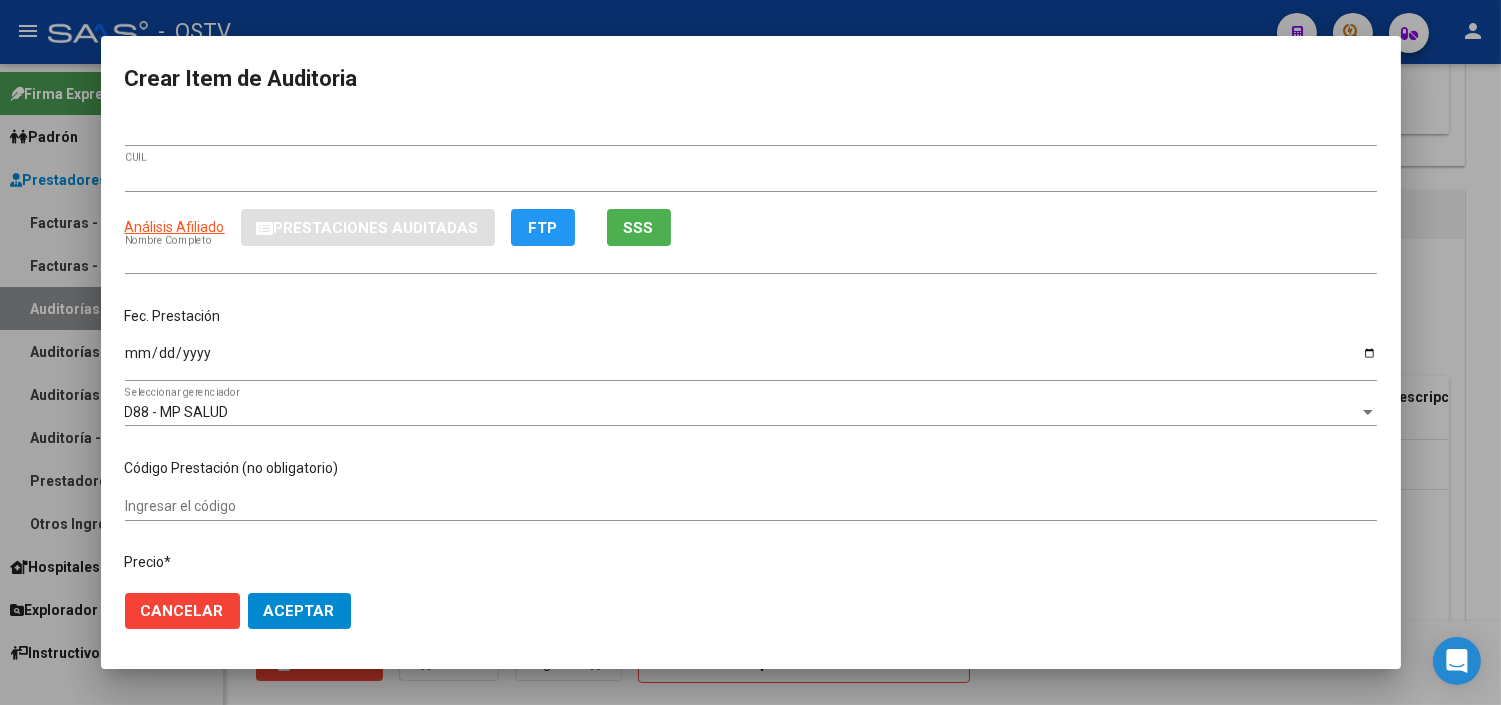 type on "27957810603" 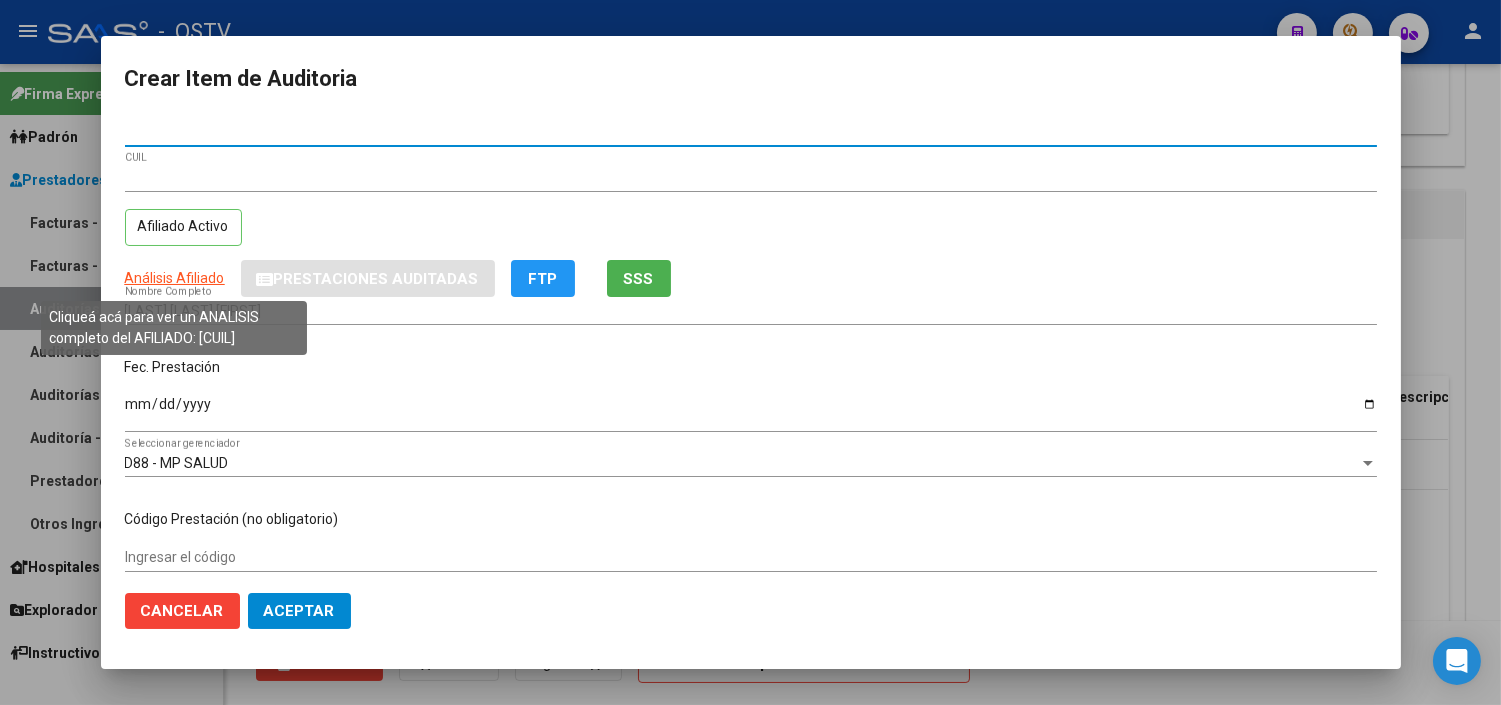 click on "Análisis Afiliado" at bounding box center [175, 278] 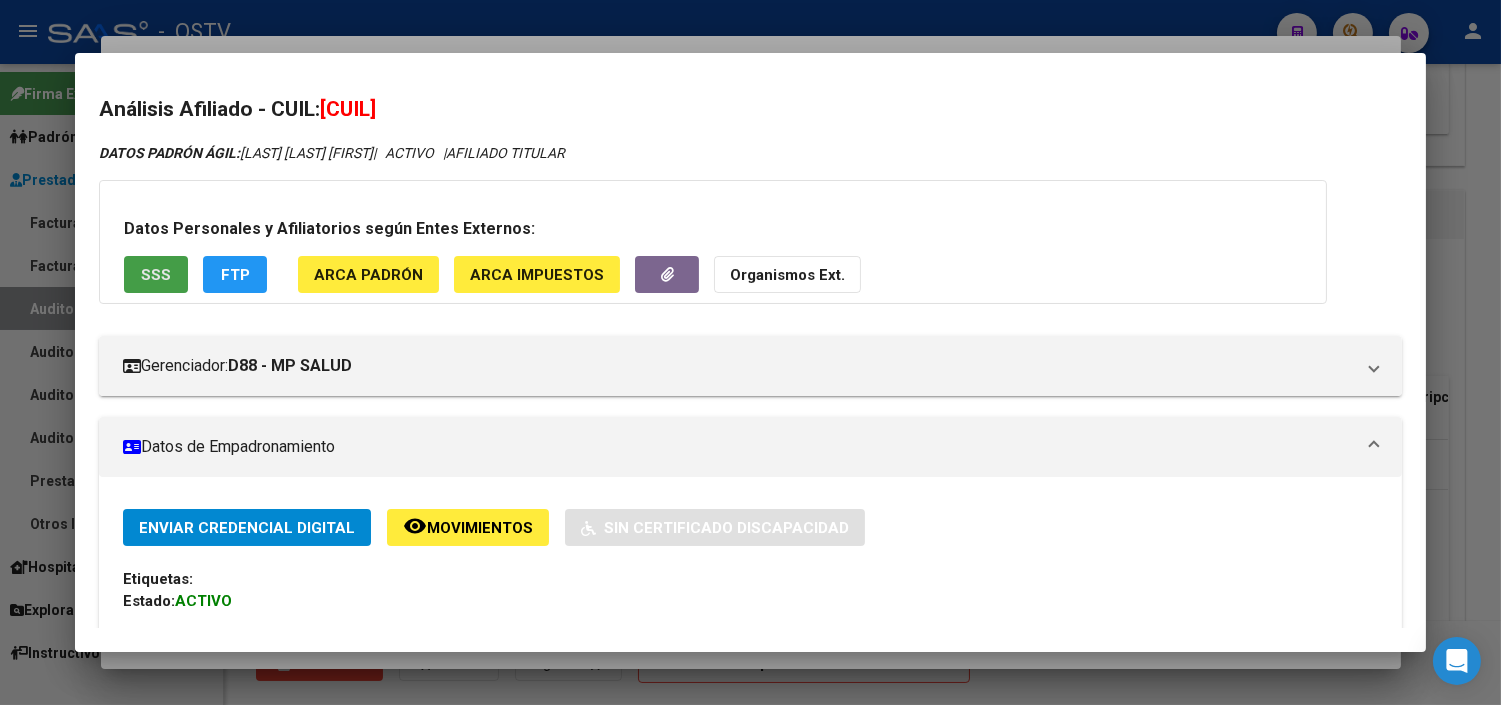click on "SSS" at bounding box center (156, 275) 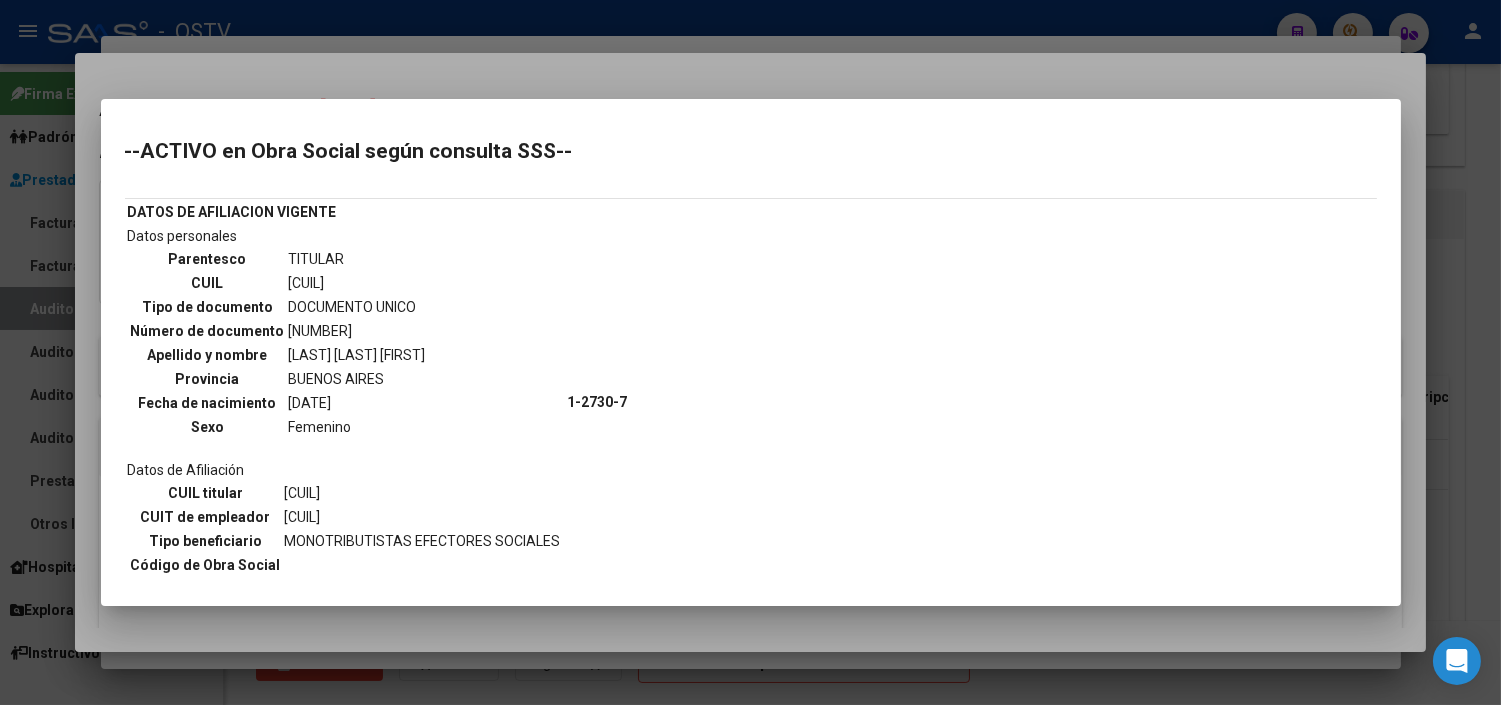 scroll, scrollTop: 71, scrollLeft: 0, axis: vertical 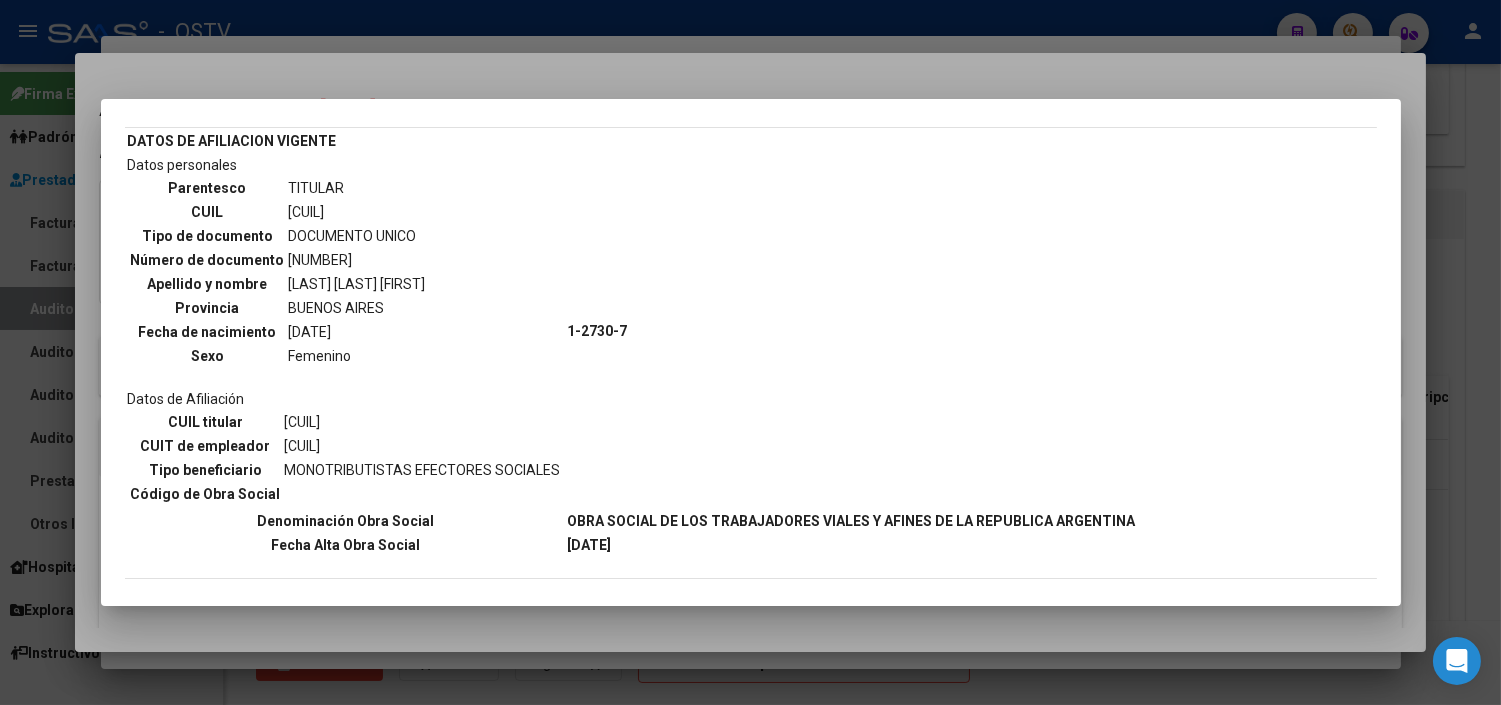 click at bounding box center [750, 352] 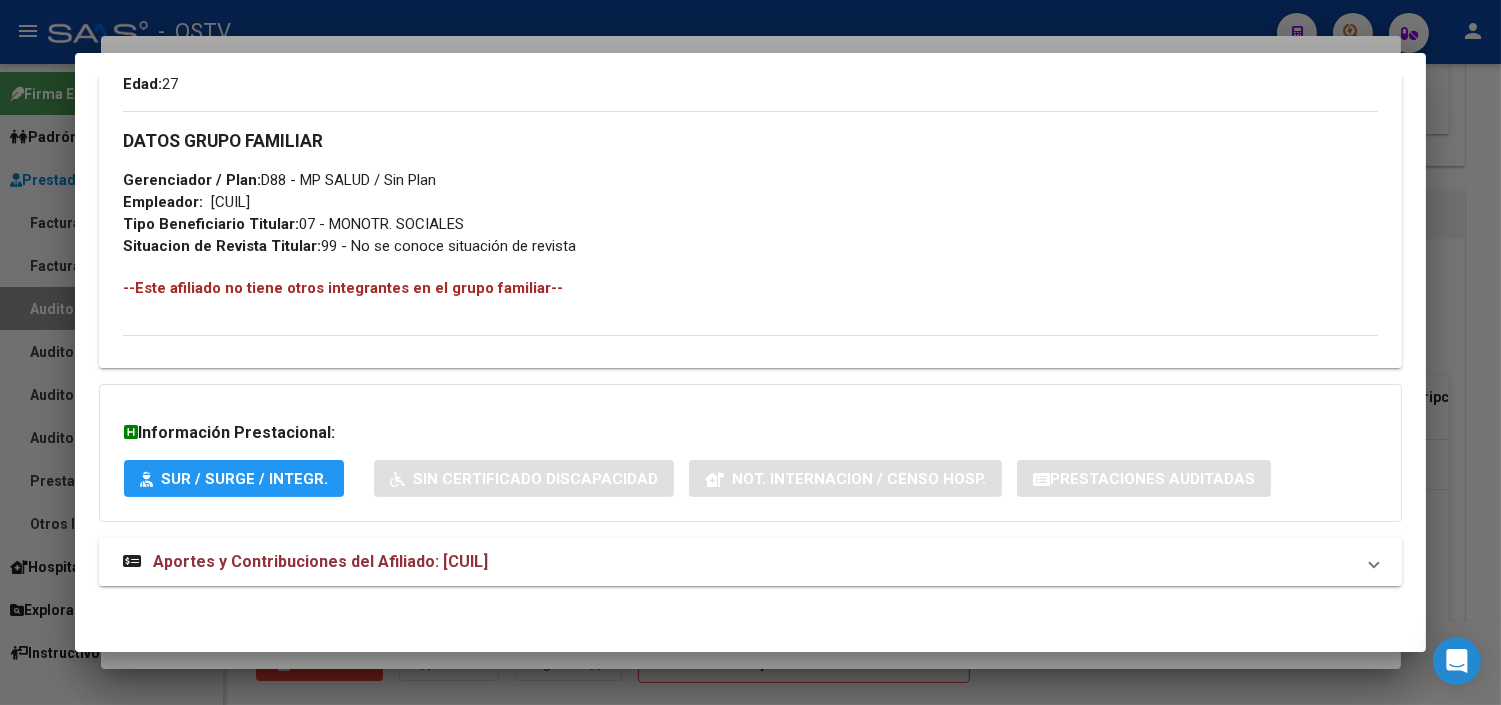click on "Aportes y Contribuciones del Afiliado: 27957810603" at bounding box center [320, 561] 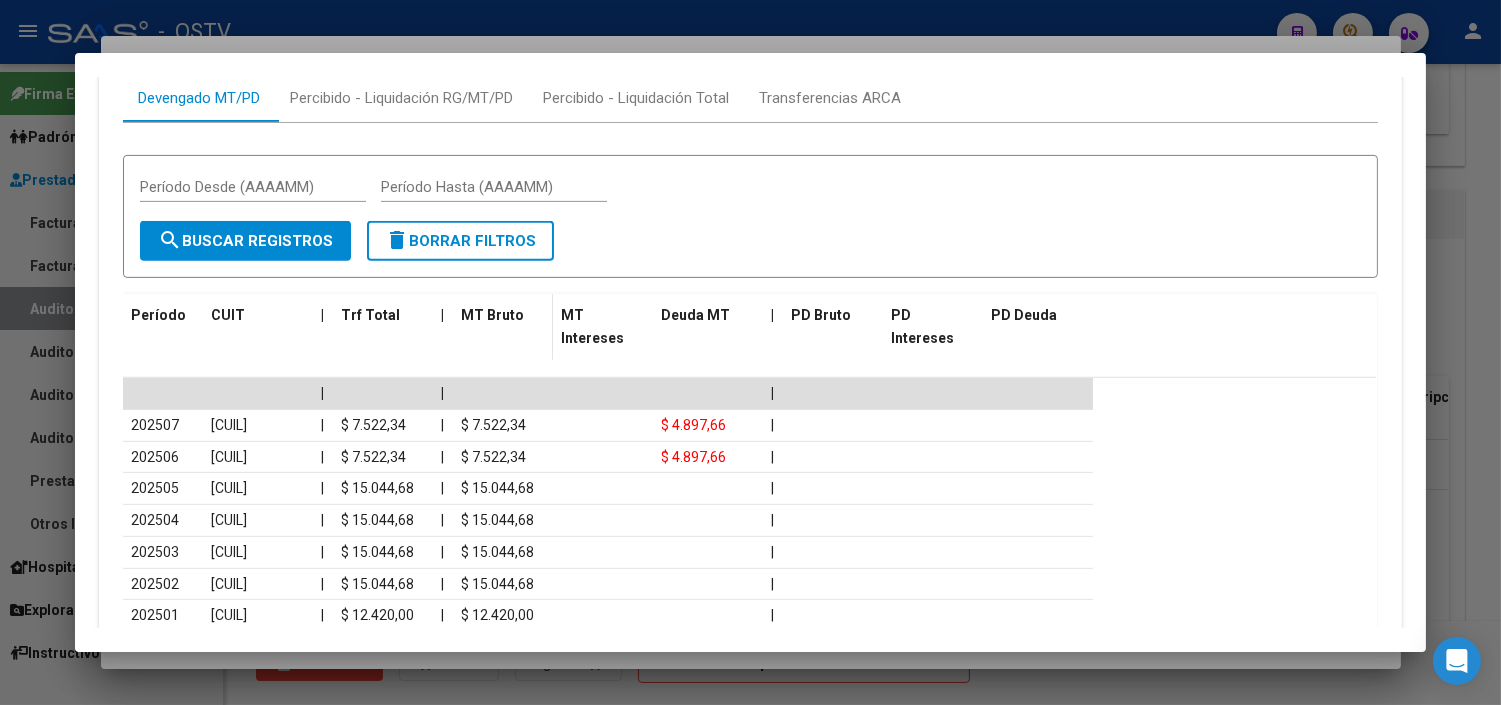 scroll, scrollTop: 1651, scrollLeft: 0, axis: vertical 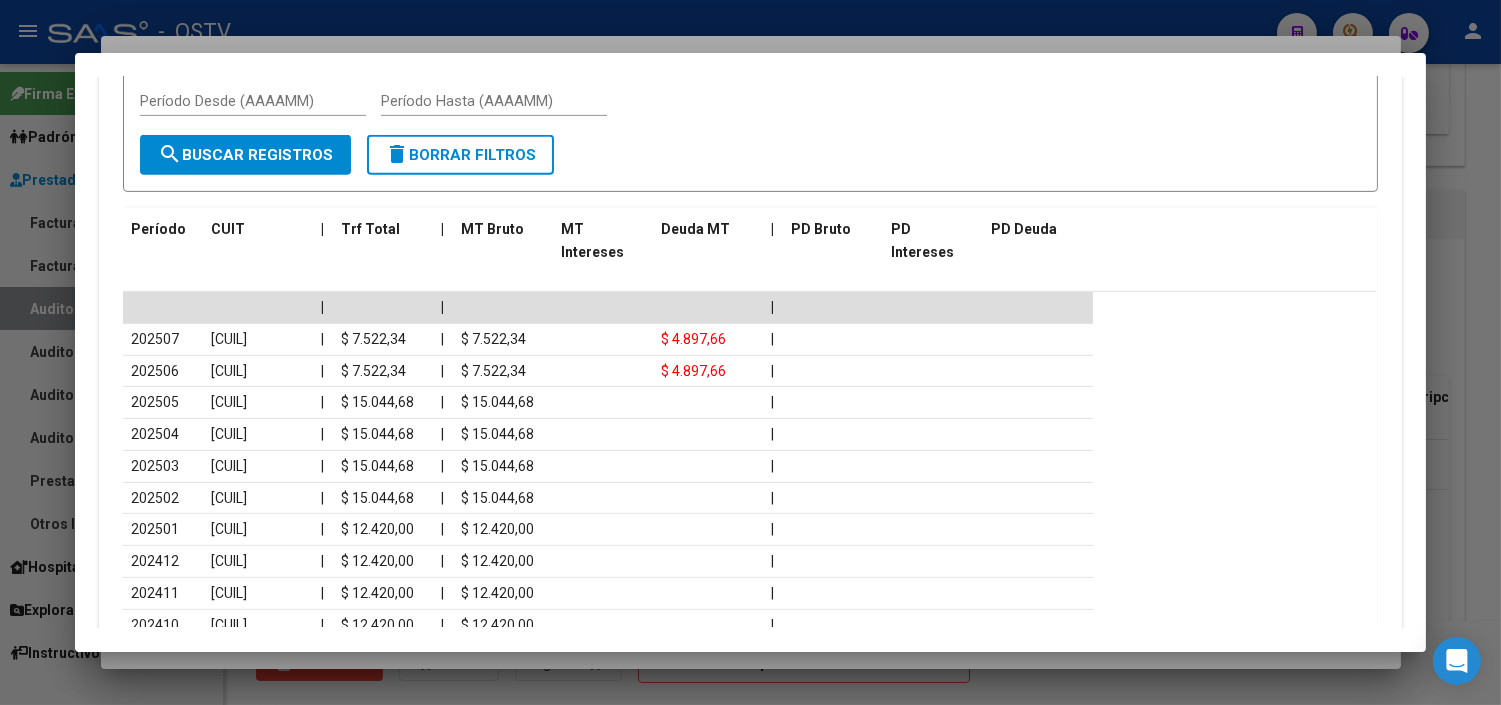 click at bounding box center (750, 352) 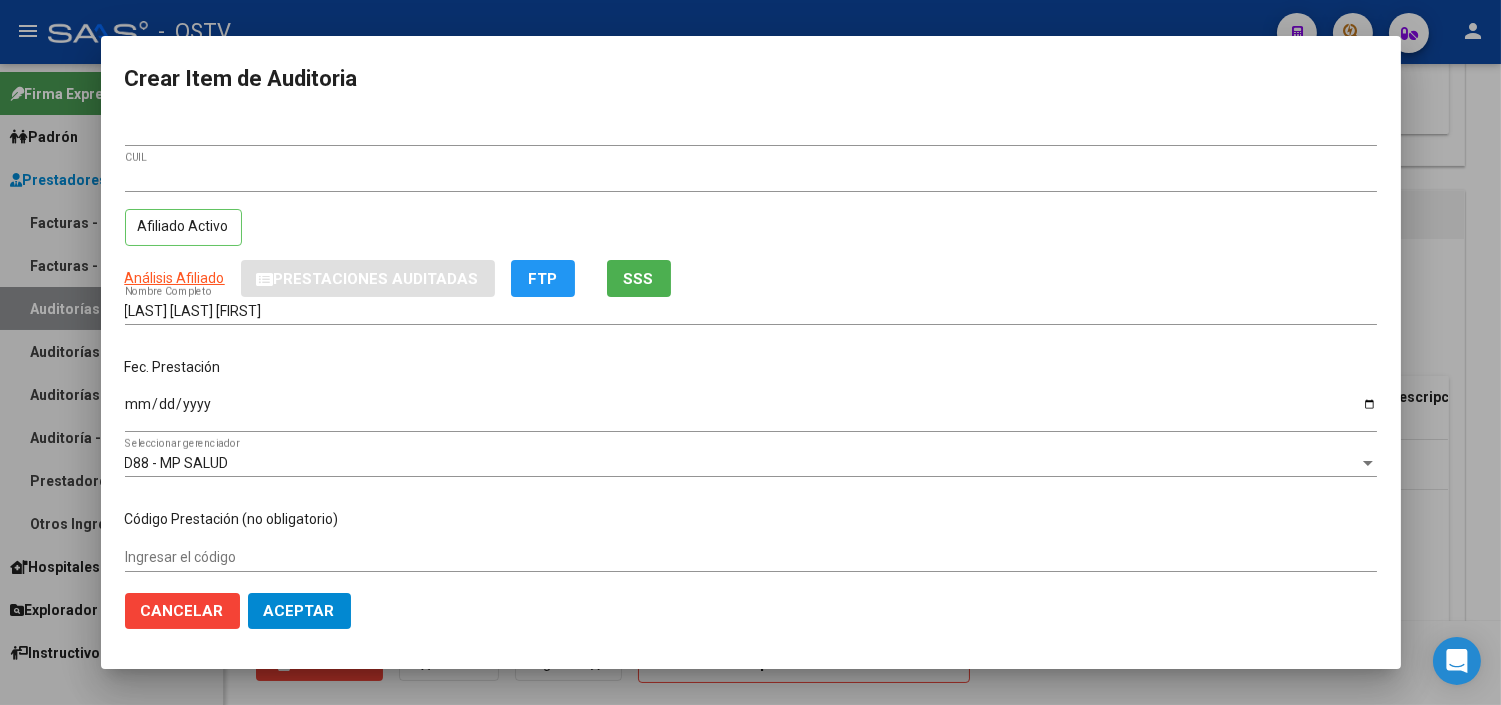 click on "Ingresar la fecha" at bounding box center [751, 411] 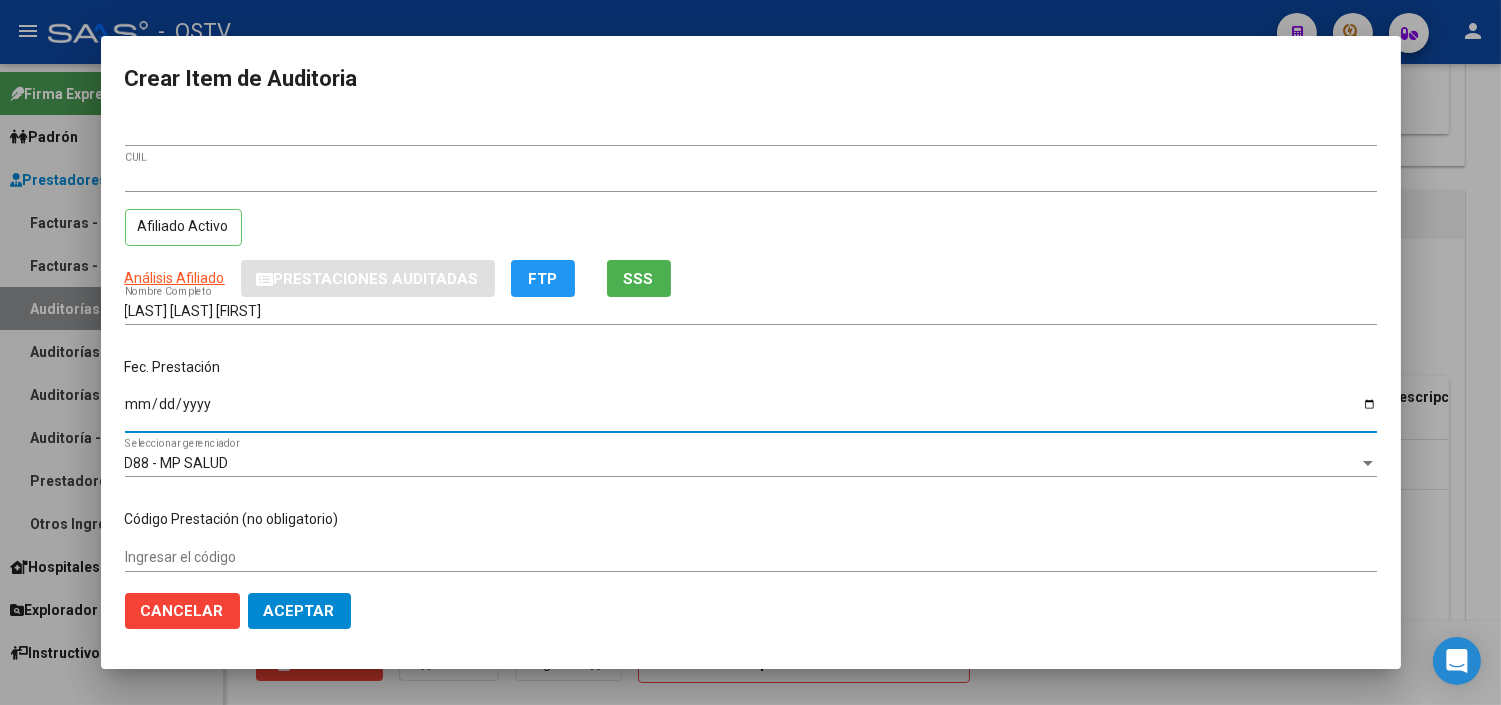 type on "2025-04-24" 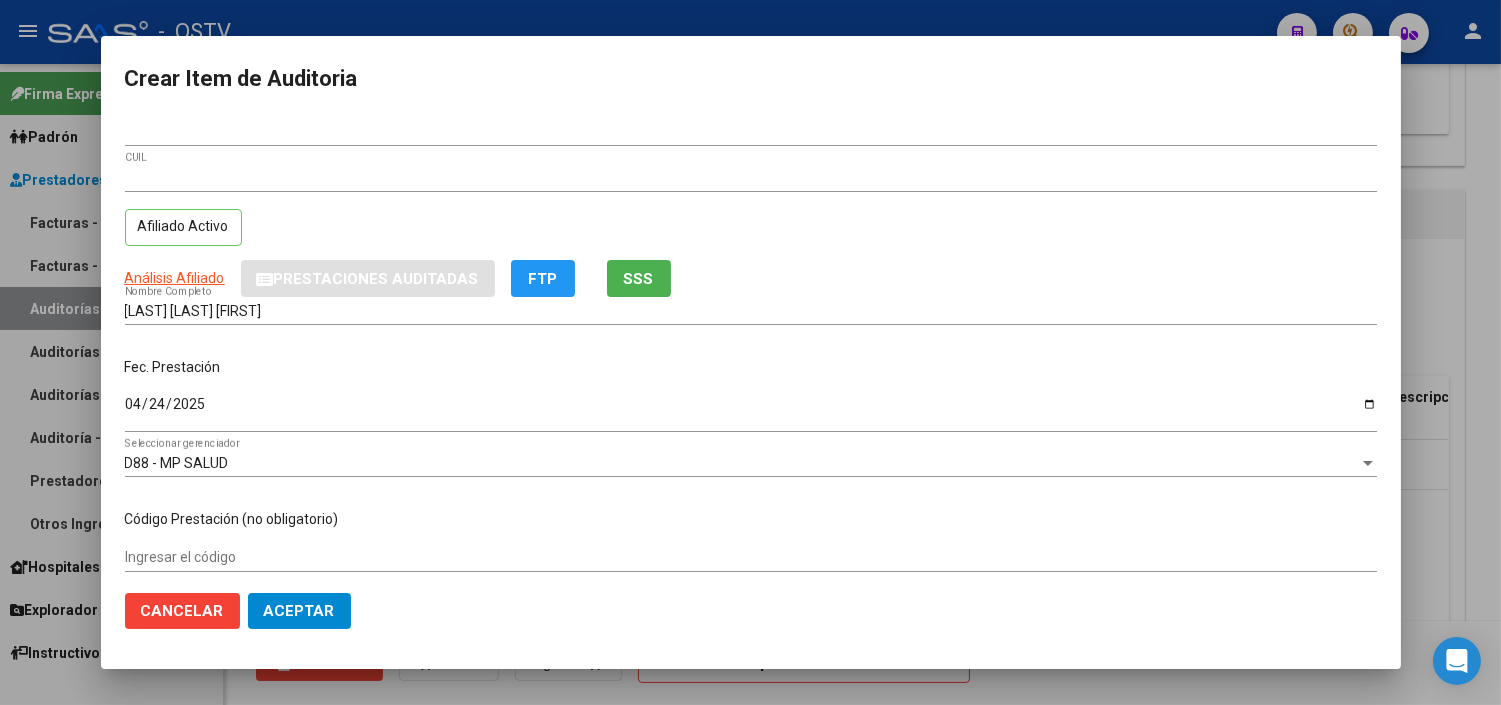 scroll, scrollTop: 304, scrollLeft: 0, axis: vertical 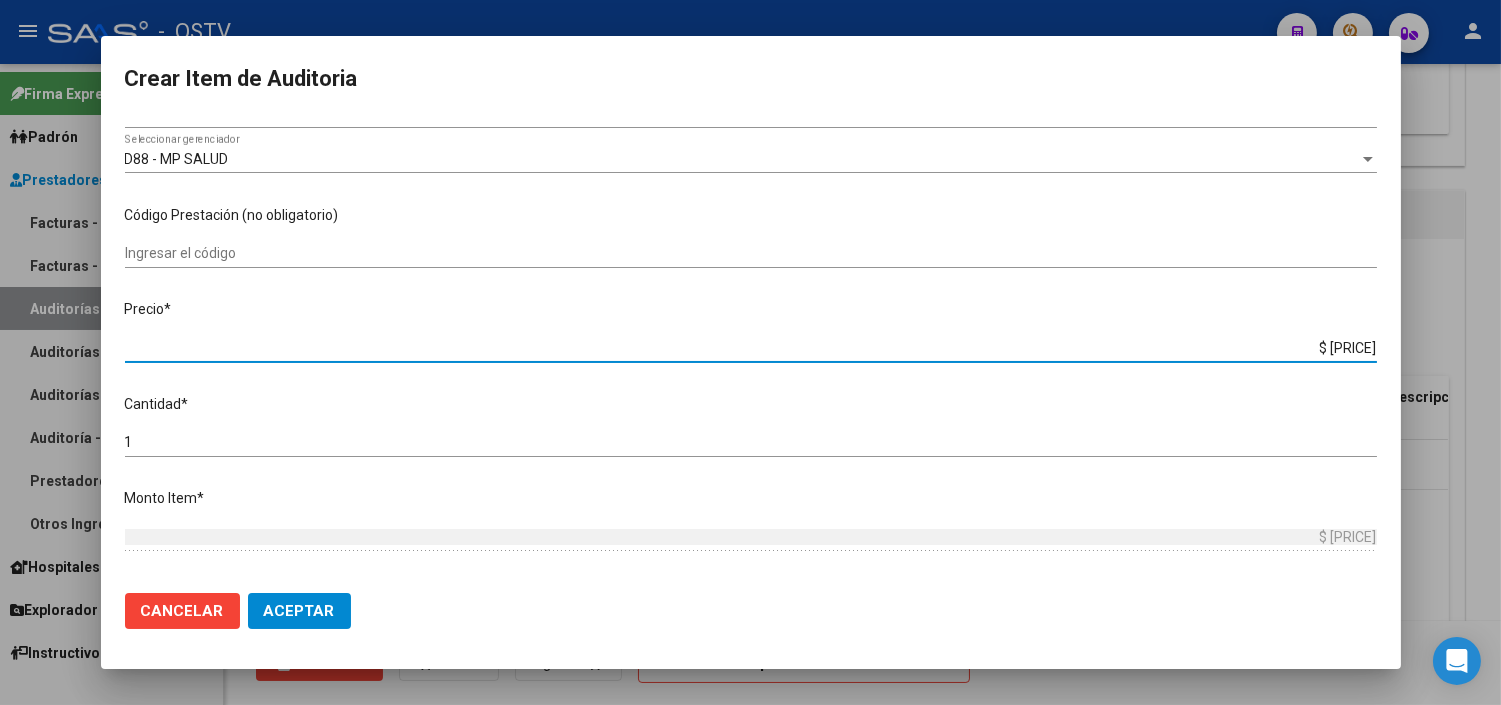 type on "$ 0,06" 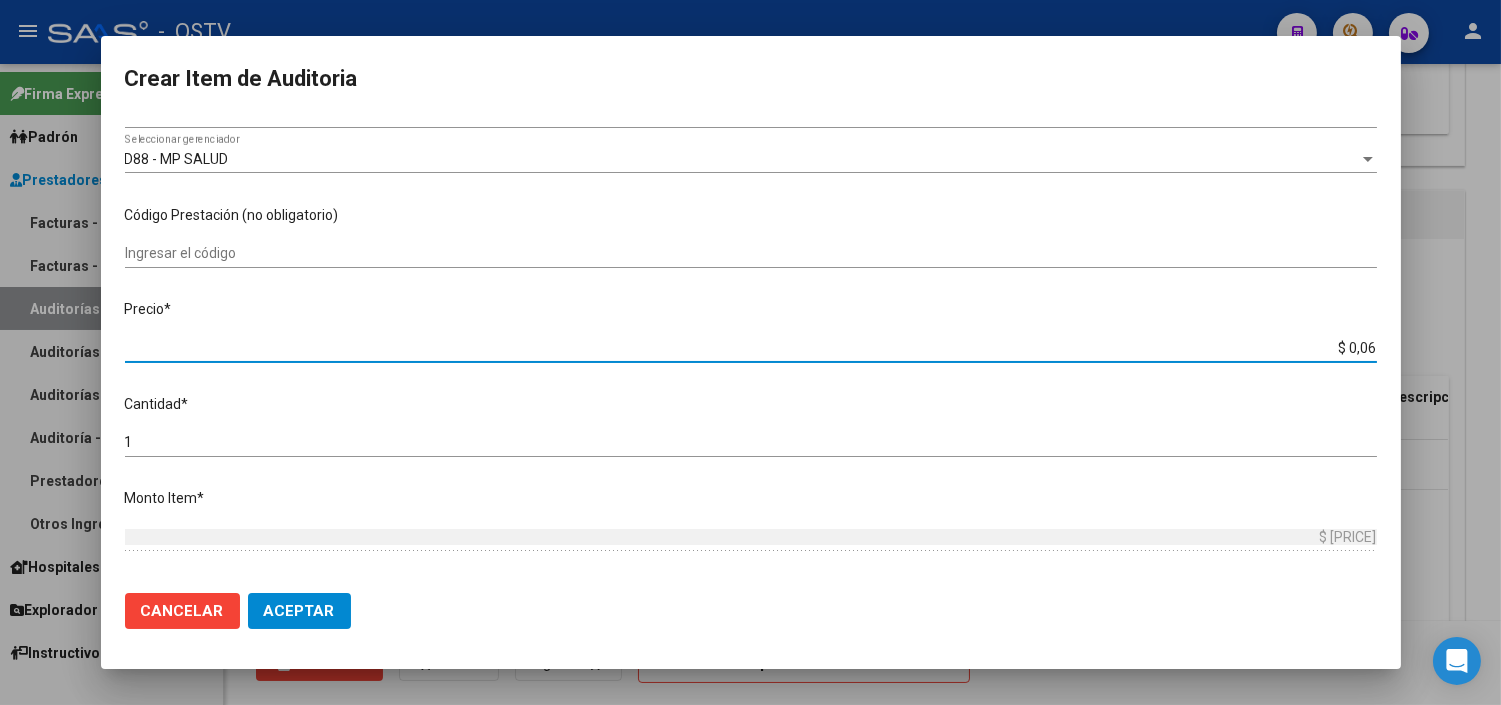 type on "$ 0,06" 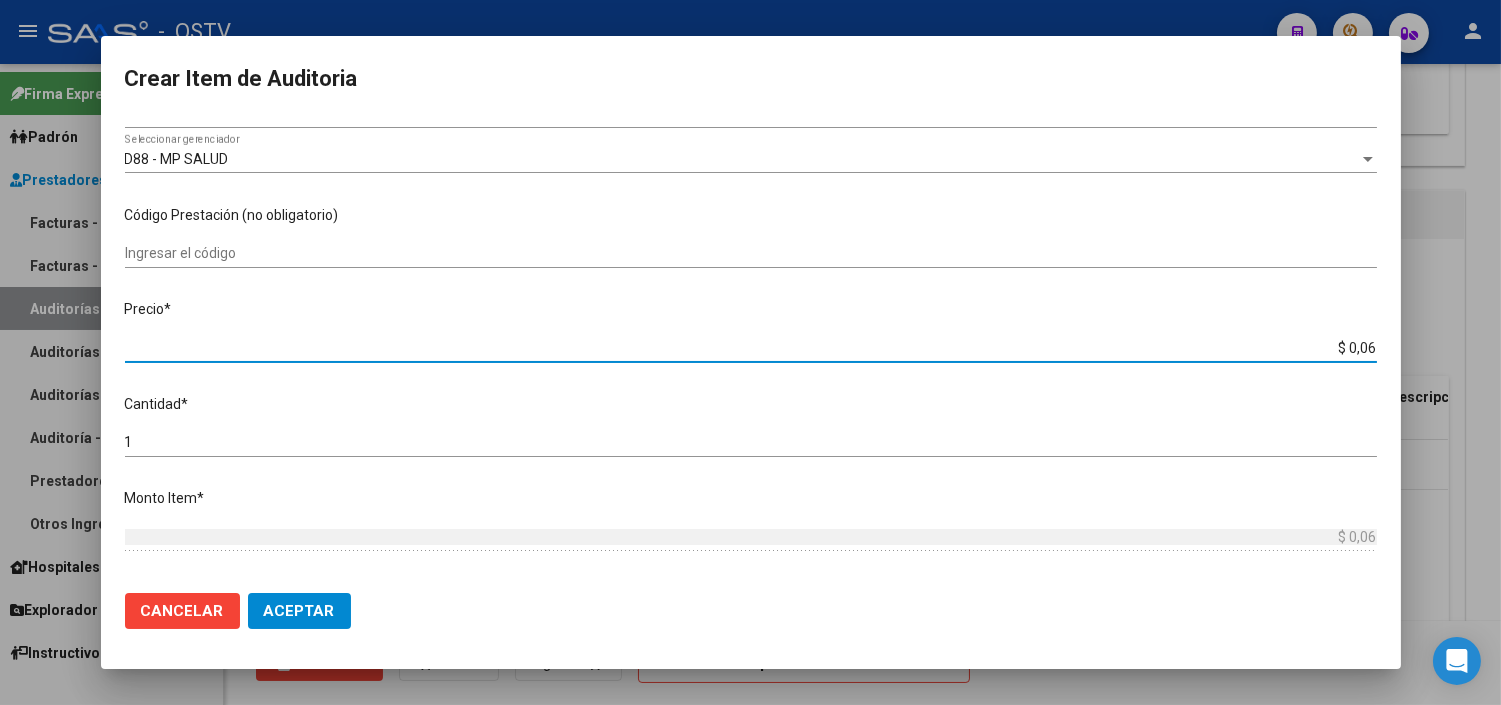 type on "$ 0,64" 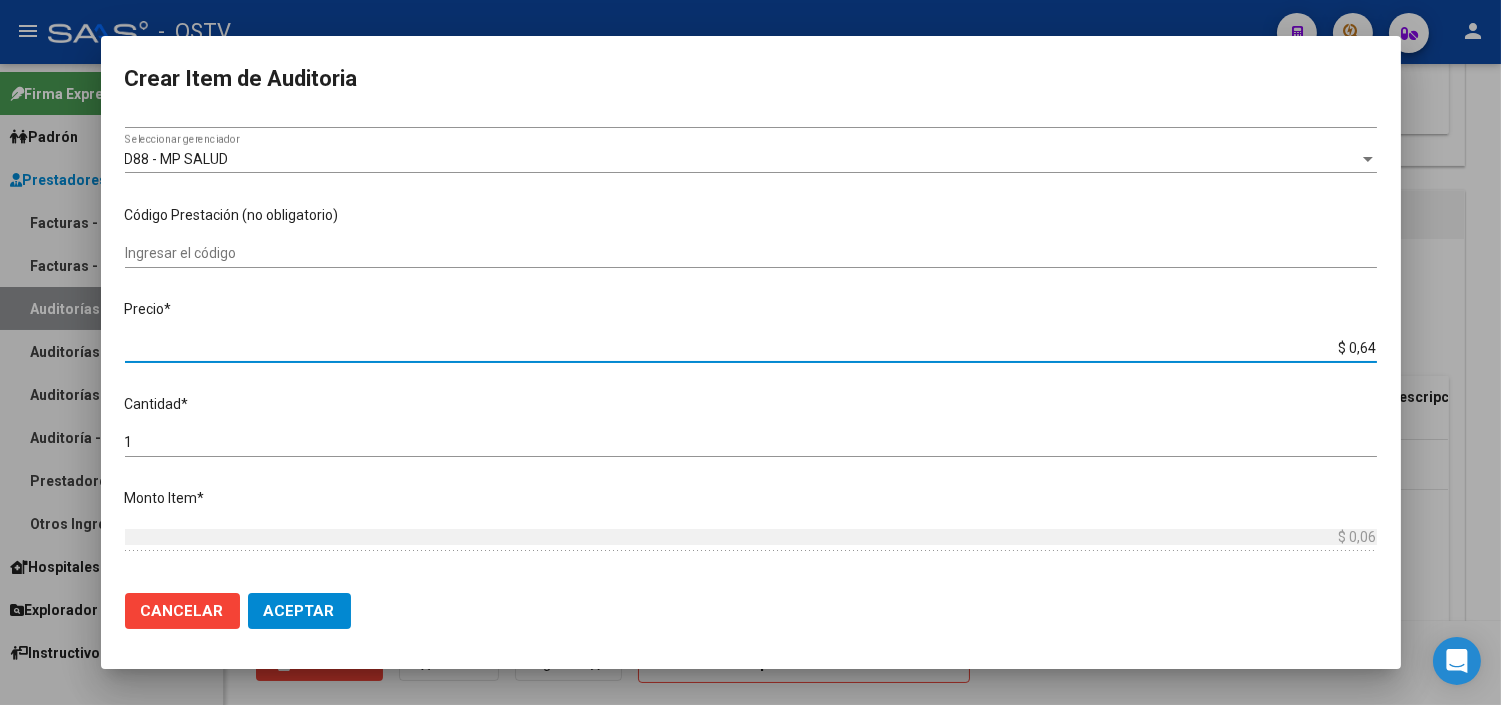 type on "$ 0,64" 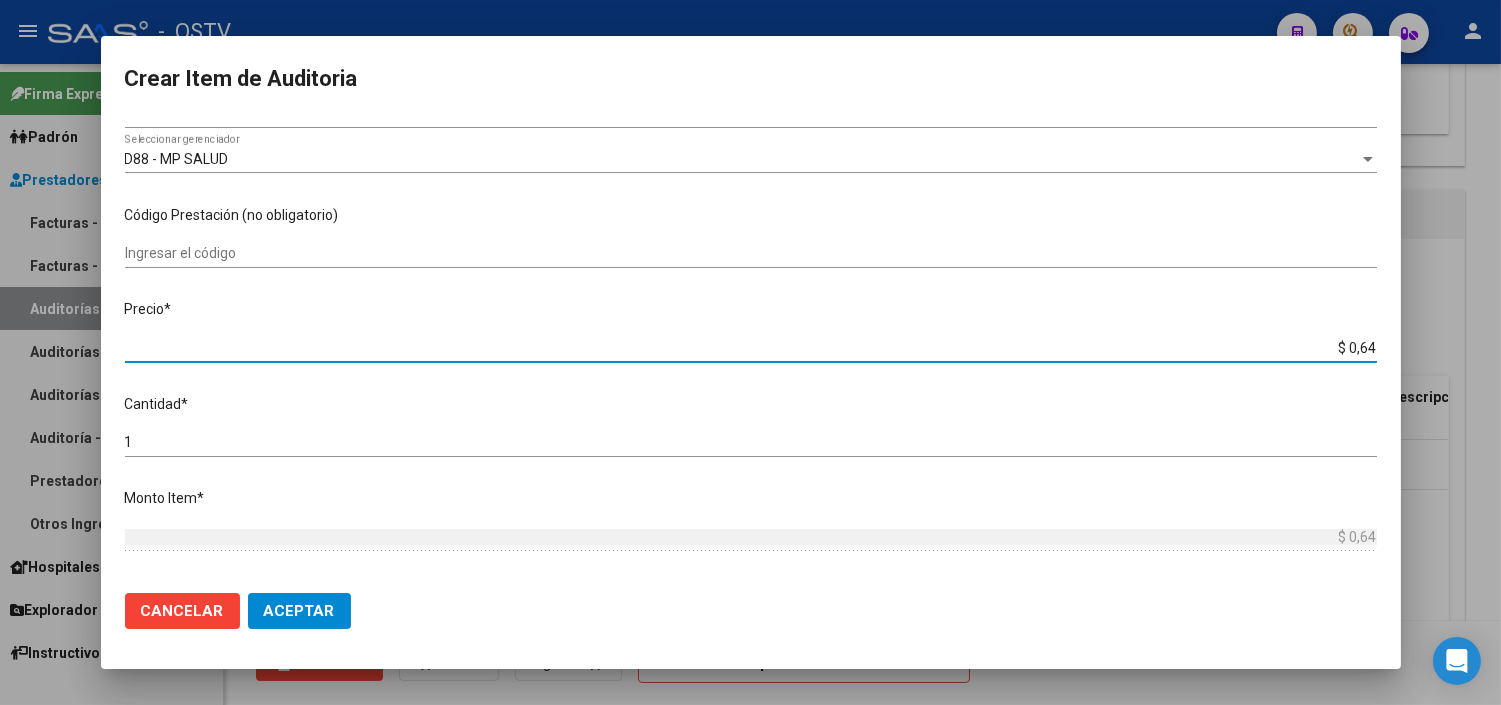 type on "$ 6,43" 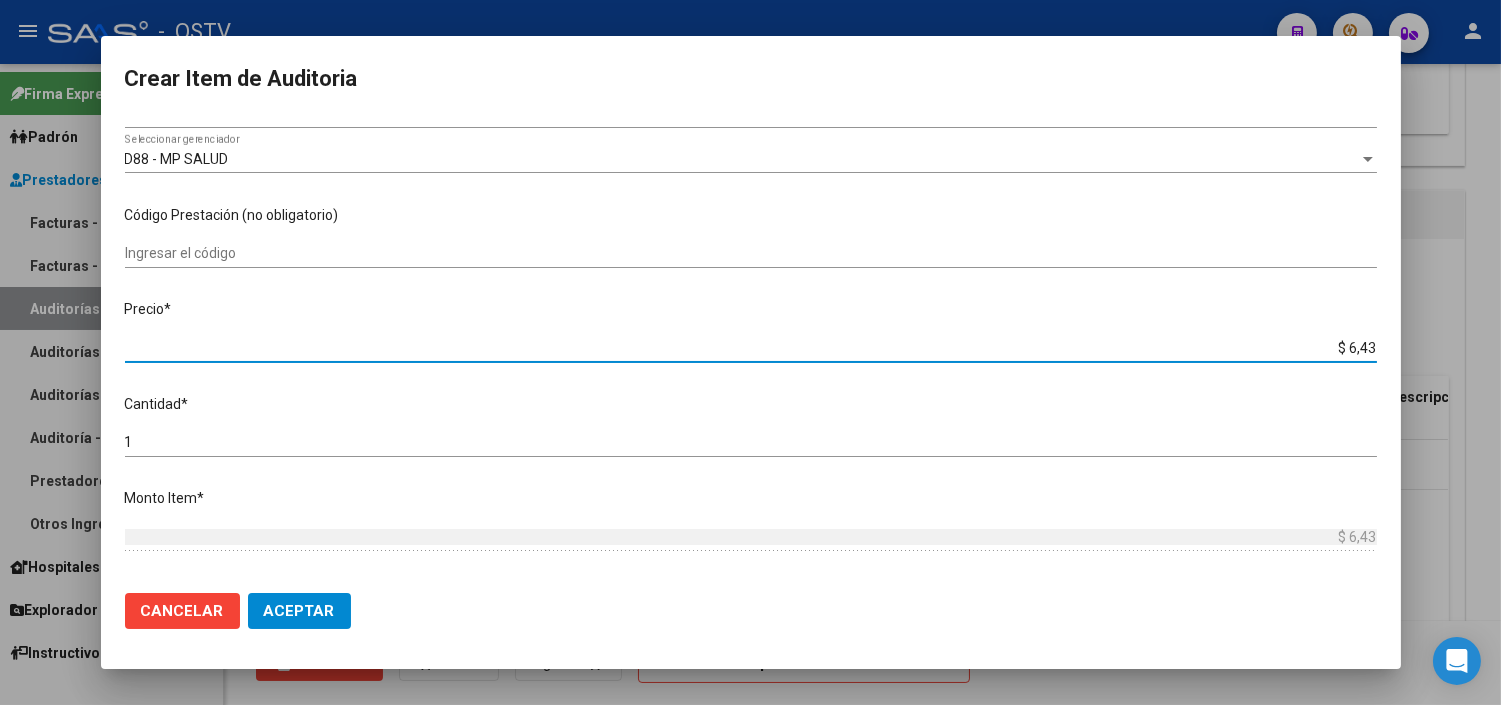 type on "$ 64,36" 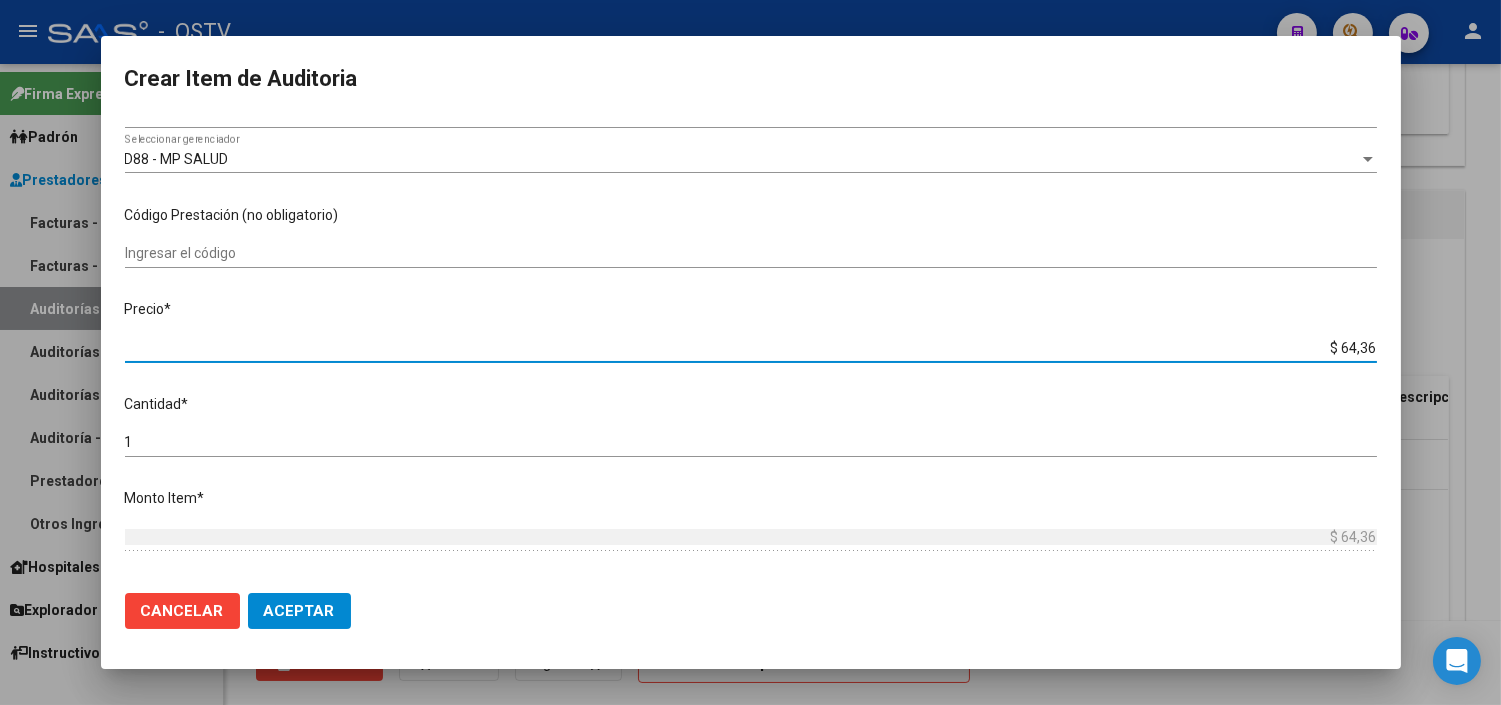 type on "$ 643,68" 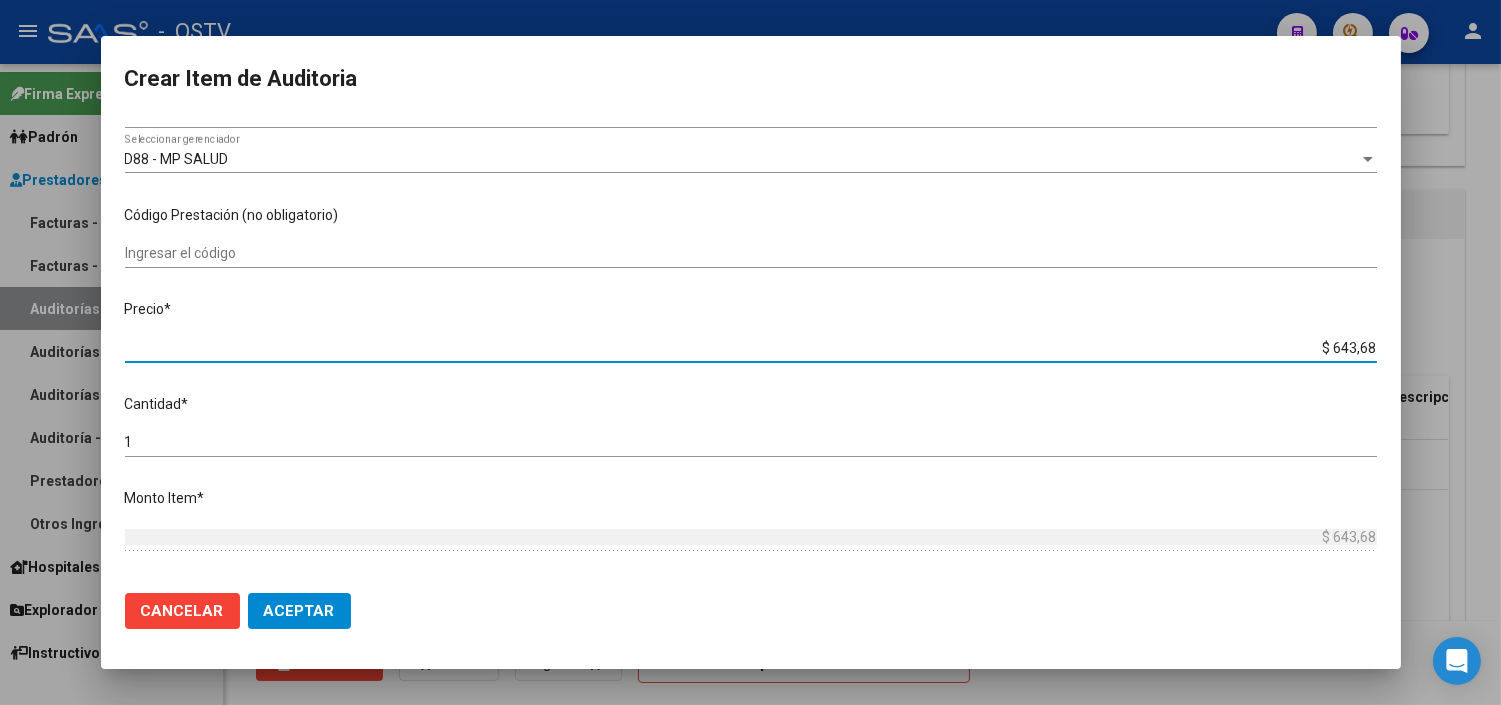 type on "$ 6.436,86" 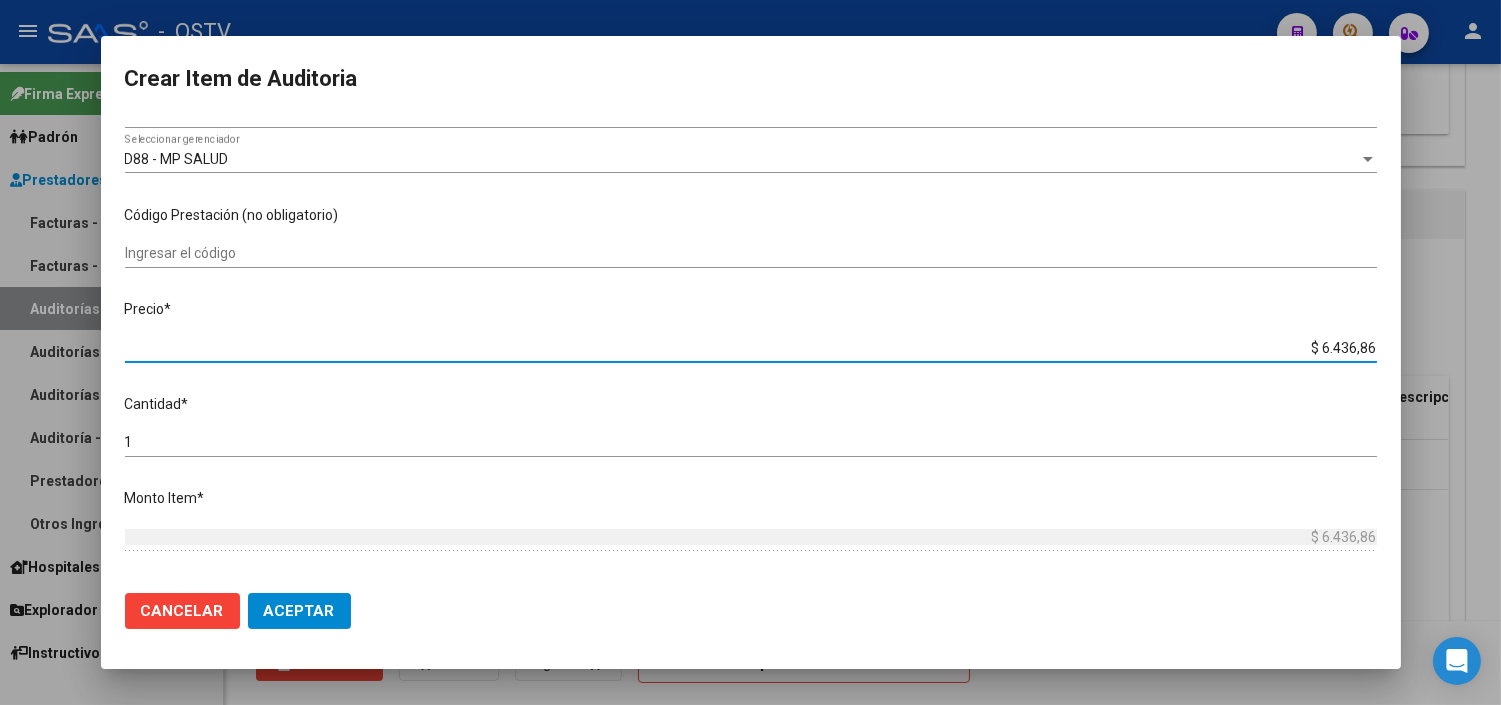type on "$ 64.368,60" 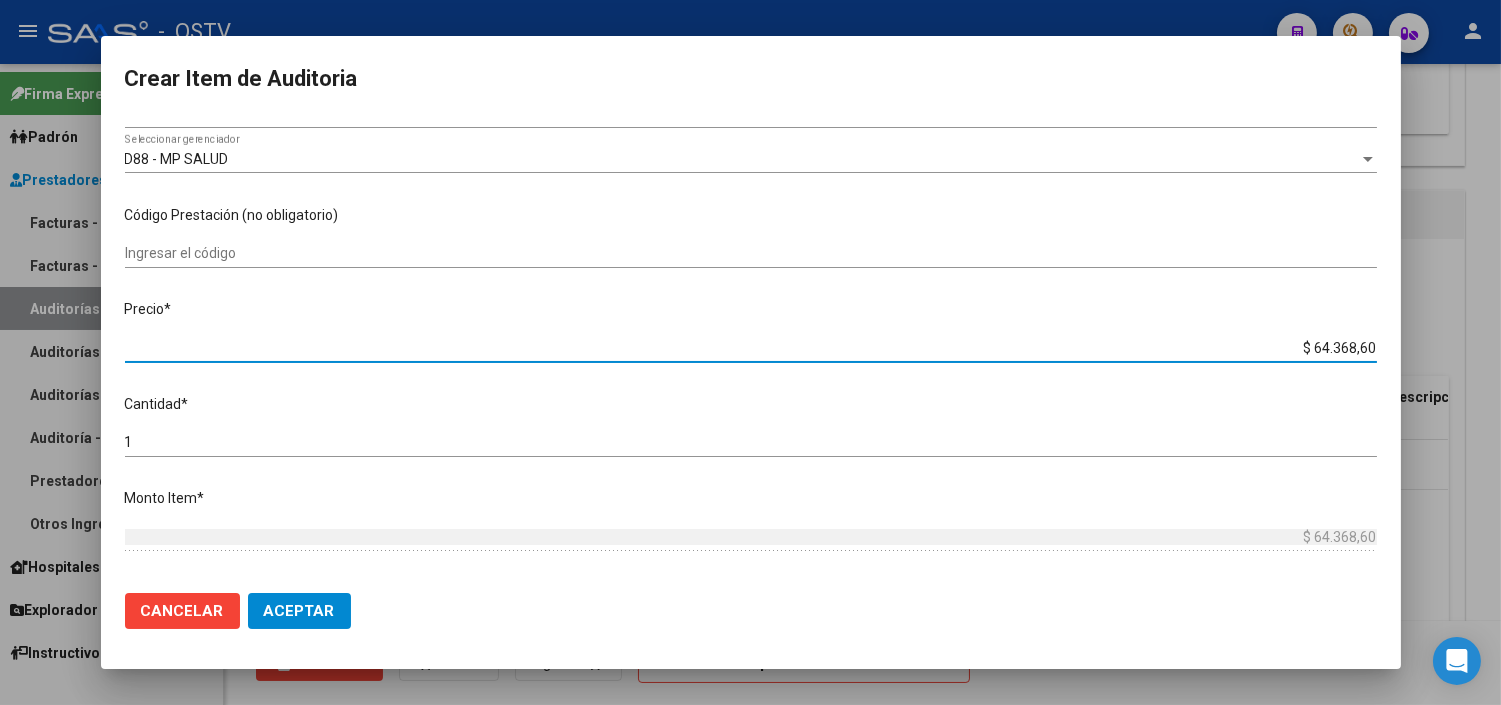 type on "$ 643.686,00" 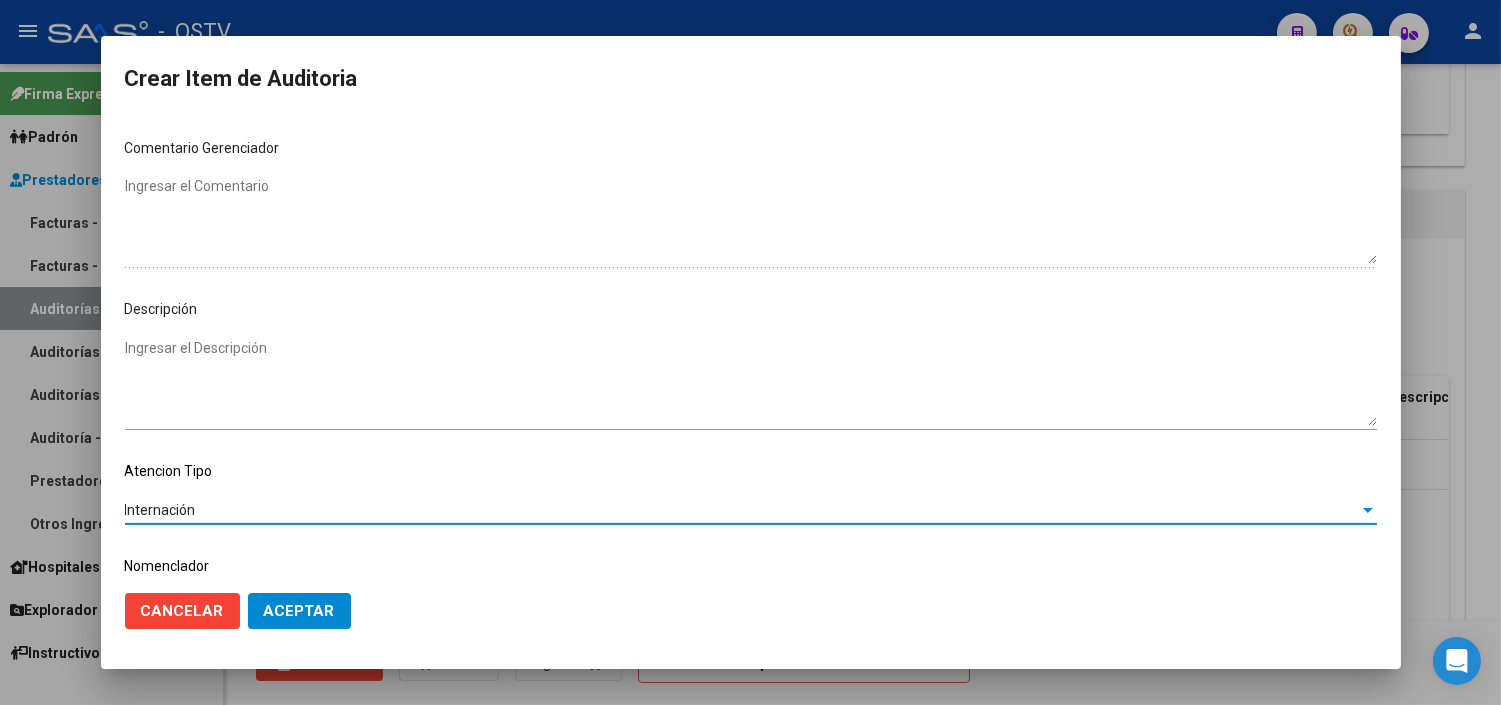 scroll, scrollTop: 1063, scrollLeft: 0, axis: vertical 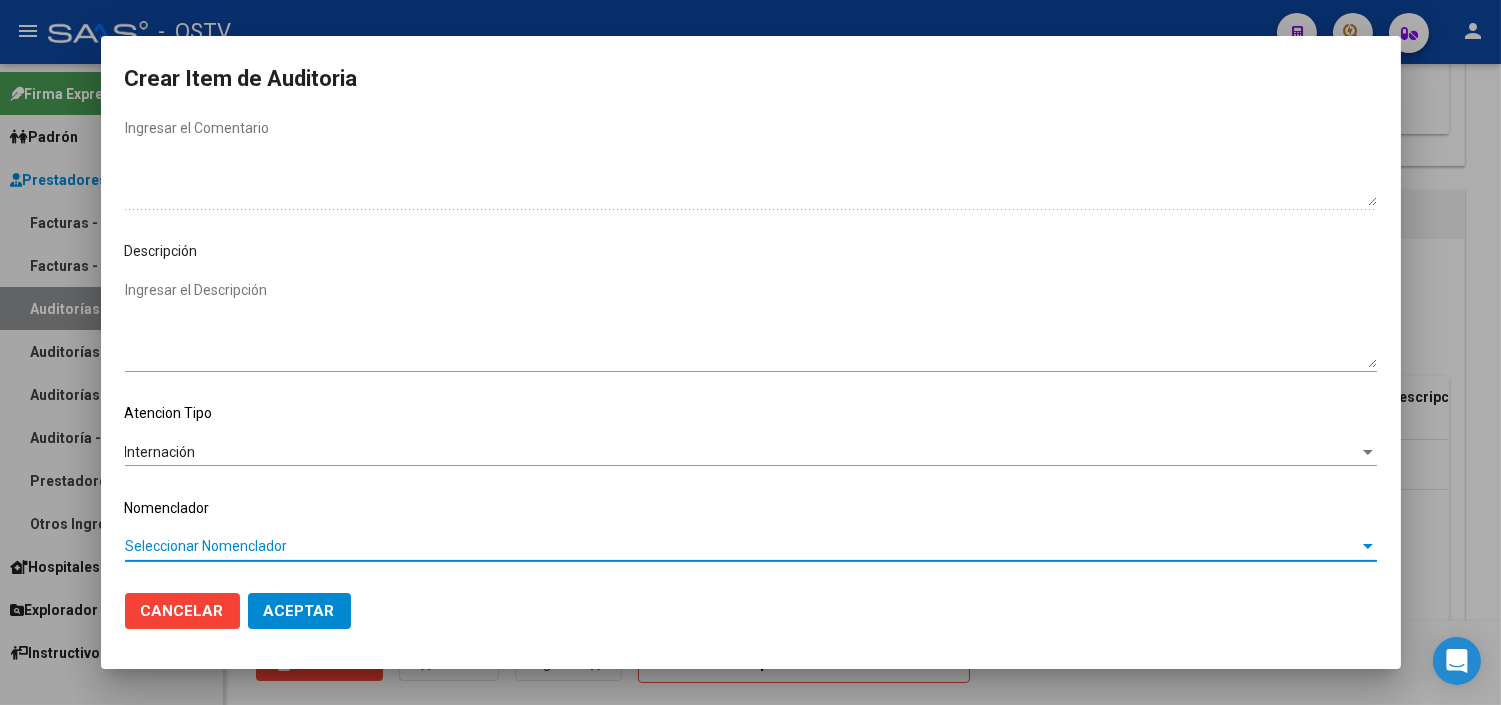 type 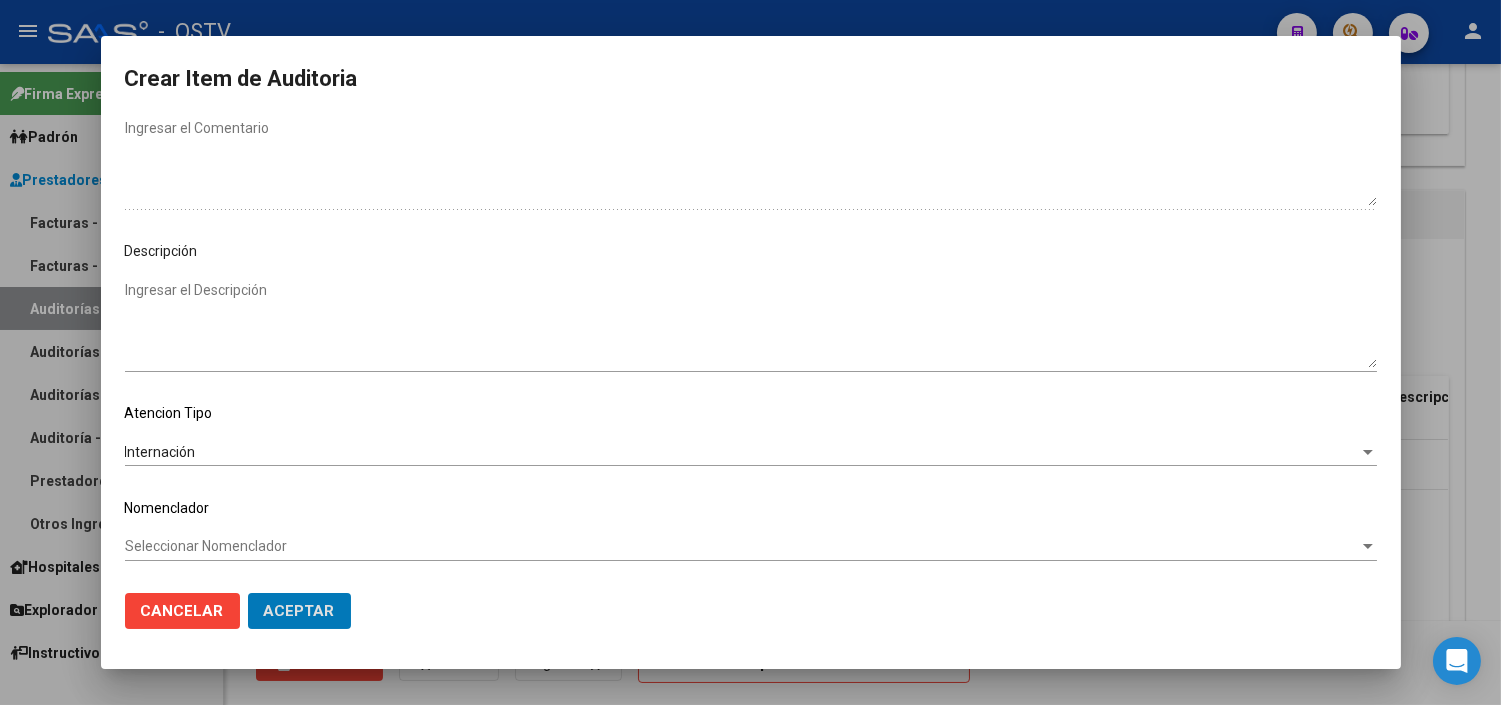 type 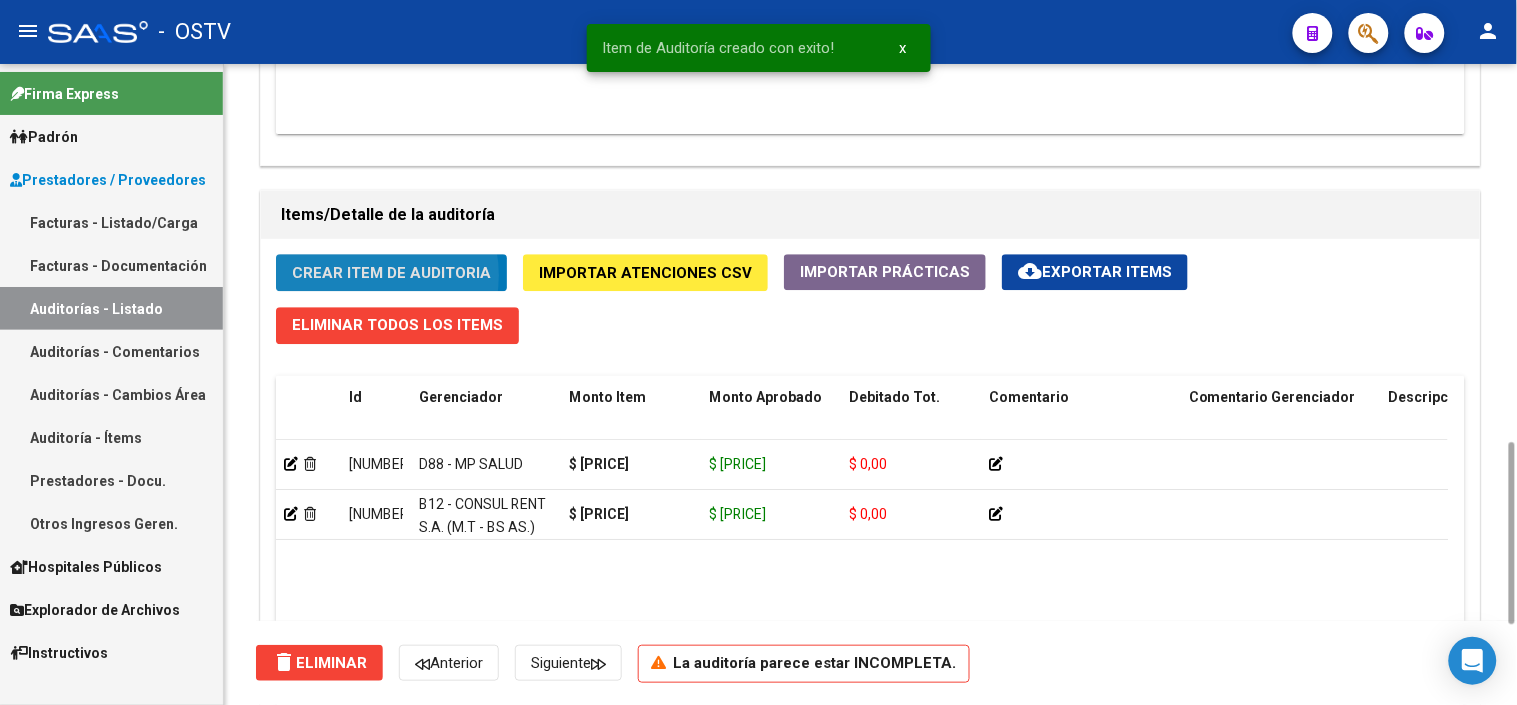click on "Crear Item de Auditoria" 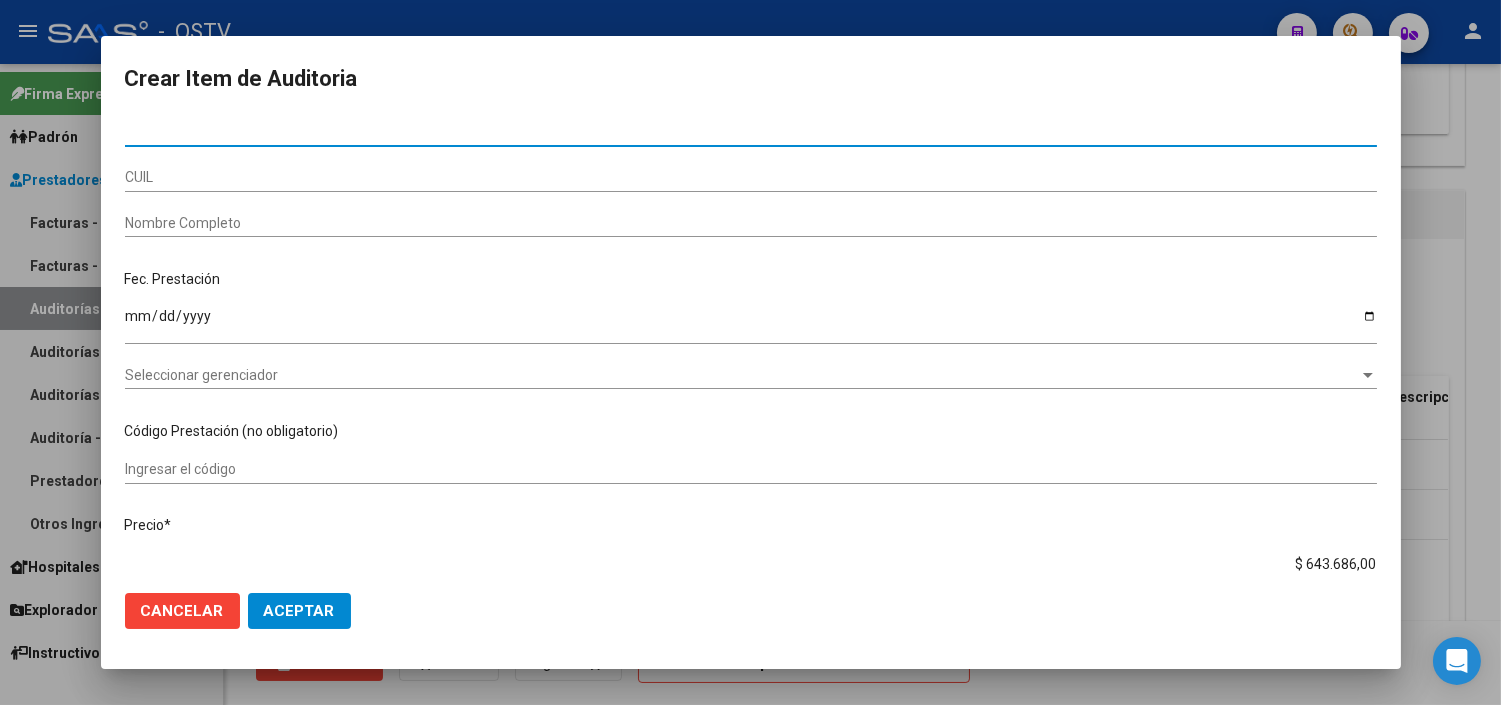 type on "[PHONE]" 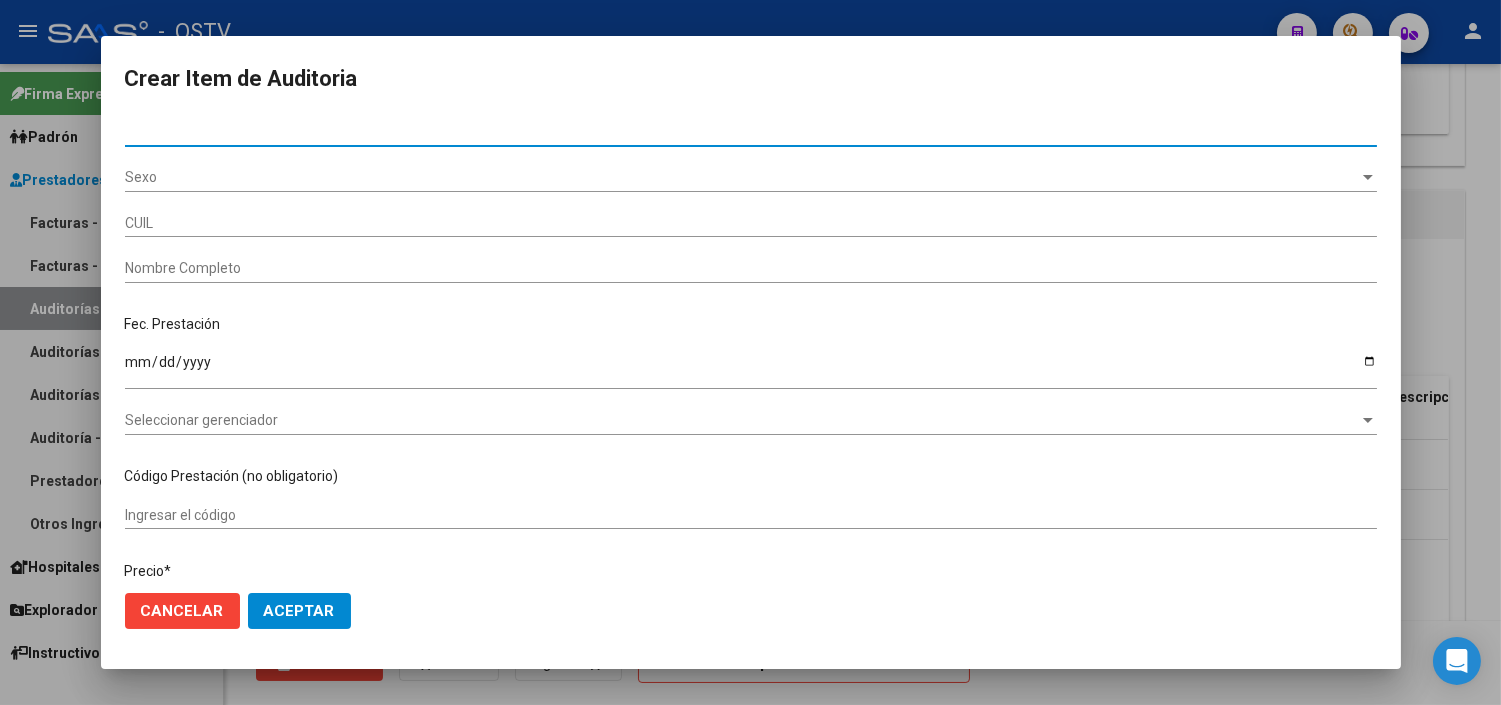 type on "[PHONE]" 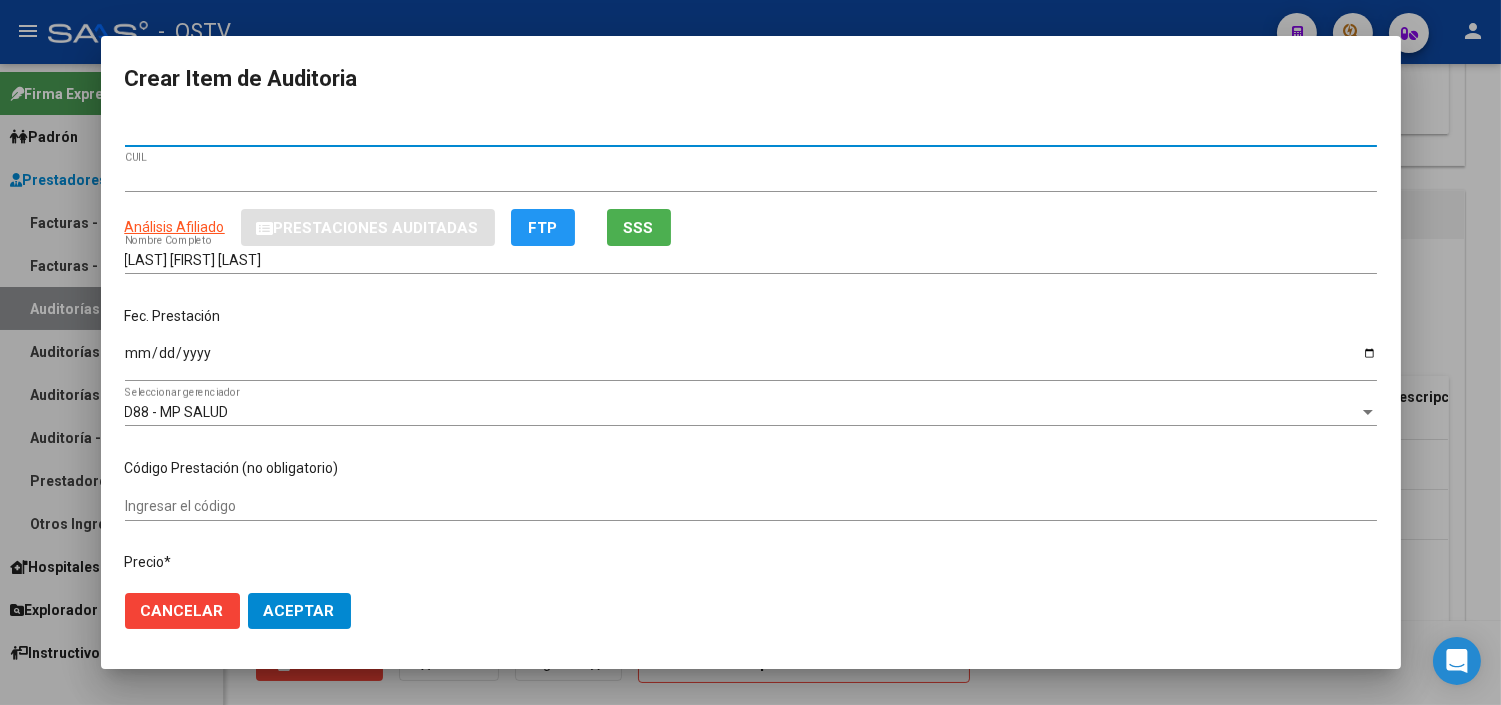 type on "[PHONE]" 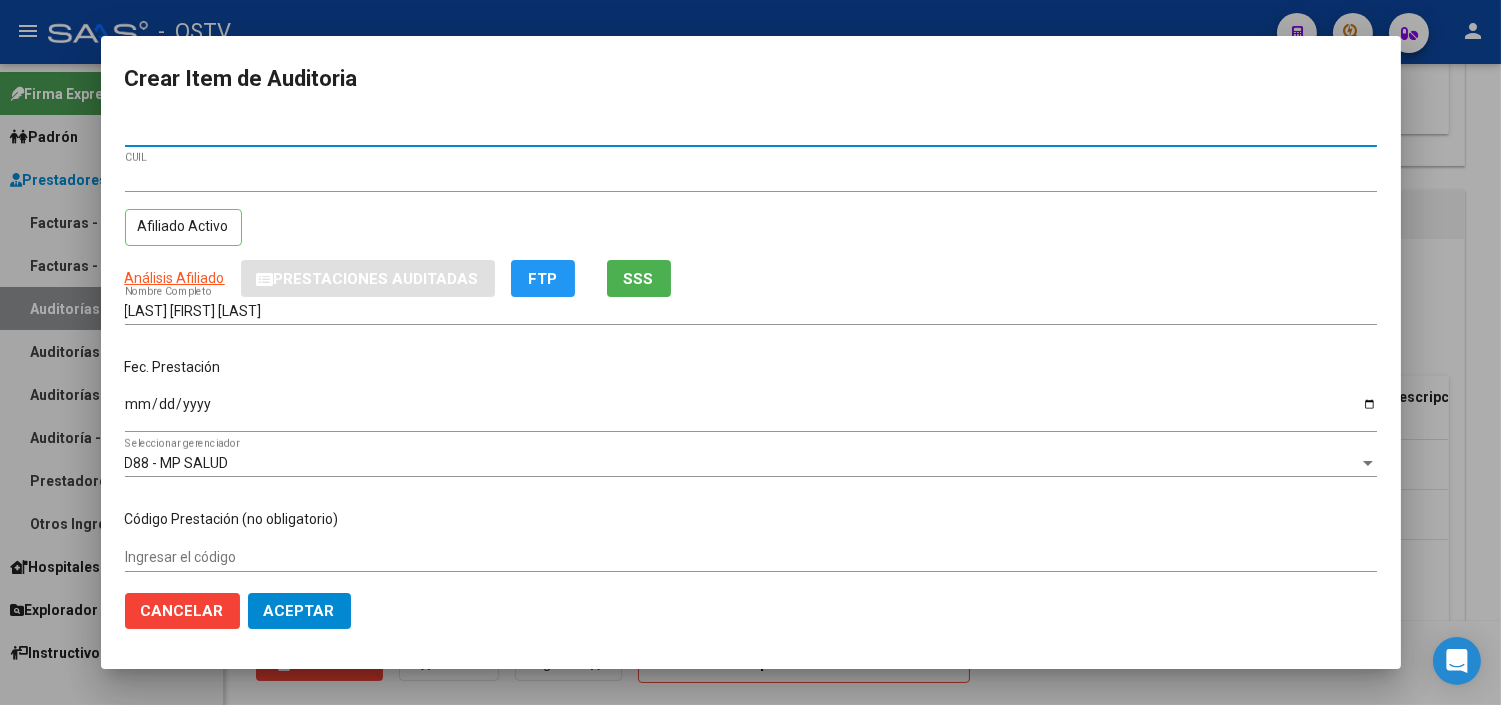 click on "Análisis Afiliado" at bounding box center (175, 278) 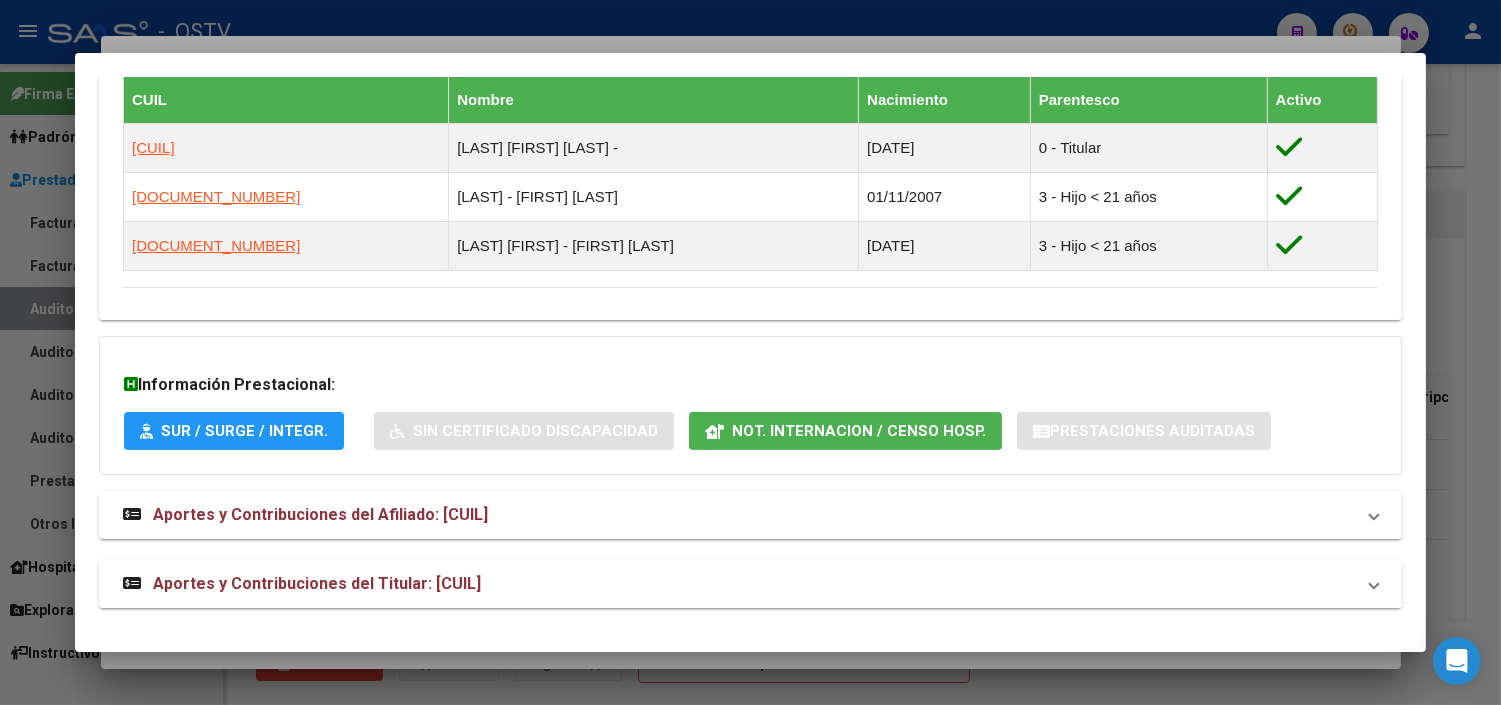 scroll, scrollTop: 1120, scrollLeft: 0, axis: vertical 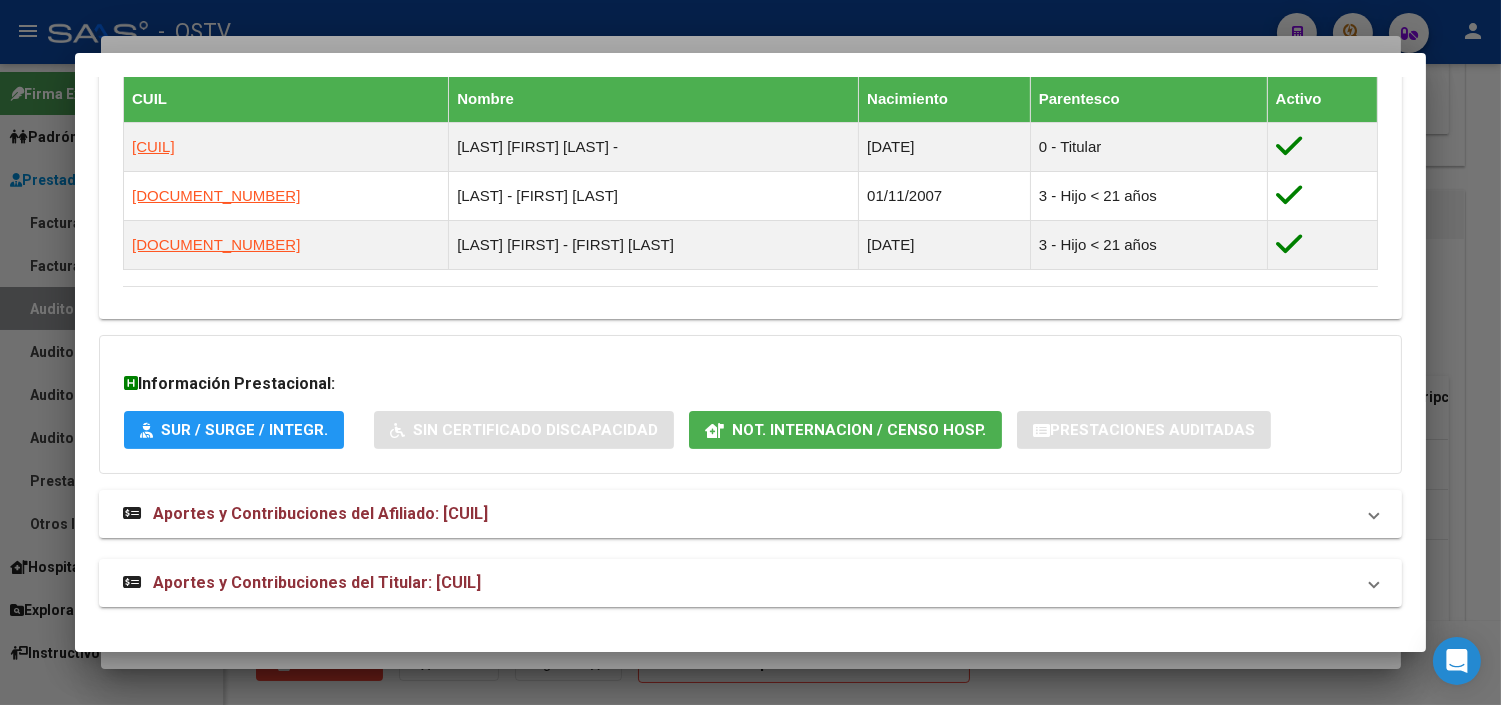 drag, startPoint x: 367, startPoint y: 588, endPoint x: 702, endPoint y: 471, distance: 354.84363 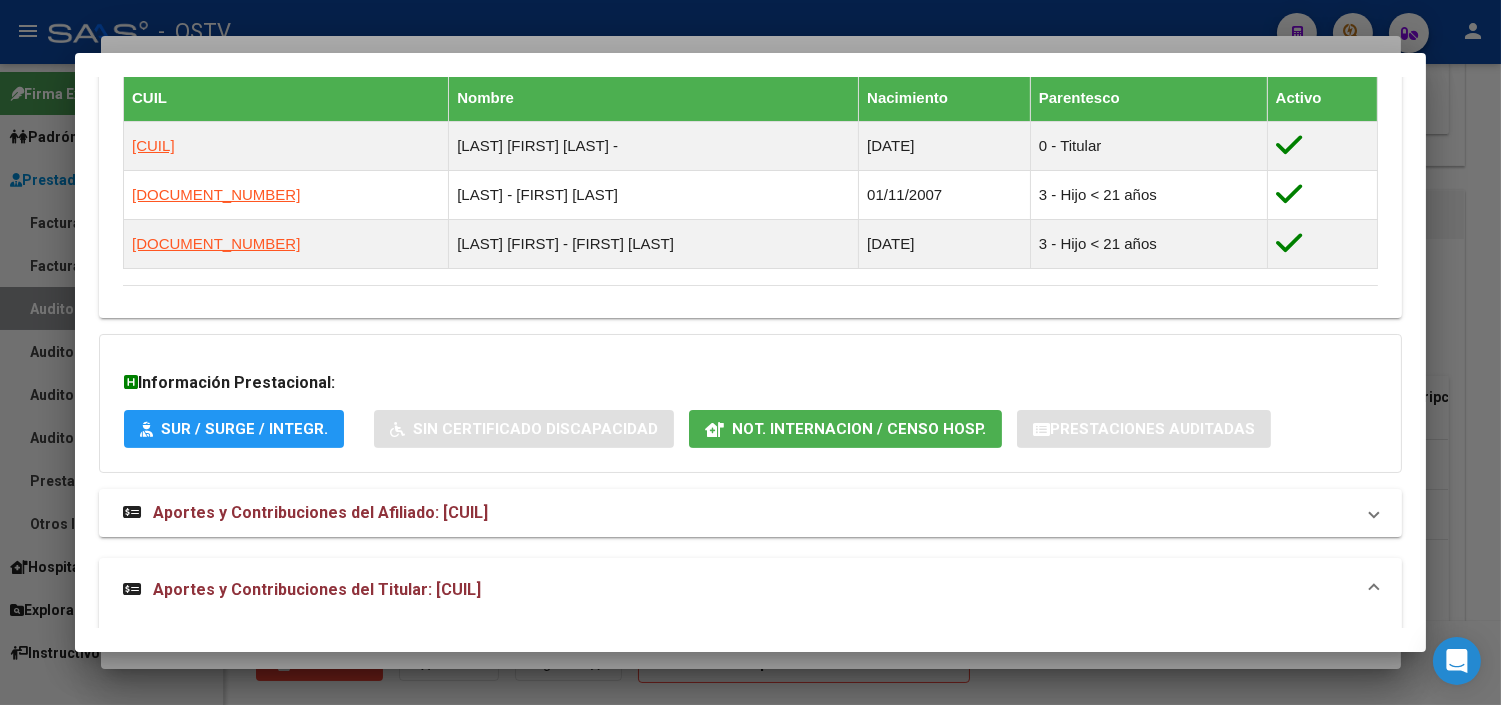 click on "Not. Internacion / Censo Hosp." 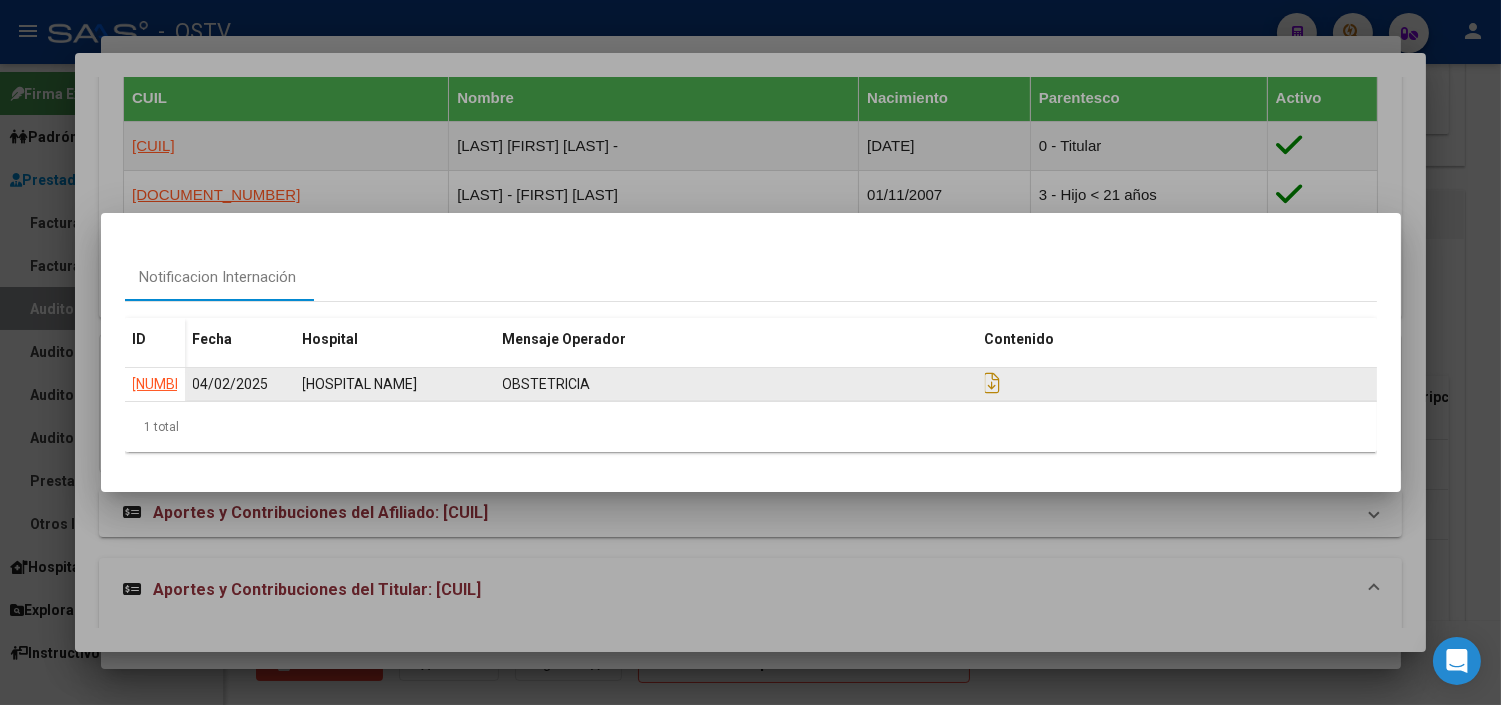 click on "3137" 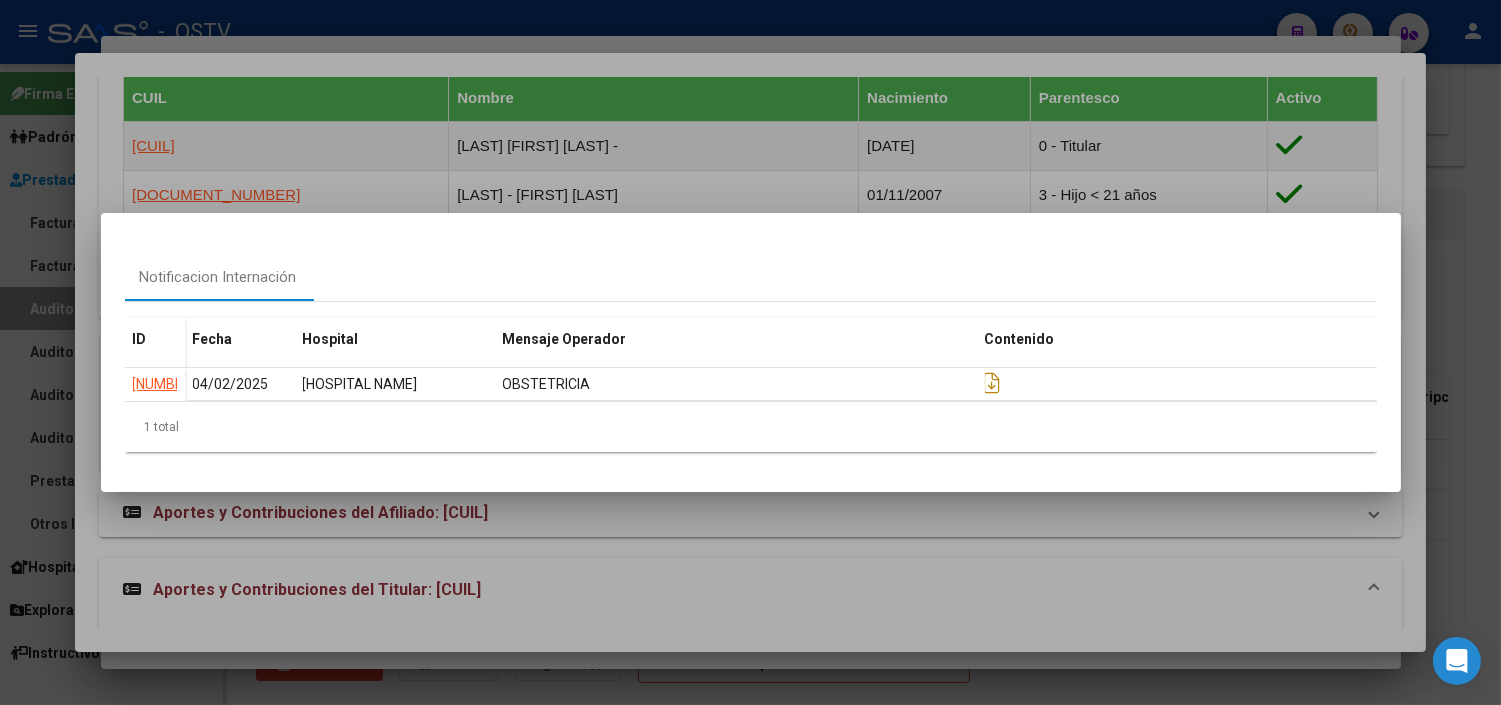 click at bounding box center [750, 352] 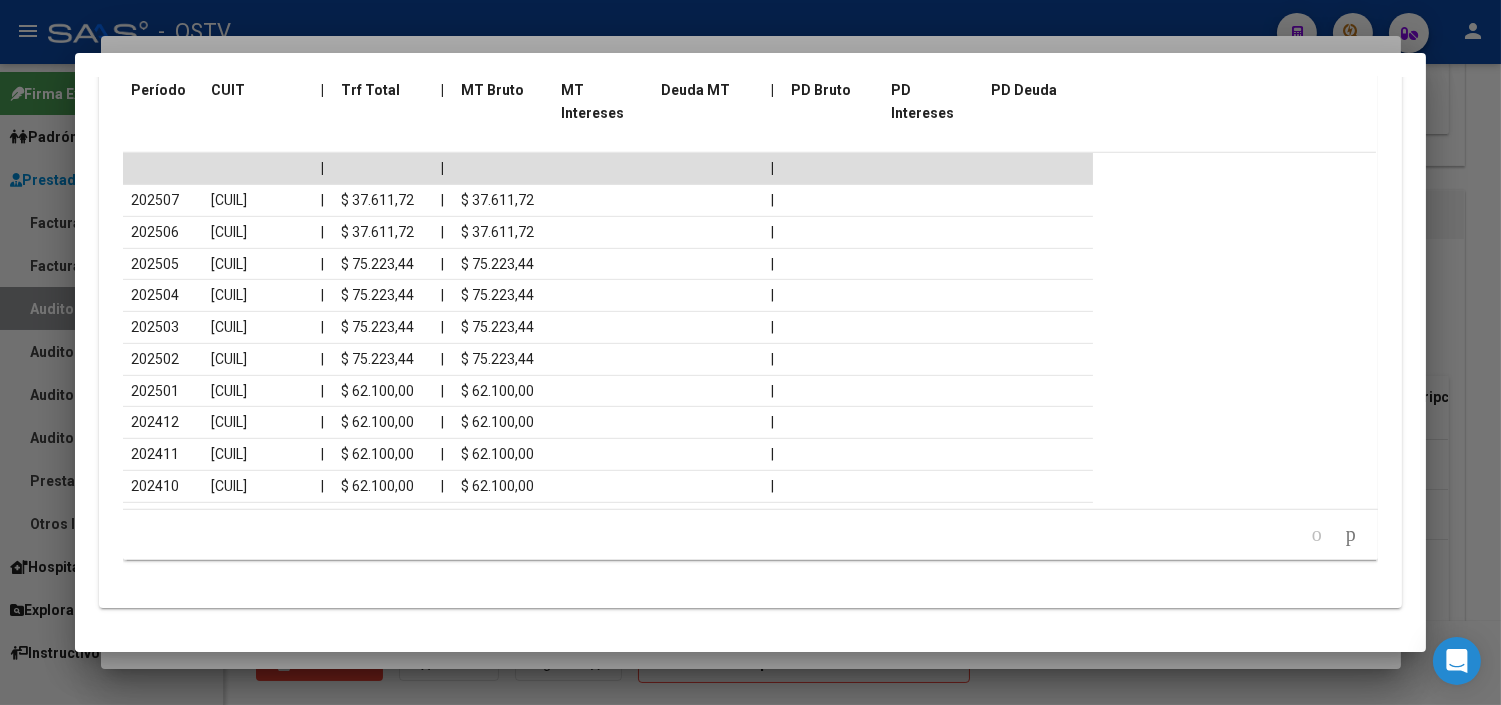 scroll, scrollTop: 1993, scrollLeft: 0, axis: vertical 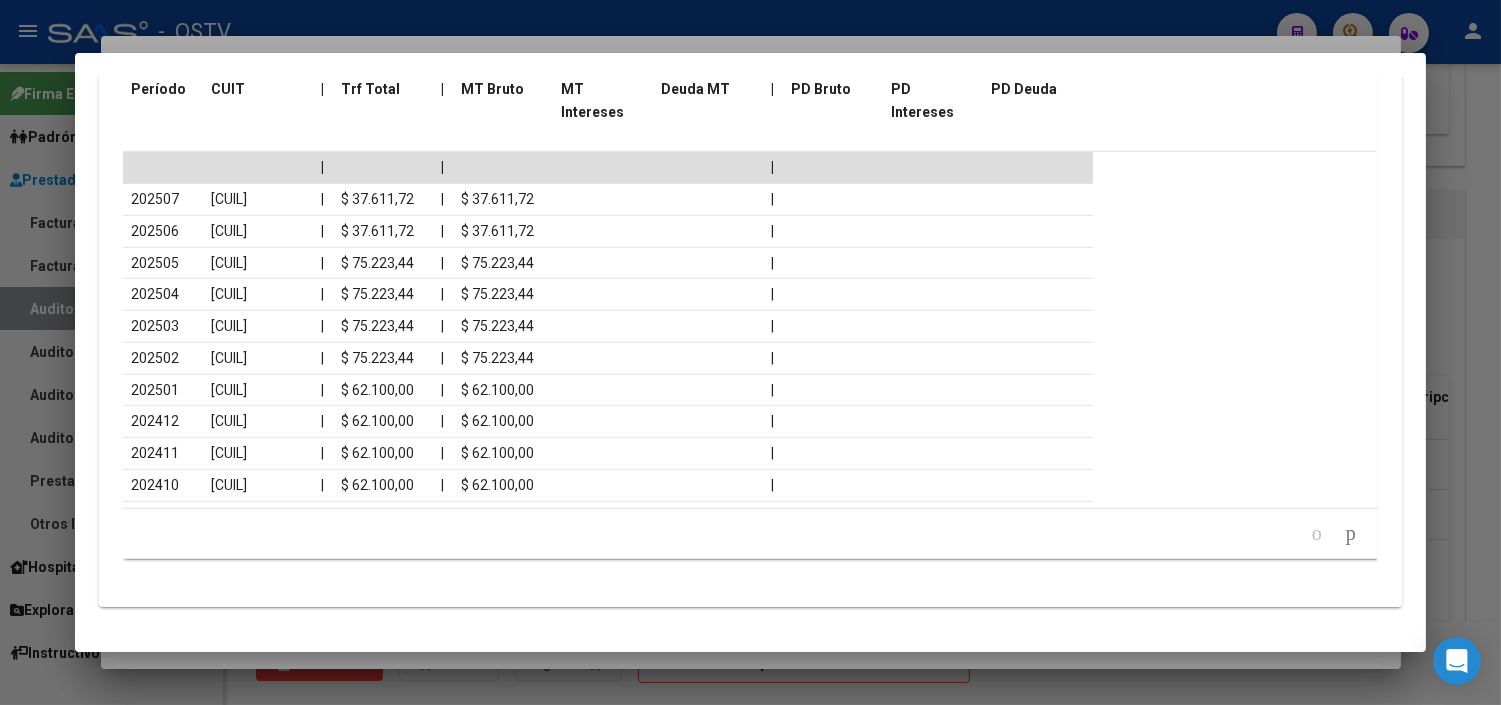 click at bounding box center [750, 352] 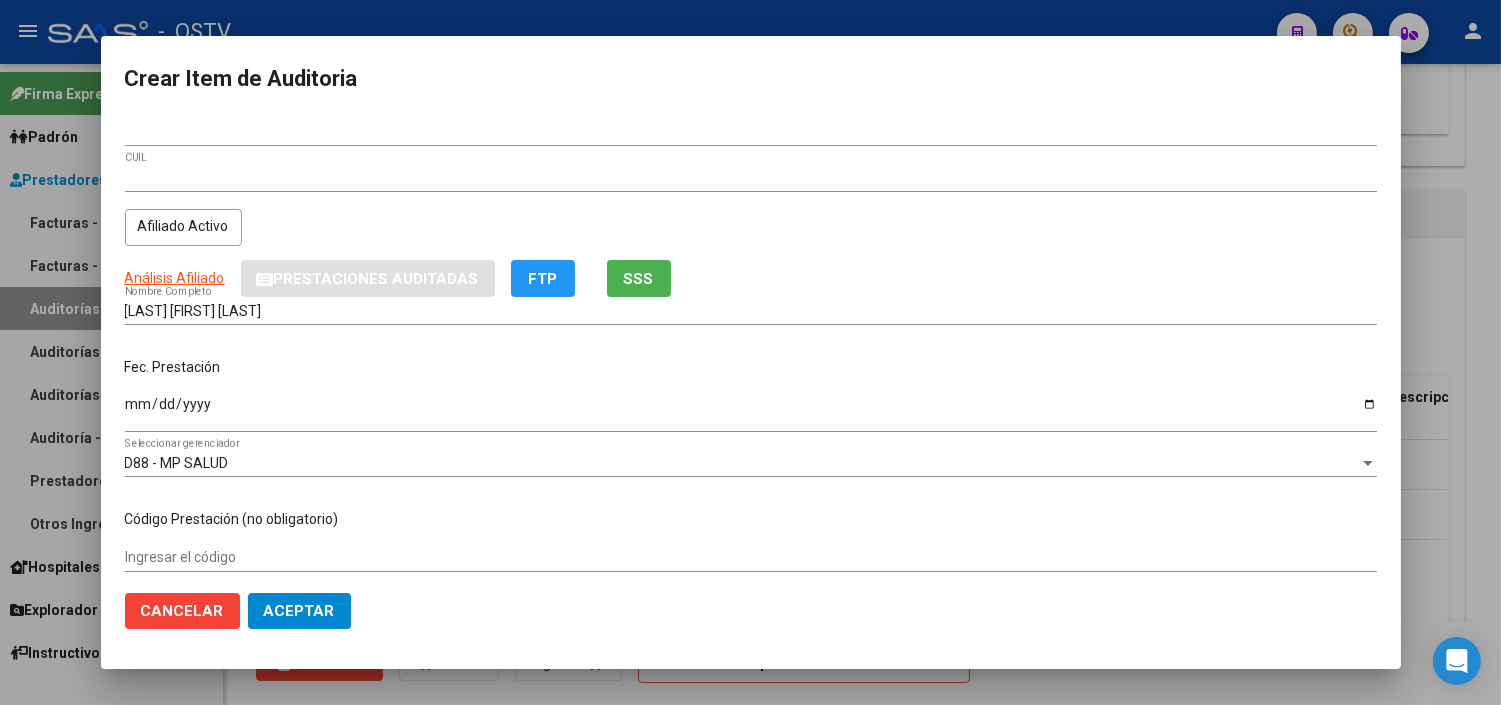 click on "Ingresar la fecha" at bounding box center (751, 411) 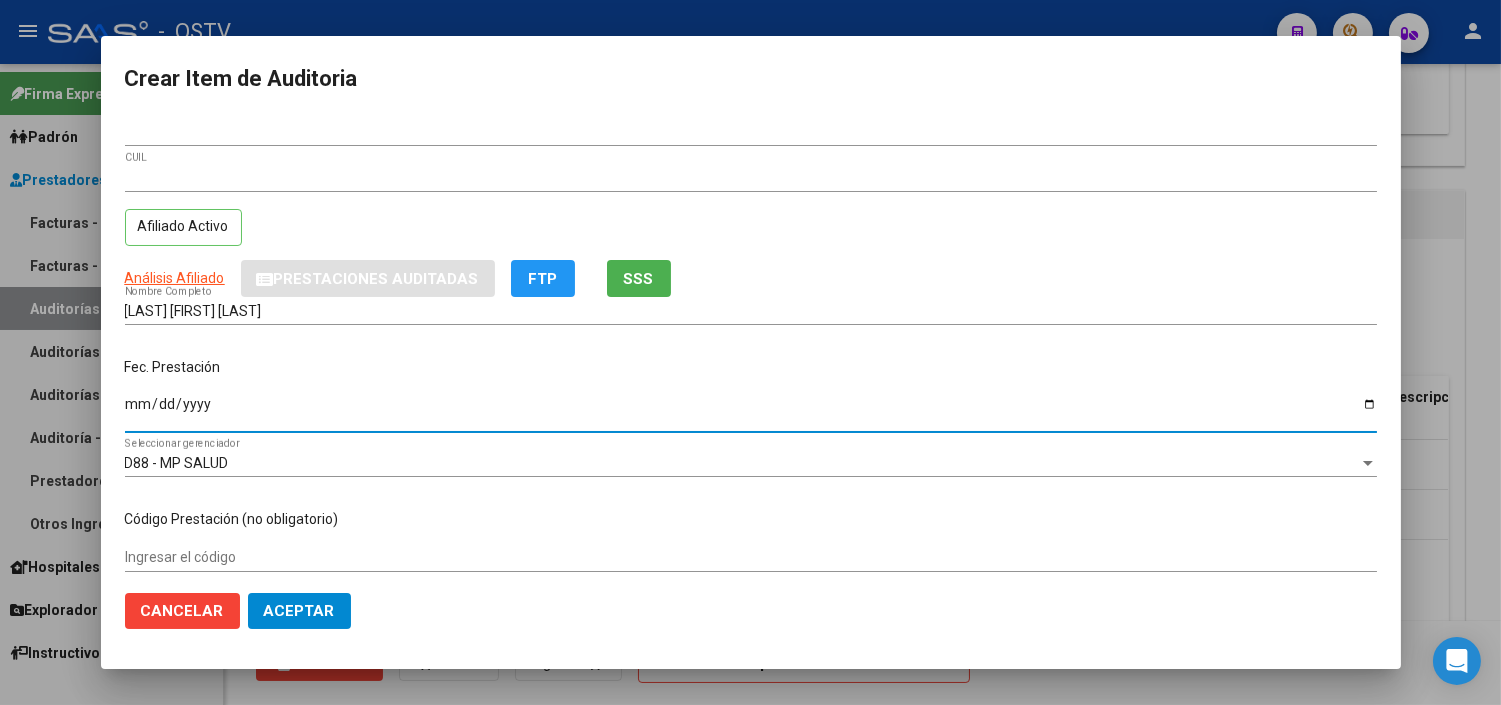 type on "2025-04-09" 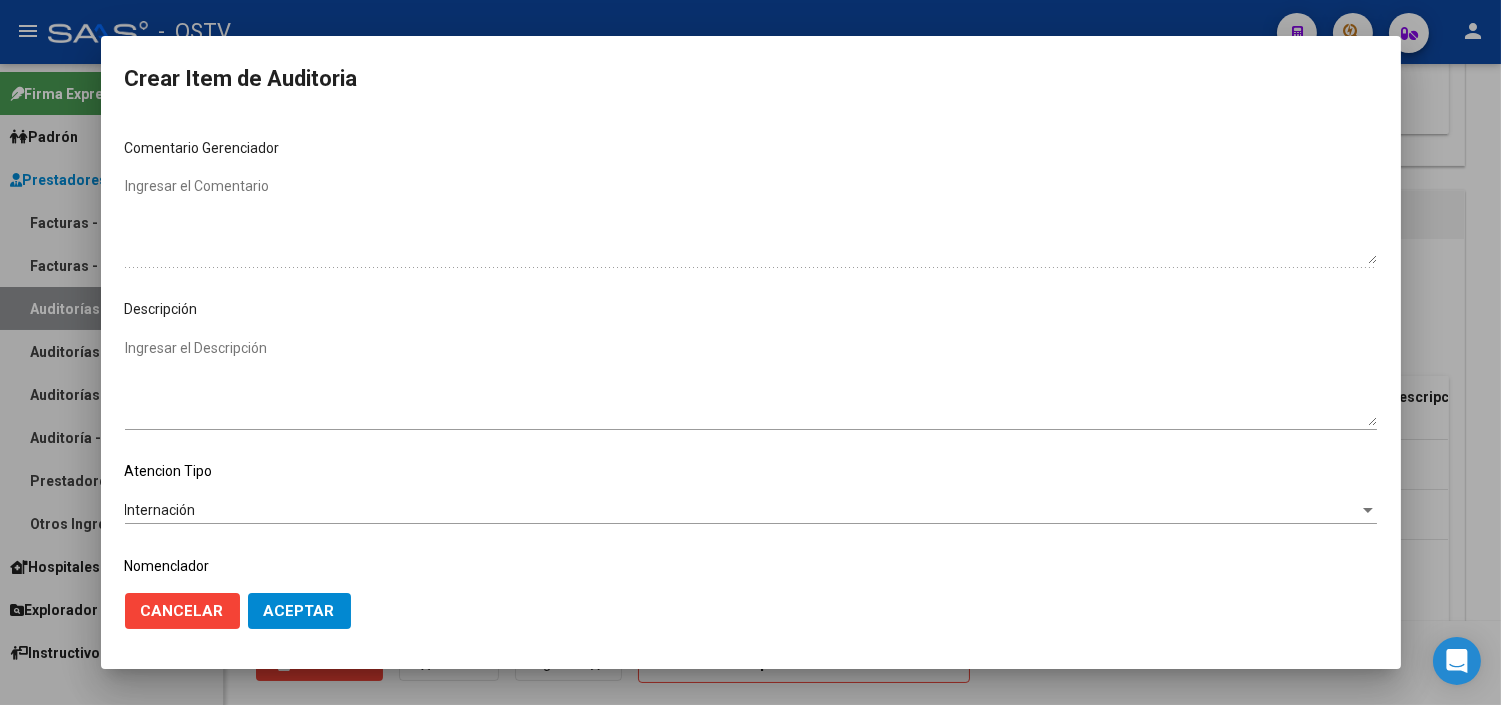 scroll, scrollTop: 1063, scrollLeft: 0, axis: vertical 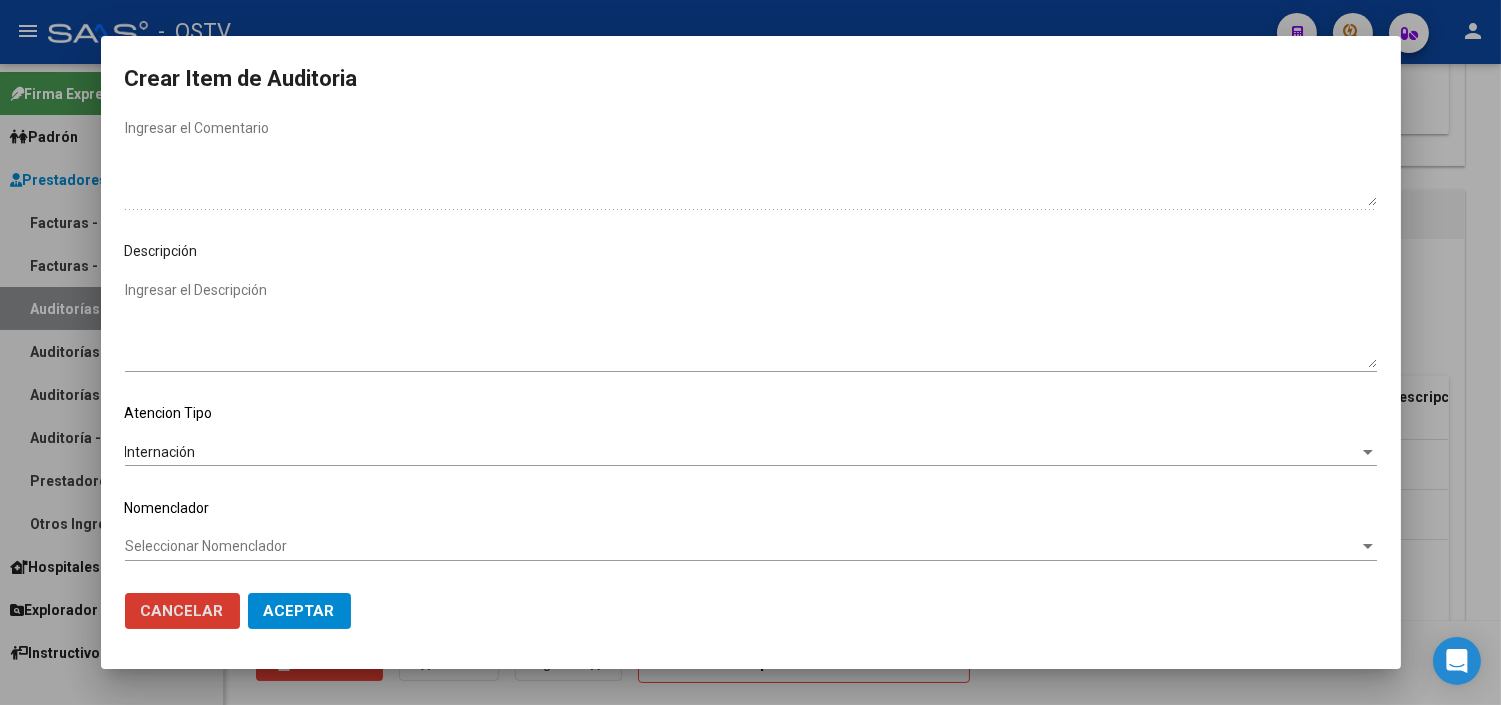 type 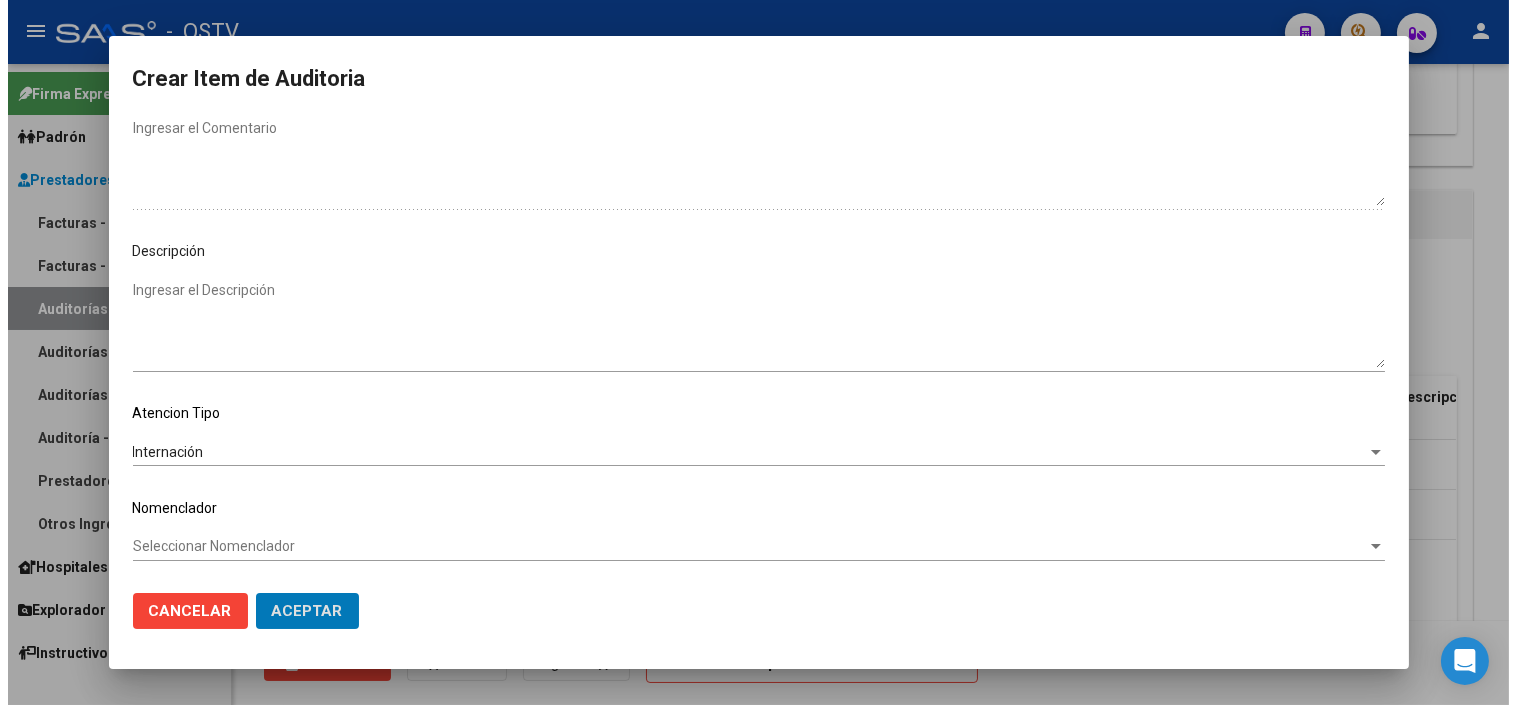 scroll, scrollTop: 0, scrollLeft: 0, axis: both 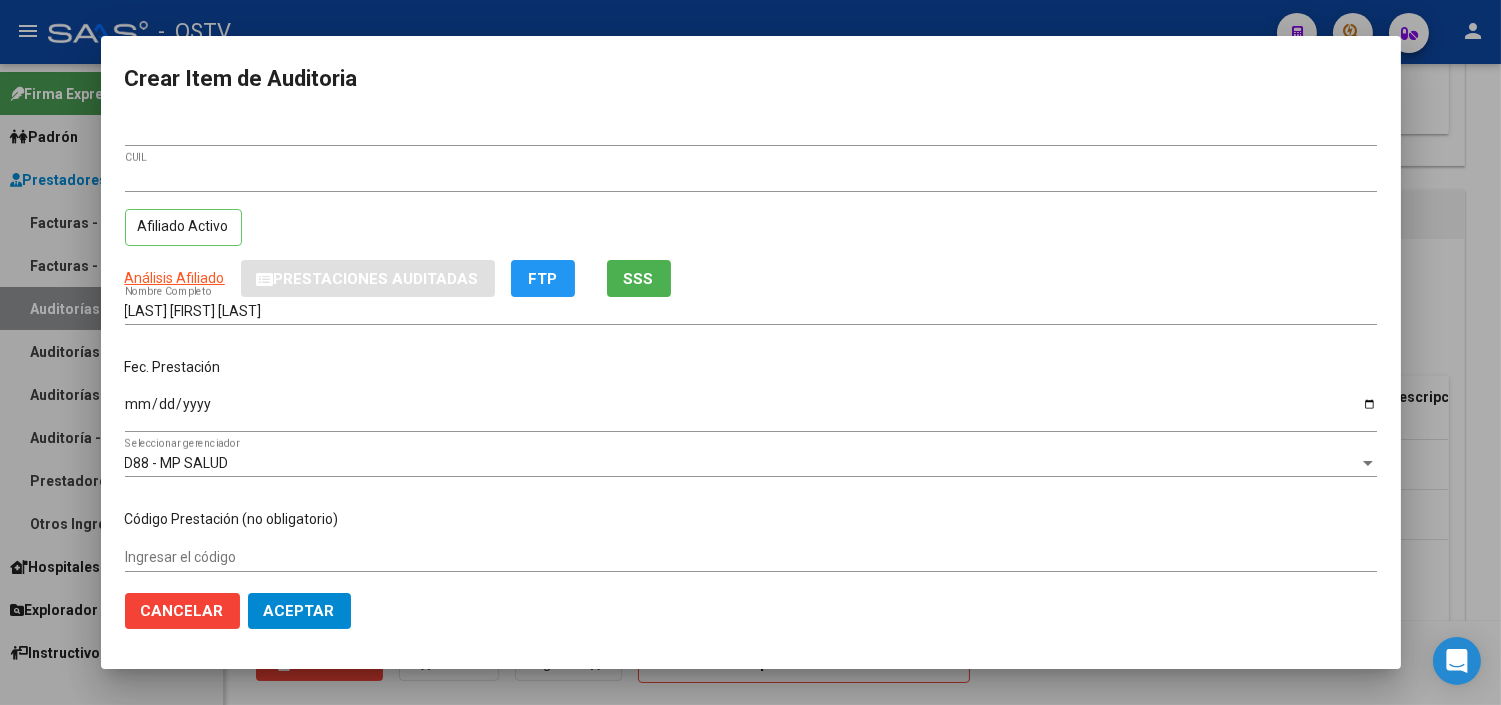 click on "Cancelar Aceptar" 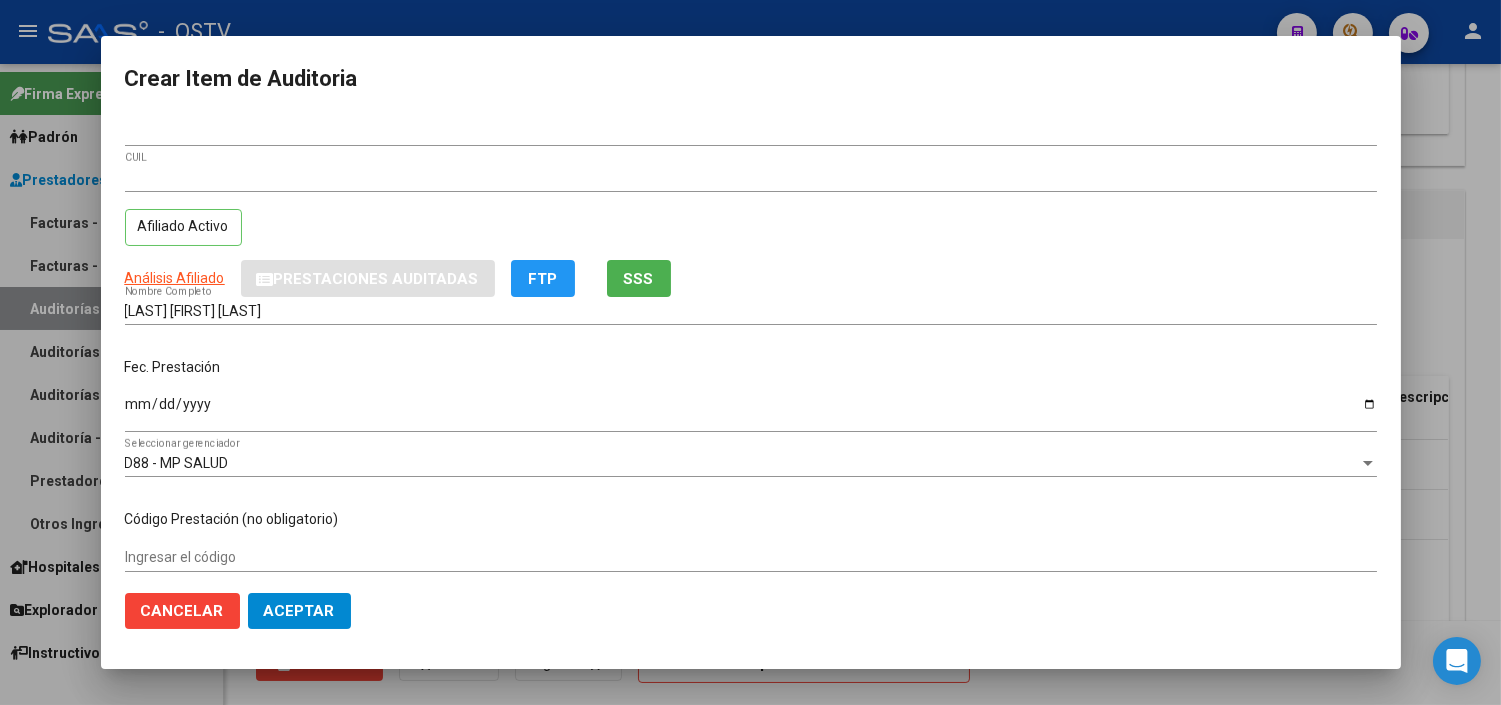 click on "Aceptar" 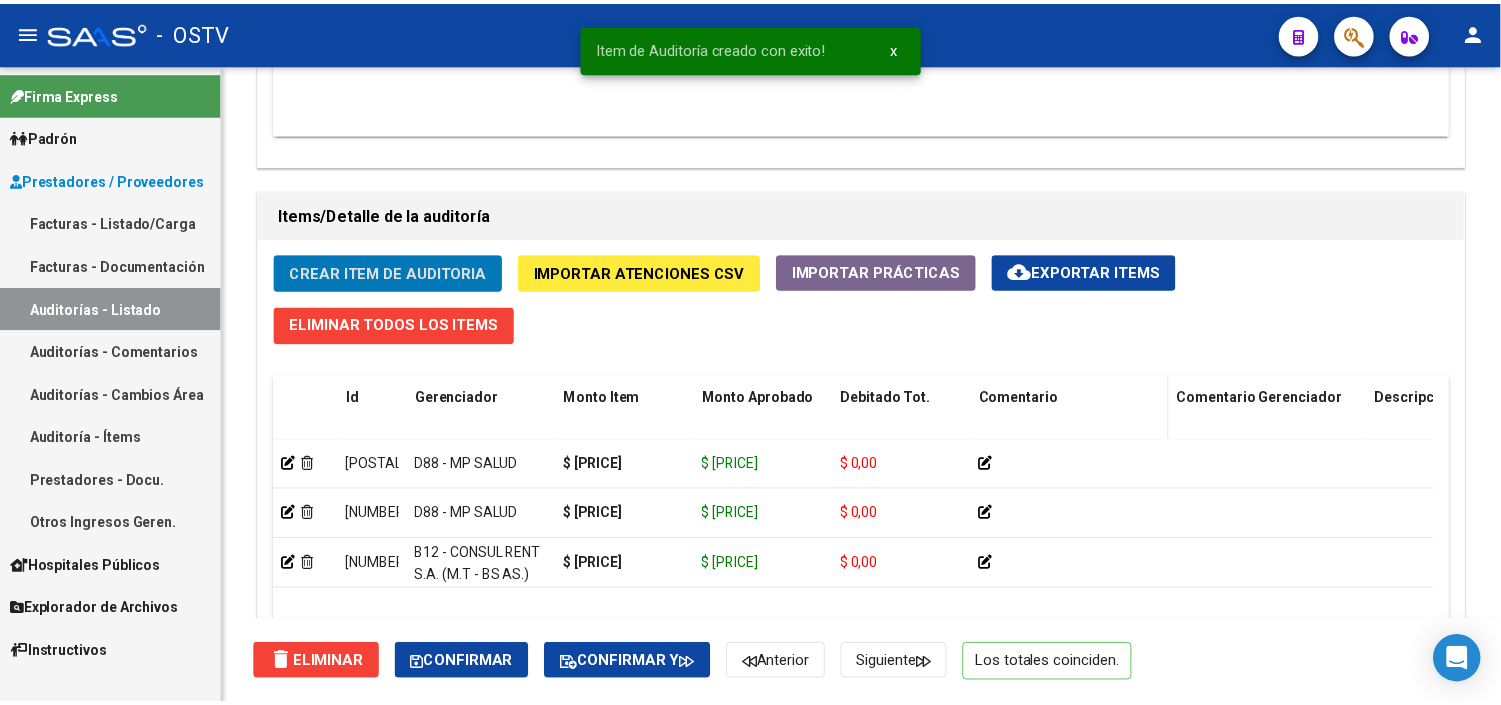 scroll, scrollTop: 0, scrollLeft: 0, axis: both 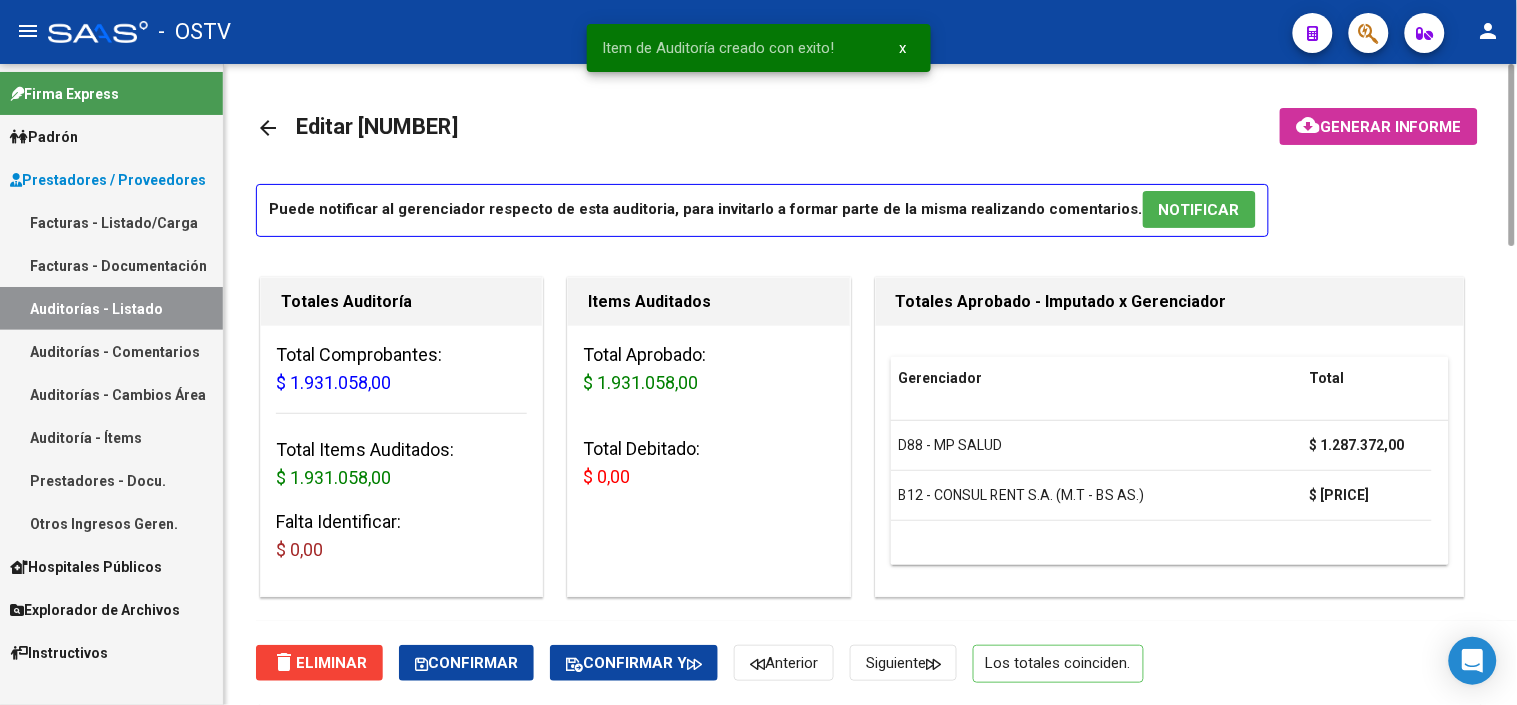 click on "NOTIFICAR" at bounding box center (1199, 209) 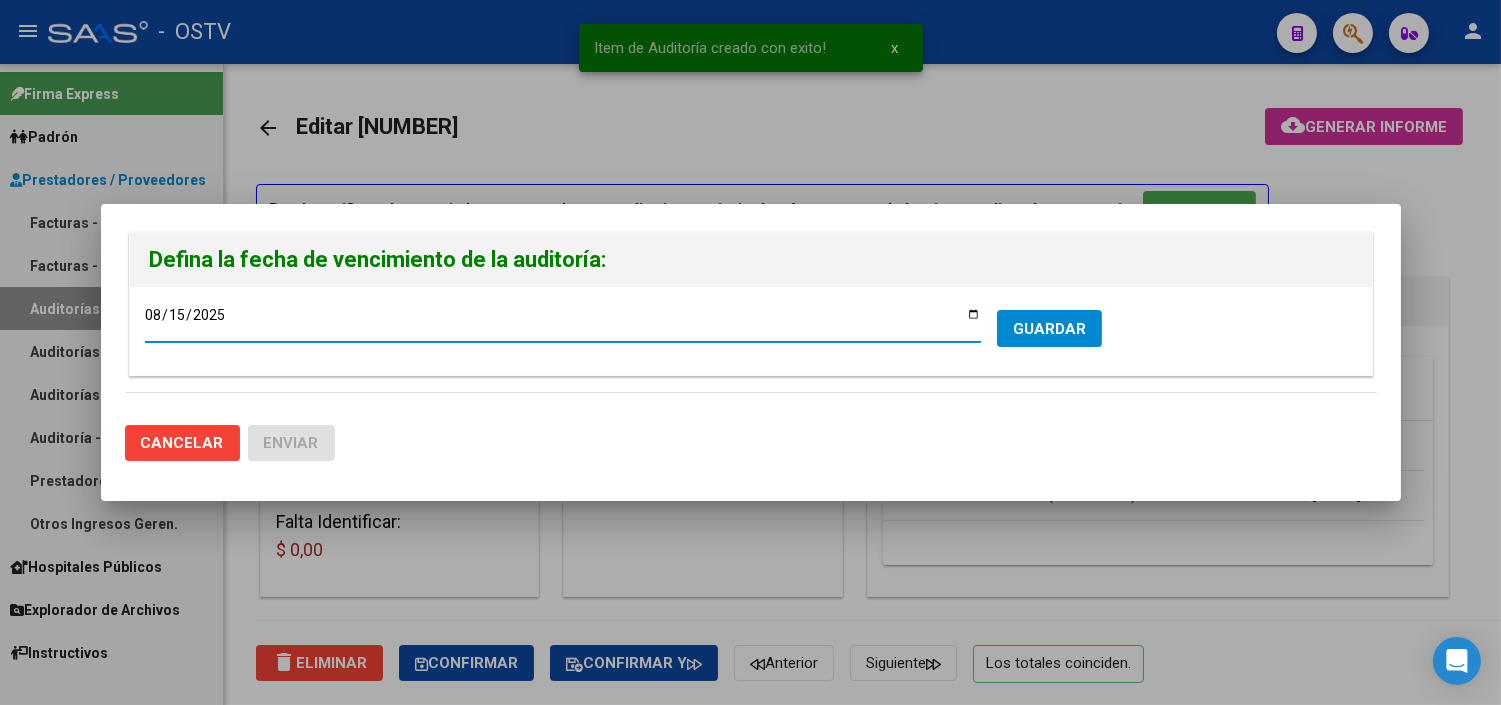 click on "2025-08-15 Ingresar la fecha * GUARDAR" at bounding box center [751, 330] 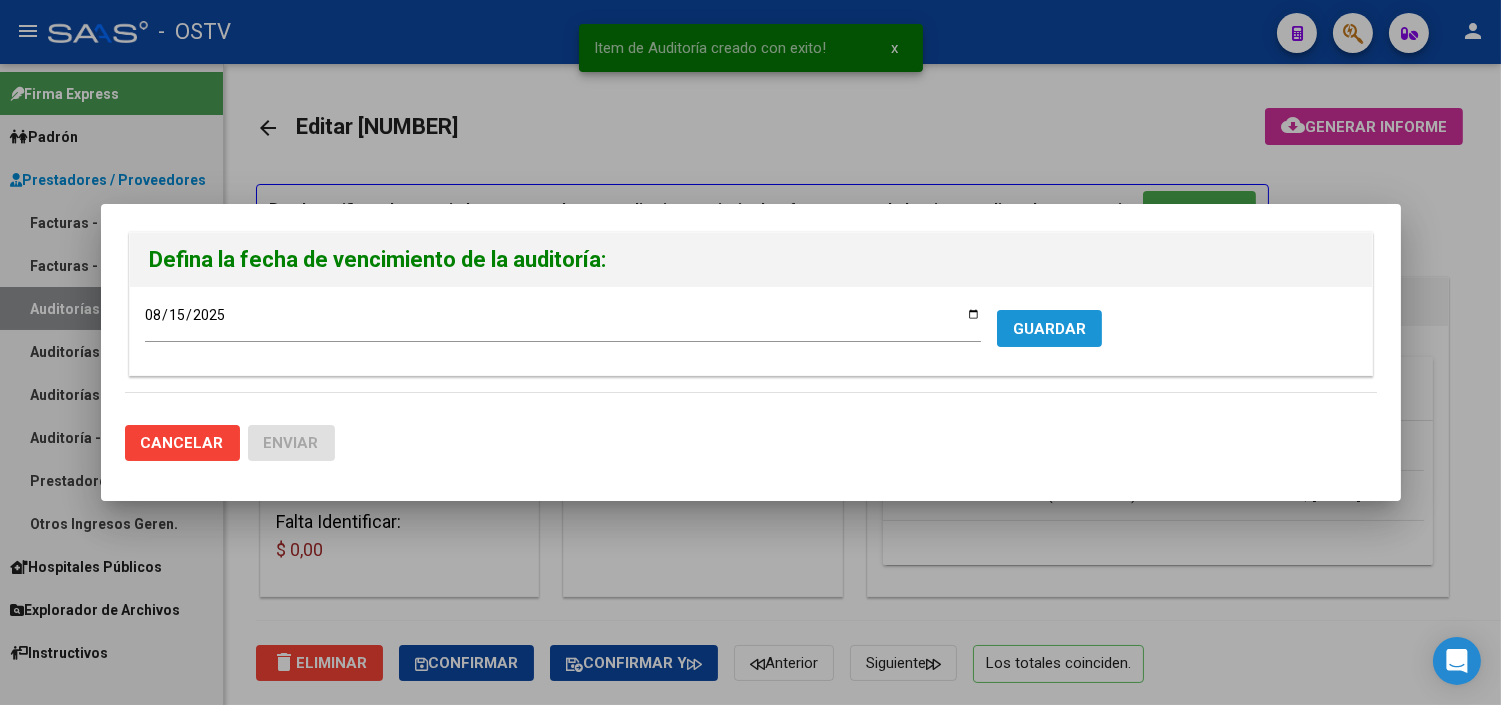 click on "GUARDAR" at bounding box center (1049, 329) 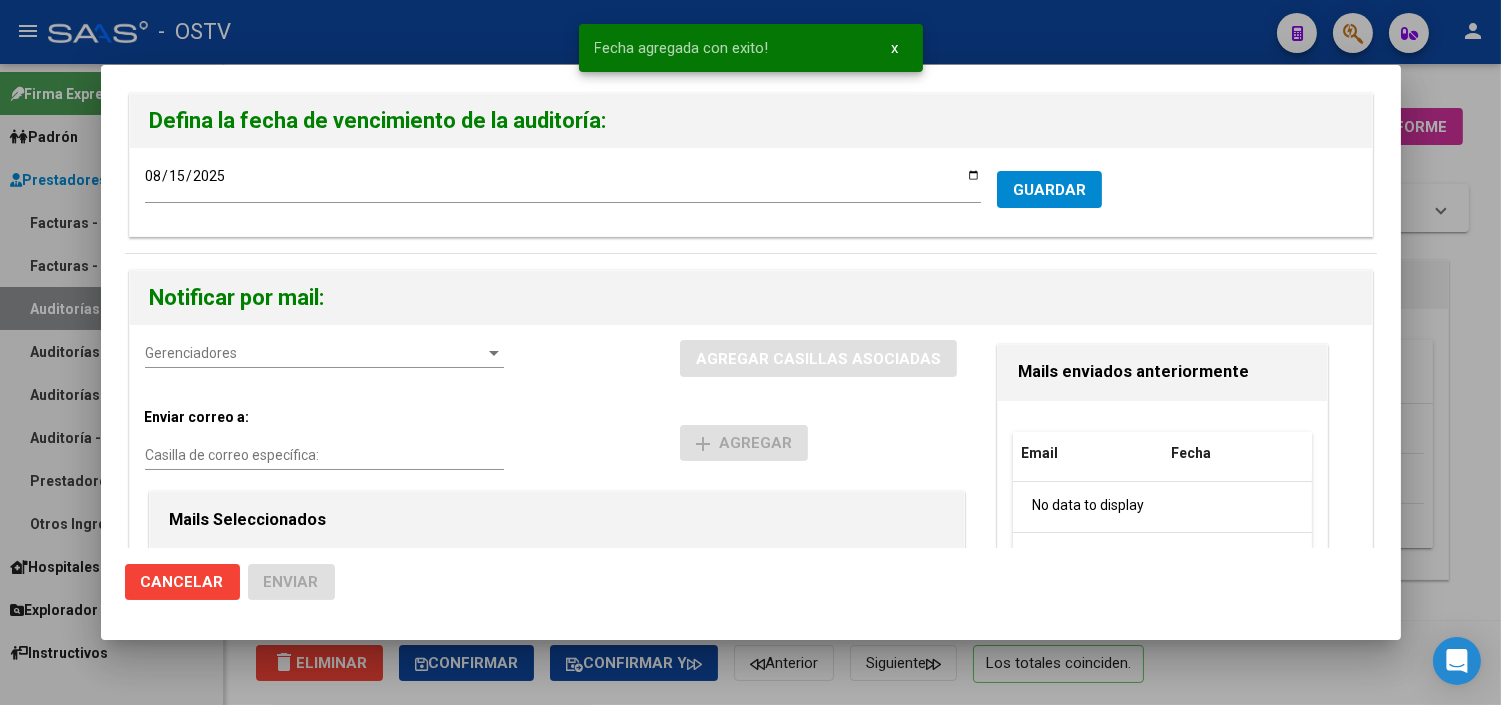 click on "Gerenciadores" at bounding box center [315, 353] 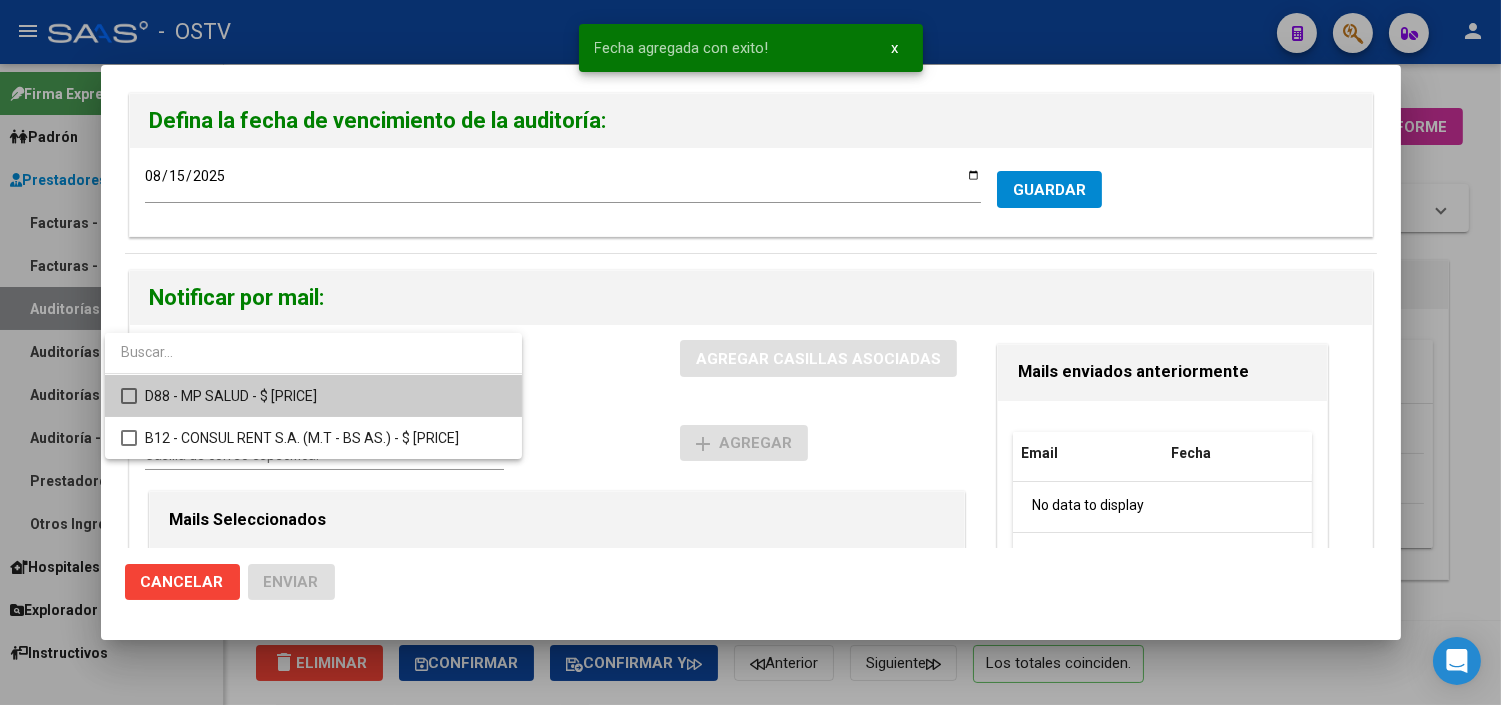 click on "D88 - MP SALUD - $ 1.287.372,00" at bounding box center [325, 396] 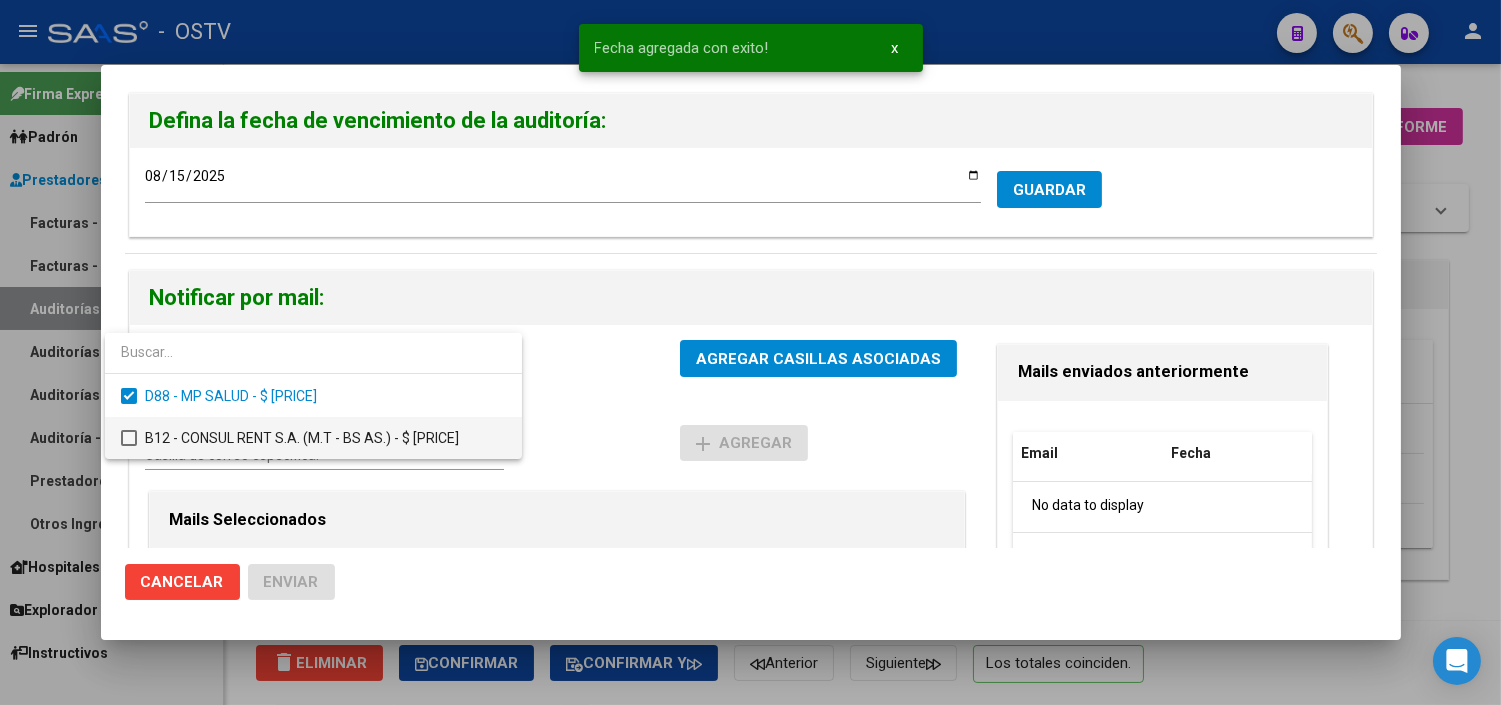 click on "B12 - CONSUL RENT S.A. (M.T - BS  AS.) - $ 643.686,00" at bounding box center [325, 438] 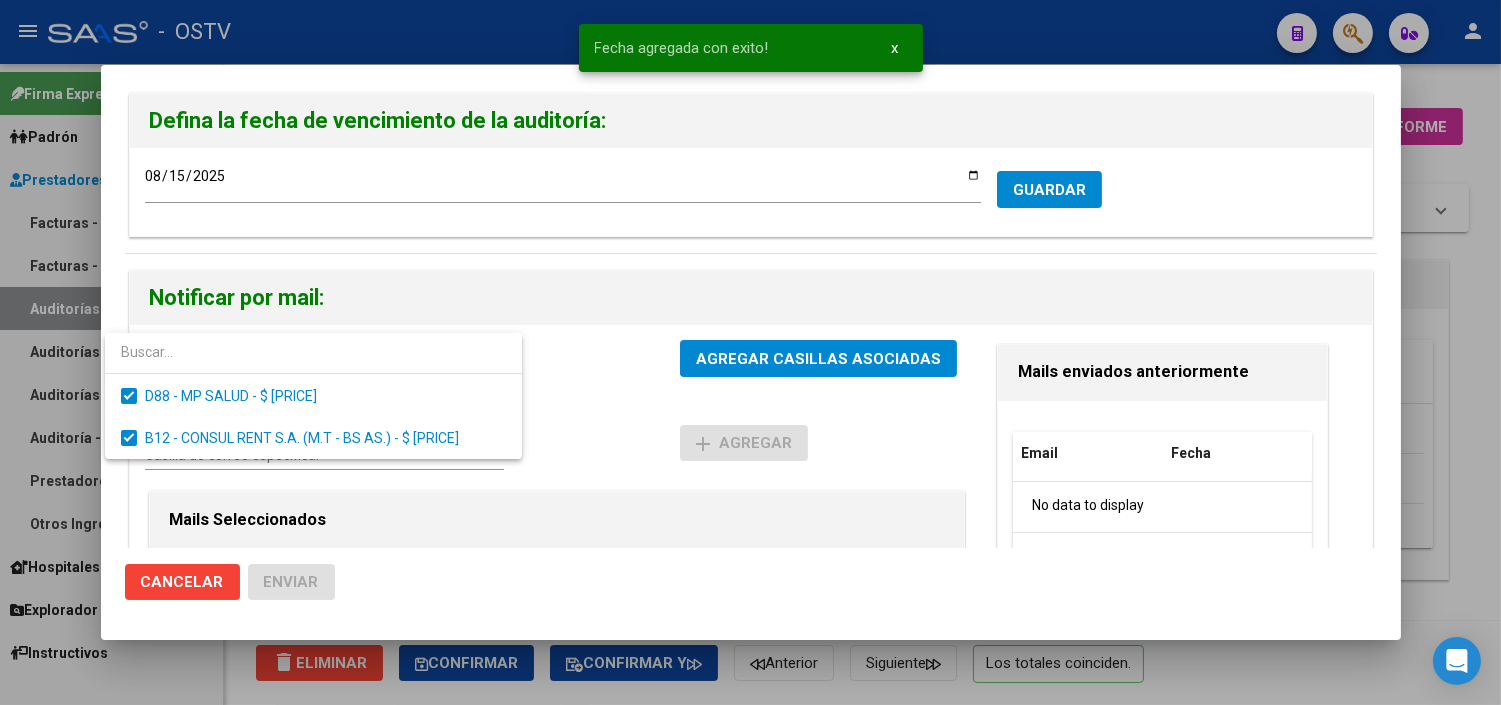 click at bounding box center [750, 352] 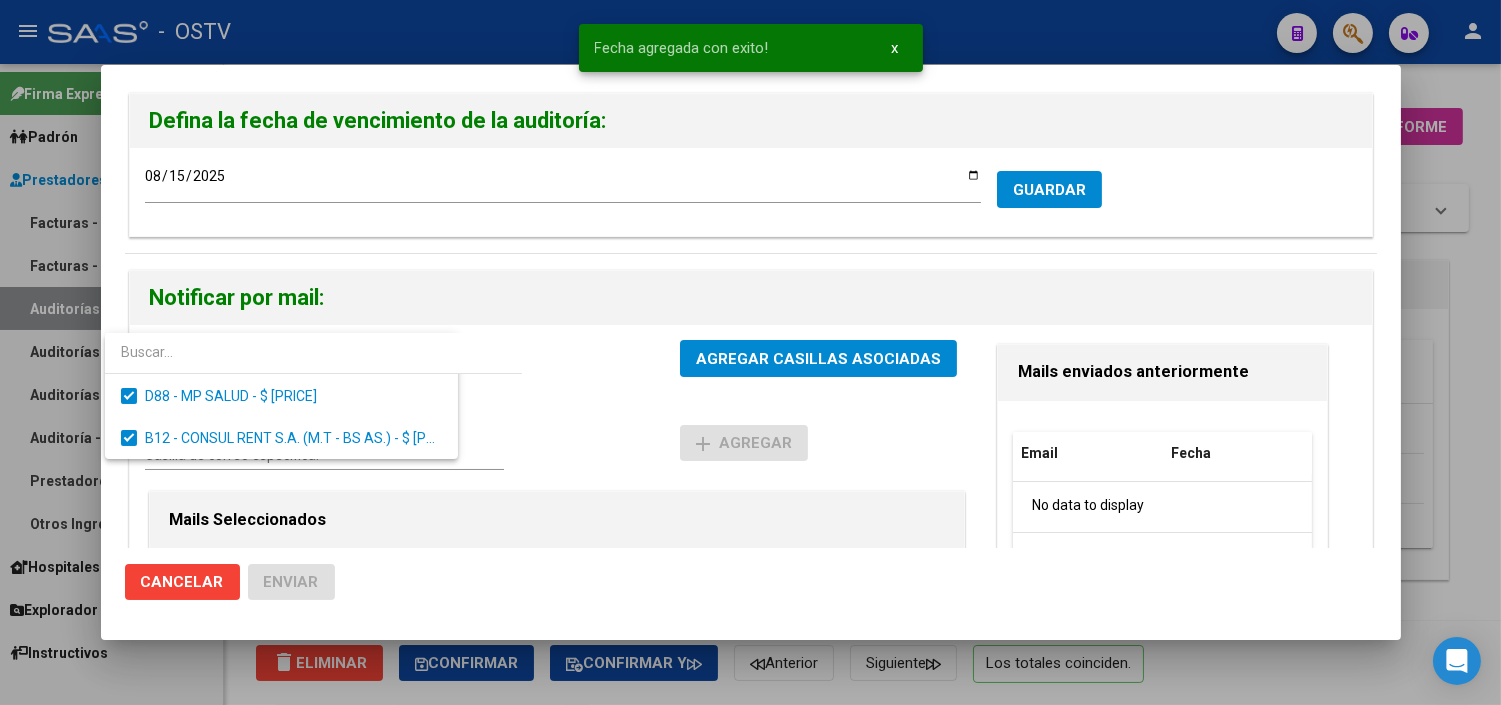 click on "AGREGAR CASILLAS ASOCIADAS" at bounding box center [818, 359] 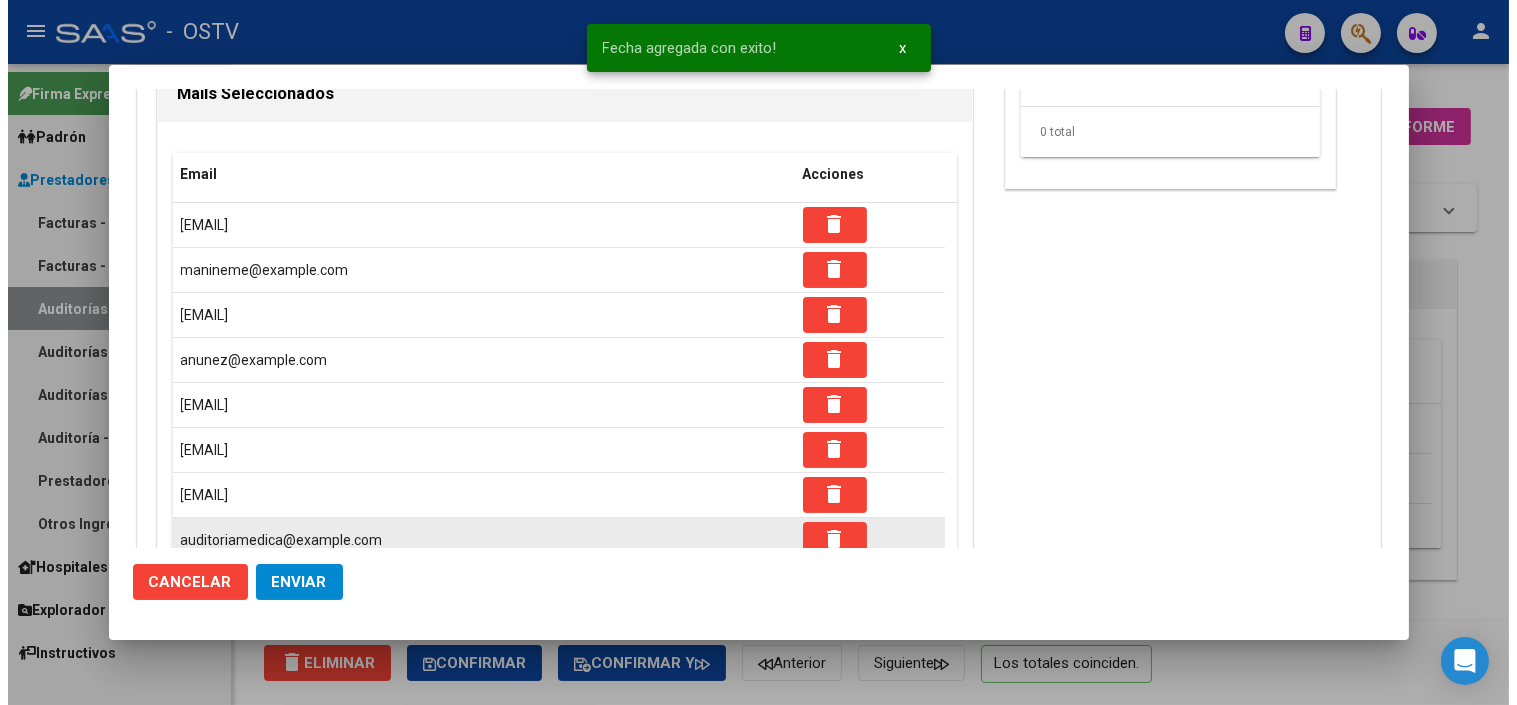 scroll, scrollTop: 444, scrollLeft: 0, axis: vertical 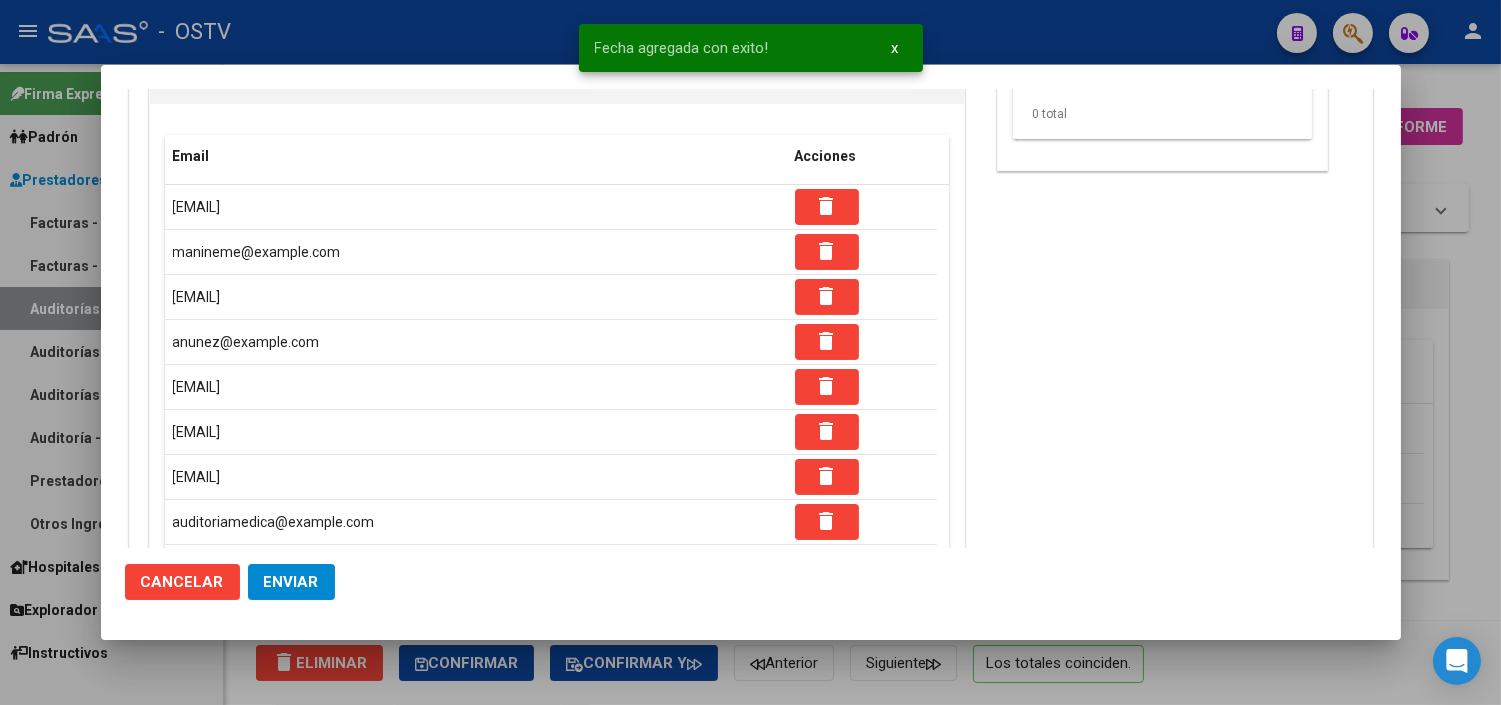 click on "Enviar" 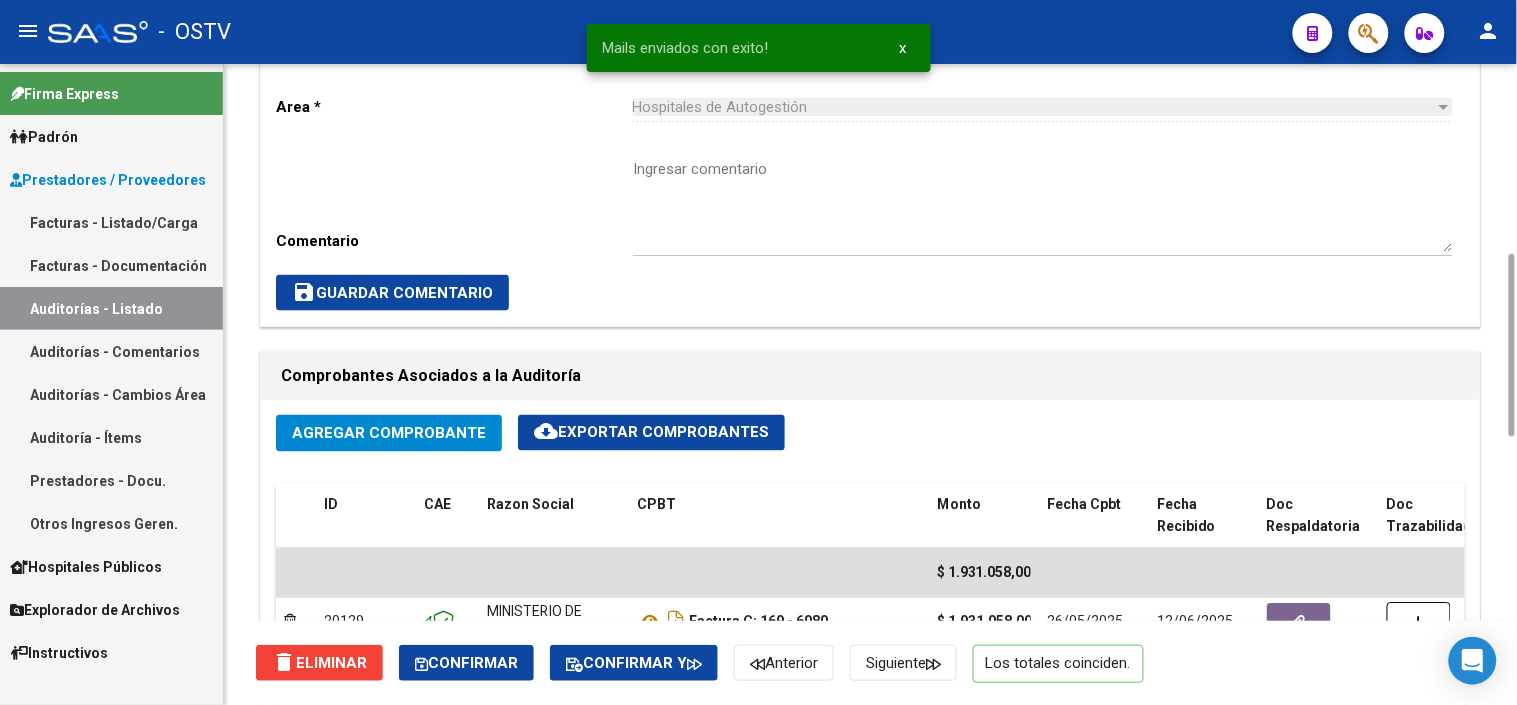 scroll, scrollTop: 222, scrollLeft: 0, axis: vertical 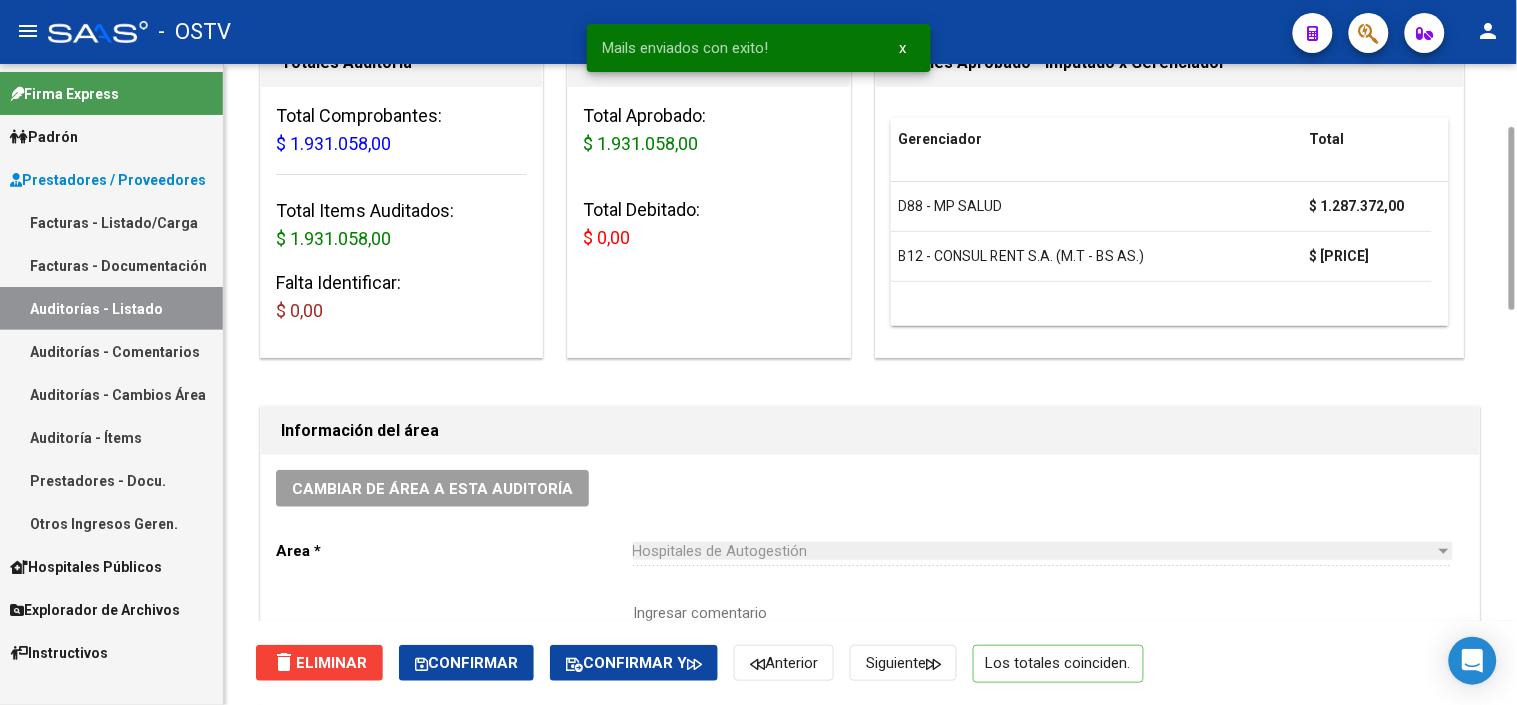 click on "Ingresar comentario" at bounding box center [1043, 649] 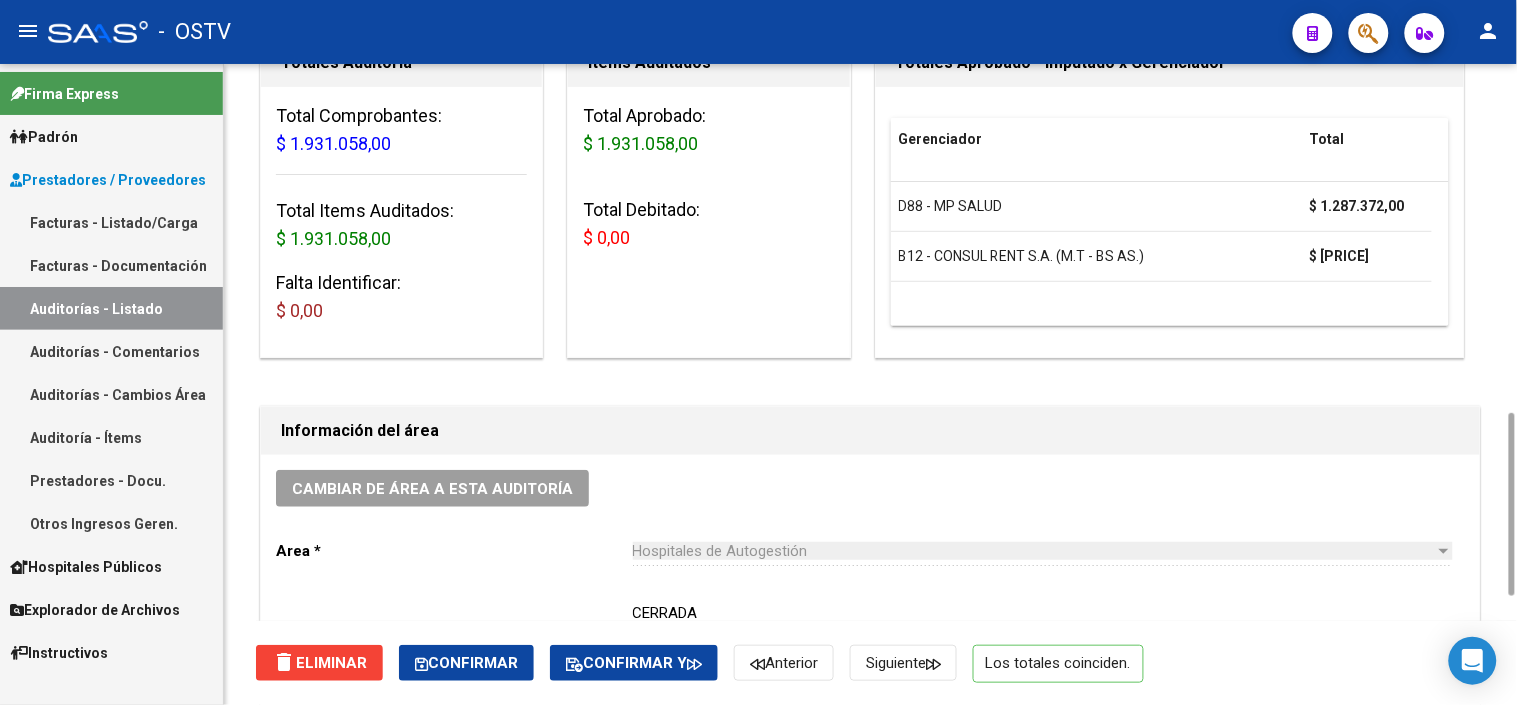 scroll, scrollTop: 666, scrollLeft: 0, axis: vertical 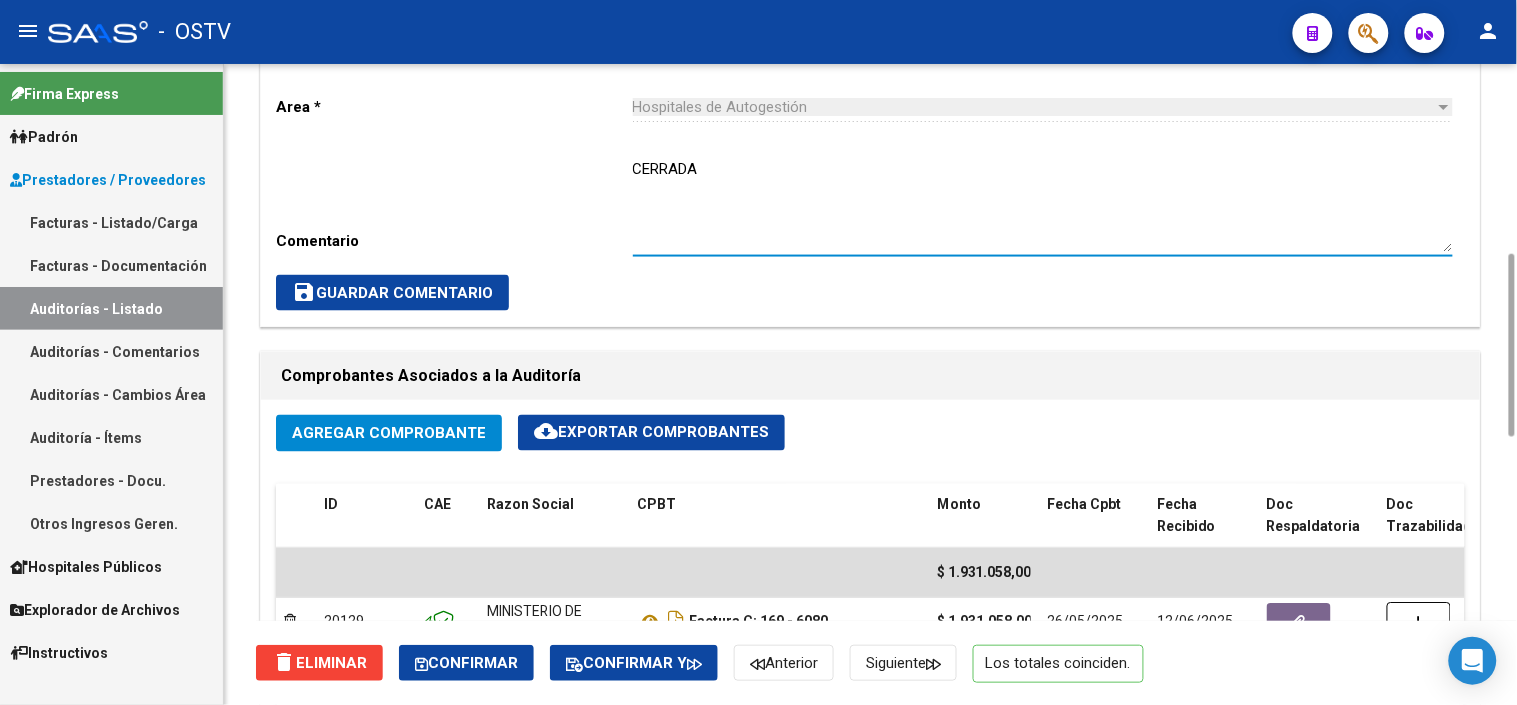 type on "CERRADA" 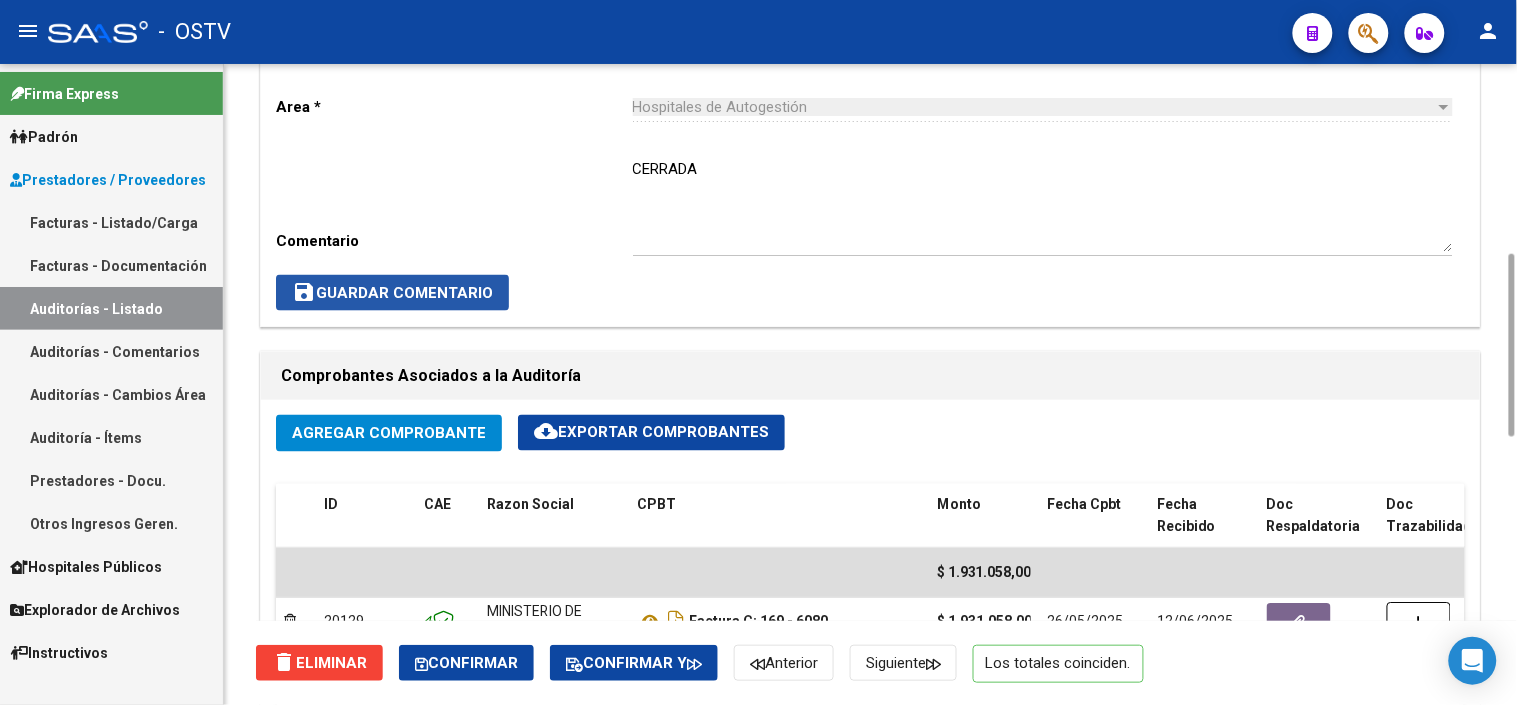 click on "save  Guardar Comentario" 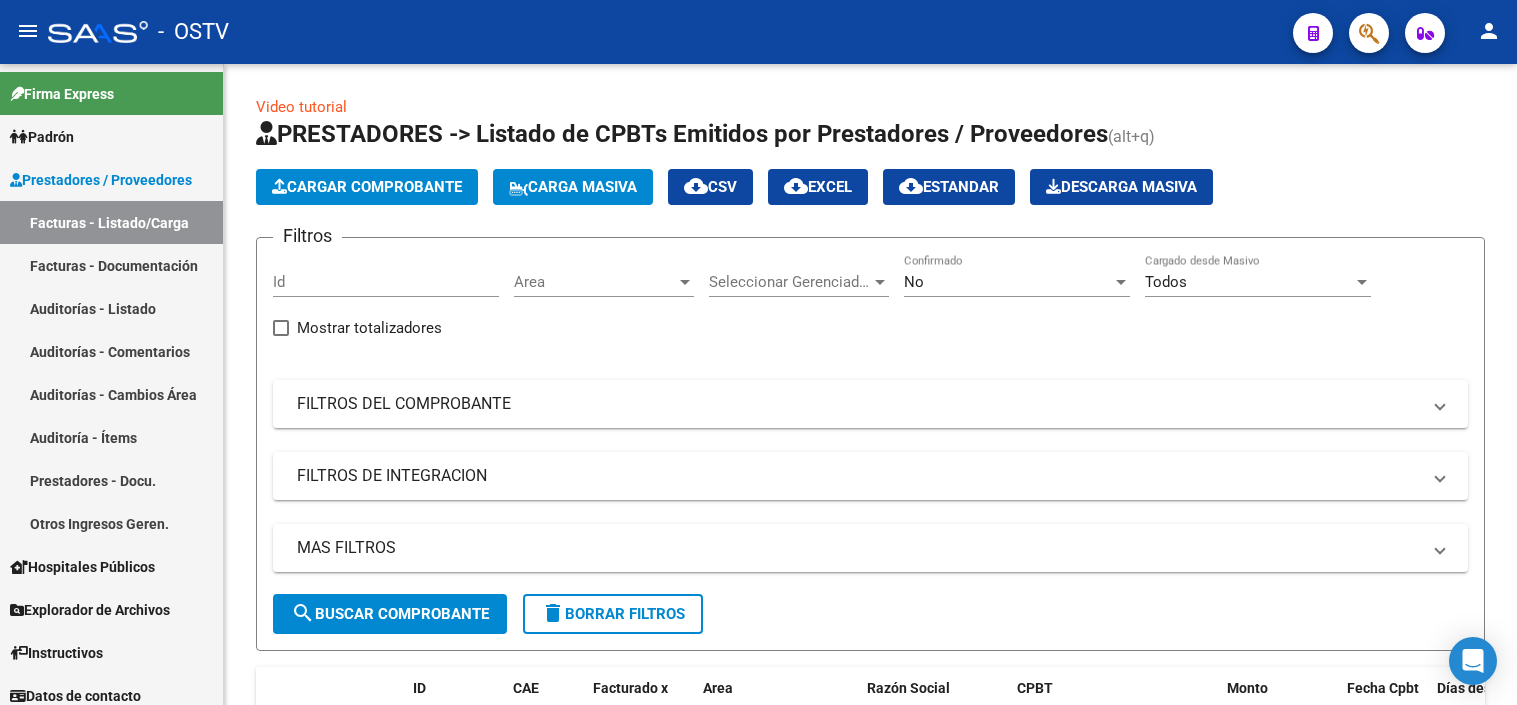 scroll, scrollTop: 0, scrollLeft: 0, axis: both 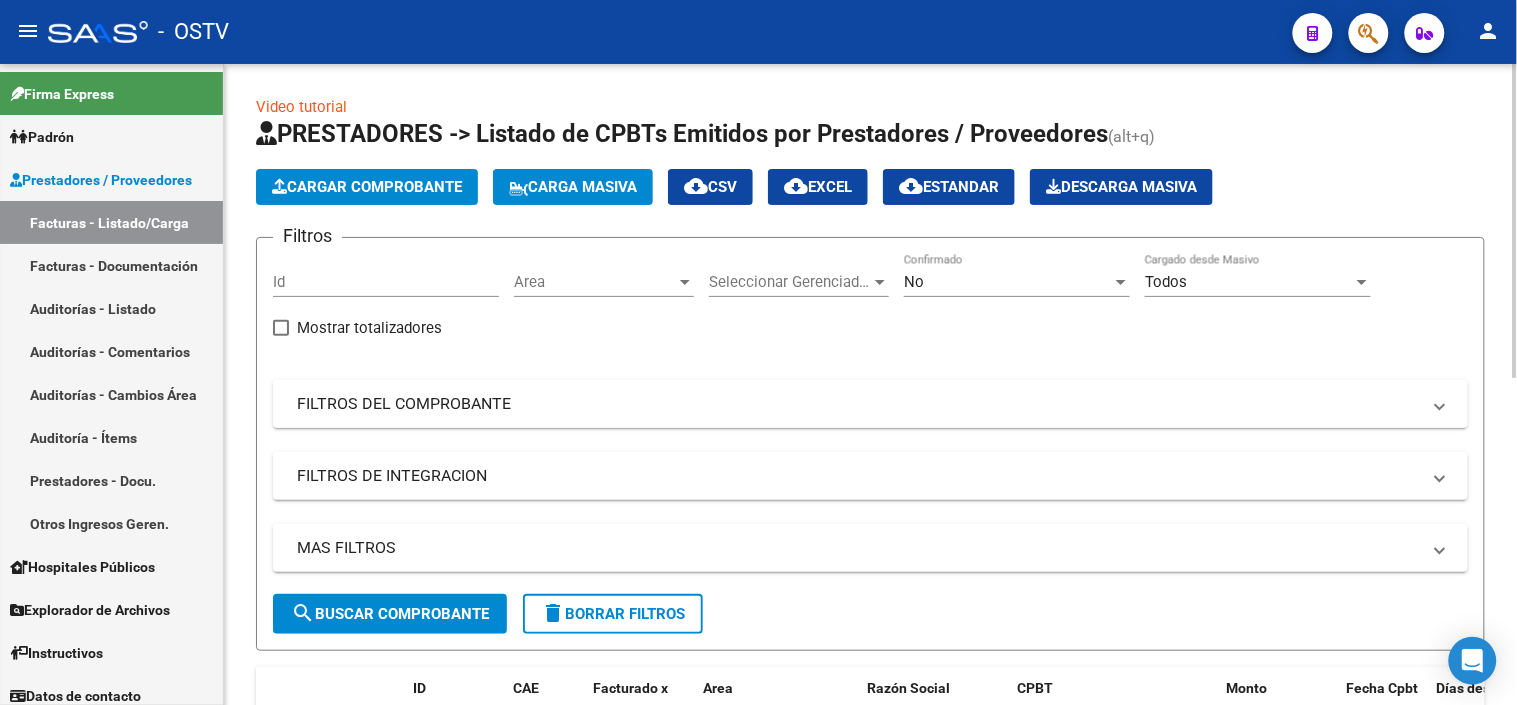 click on "FILTROS DEL COMPROBANTE" at bounding box center (858, 404) 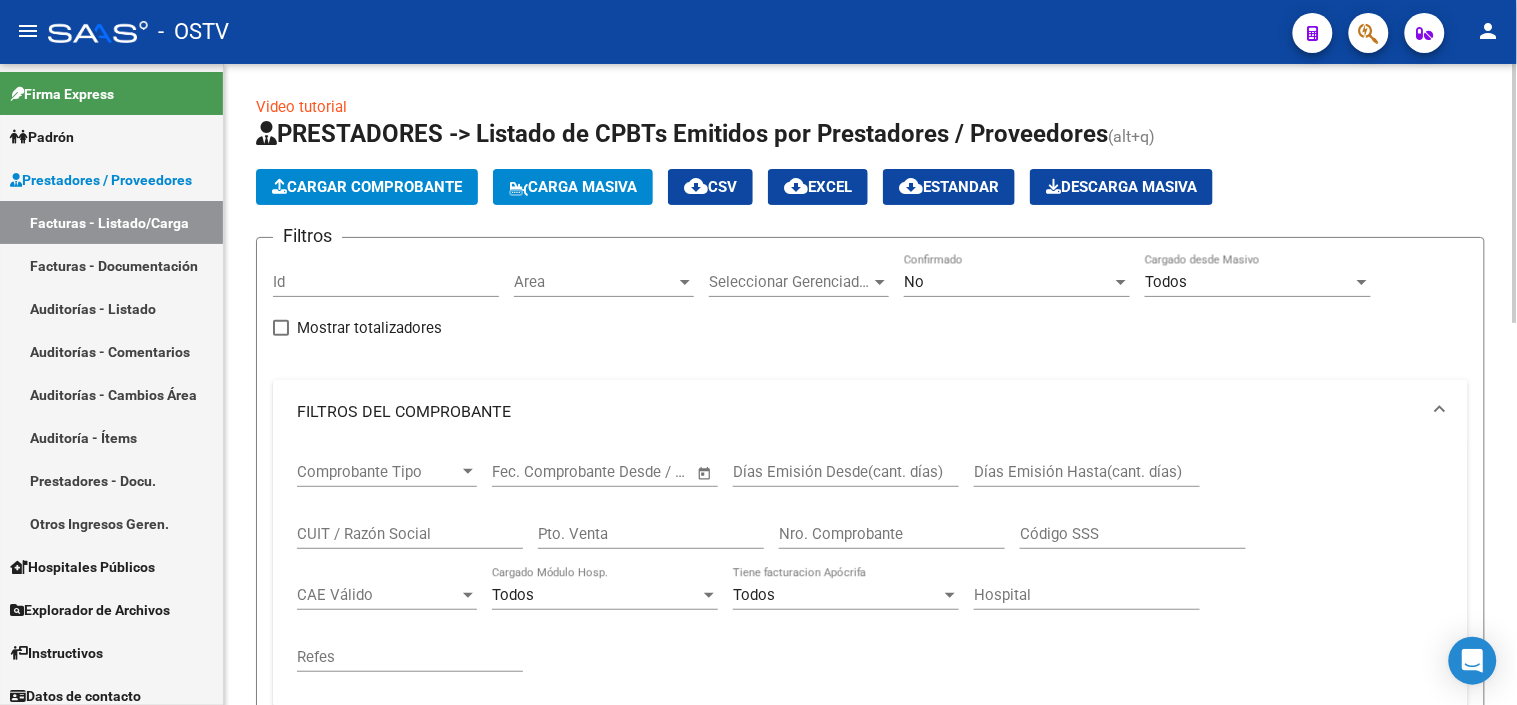 scroll, scrollTop: 222, scrollLeft: 0, axis: vertical 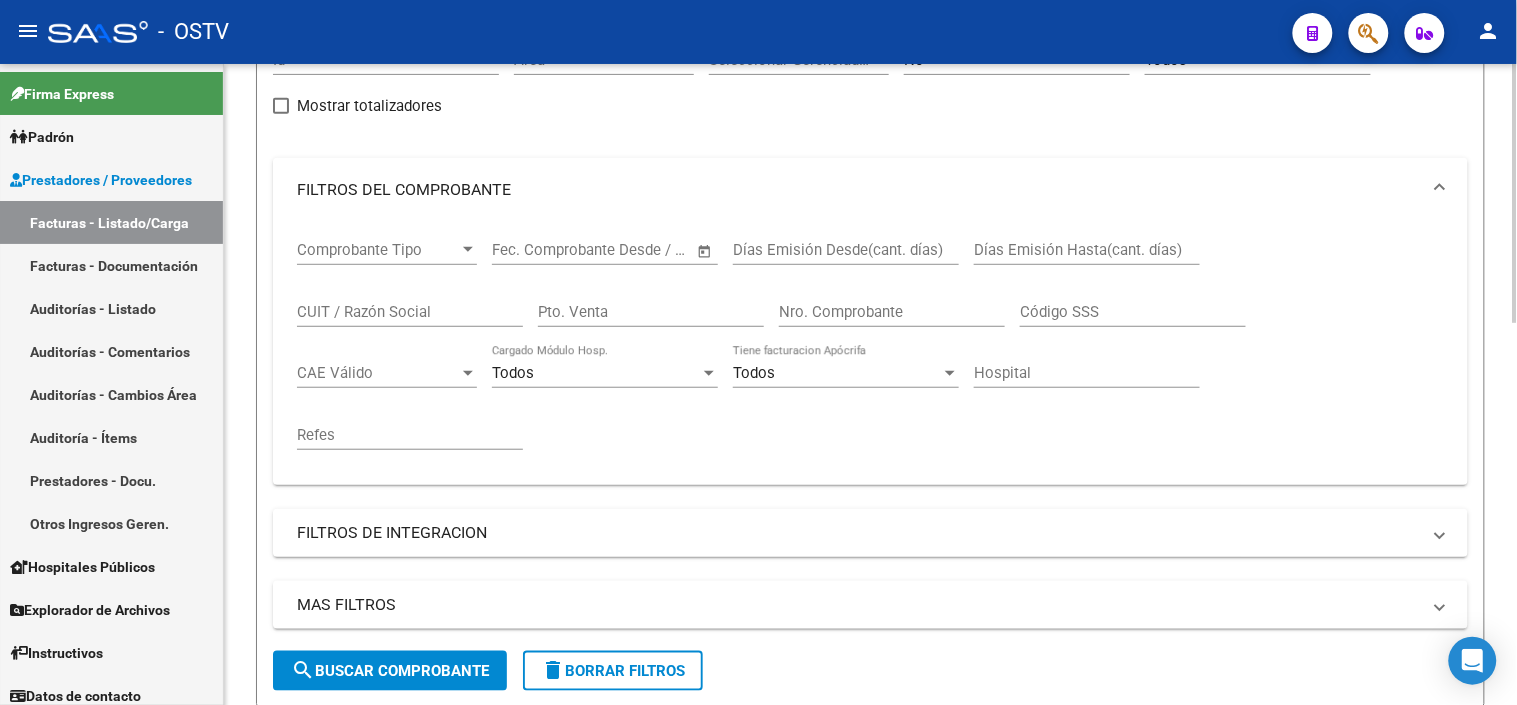 click on "Nro. Comprobante" at bounding box center [892, 312] 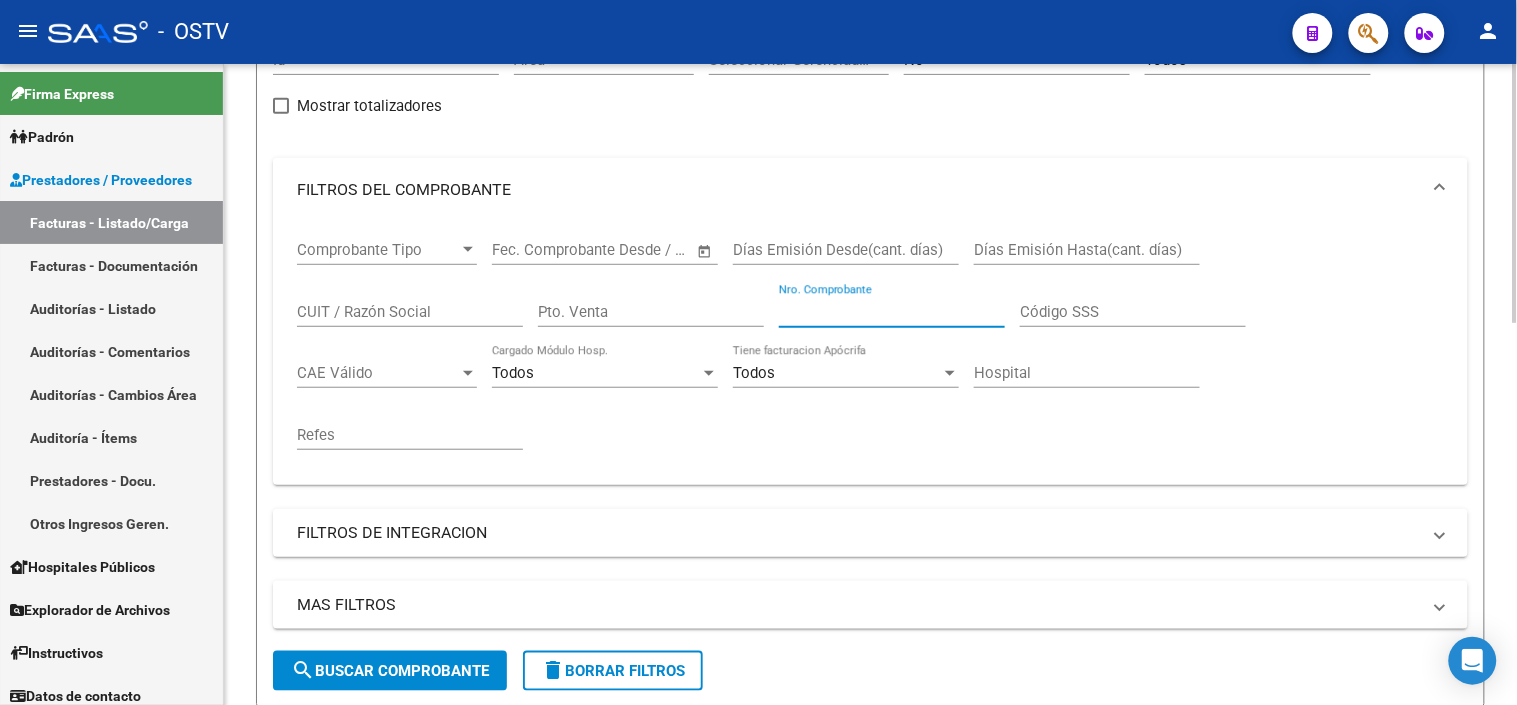 paste on "33636" 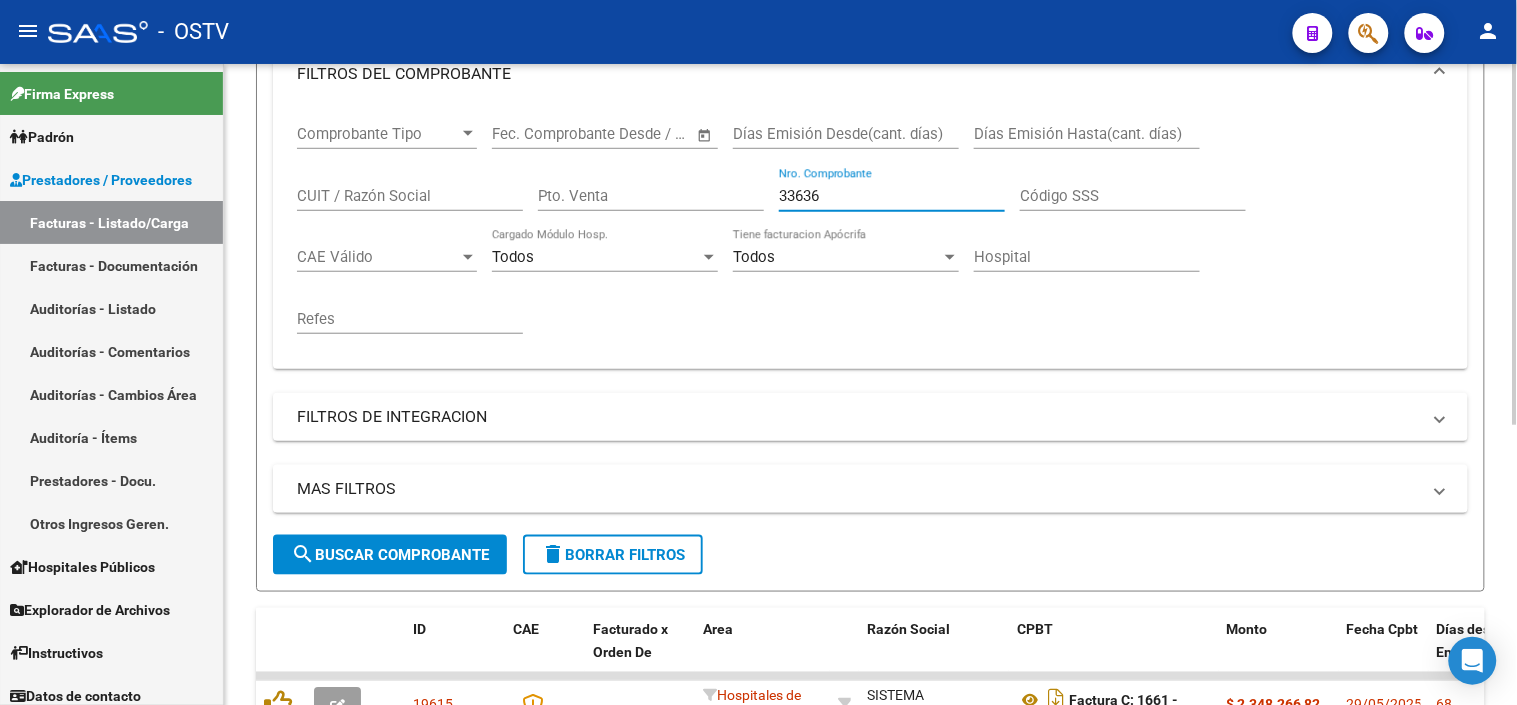 scroll, scrollTop: 501, scrollLeft: 0, axis: vertical 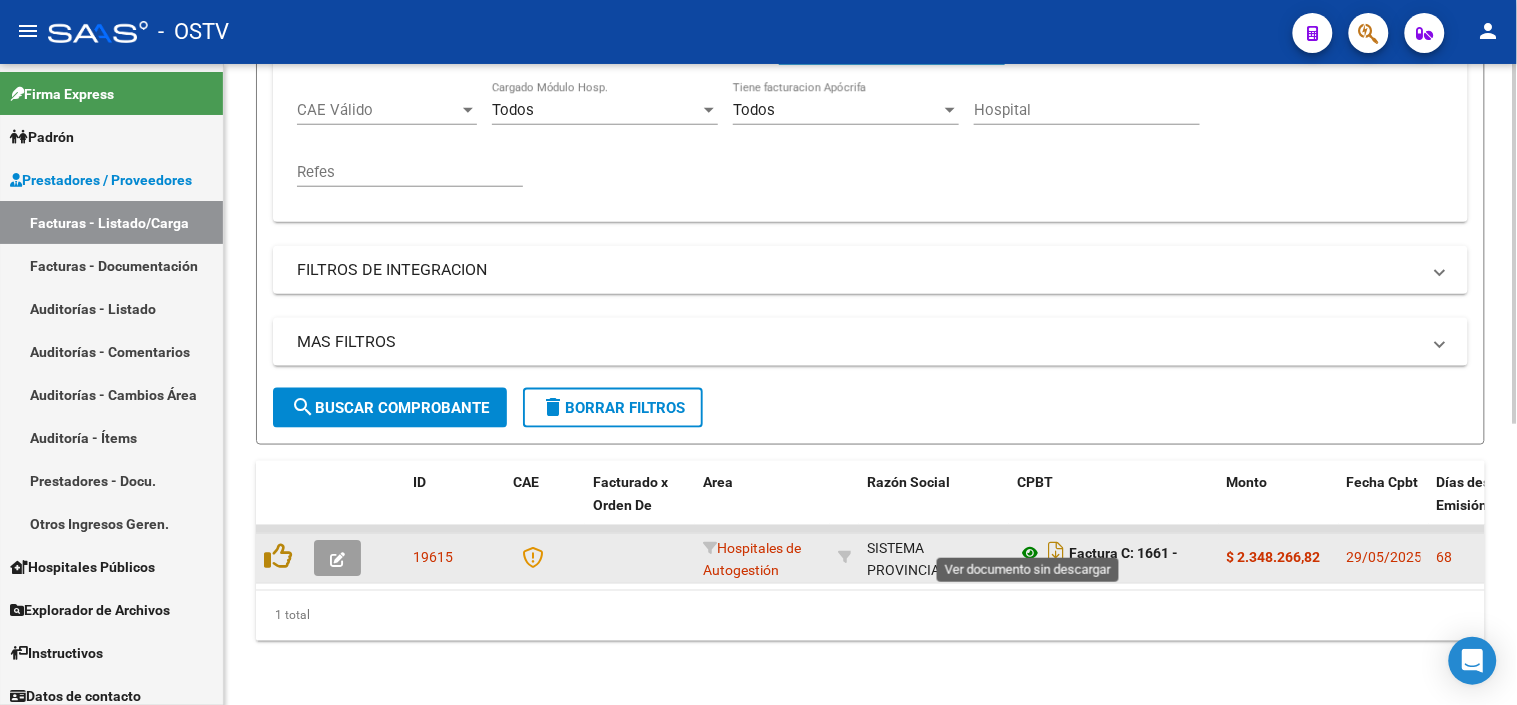 type on "33636" 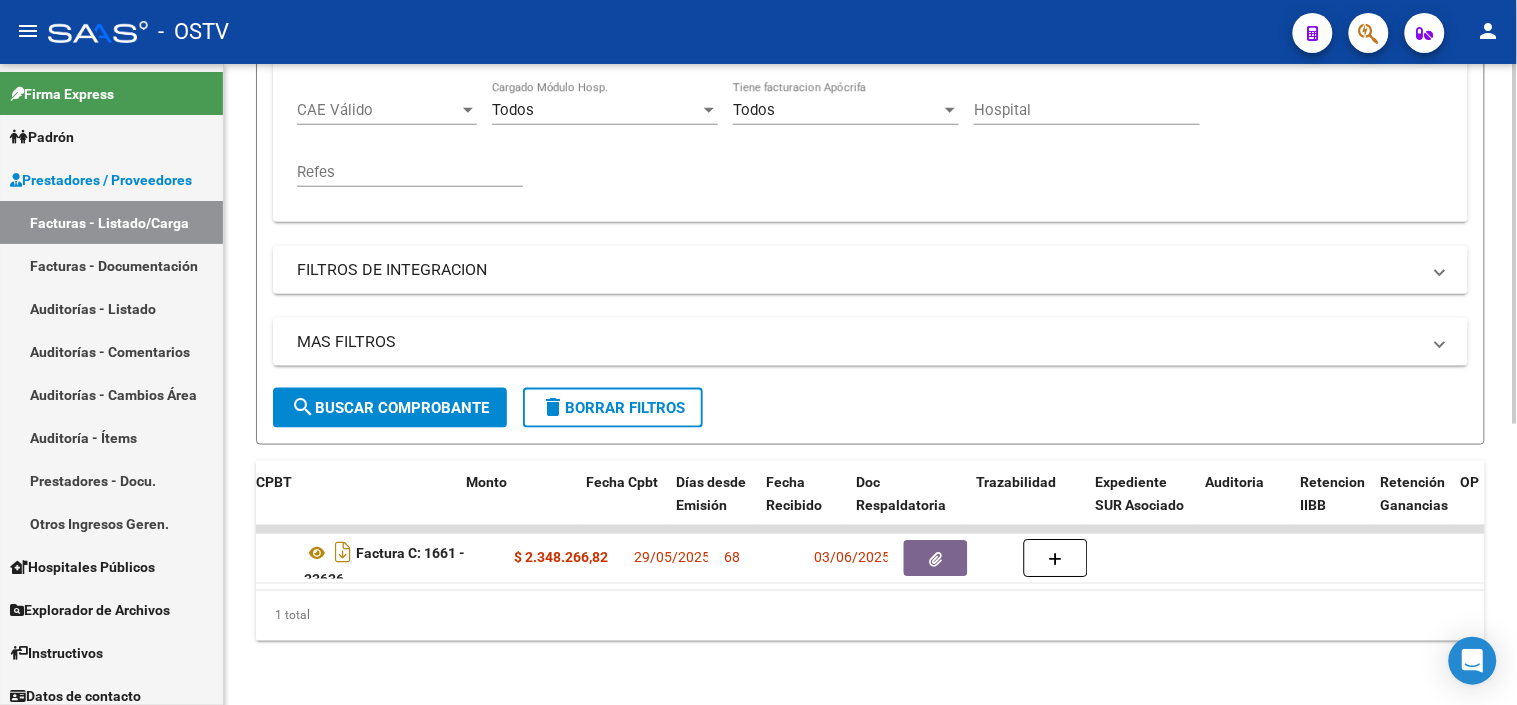 scroll, scrollTop: 0, scrollLeft: 761, axis: horizontal 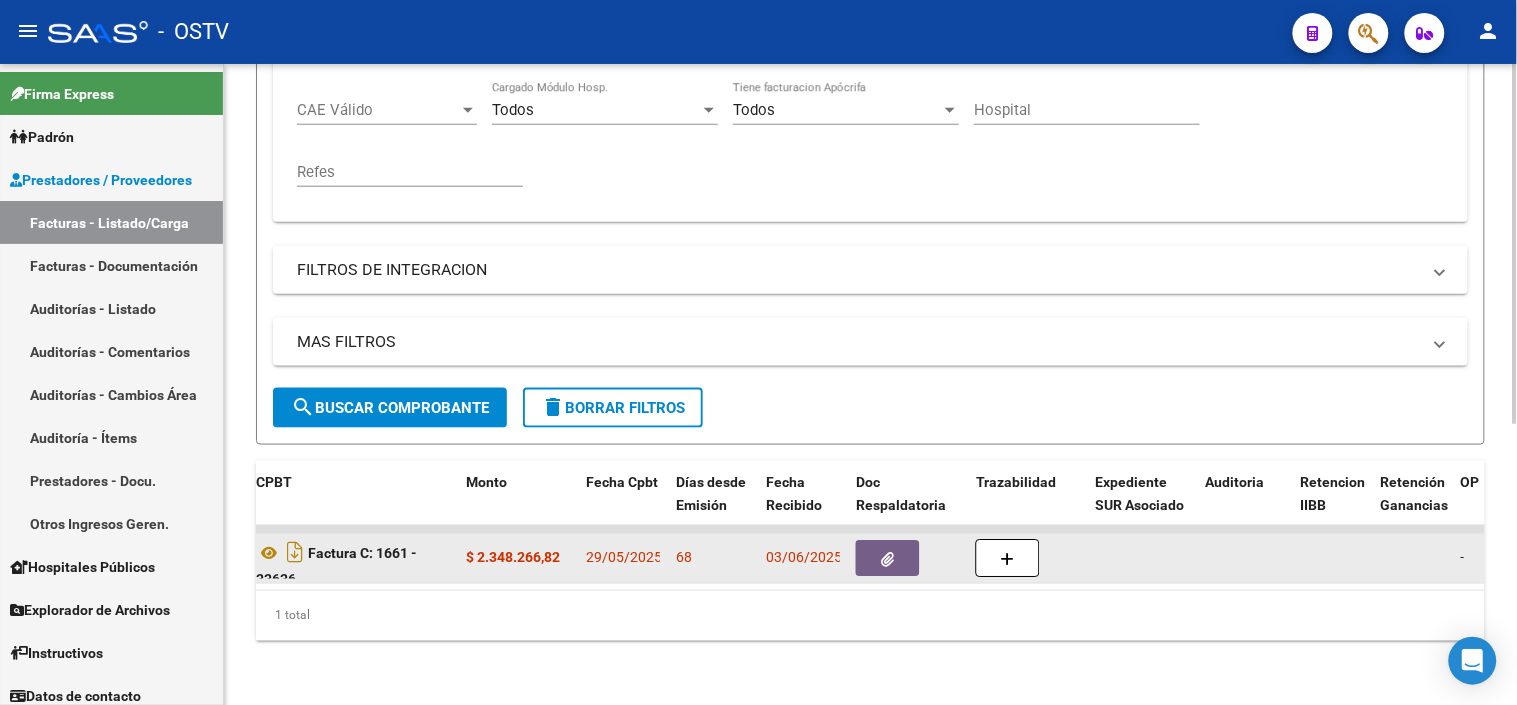click 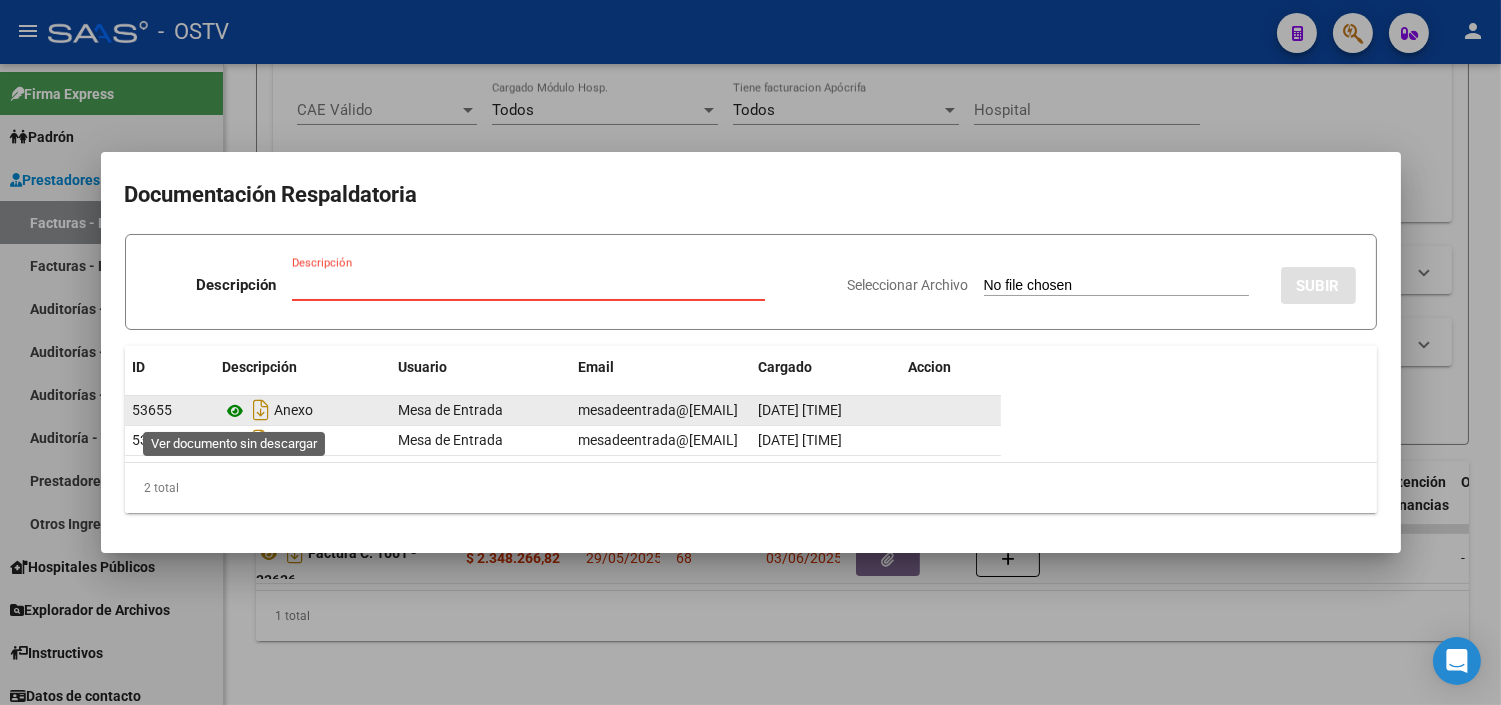 click 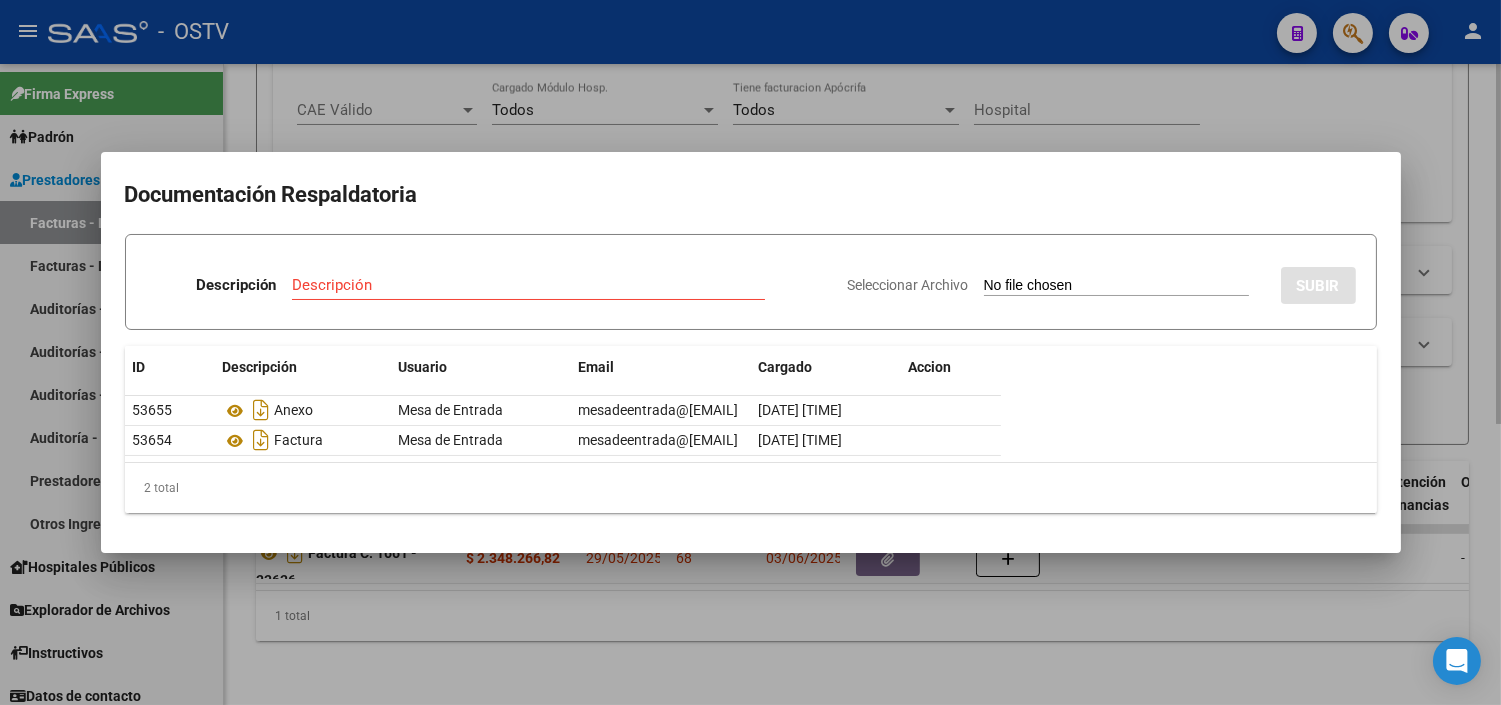 click at bounding box center [750, 352] 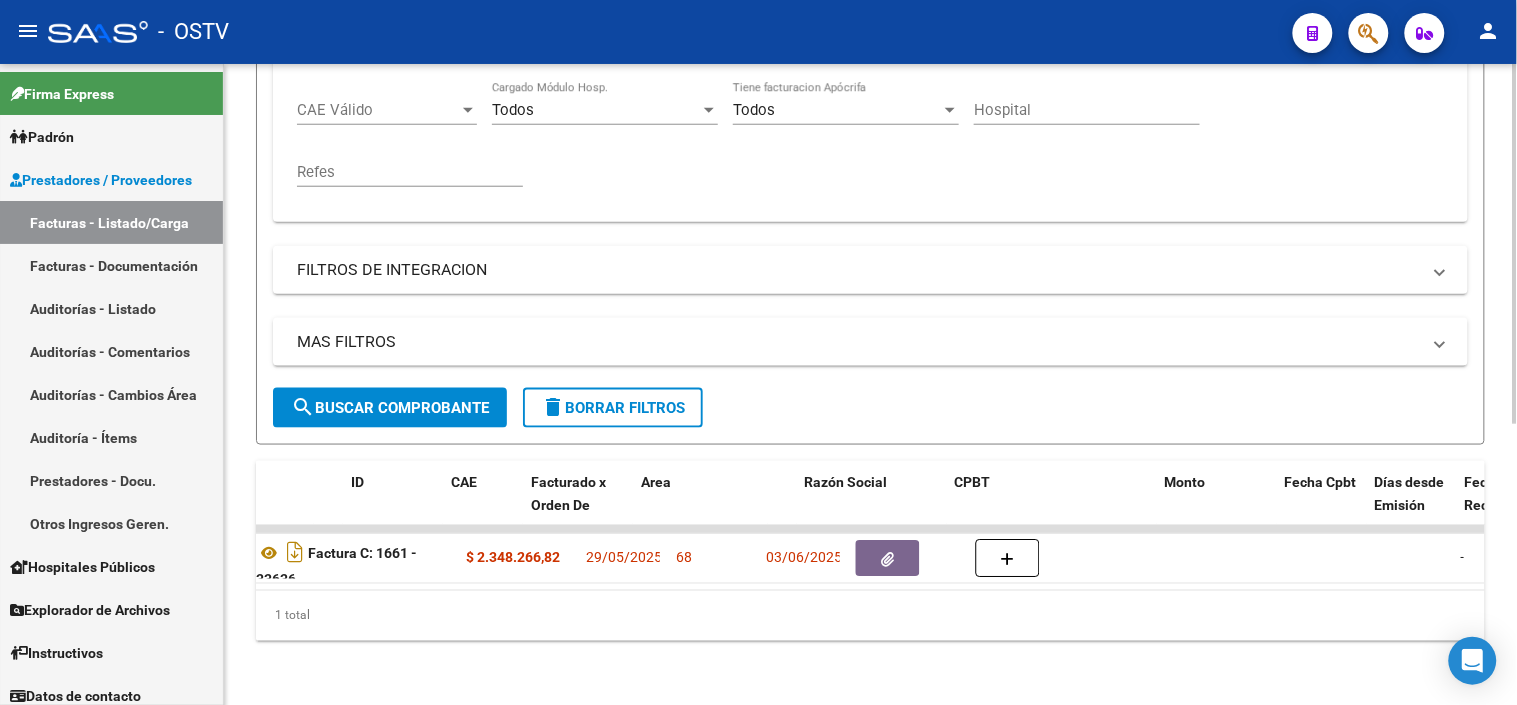 scroll, scrollTop: 0, scrollLeft: 0, axis: both 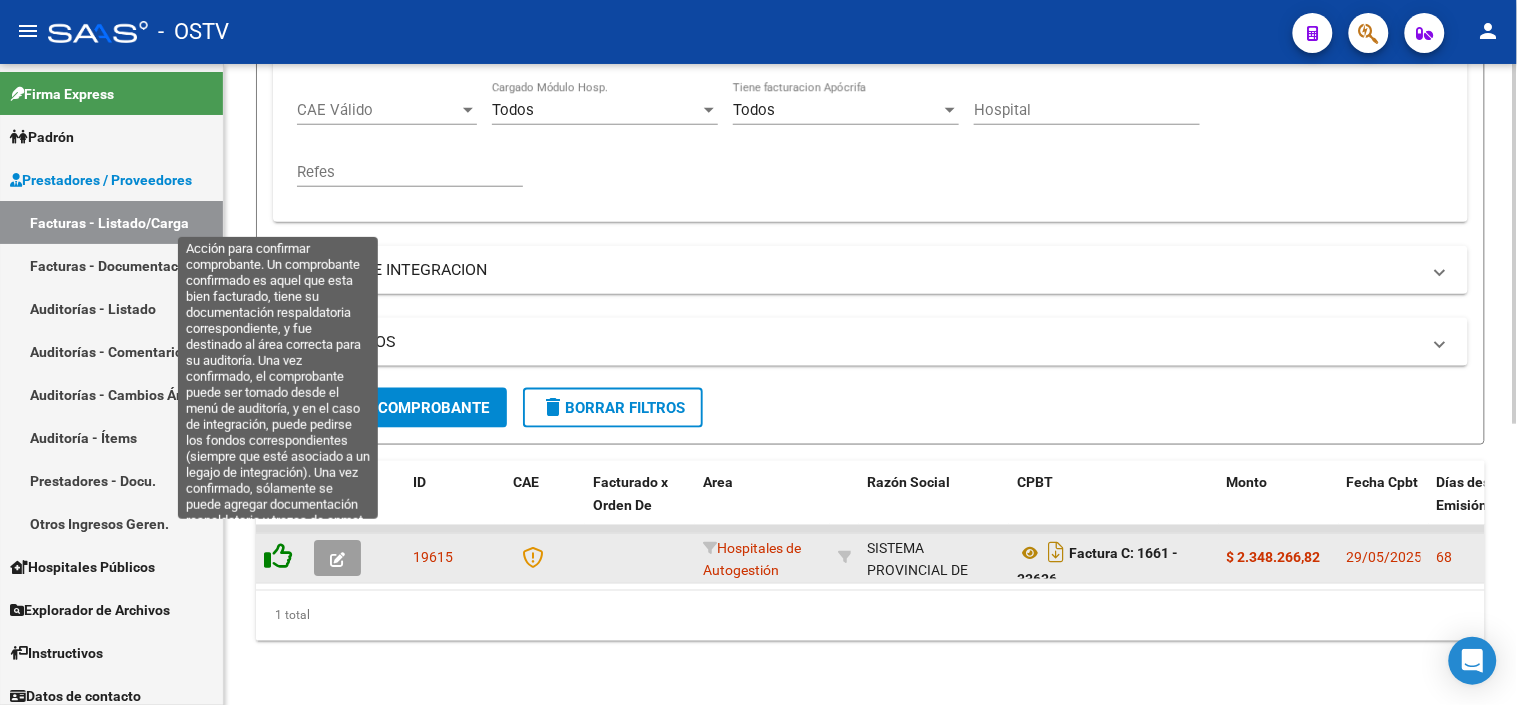click 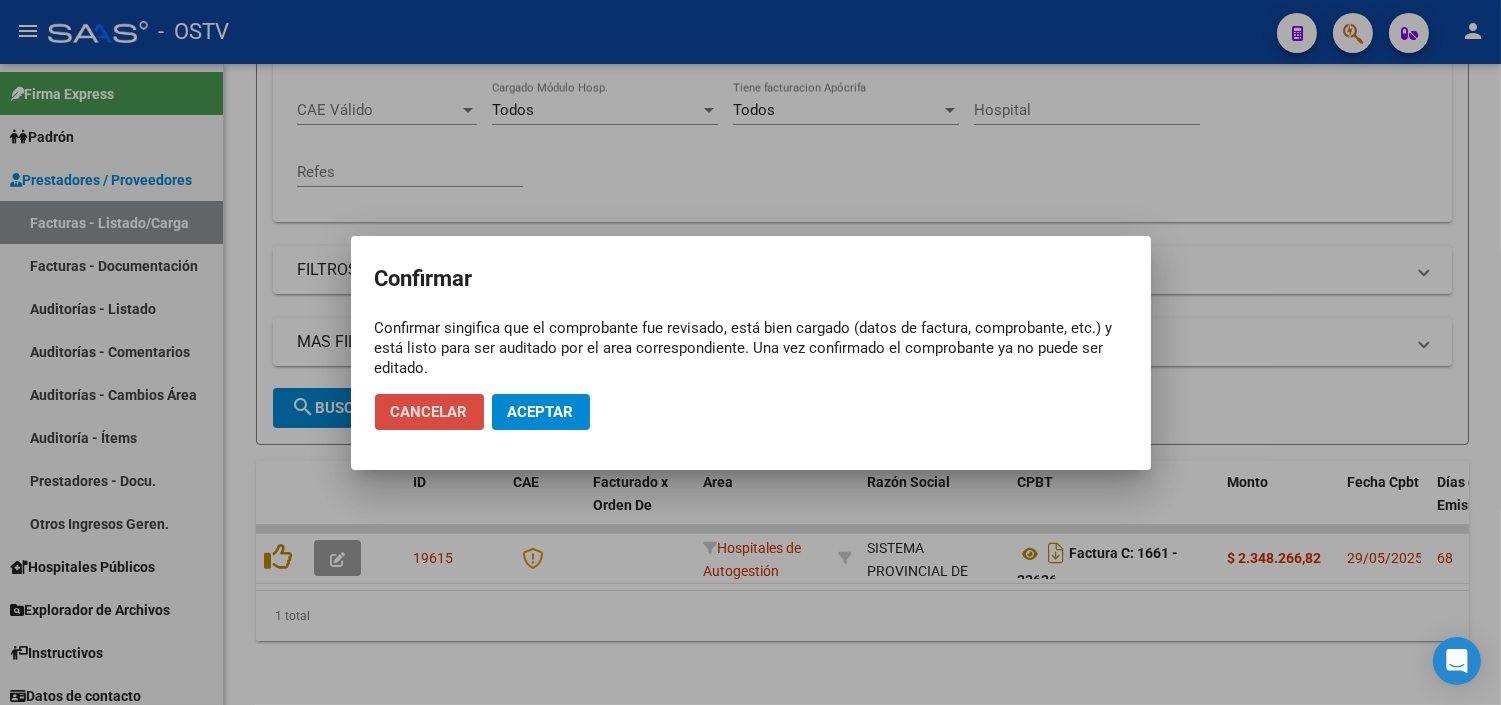 click on "Cancelar" 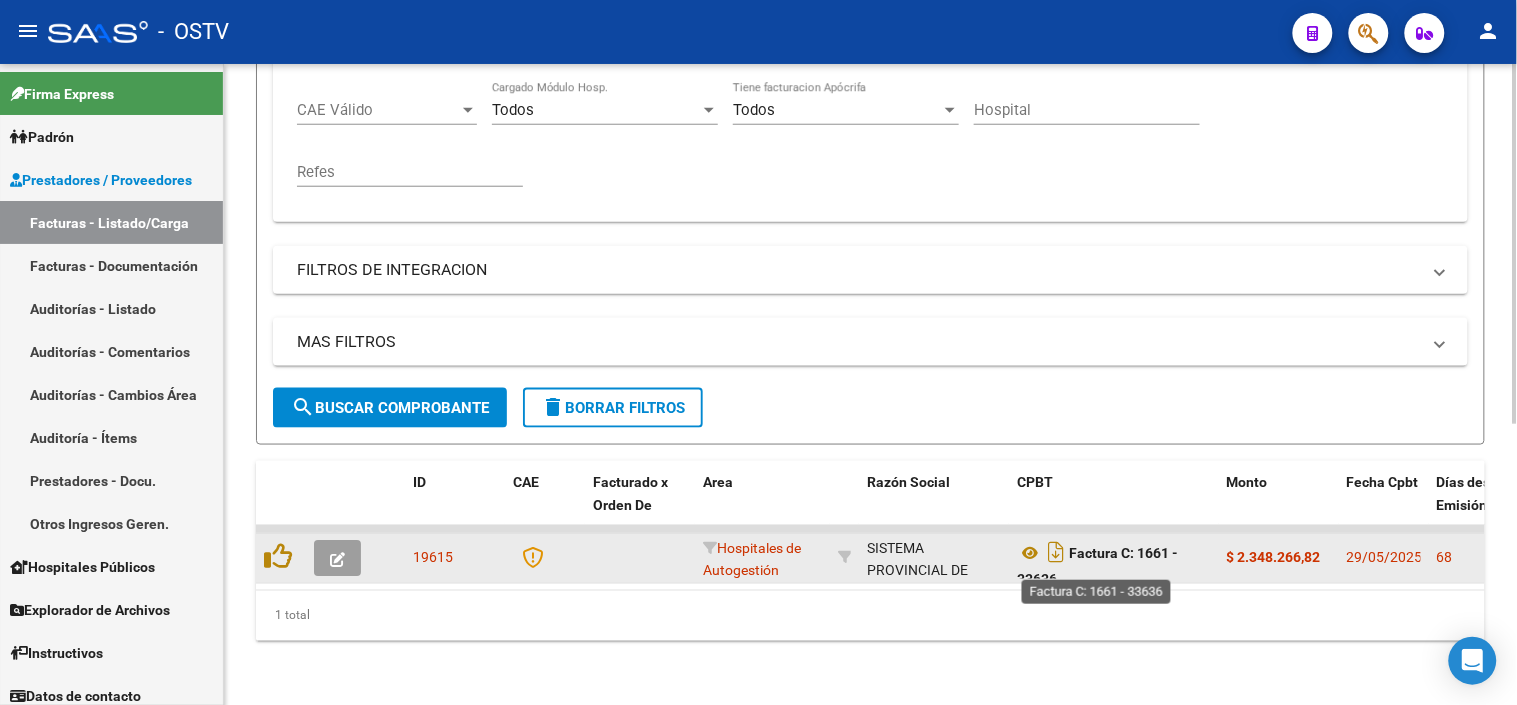 scroll, scrollTop: 12, scrollLeft: 0, axis: vertical 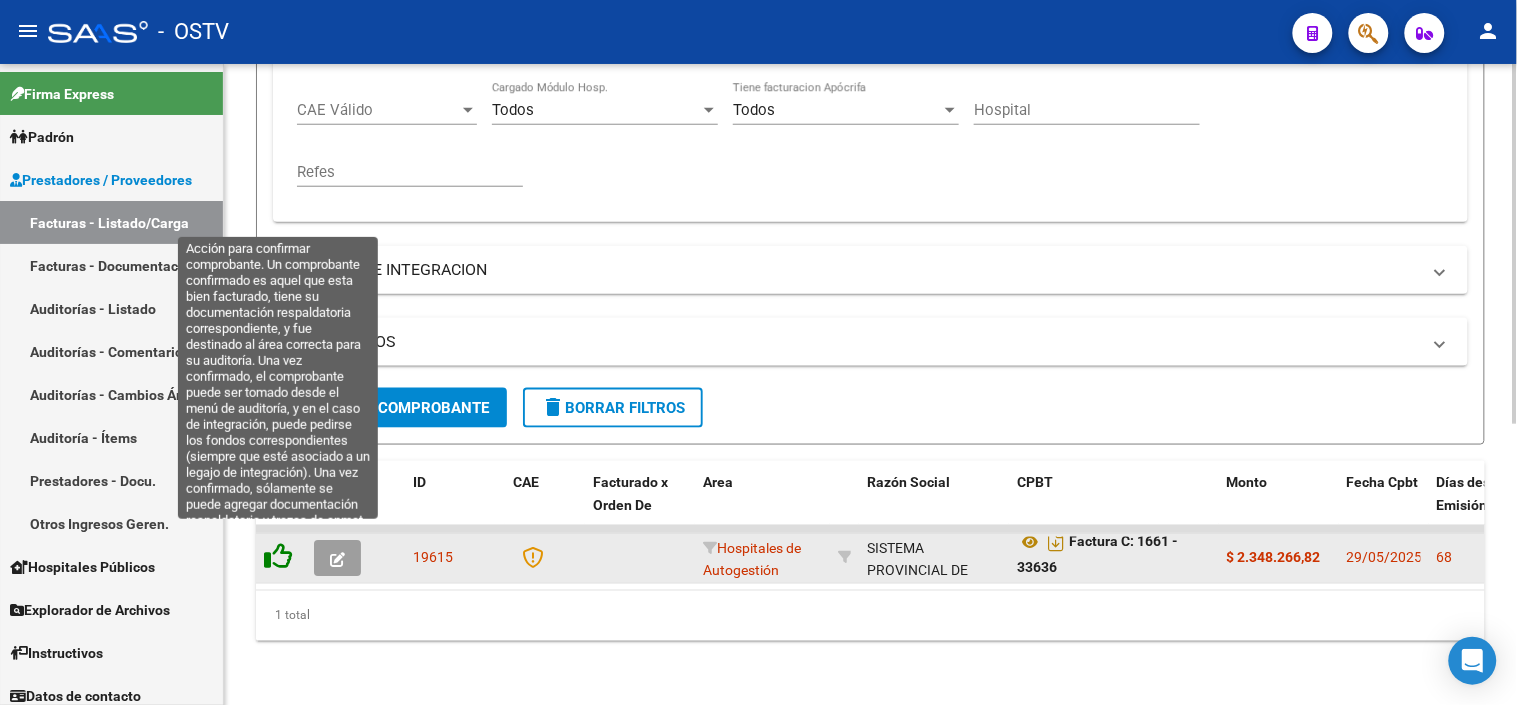 click 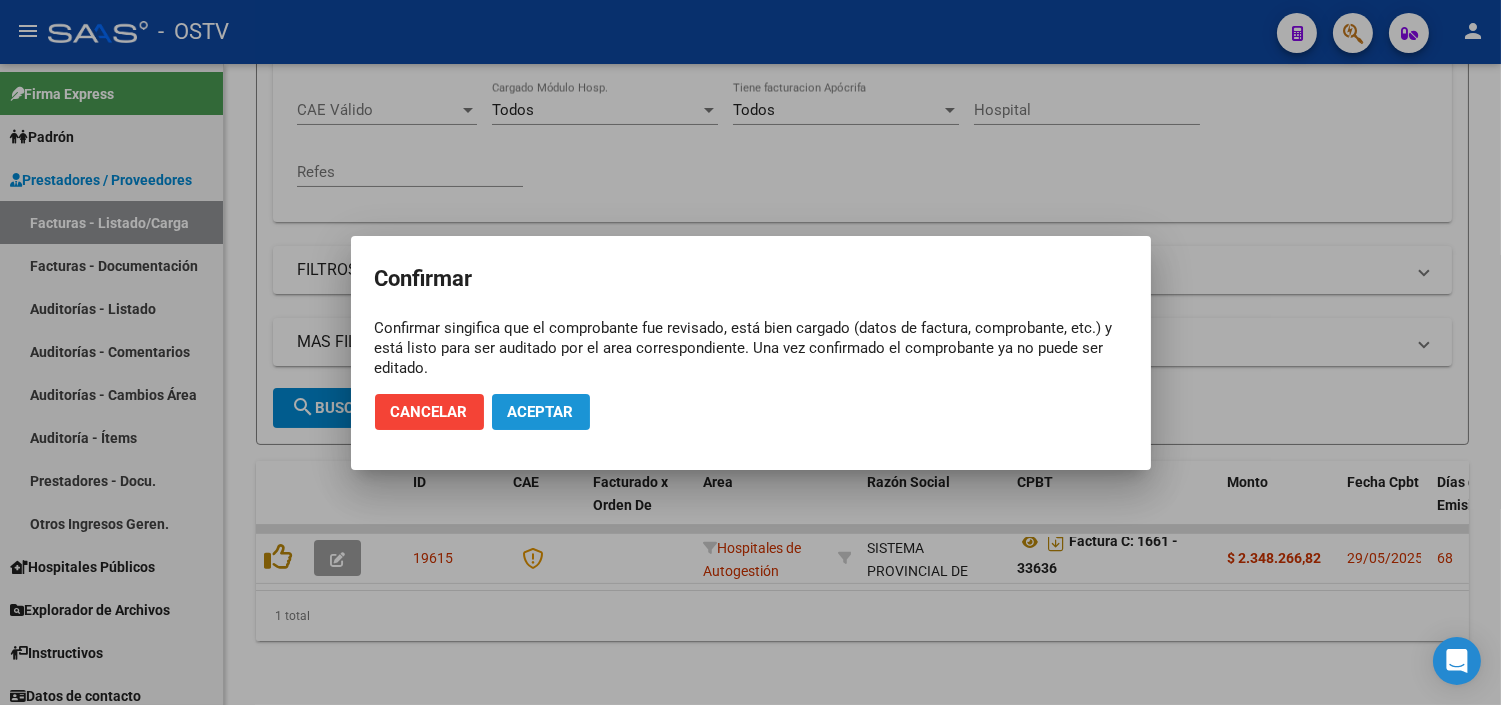click on "Aceptar" 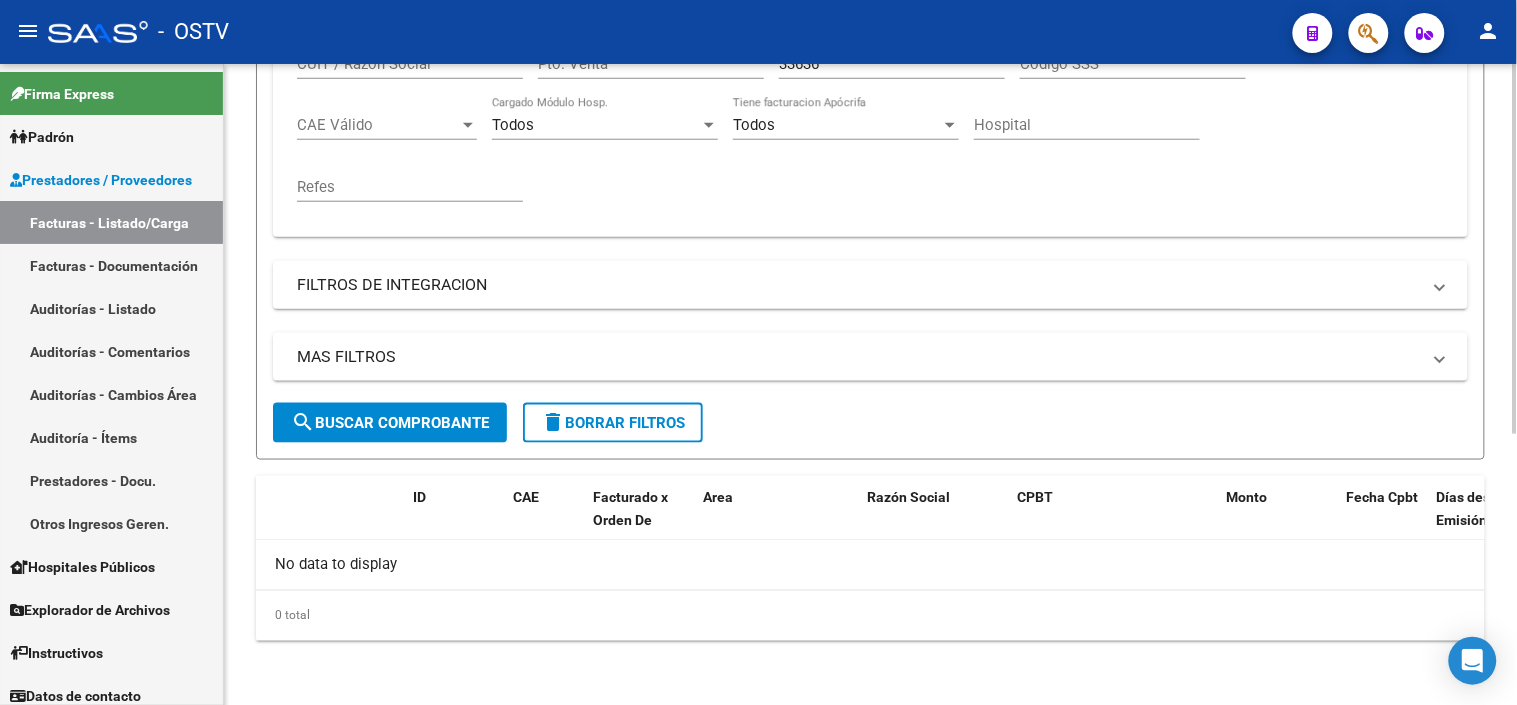 scroll, scrollTop: 470, scrollLeft: 0, axis: vertical 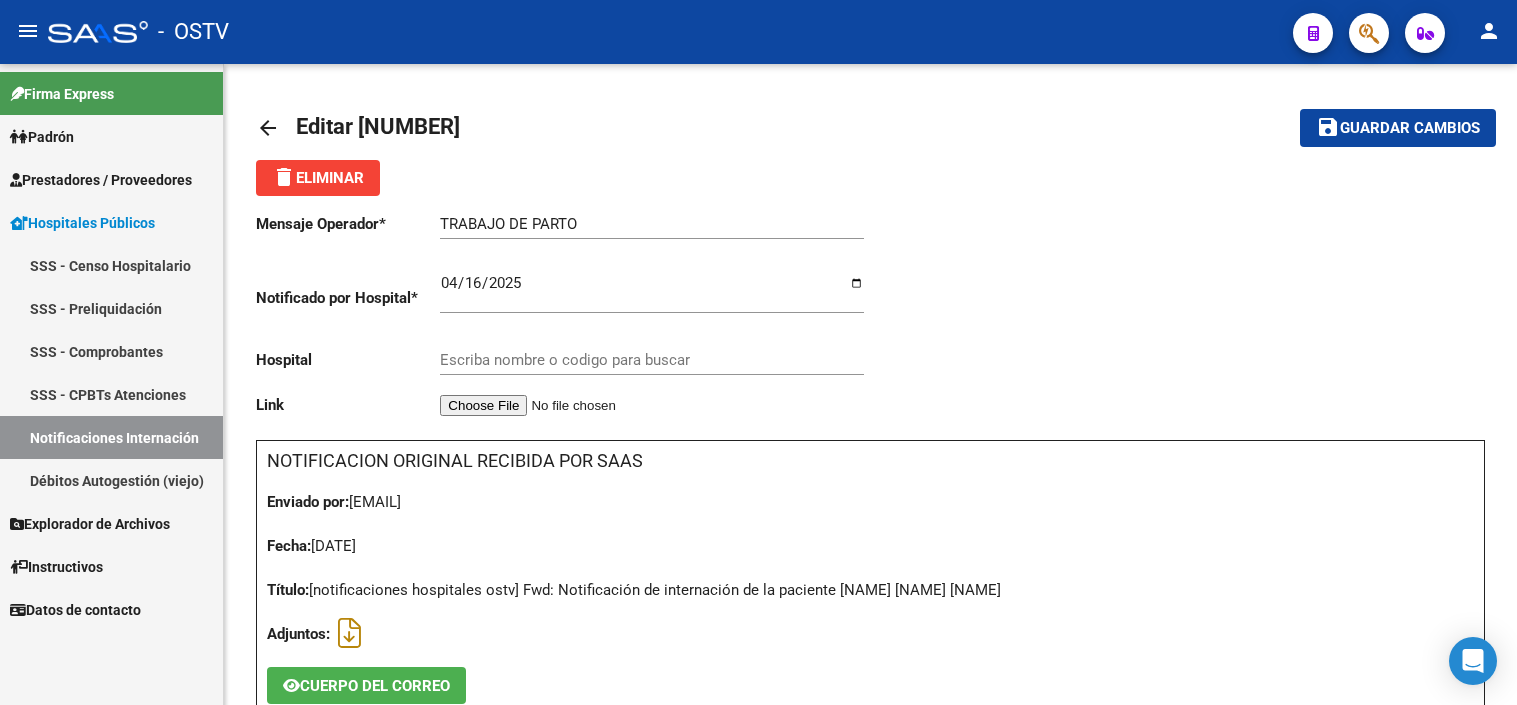 type on "HOSPITAL ZONAL GENERAL DE AGUDOS MI PUEBLO" 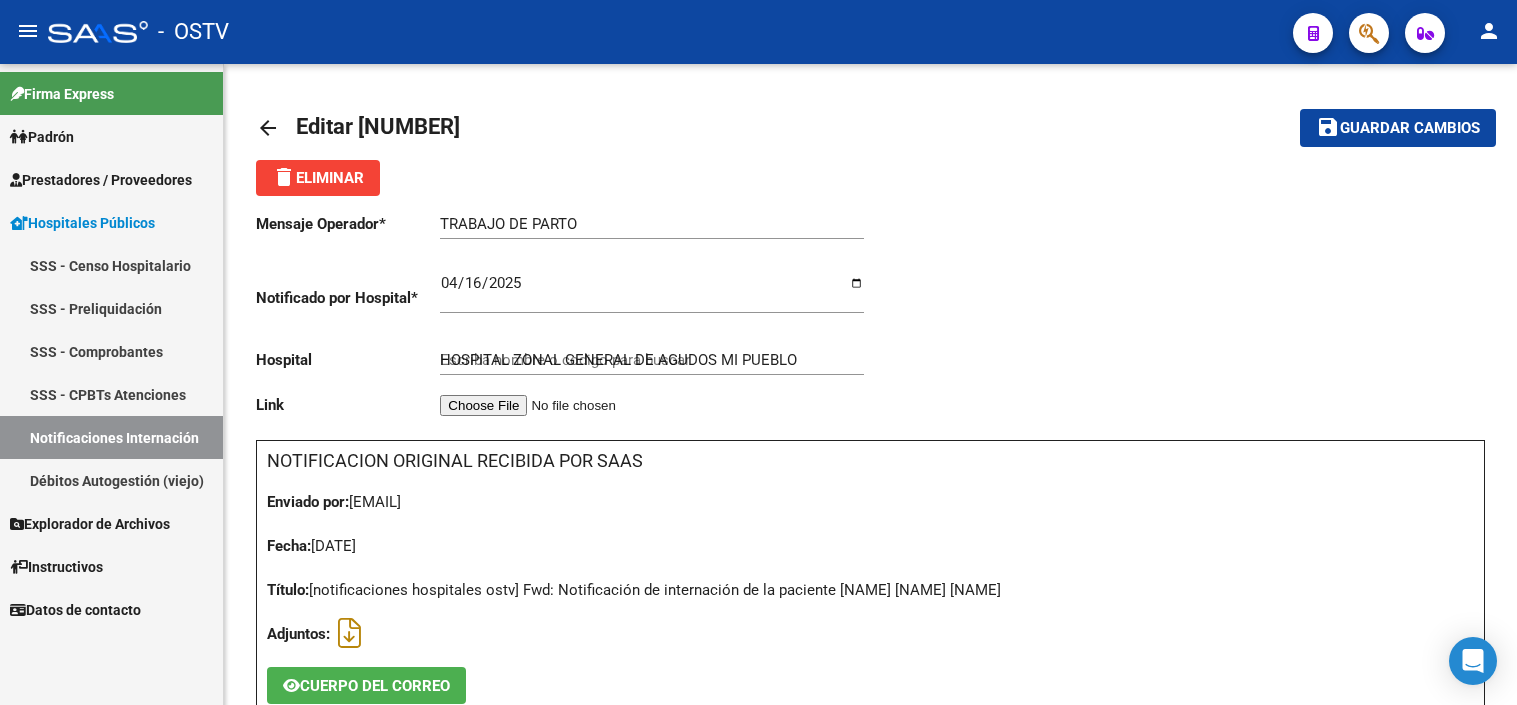 scroll, scrollTop: 0, scrollLeft: 0, axis: both 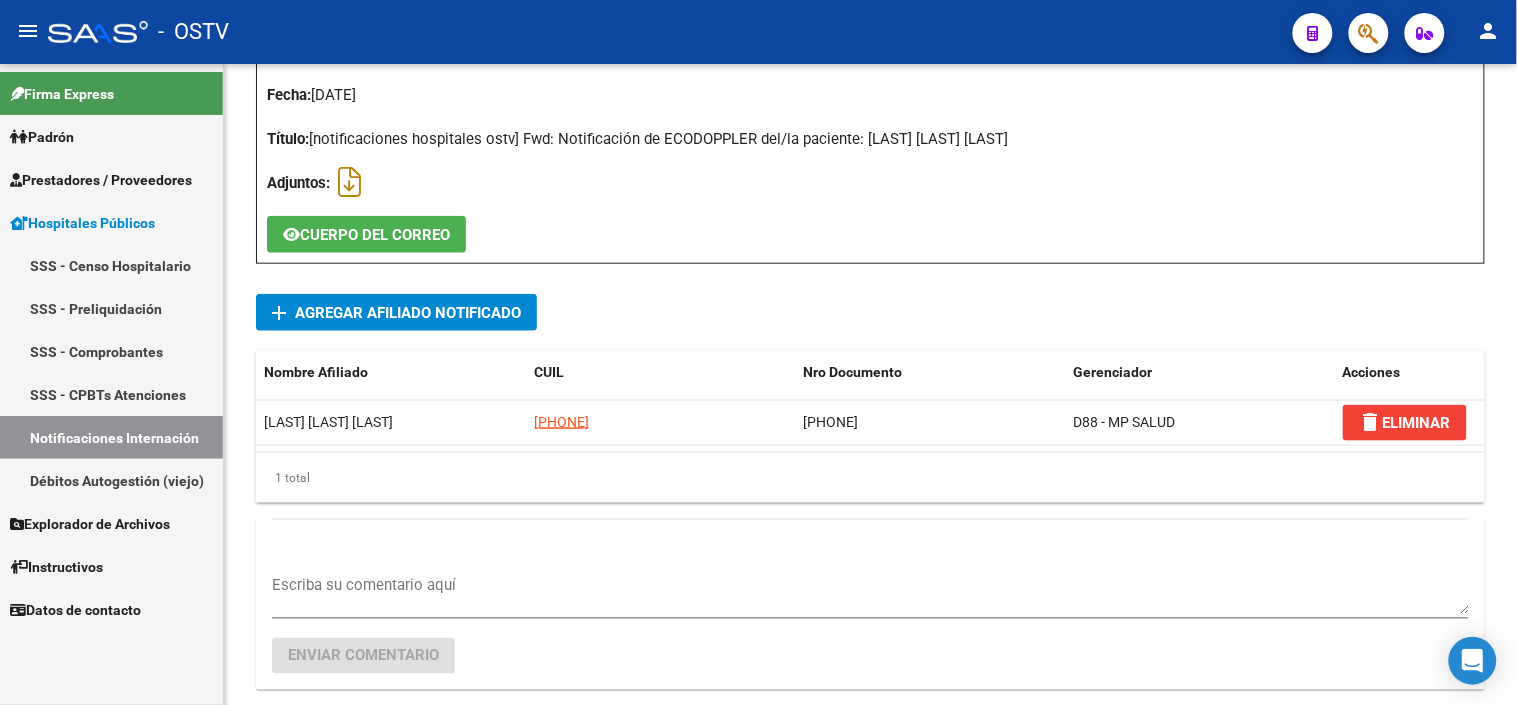 type on "HOSPITAL ZONAL GENERAL DE AGUDOS MI PUEBLO" 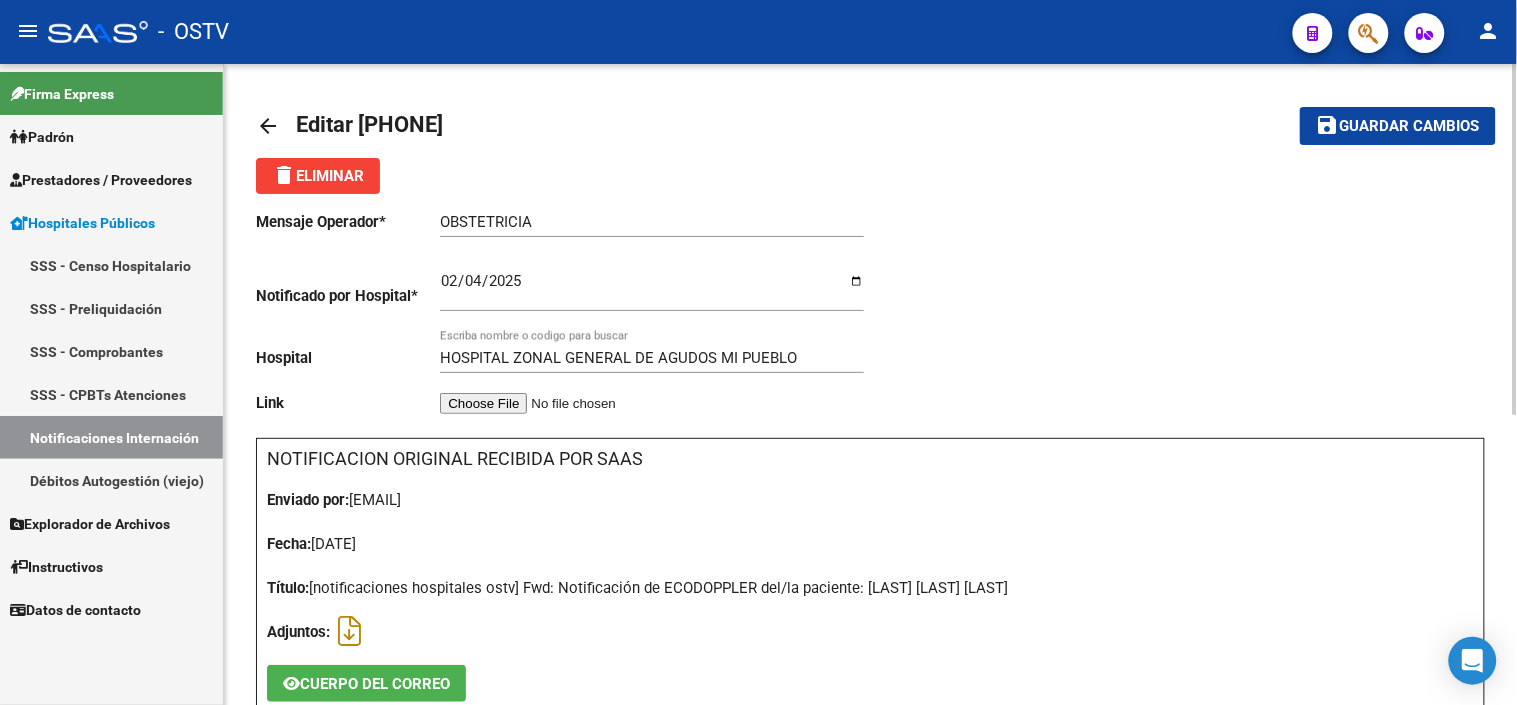 scroll, scrollTop: 0, scrollLeft: 0, axis: both 